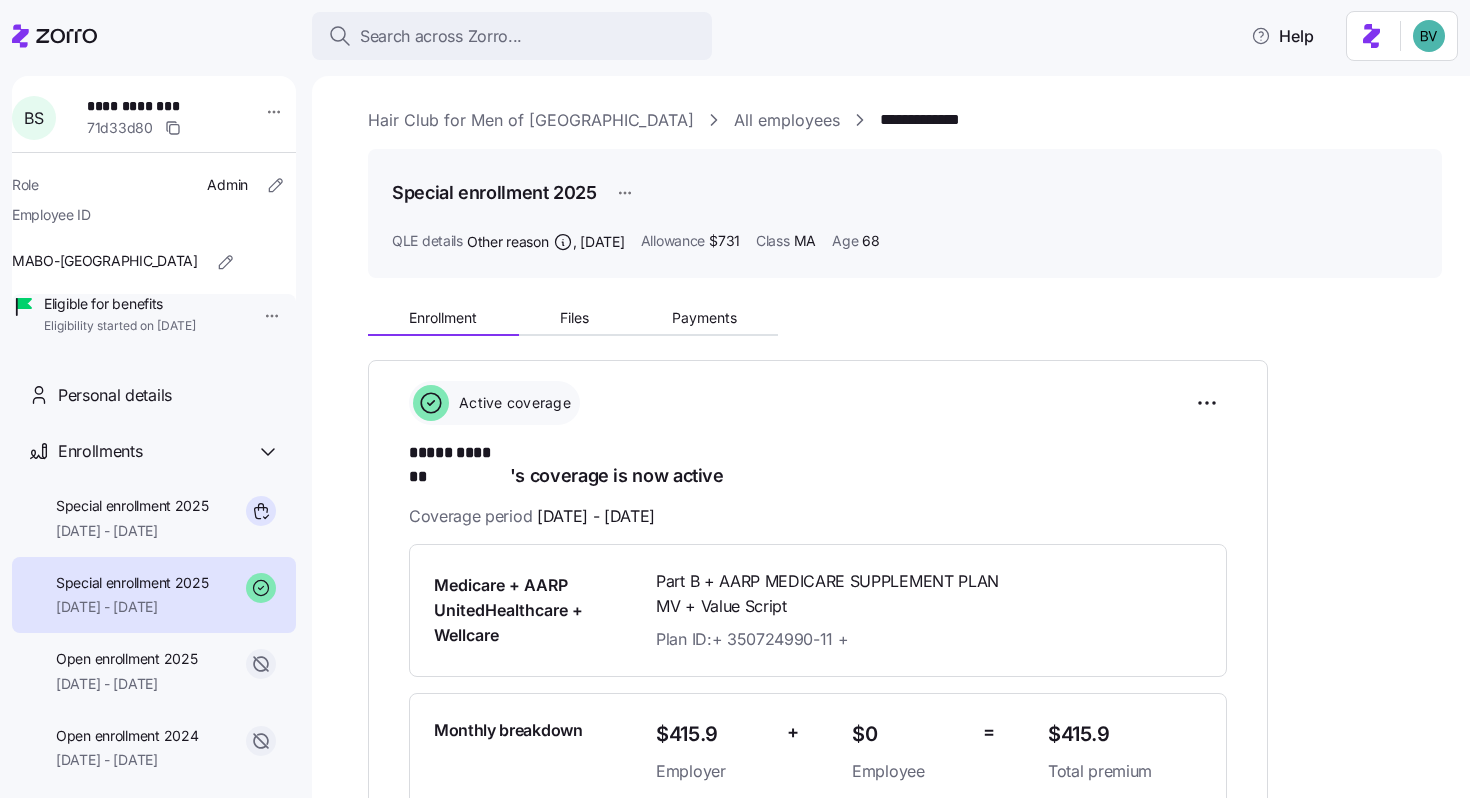 scroll, scrollTop: 0, scrollLeft: 0, axis: both 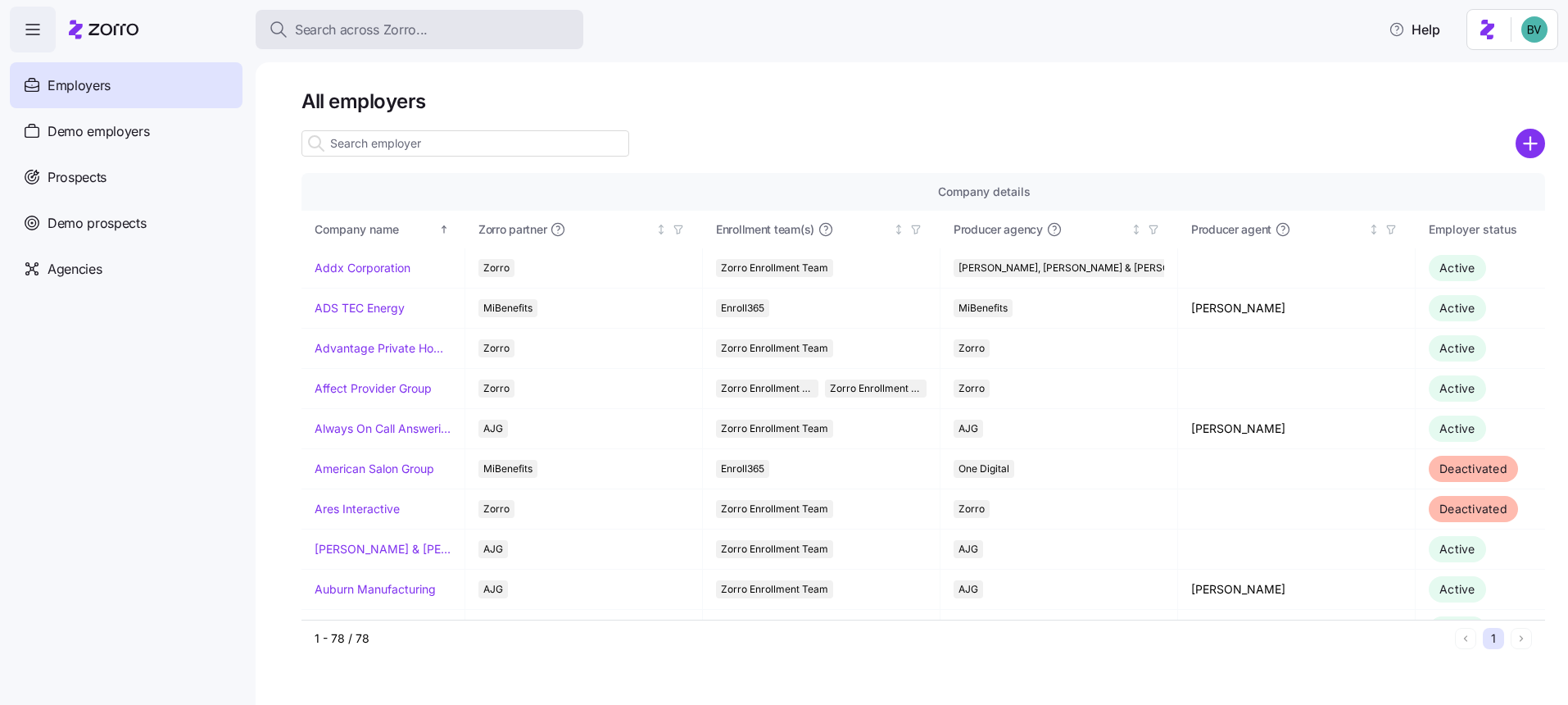 click on "Search across Zorro..." at bounding box center [361, 30] 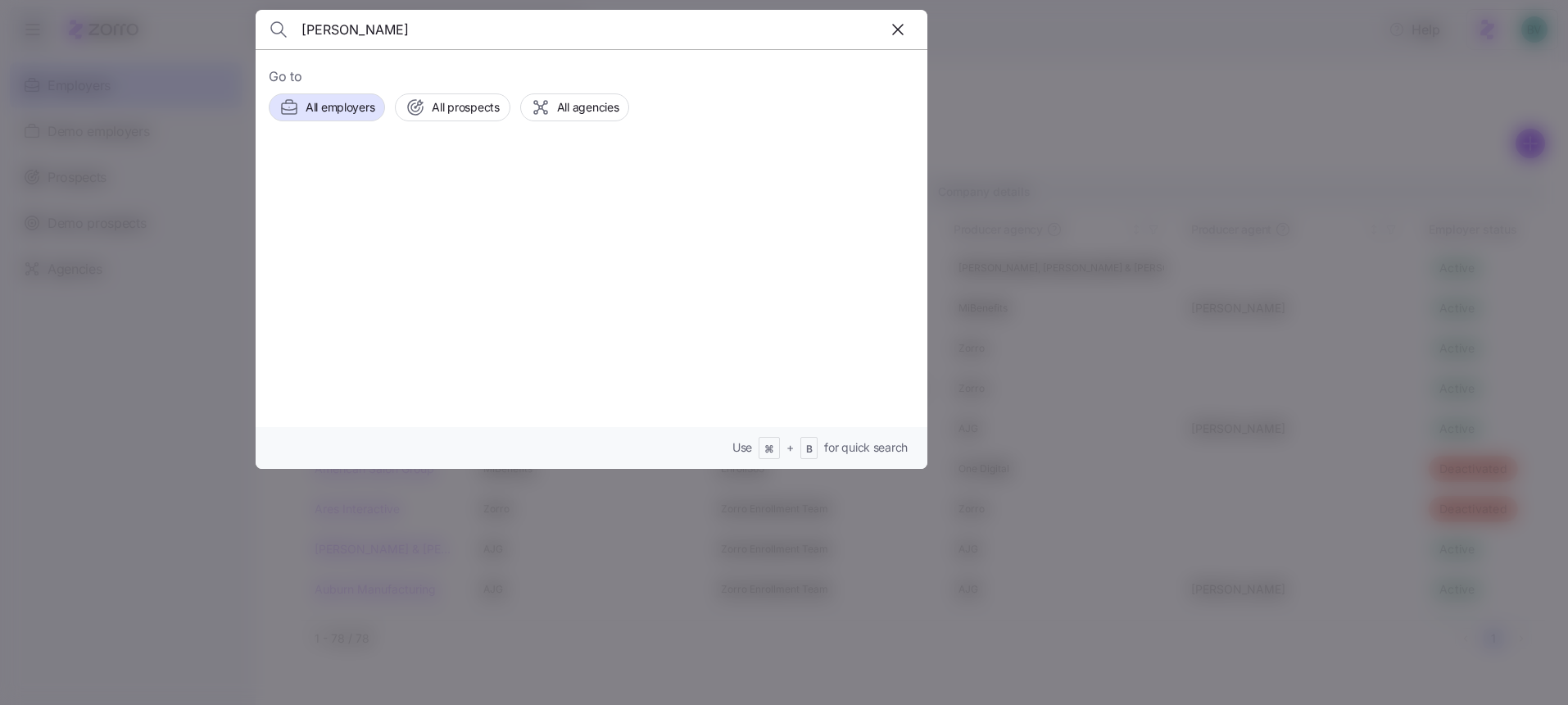 type on "Leticia Valenzuela" 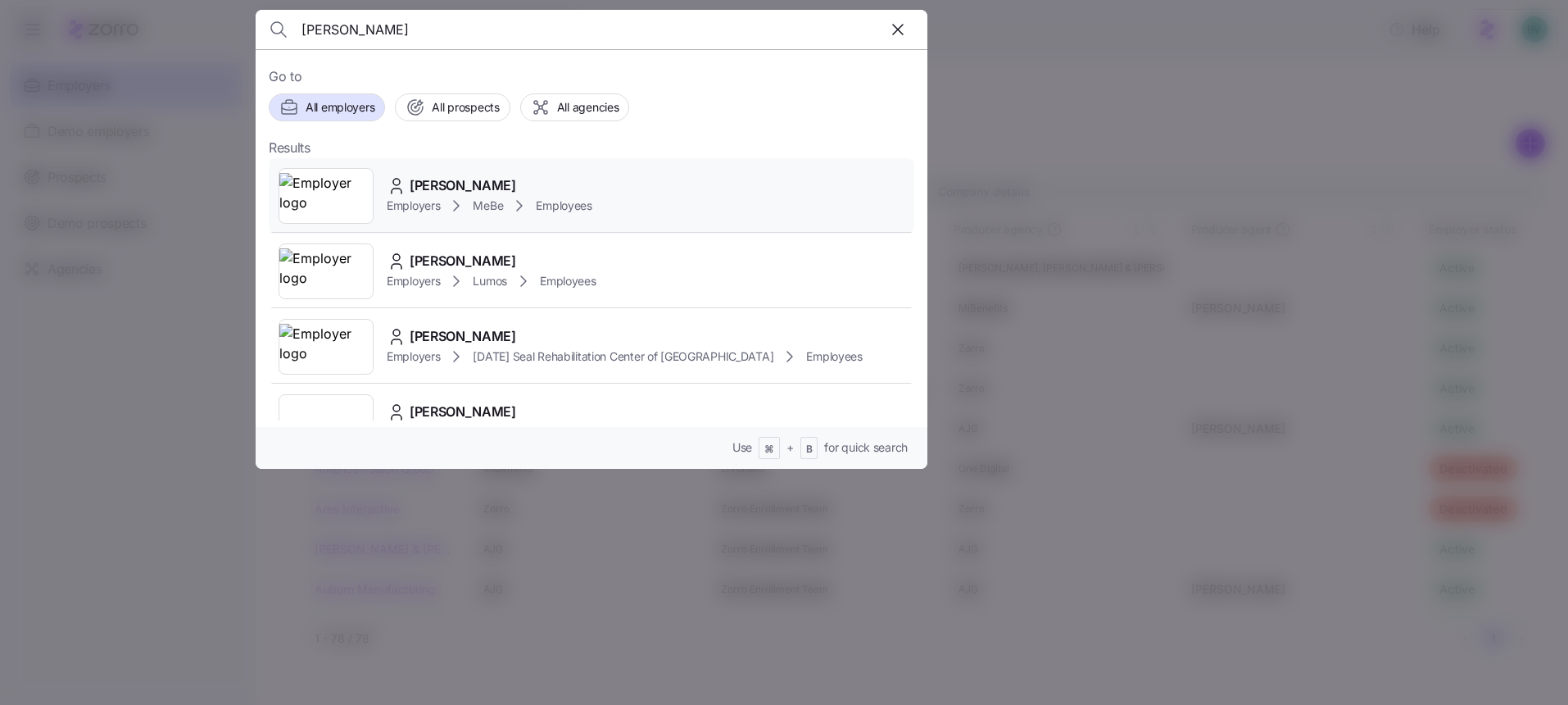 click at bounding box center (326, 196) 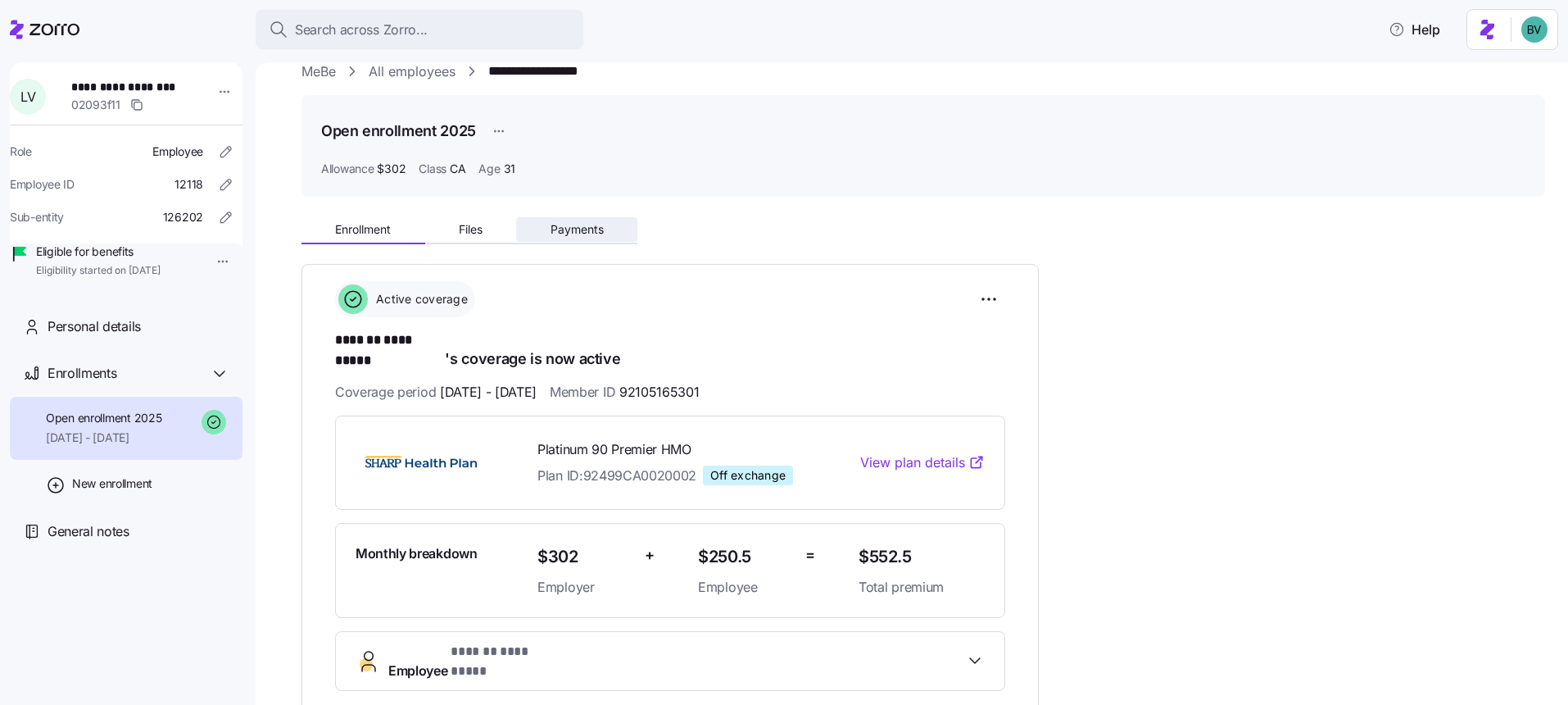 scroll, scrollTop: 0, scrollLeft: 0, axis: both 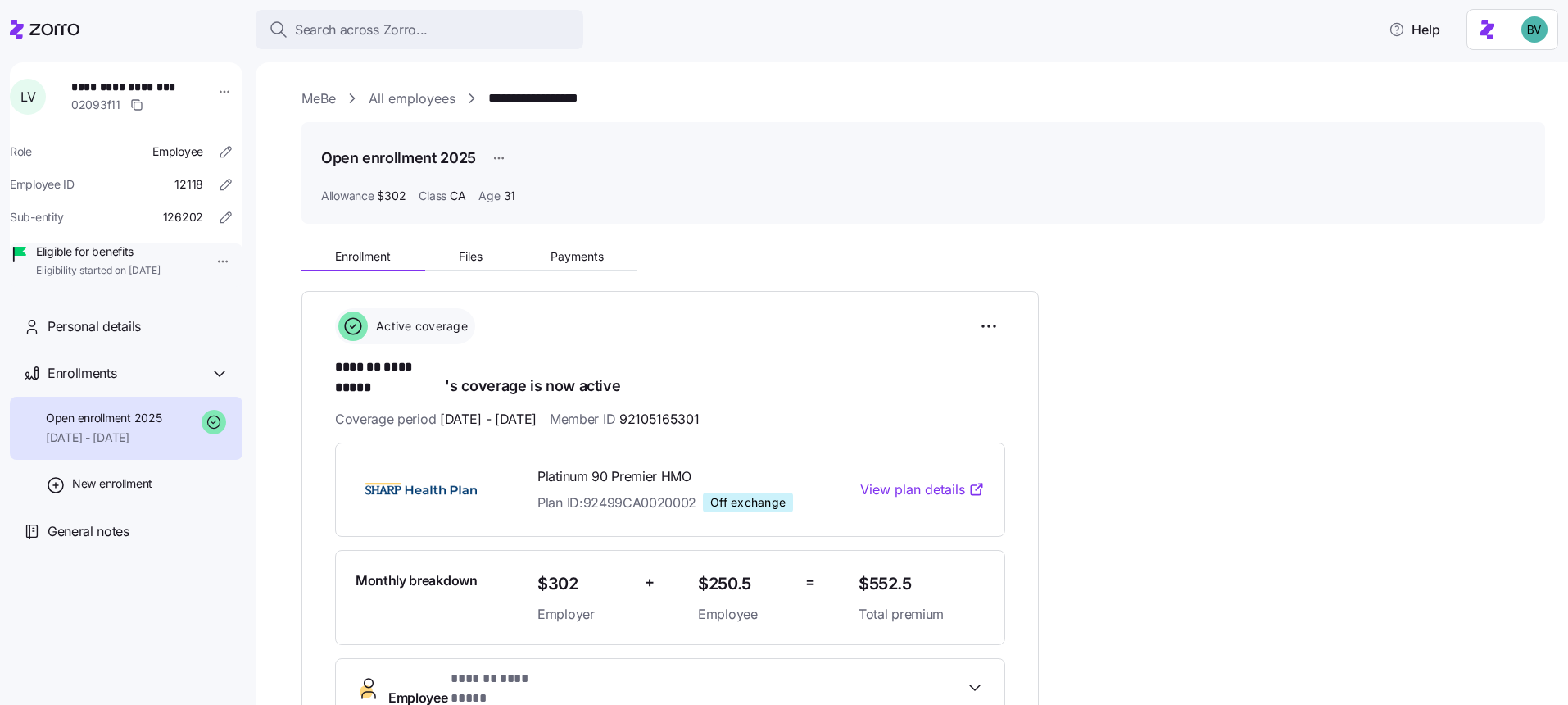 click on "All employees" at bounding box center [412, 98] 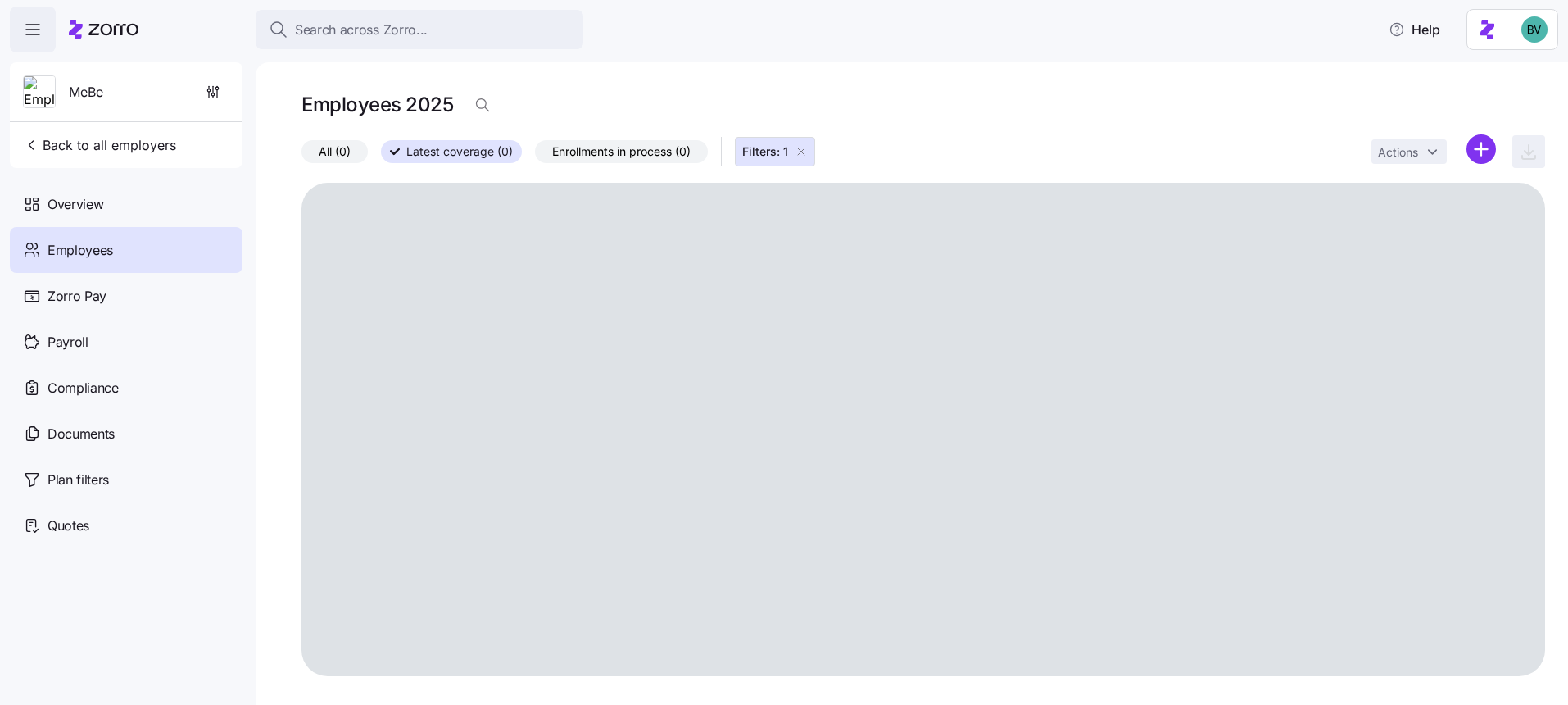 click 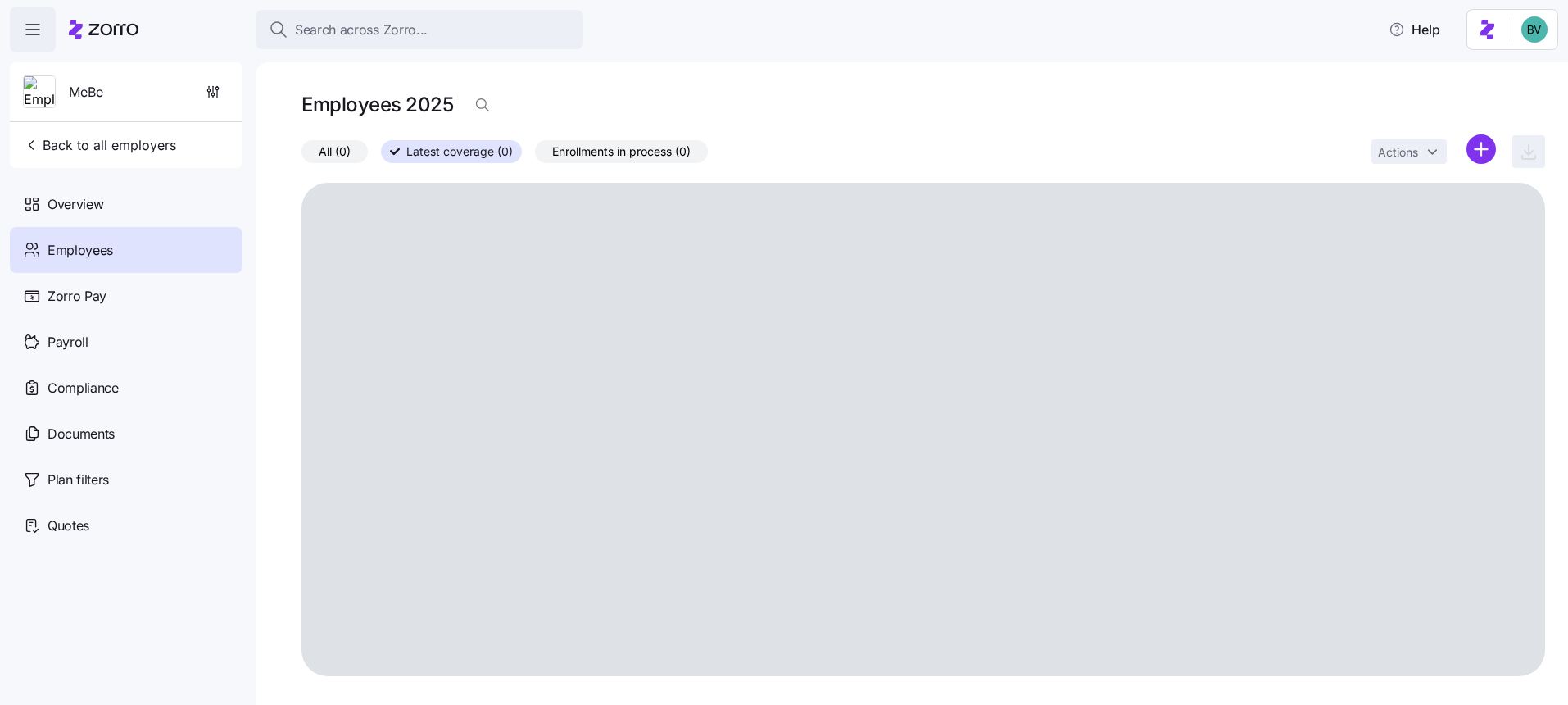 click on "All (0)" at bounding box center (334, 152) 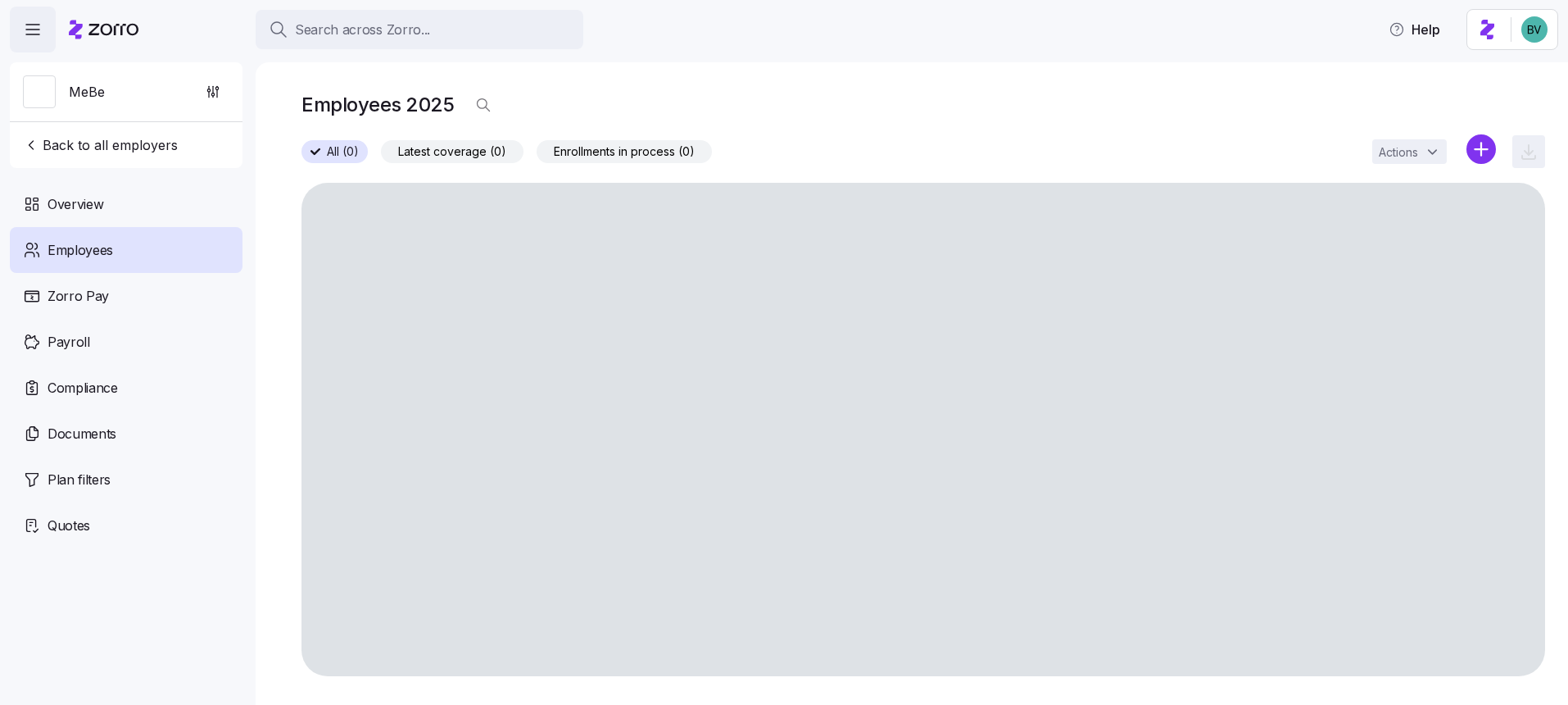 scroll, scrollTop: 0, scrollLeft: 0, axis: both 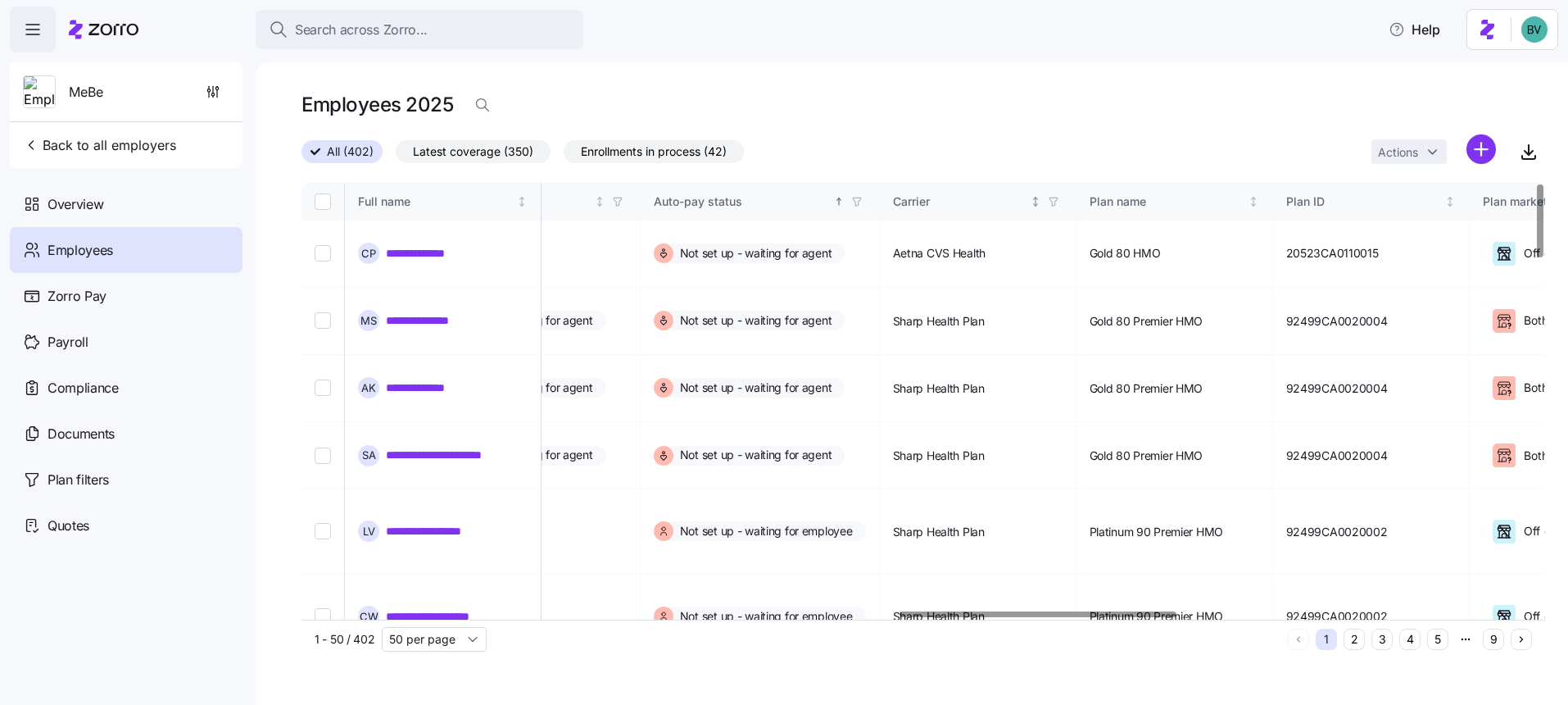 click 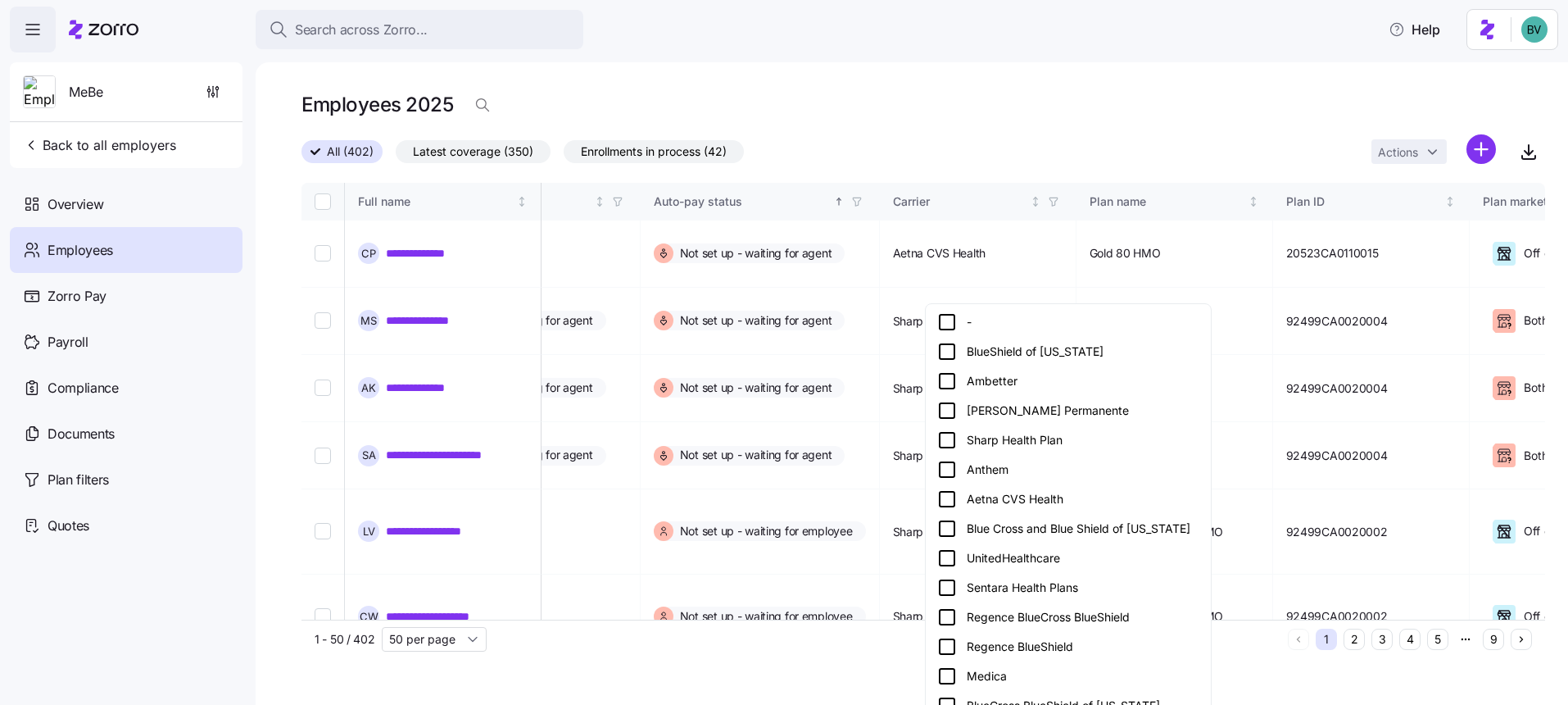 click 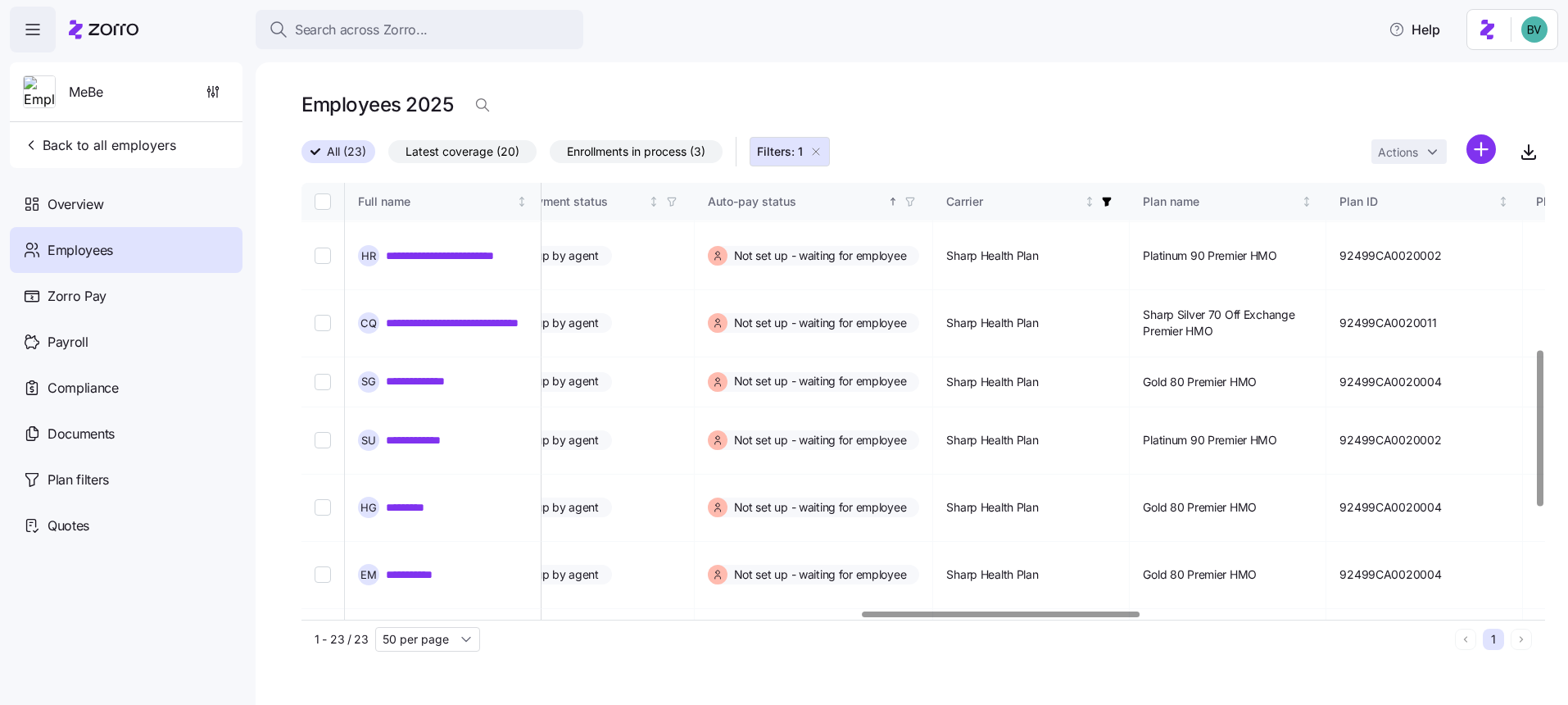 scroll, scrollTop: 0, scrollLeft: 2502, axis: horizontal 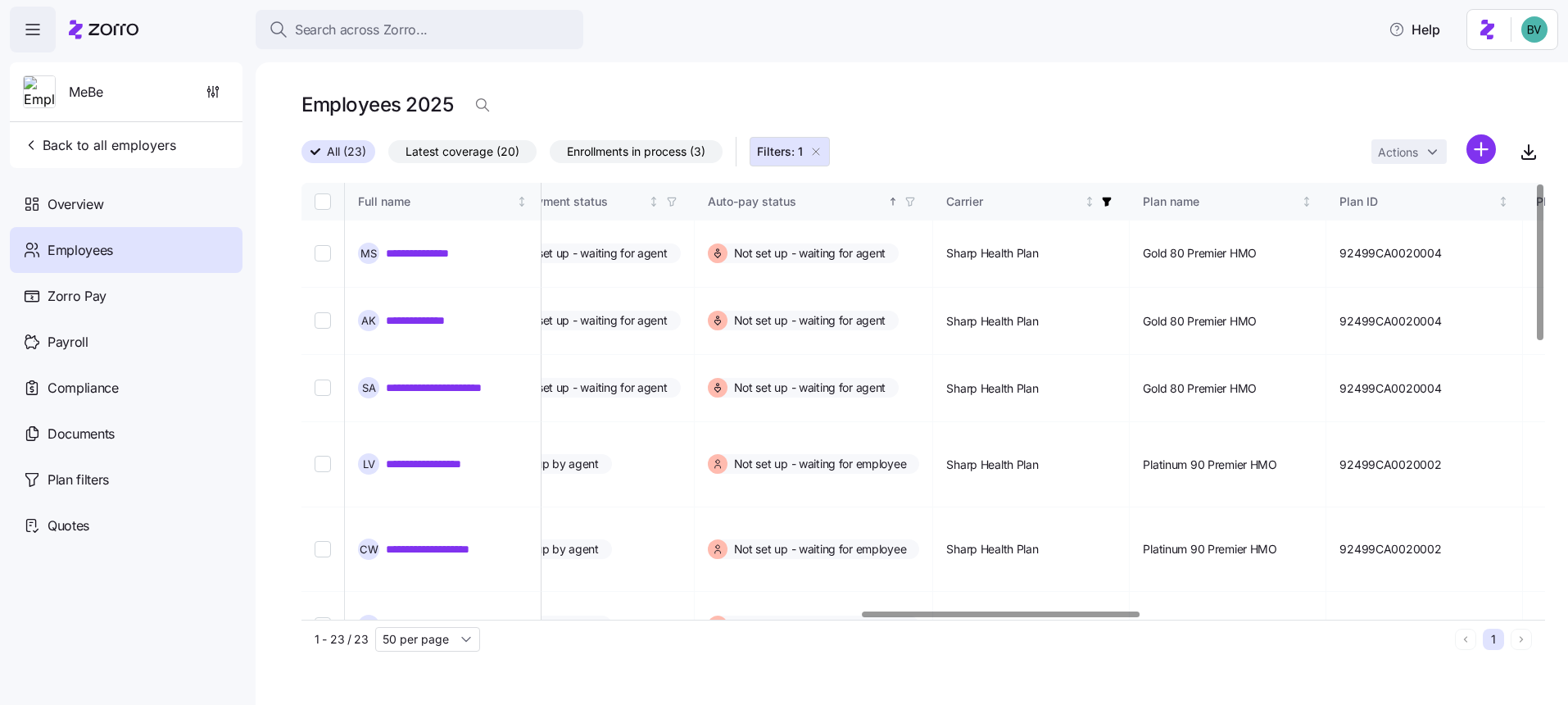 click 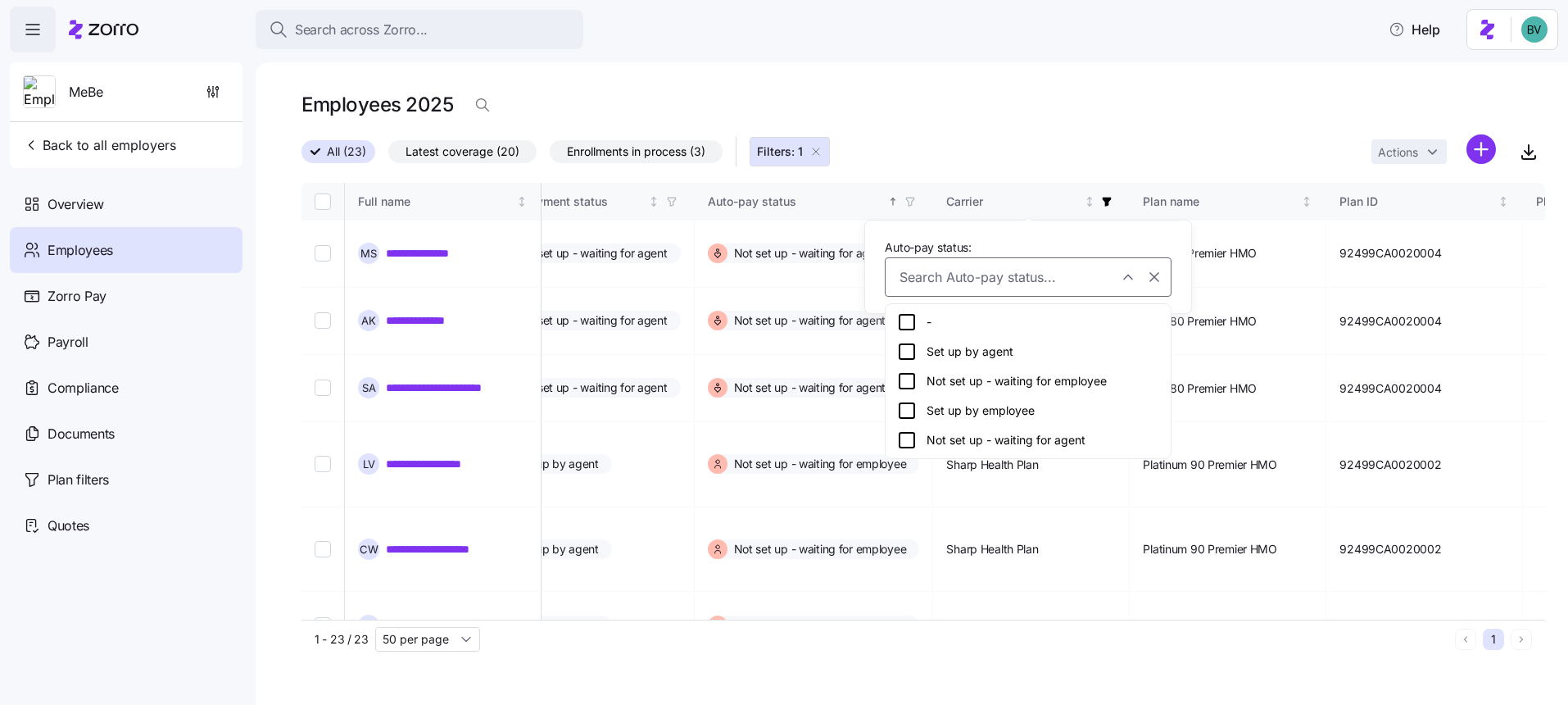 click 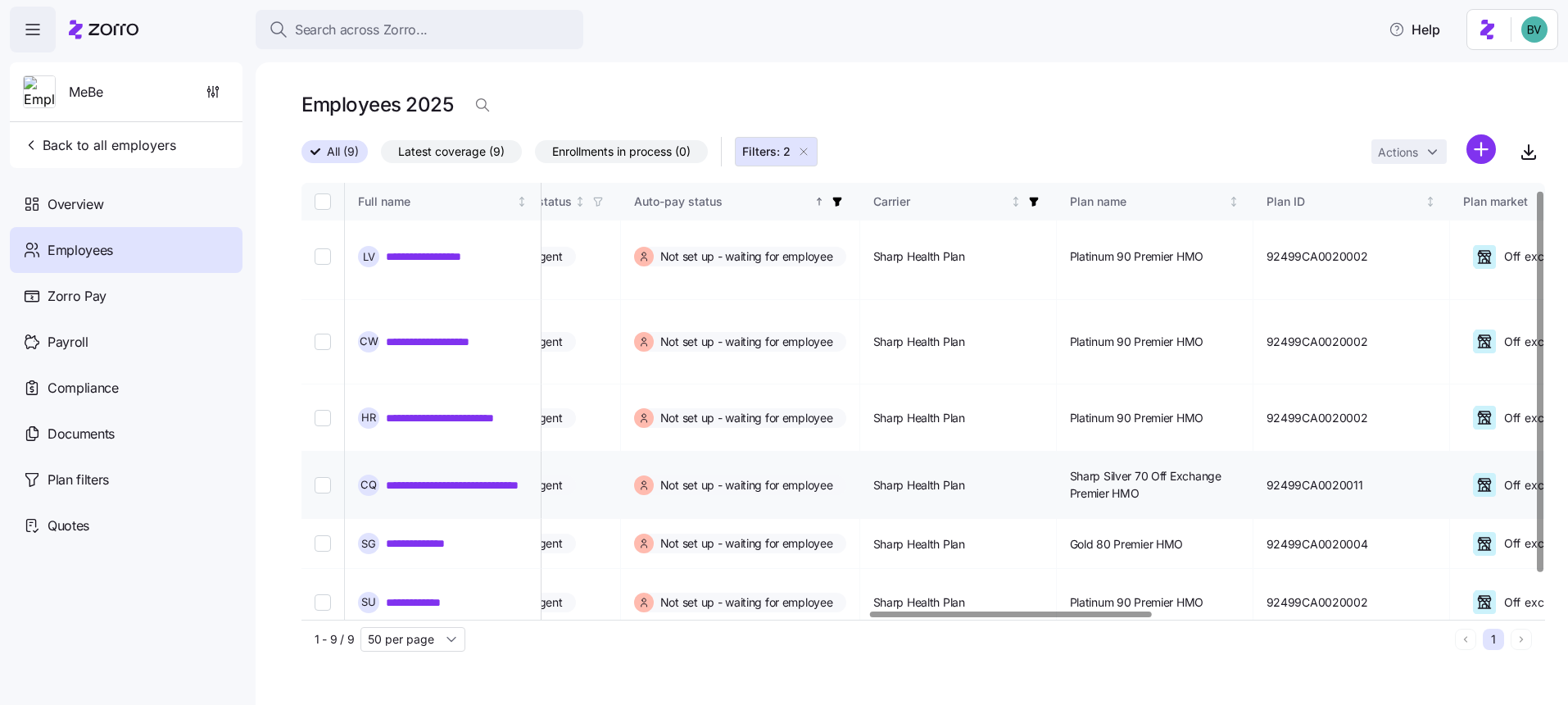 scroll, scrollTop: 0, scrollLeft: 2500, axis: horizontal 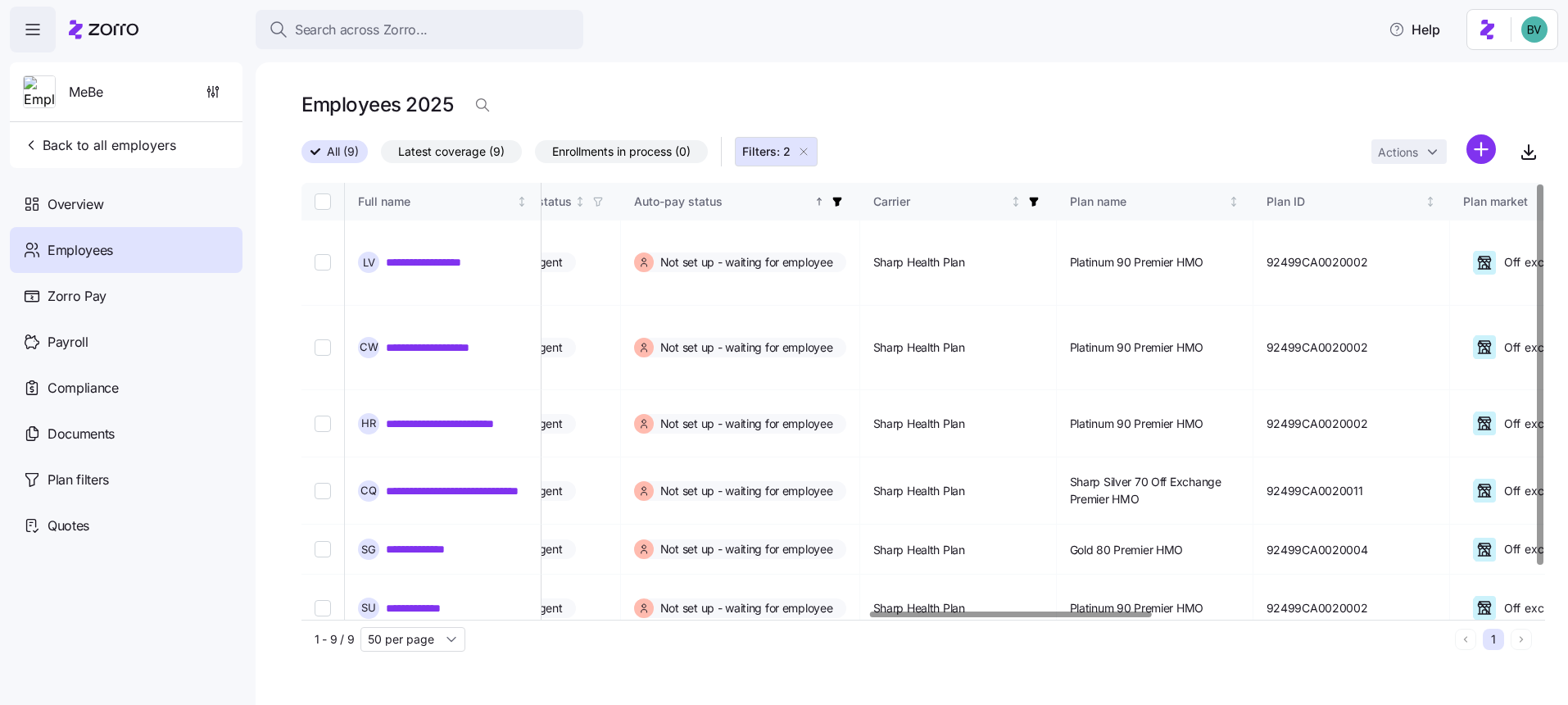 click at bounding box center [837, 202] 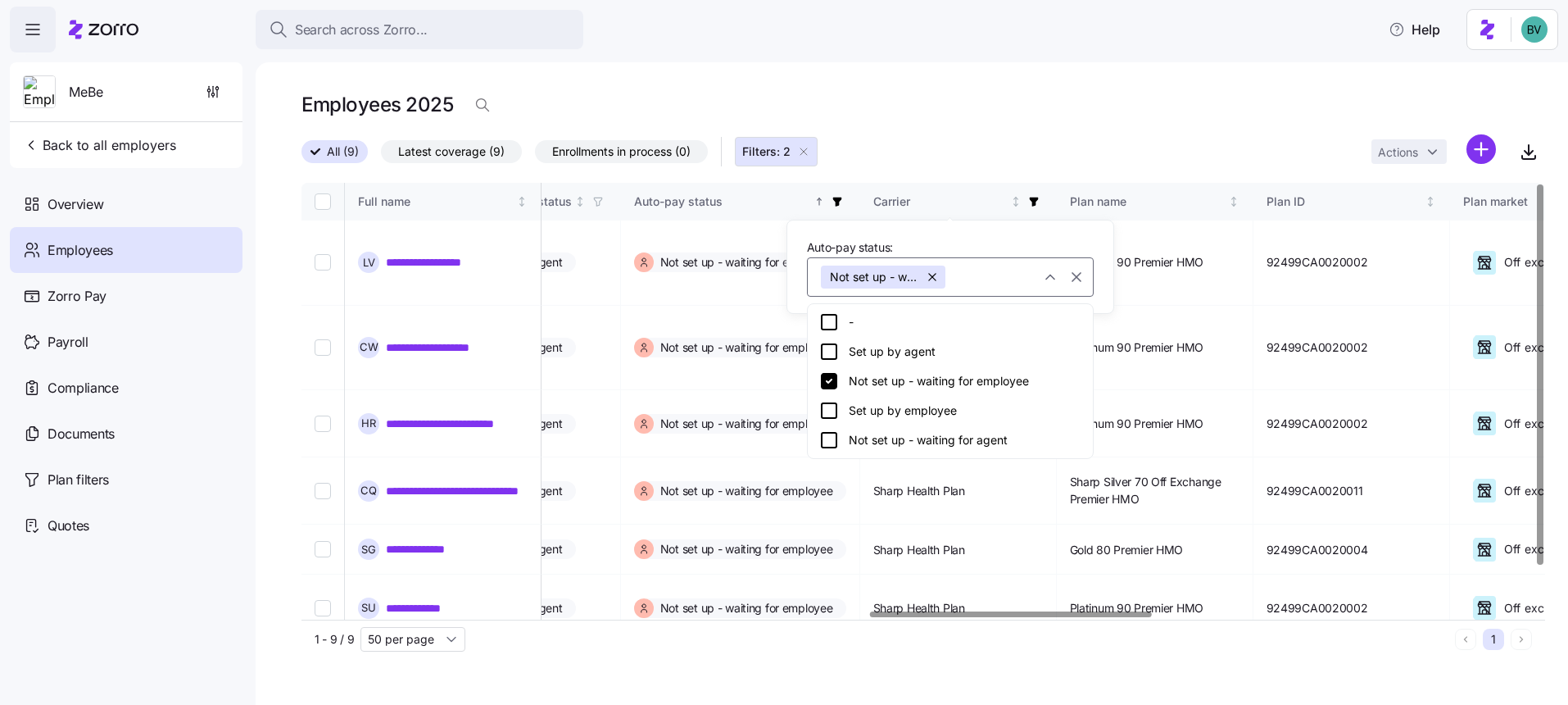 click 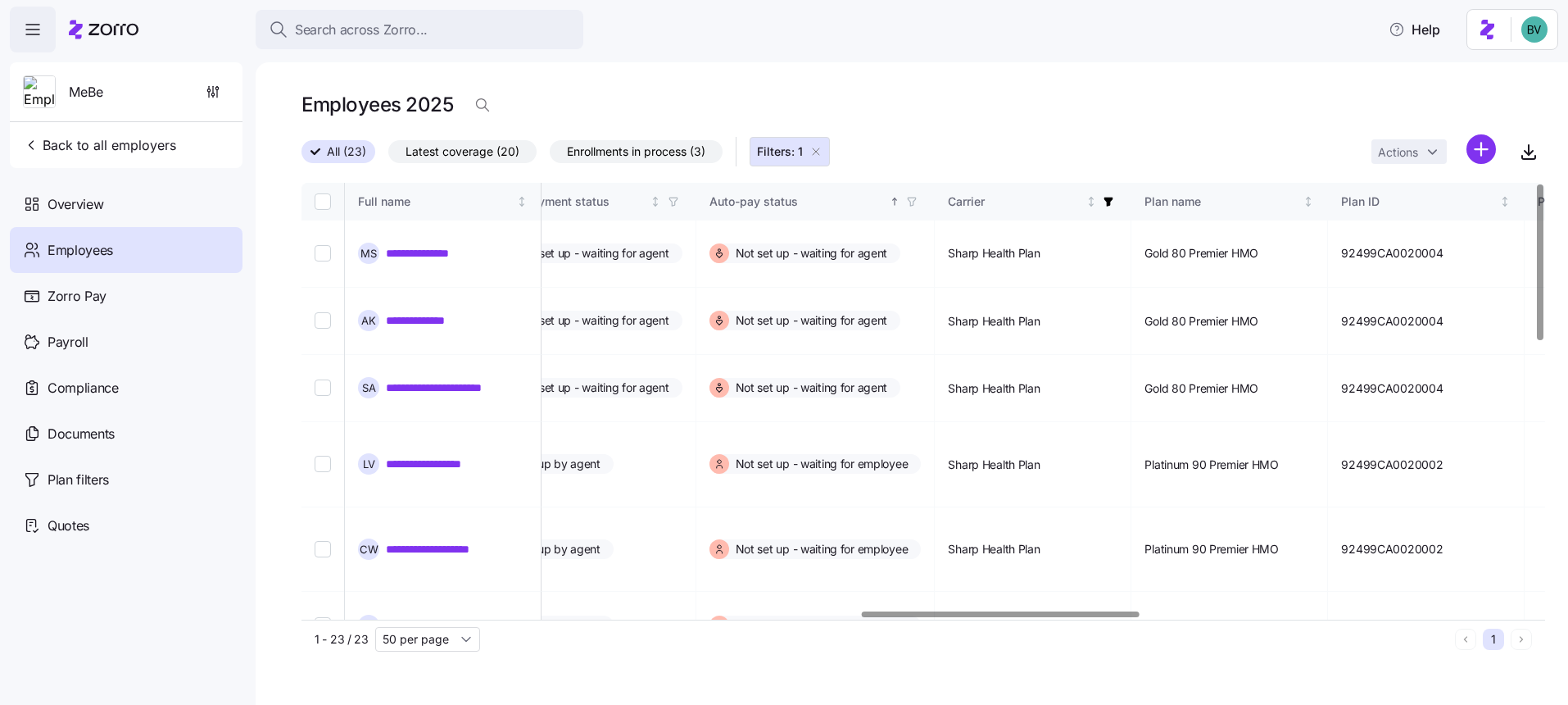 click 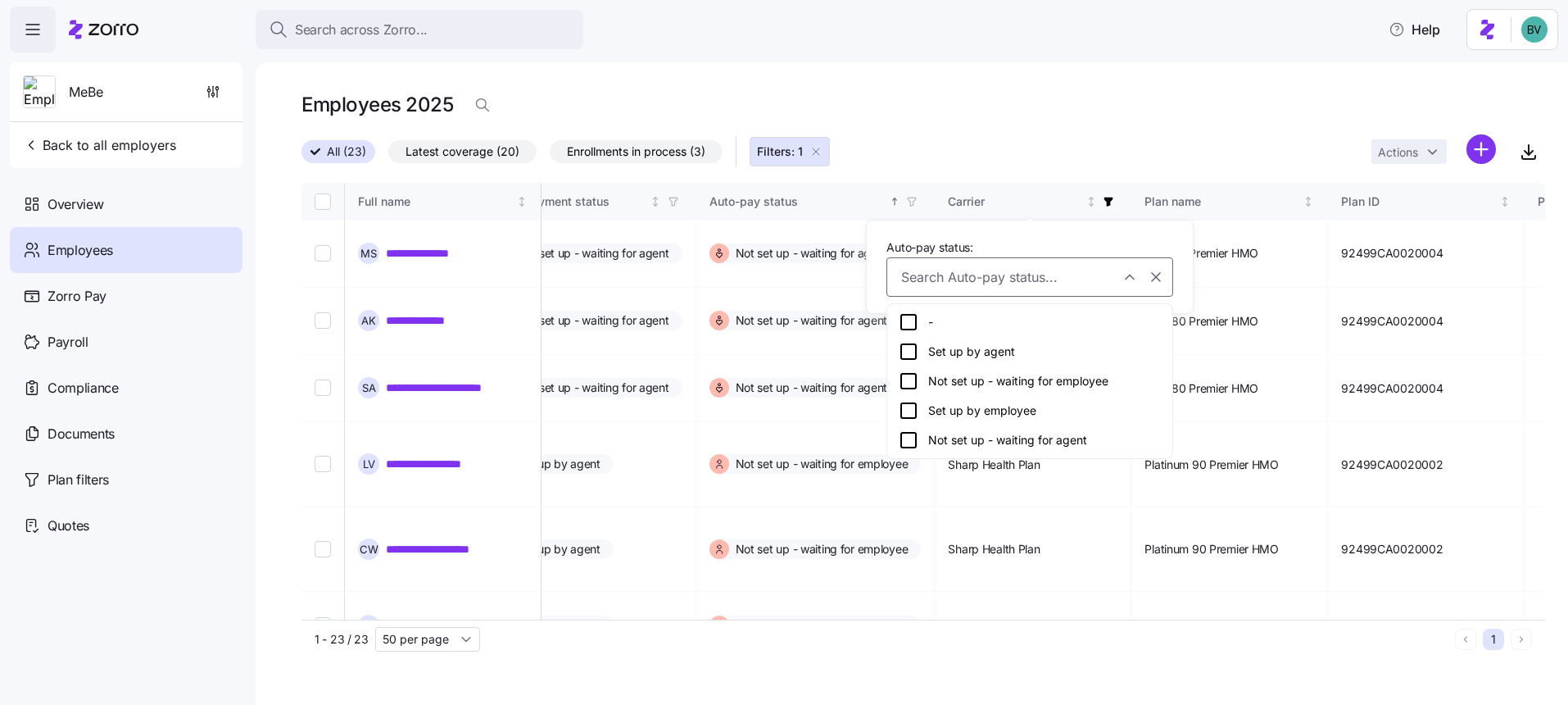 click 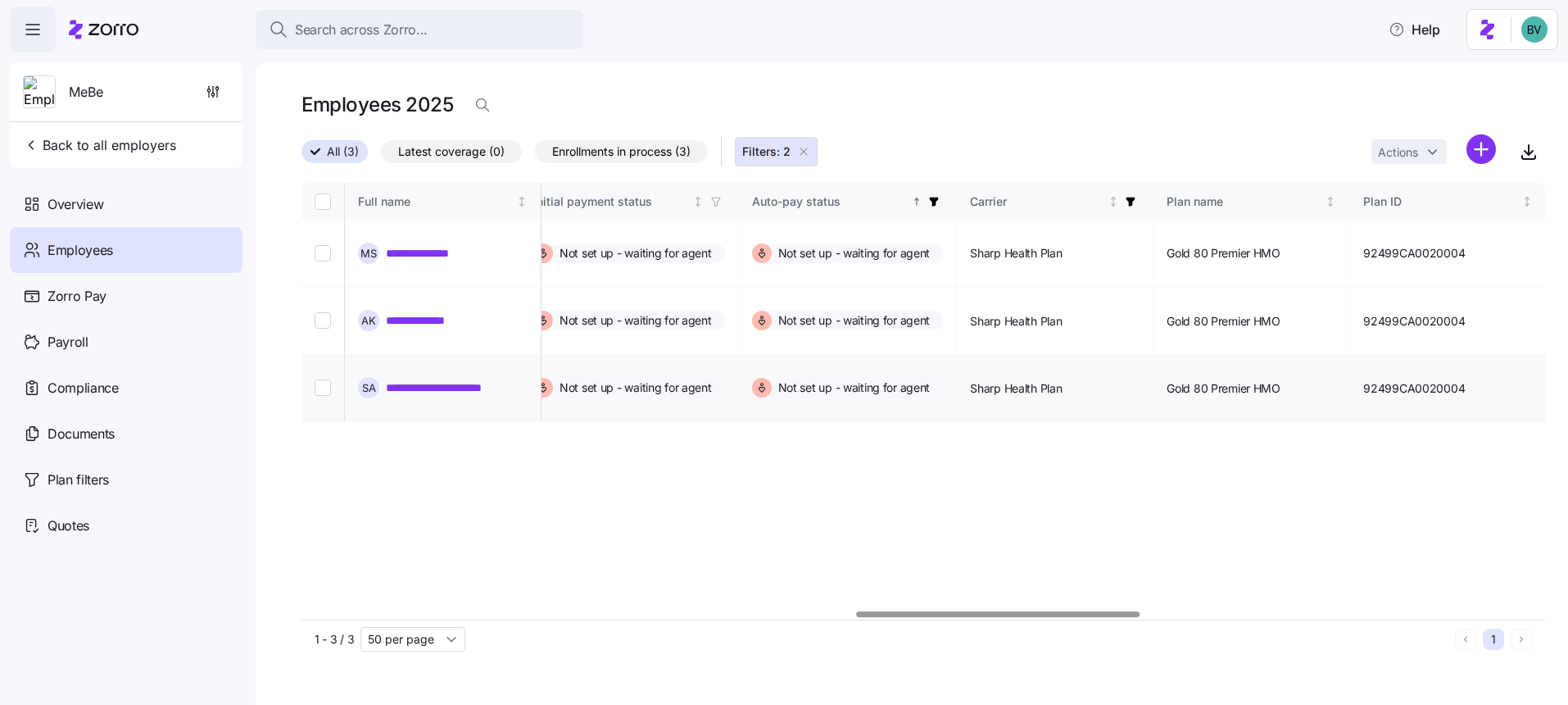scroll, scrollTop: 0, scrollLeft: 2536, axis: horizontal 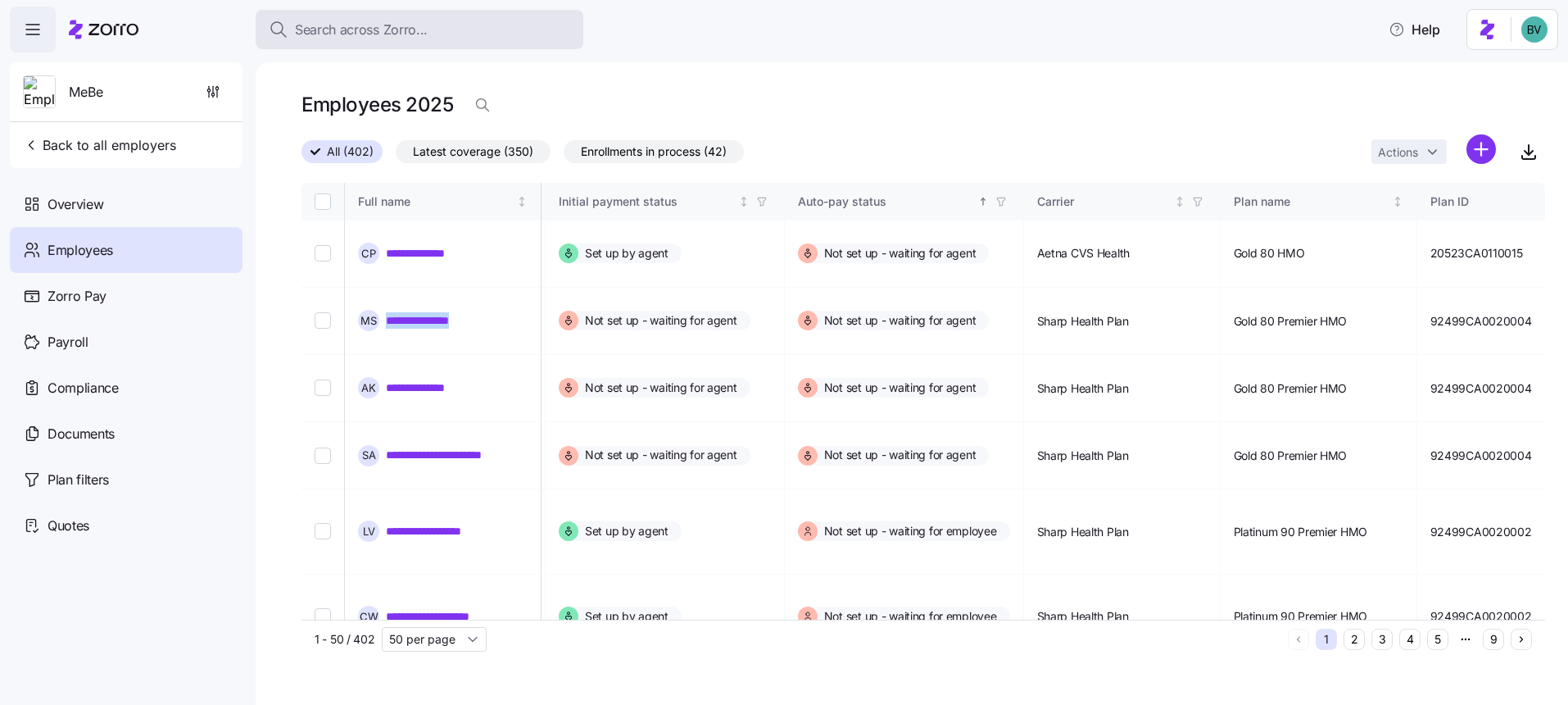 click on "Search across Zorro..." at bounding box center [419, 30] 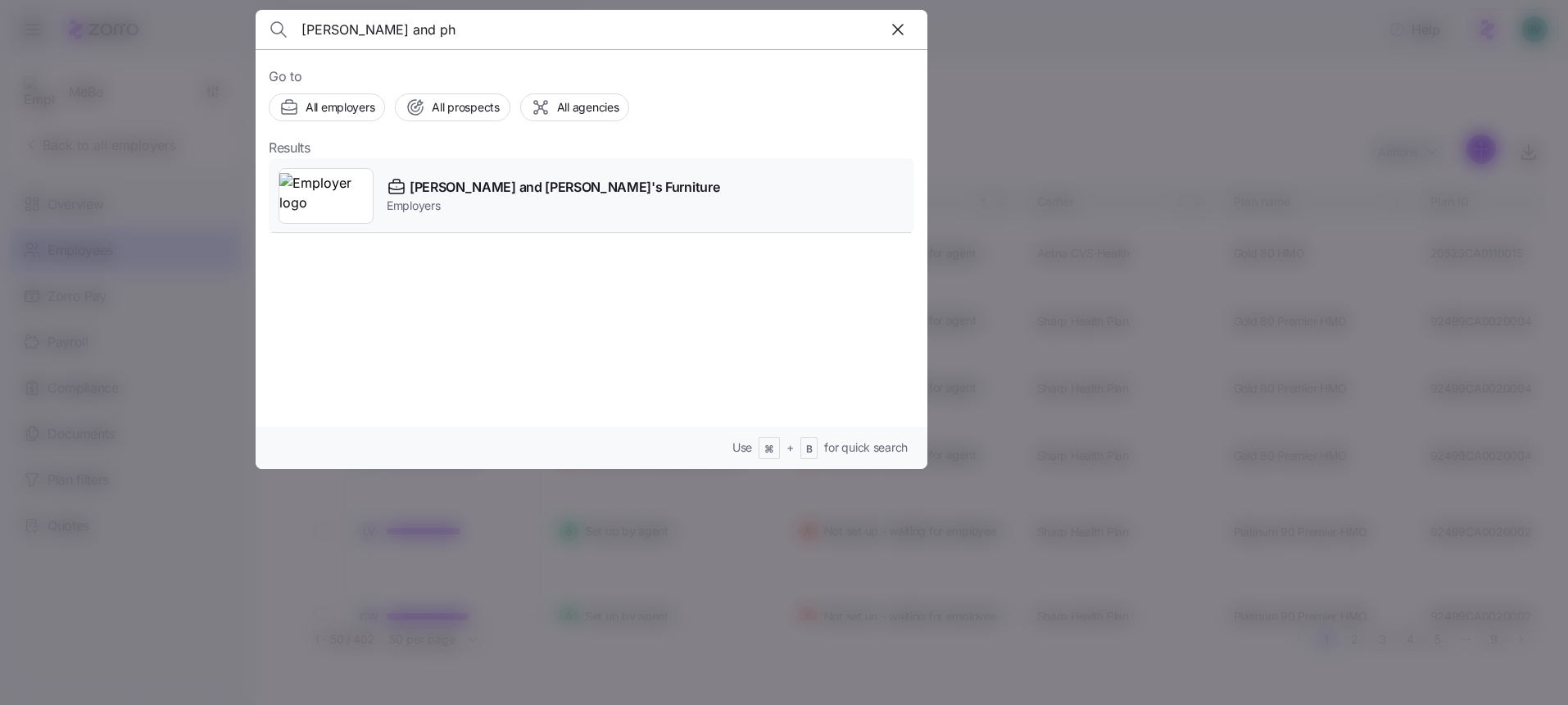 type on "[PERSON_NAME] and ph" 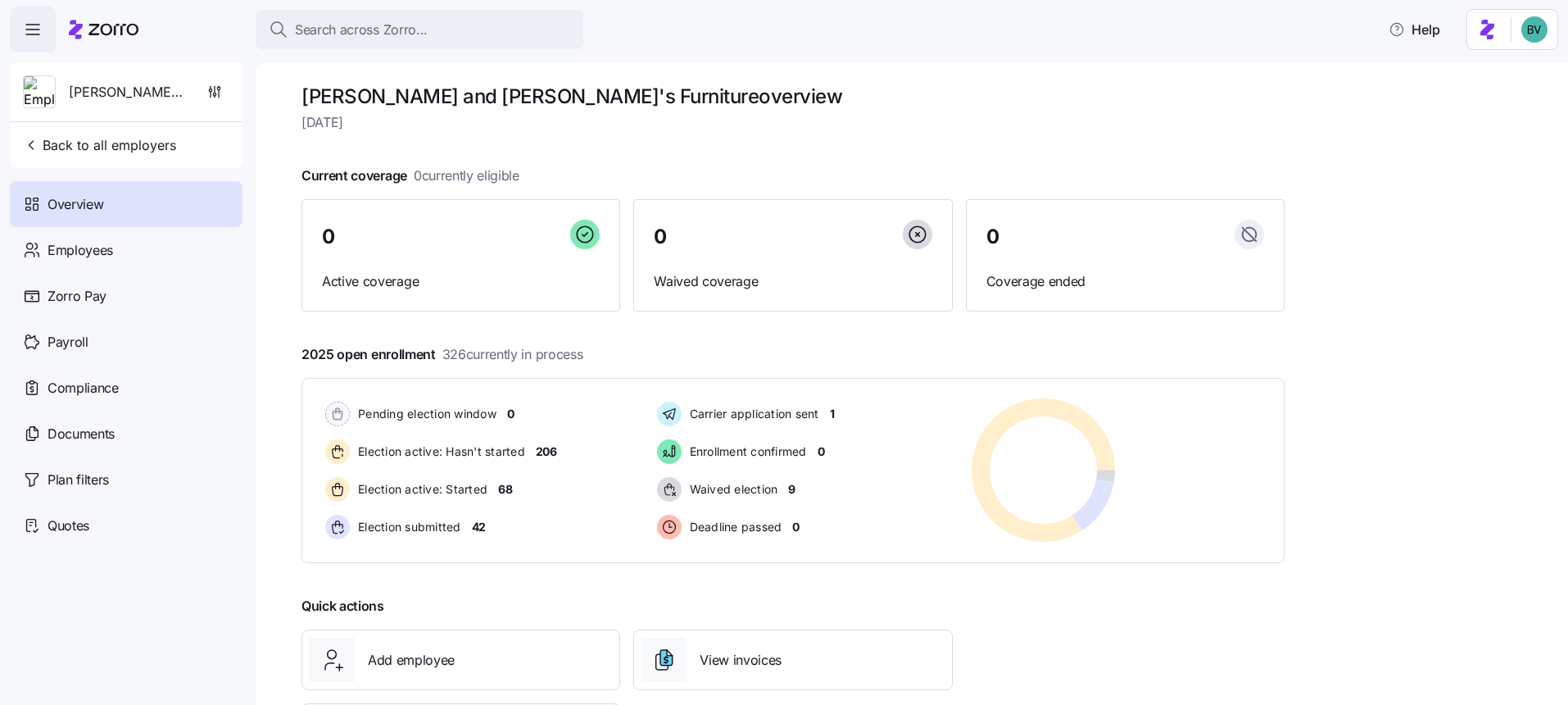 scroll, scrollTop: 0, scrollLeft: 0, axis: both 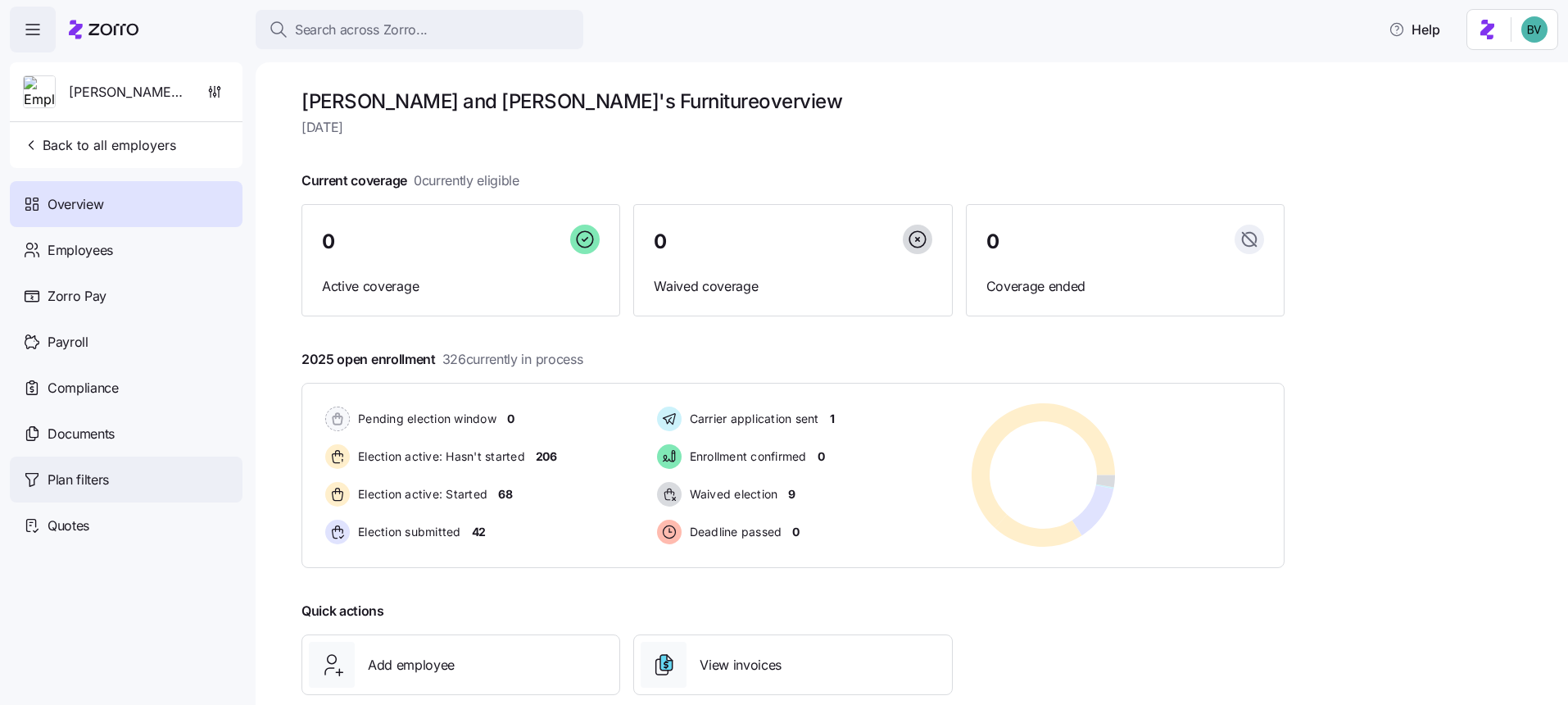 click on "Plan filters" at bounding box center [78, 480] 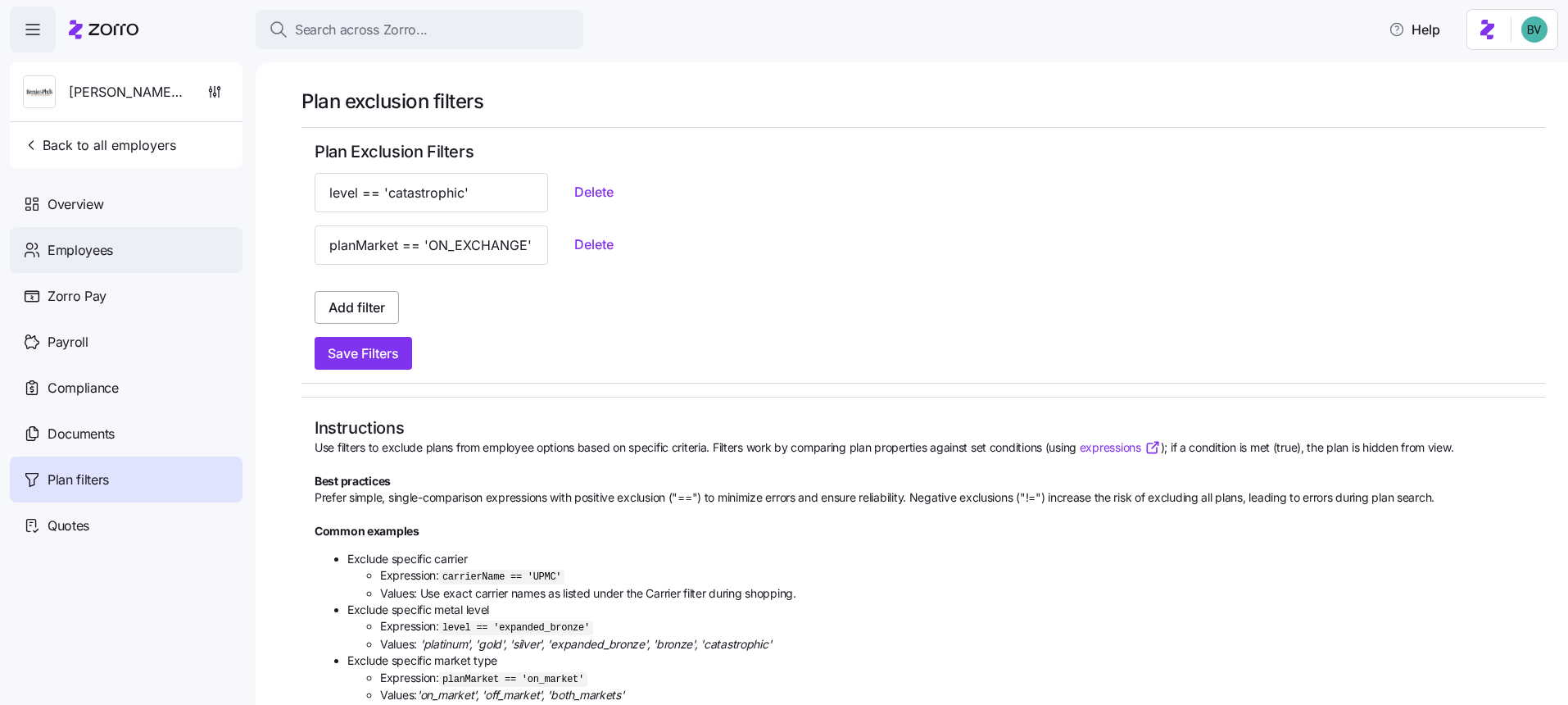 click on "Employees" at bounding box center [126, 250] 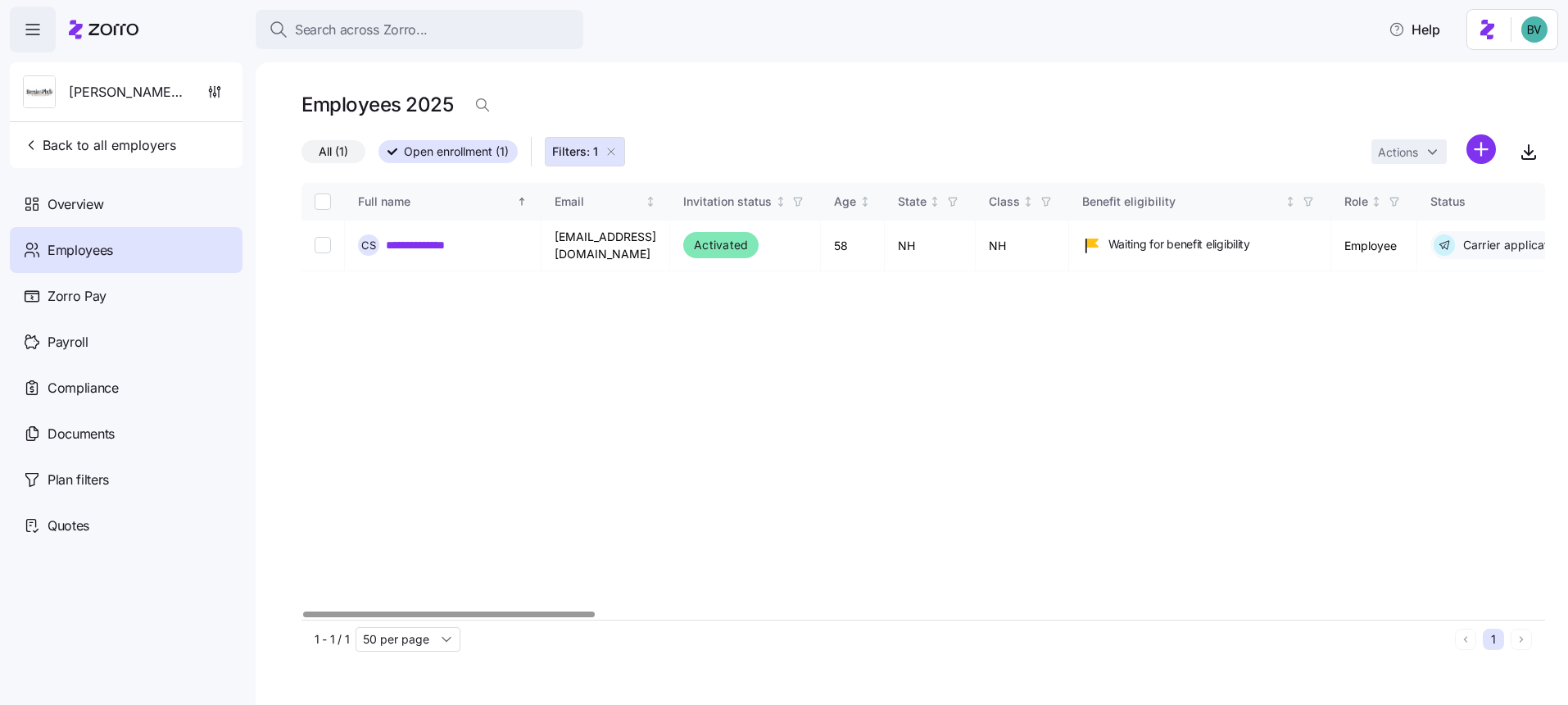 click 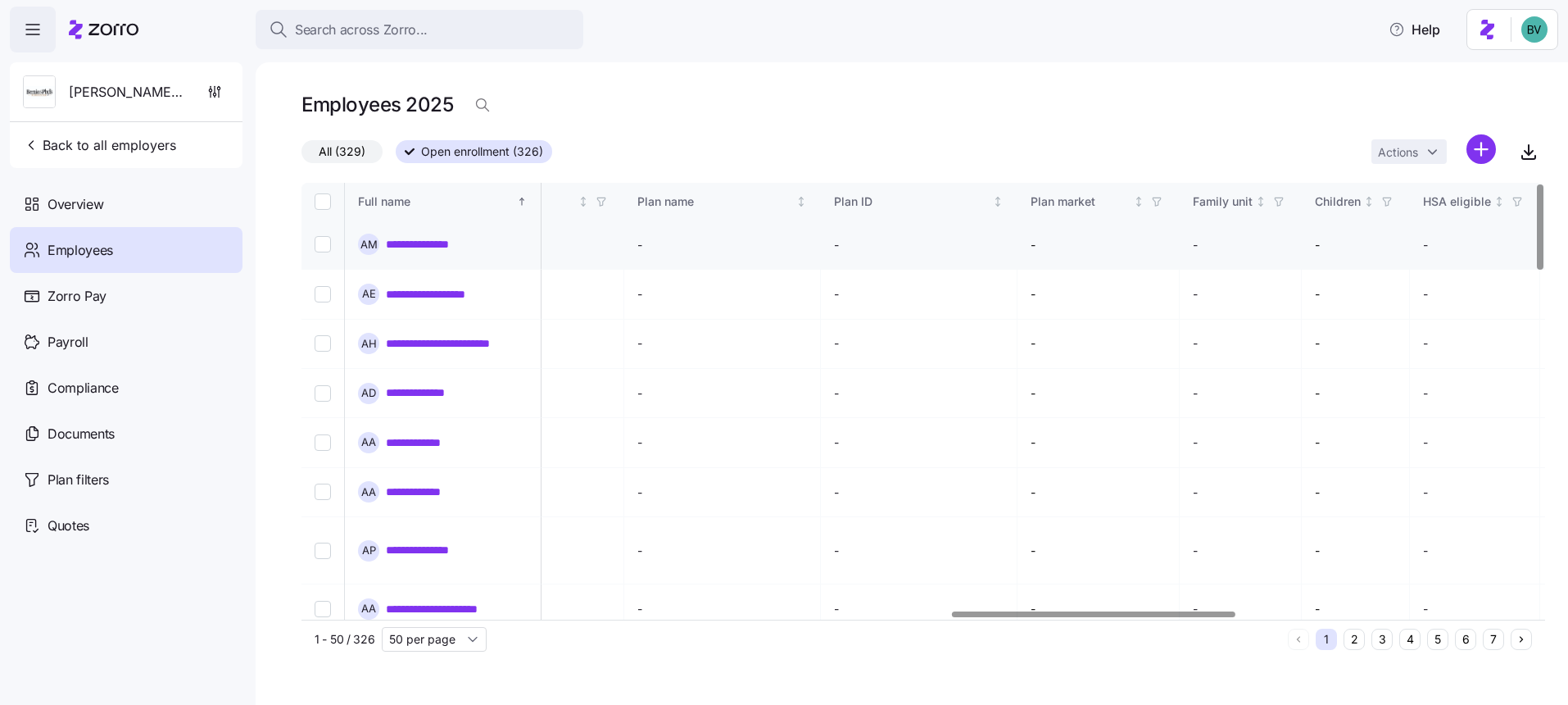 scroll, scrollTop: 0, scrollLeft: 2964, axis: horizontal 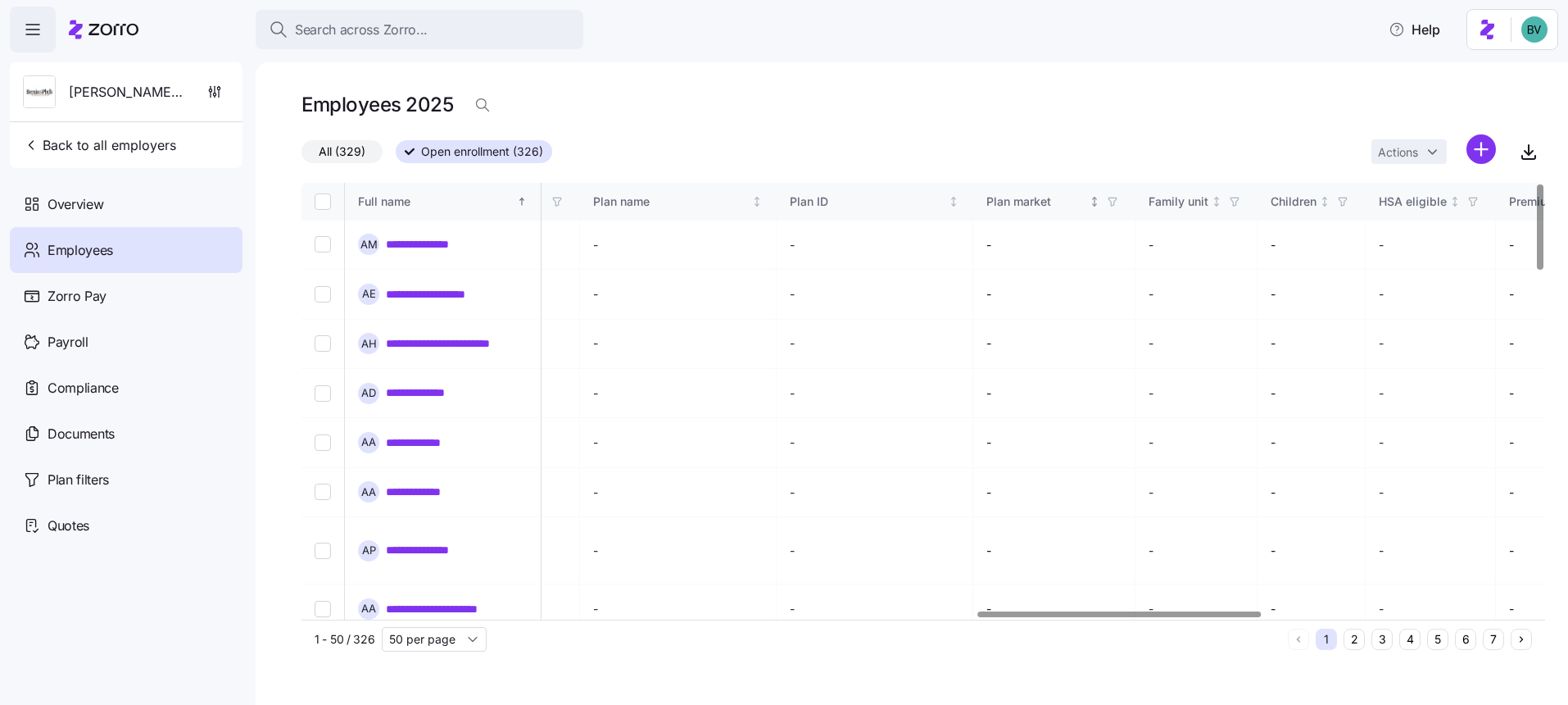 click 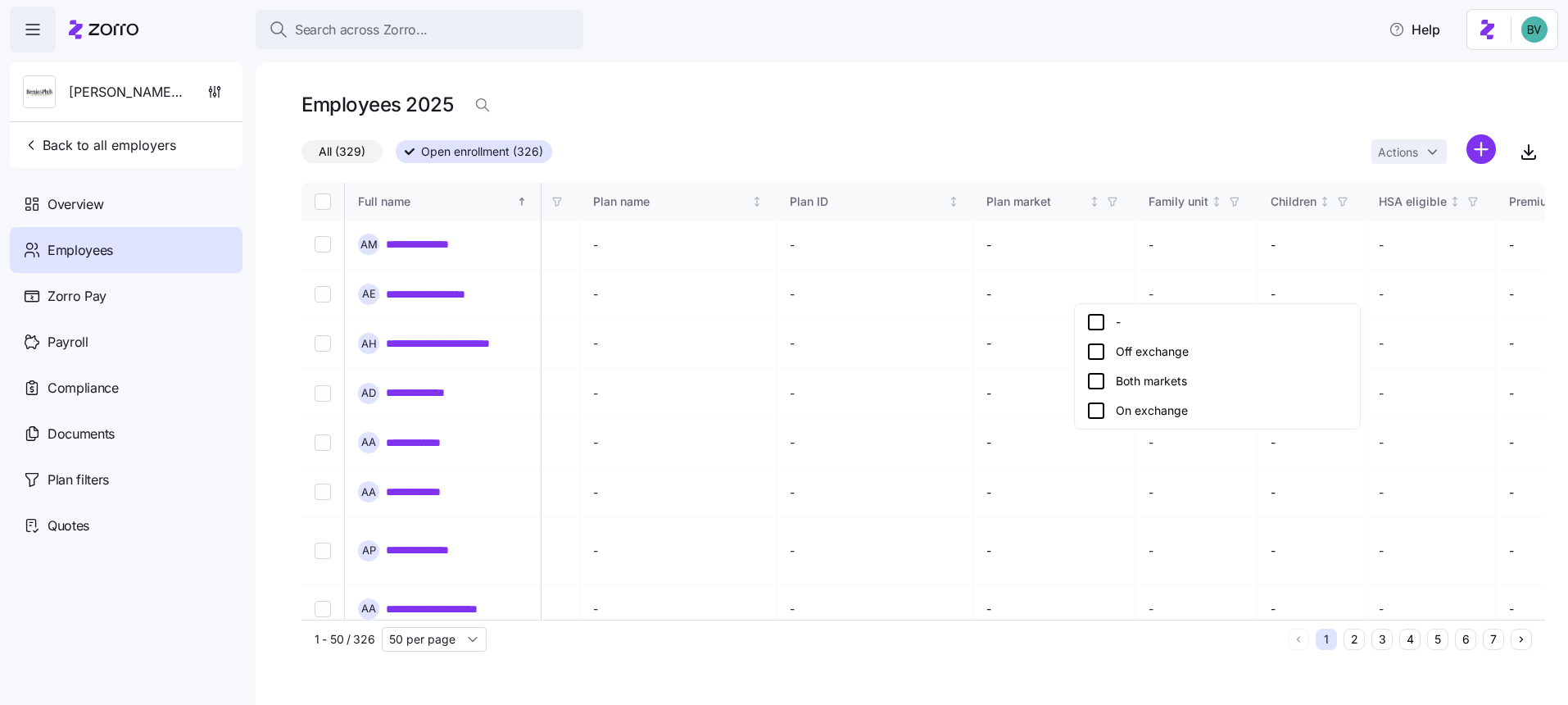 click 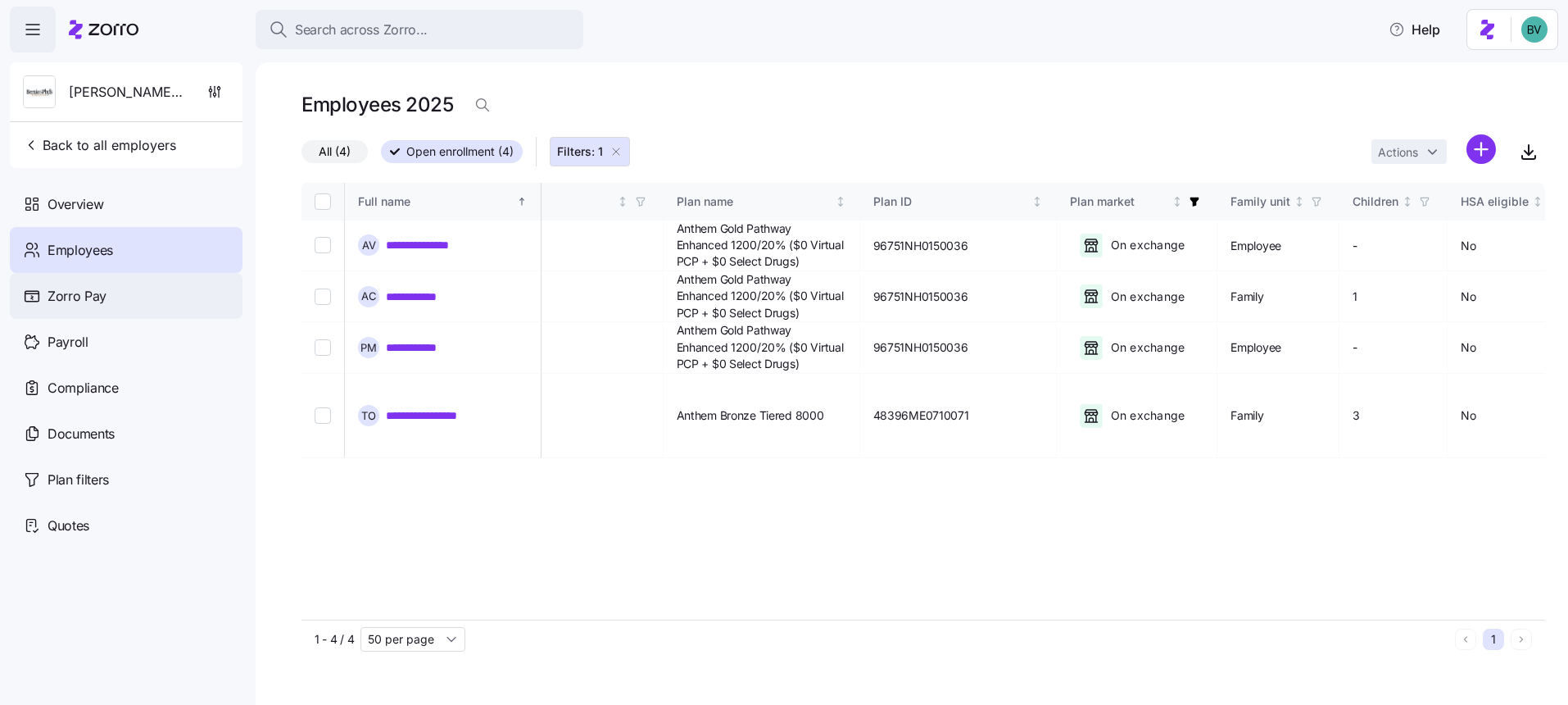 scroll, scrollTop: 0, scrollLeft: 2850, axis: horizontal 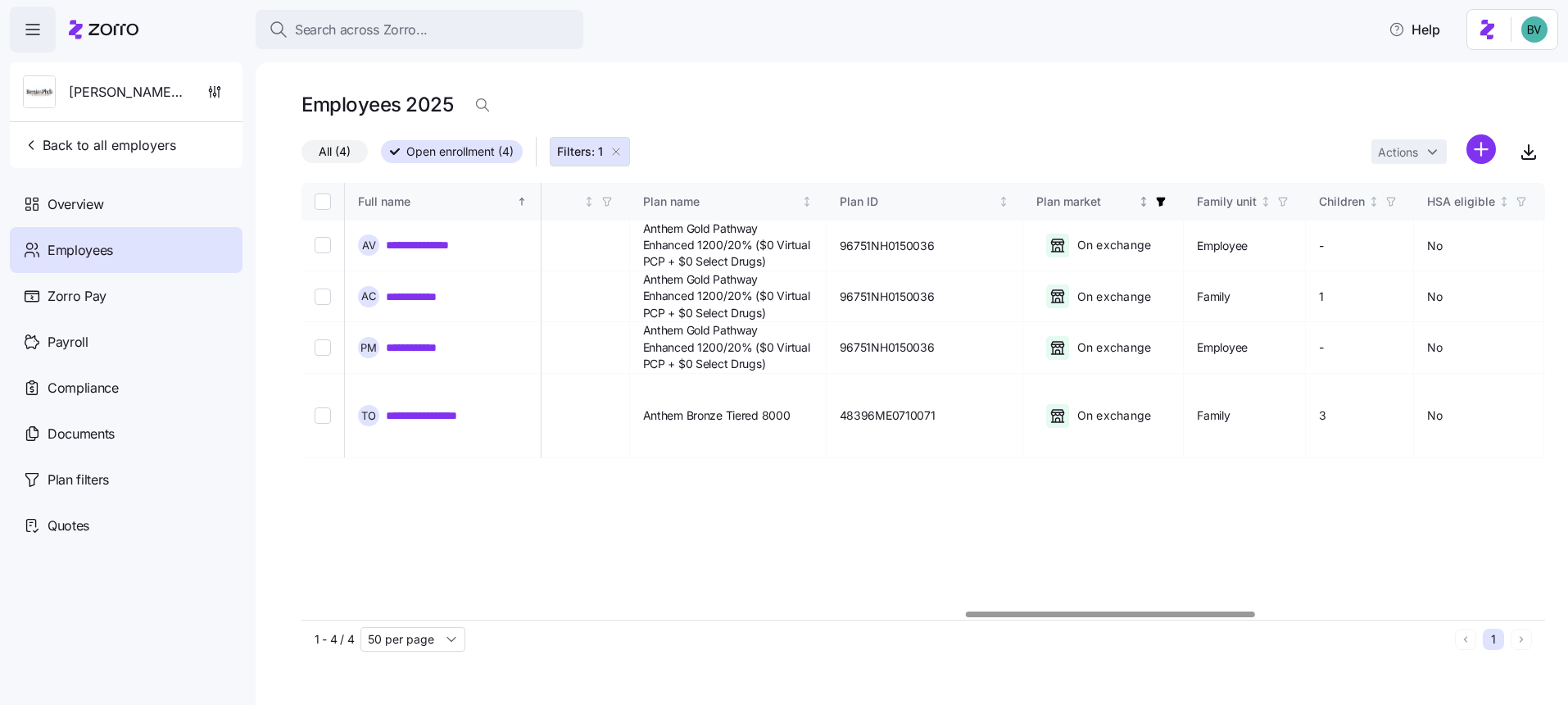 click 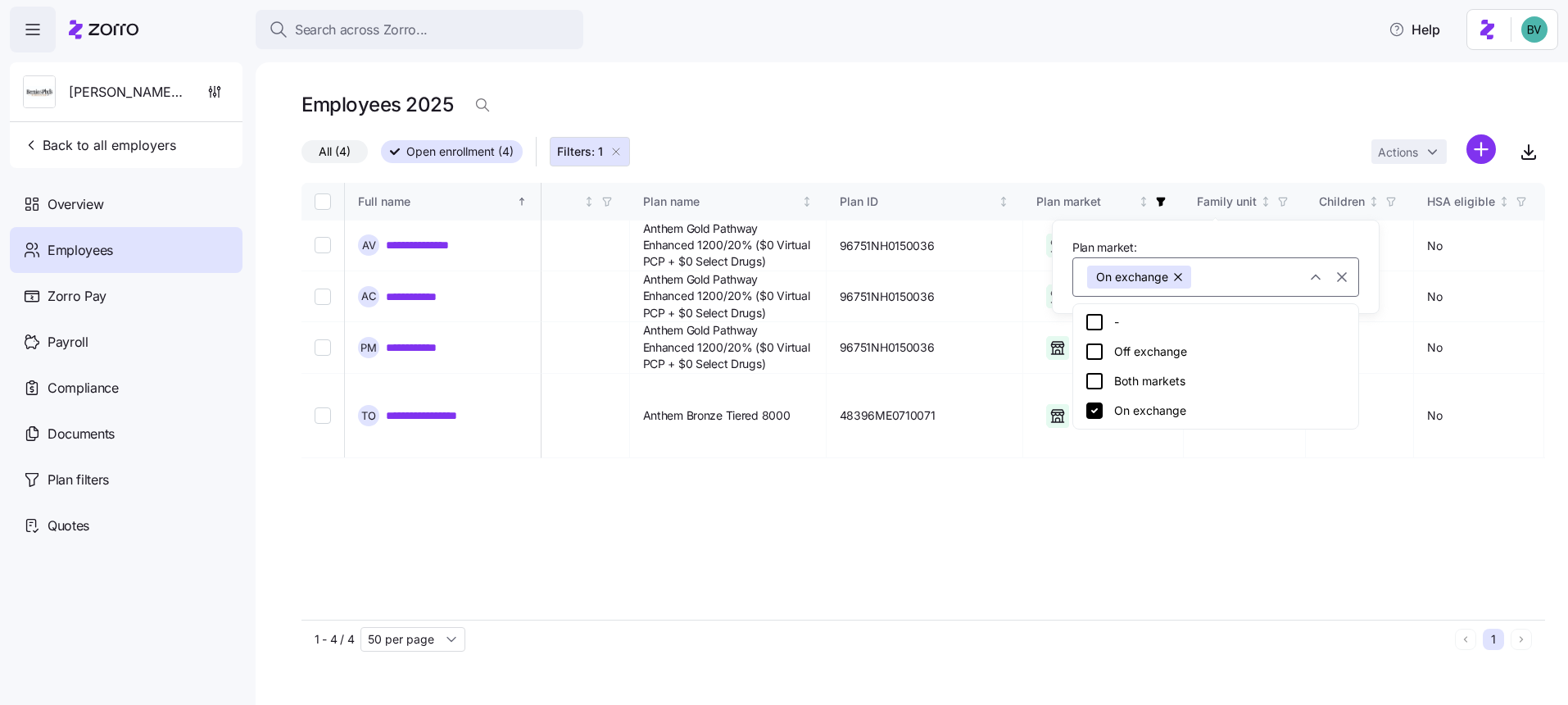 click at bounding box center (1180, 277) 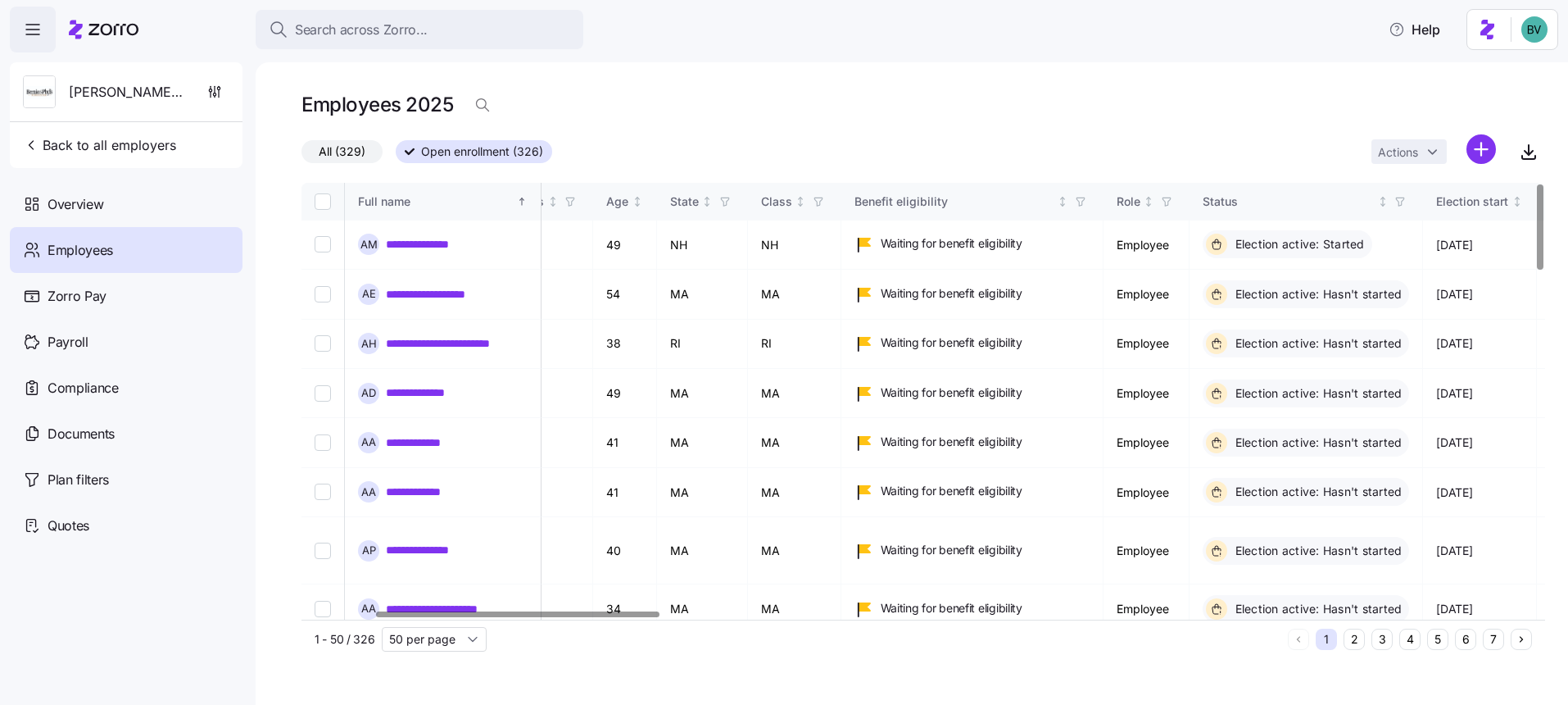 scroll, scrollTop: 0, scrollLeft: 126, axis: horizontal 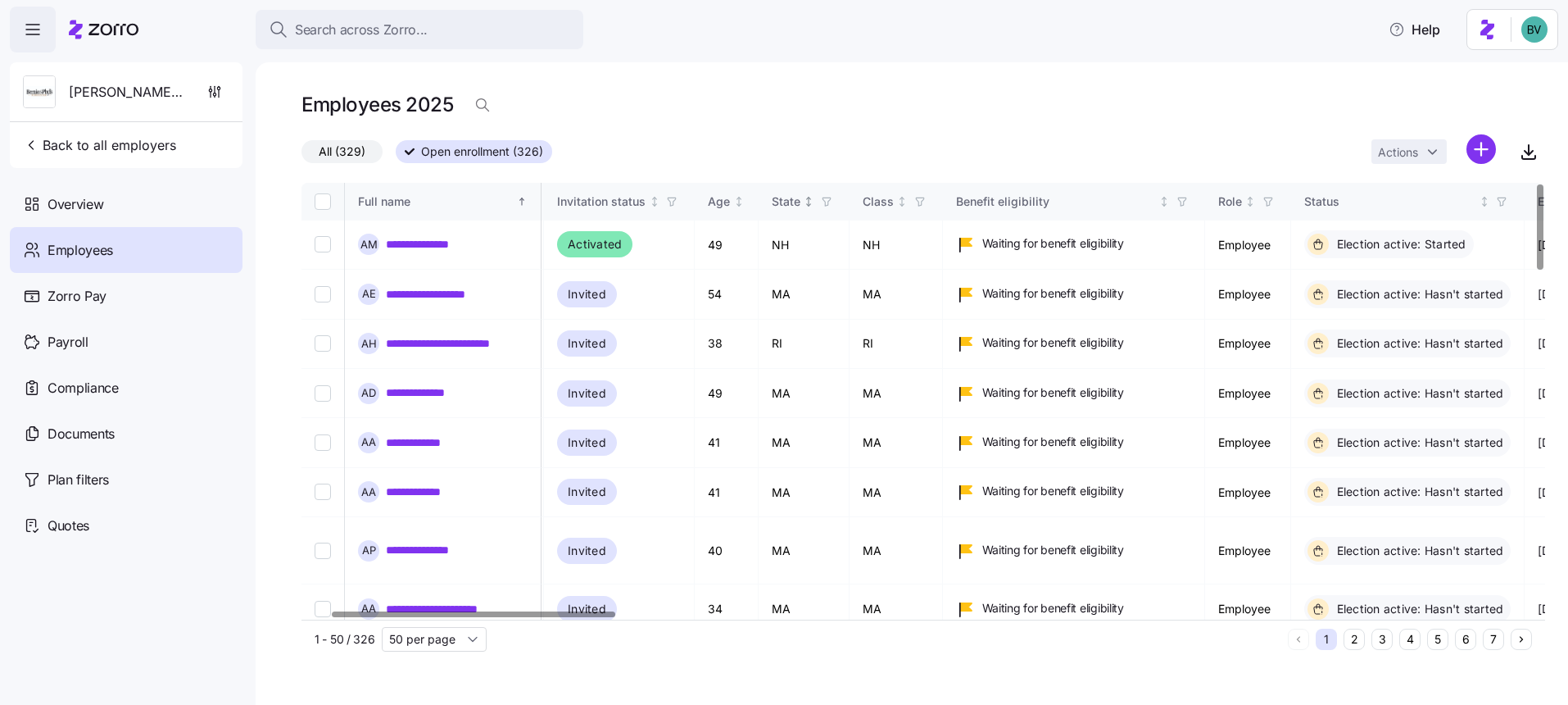 click 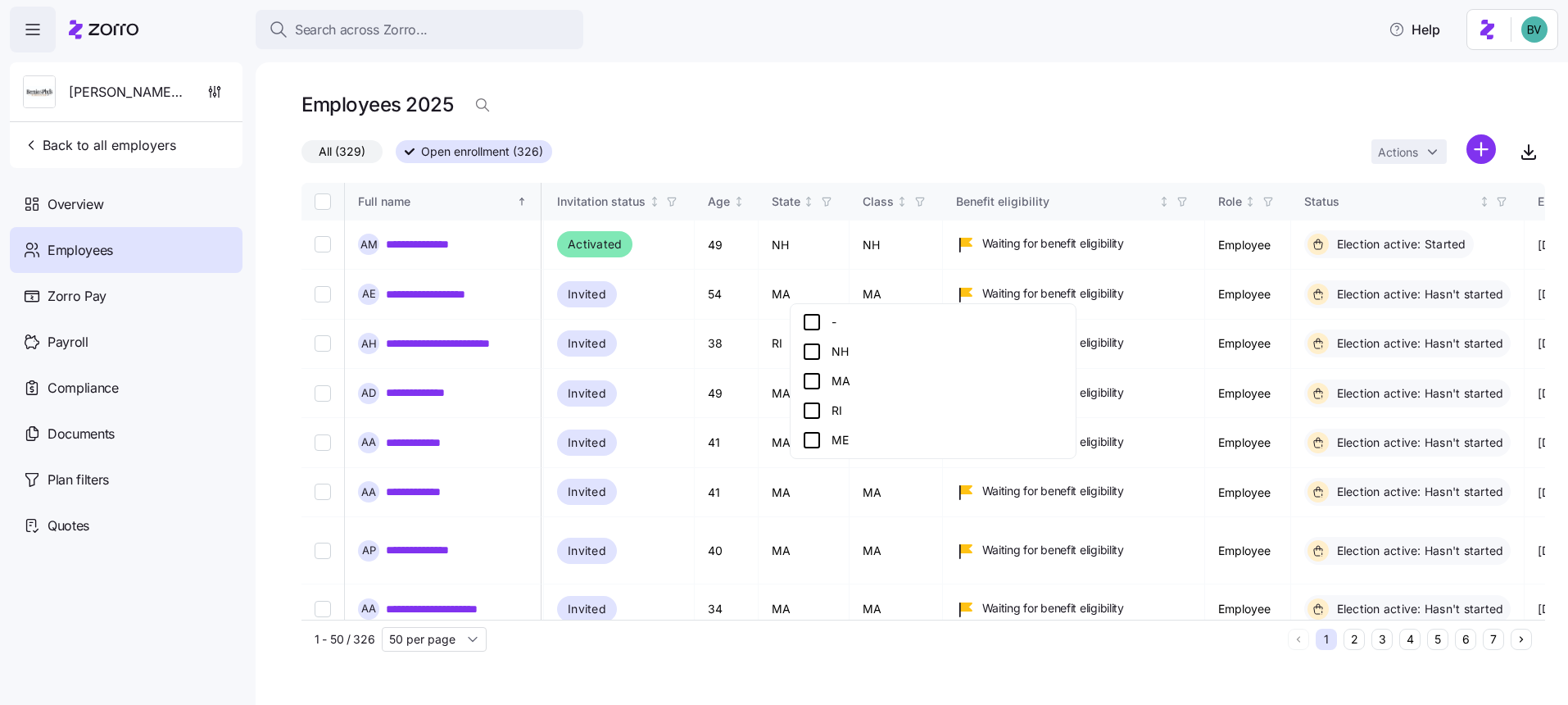 click 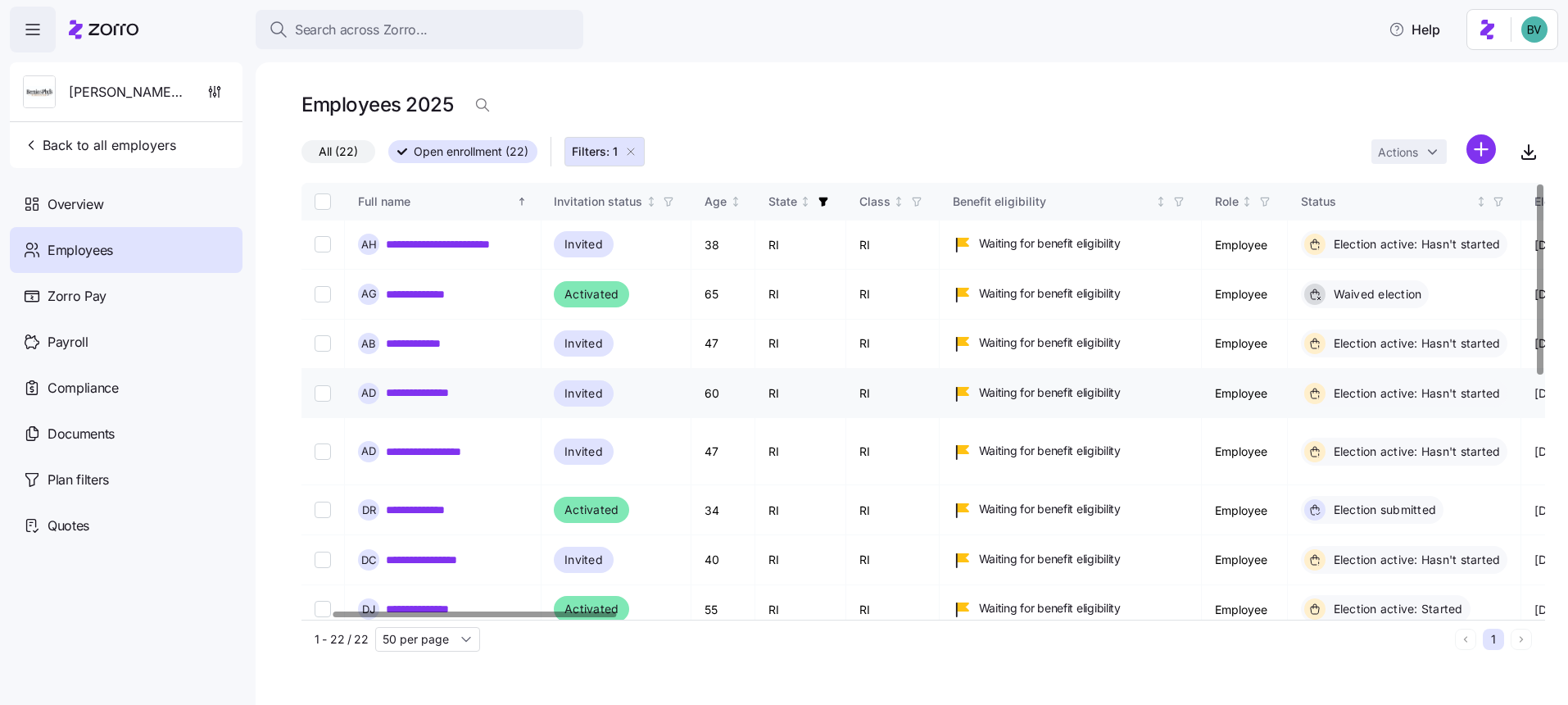 scroll, scrollTop: 0, scrollLeft: 132, axis: horizontal 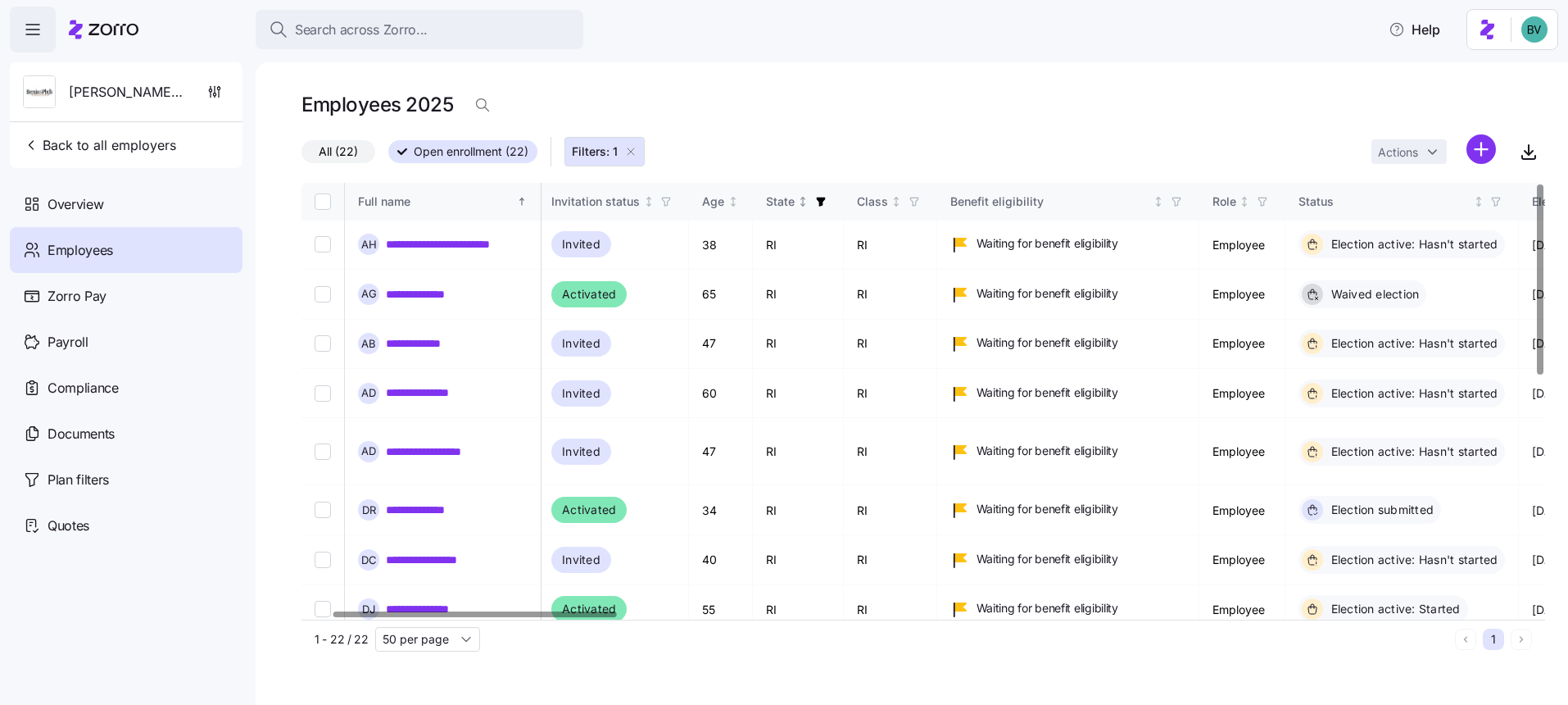 click 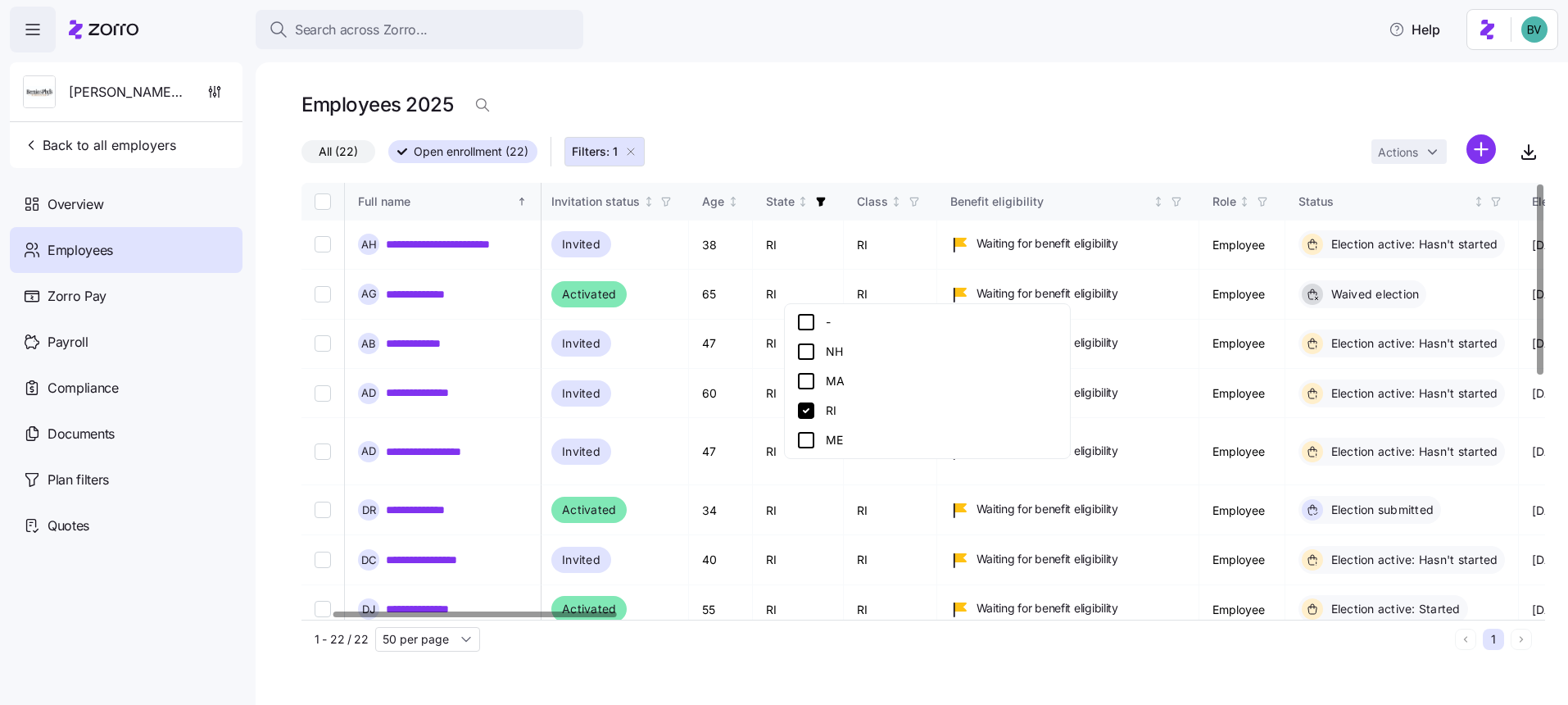 click 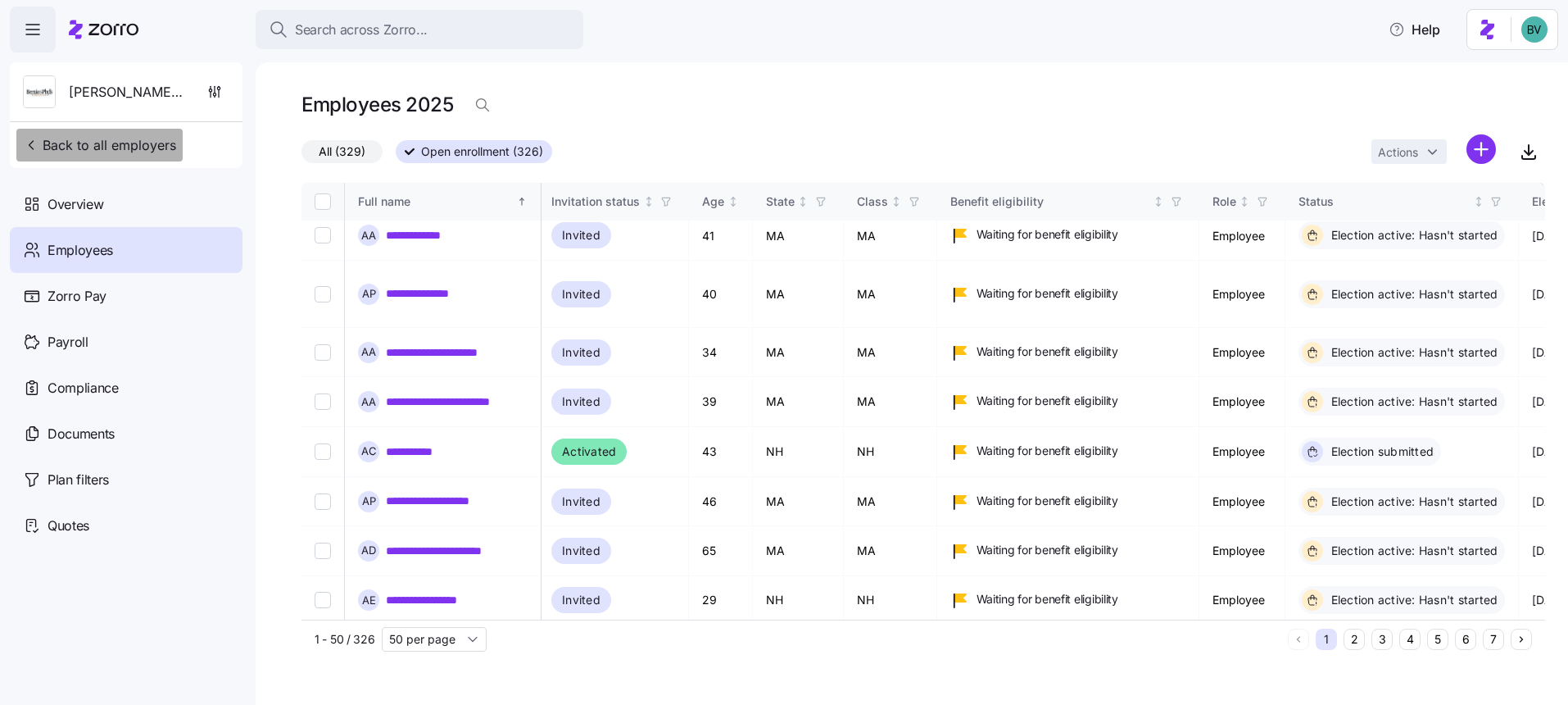 scroll, scrollTop: 0, scrollLeft: 132, axis: horizontal 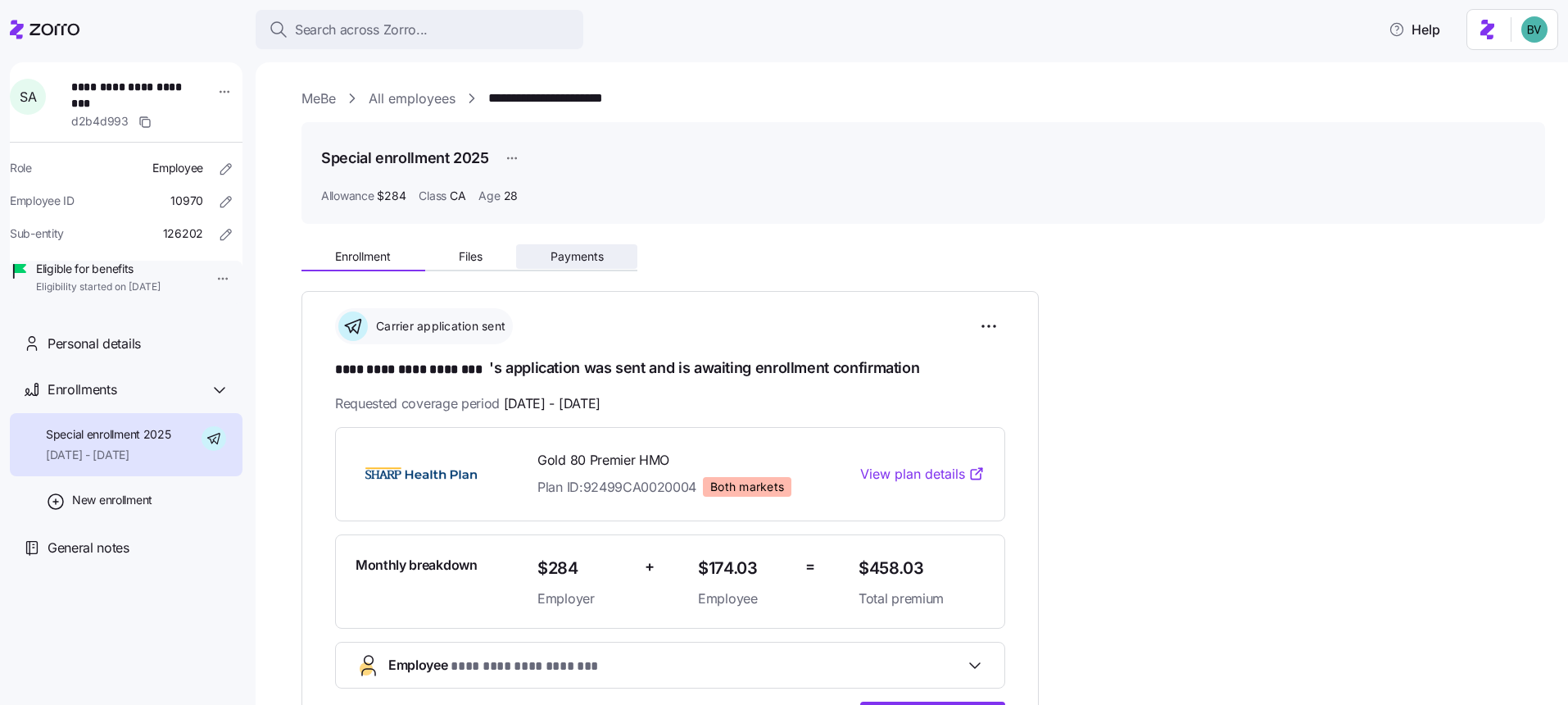 click on "Payments" at bounding box center (577, 257) 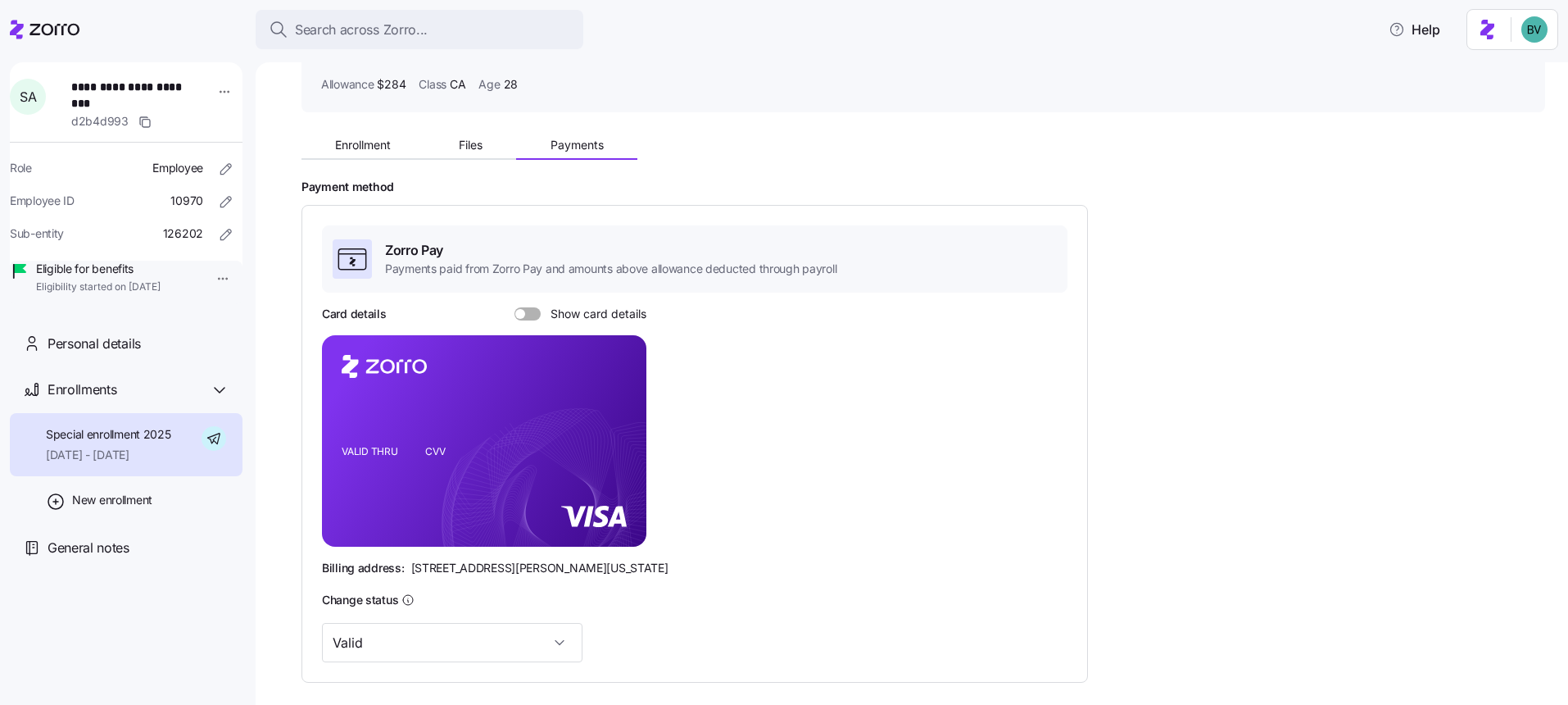 scroll, scrollTop: 329, scrollLeft: 0, axis: vertical 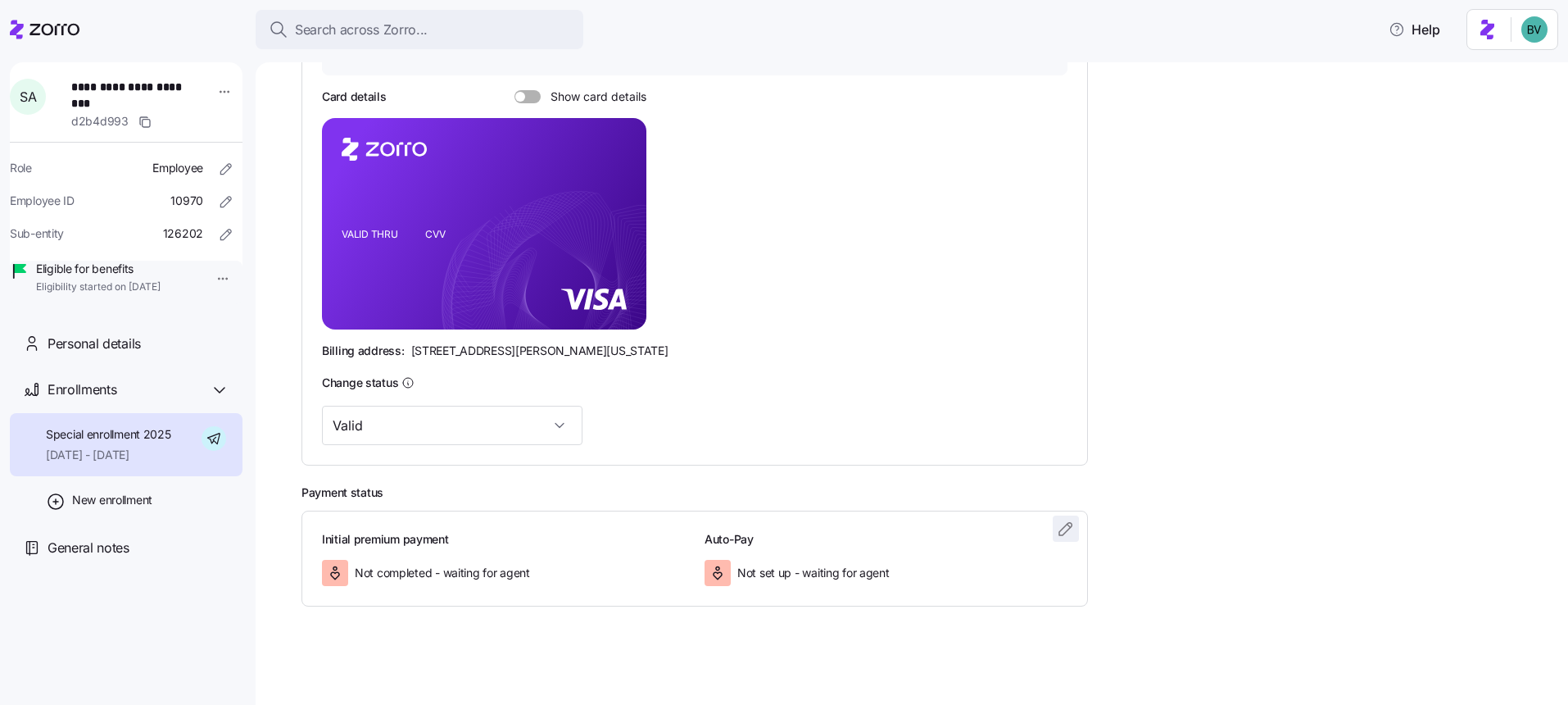 click 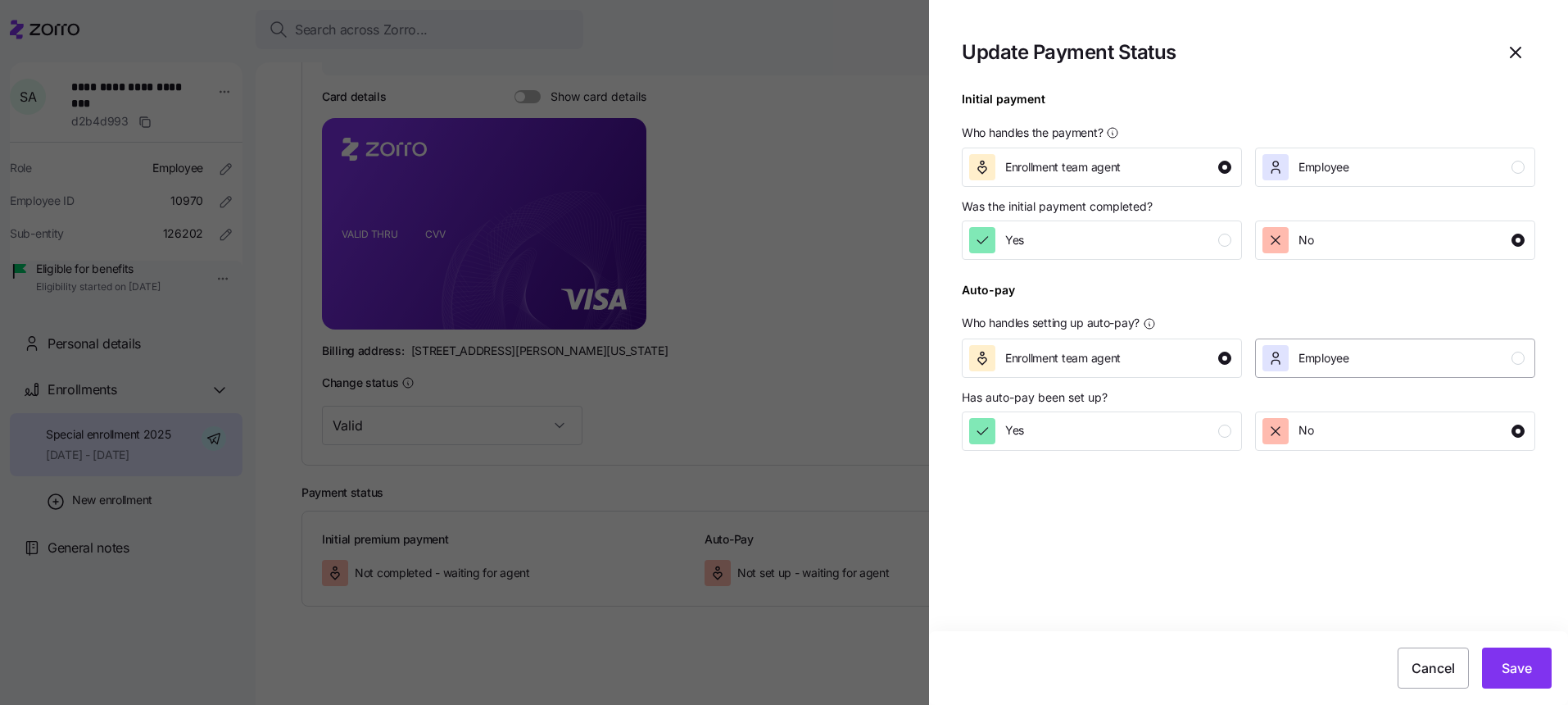 click on "Employee" at bounding box center (1394, 358) 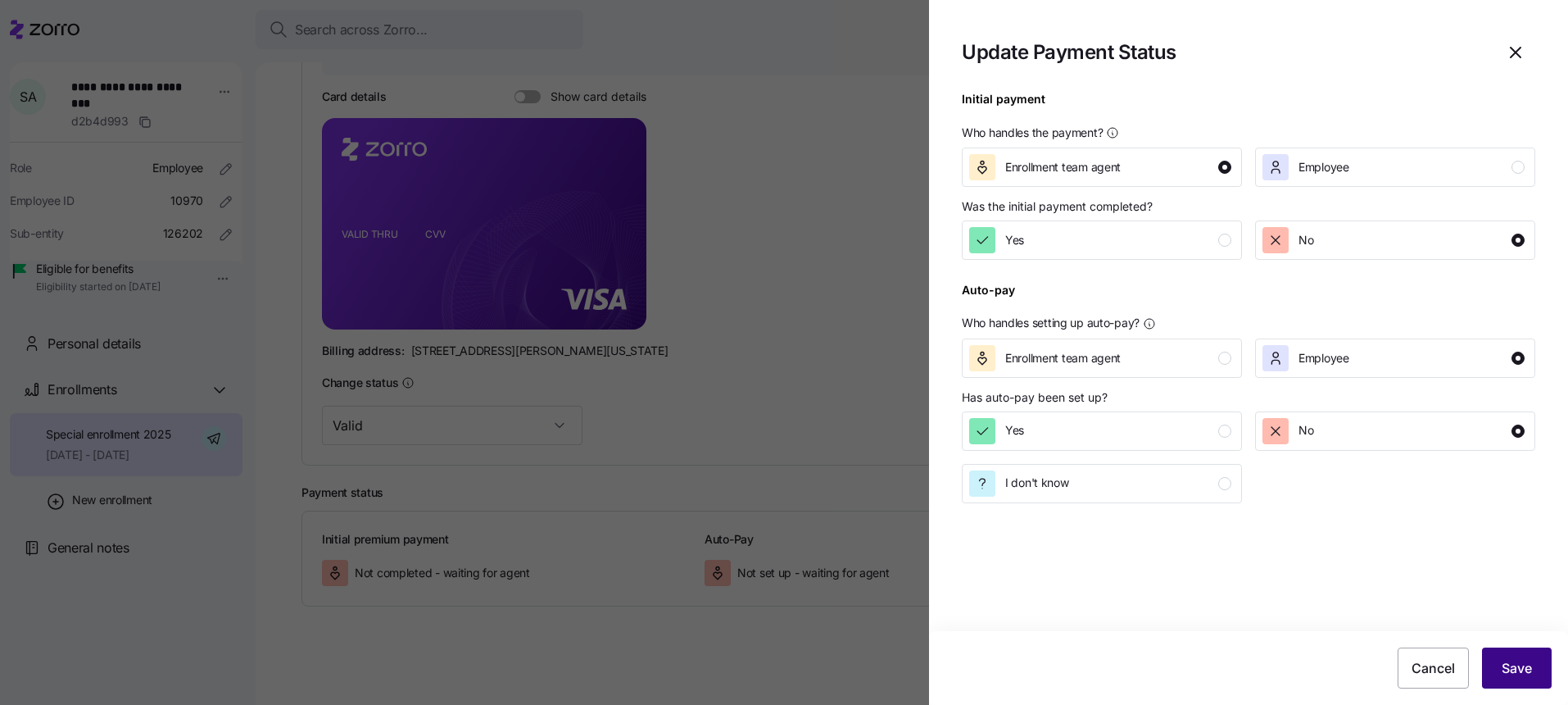 click on "Save" at bounding box center [1516, 668] 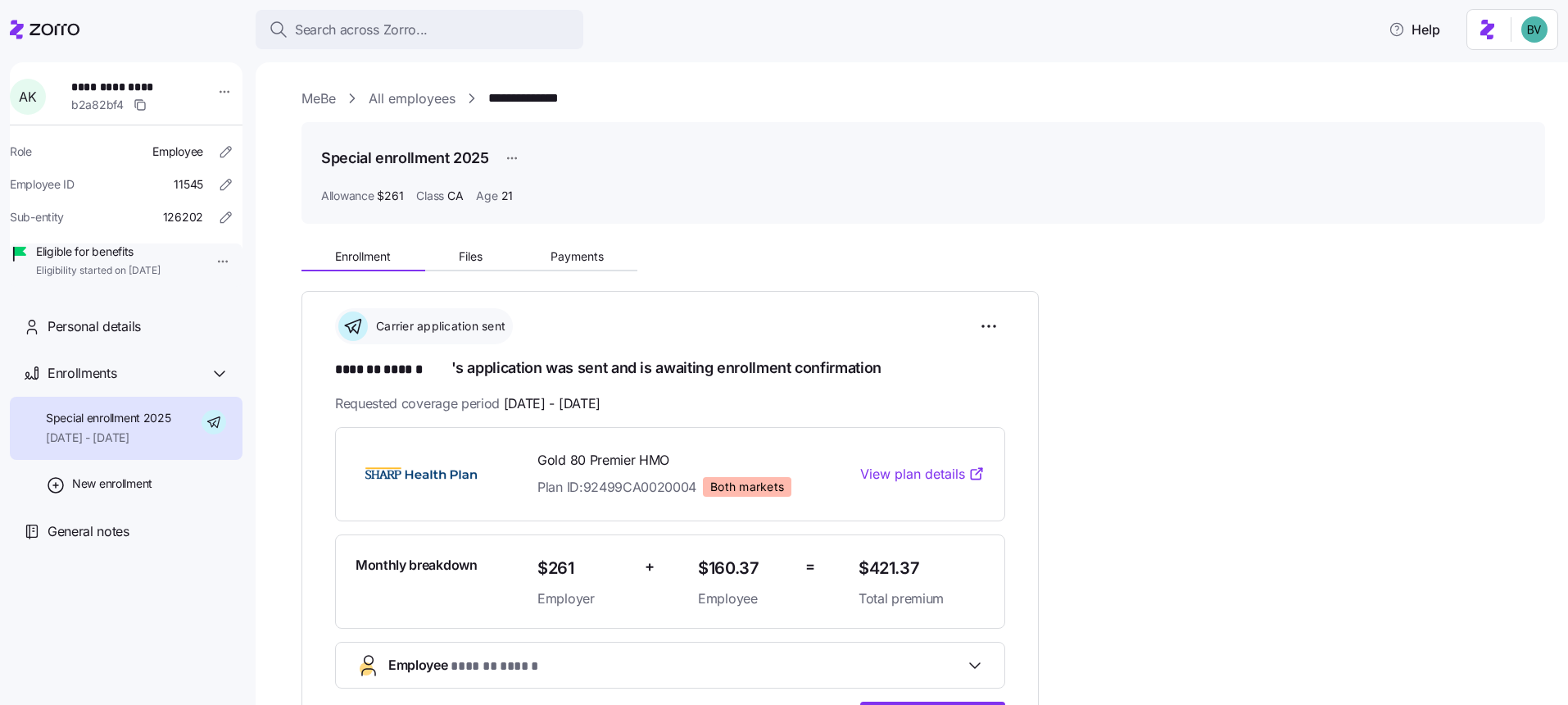 scroll, scrollTop: 0, scrollLeft: 0, axis: both 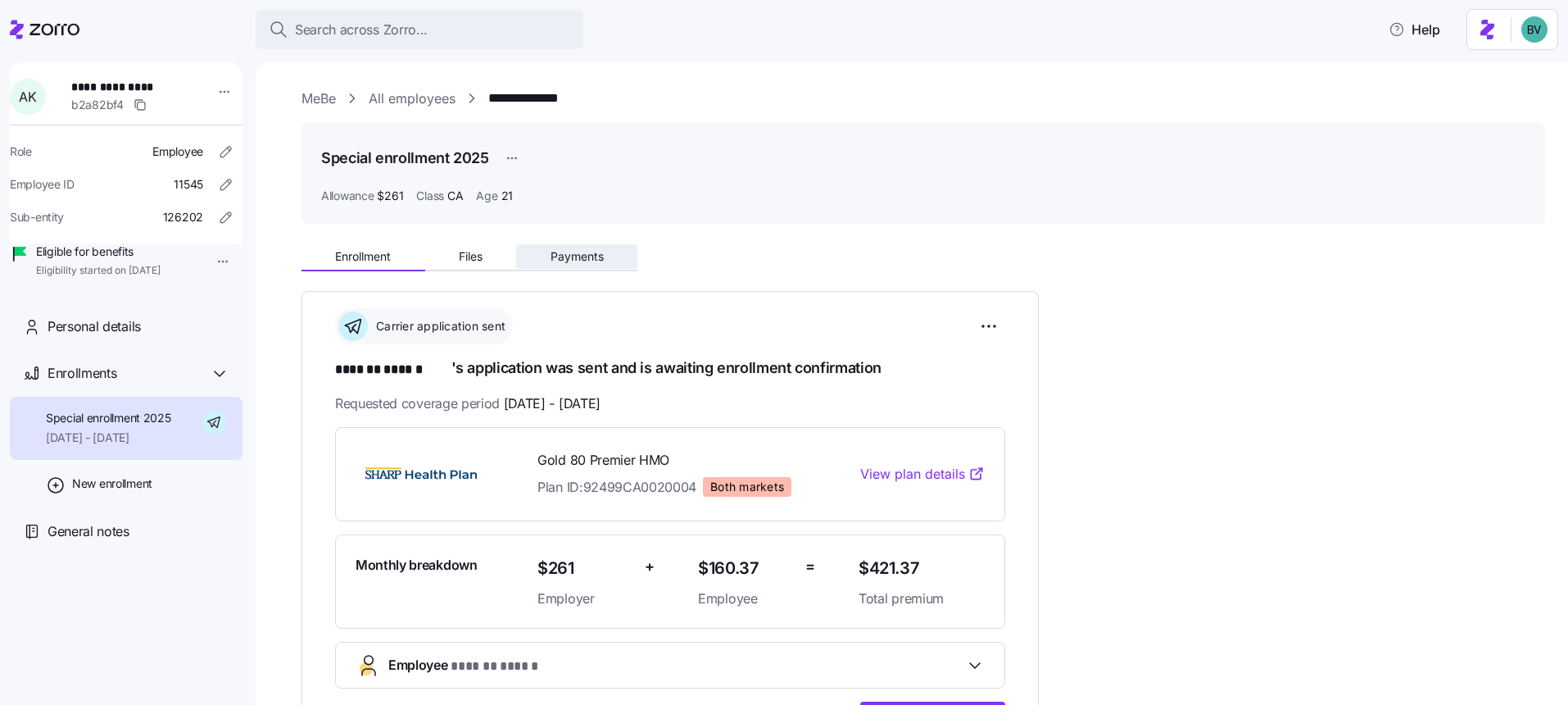 click on "Payments" at bounding box center [577, 257] 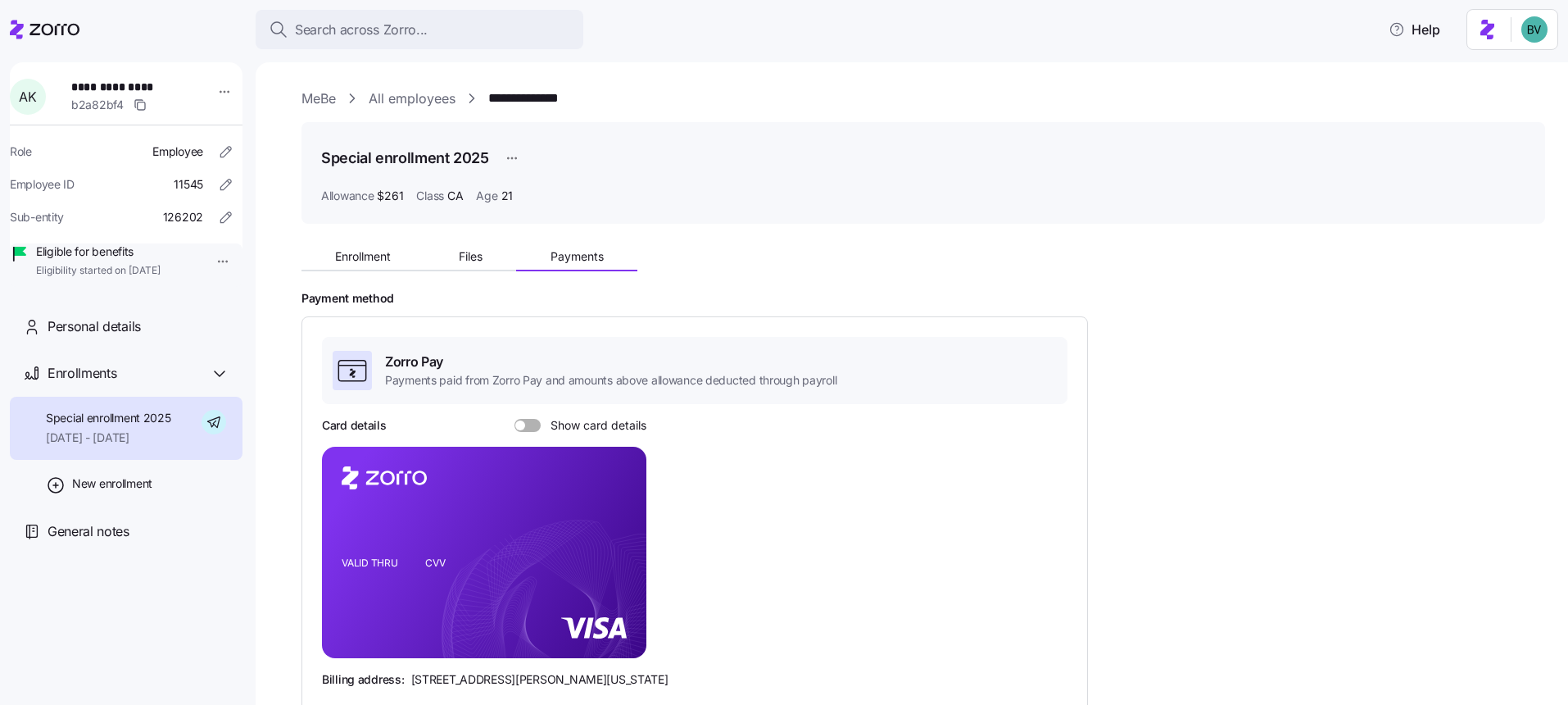 scroll, scrollTop: 329, scrollLeft: 0, axis: vertical 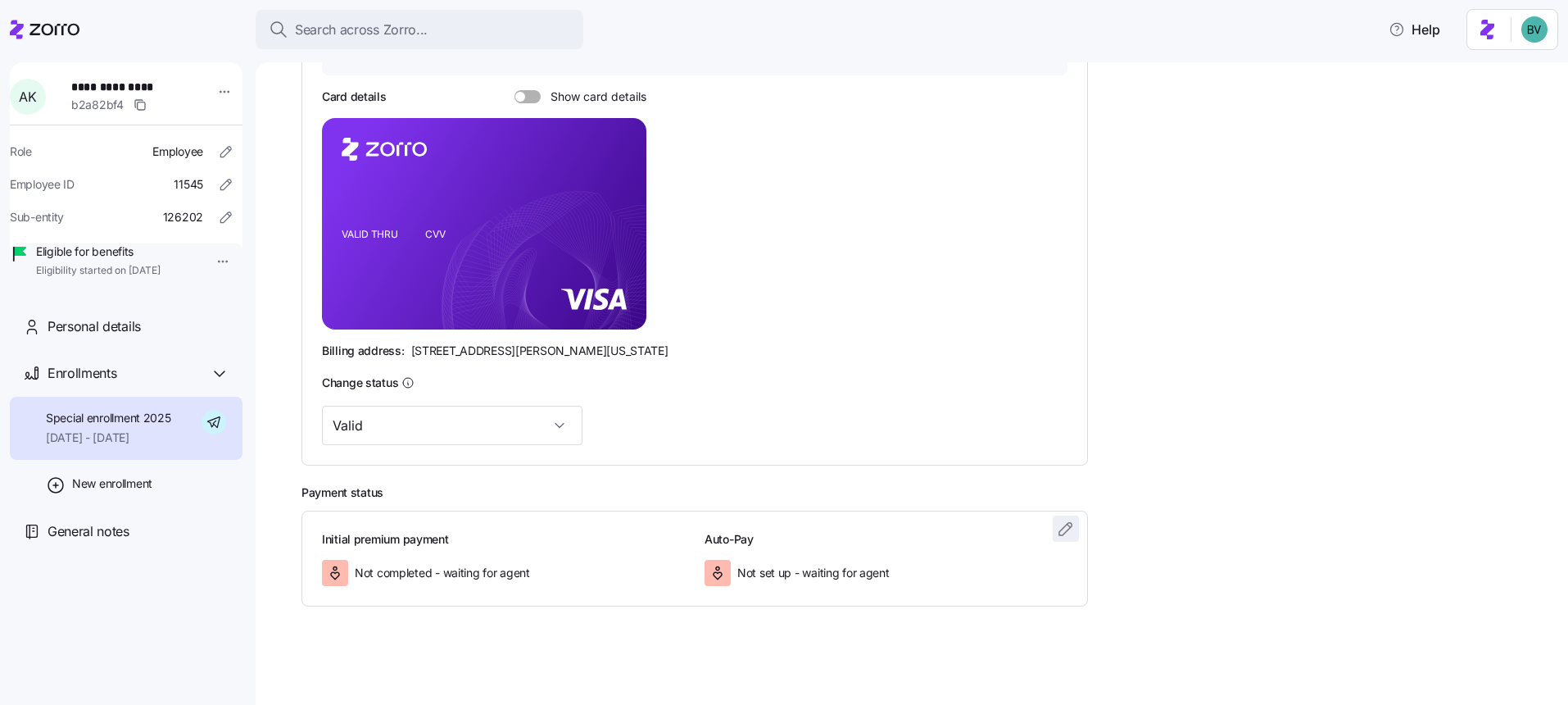 click 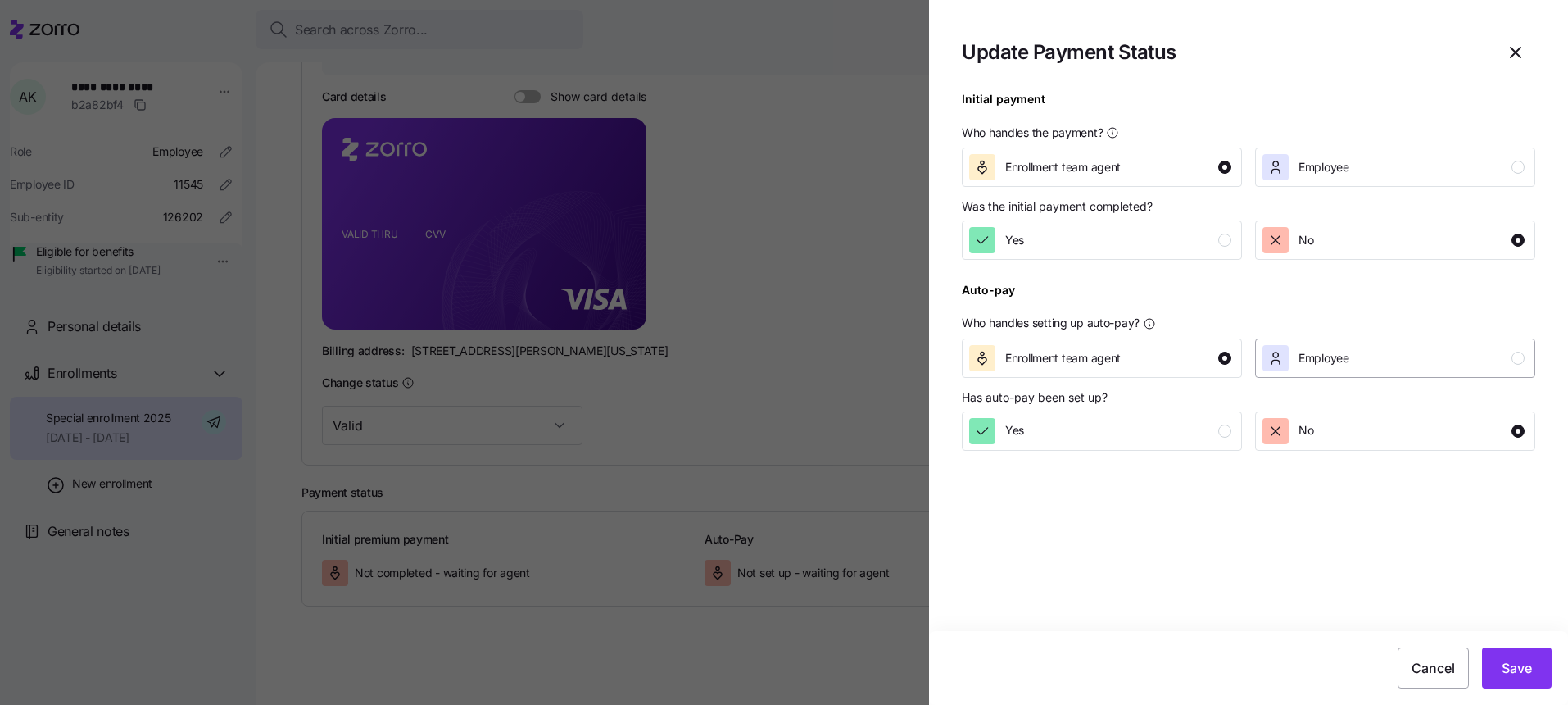 click on "Employee" at bounding box center (1394, 358) 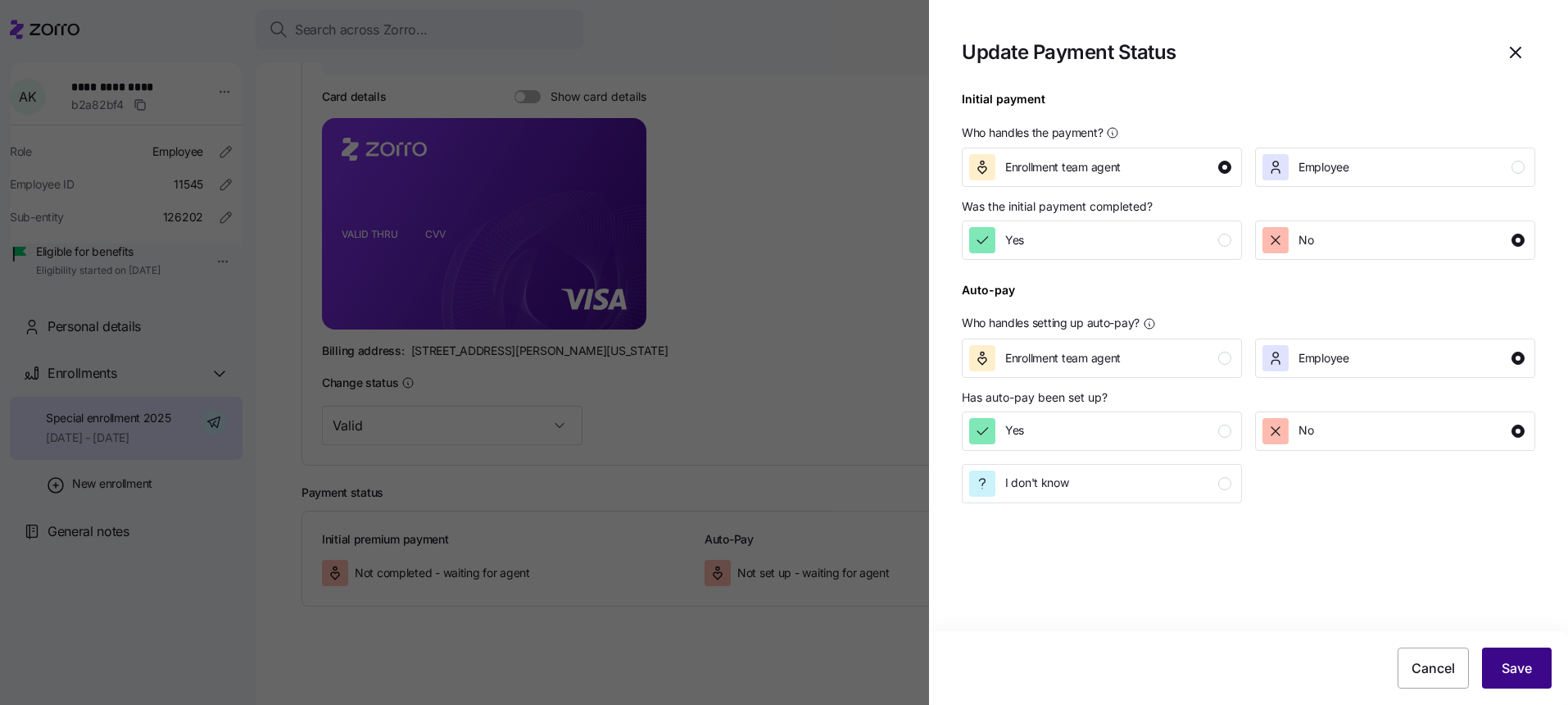 click on "Save" at bounding box center [1516, 668] 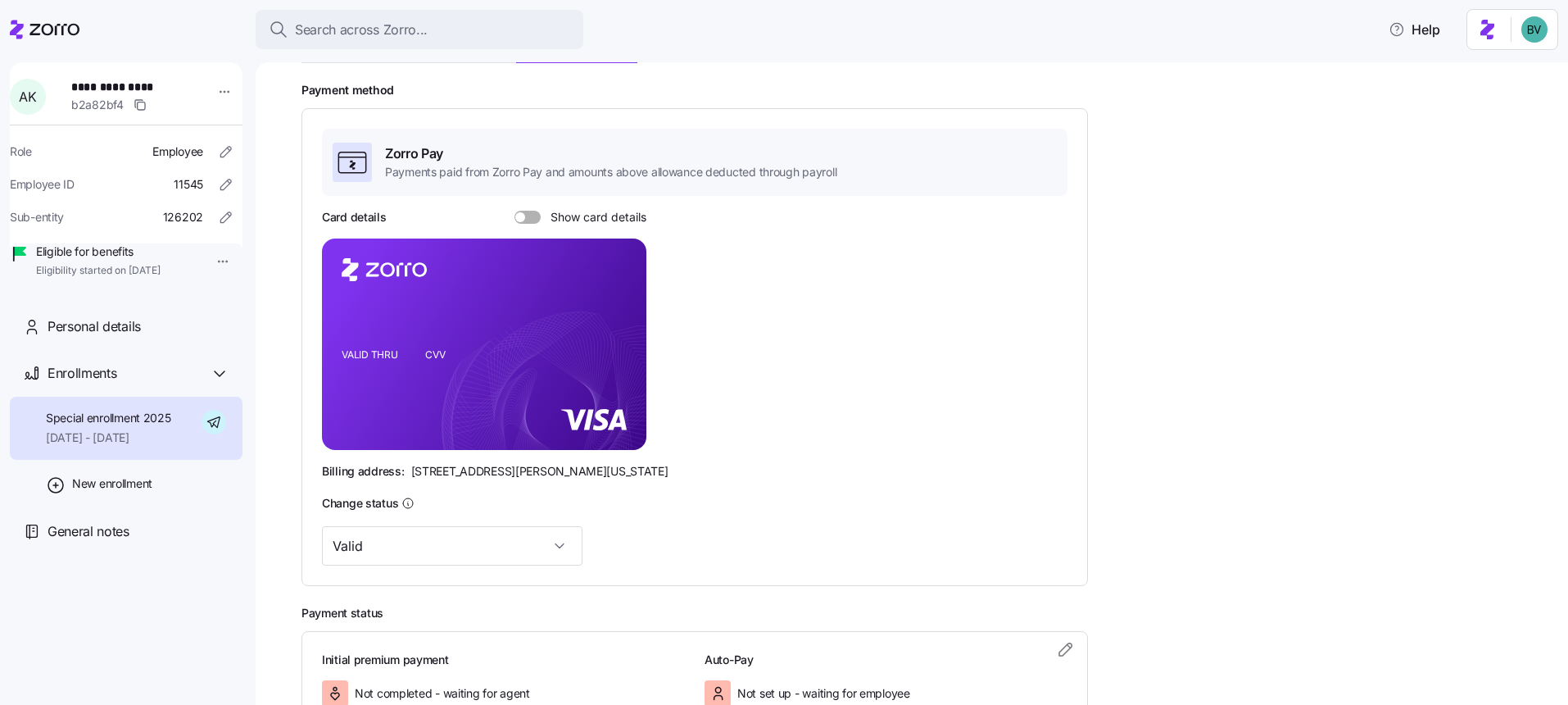 scroll, scrollTop: 0, scrollLeft: 0, axis: both 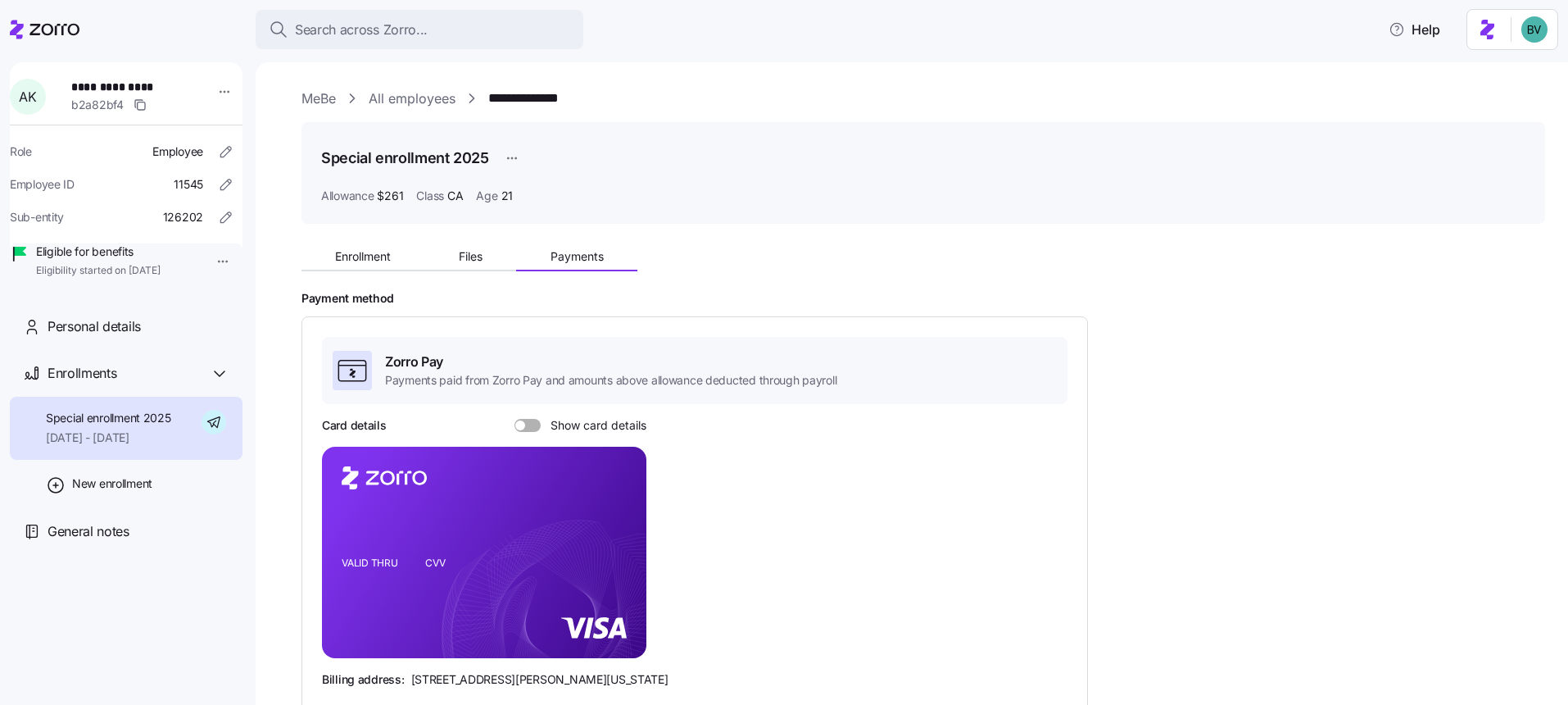 click on "All employees" at bounding box center [412, 98] 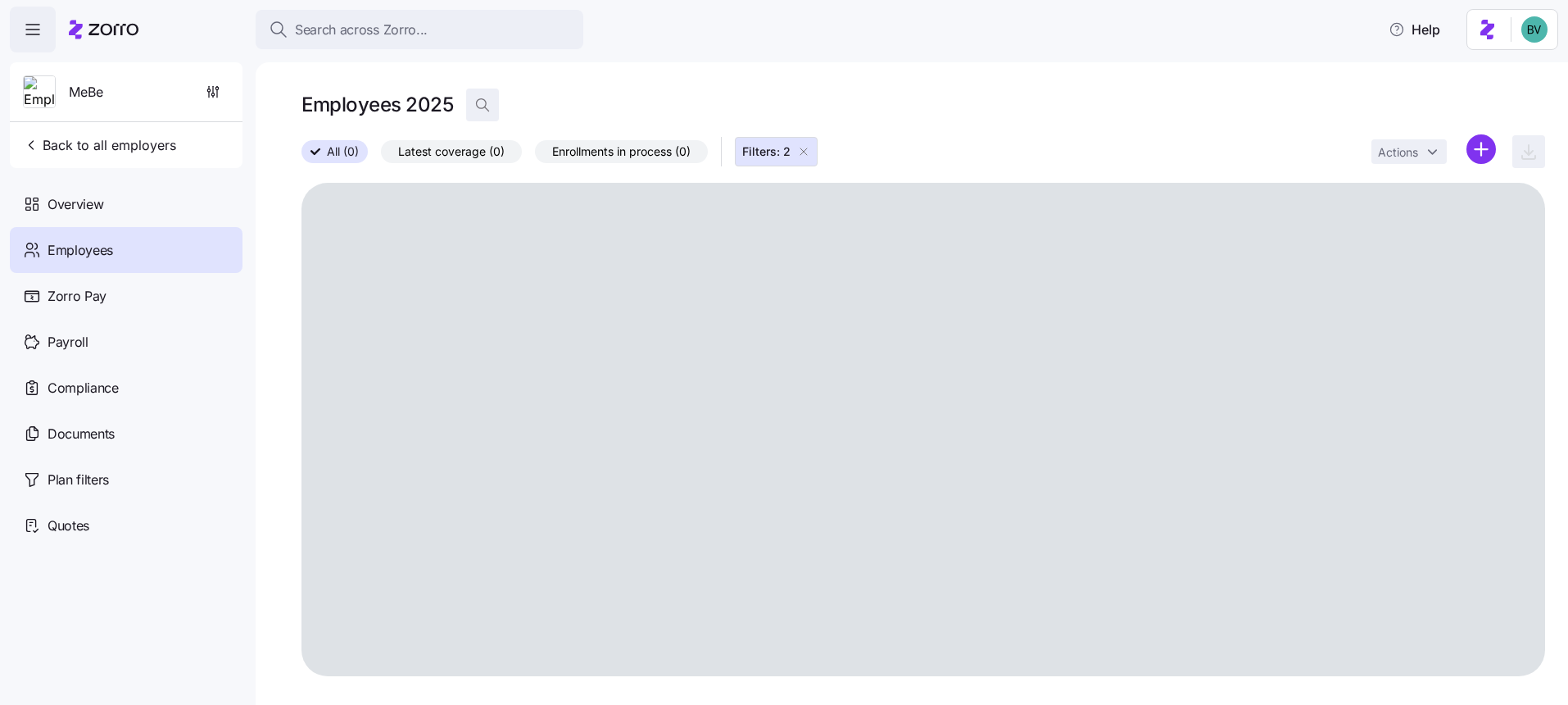 click at bounding box center [483, 105] 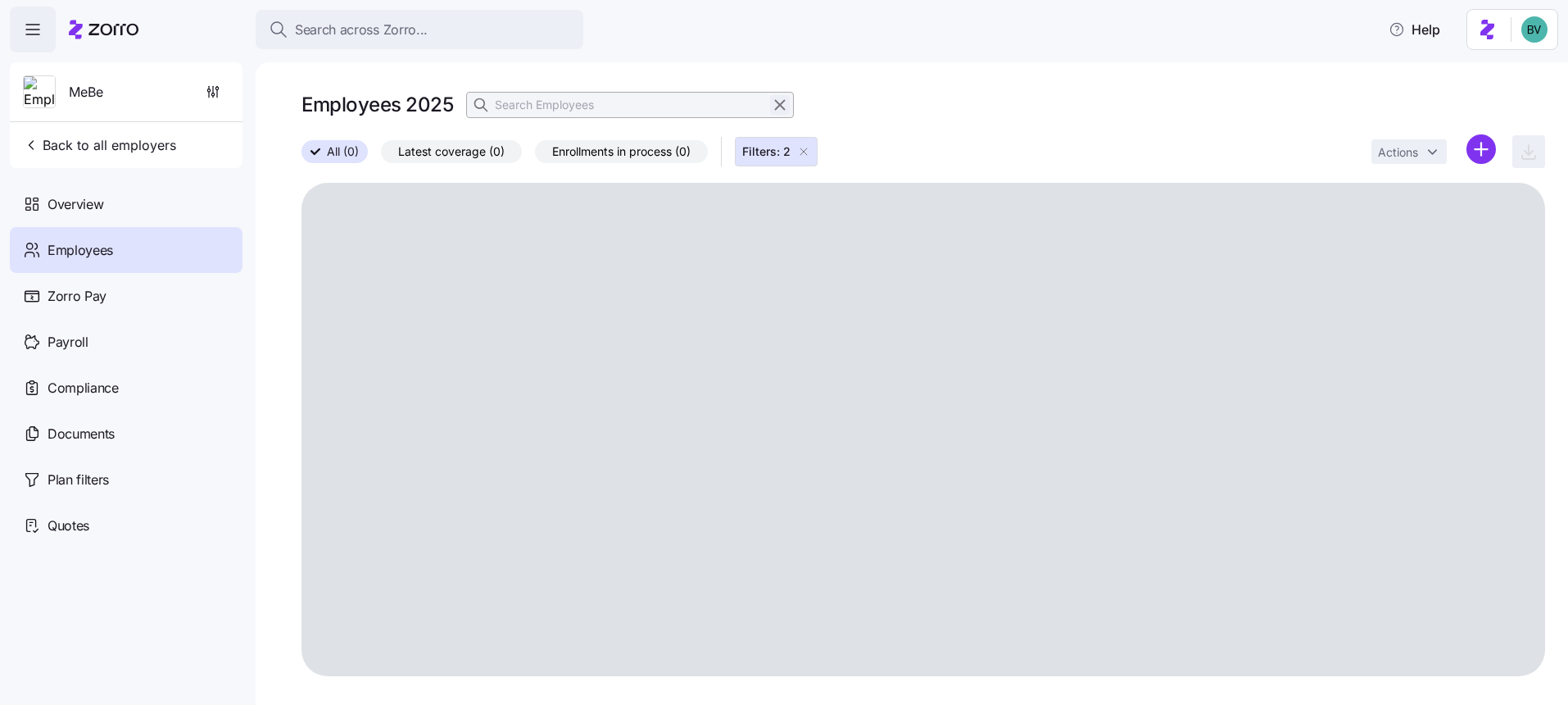 click 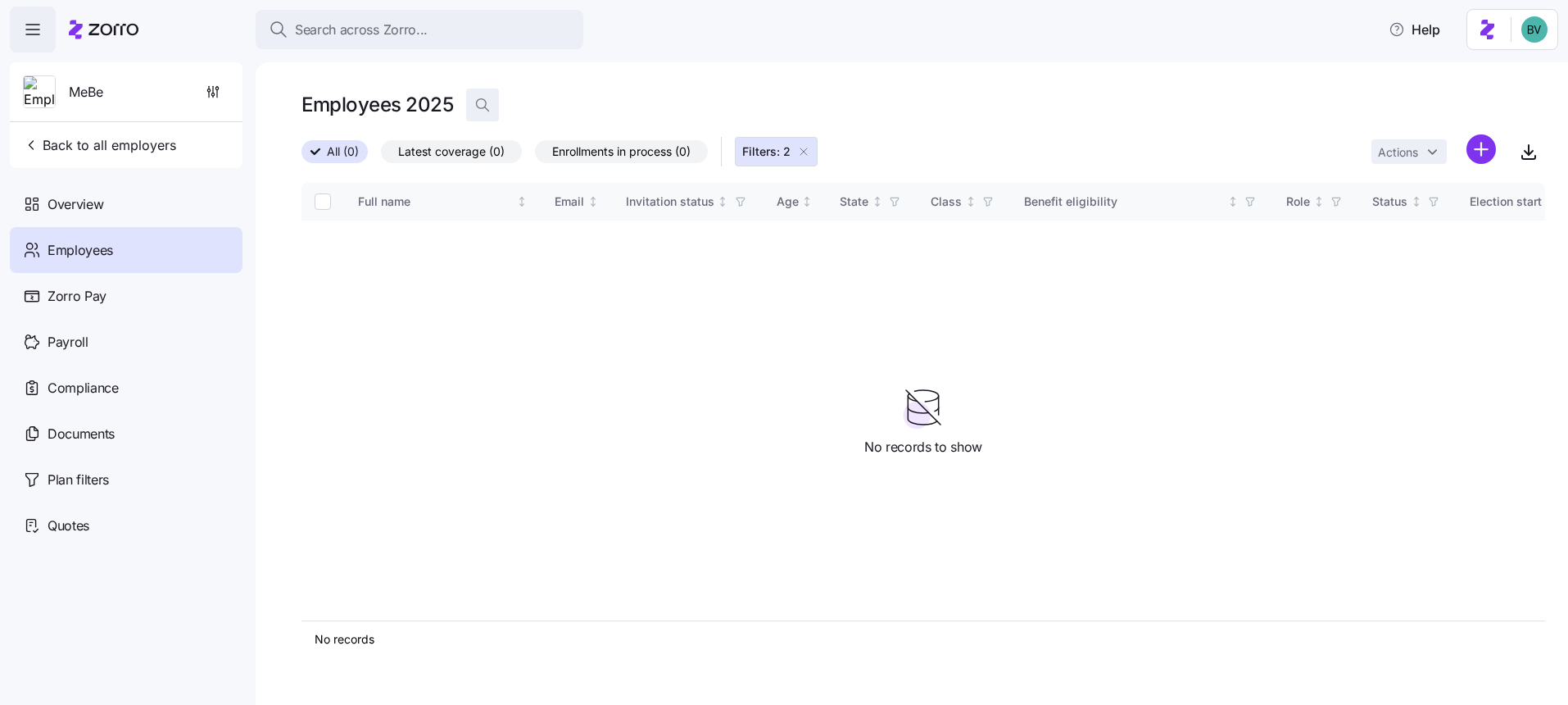 click at bounding box center [483, 105] 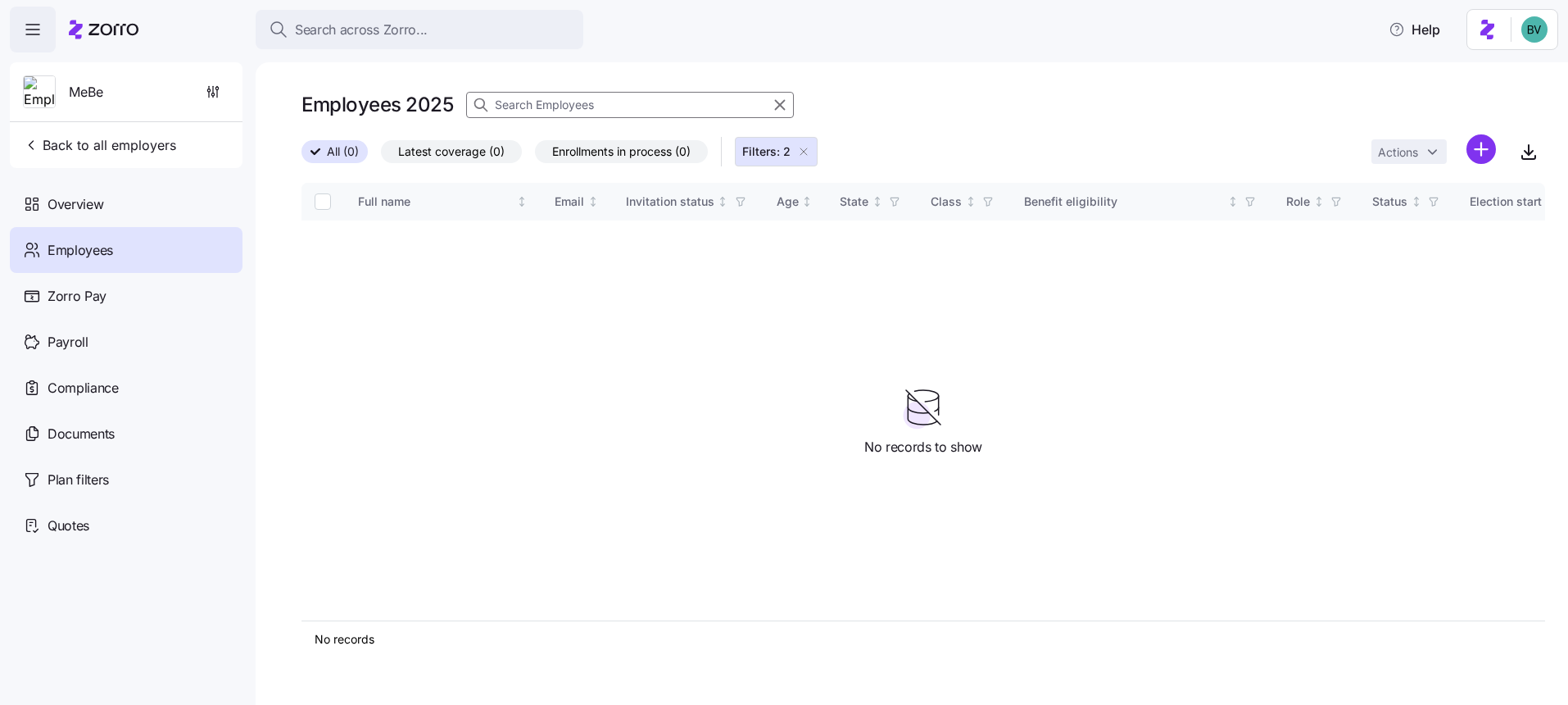 click at bounding box center (630, 105) 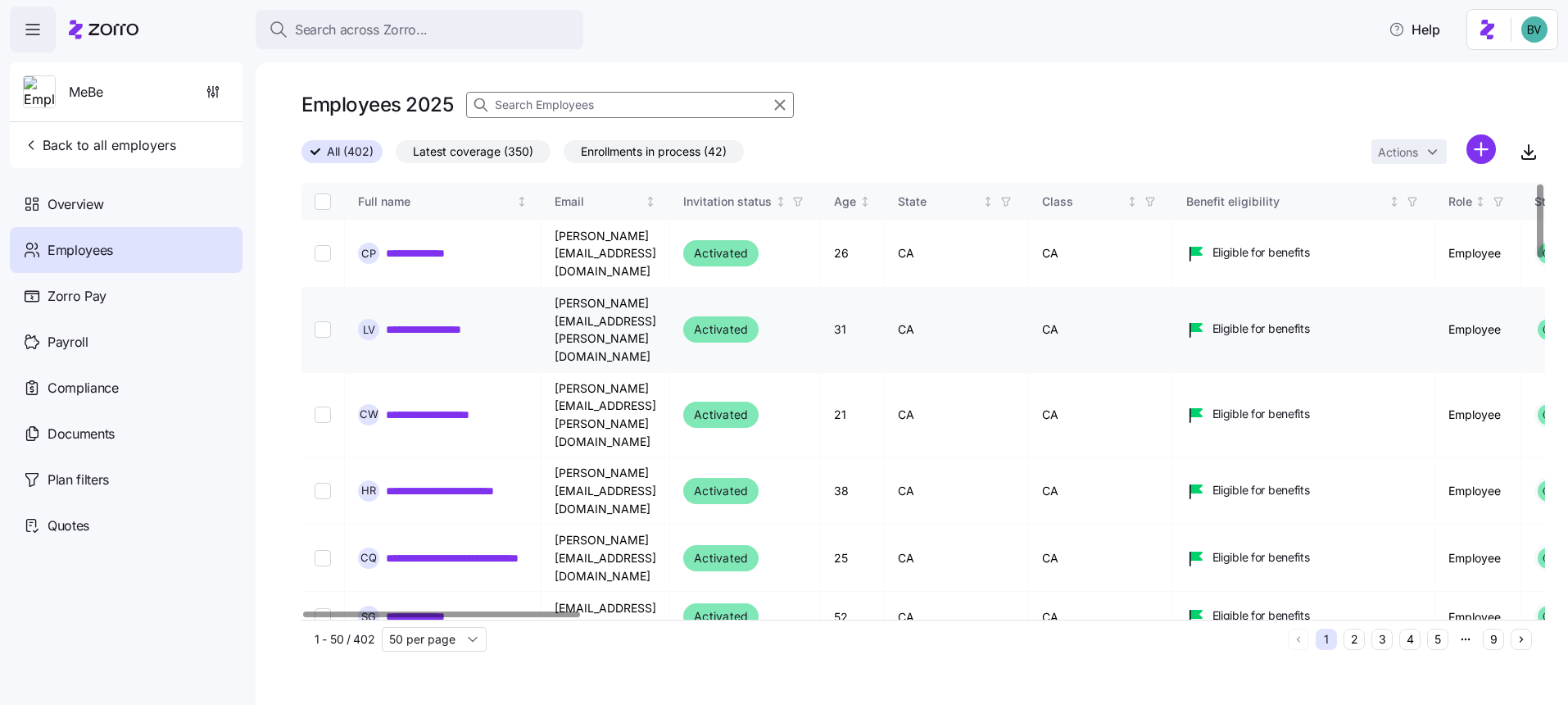 click on "**********" at bounding box center [434, 330] 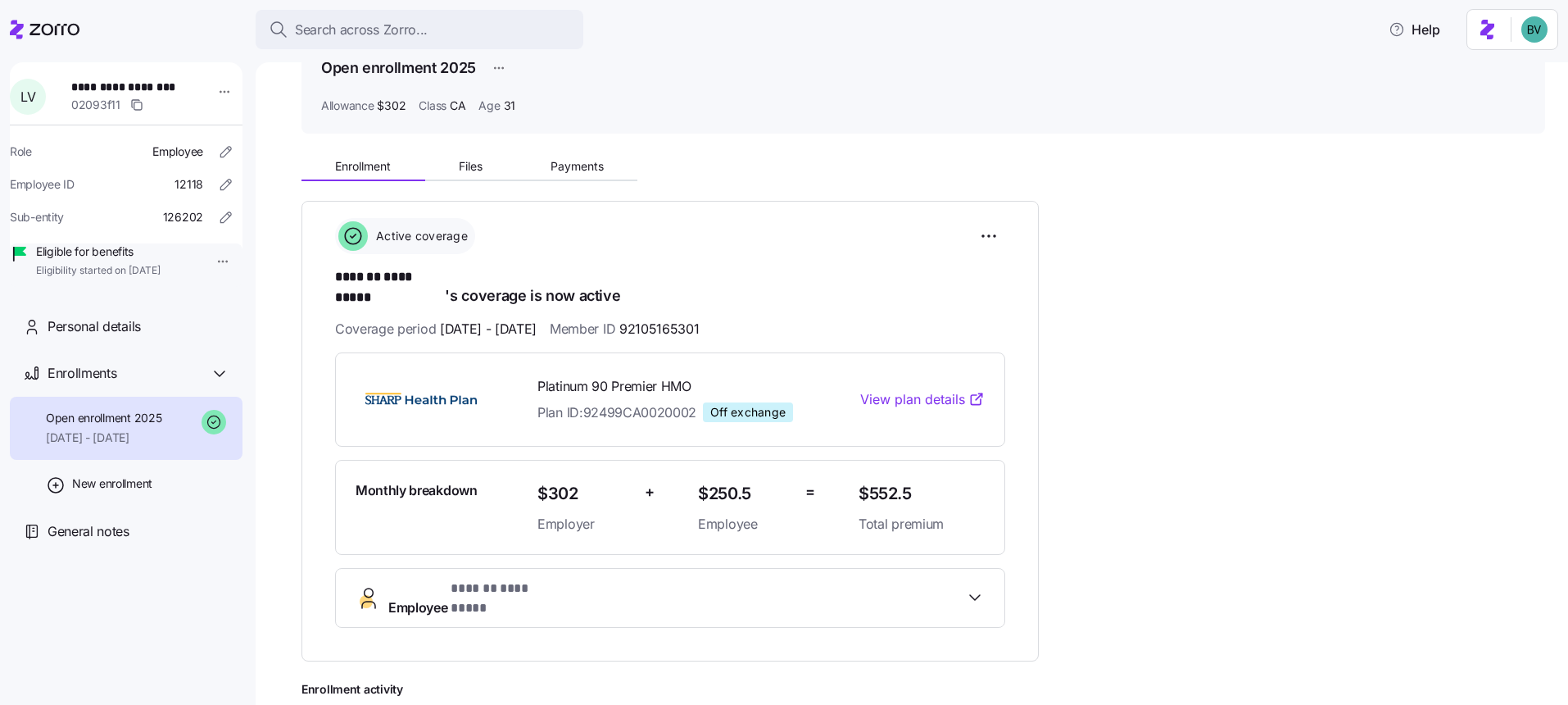 scroll, scrollTop: 89, scrollLeft: 0, axis: vertical 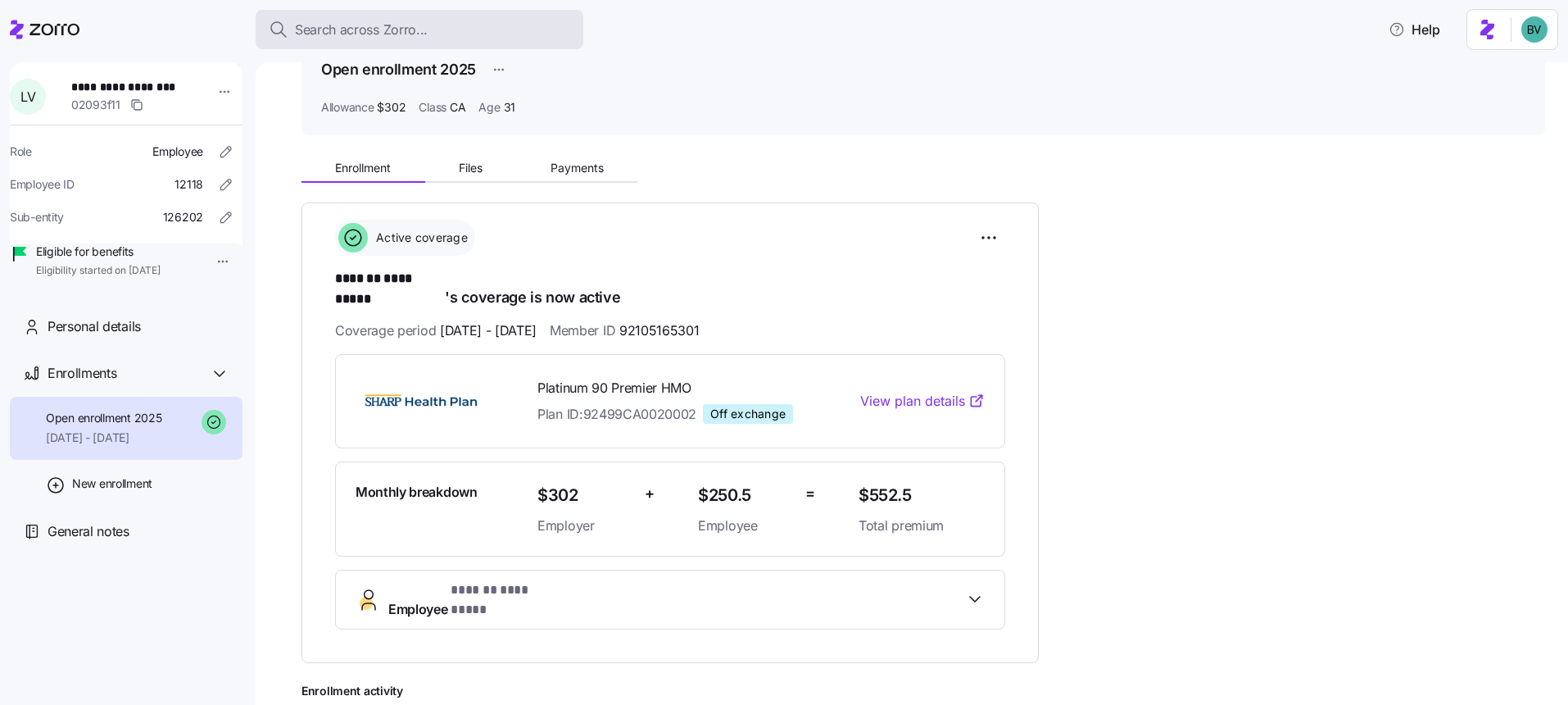 click on "Search across Zorro..." at bounding box center [361, 30] 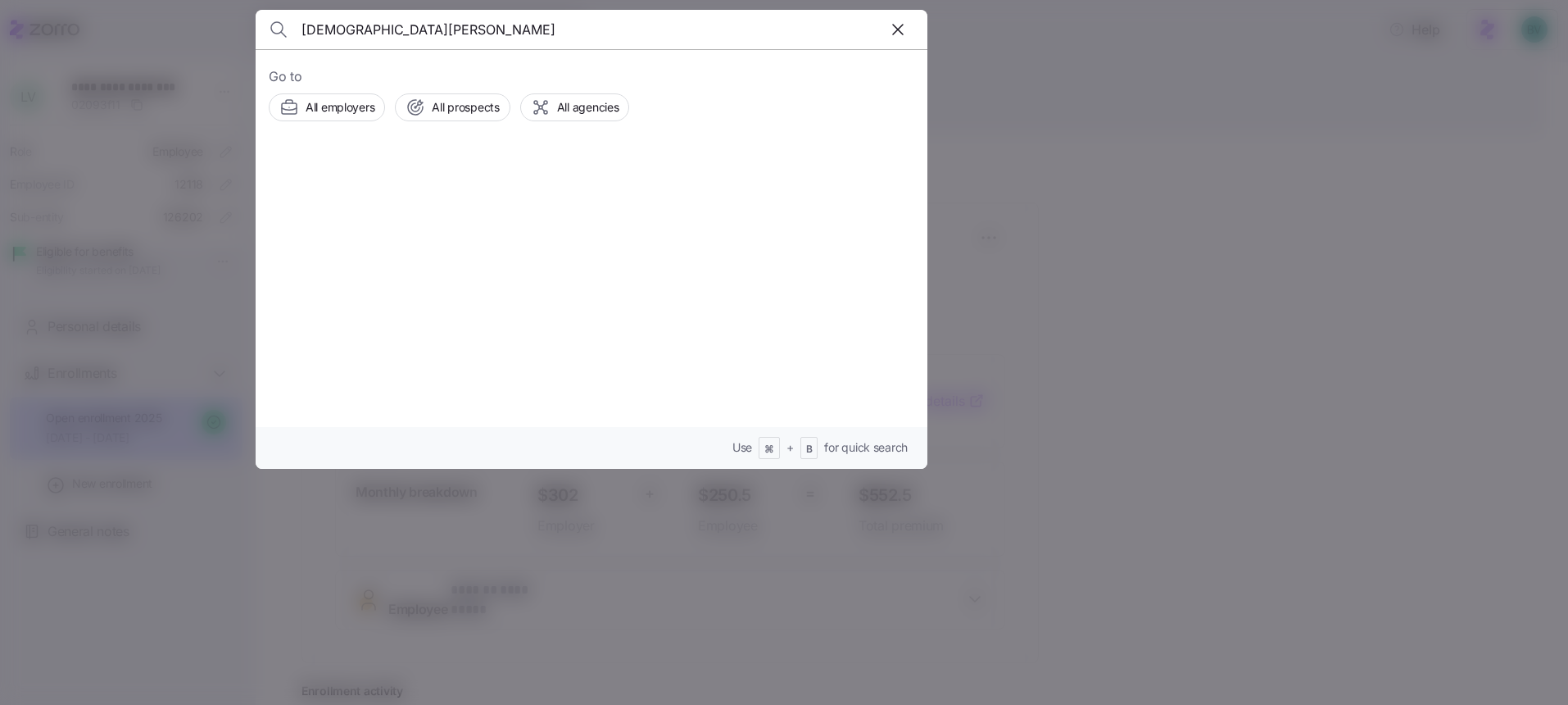 type on "Christian Semich" 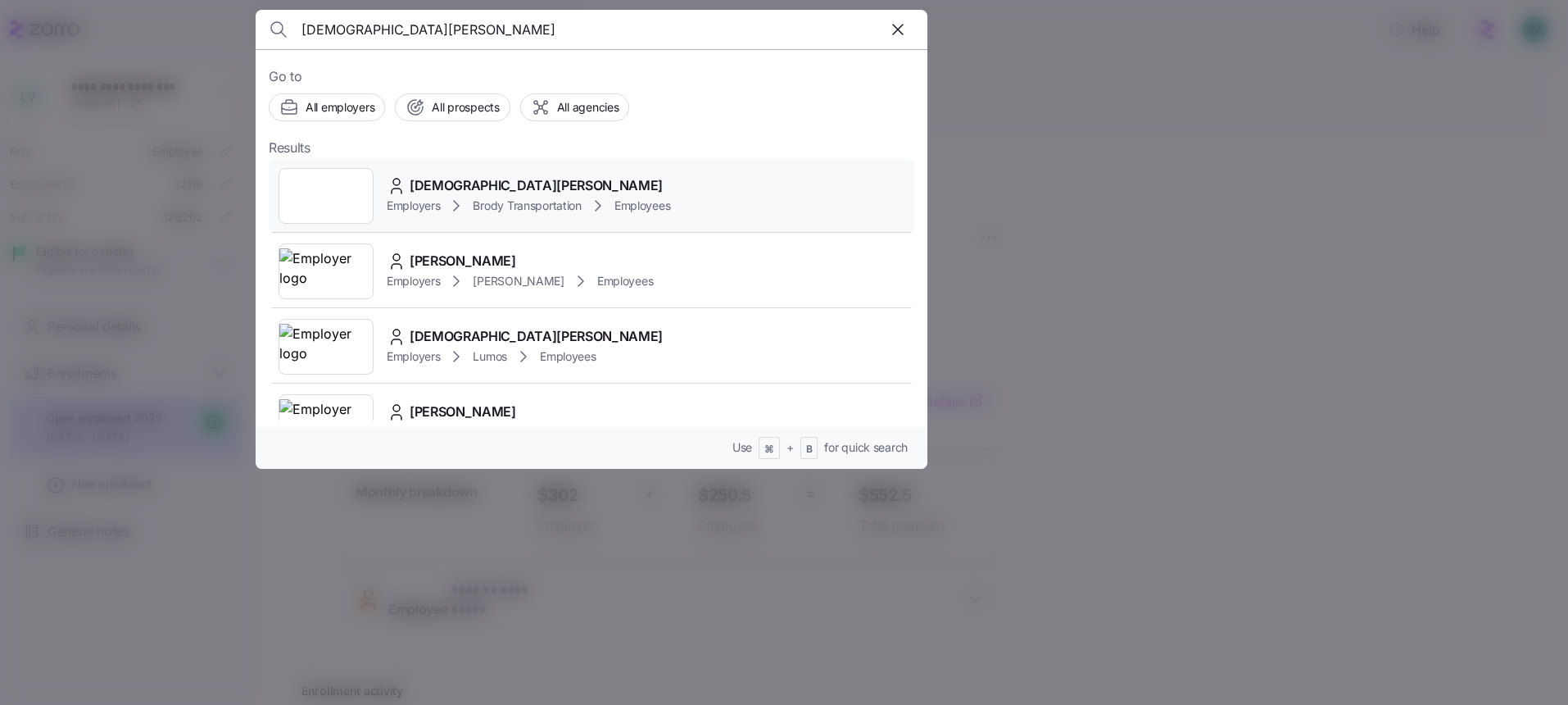 click at bounding box center [326, 196] 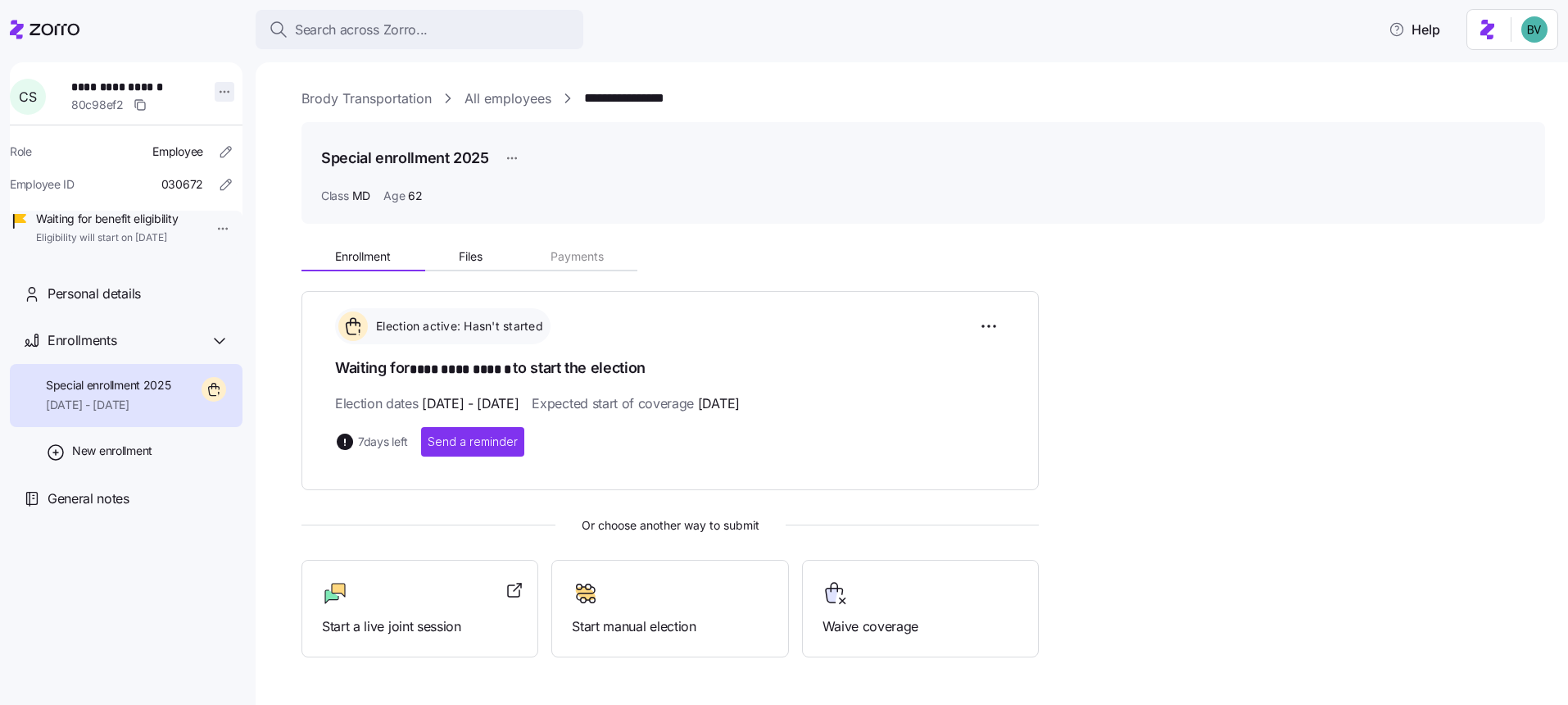 click on "**********" at bounding box center (784, 348) 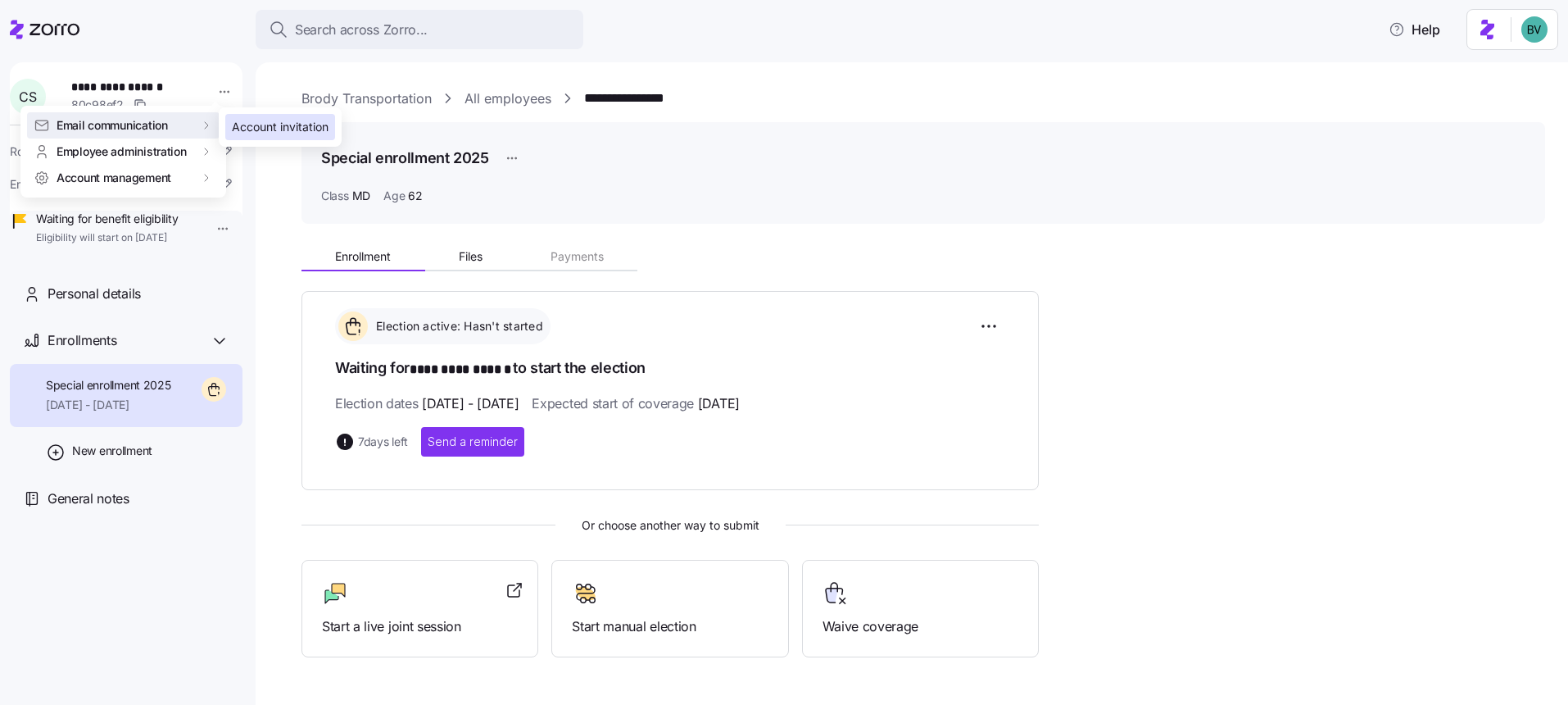 click on "Account invitation" at bounding box center [280, 127] 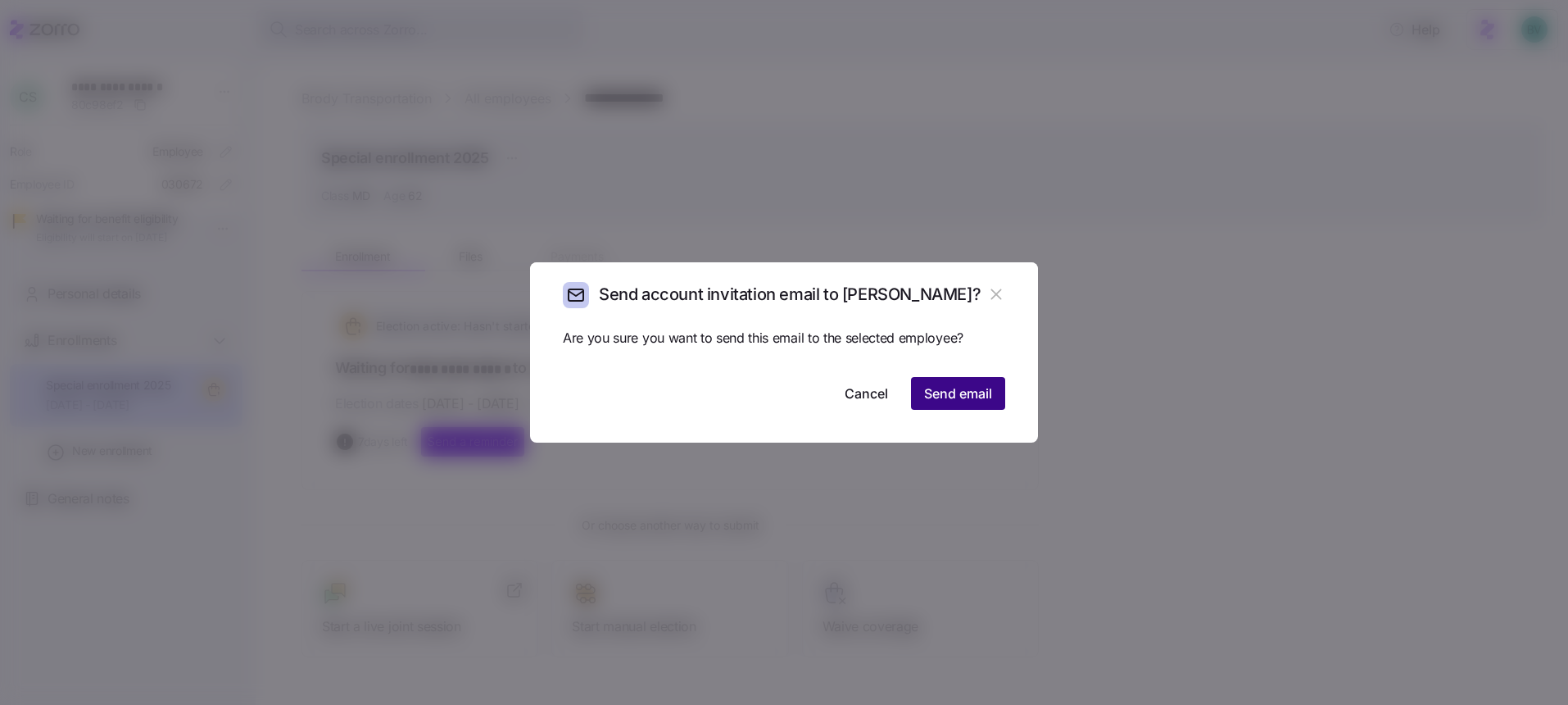 click on "Send email" at bounding box center (958, 393) 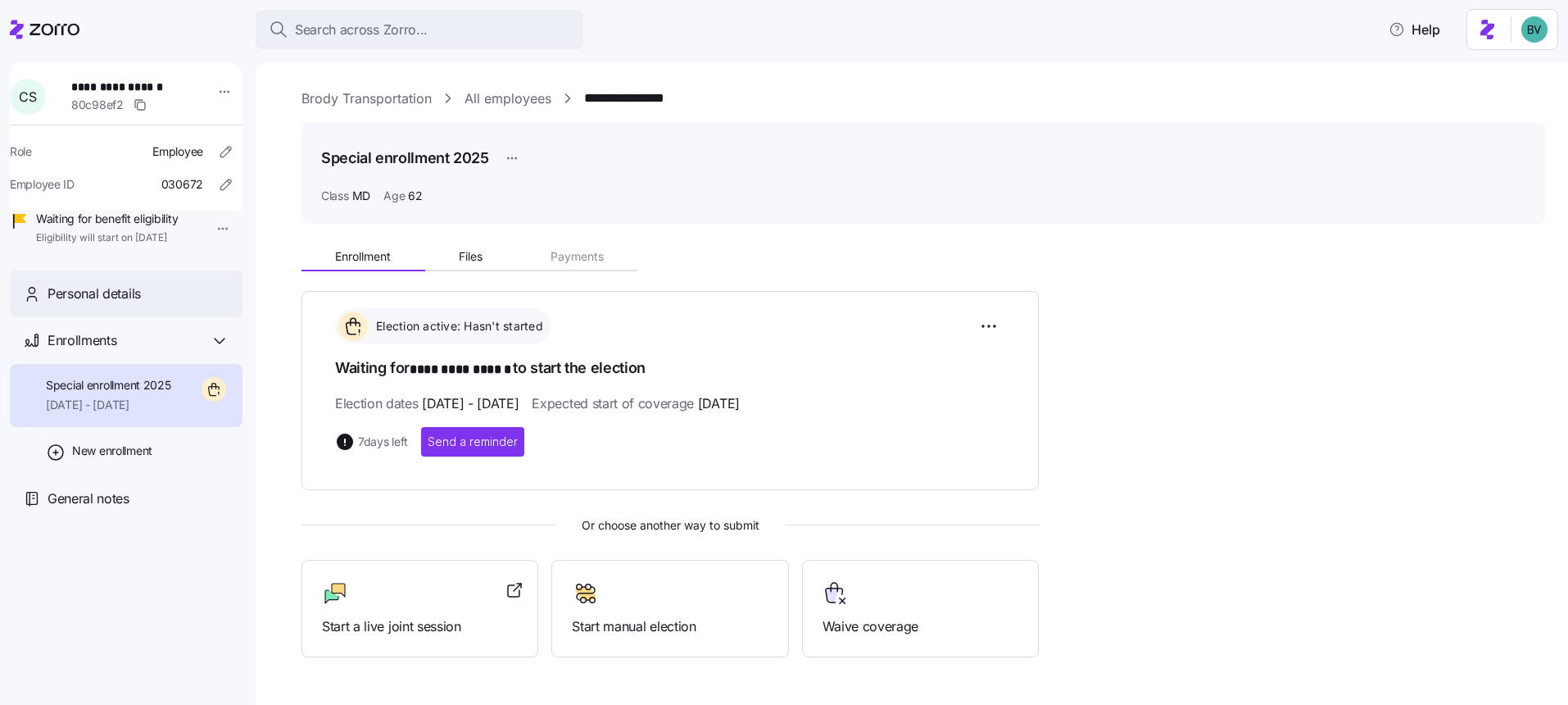 click on "Personal details" at bounding box center (94, 293) 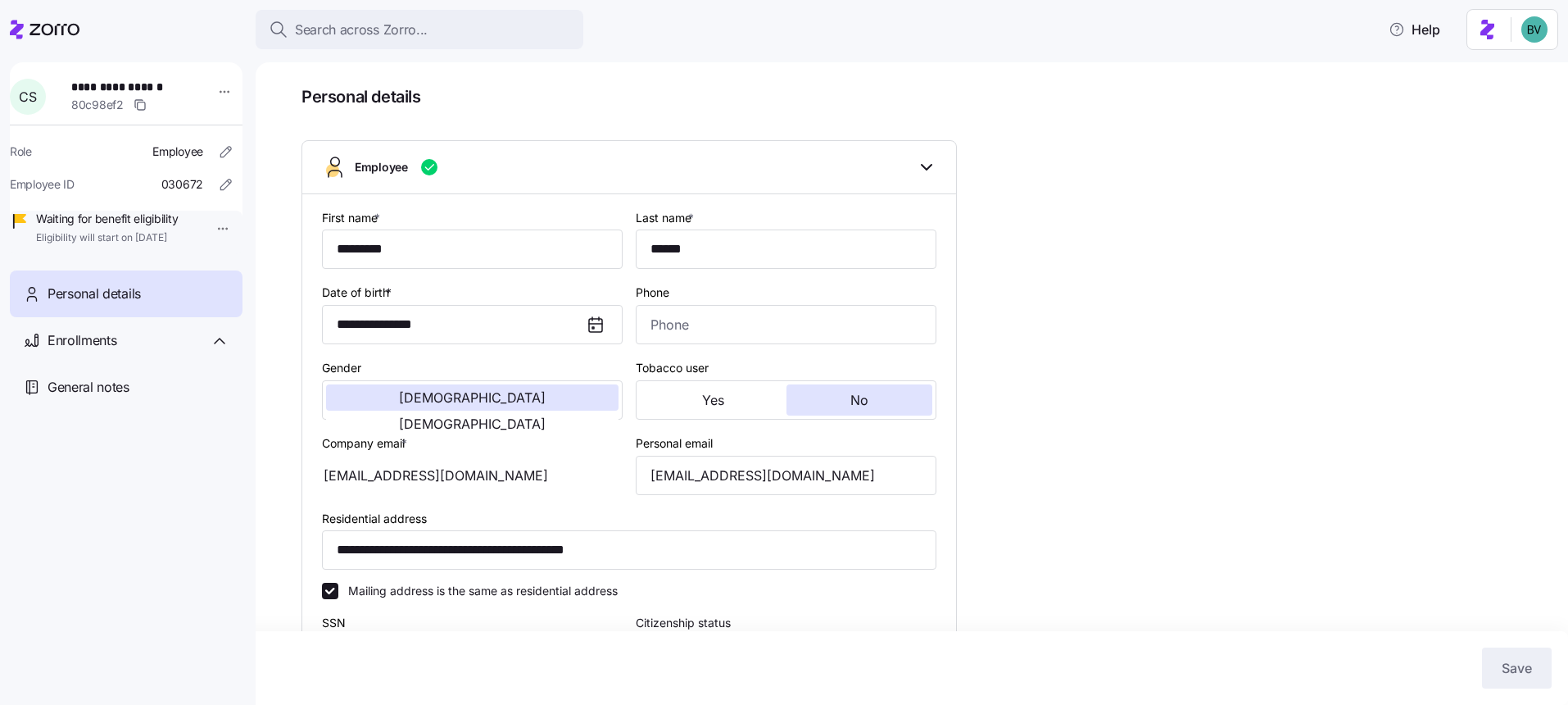 type on "MD" 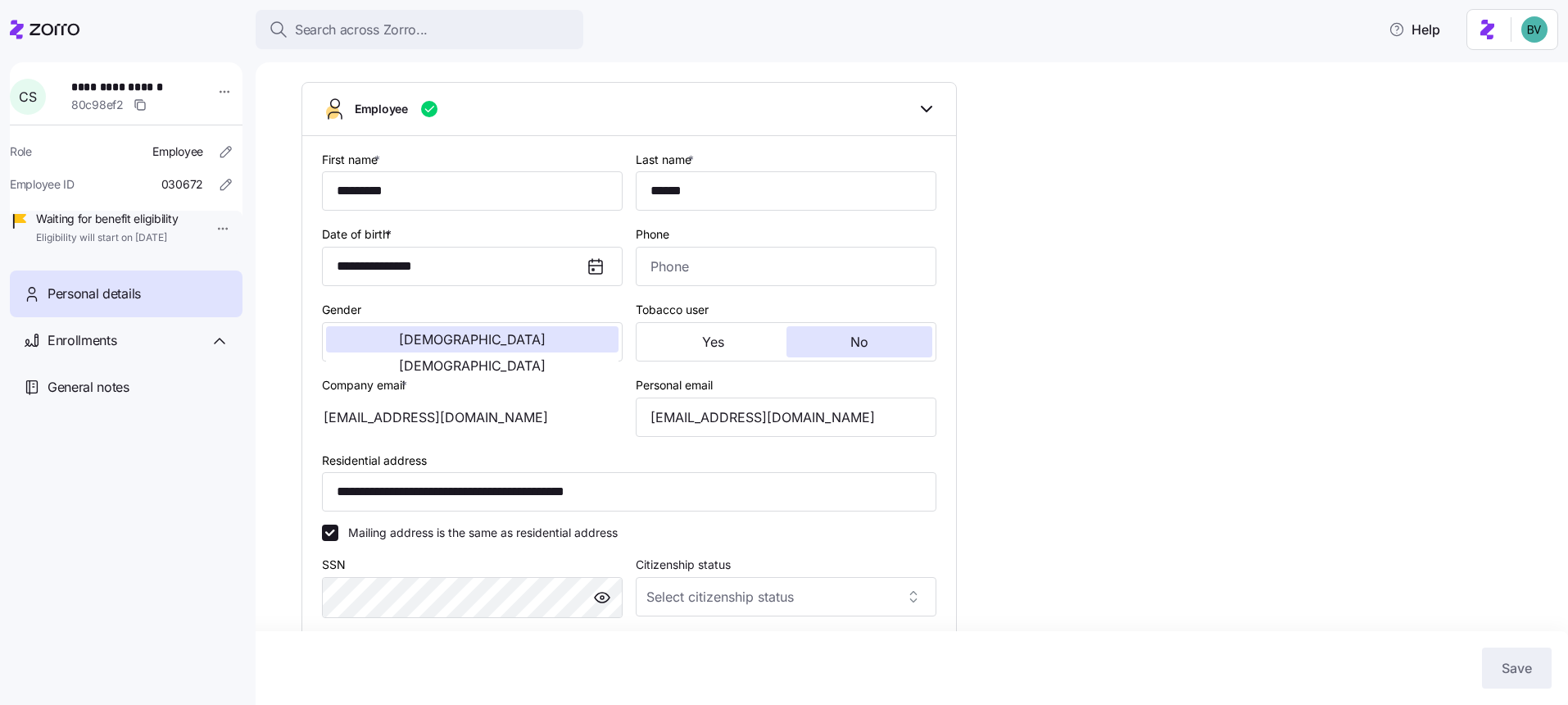 scroll, scrollTop: 121, scrollLeft: 0, axis: vertical 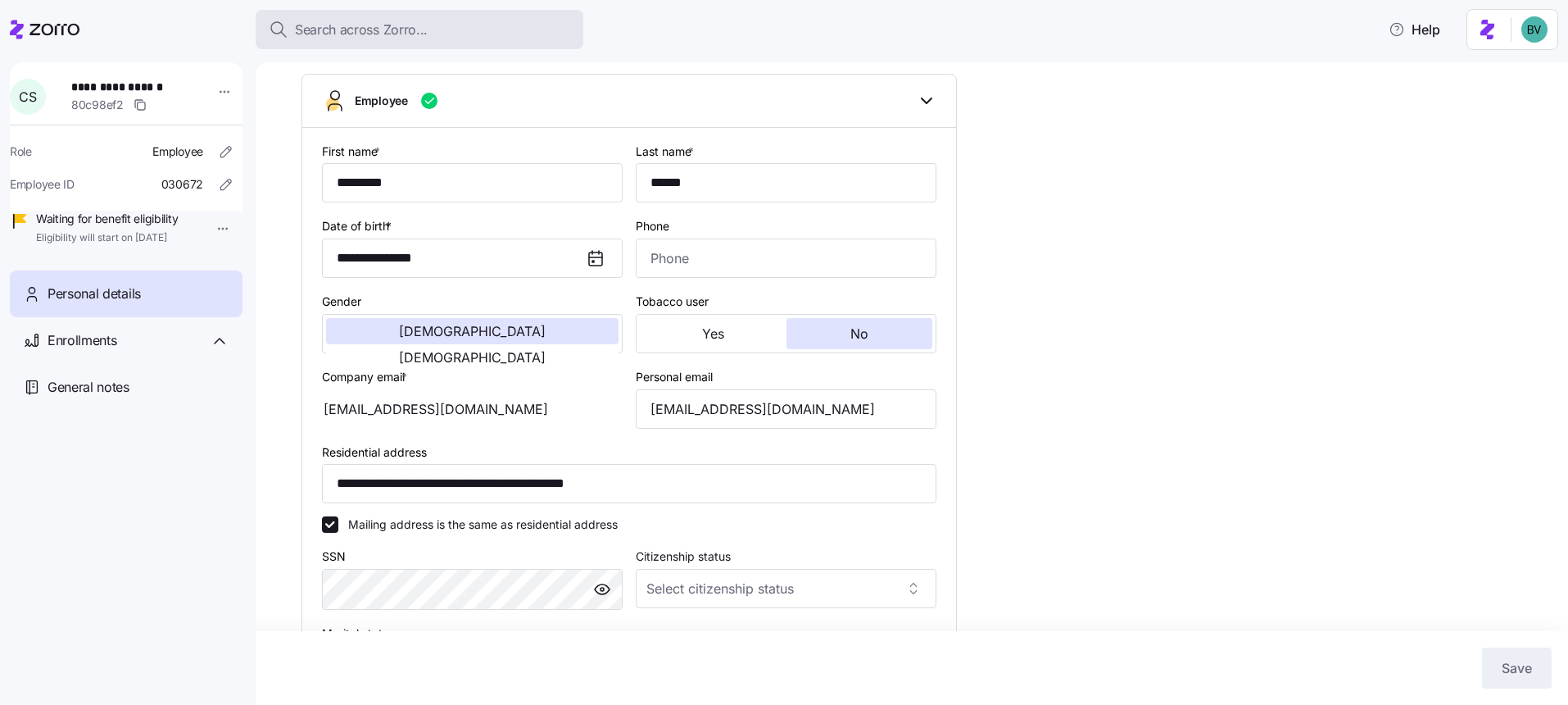 click on "Search across Zorro..." at bounding box center [361, 30] 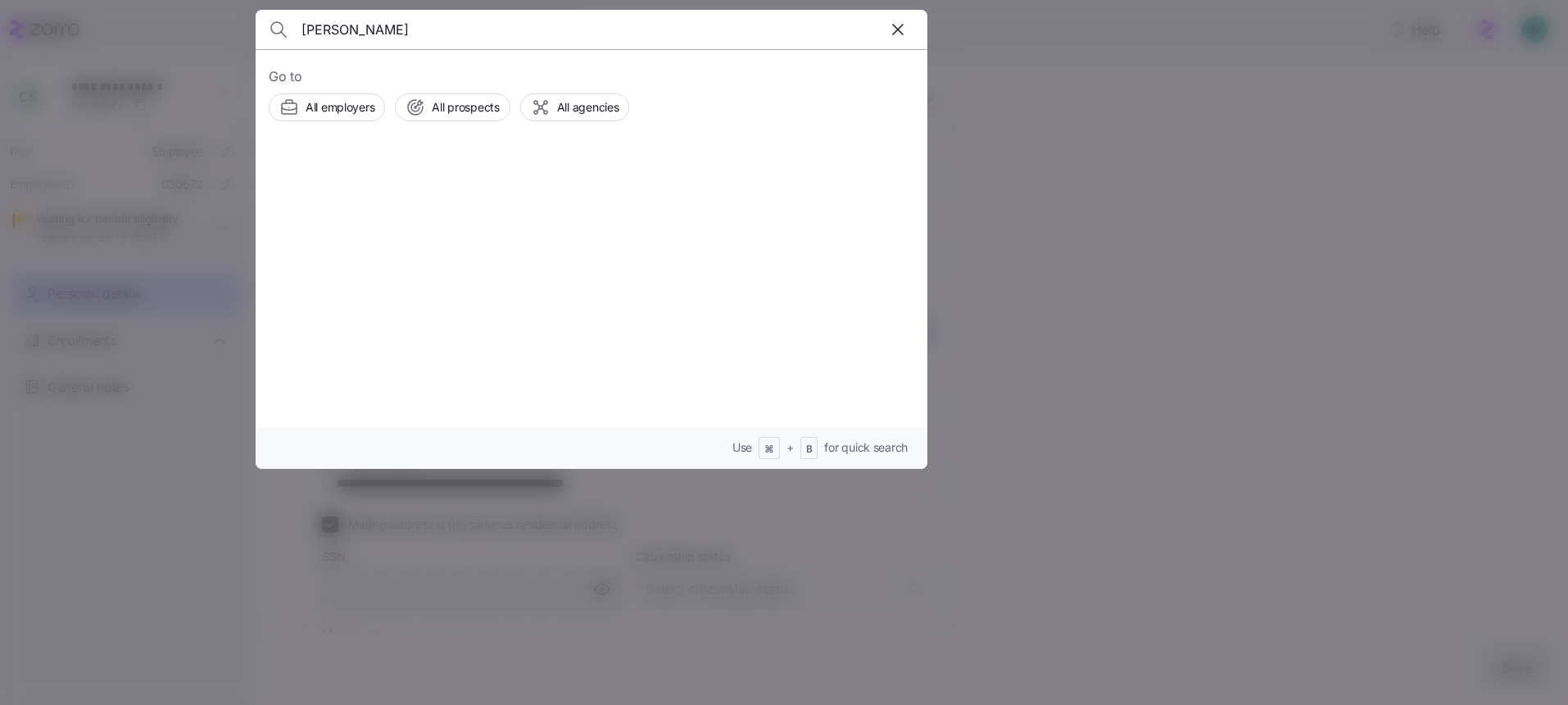 type on "Gabrielle Toronzi" 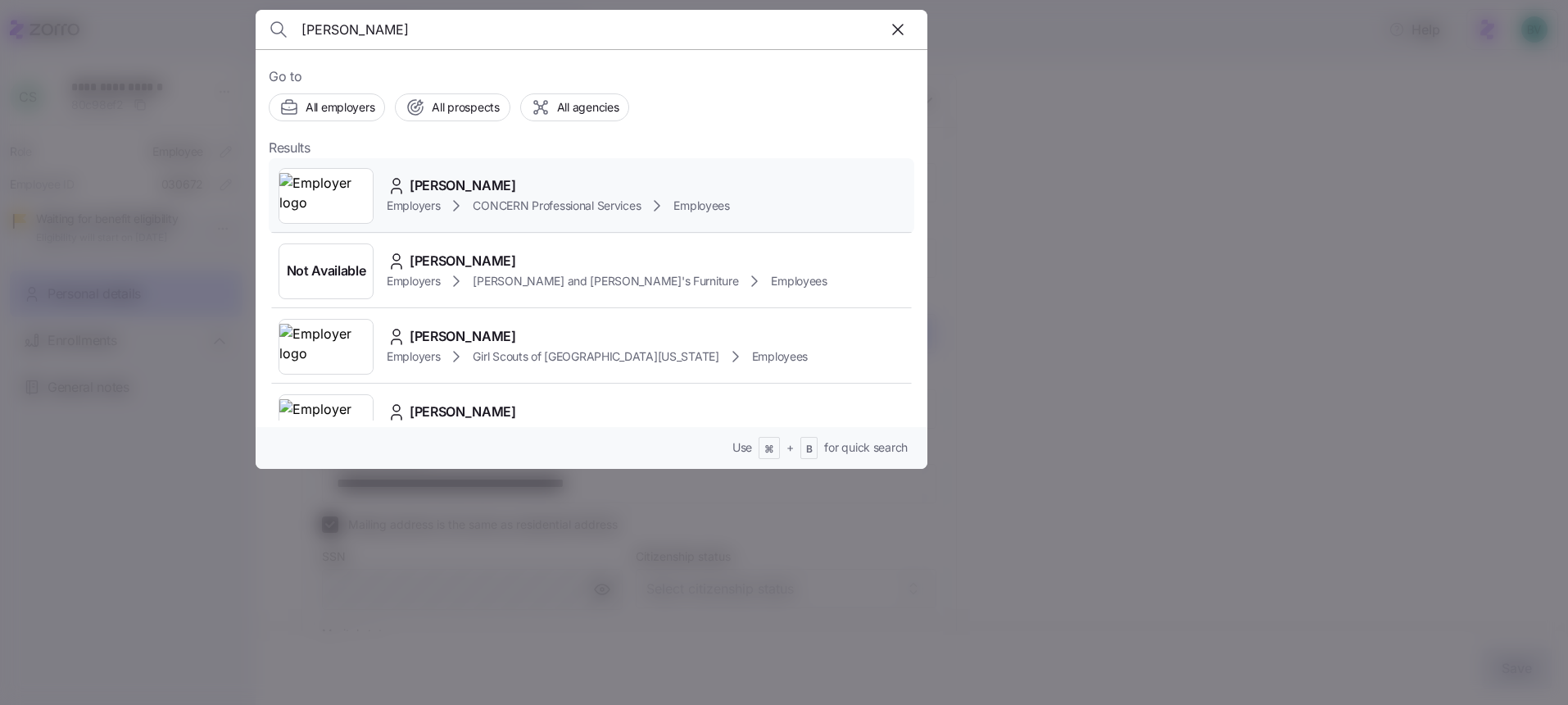 click at bounding box center (326, 196) 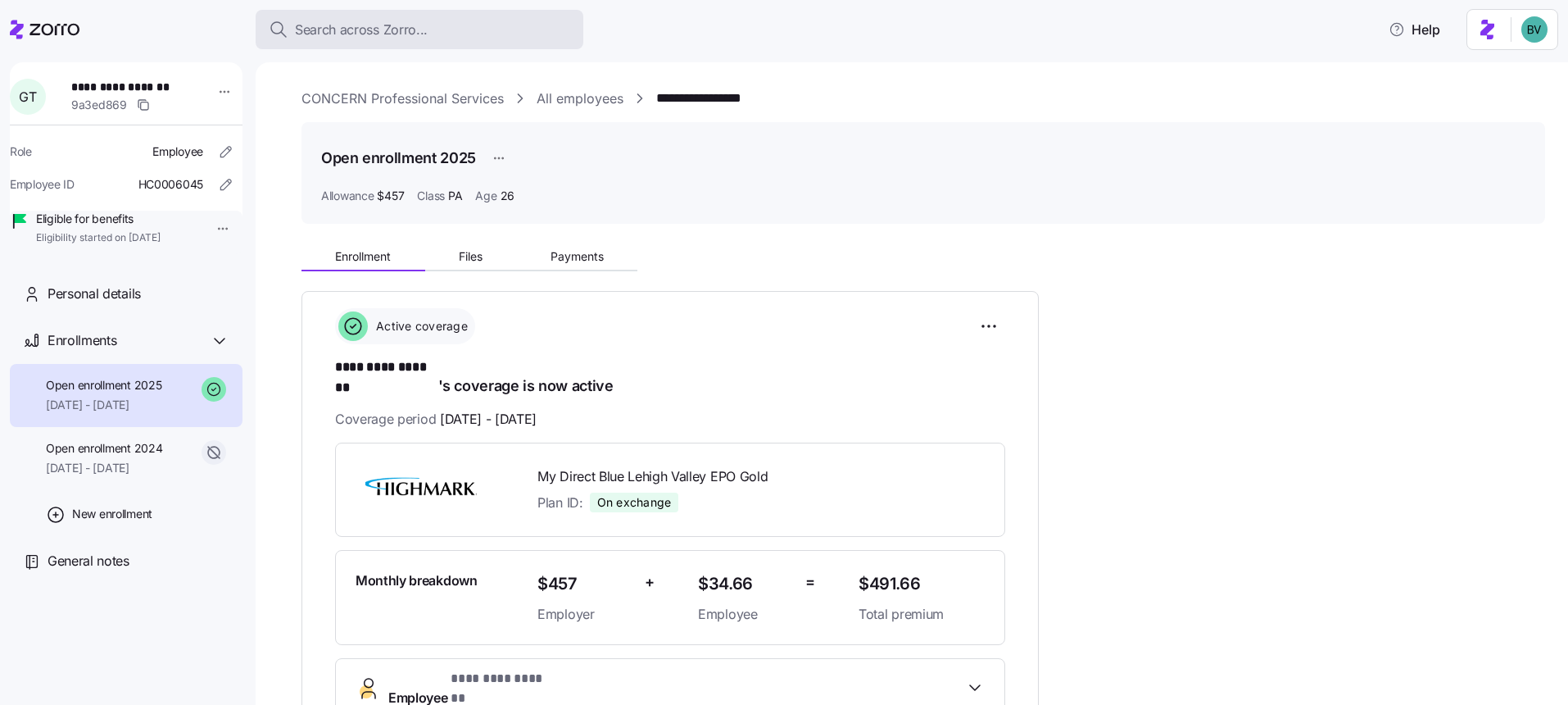 click on "Search across Zorro..." at bounding box center [361, 30] 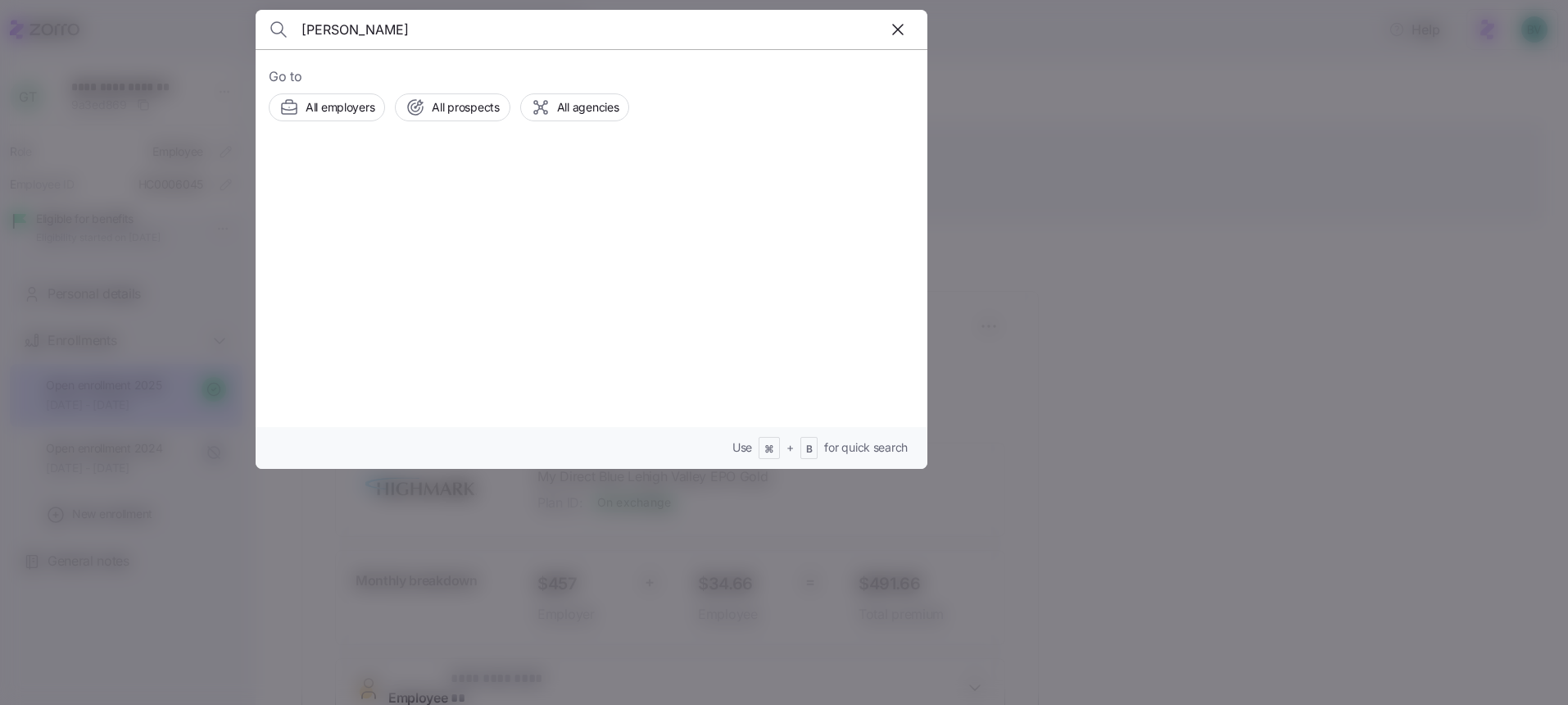 type on "Jefferey Koletsky" 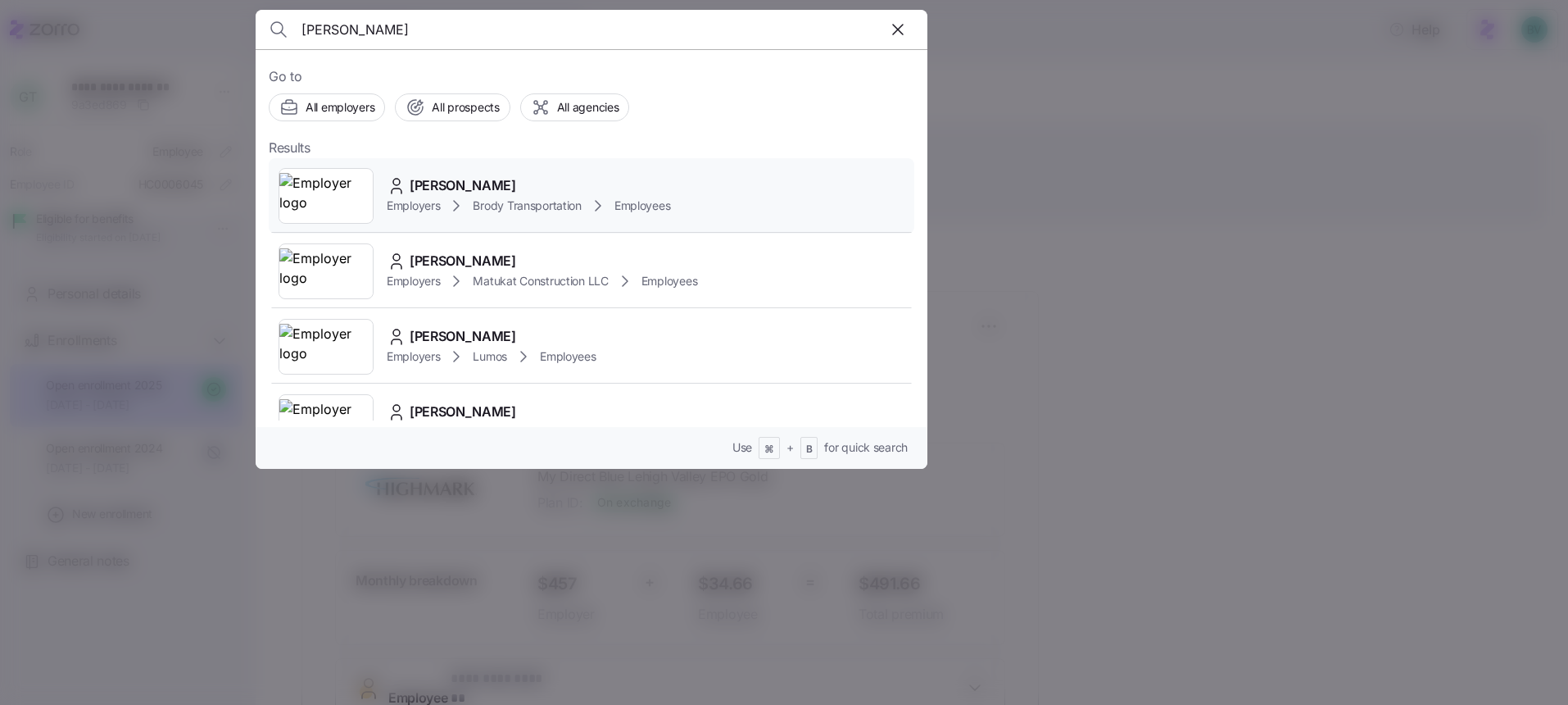 click at bounding box center [326, 196] 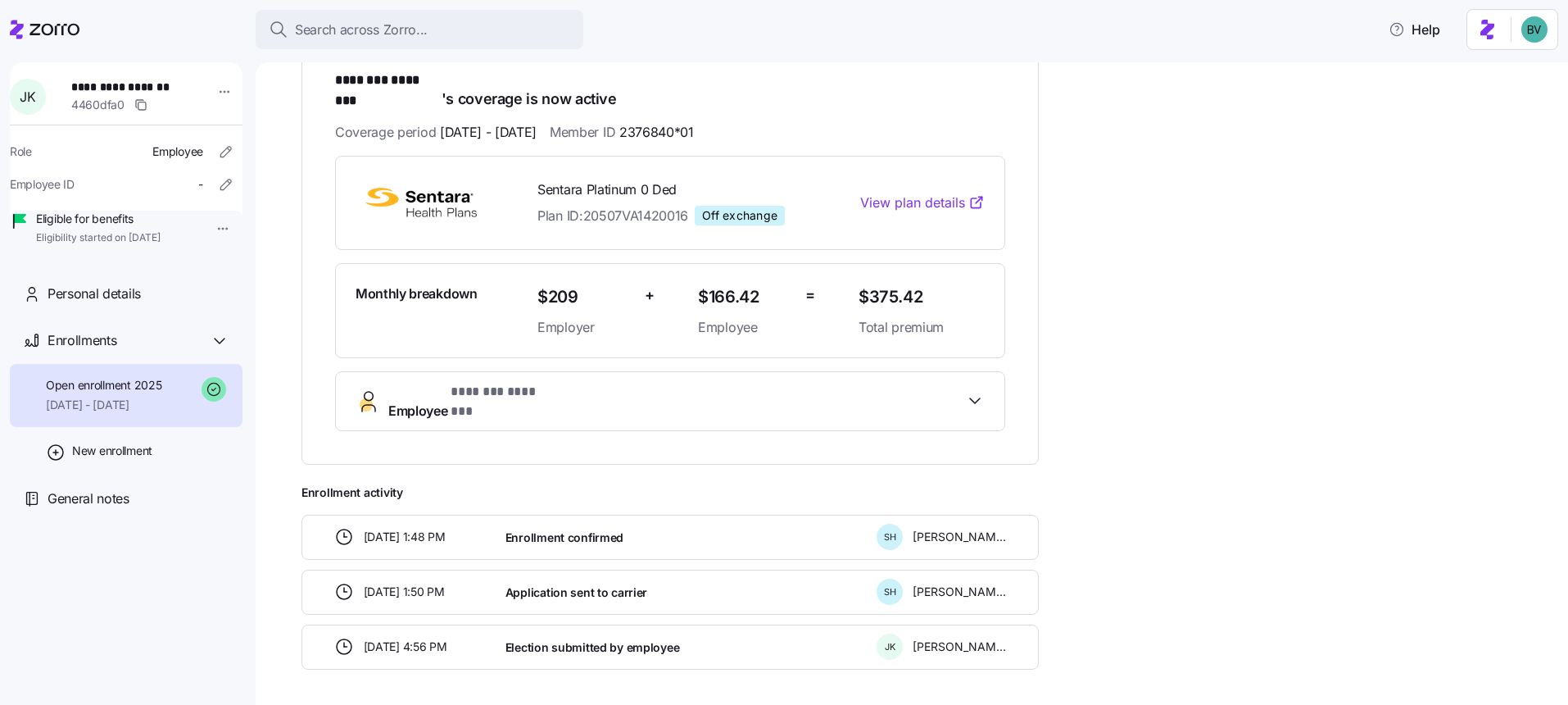 scroll, scrollTop: 0, scrollLeft: 0, axis: both 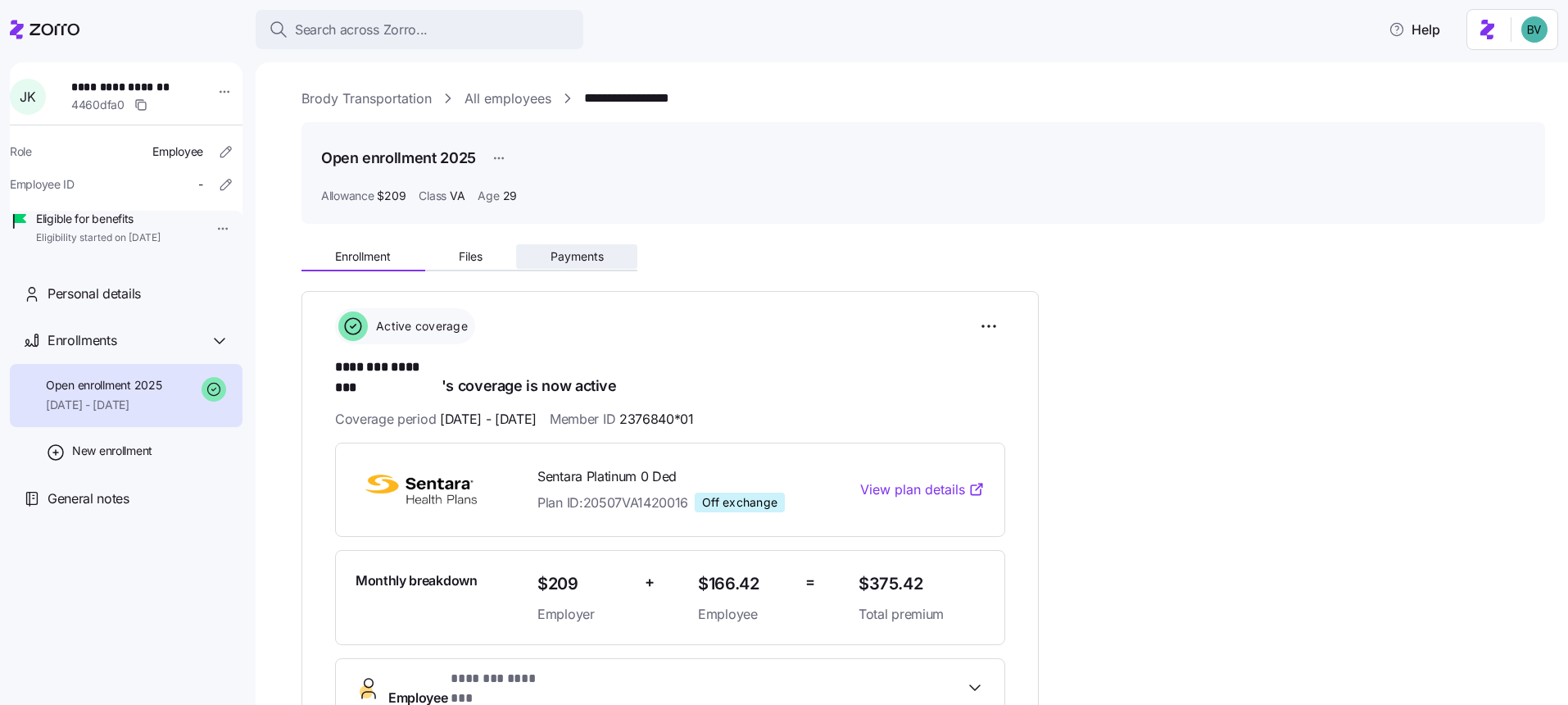 click on "Payments" at bounding box center (577, 257) 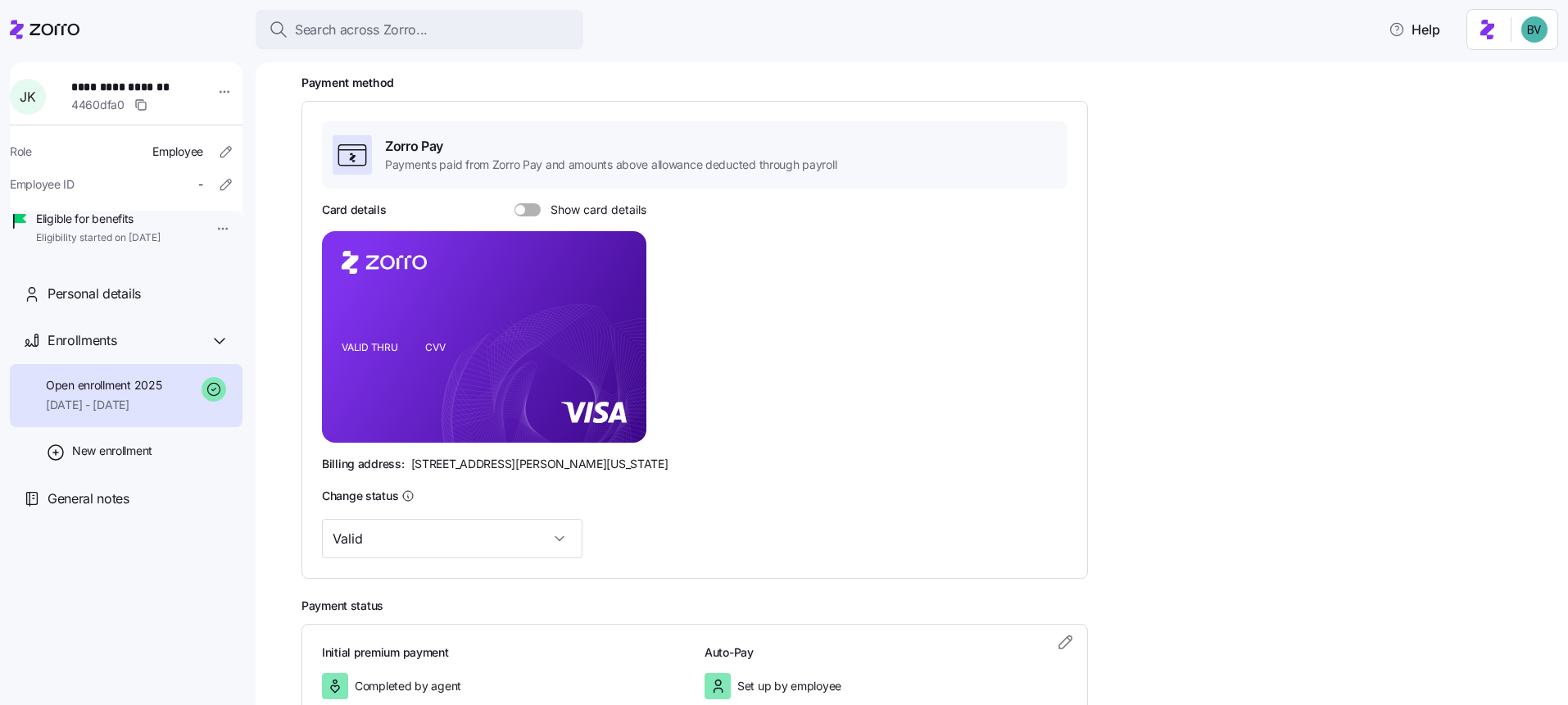 scroll, scrollTop: 0, scrollLeft: 0, axis: both 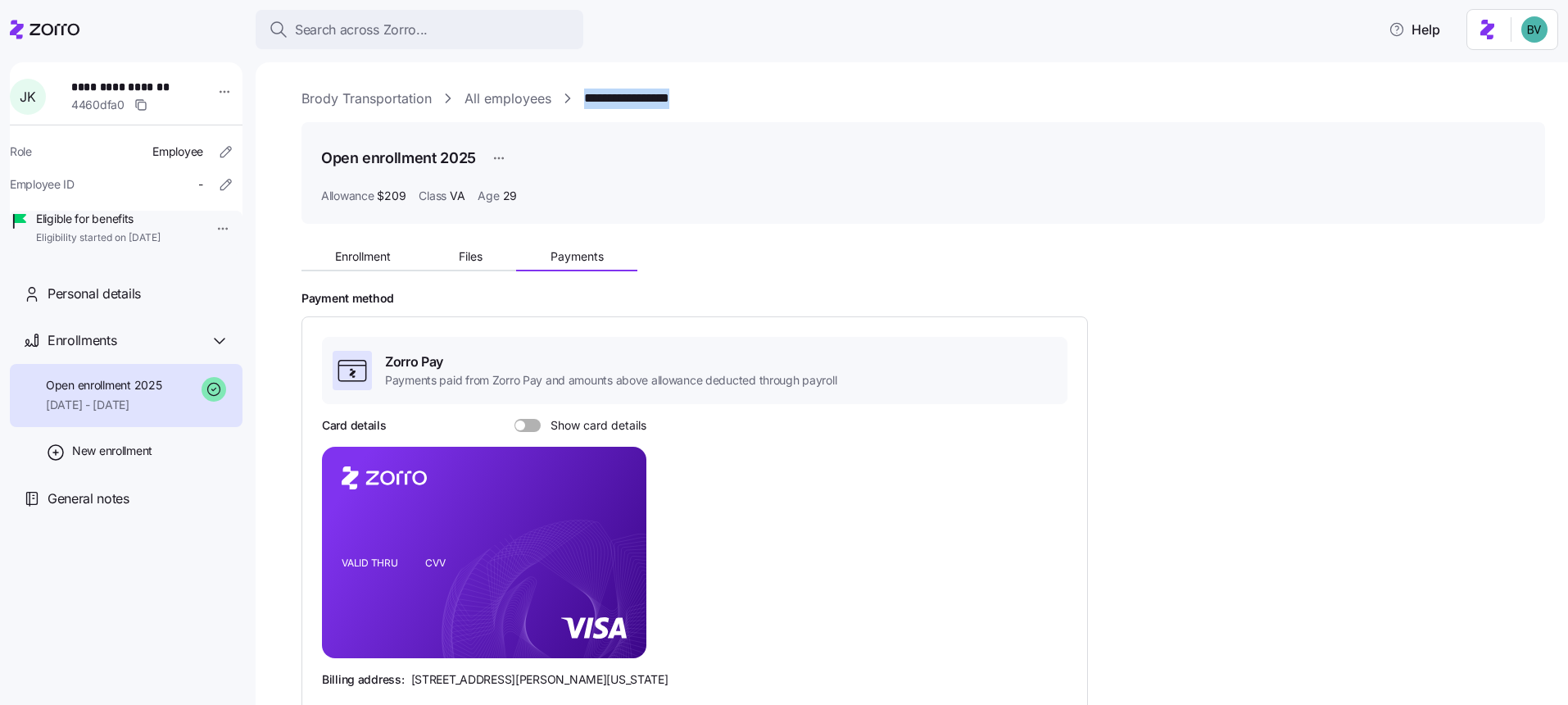 drag, startPoint x: 709, startPoint y: 98, endPoint x: 582, endPoint y: 105, distance: 127.19277 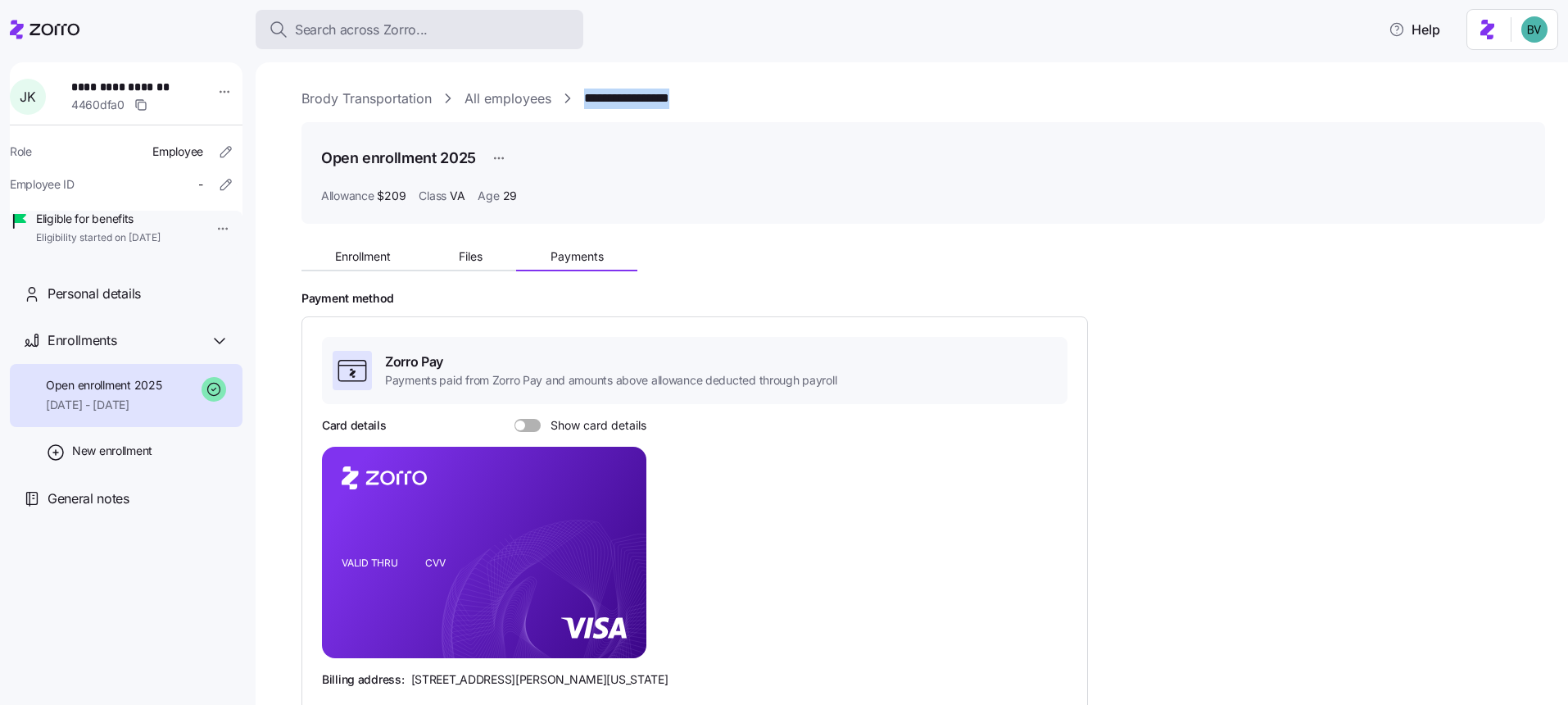 click on "Search across Zorro..." at bounding box center [361, 30] 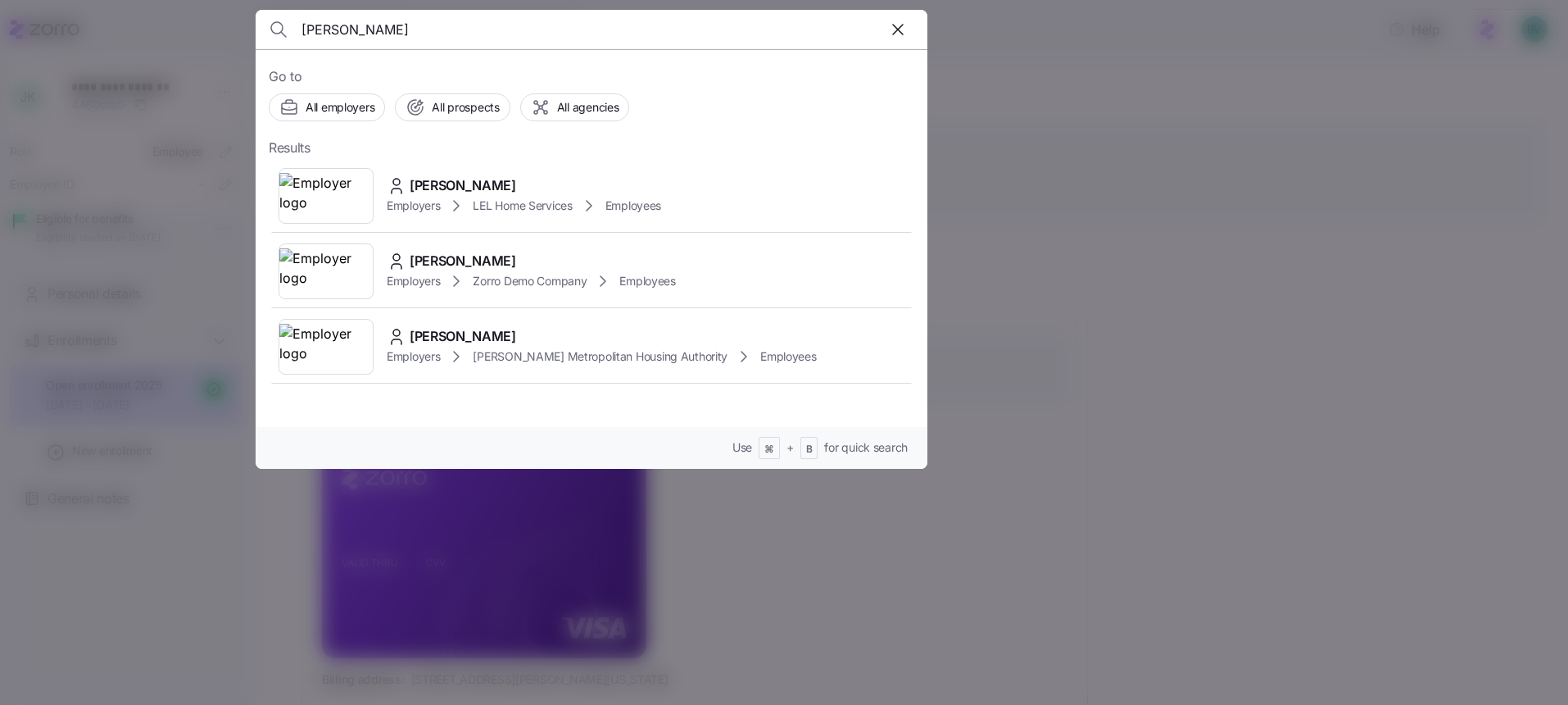 click on "Elbert French" at bounding box center (511, 30) 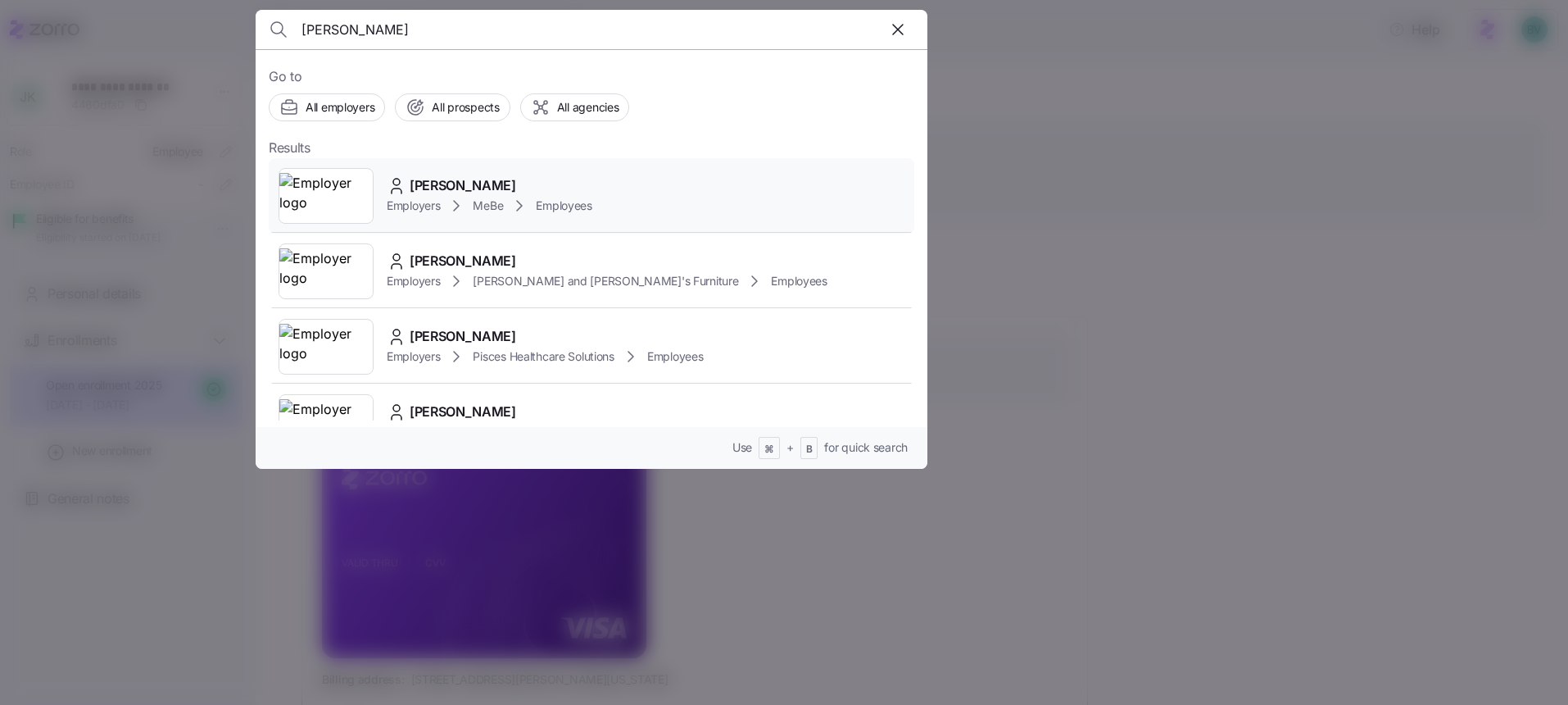 click at bounding box center (326, 196) 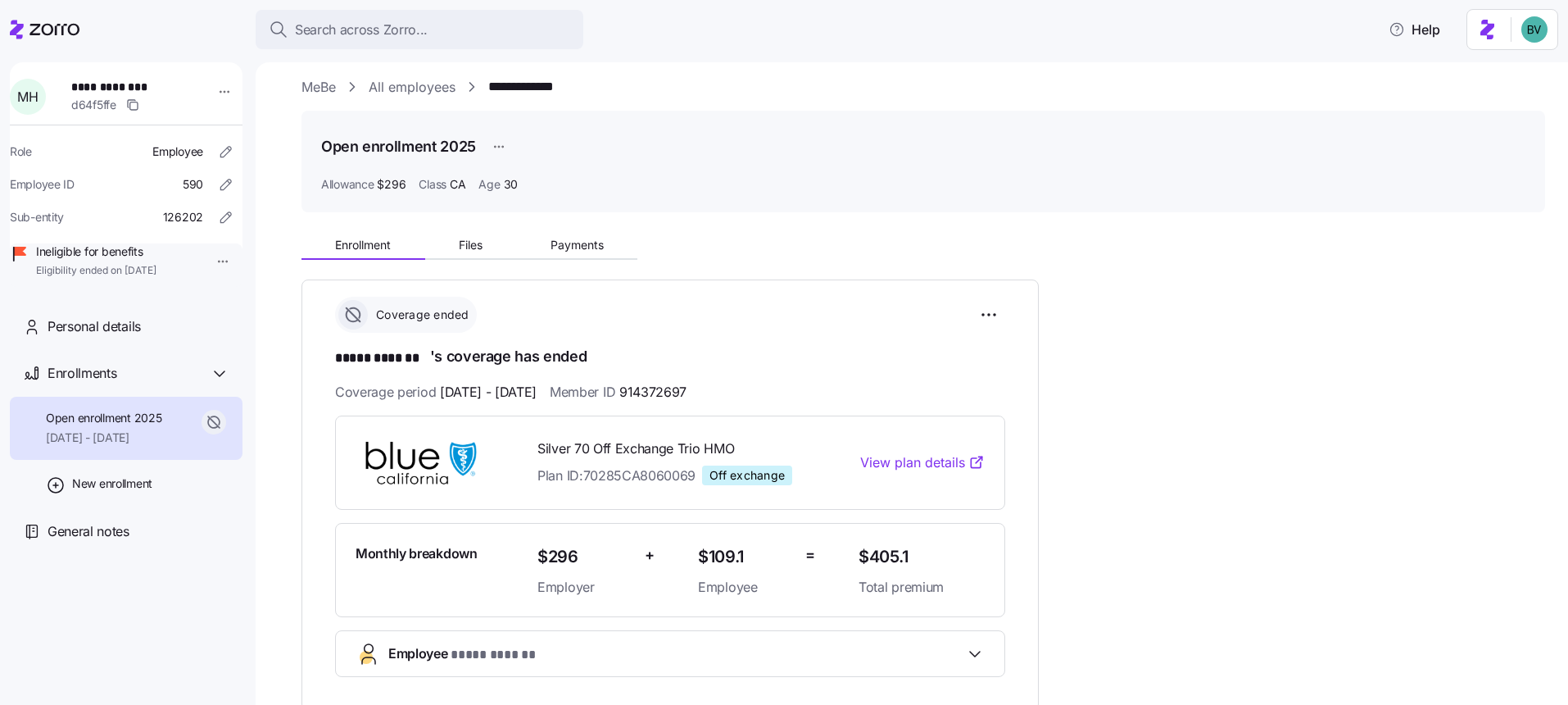 scroll, scrollTop: 0, scrollLeft: 0, axis: both 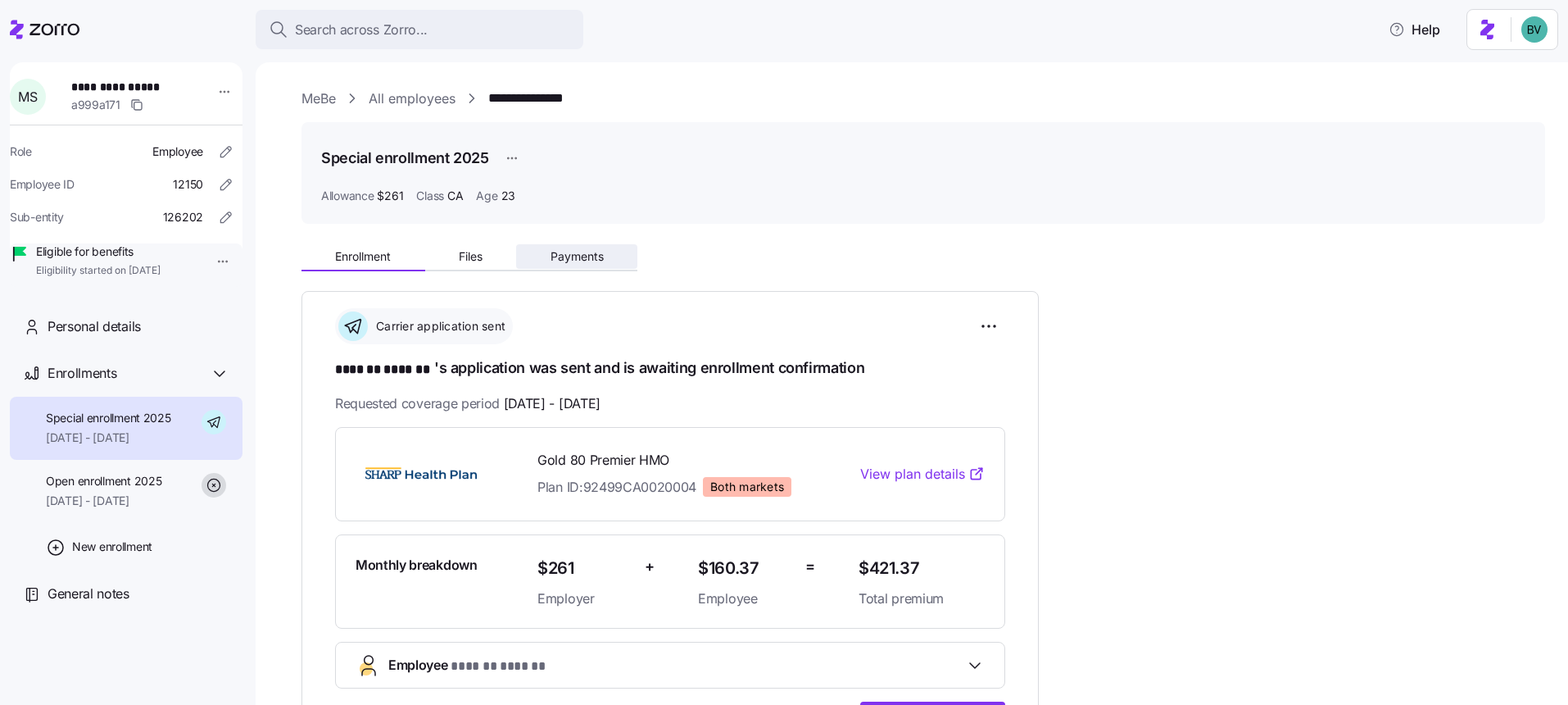 click on "Payments" at bounding box center [577, 257] 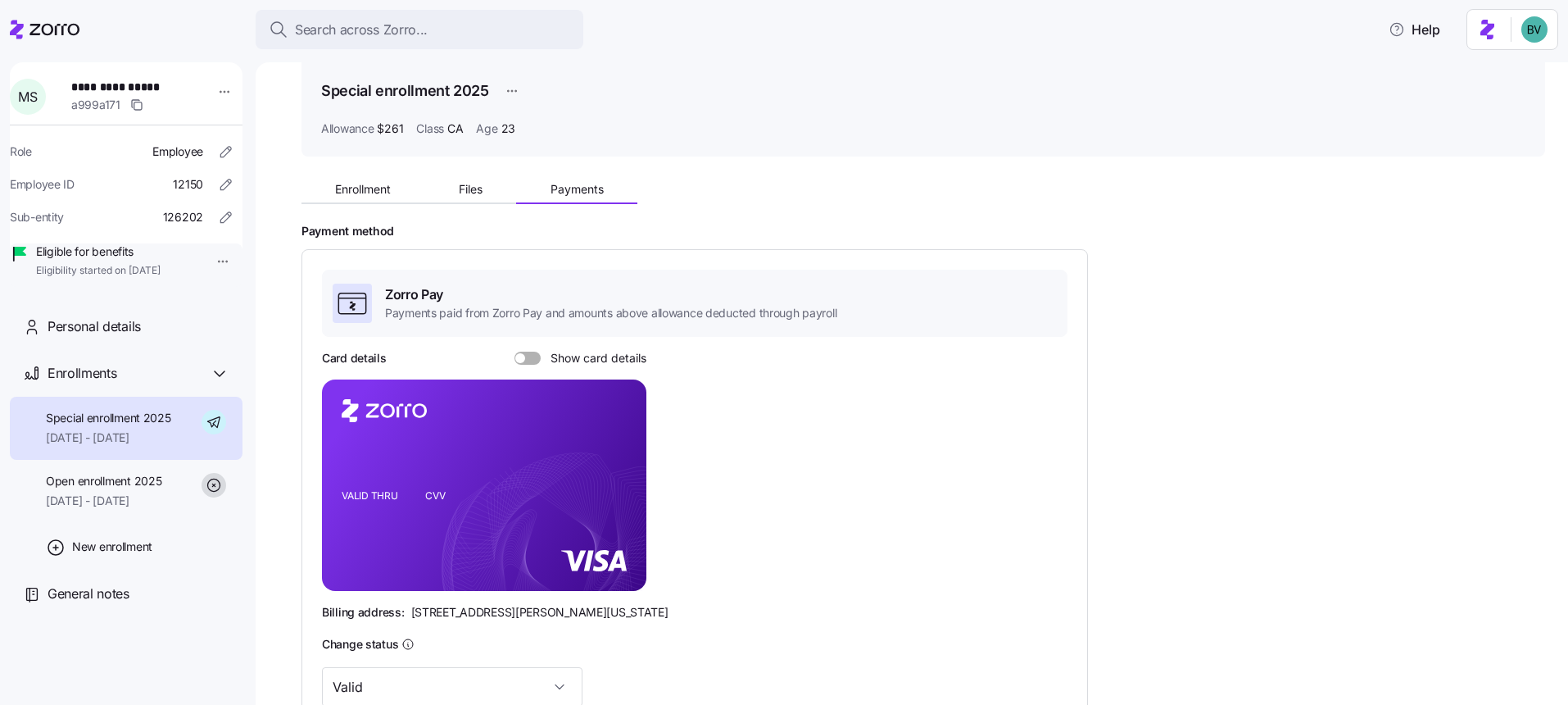 scroll, scrollTop: 329, scrollLeft: 0, axis: vertical 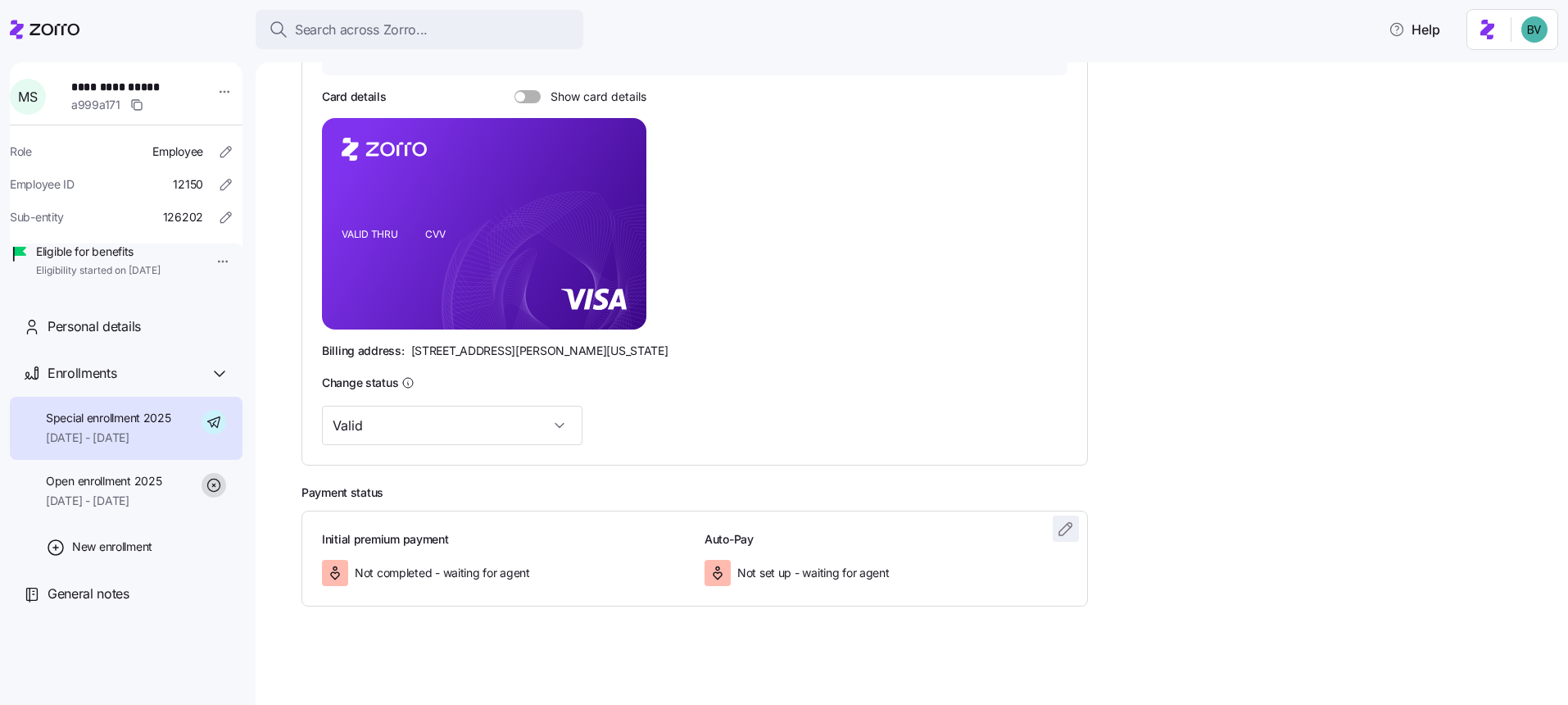 click 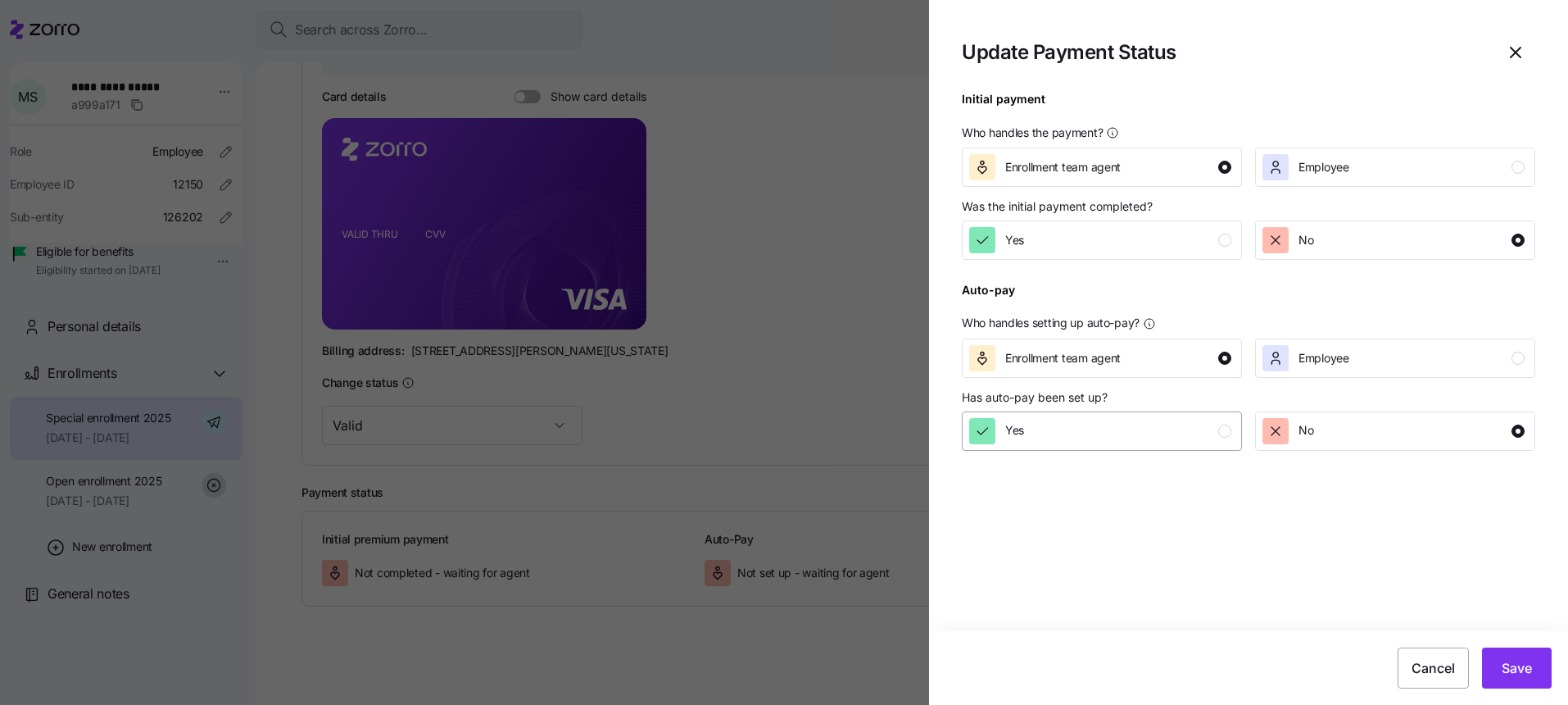 click on "Yes" at bounding box center [1100, 431] 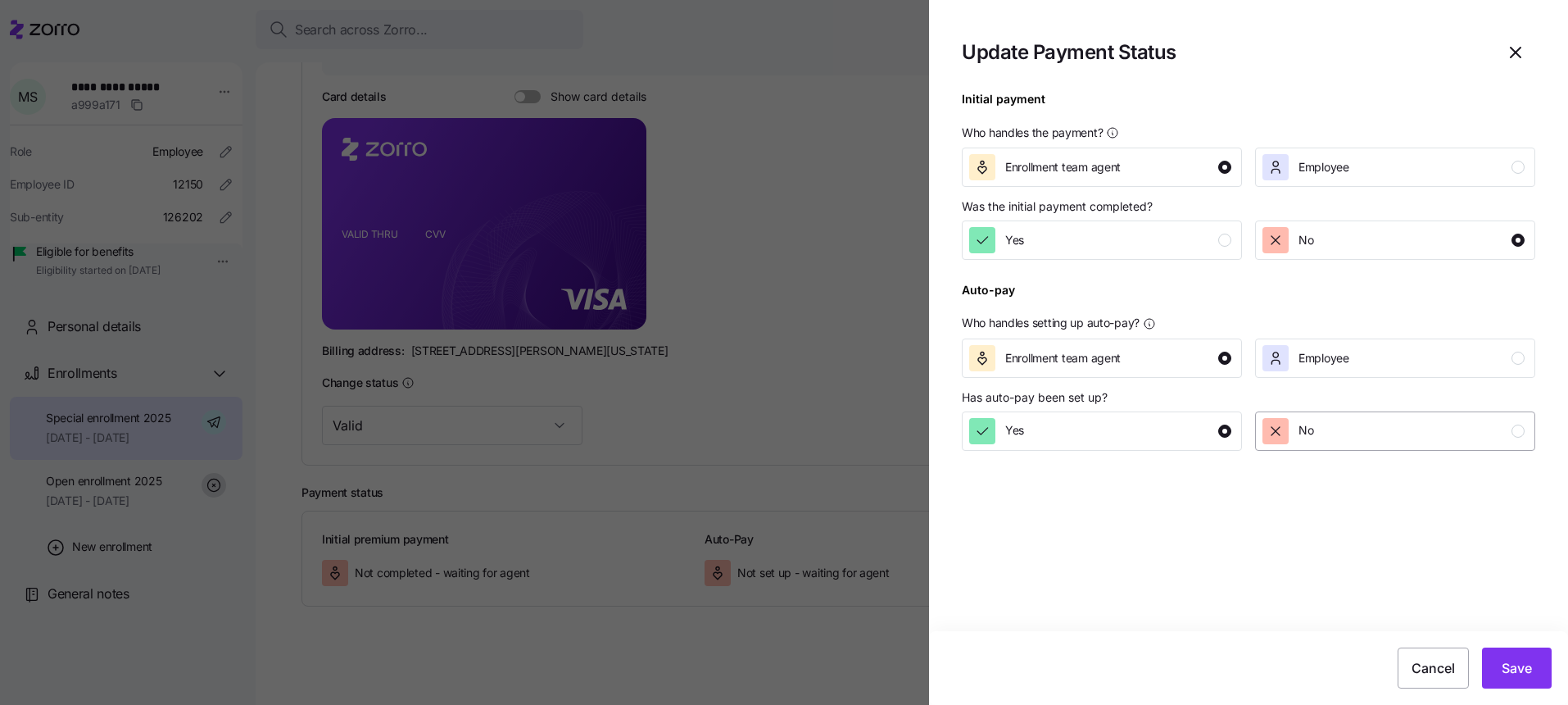 click on "No" at bounding box center [1394, 431] 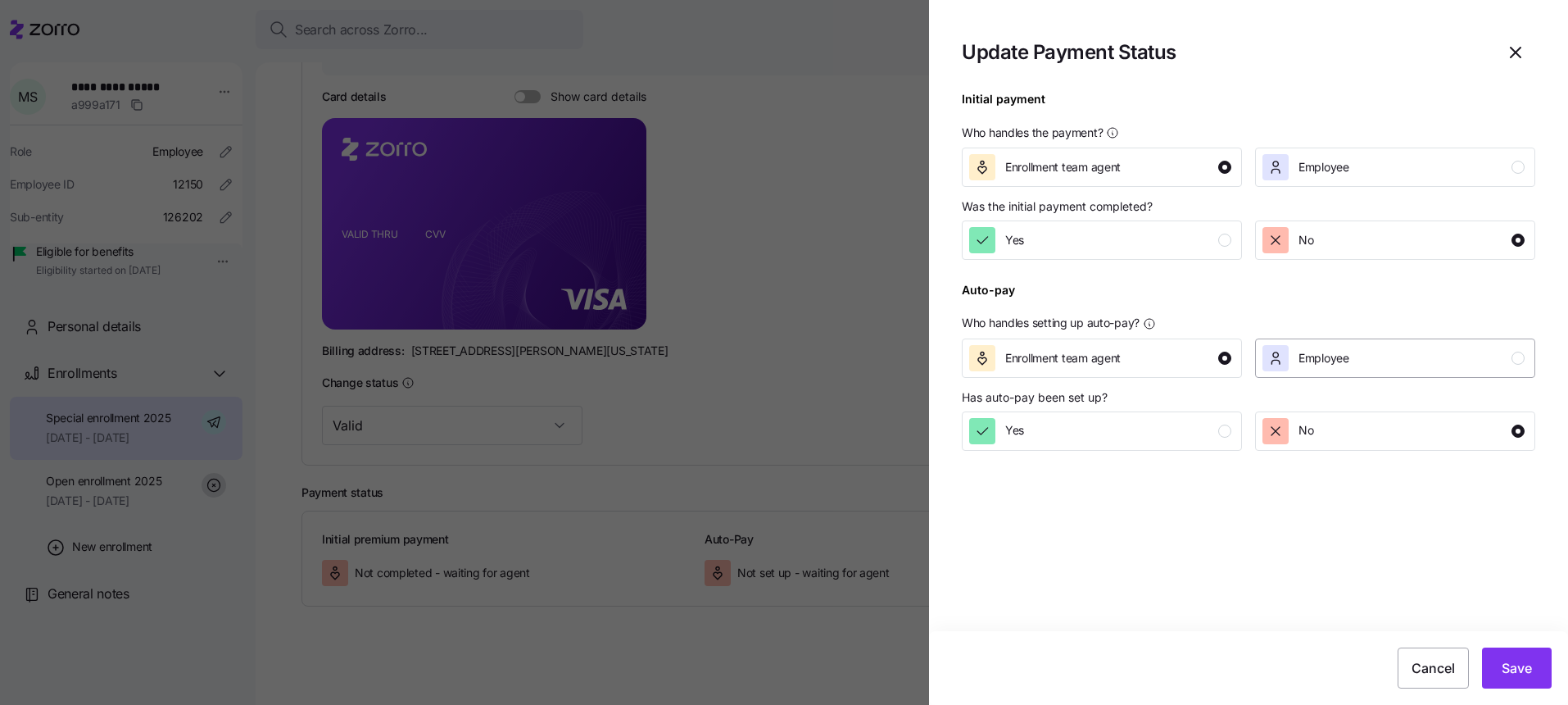 click on "Employee" at bounding box center (1324, 358) 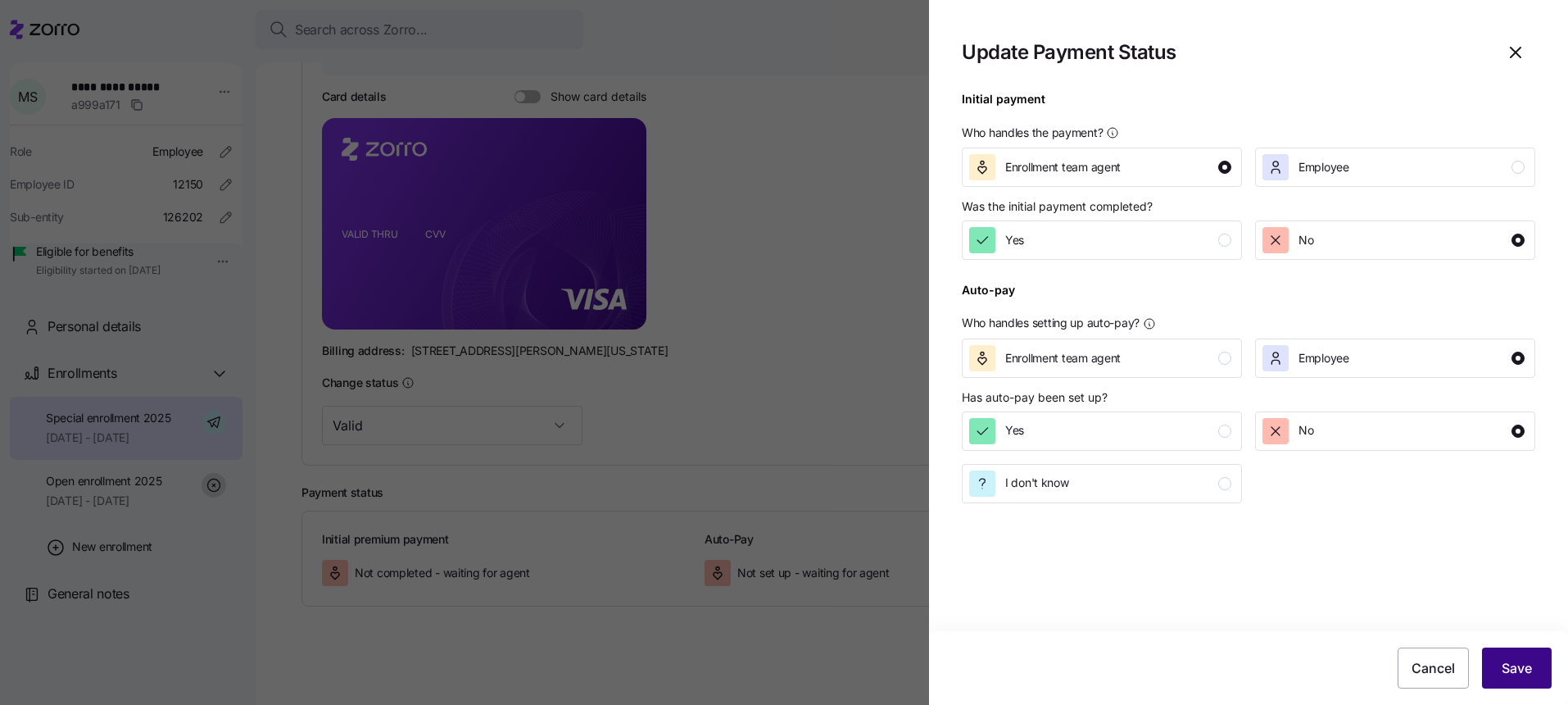 click on "Save" at bounding box center (1516, 668) 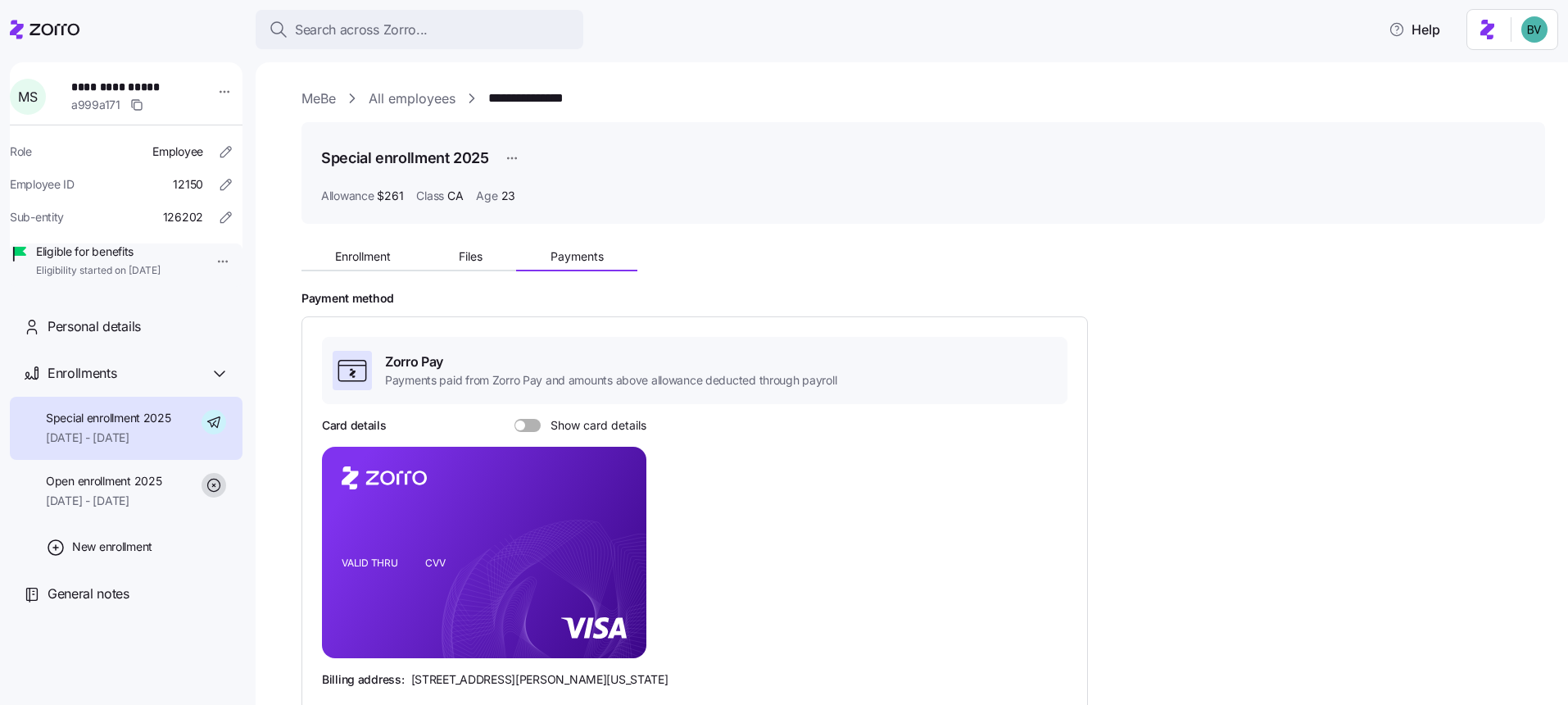 scroll, scrollTop: 0, scrollLeft: 0, axis: both 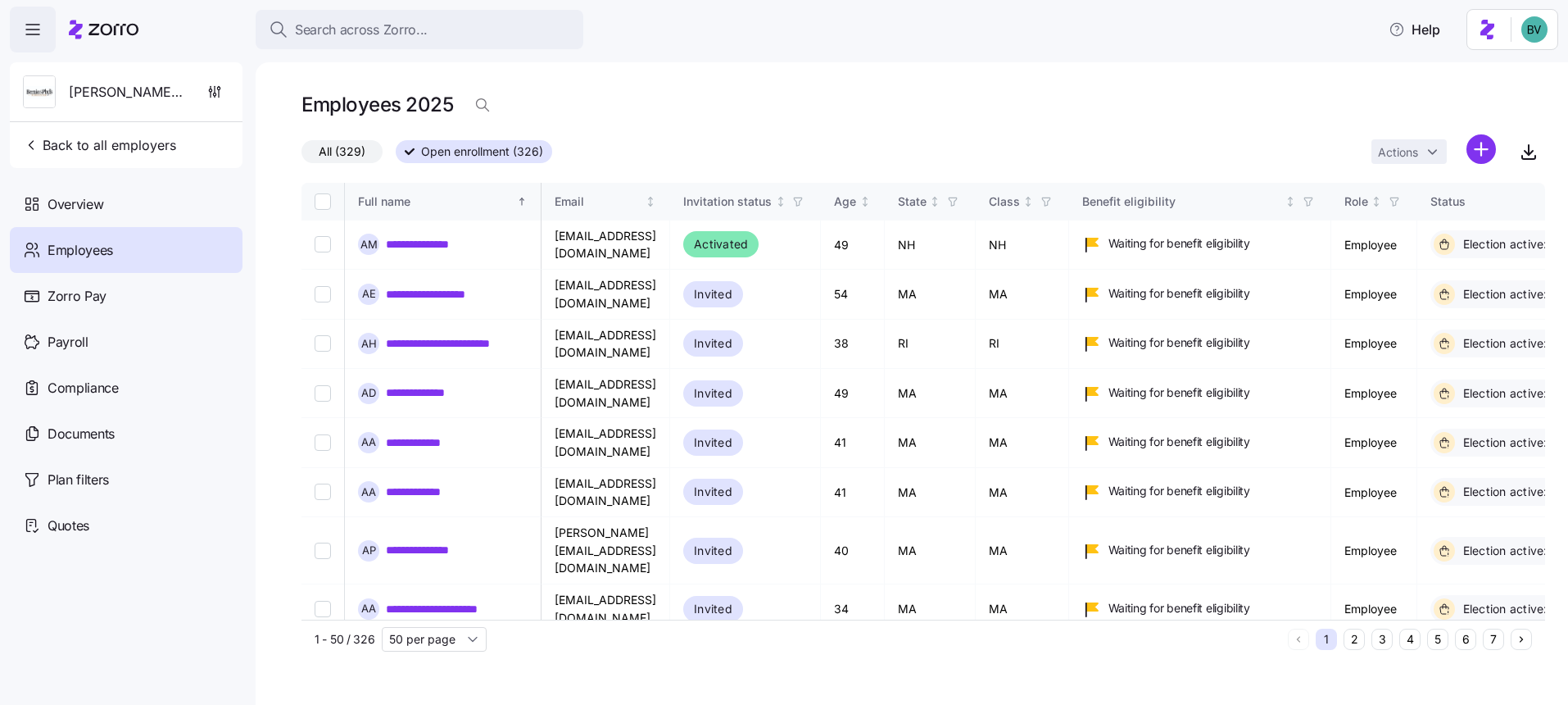 click on "Search across Zorro..." at bounding box center [361, 30] 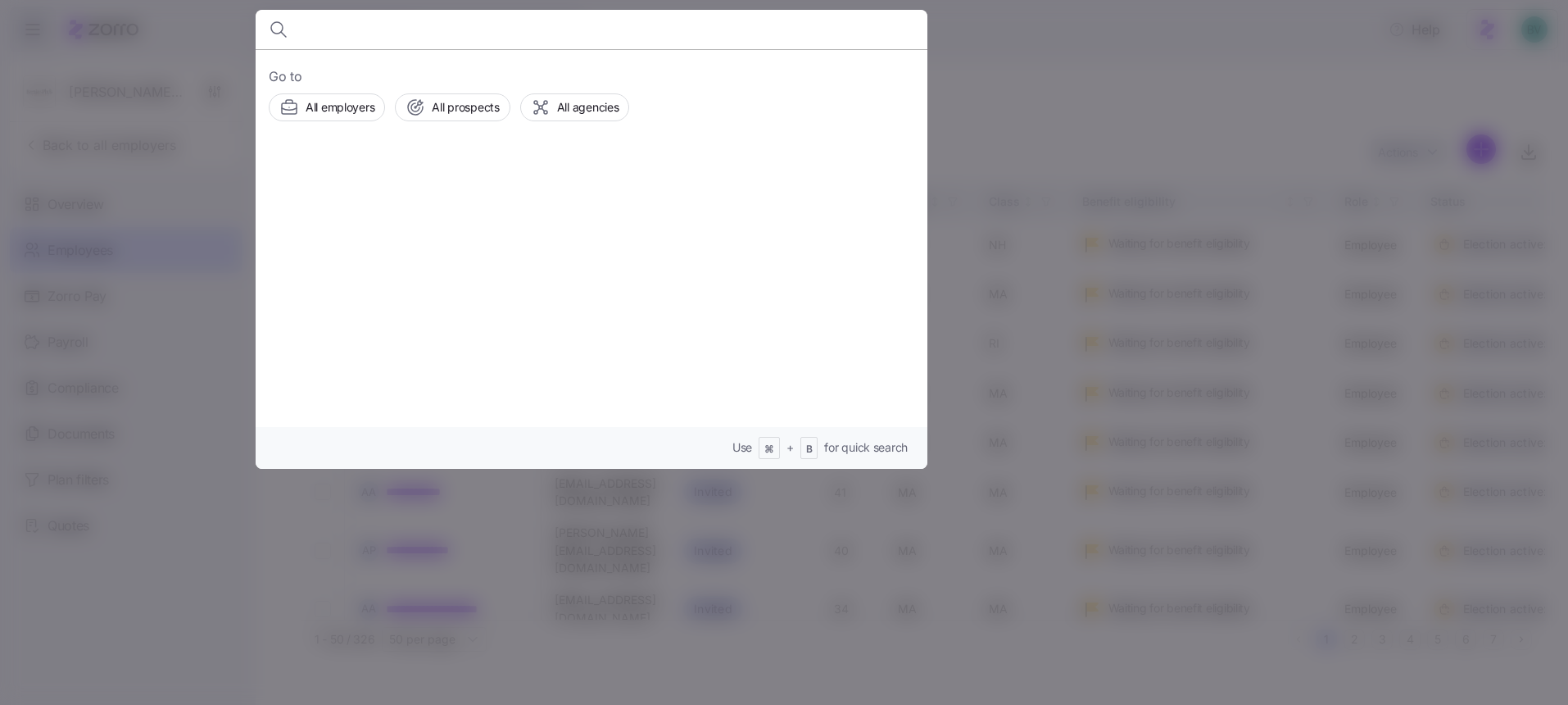 scroll, scrollTop: 0, scrollLeft: 132, axis: horizontal 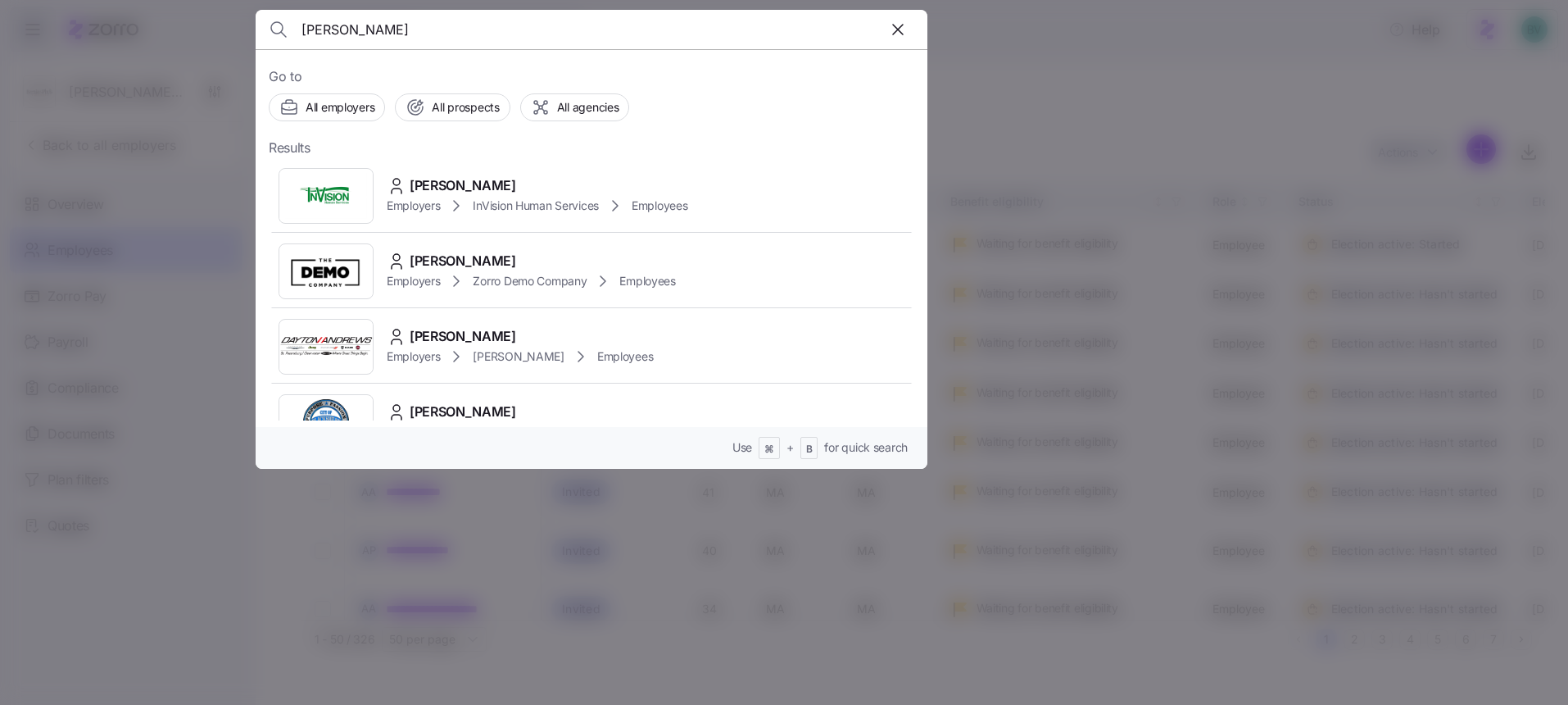 click on "[PERSON_NAME]" at bounding box center [511, 30] 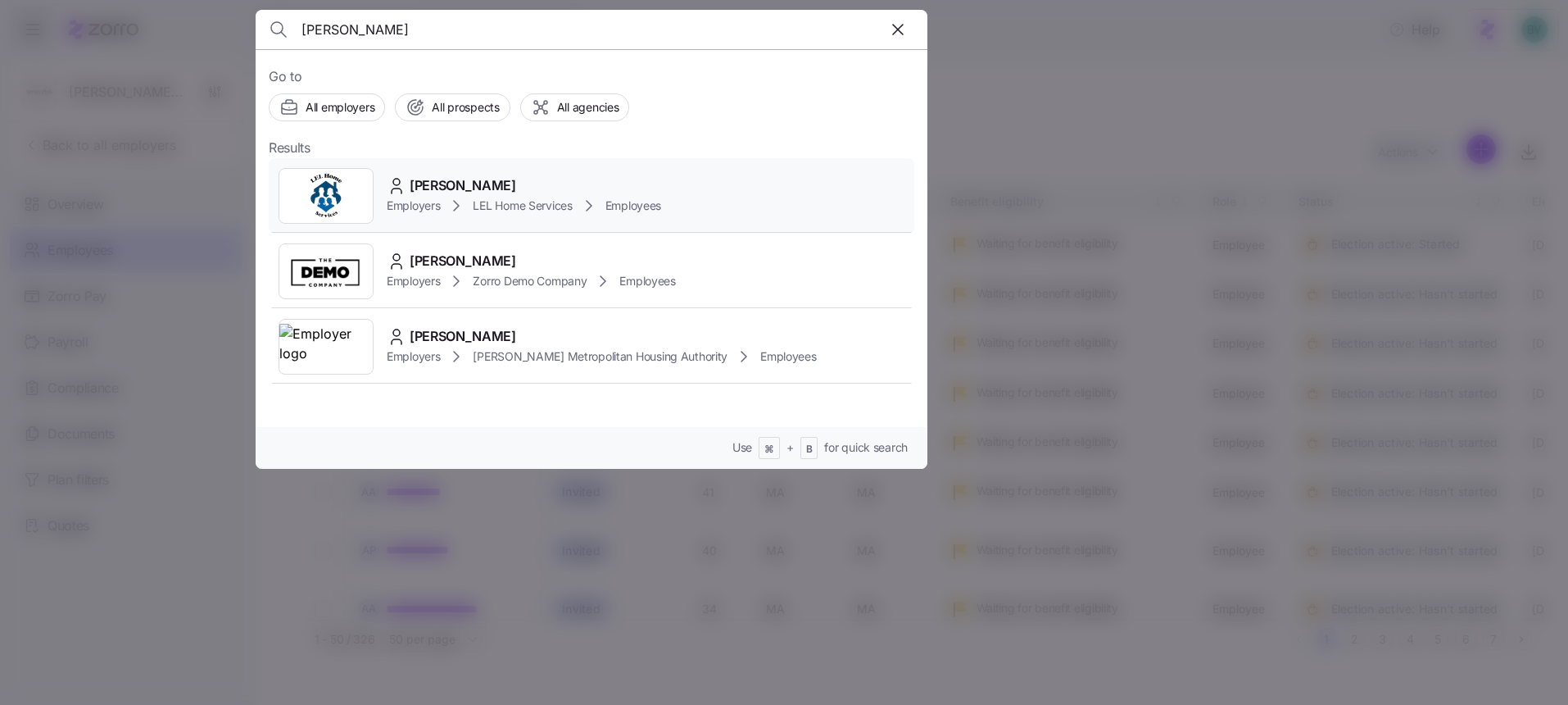 click at bounding box center [326, 196] 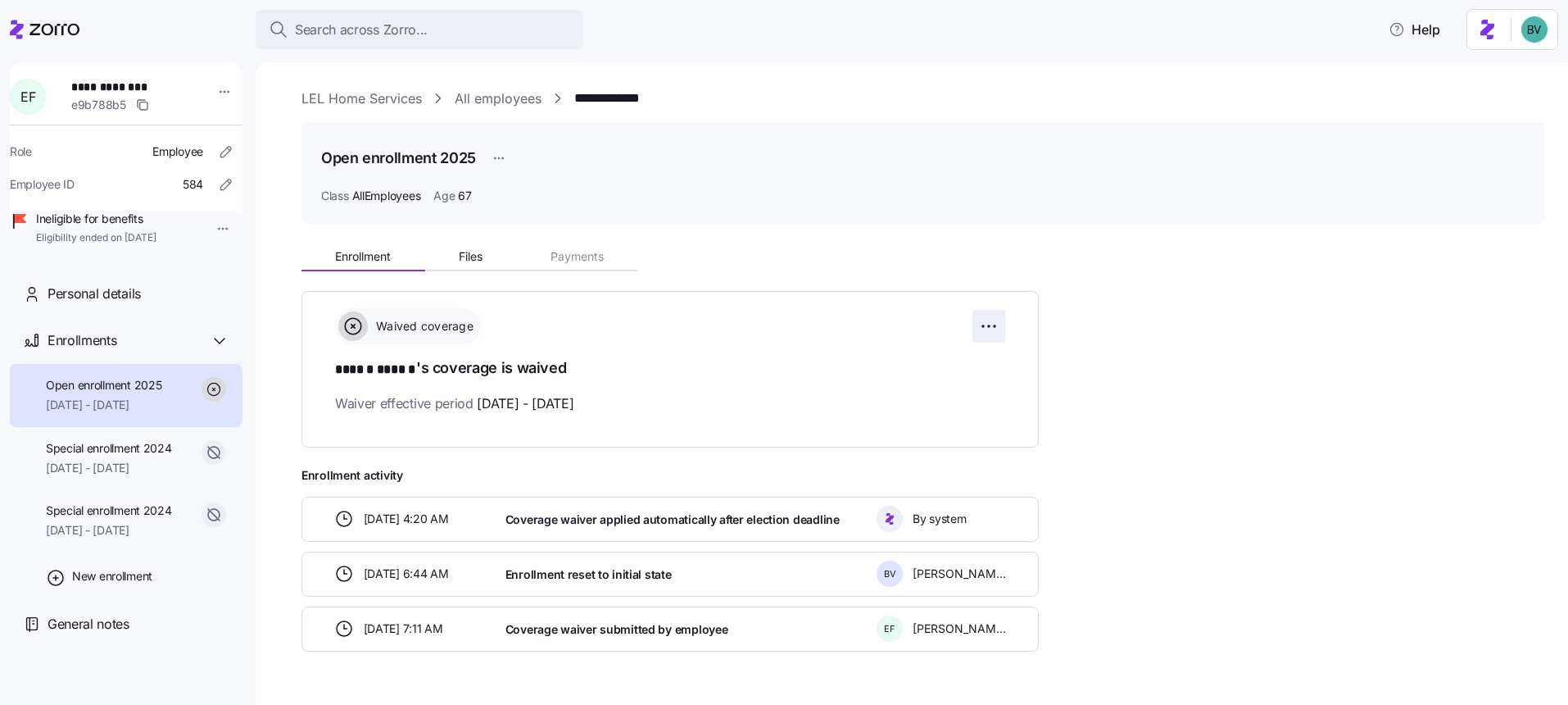 click on "**********" at bounding box center [784, 348] 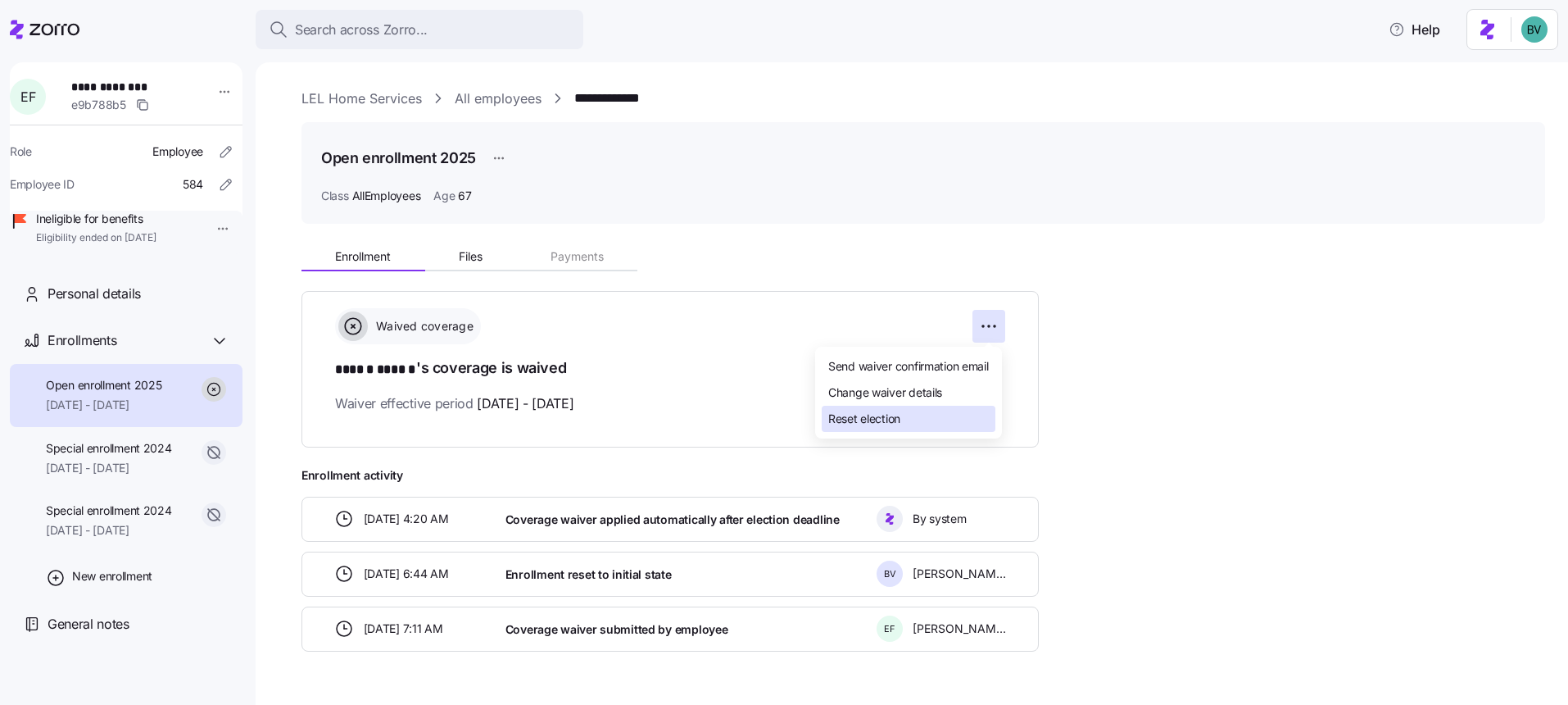 click on "Reset election" at bounding box center [864, 419] 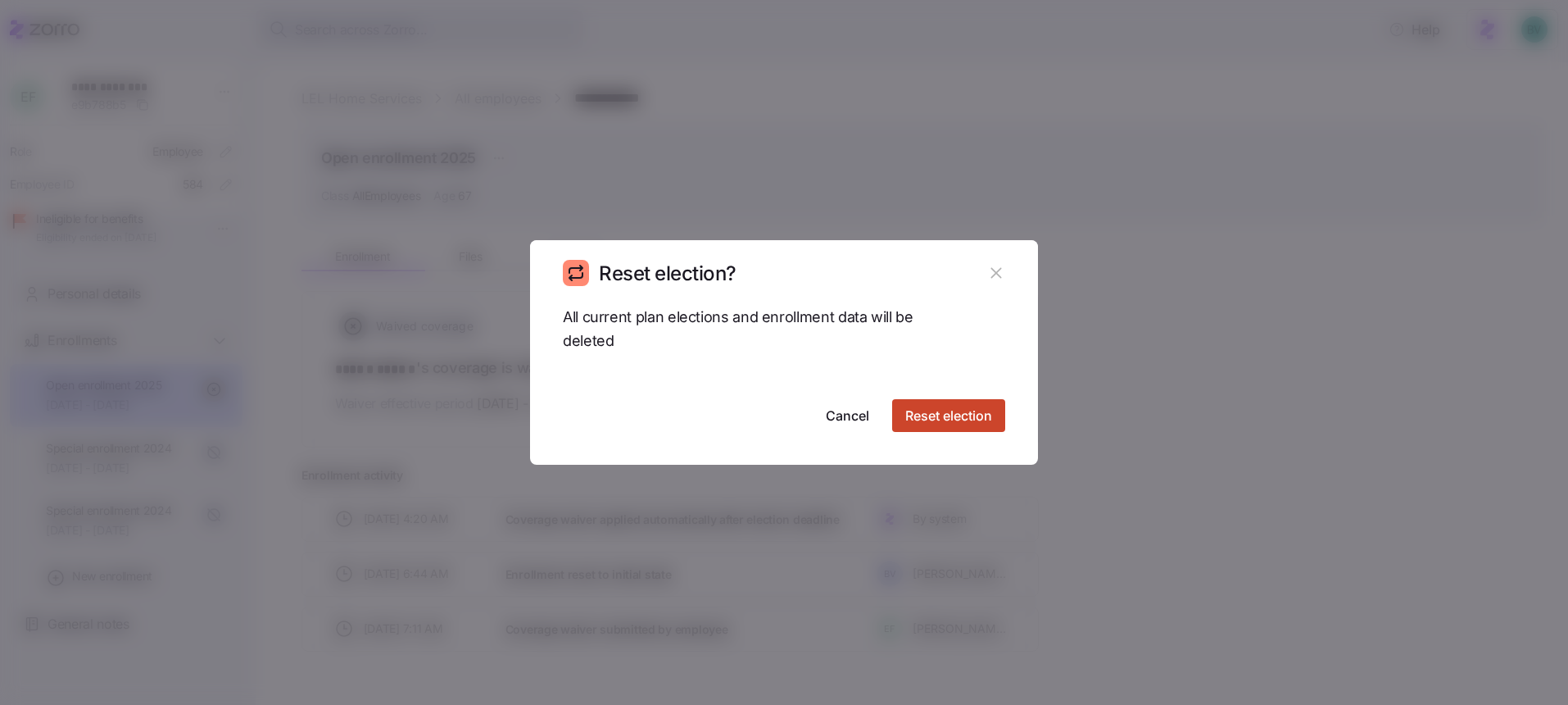 click on "Reset election" at bounding box center [949, 416] 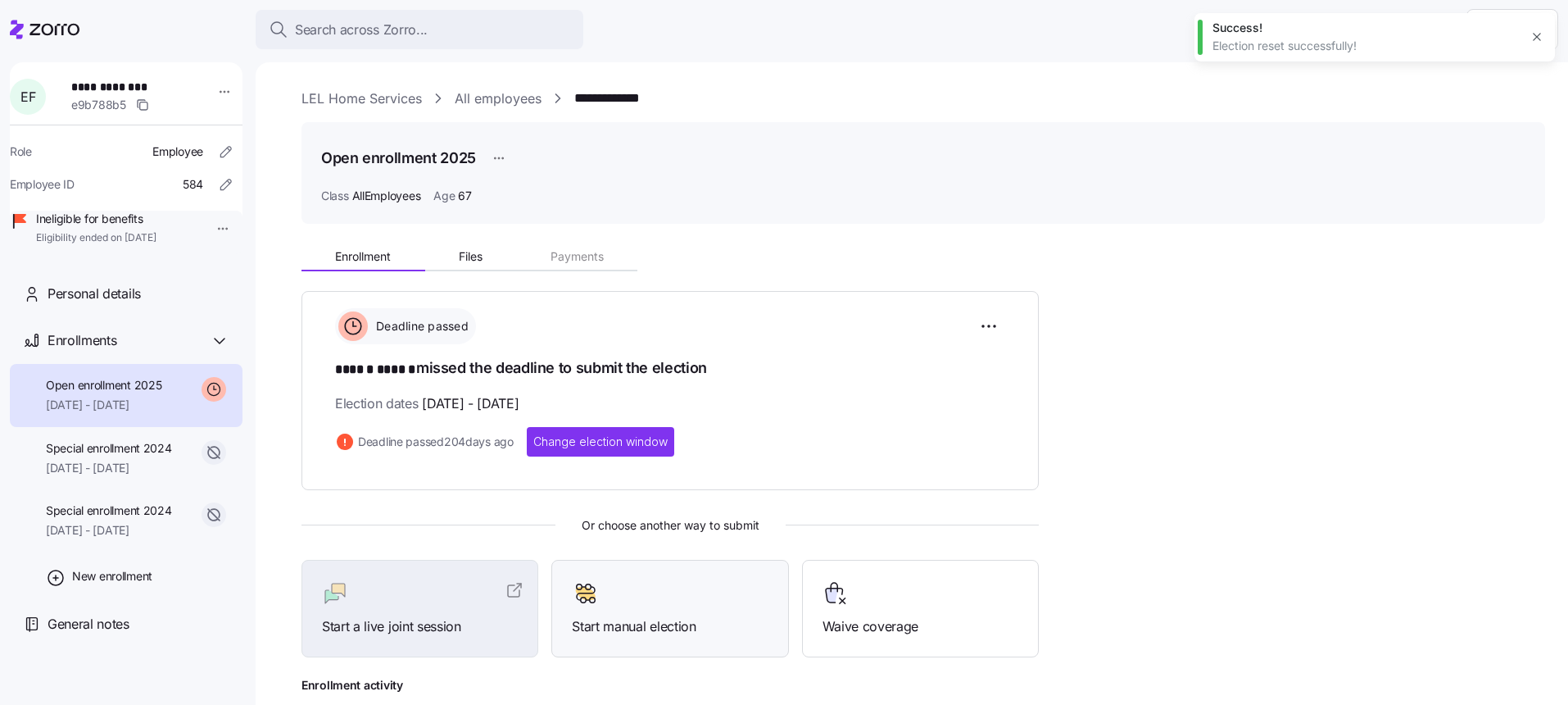 click at bounding box center (669, 594) 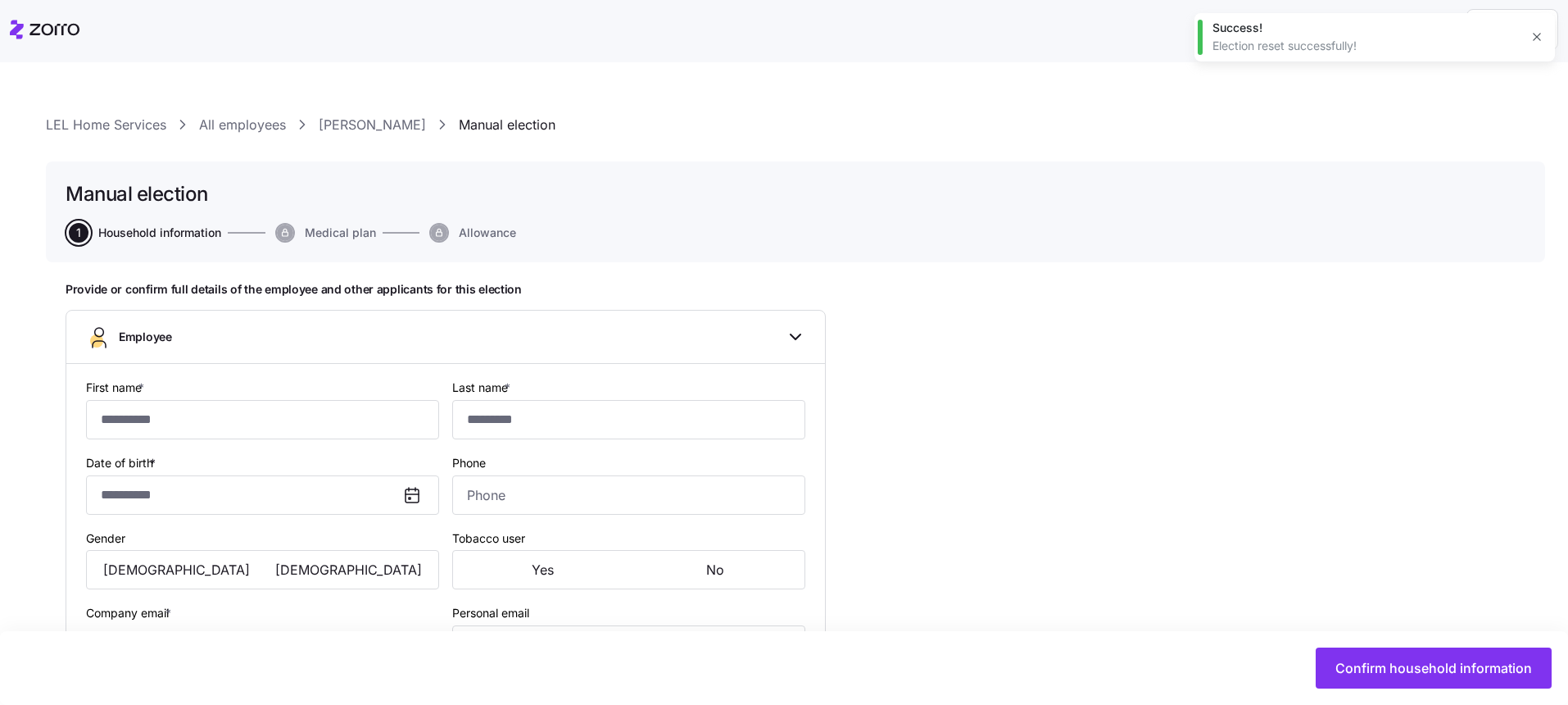 type on "******" 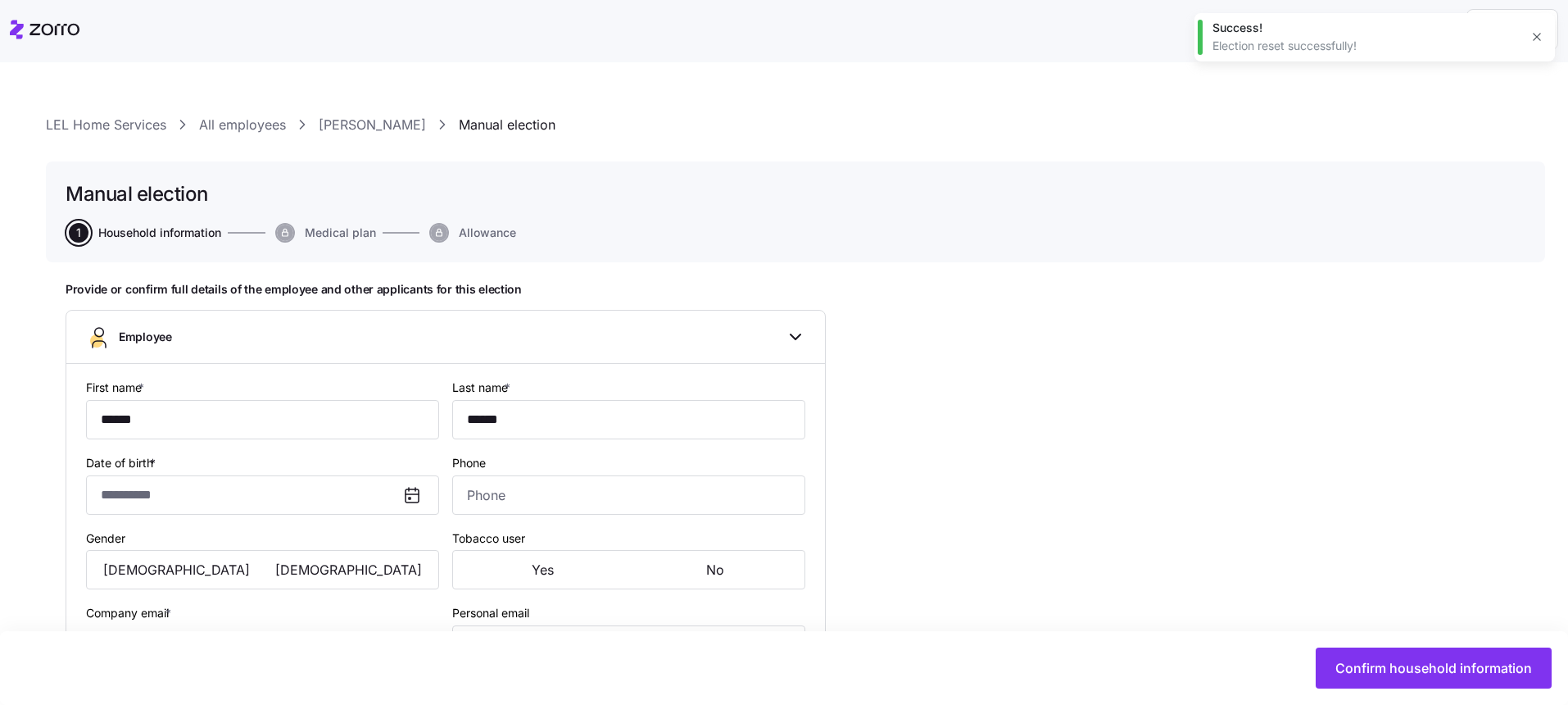 type on "**********" 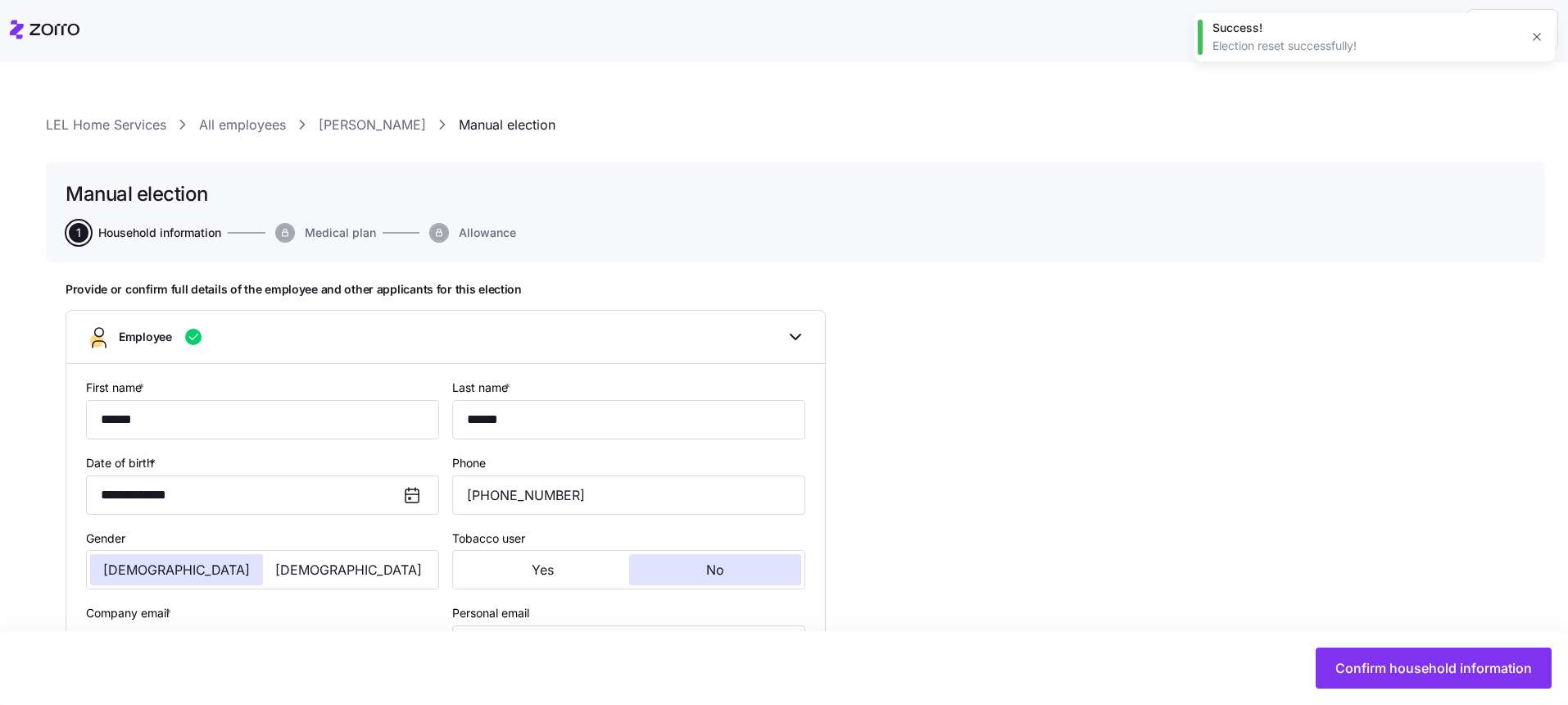 type on "AllEmployees" 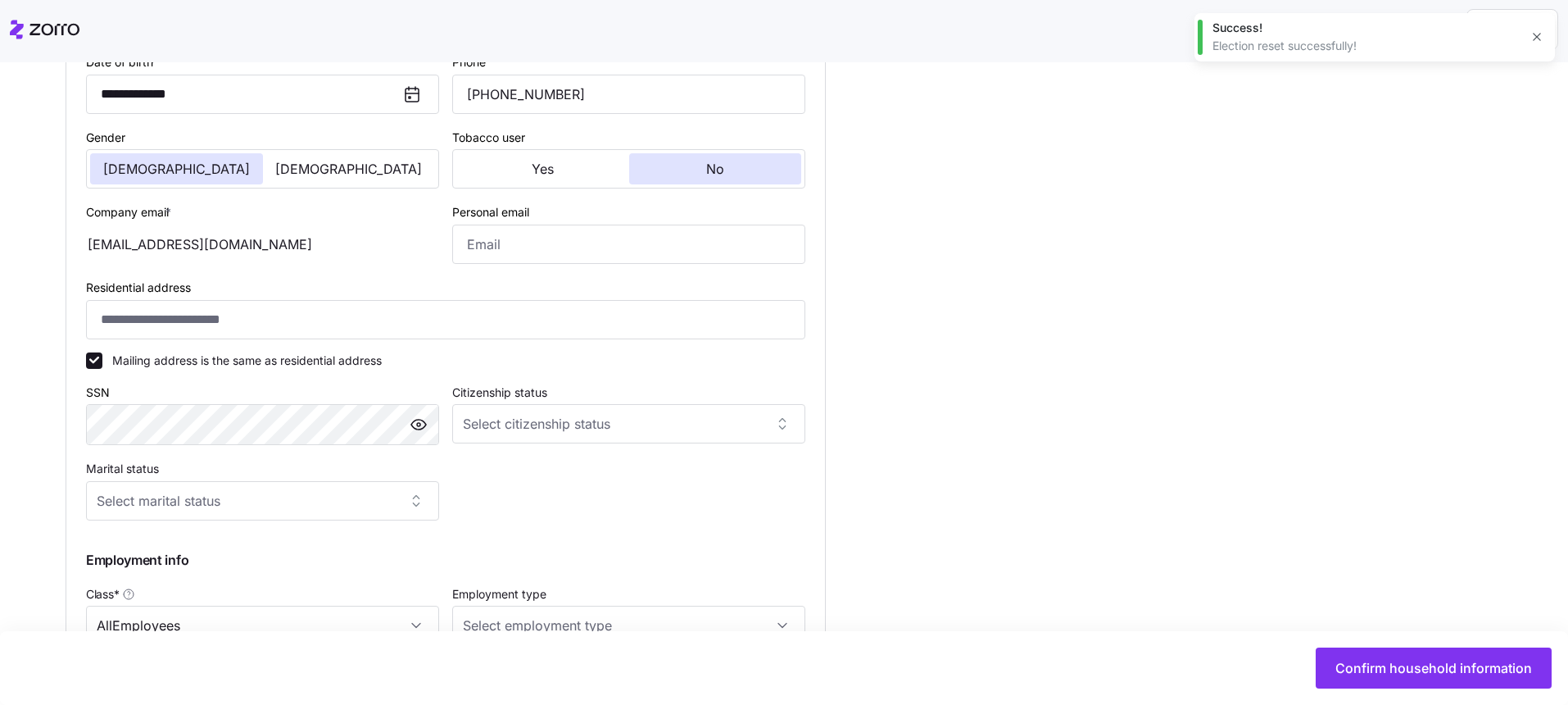 scroll, scrollTop: 652, scrollLeft: 0, axis: vertical 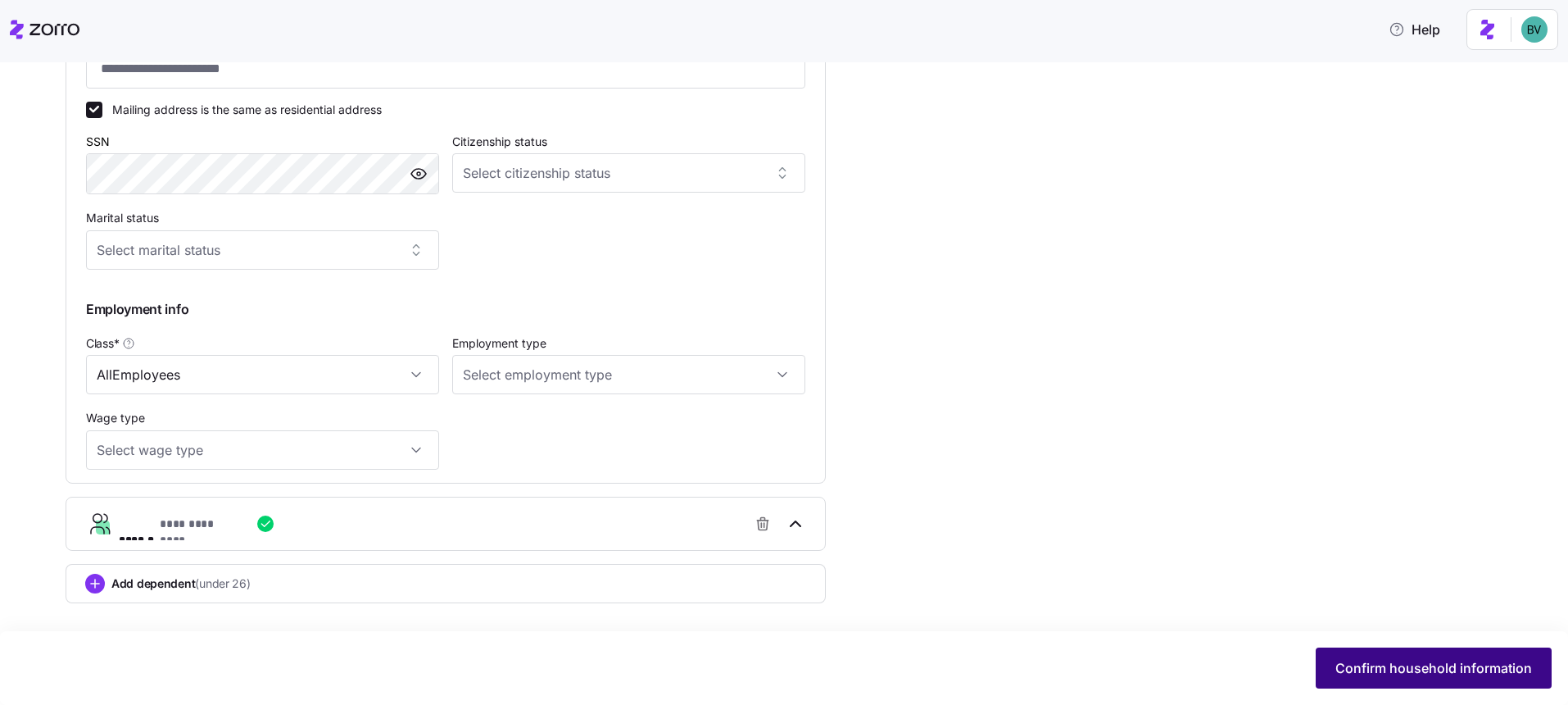 click on "Confirm household information" at bounding box center (1434, 668) 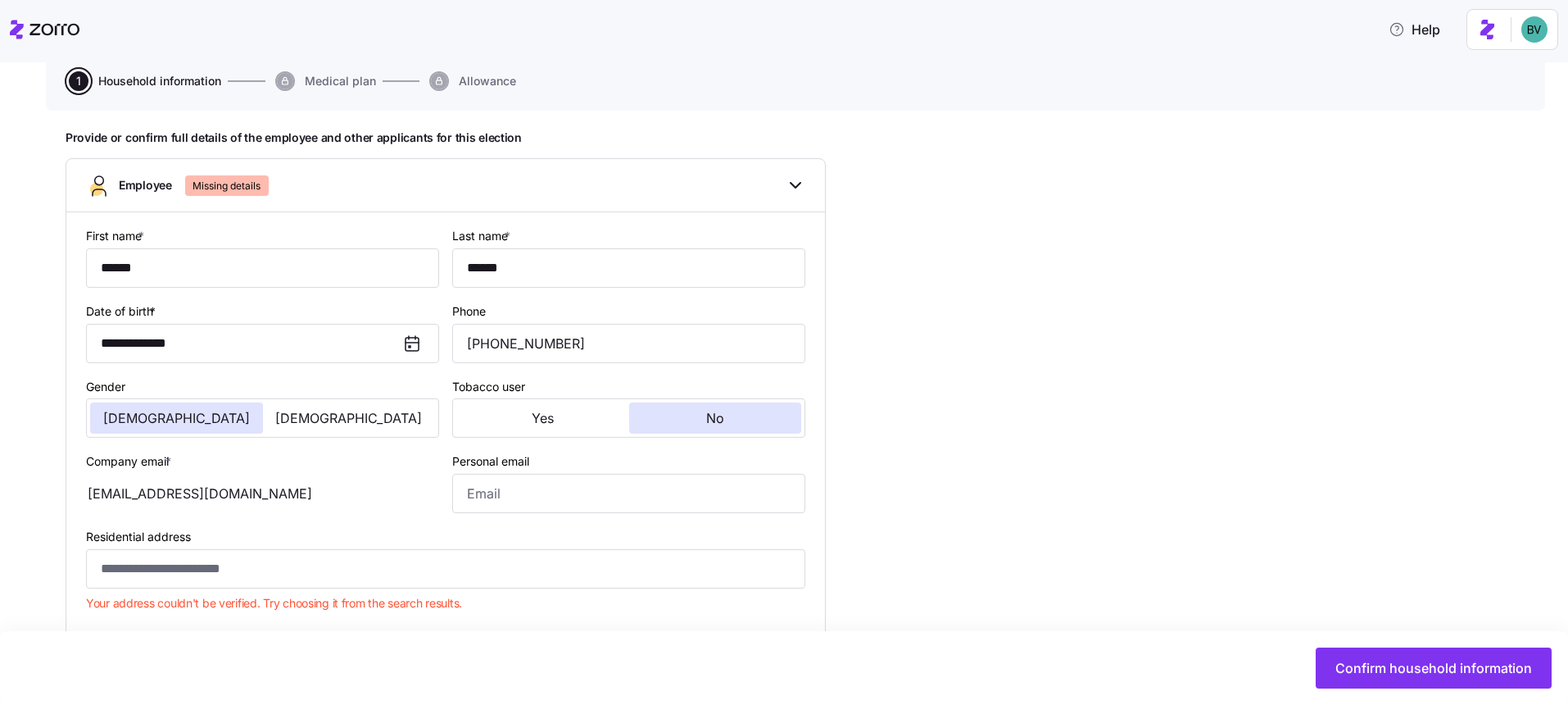 scroll, scrollTop: 205, scrollLeft: 0, axis: vertical 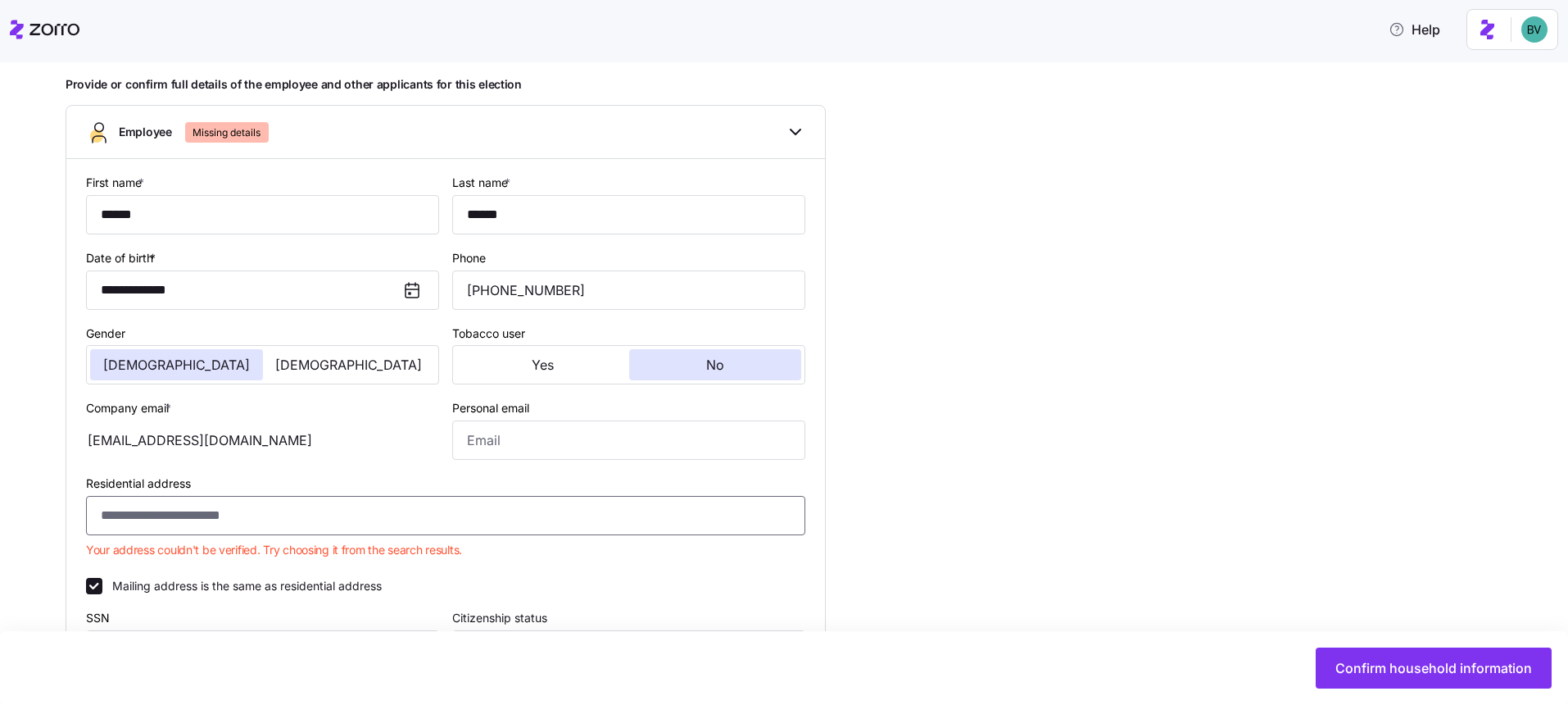 click on "Residential address" at bounding box center [446, 516] 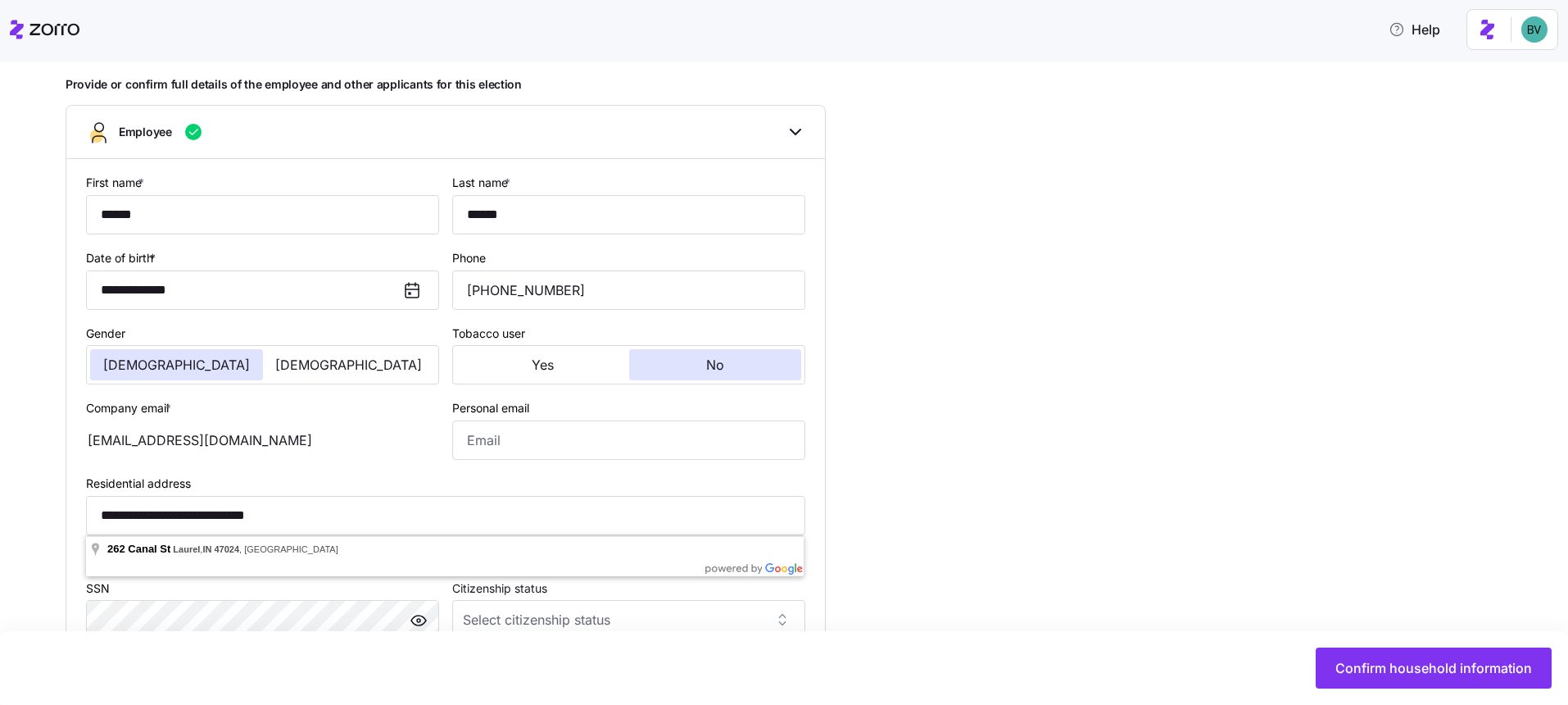 click on "**********" at bounding box center [795, 604] 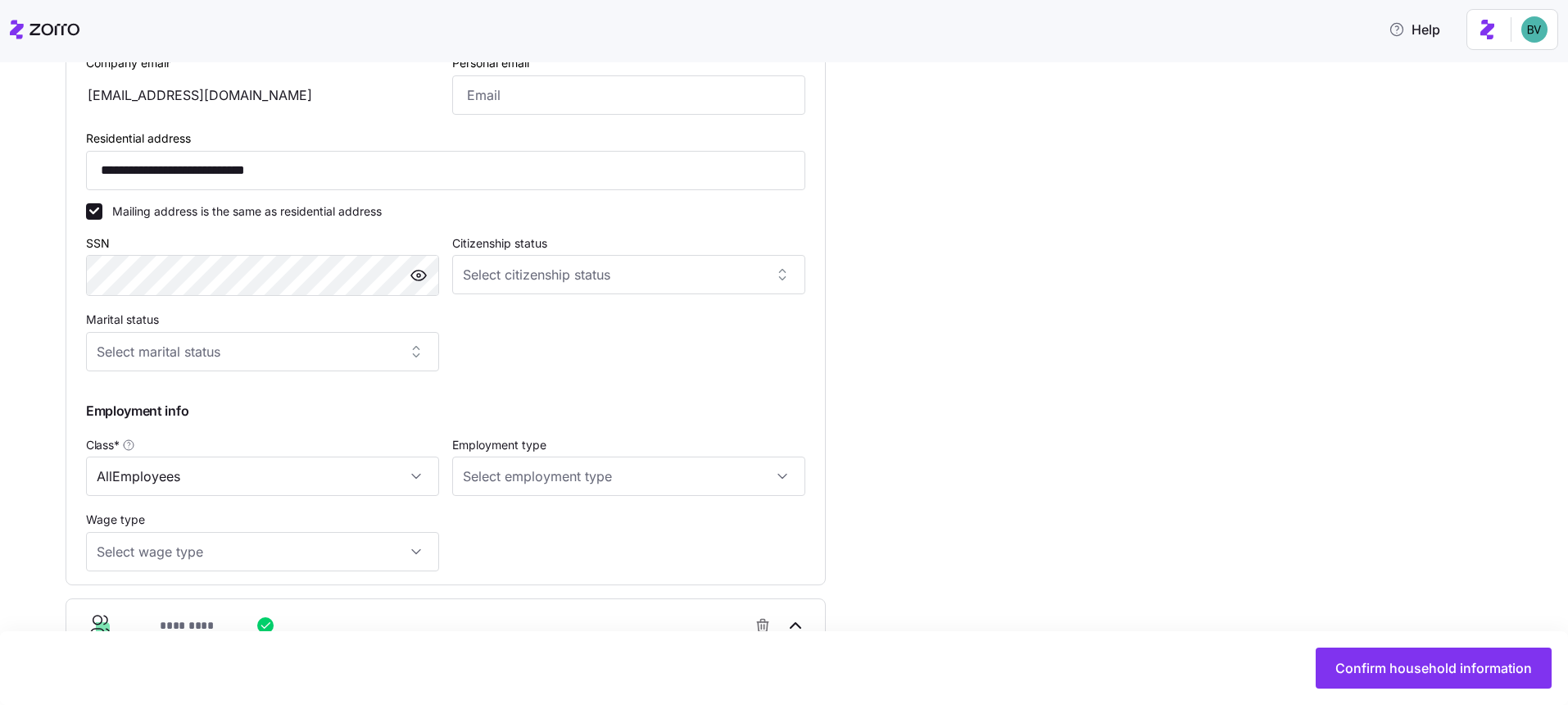 scroll, scrollTop: 652, scrollLeft: 0, axis: vertical 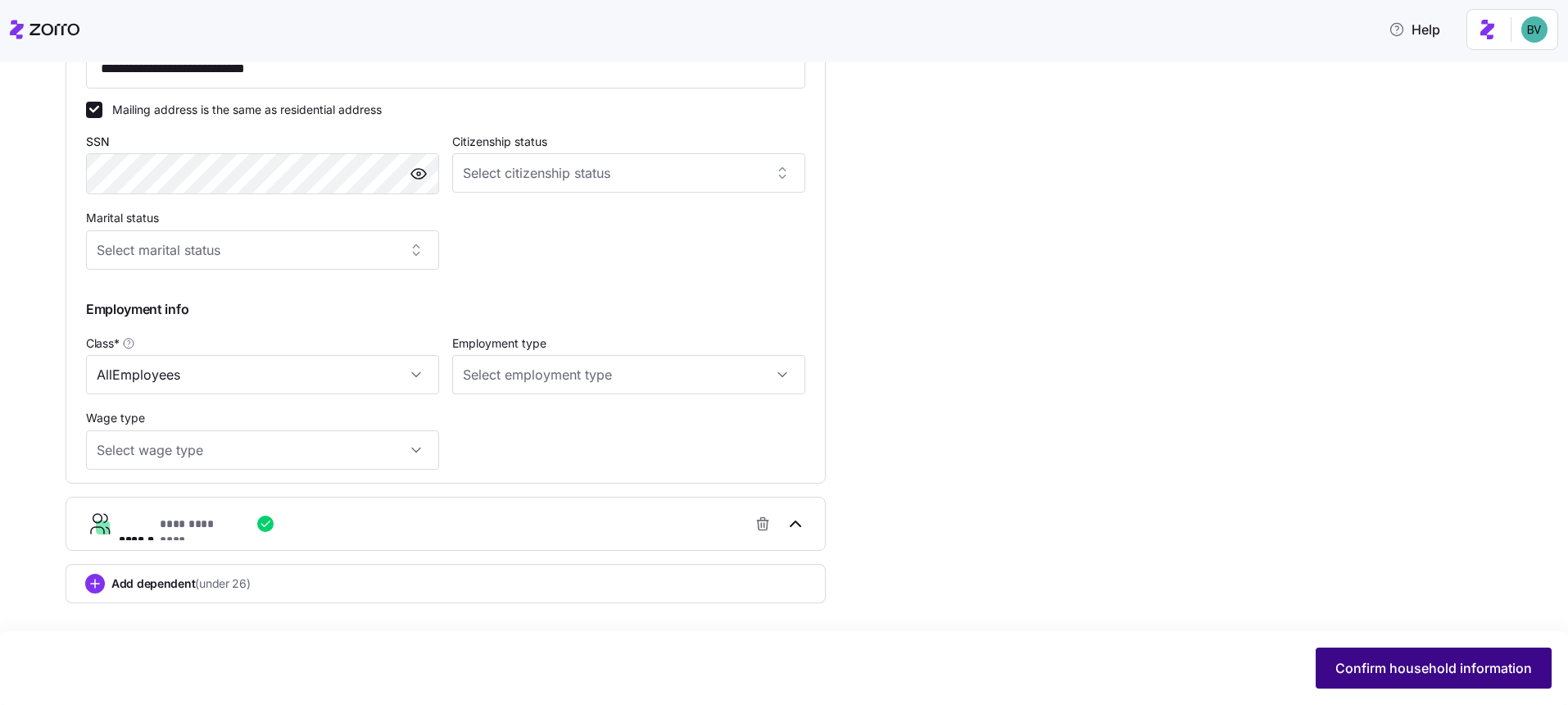 click on "Confirm household information" at bounding box center [1434, 668] 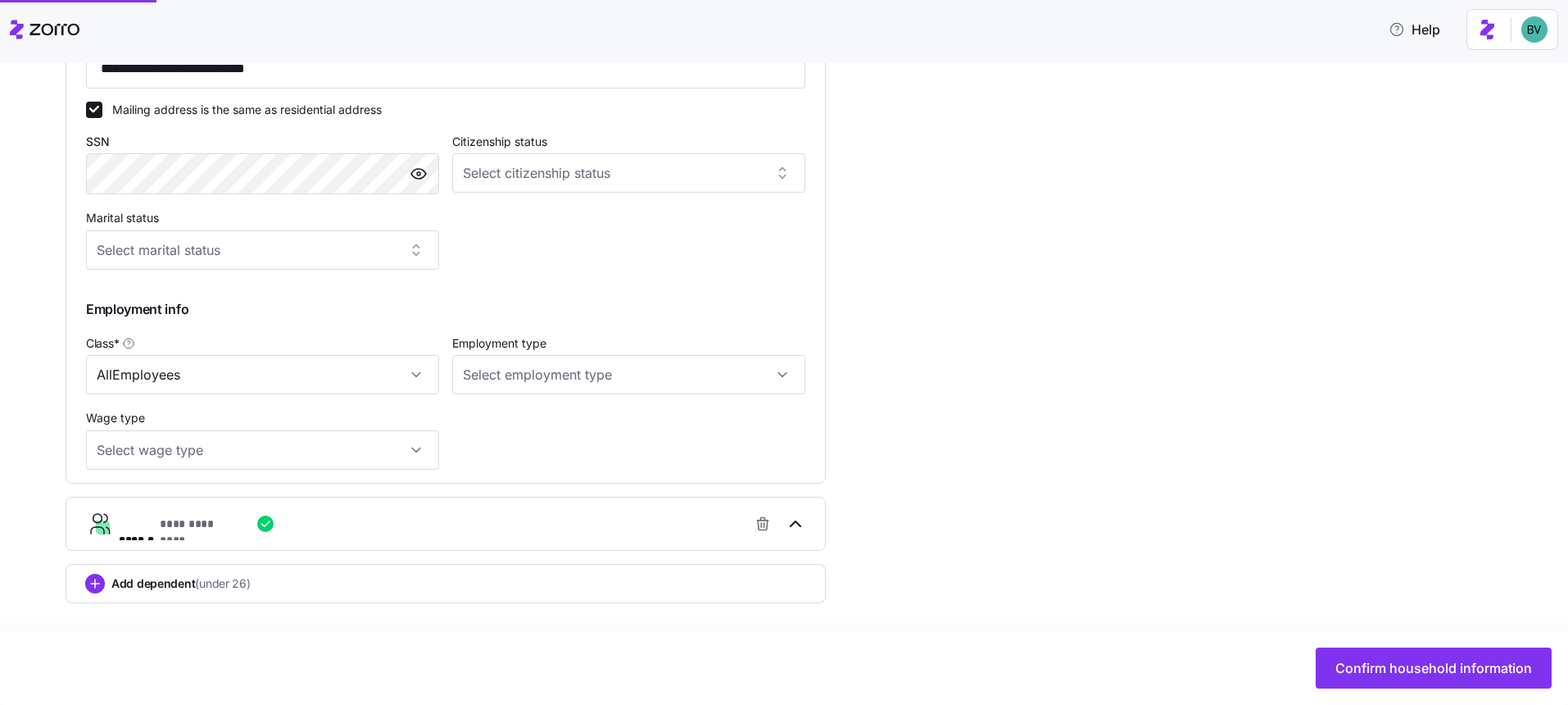 type on "**********" 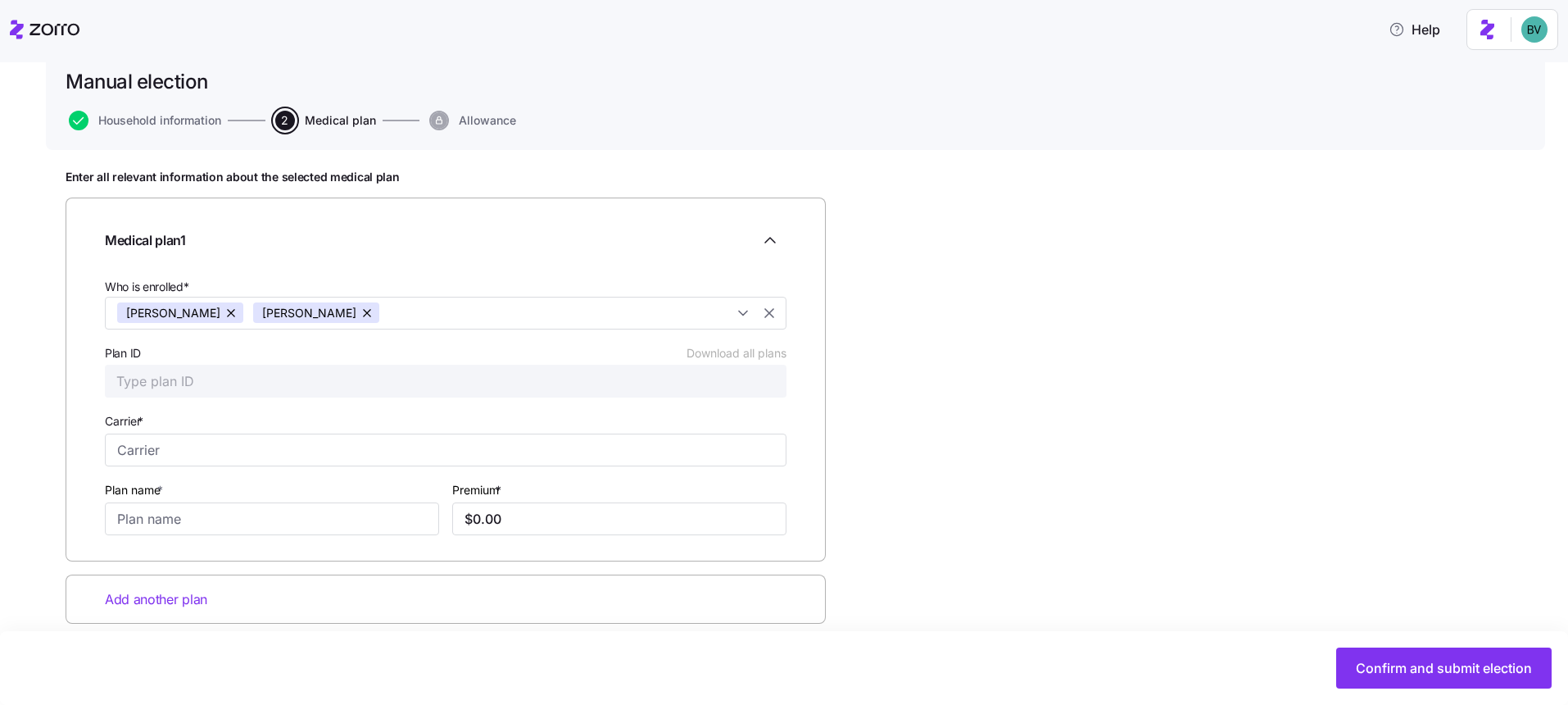 scroll, scrollTop: 133, scrollLeft: 0, axis: vertical 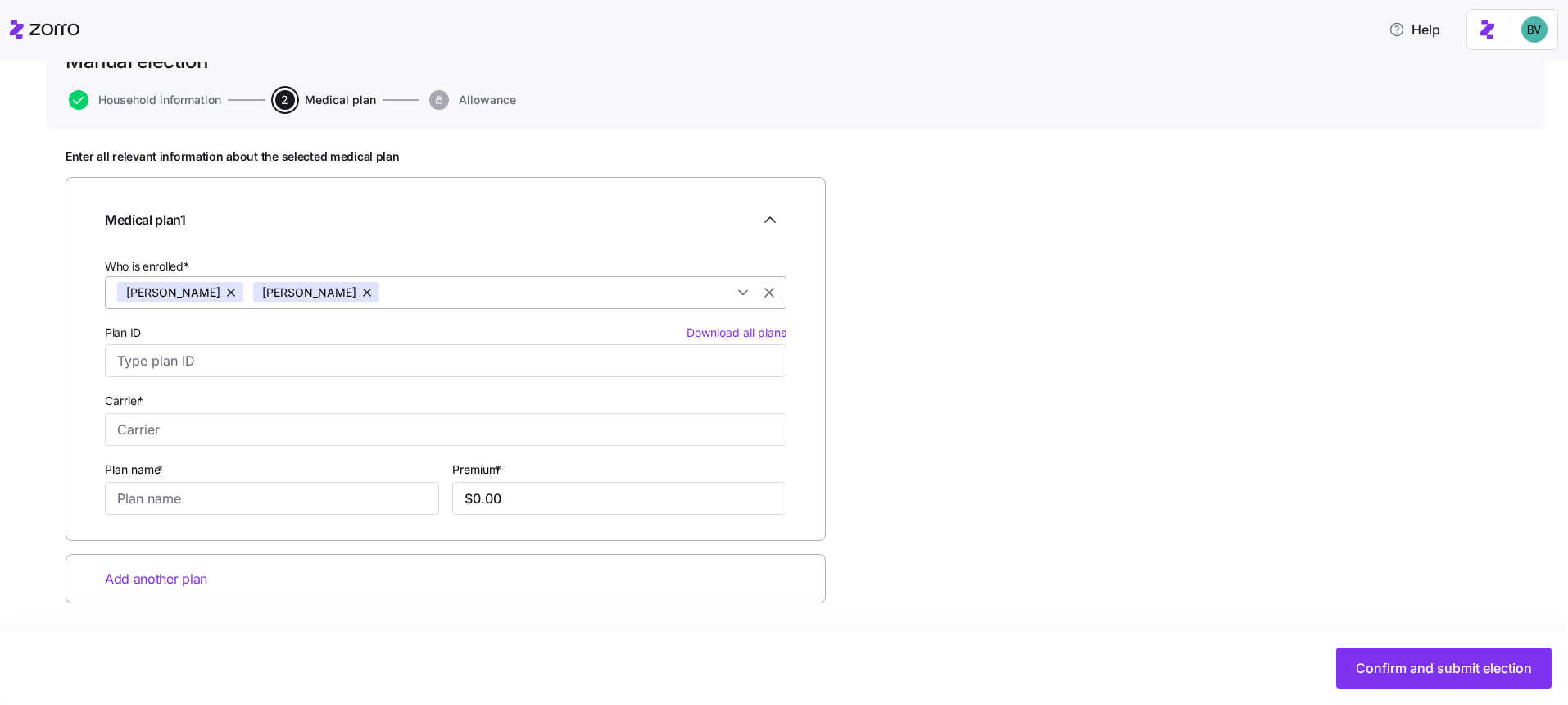 click at bounding box center (368, 292) 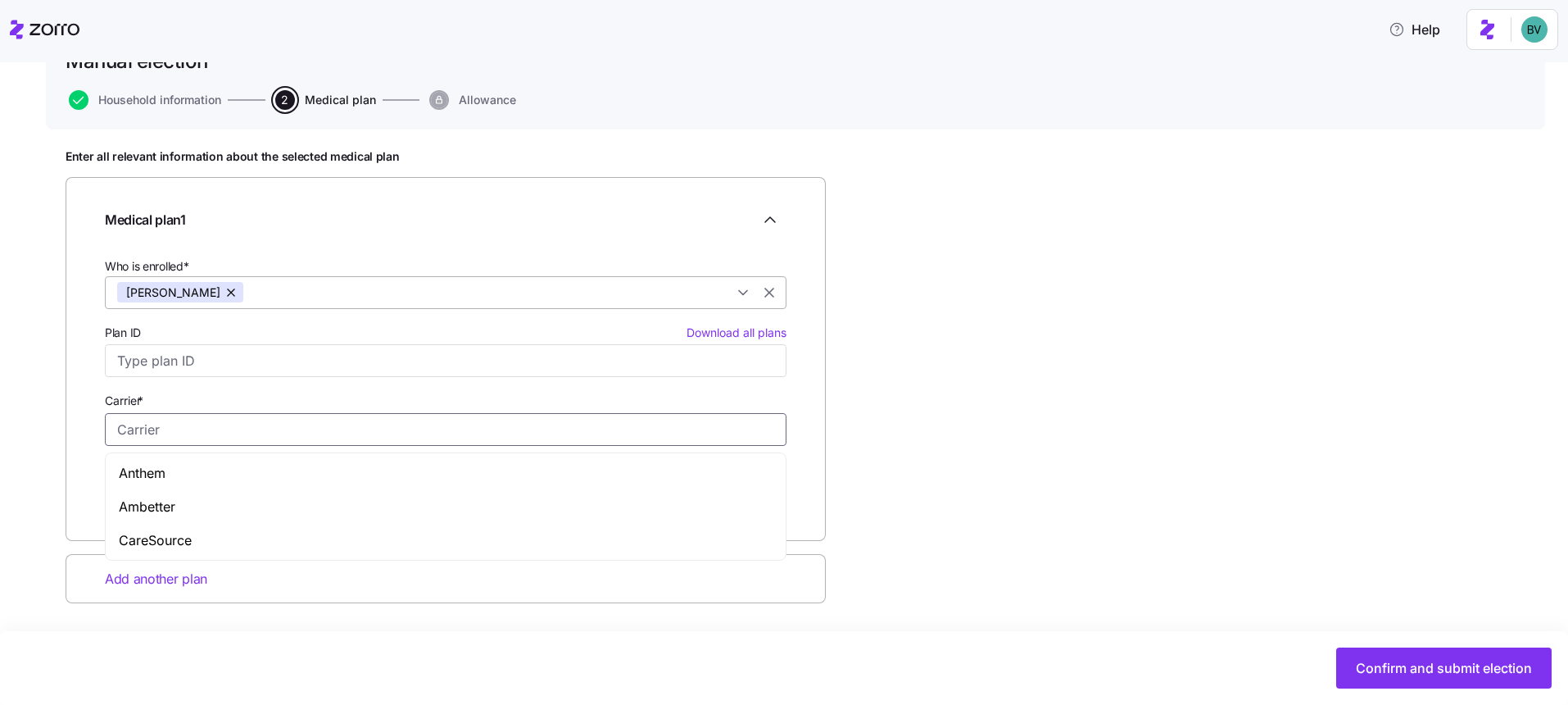 click on "Carrier  *" at bounding box center (446, 430) 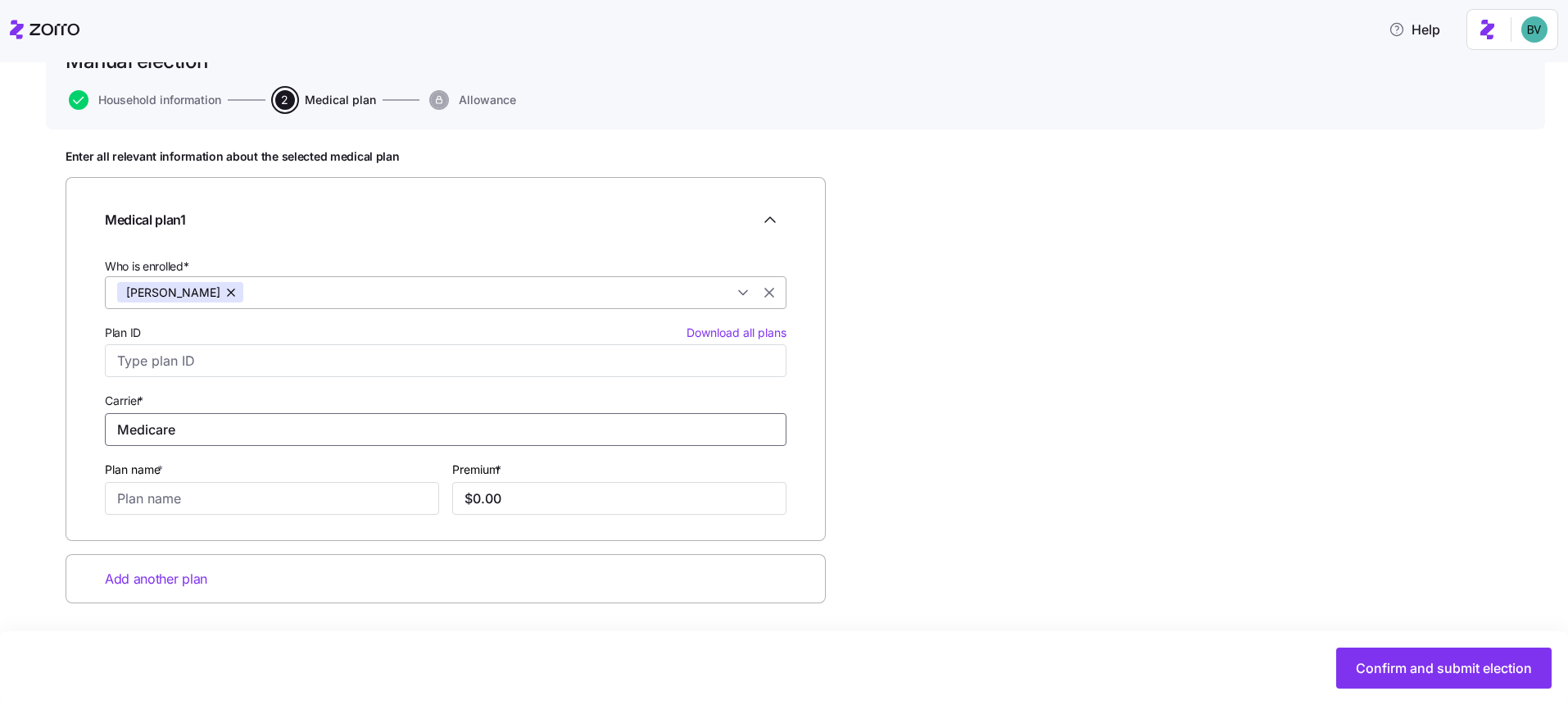 type on "Medicare" 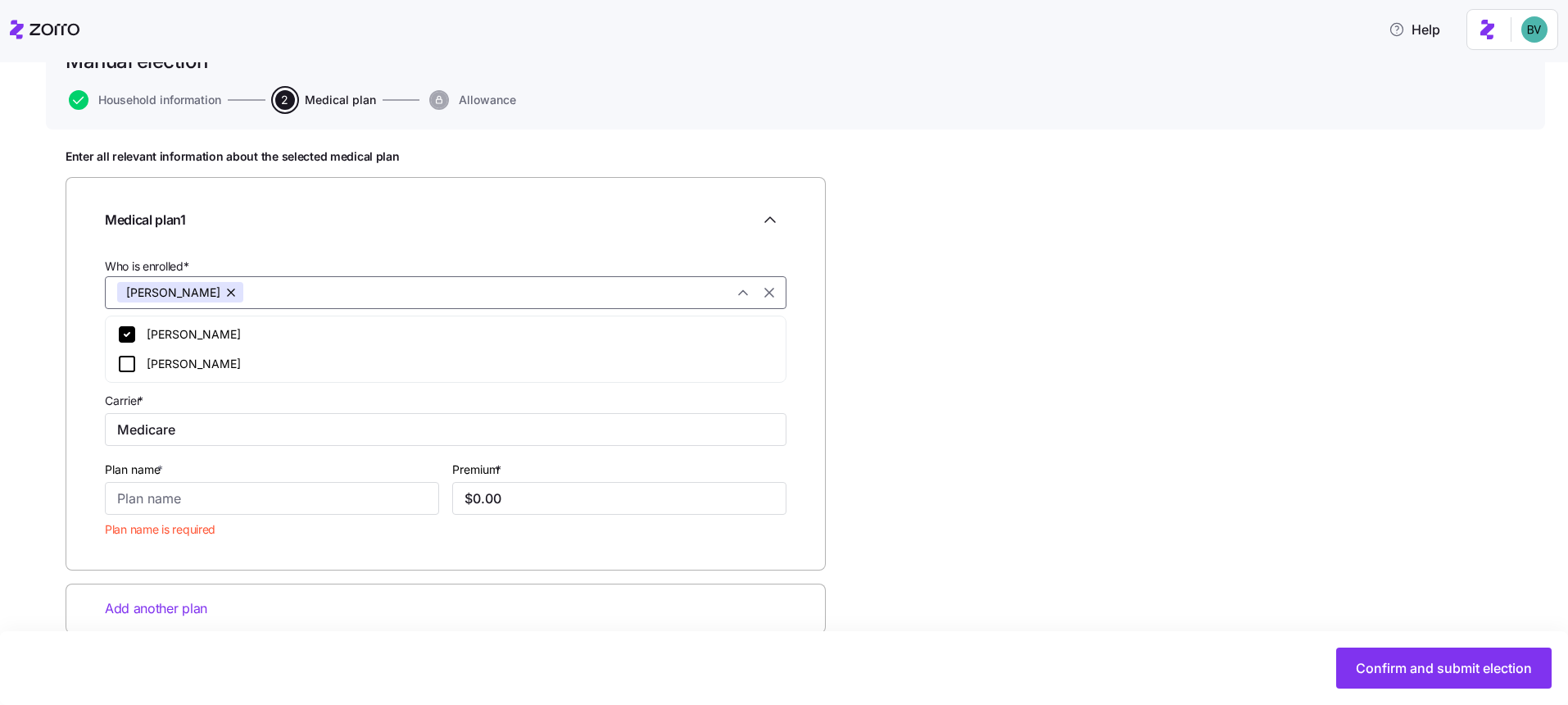 click on "Who is enrolled*" at bounding box center [486, 293] 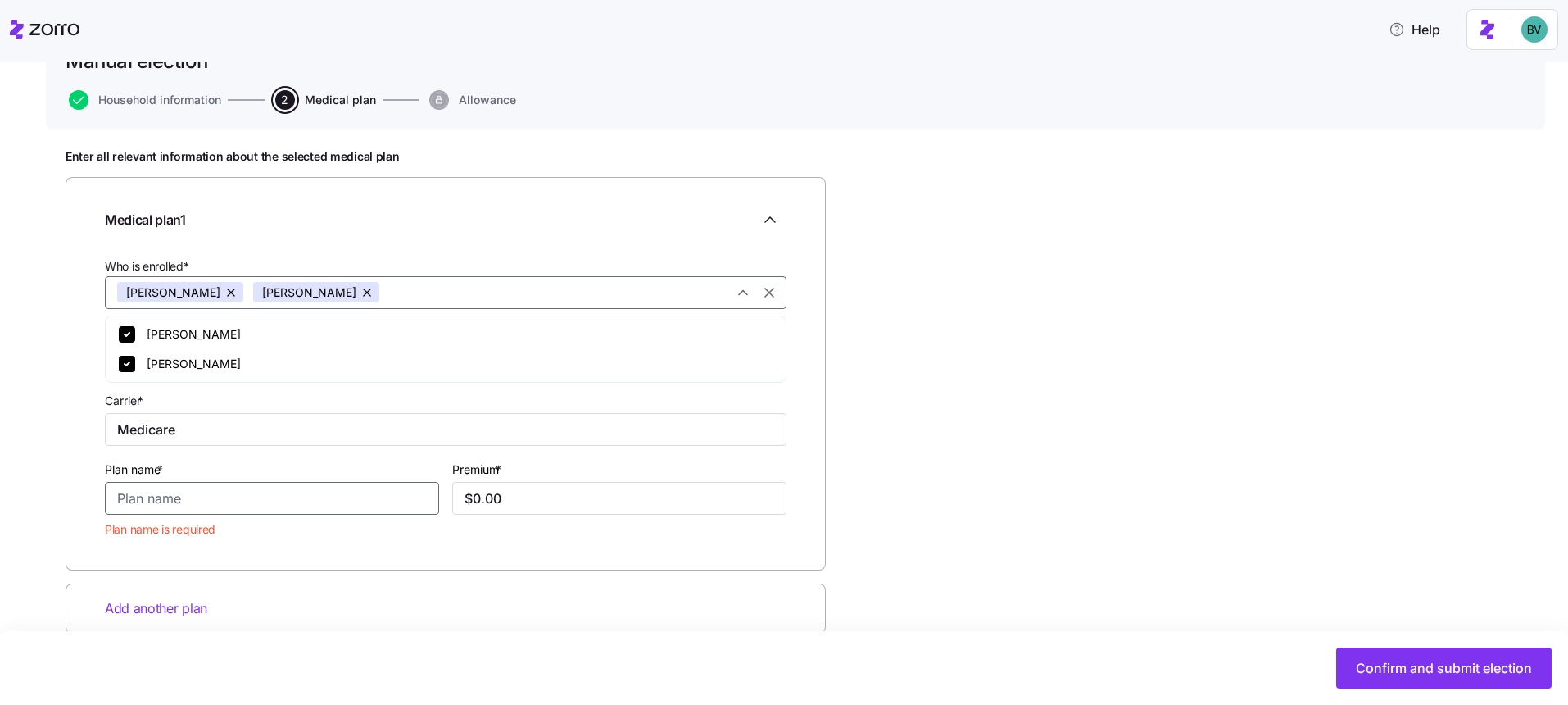 click on "Plan name  *" at bounding box center (272, 498) 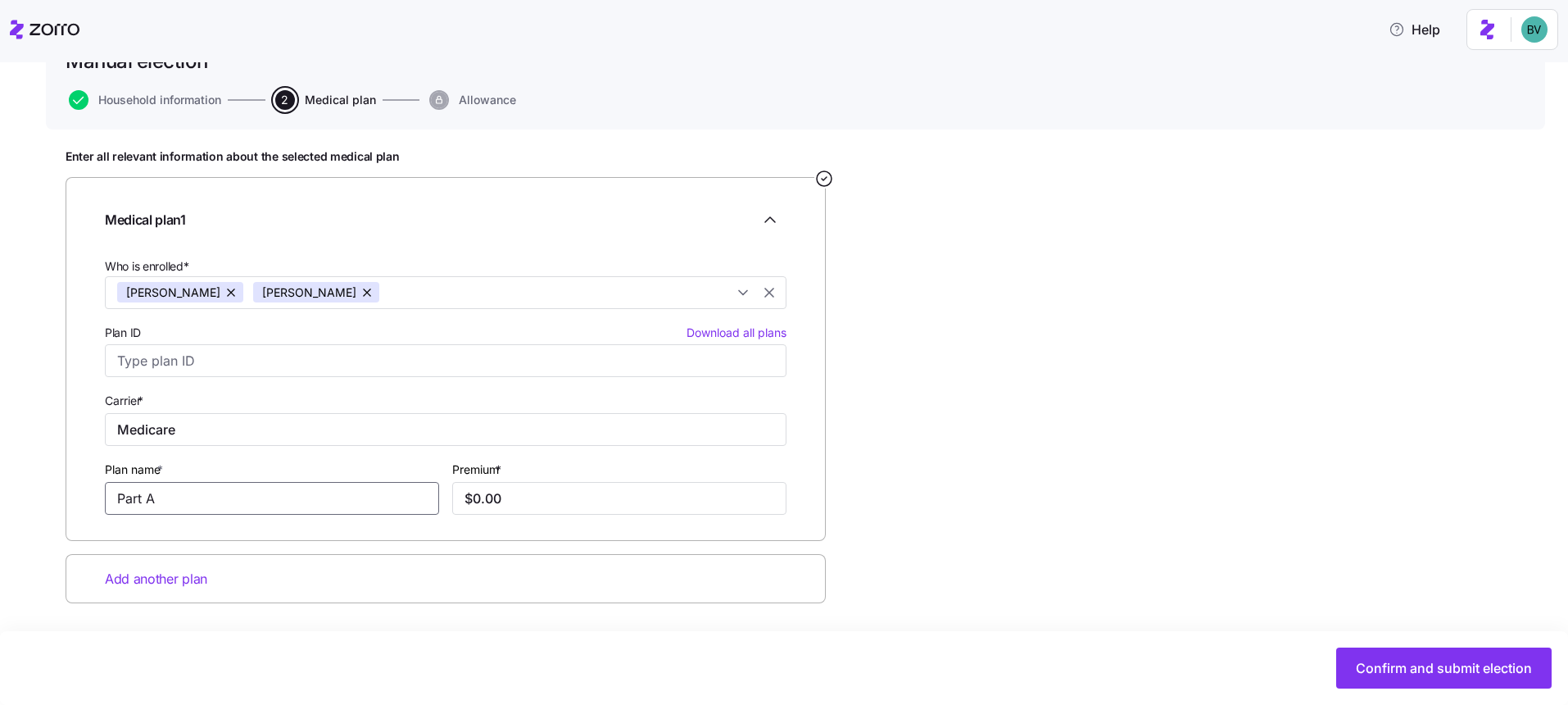 click on "Part A" at bounding box center (272, 498) 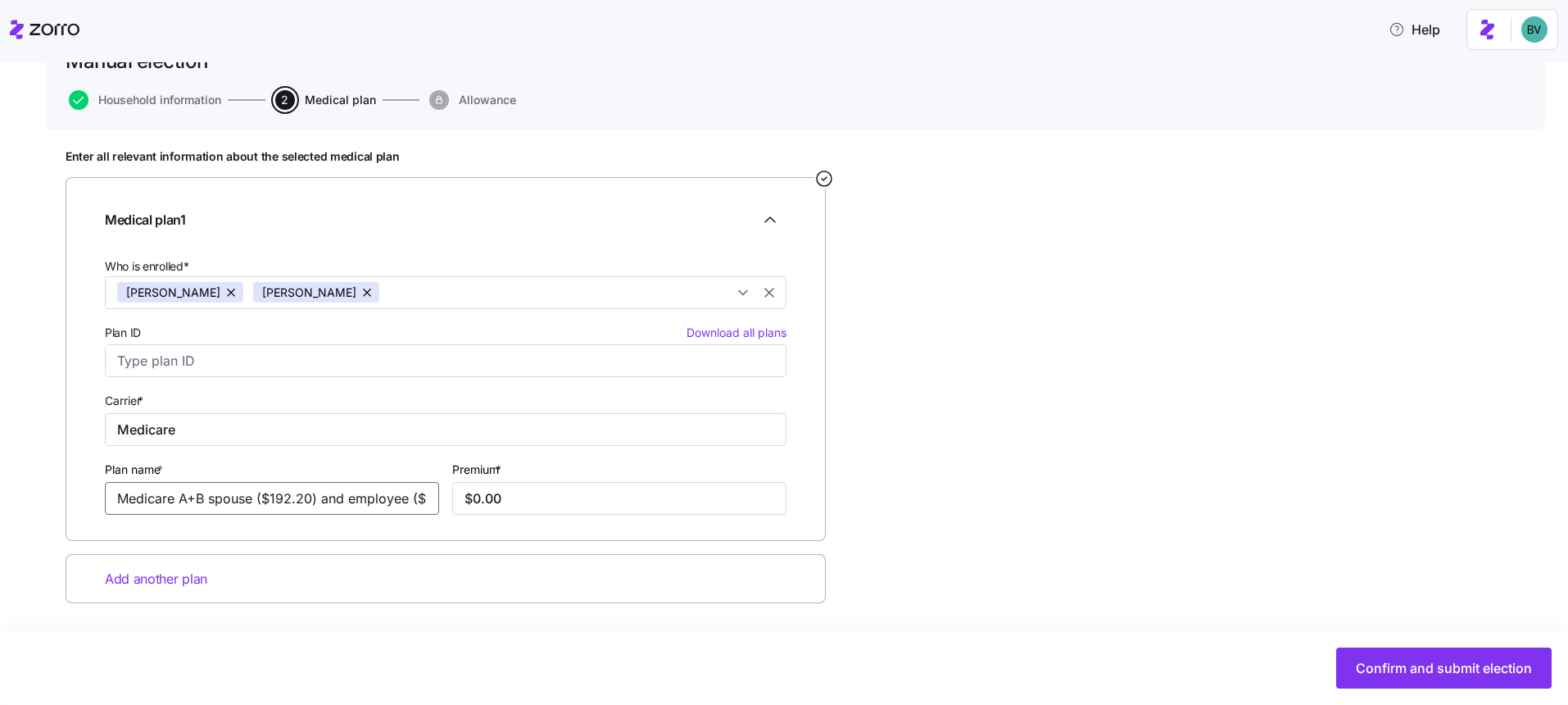 scroll, scrollTop: 0, scrollLeft: 43, axis: horizontal 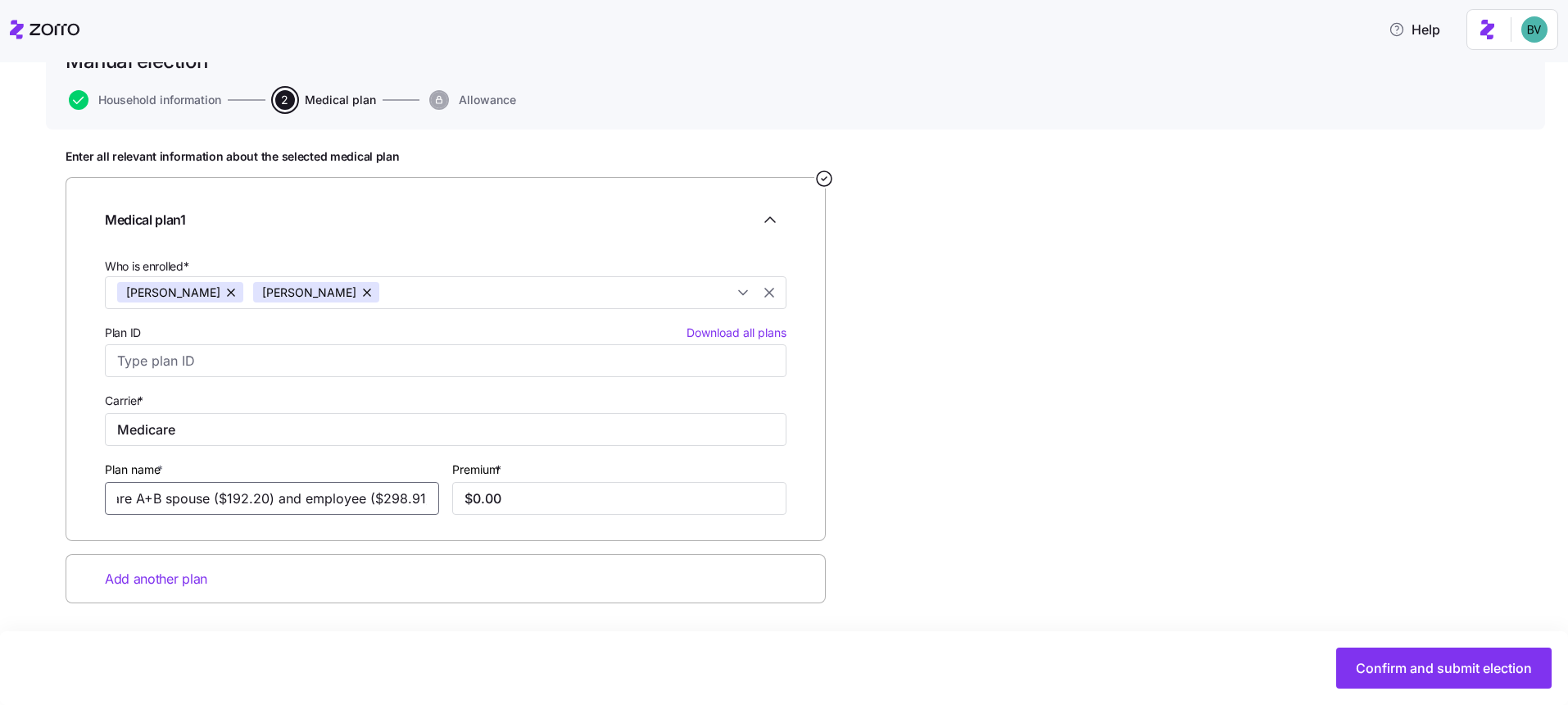 type on "Medicare A+B spouse ($192.20) and employee ($298.91)" 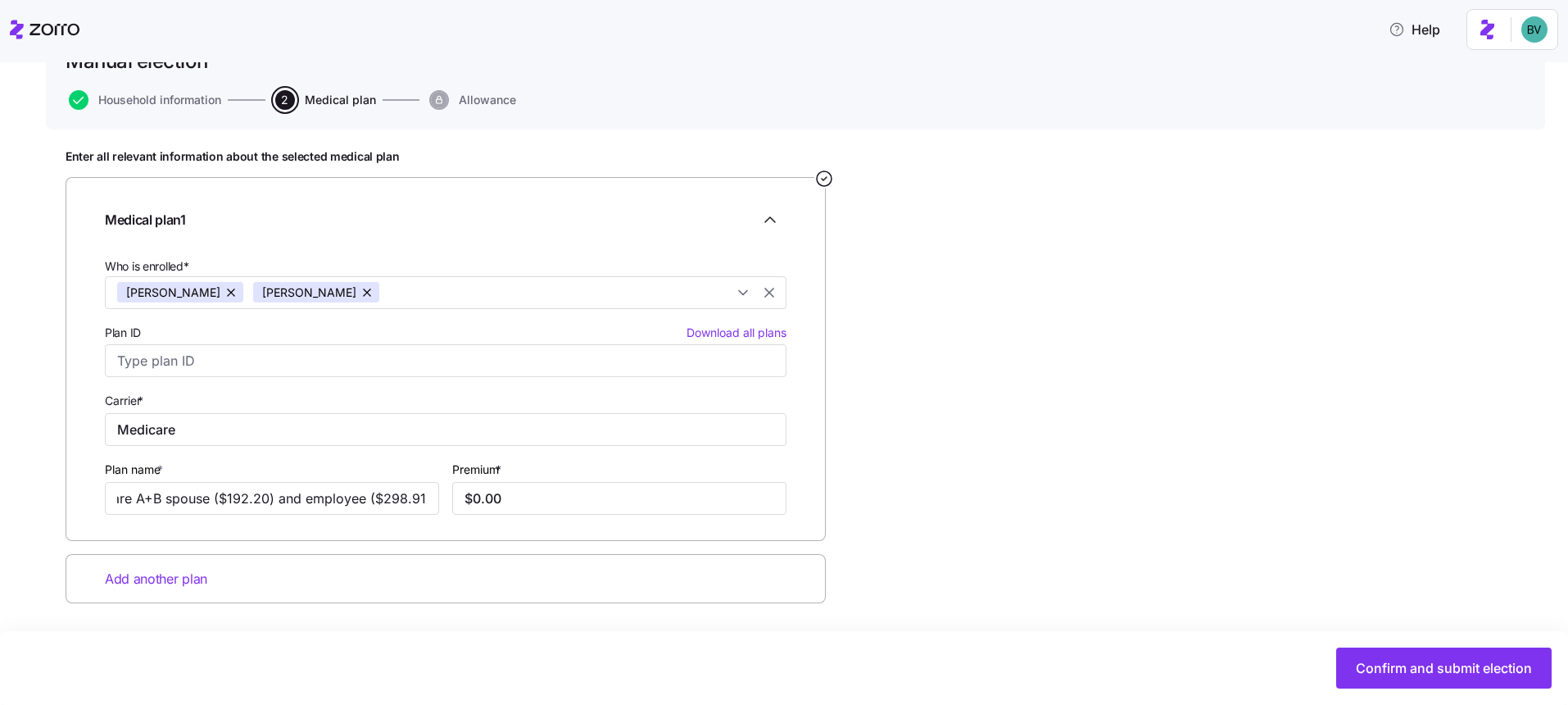 scroll, scrollTop: 0, scrollLeft: 0, axis: both 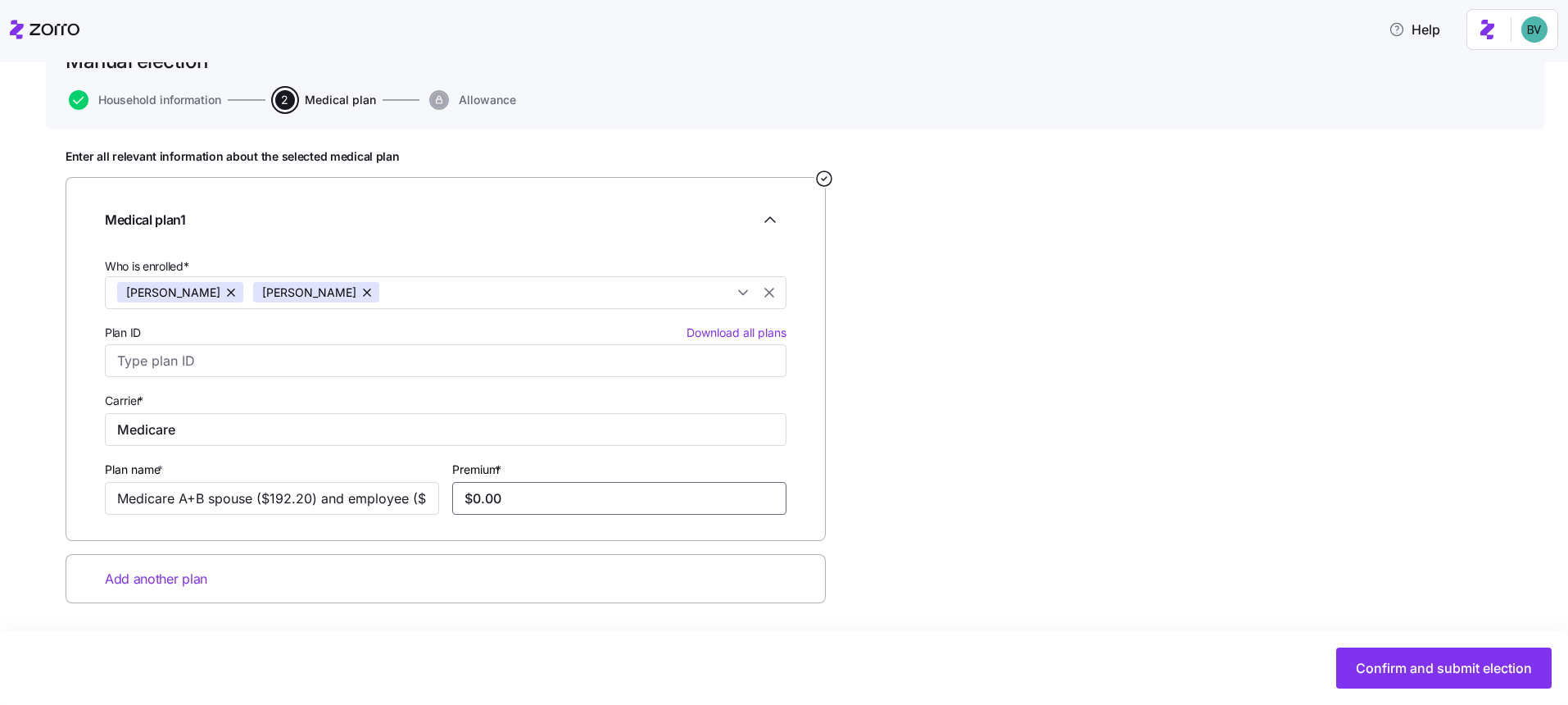 drag, startPoint x: 503, startPoint y: 495, endPoint x: 451, endPoint y: 497, distance: 52.03845 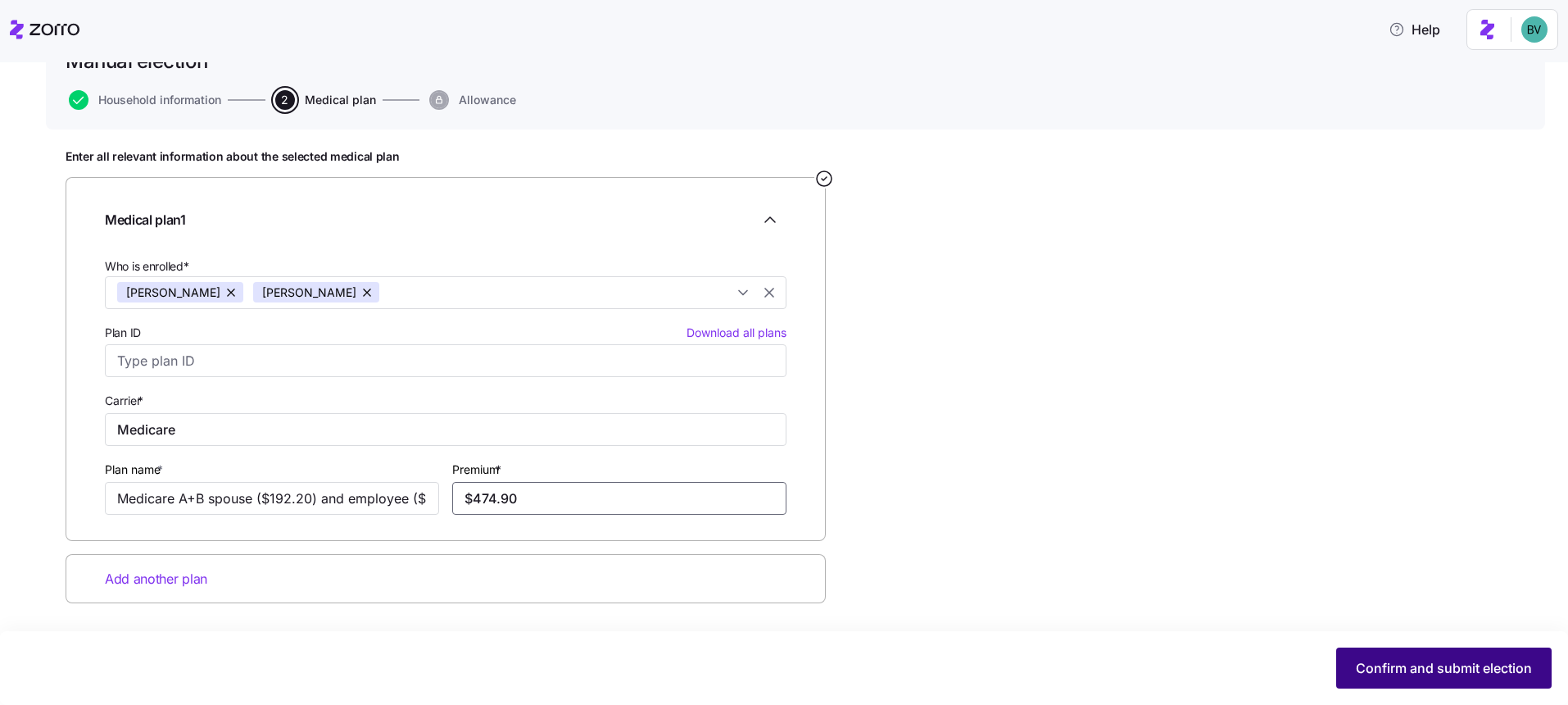 type on "$474.90" 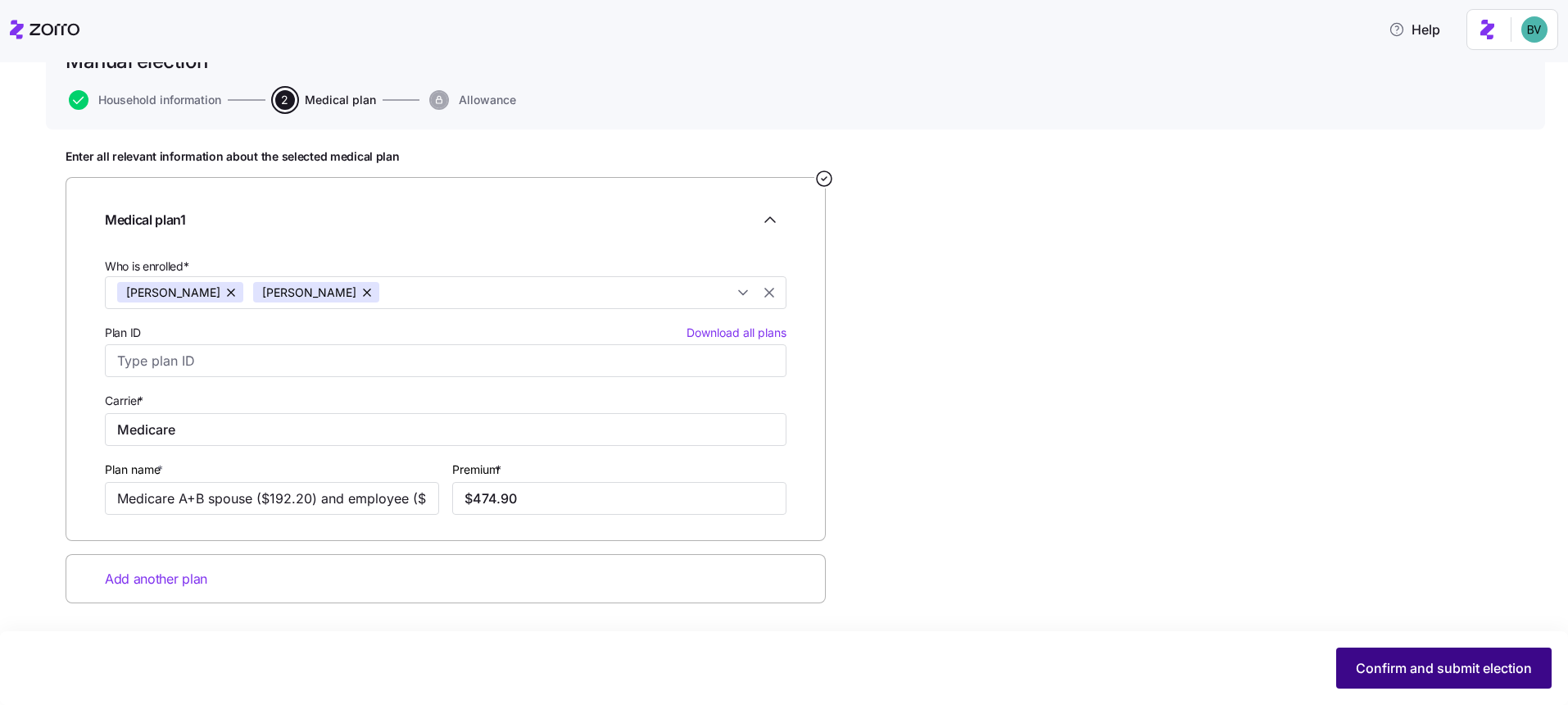click on "Confirm and submit election" at bounding box center (1443, 668) 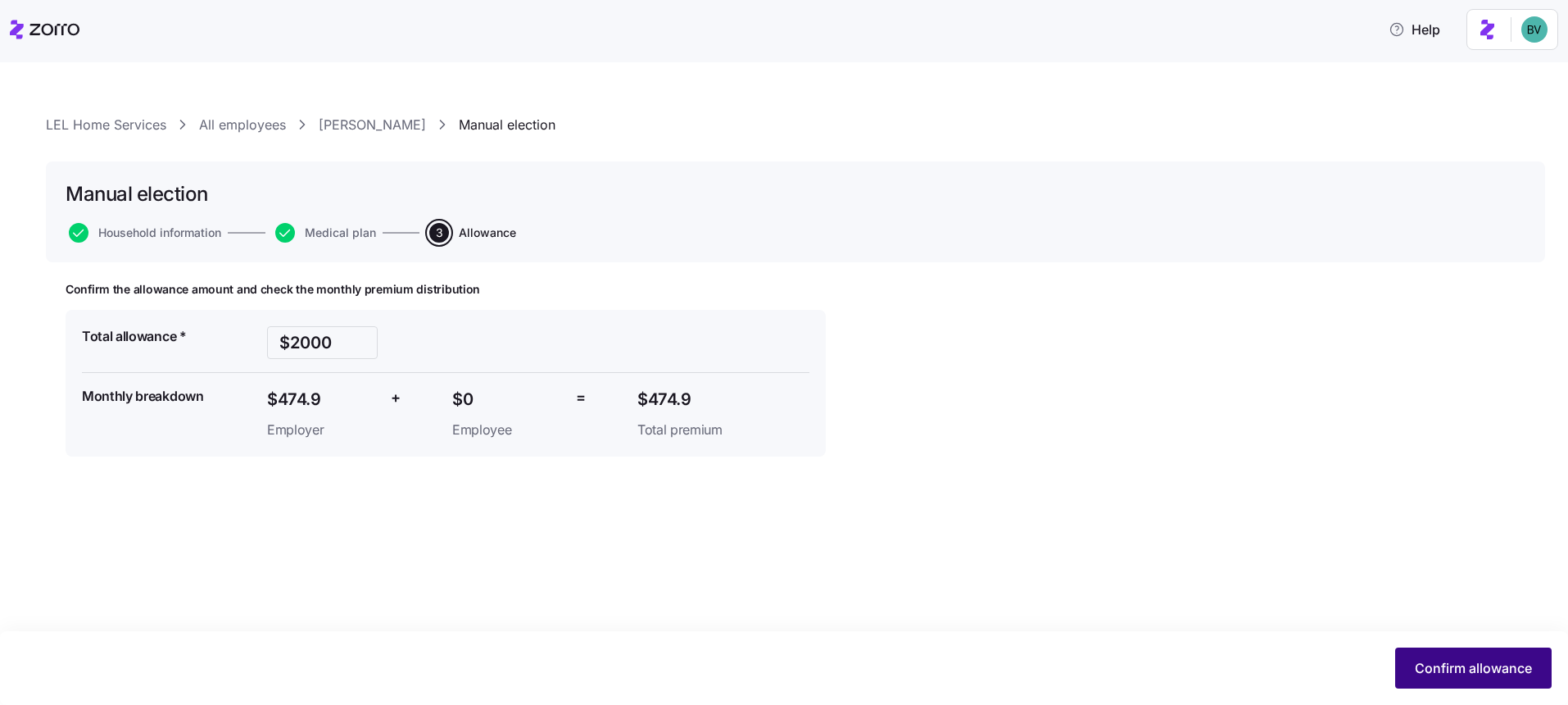click on "Confirm allowance" at bounding box center [1473, 668] 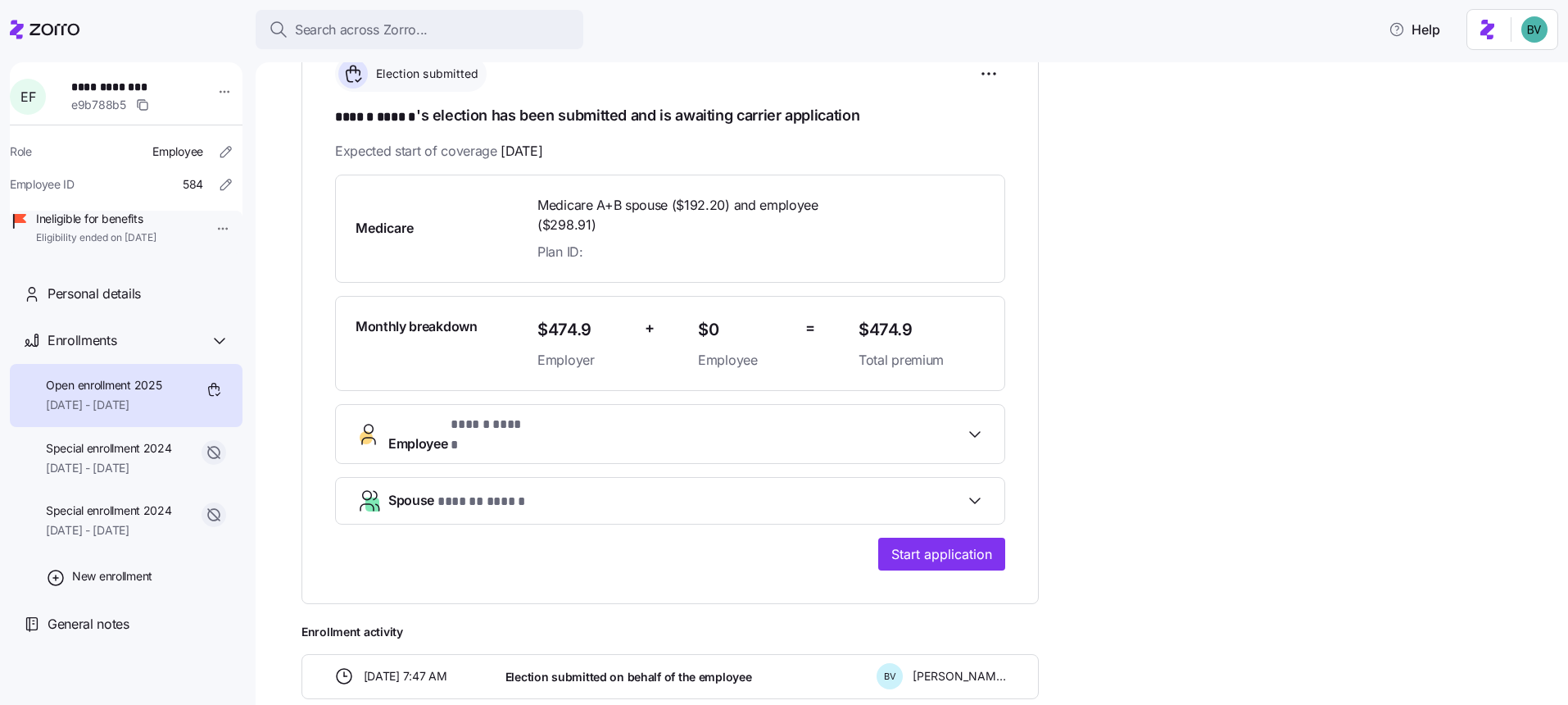 scroll, scrollTop: 271, scrollLeft: 0, axis: vertical 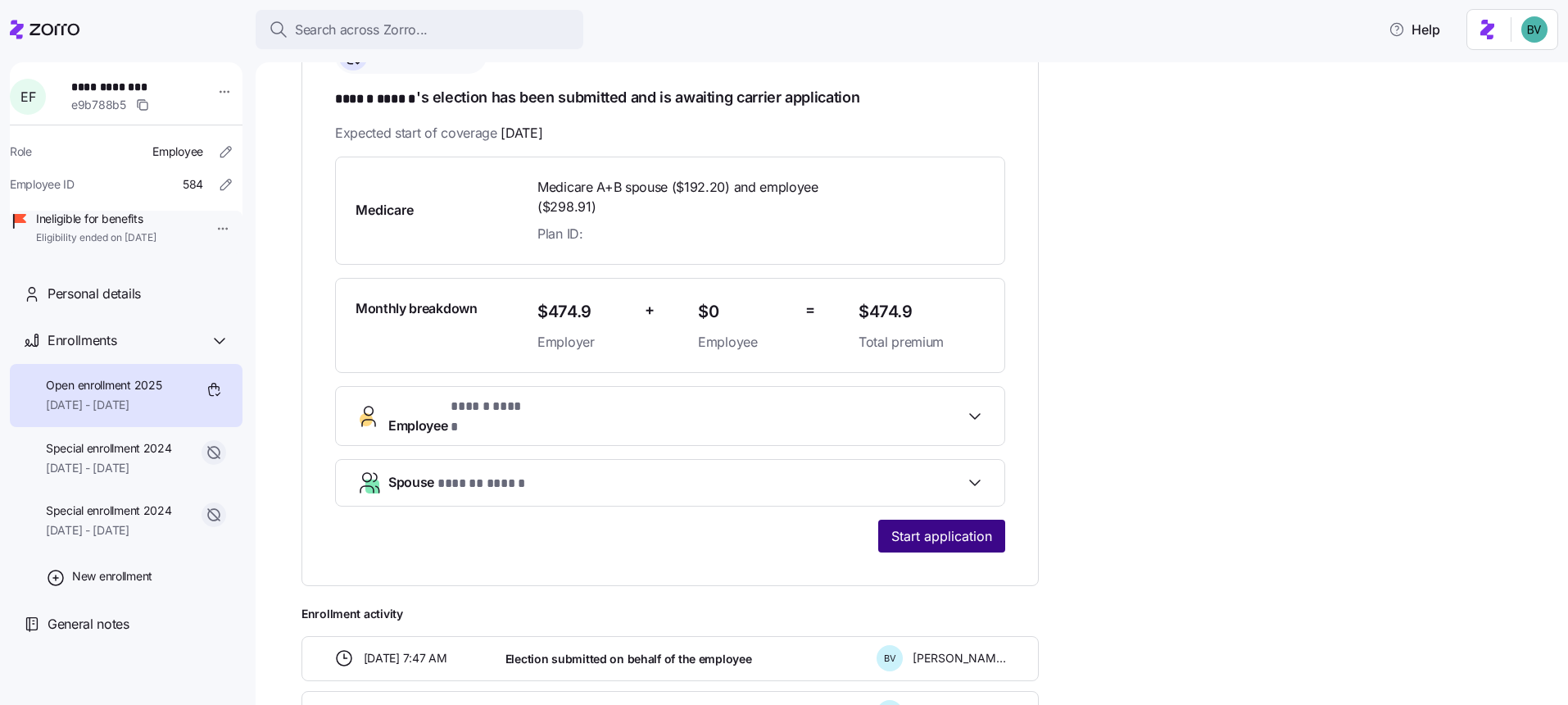 click on "Start application" at bounding box center (941, 536) 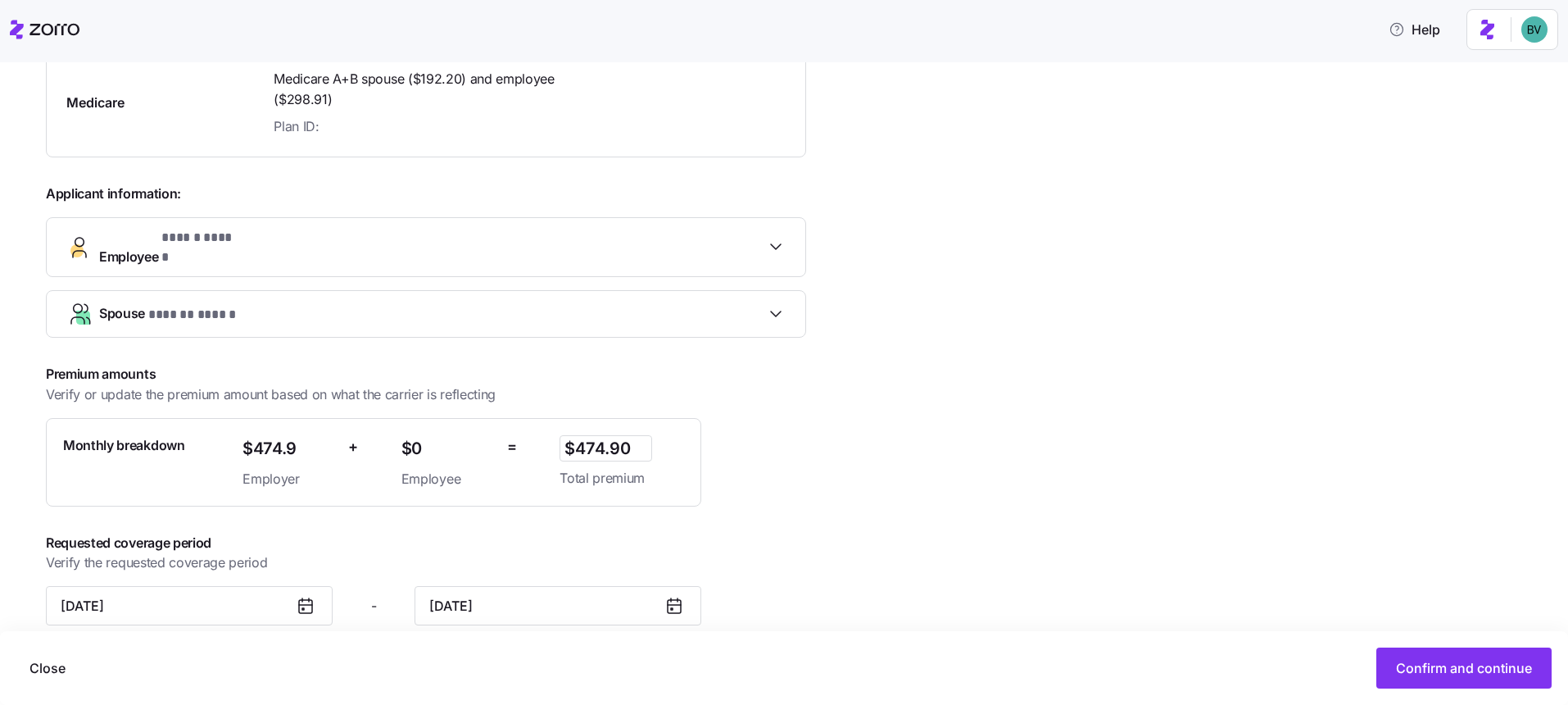 scroll, scrollTop: 370, scrollLeft: 0, axis: vertical 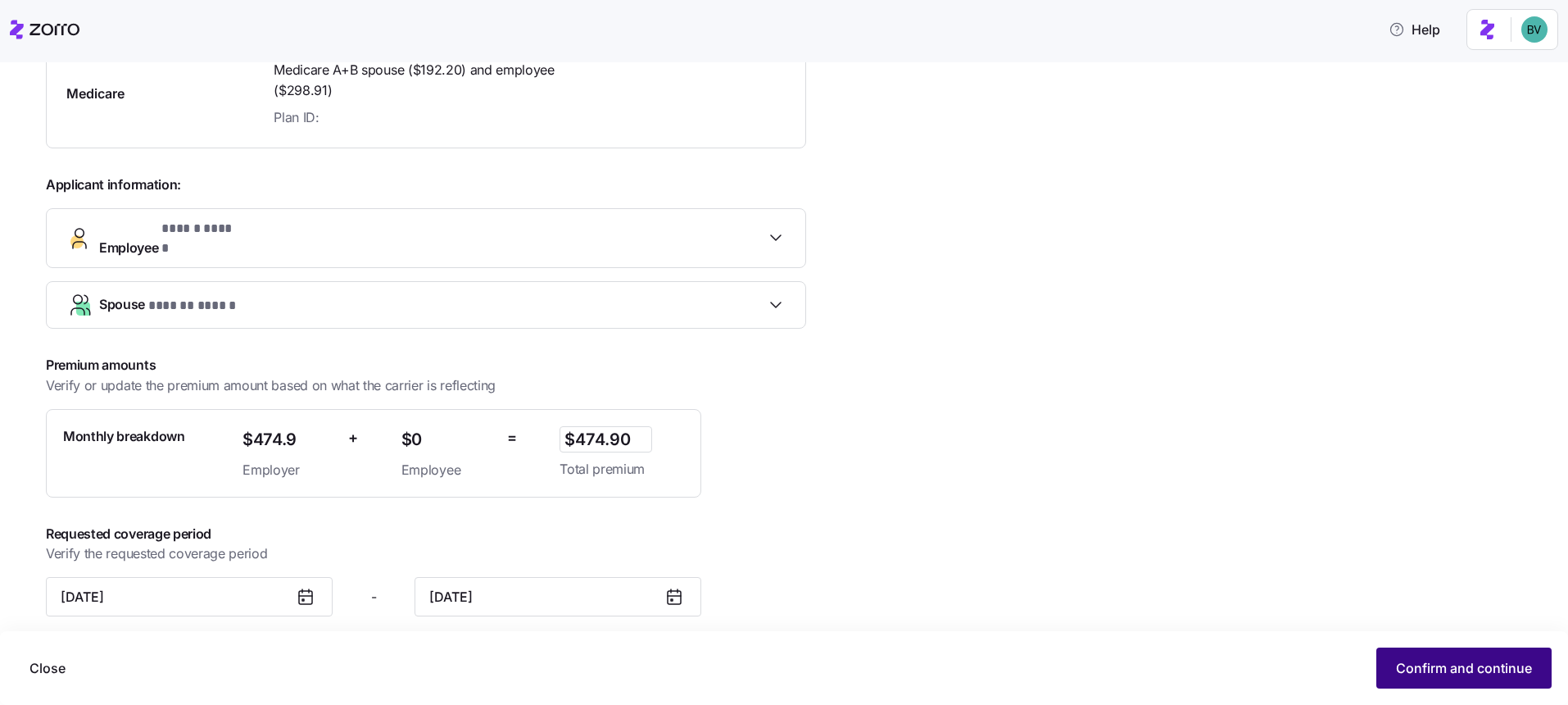 click on "Confirm and continue" at bounding box center (1464, 668) 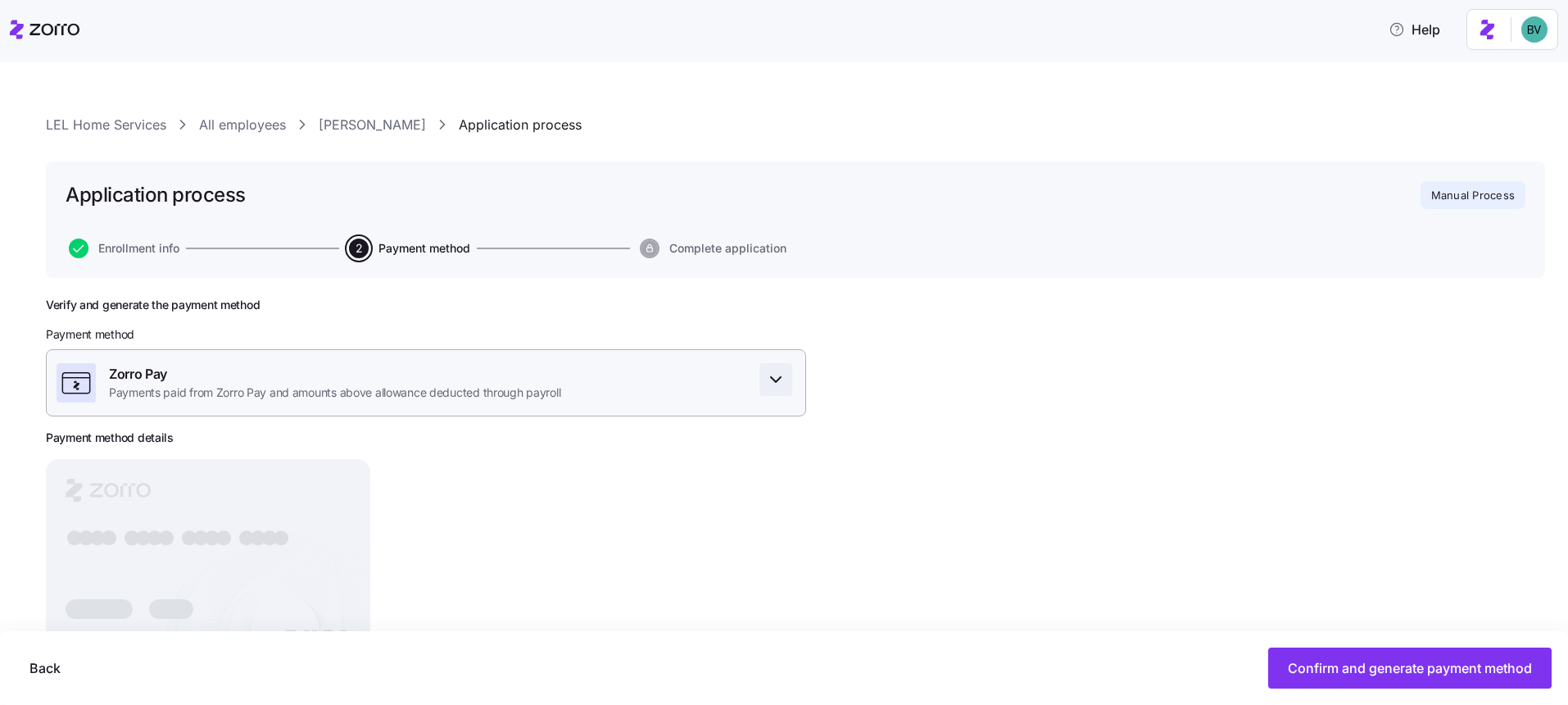 click 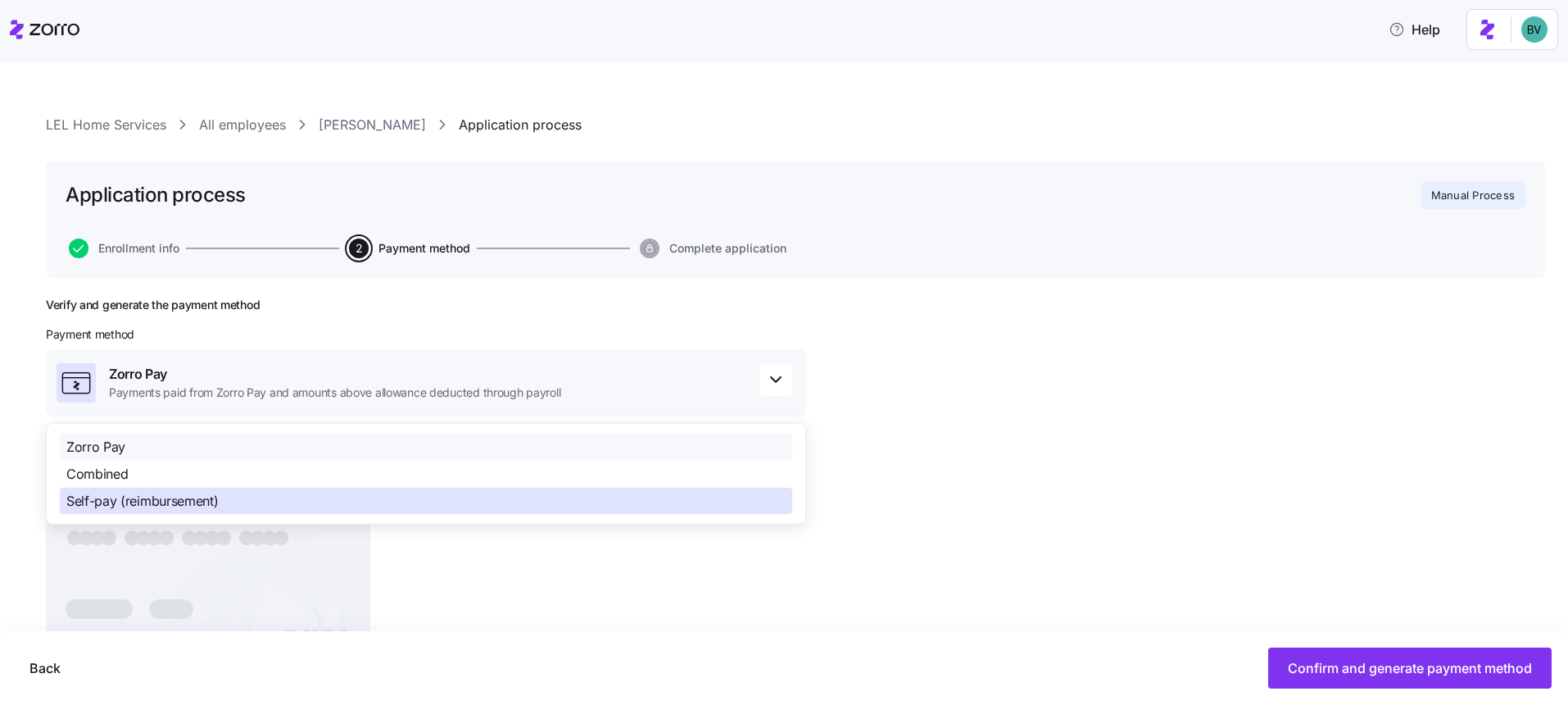 click on "Self-pay (reimbursement)" at bounding box center (426, 501) 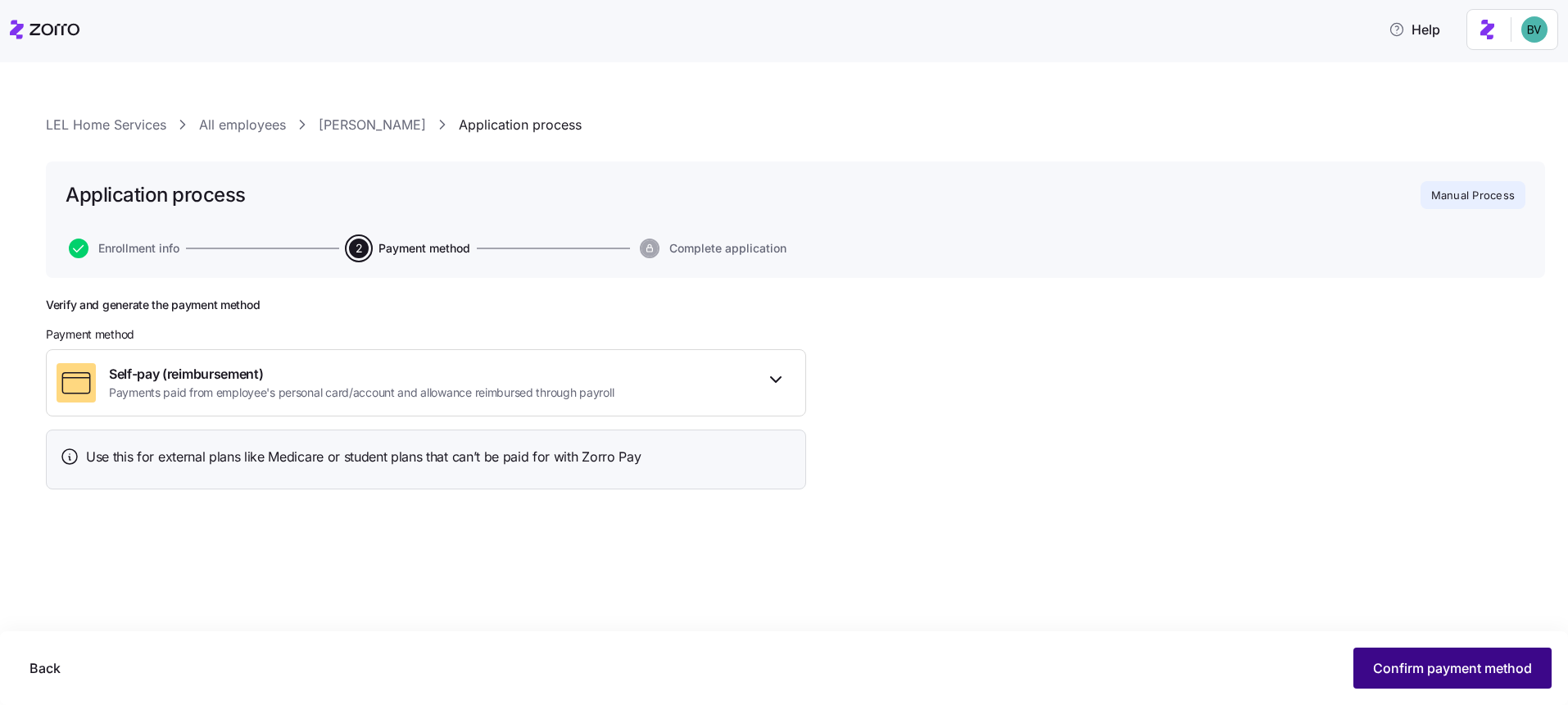 click on "Confirm payment method" at bounding box center (1452, 668) 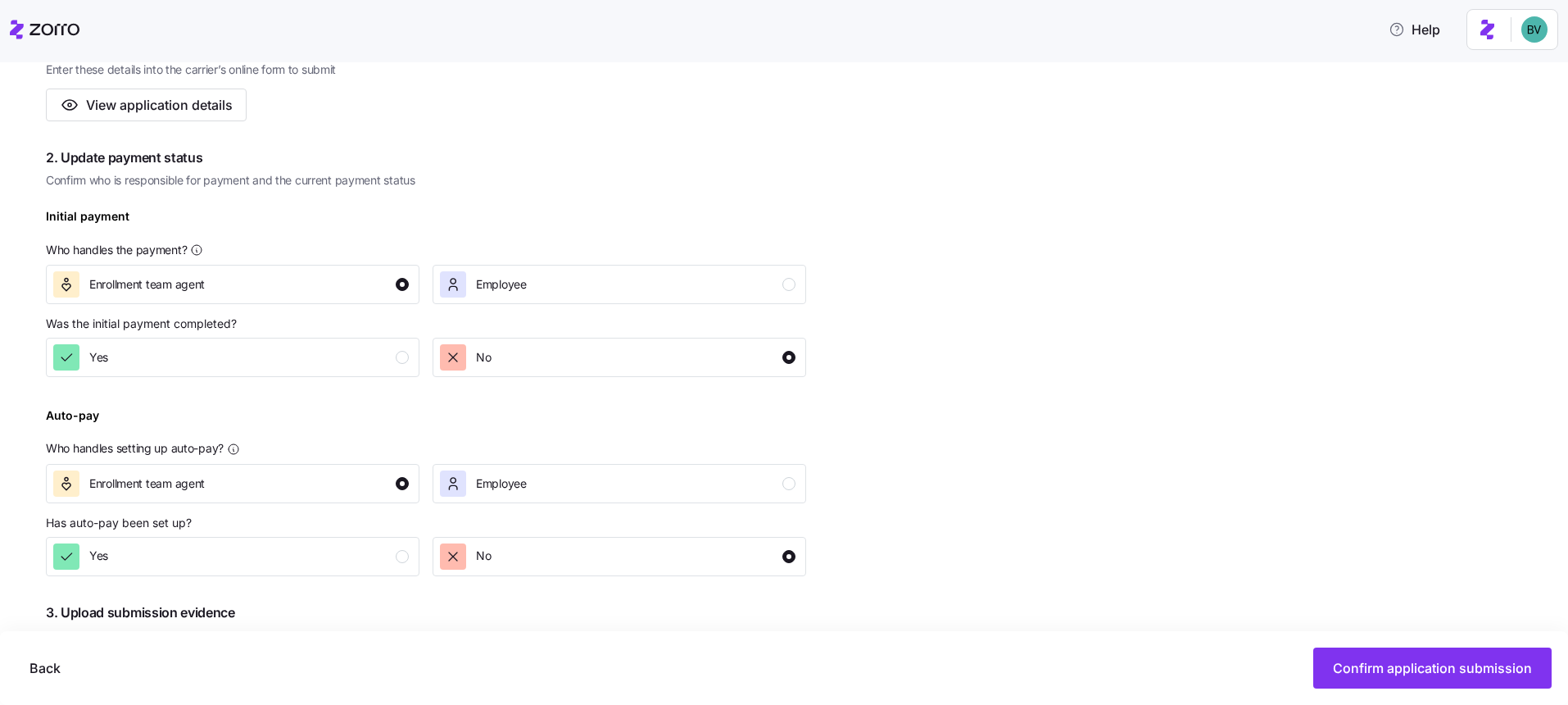 scroll, scrollTop: 346, scrollLeft: 0, axis: vertical 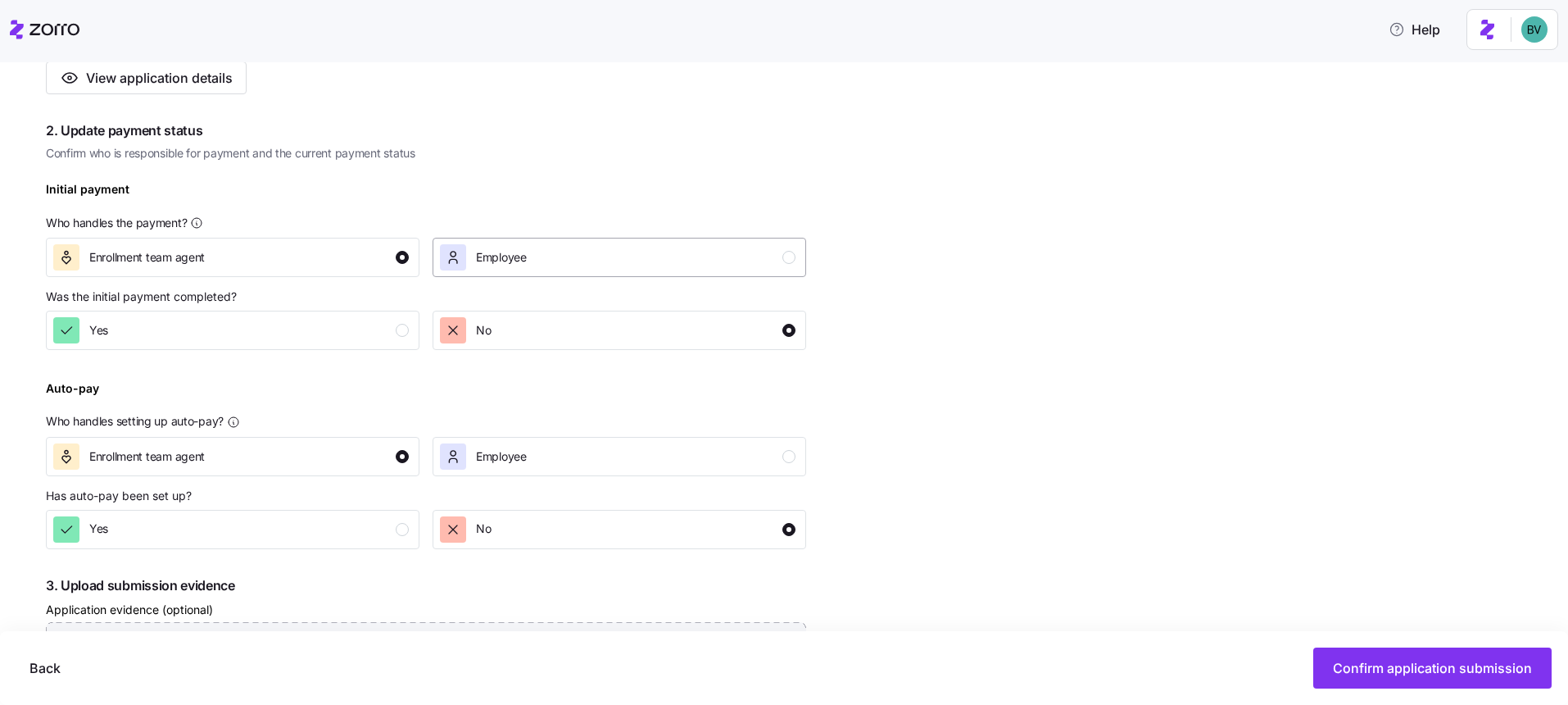 click on "Employee" at bounding box center [619, 257] 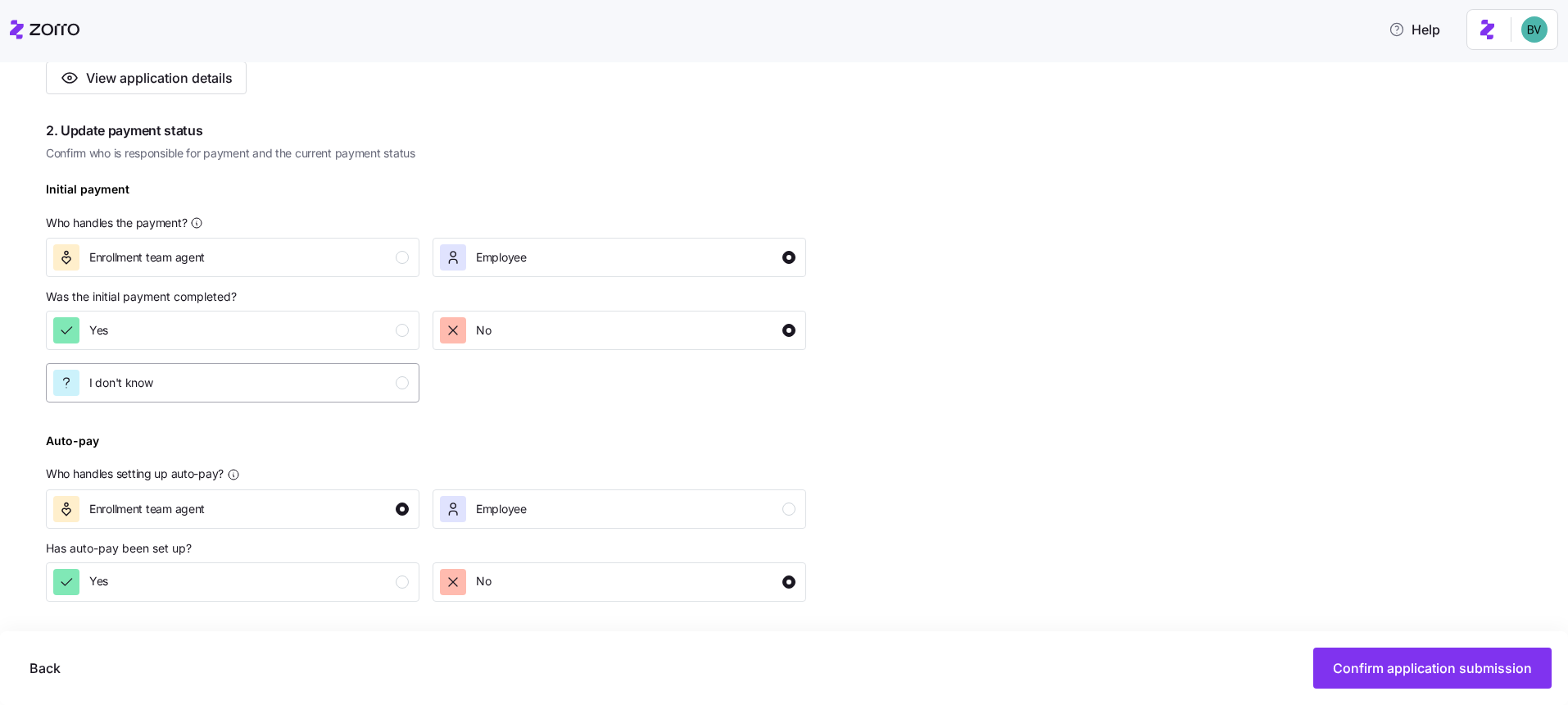 click on "I don't know" at bounding box center (231, 383) 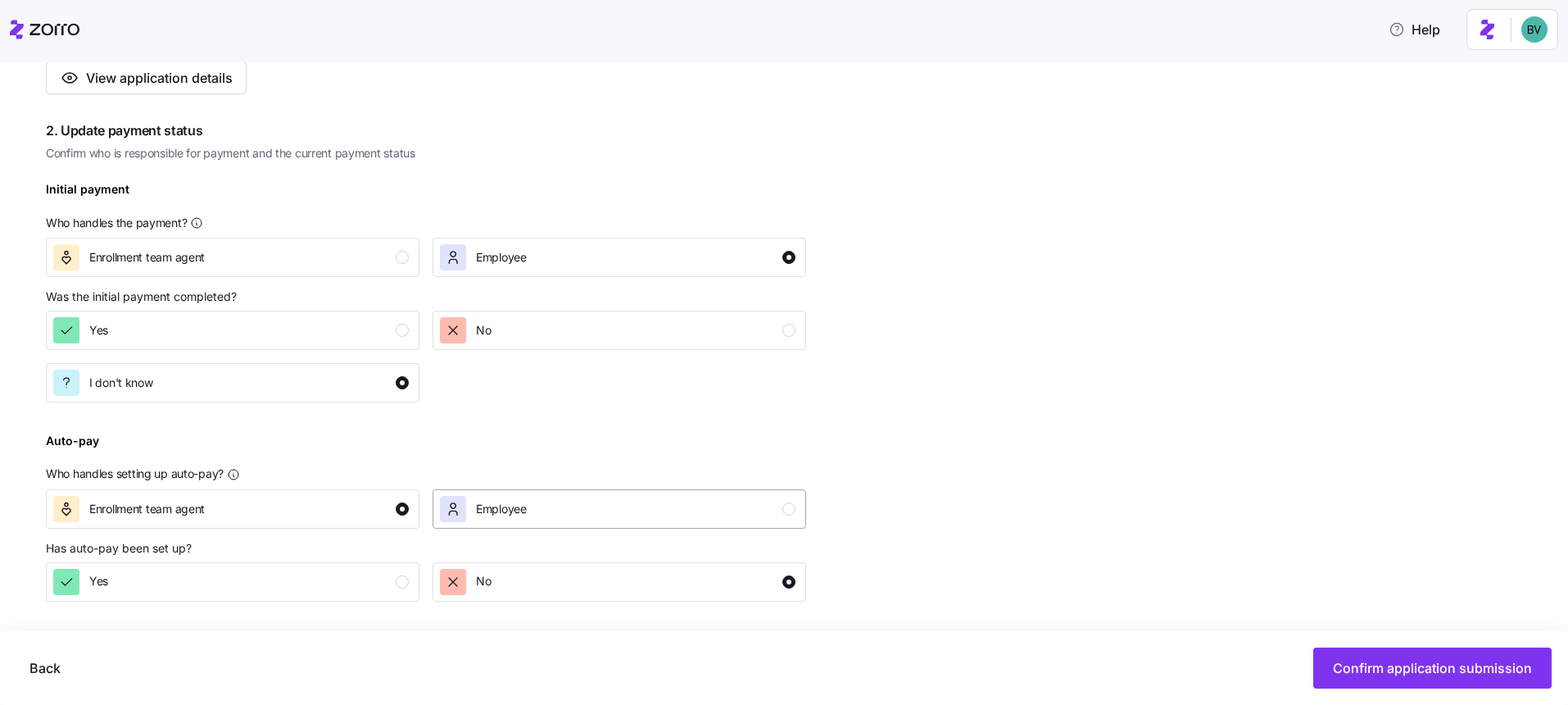 click on "Employee" at bounding box center [618, 509] 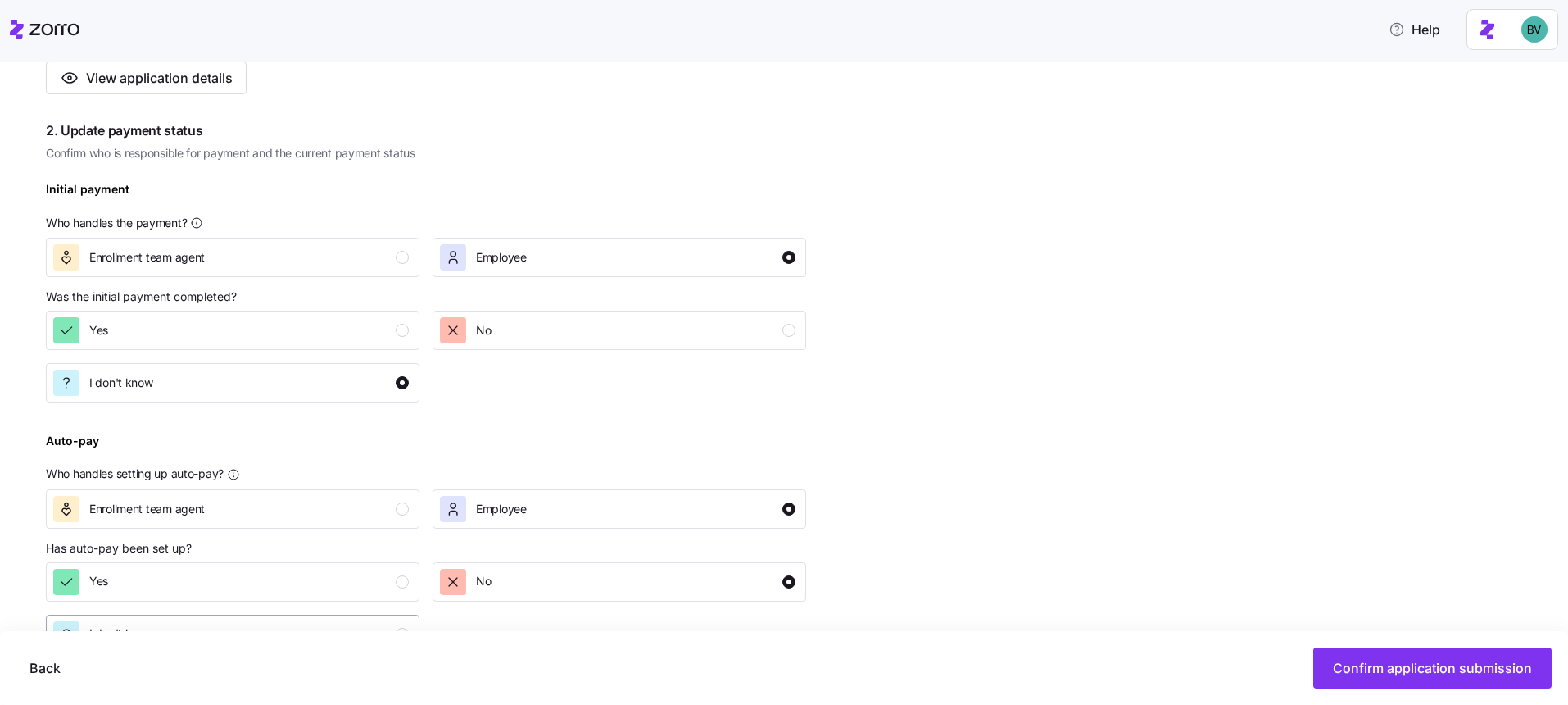 click on "I don't know" at bounding box center [231, 634] 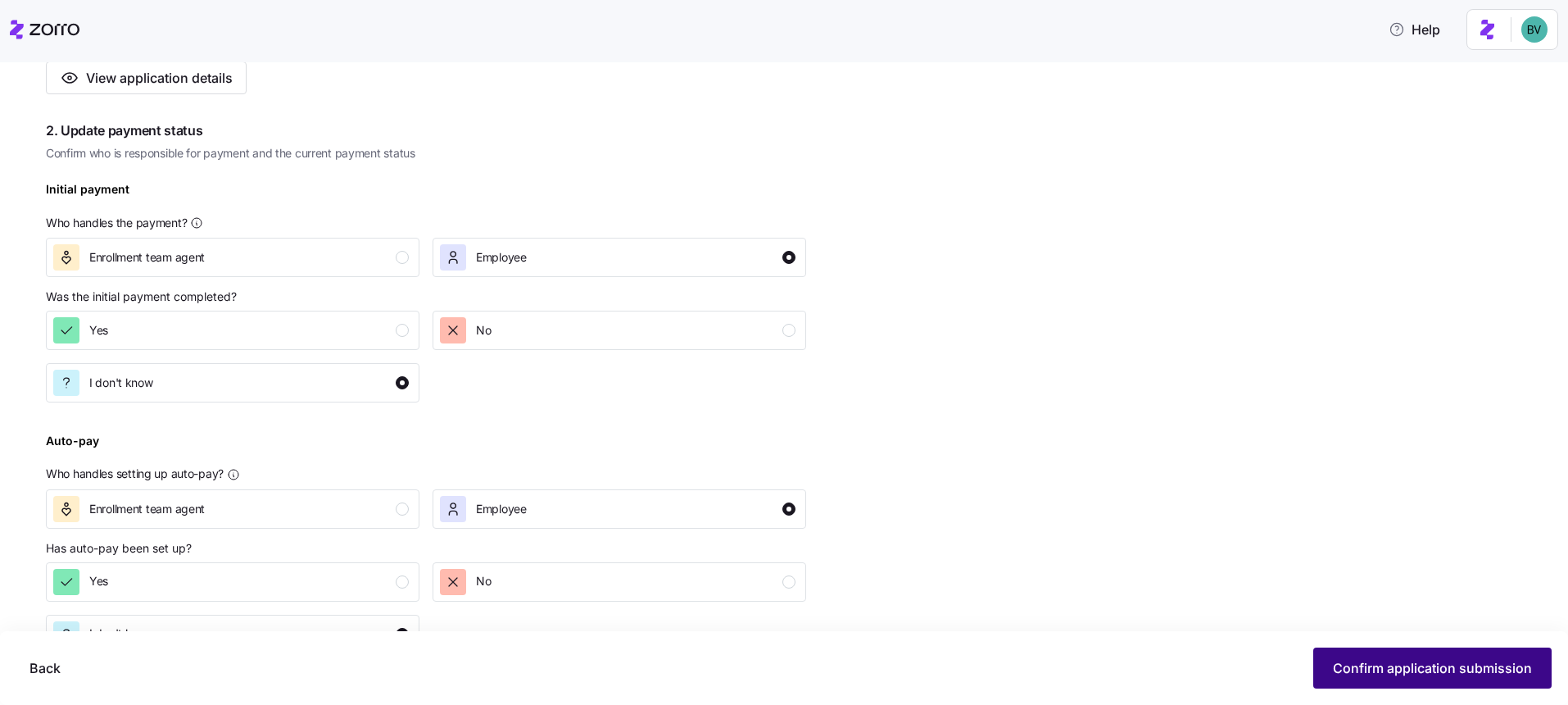 click on "Confirm application submission" at bounding box center [1432, 668] 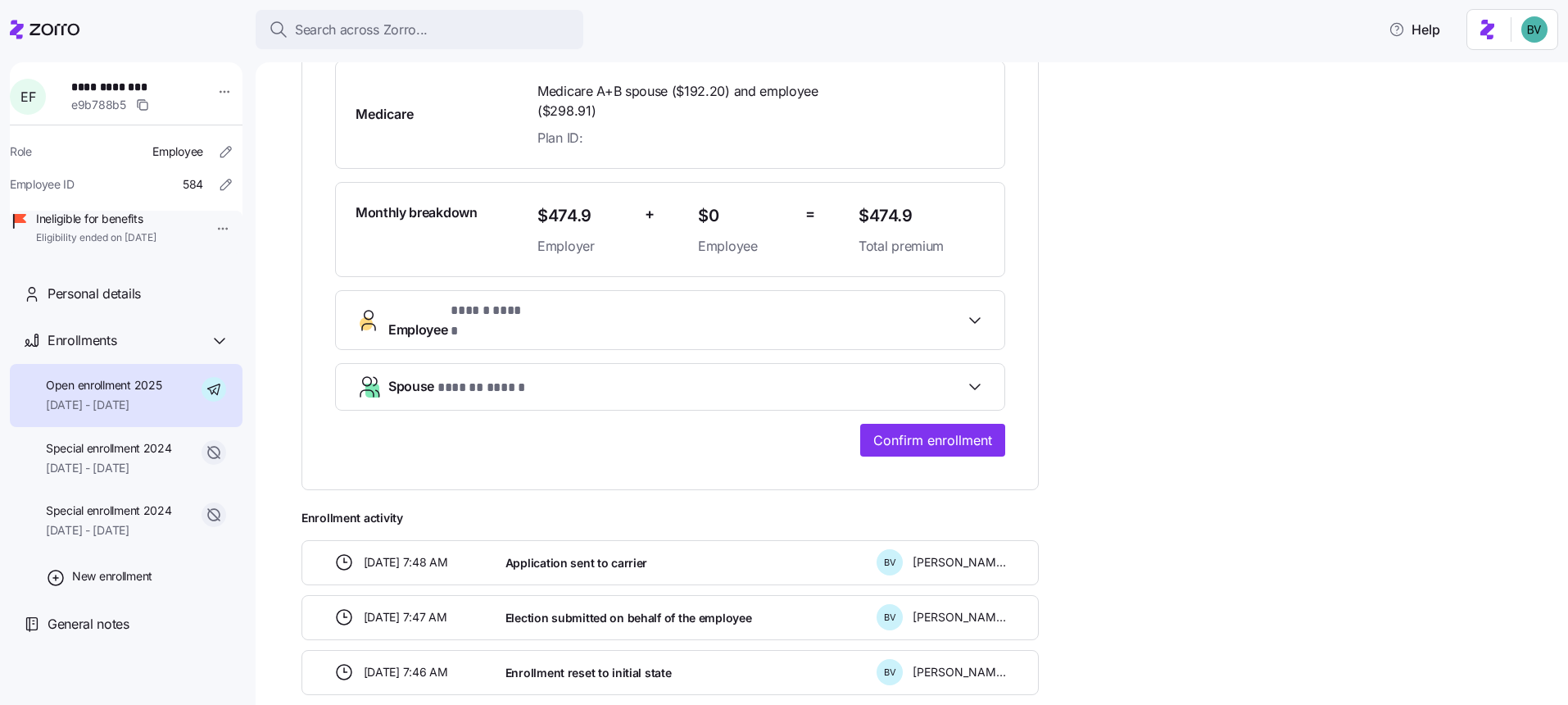 scroll, scrollTop: 372, scrollLeft: 0, axis: vertical 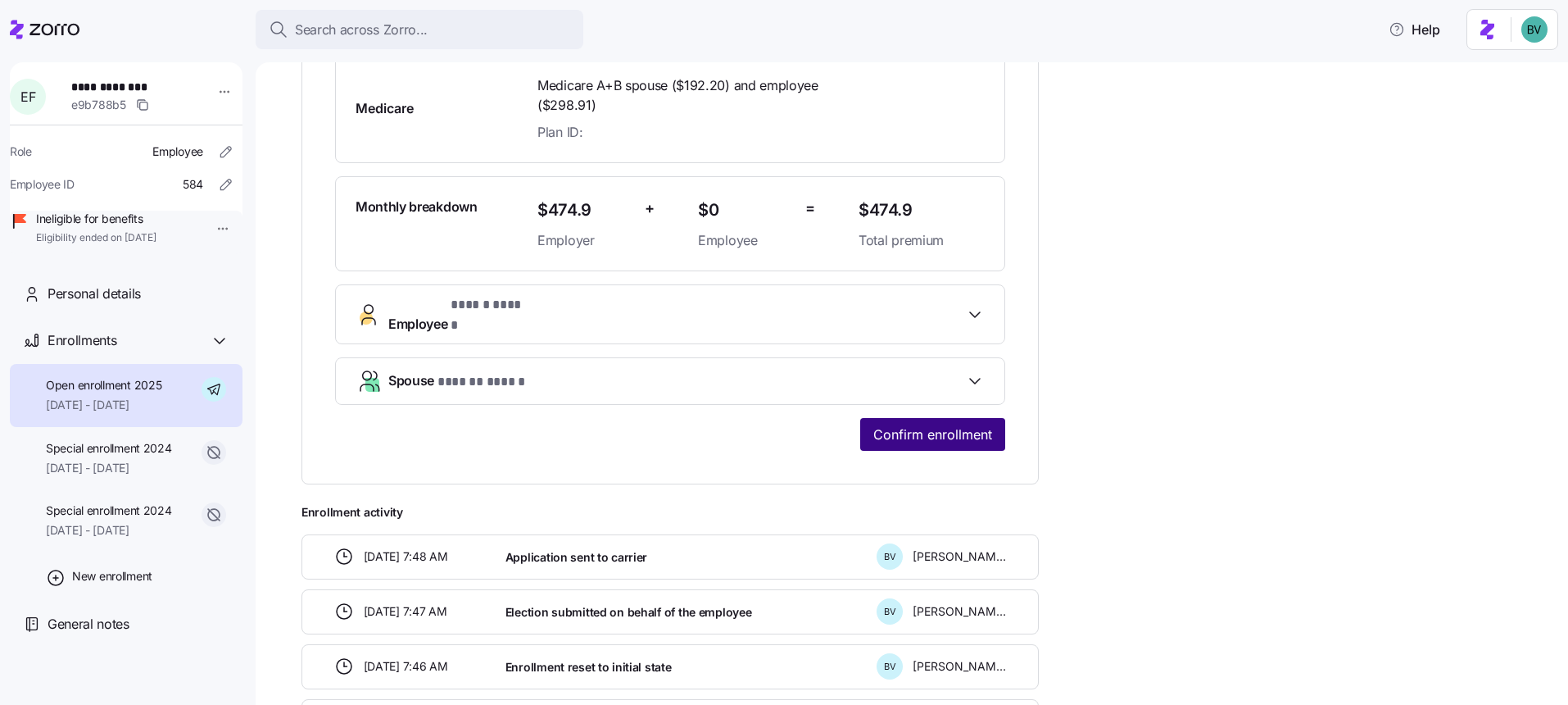 click on "Confirm enrollment" at bounding box center (932, 434) 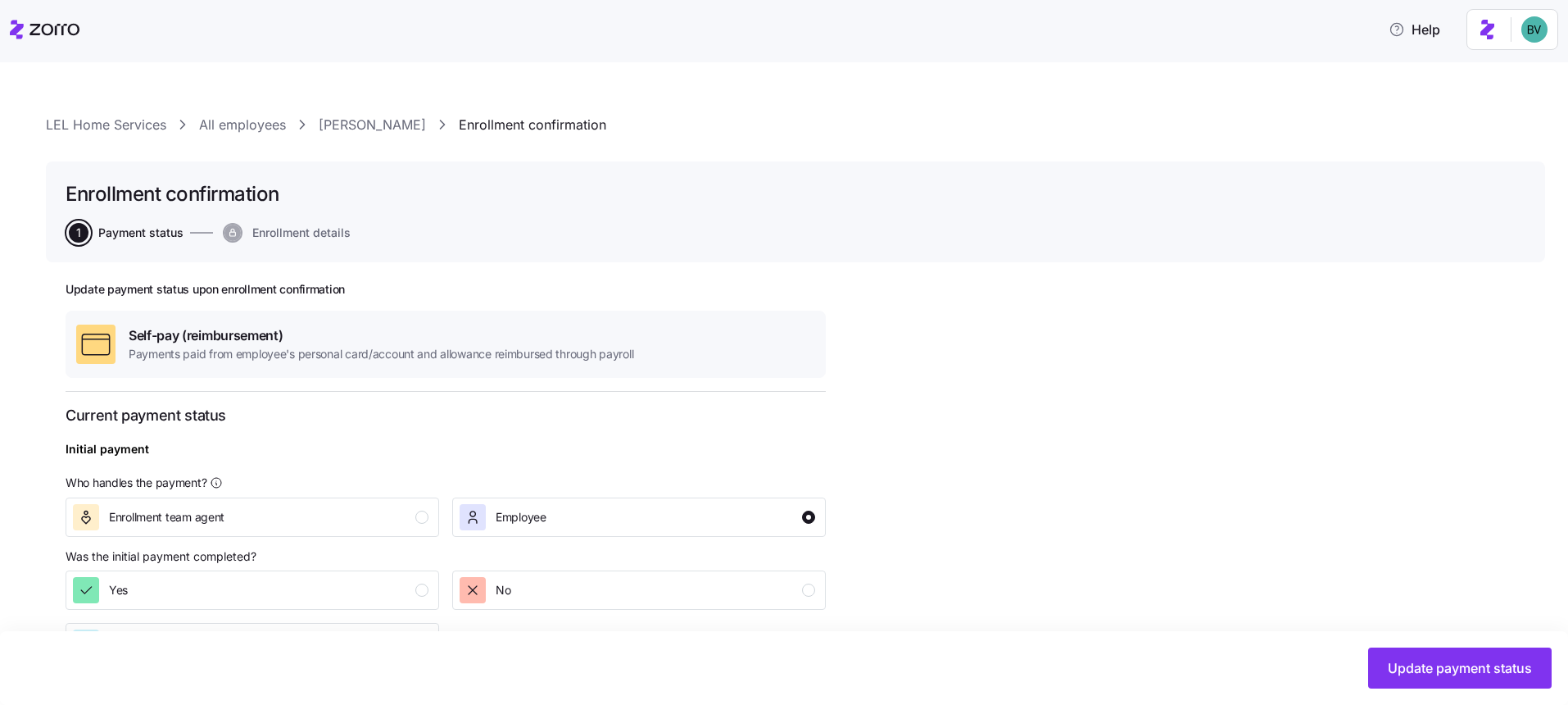 scroll, scrollTop: 329, scrollLeft: 0, axis: vertical 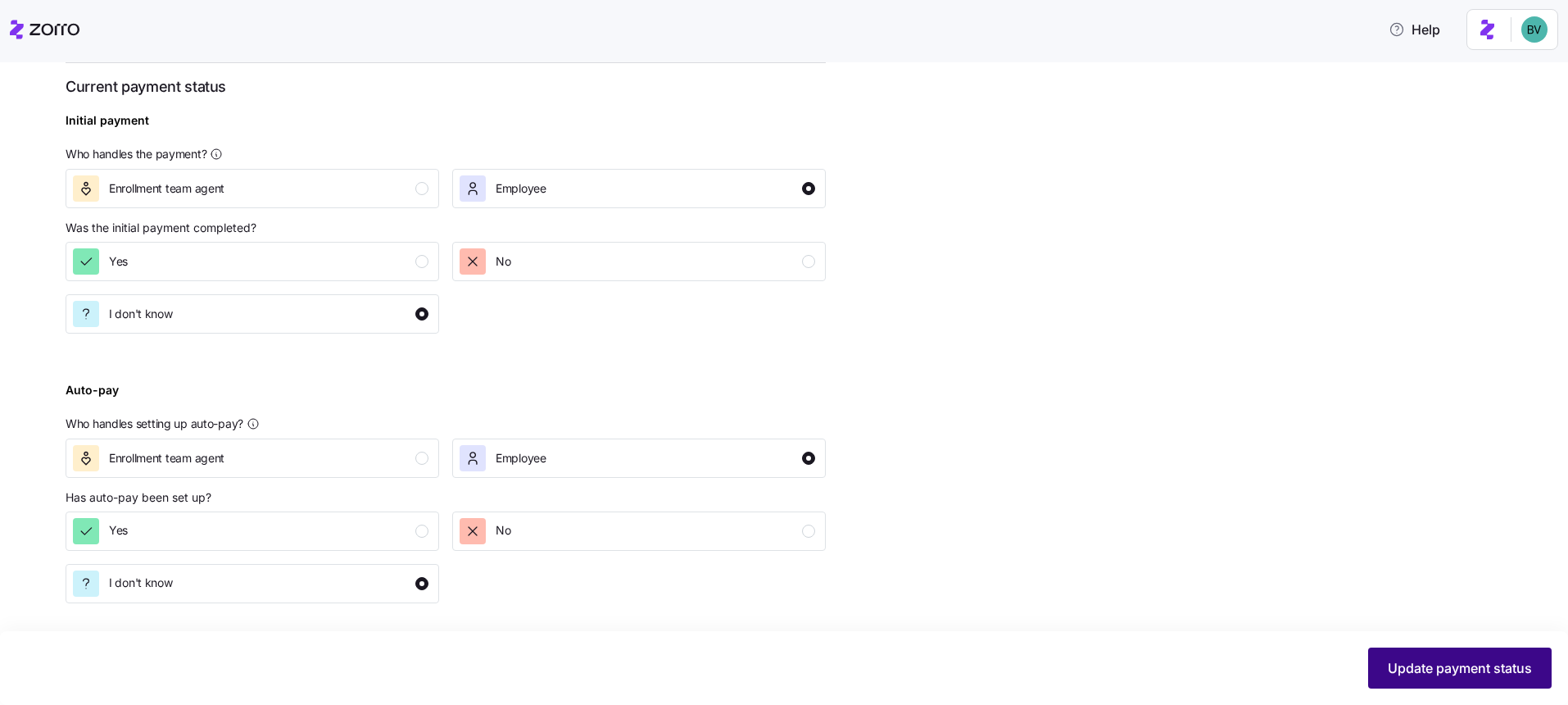 click on "Update payment status" at bounding box center [1460, 668] 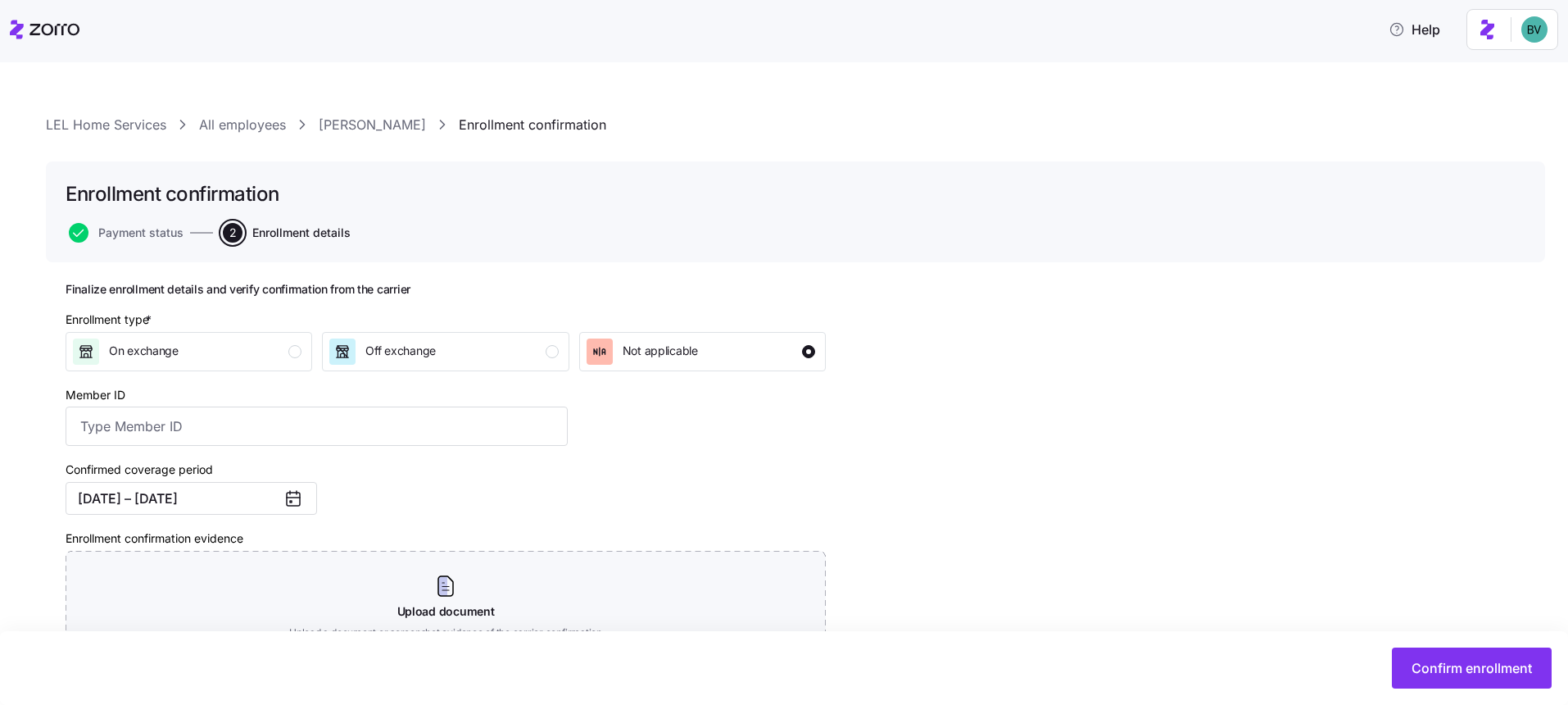 scroll, scrollTop: 145, scrollLeft: 0, axis: vertical 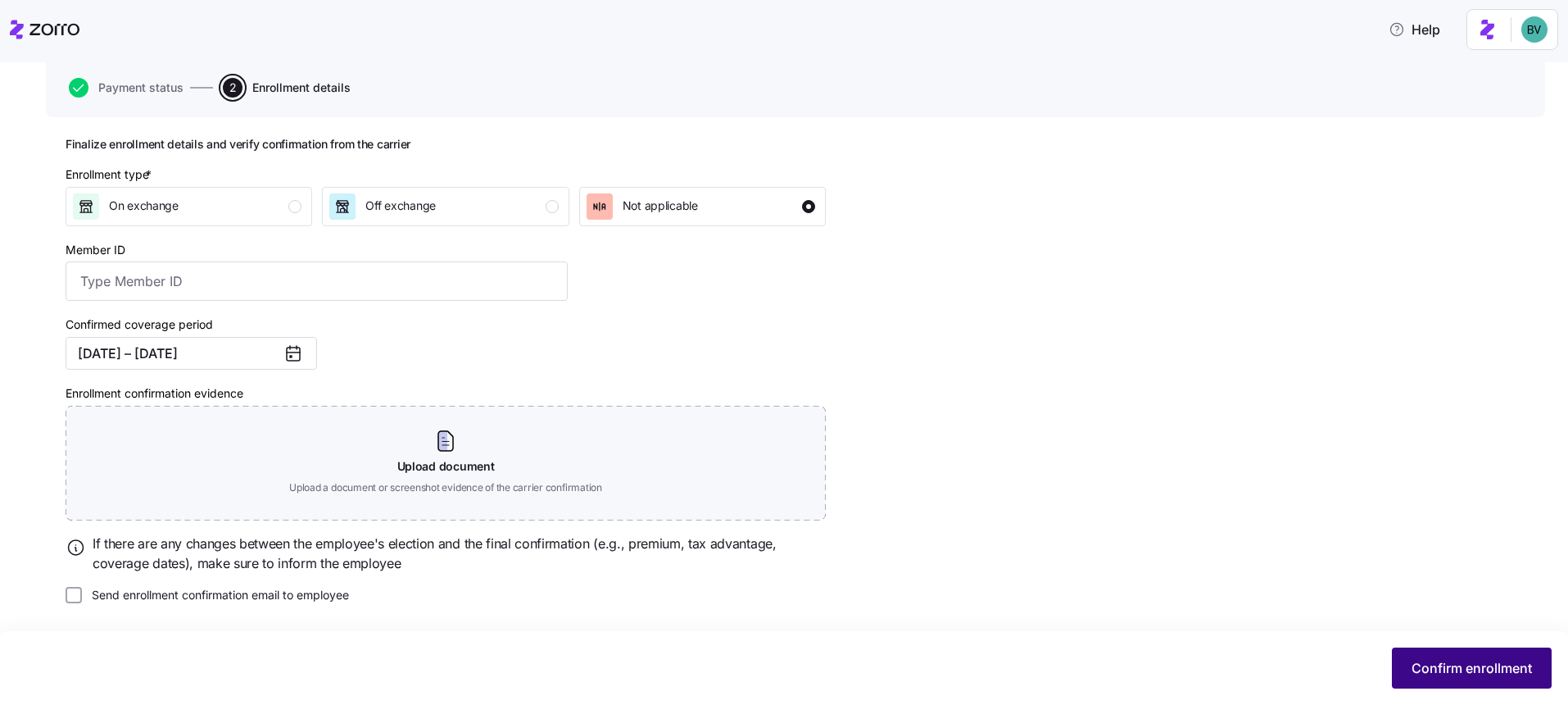 click on "Confirm enrollment" at bounding box center (1471, 668) 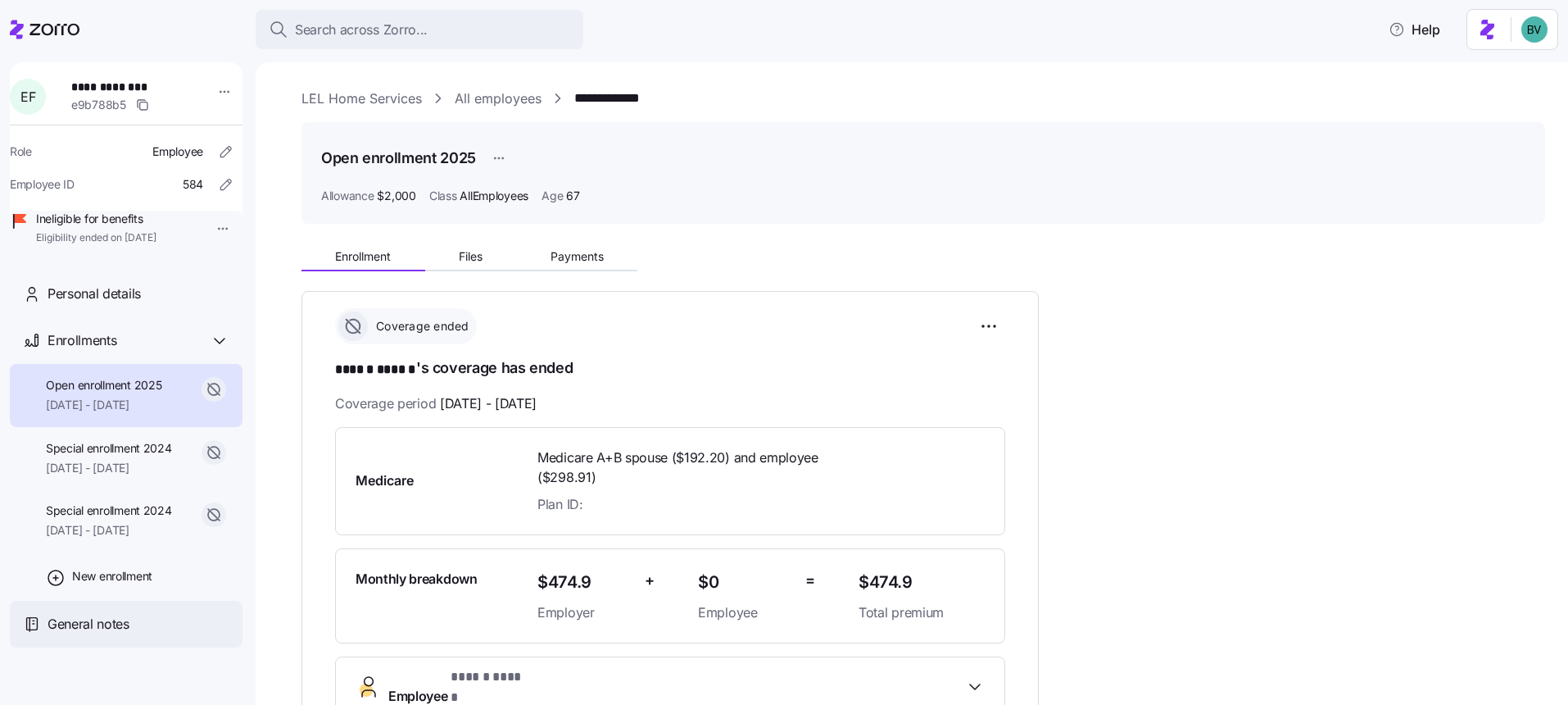 click on "General notes" at bounding box center [126, 624] 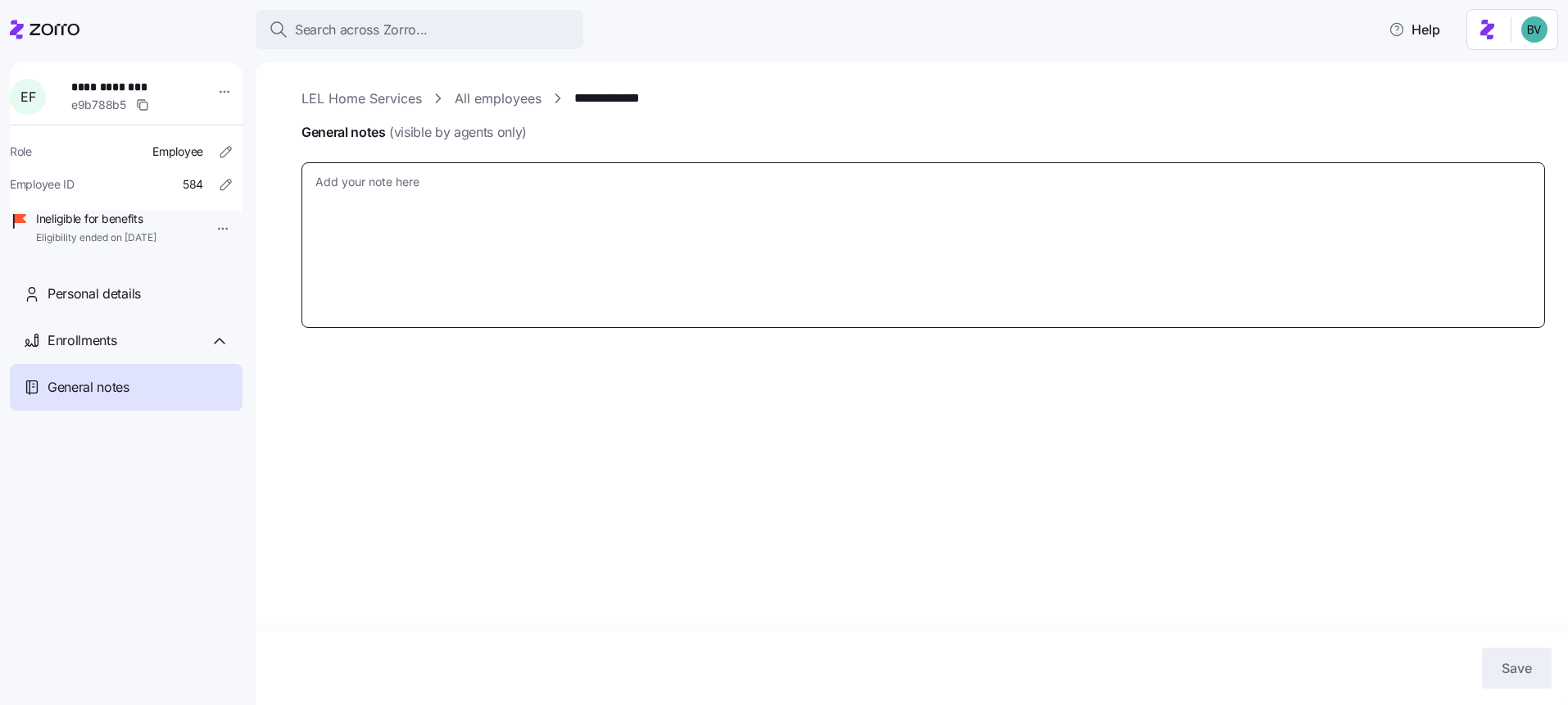click on "General notes (visible by agents only)" at bounding box center (923, 245) 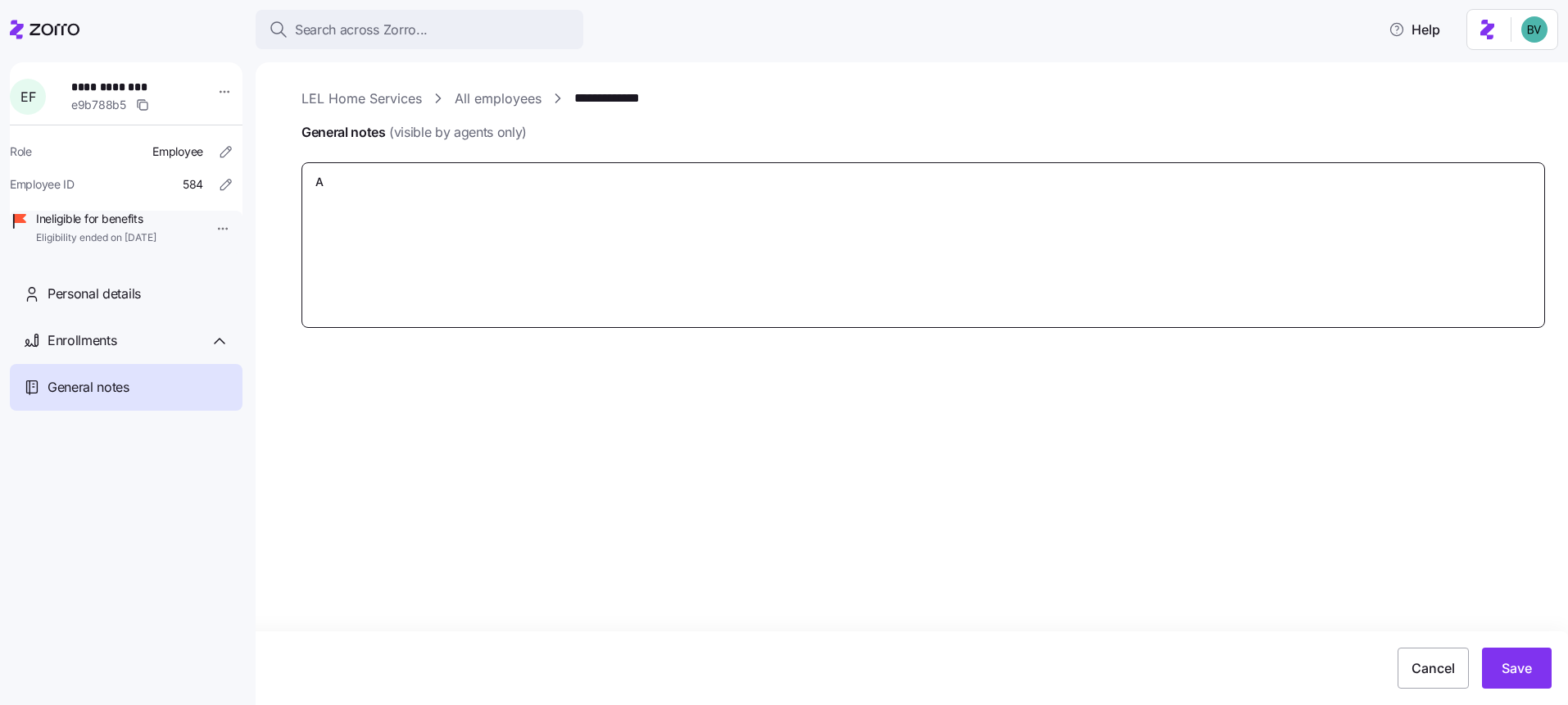 type on "x" 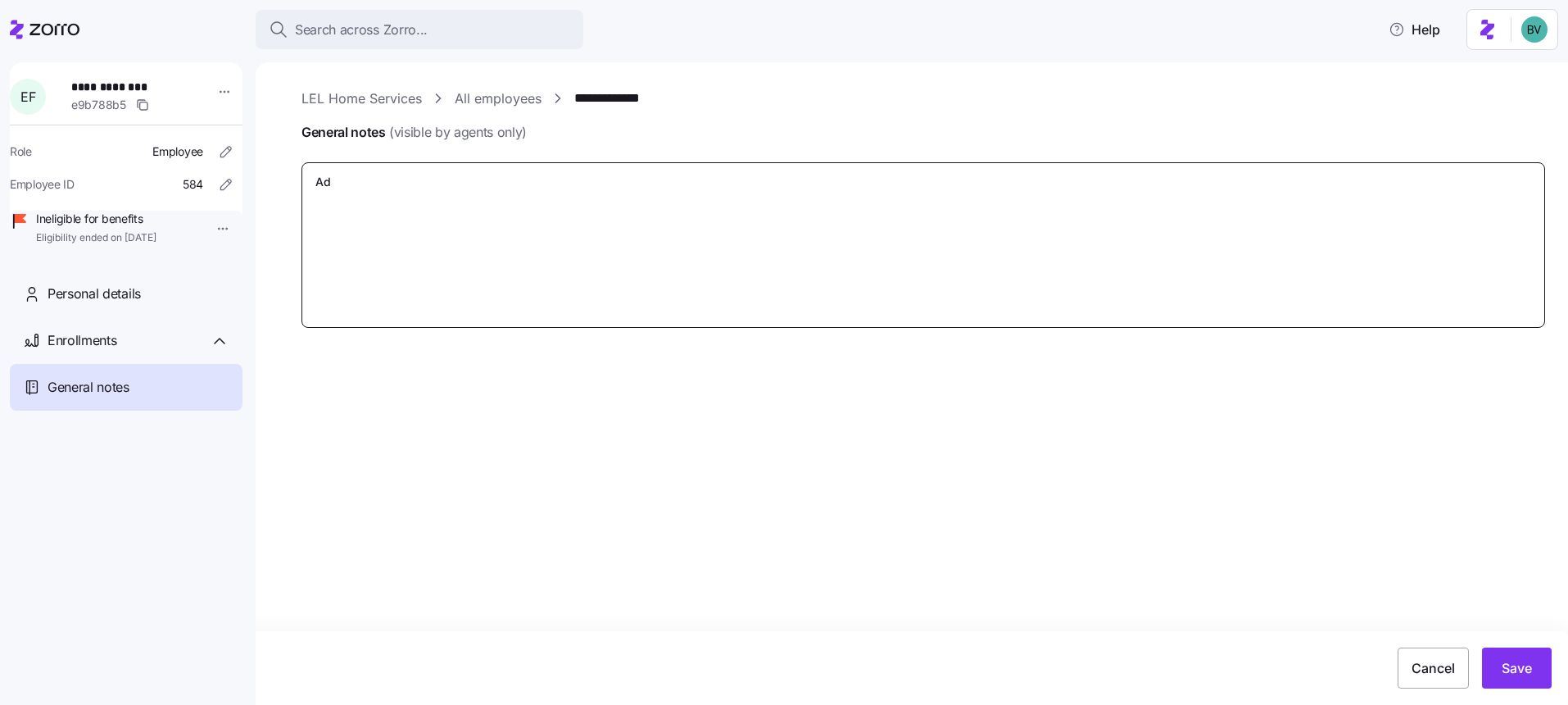 type on "x" 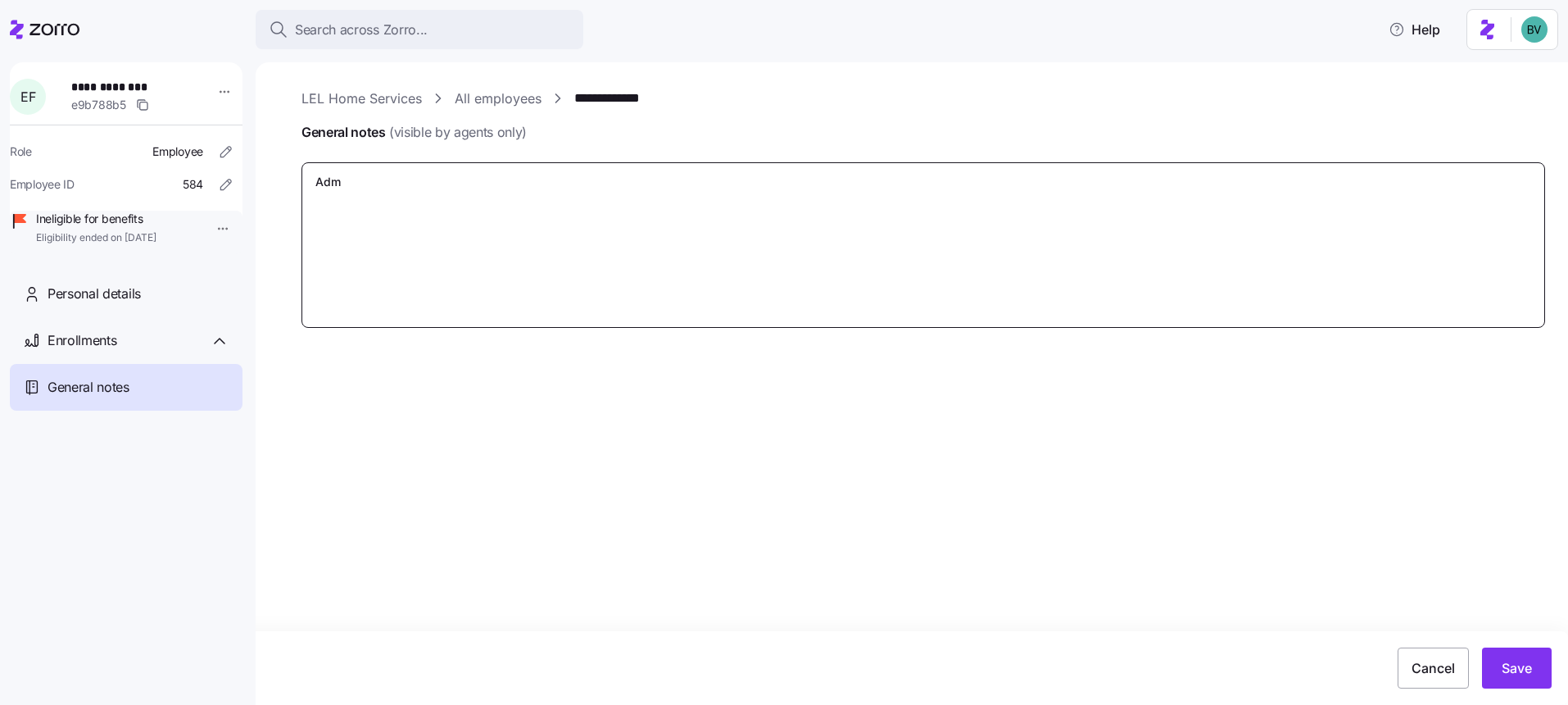 type on "x" 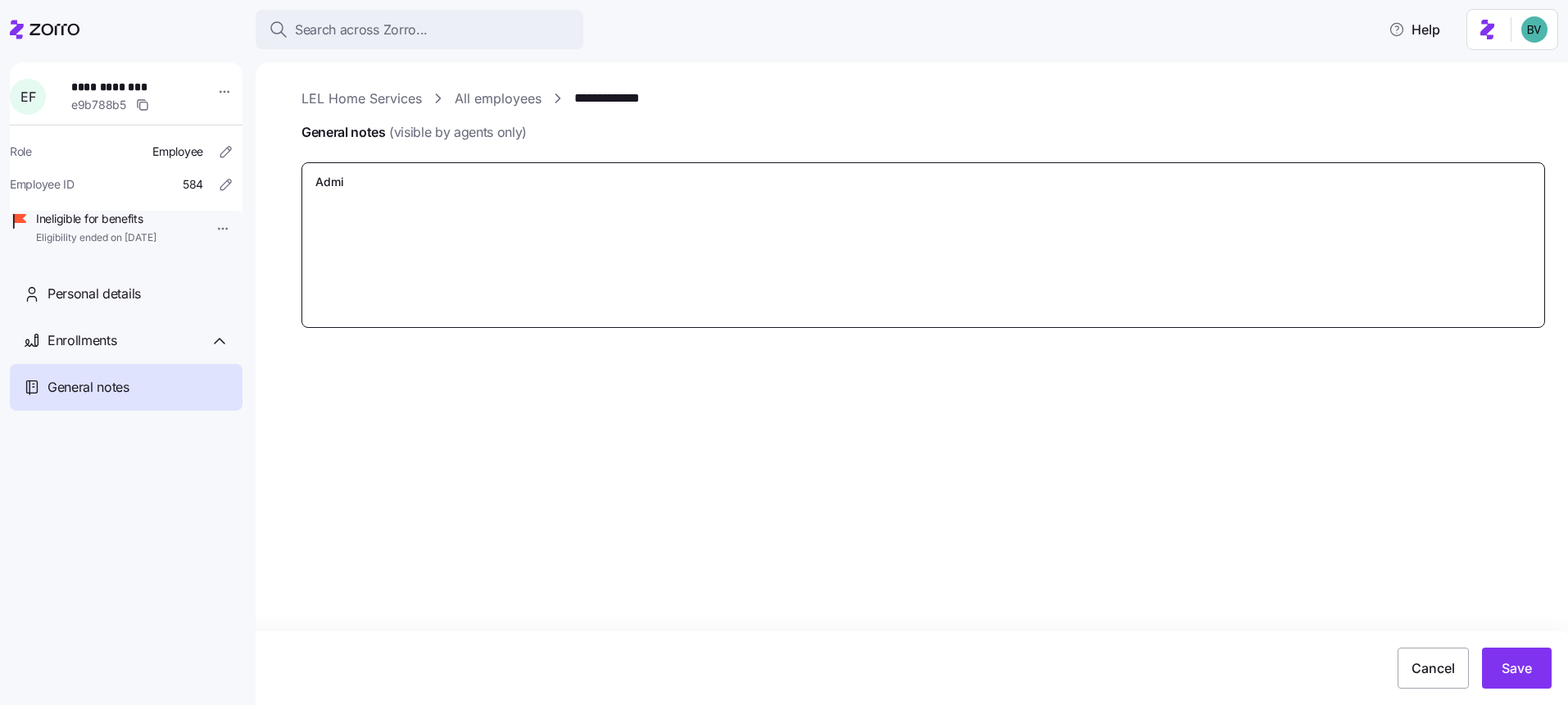 type on "x" 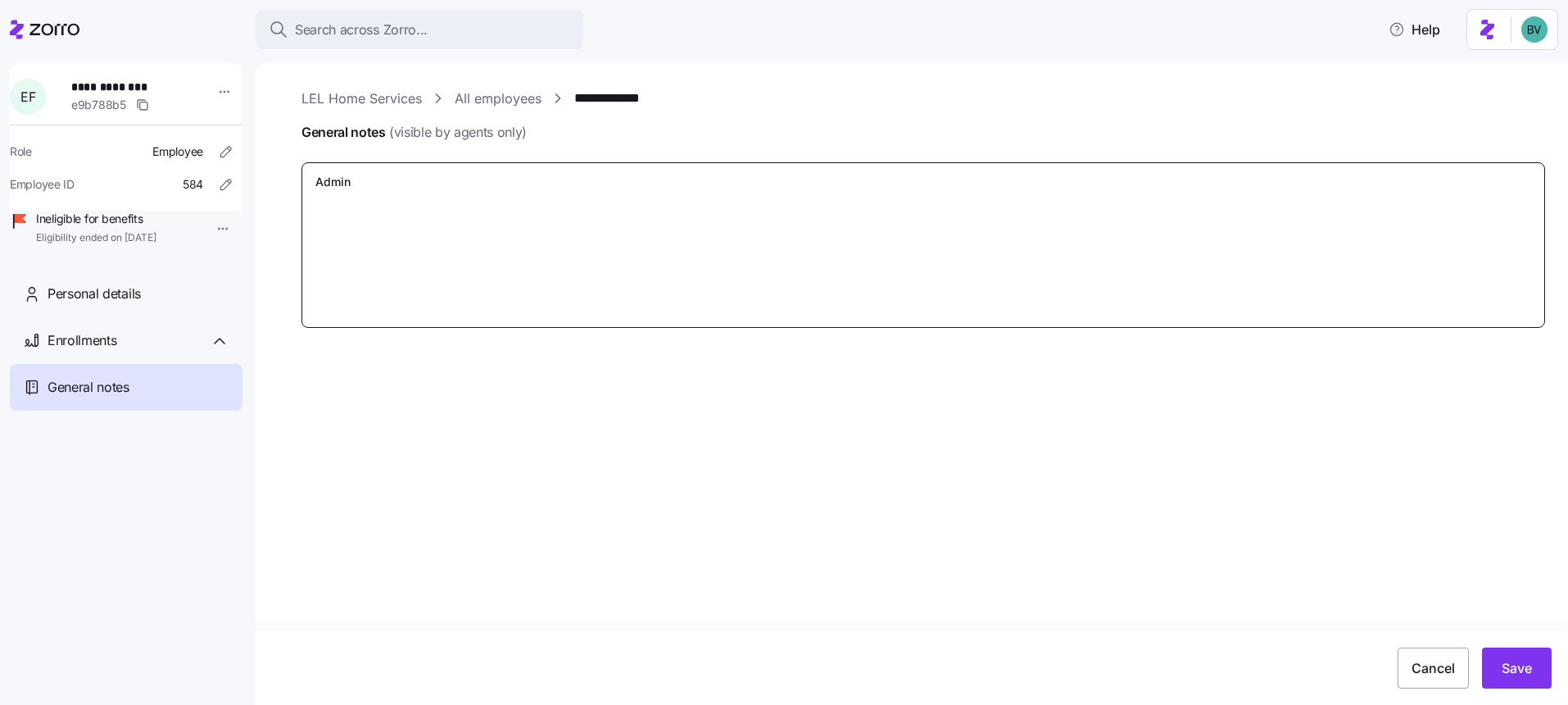 type on "x" 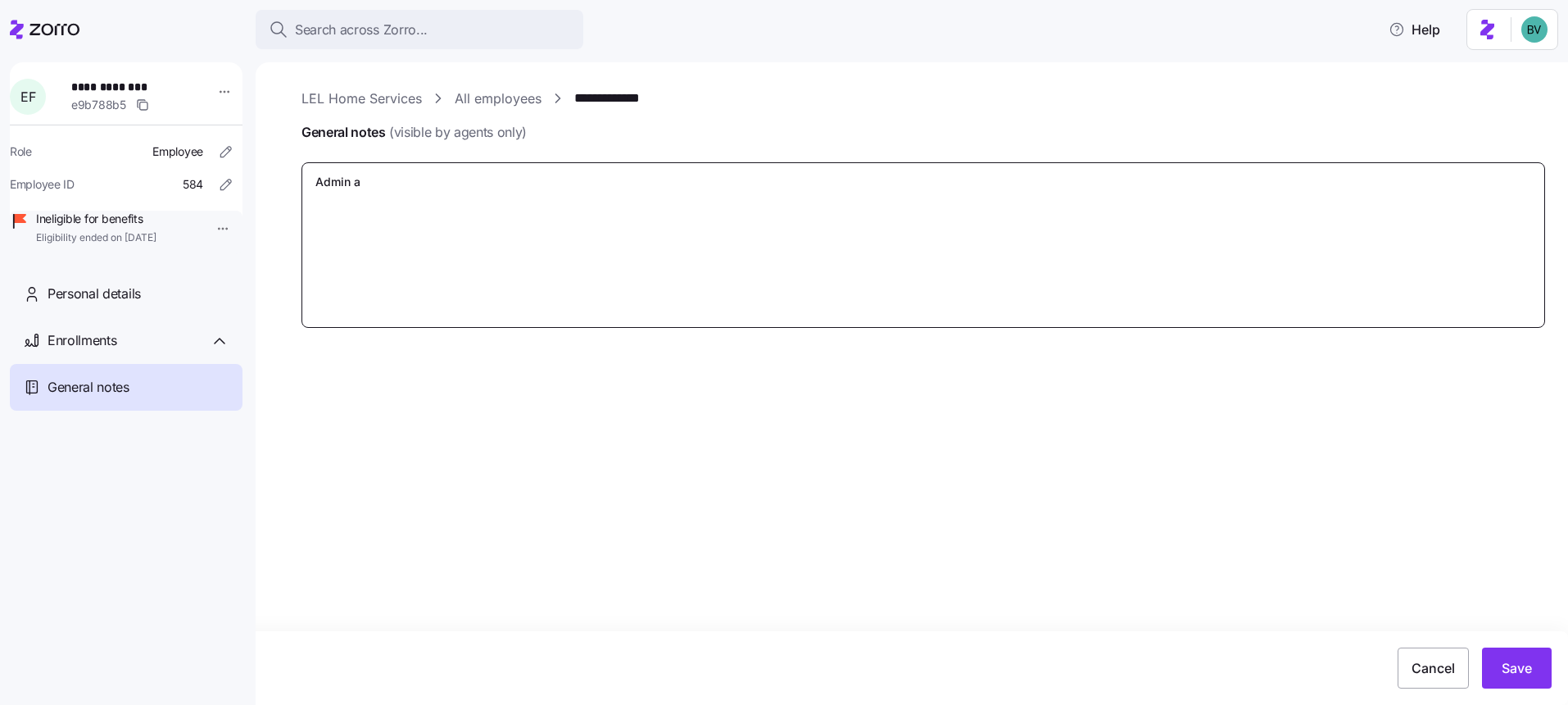 type on "x" 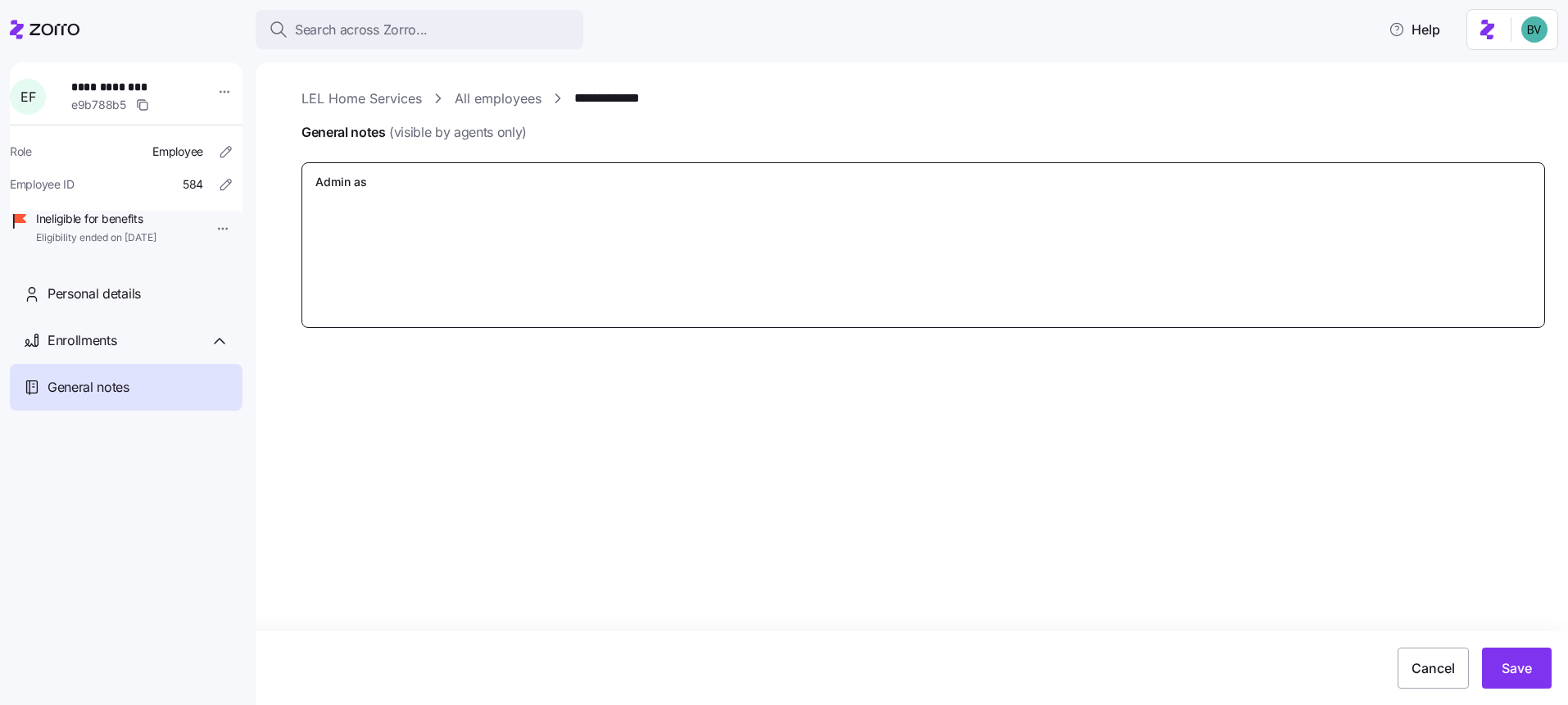 type on "x" 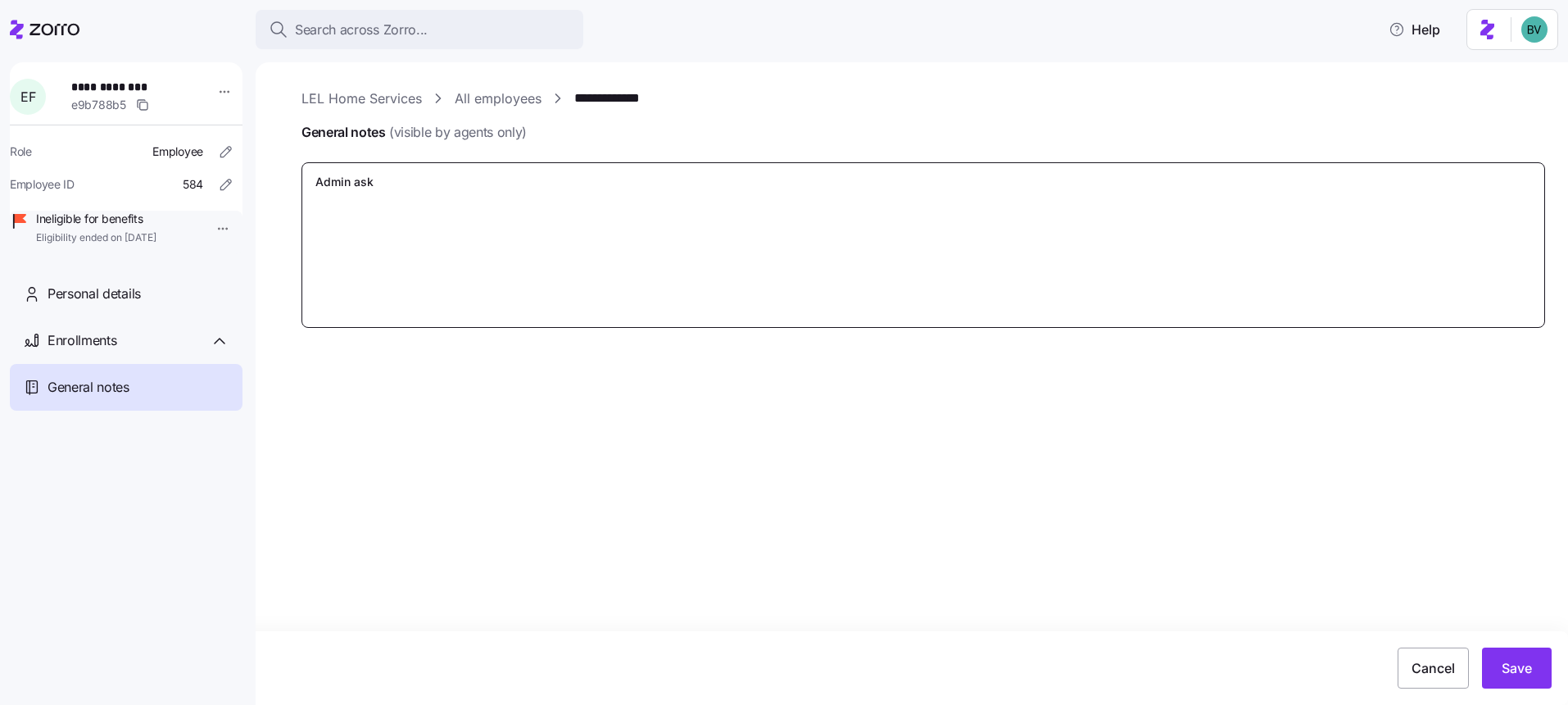 type on "x" 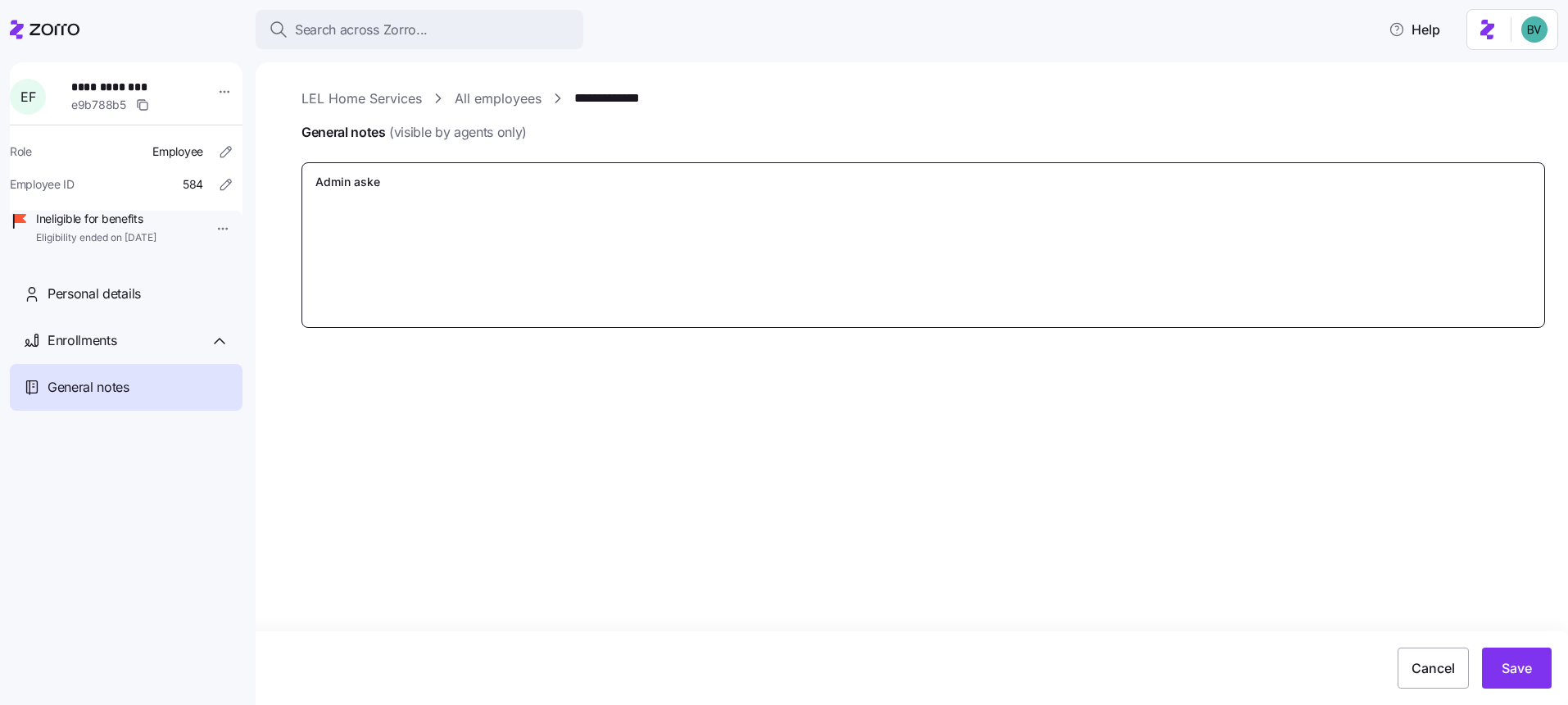 type on "x" 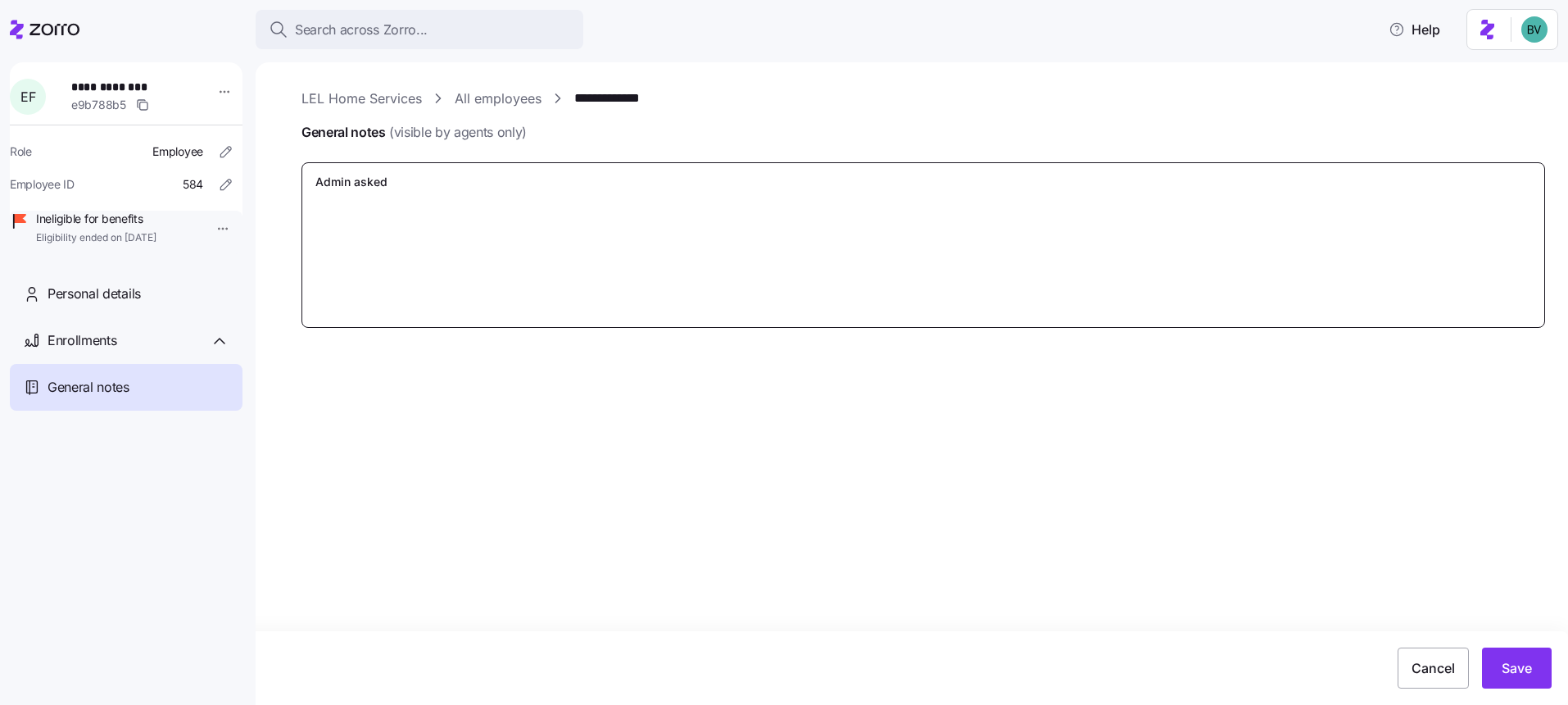 type on "Admin asked" 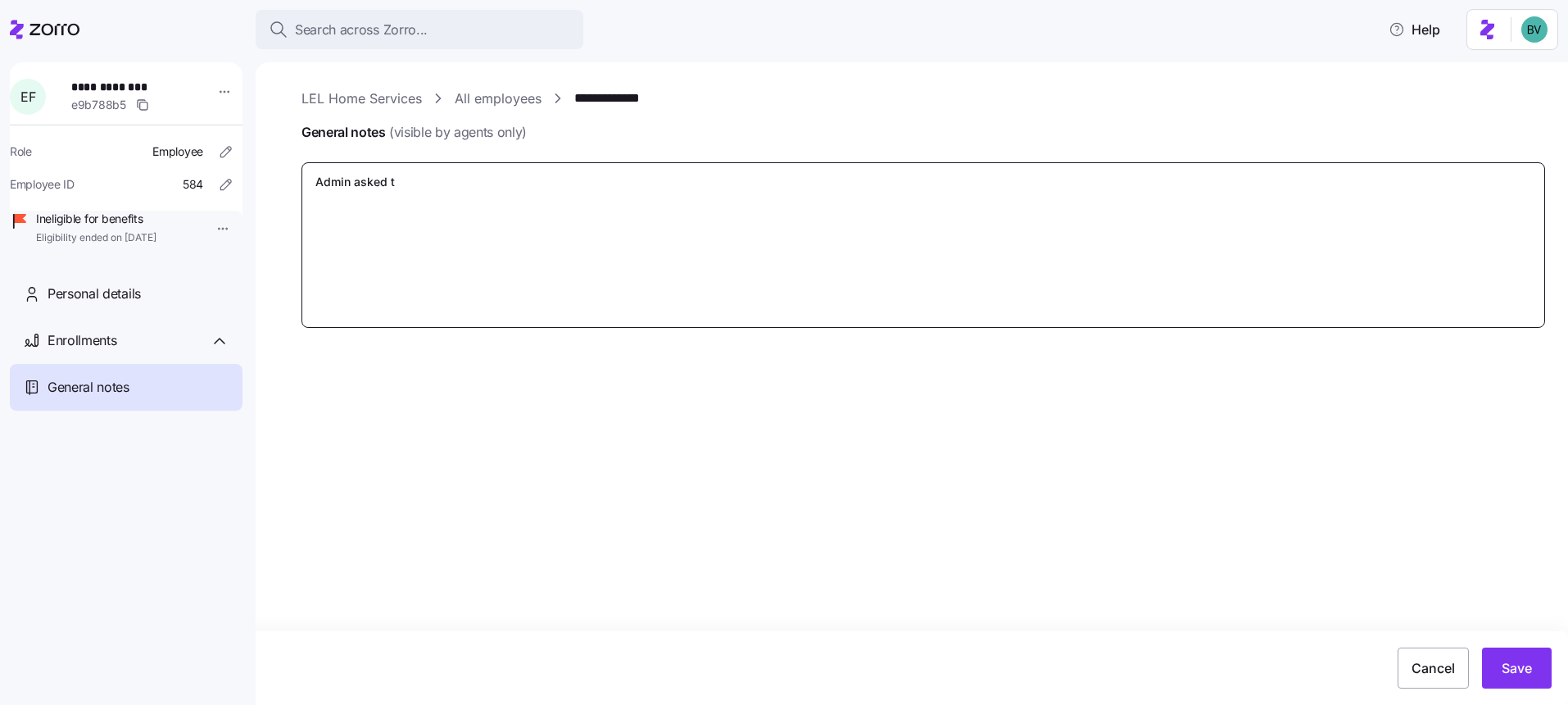 type on "x" 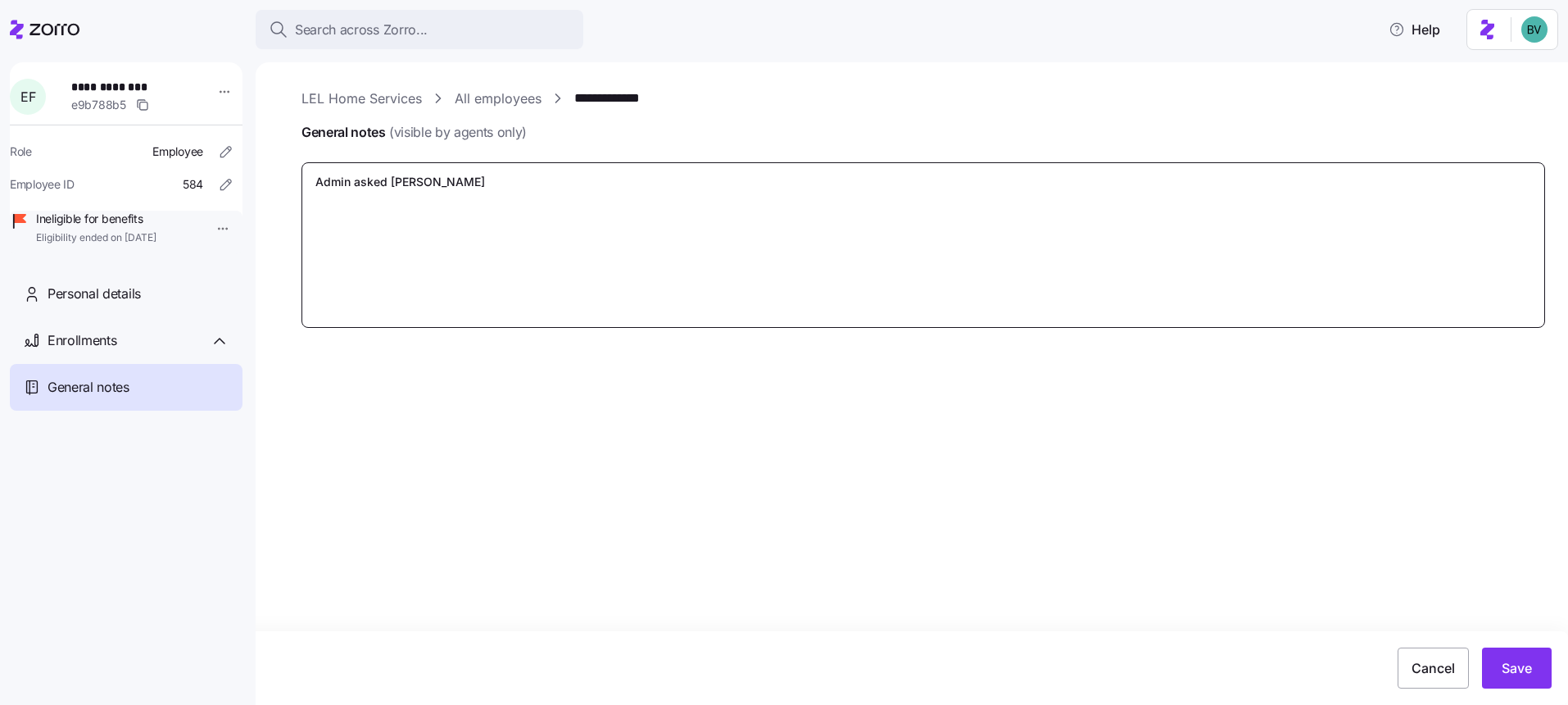 type on "x" 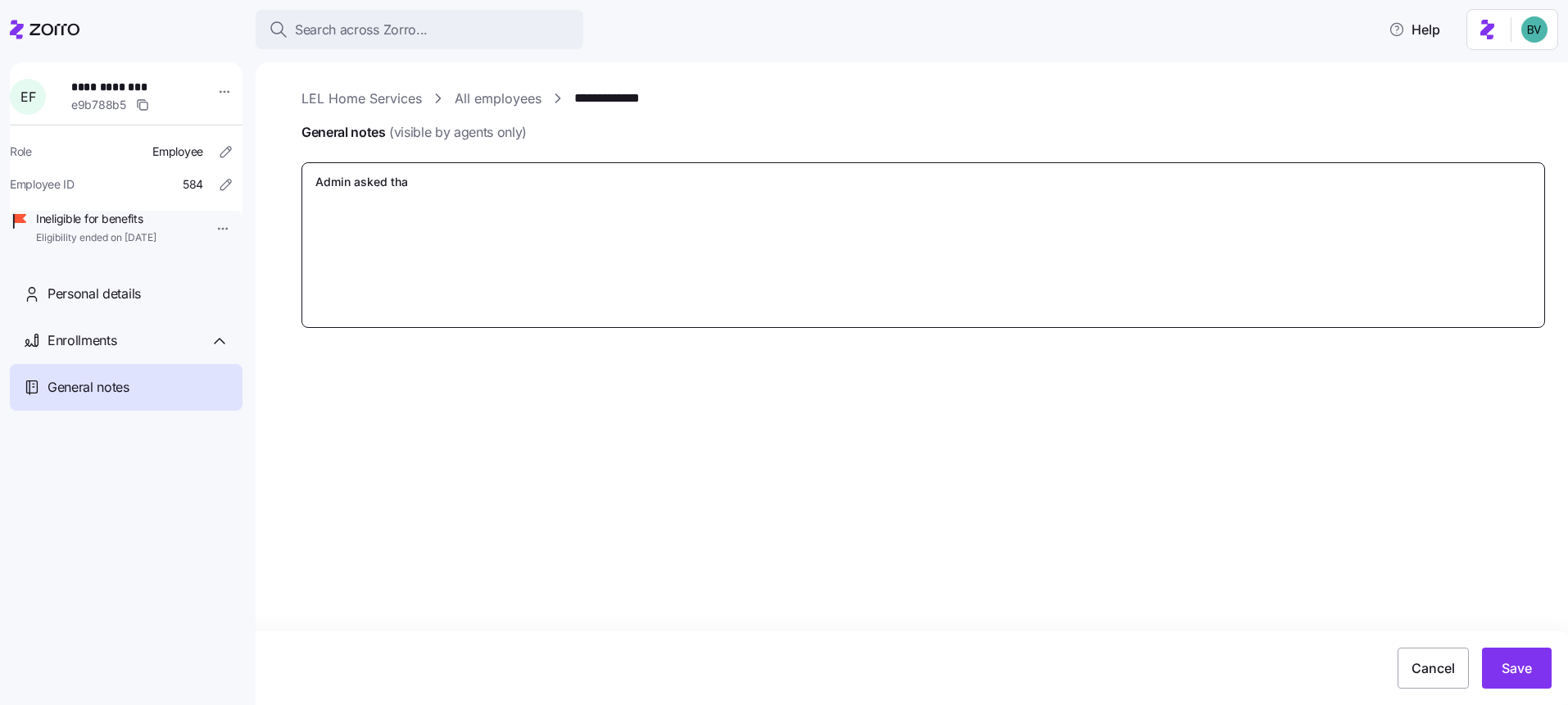 type on "x" 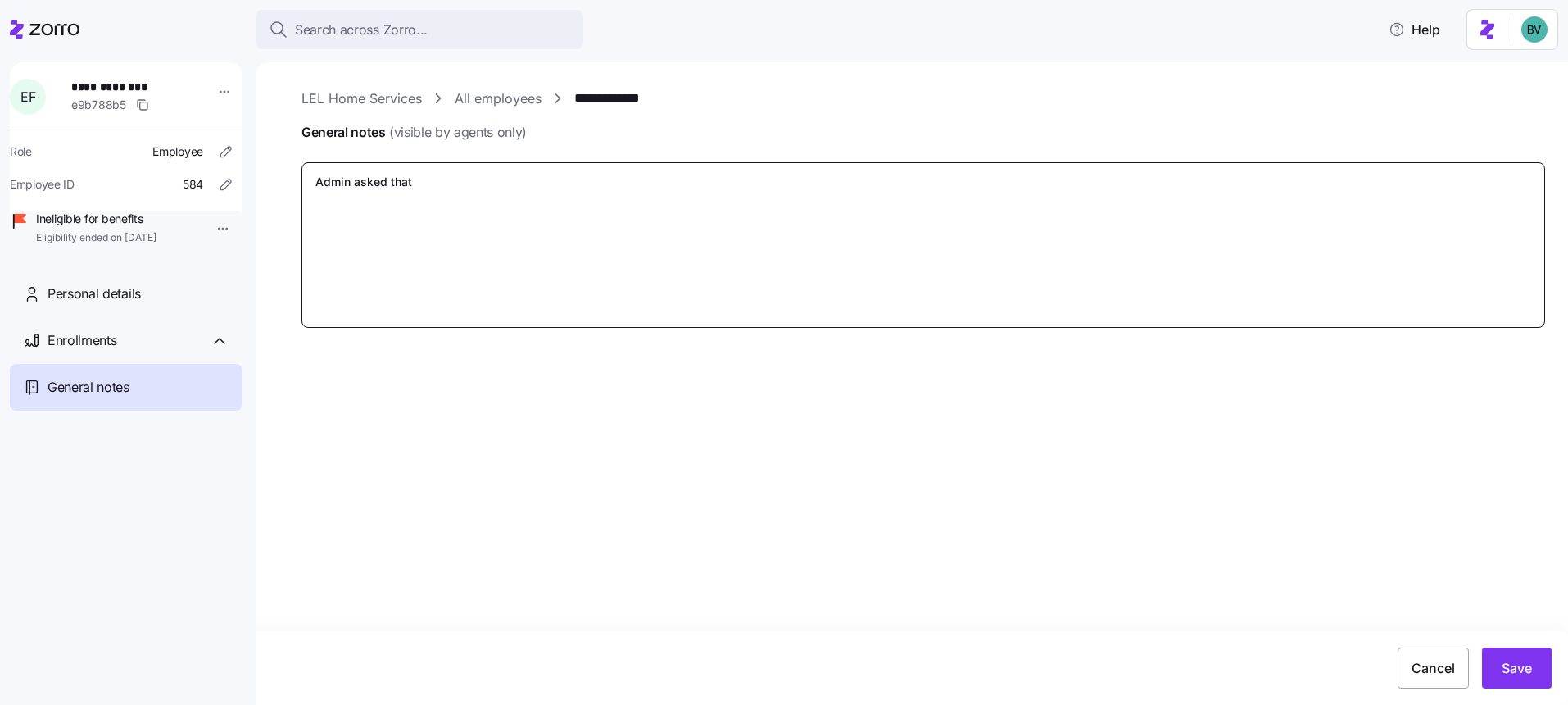 type on "x" 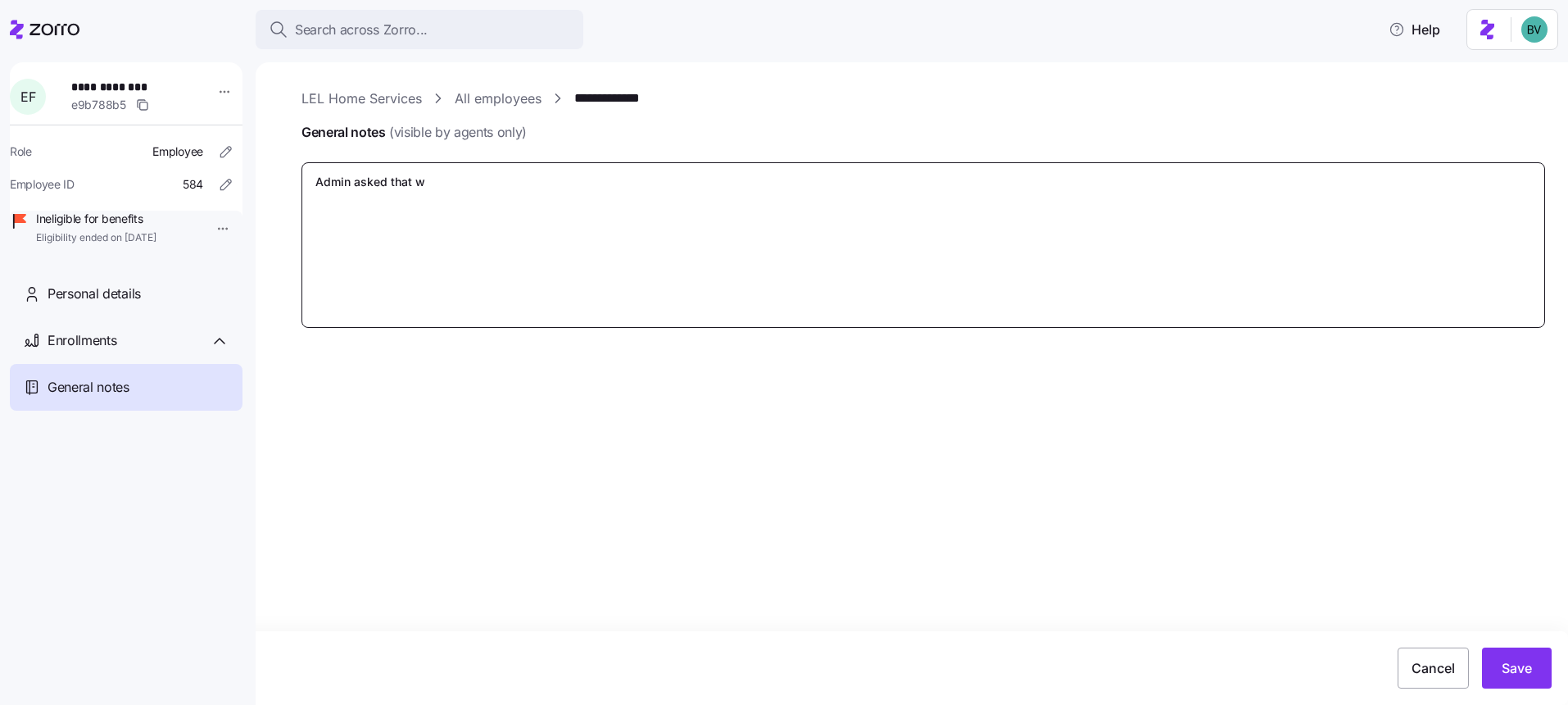 type on "x" 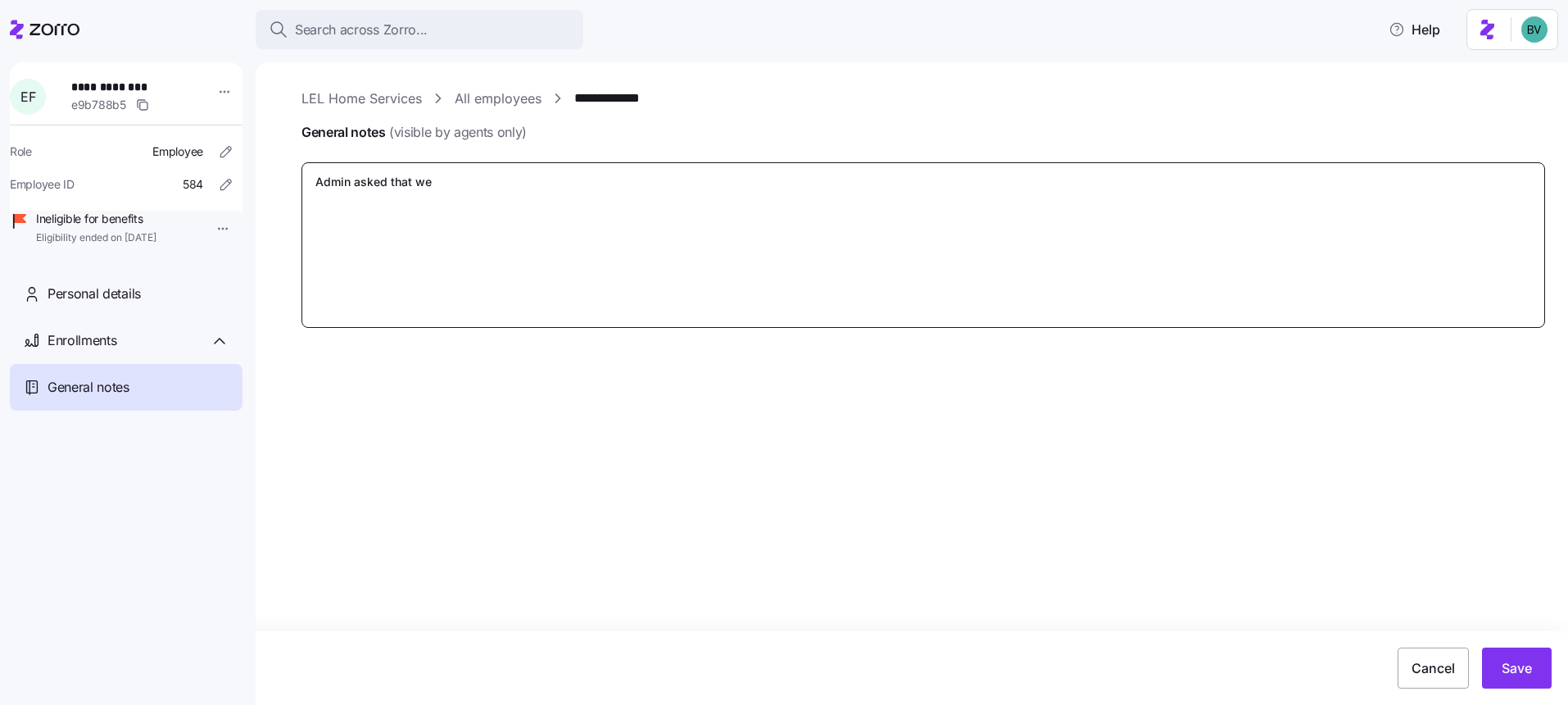 type on "x" 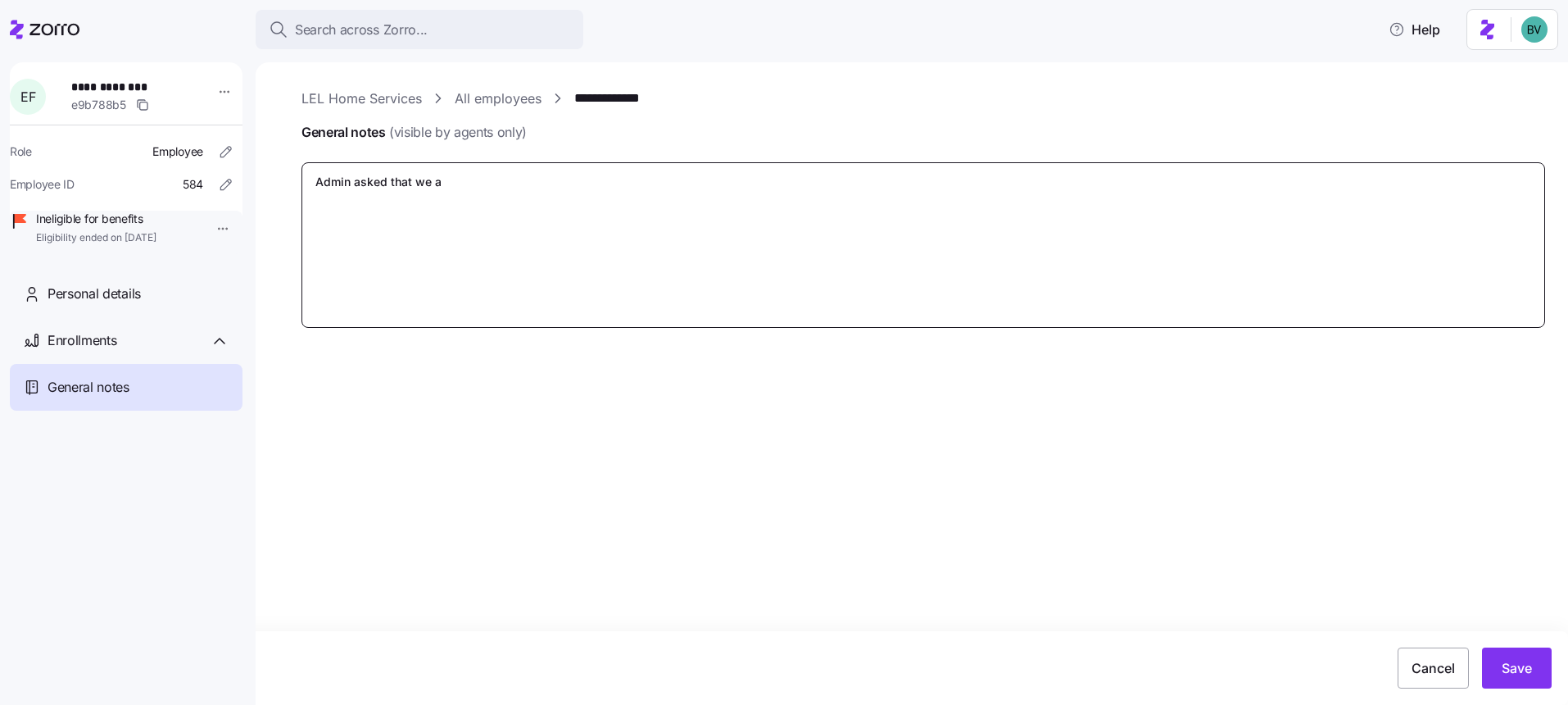 type on "x" 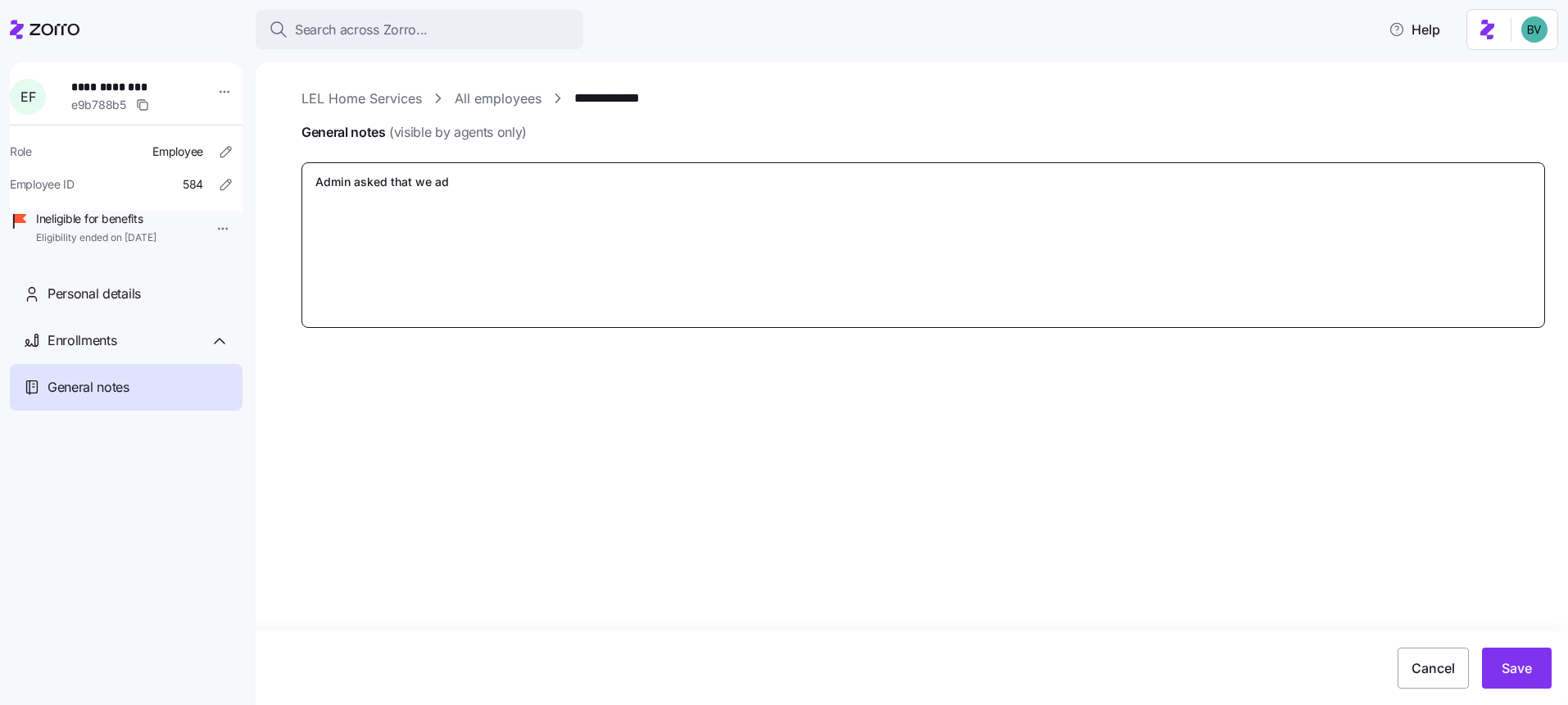 type on "x" 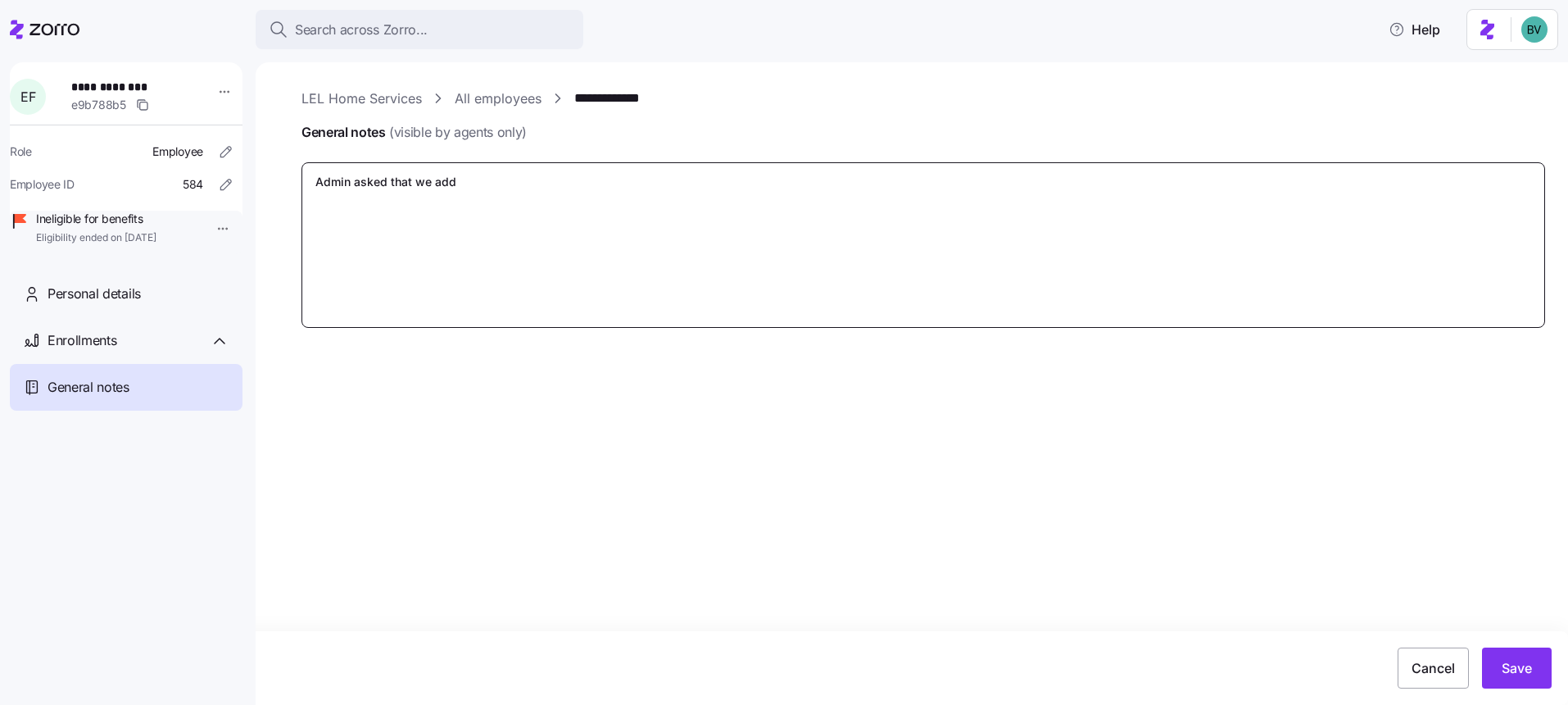 type on "x" 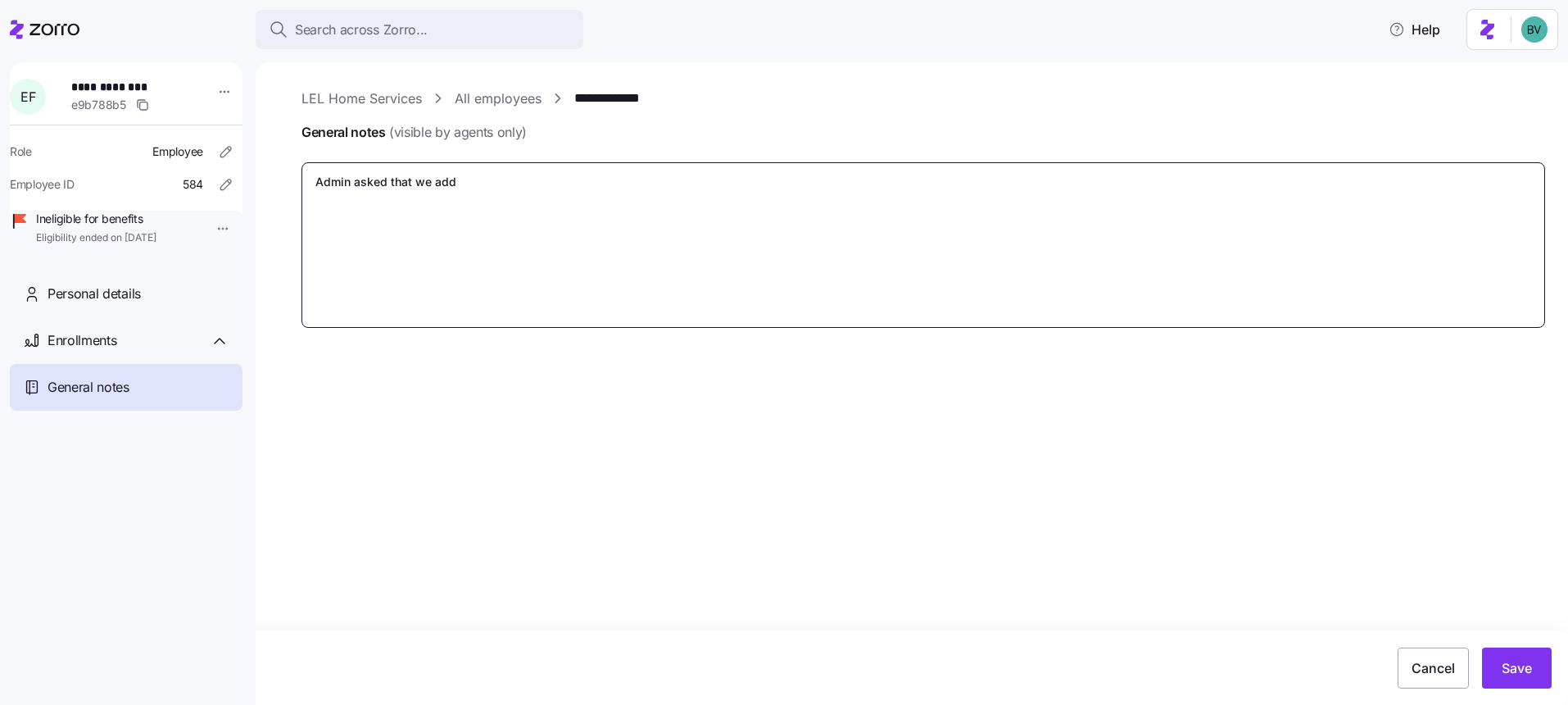 type on "x" 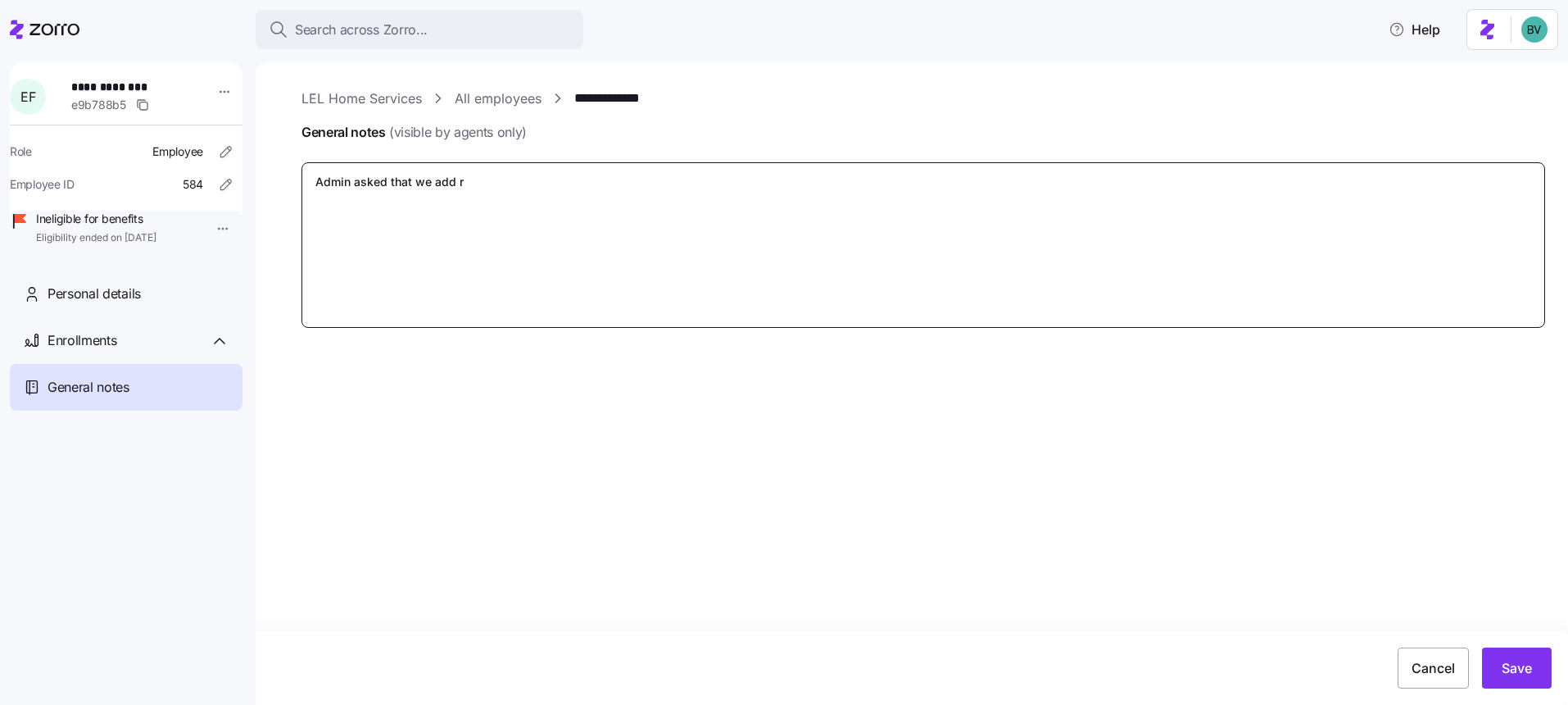 type on "x" 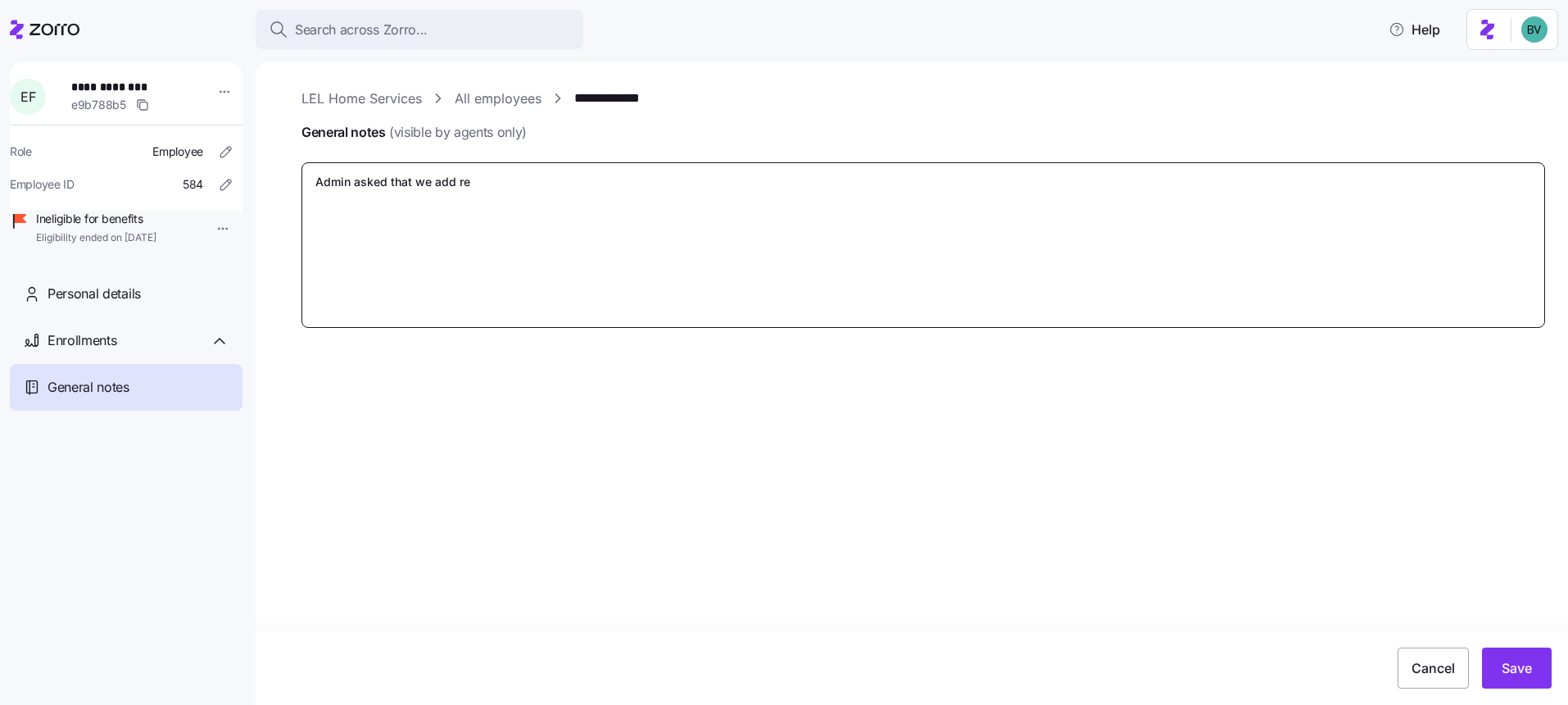 type on "x" 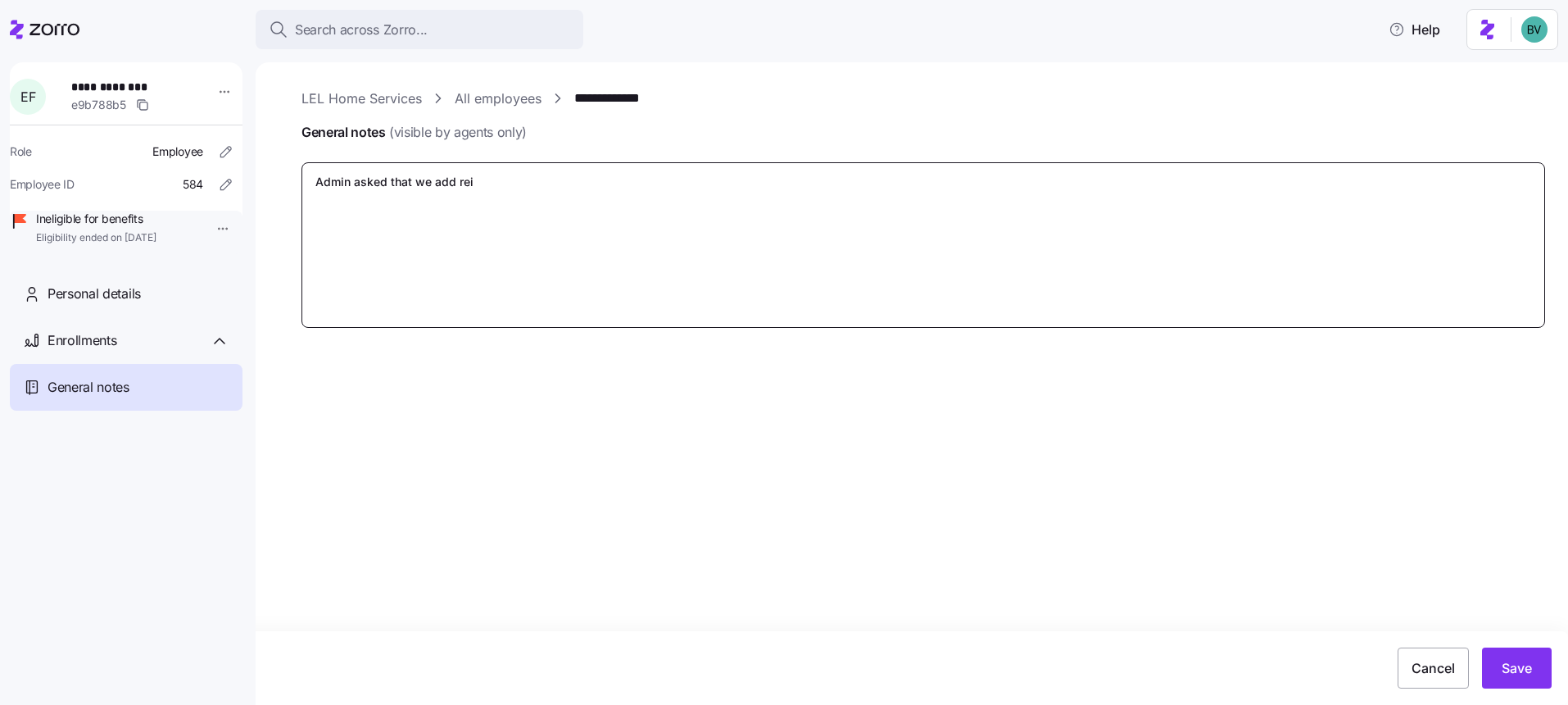 type on "x" 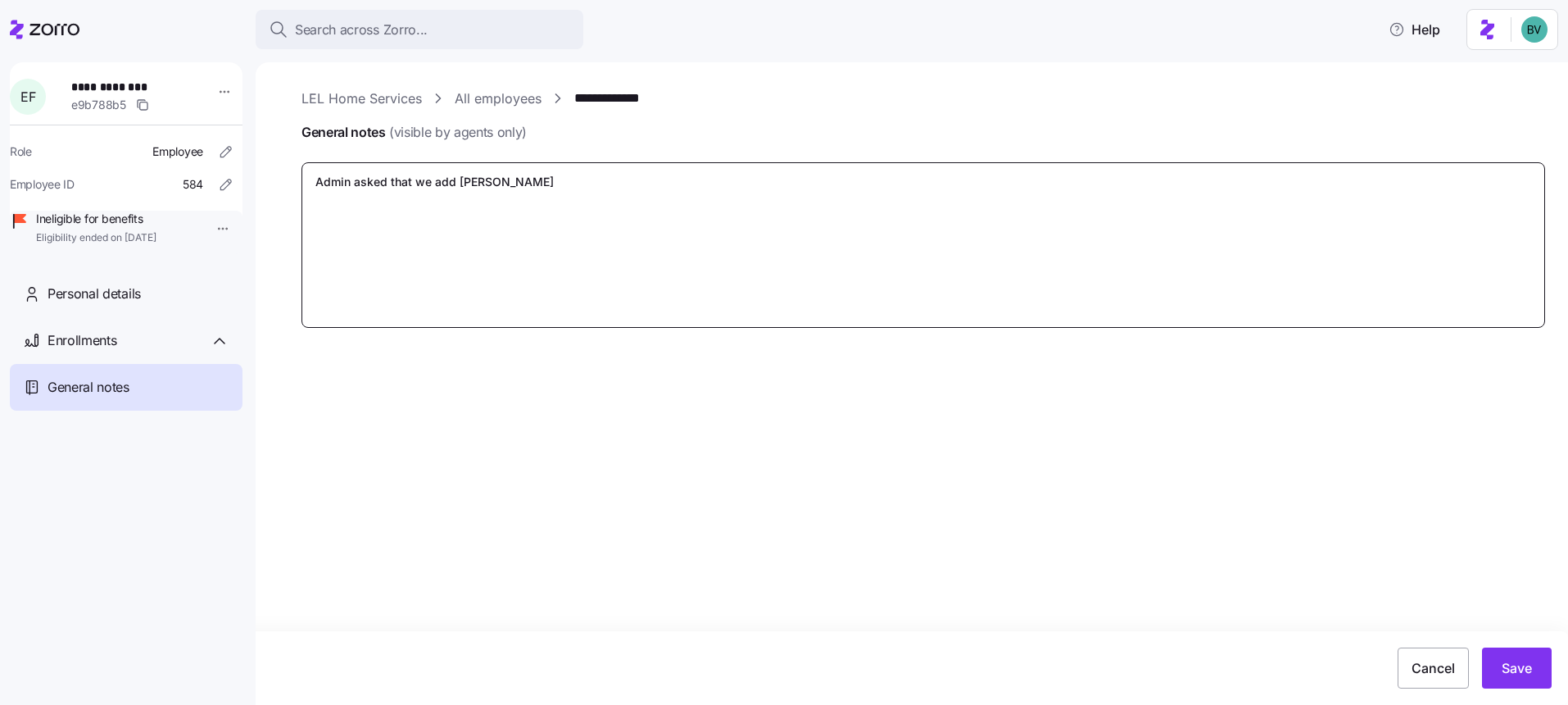 type on "x" 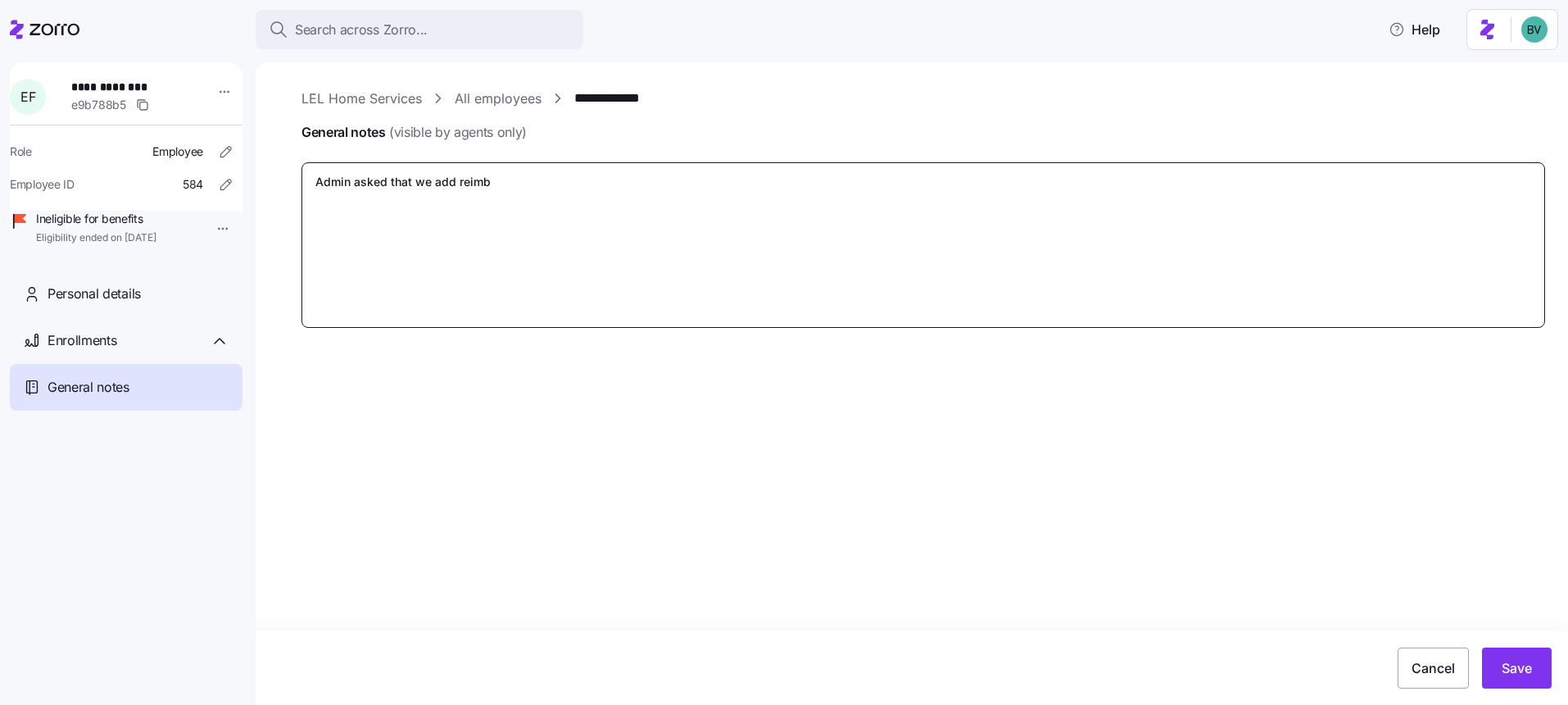 type on "x" 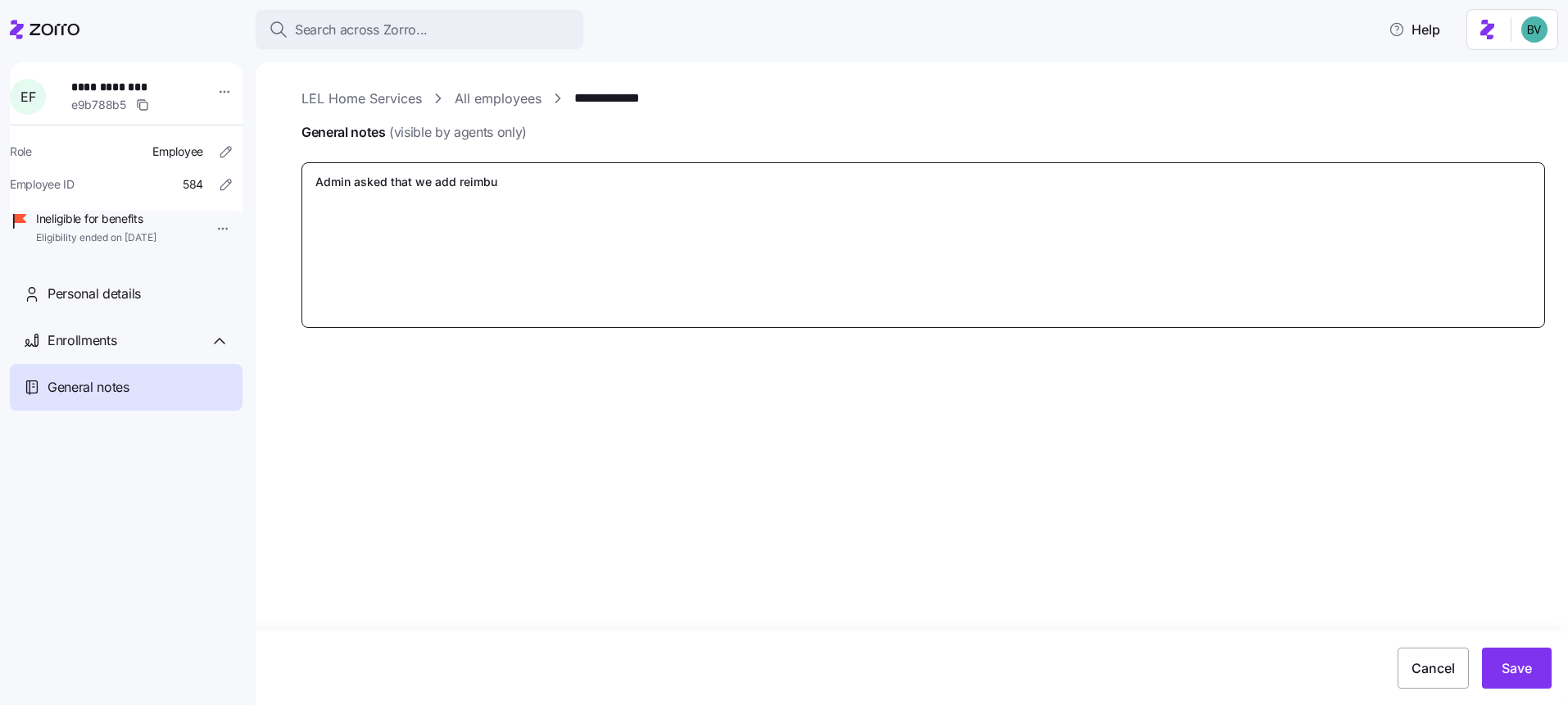 type on "x" 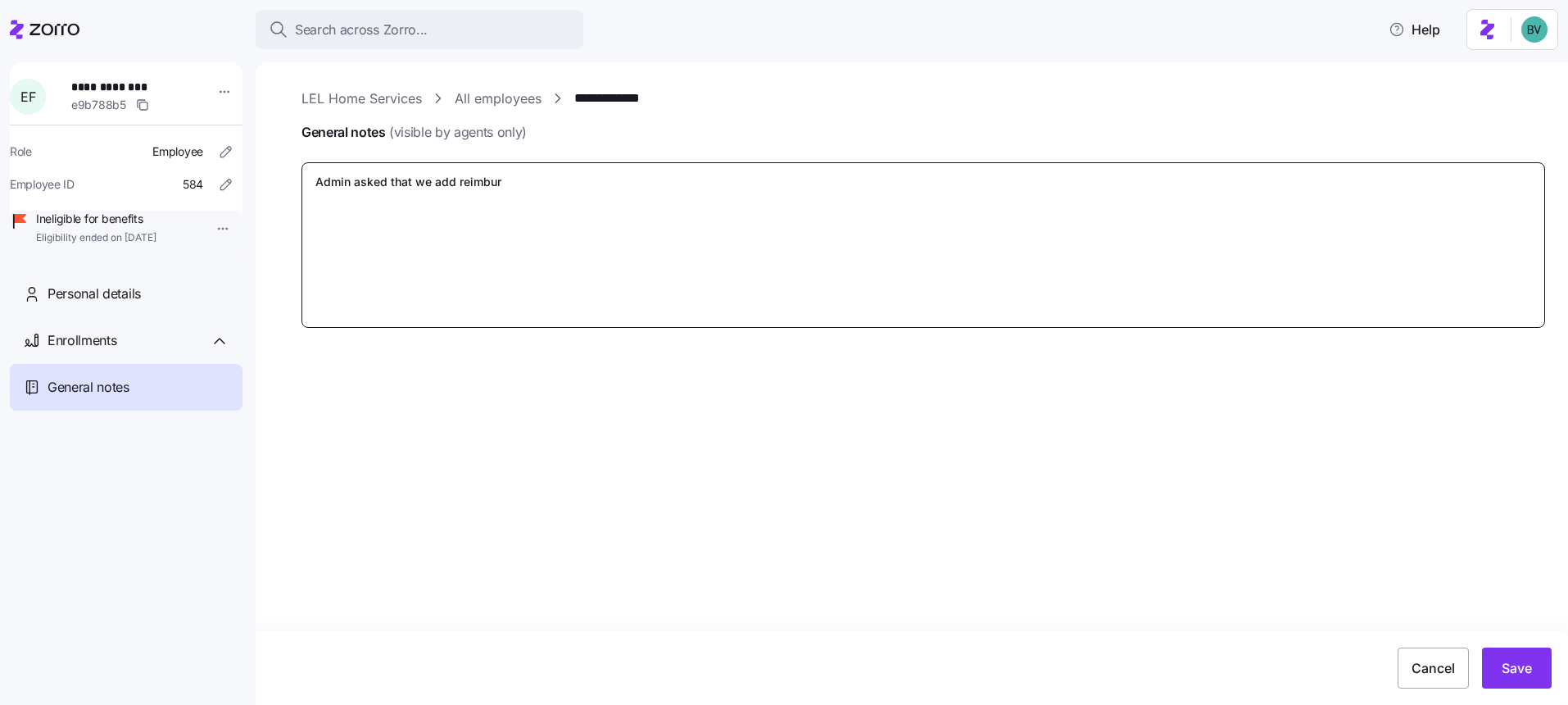 type on "Admin asked that we add reimburs" 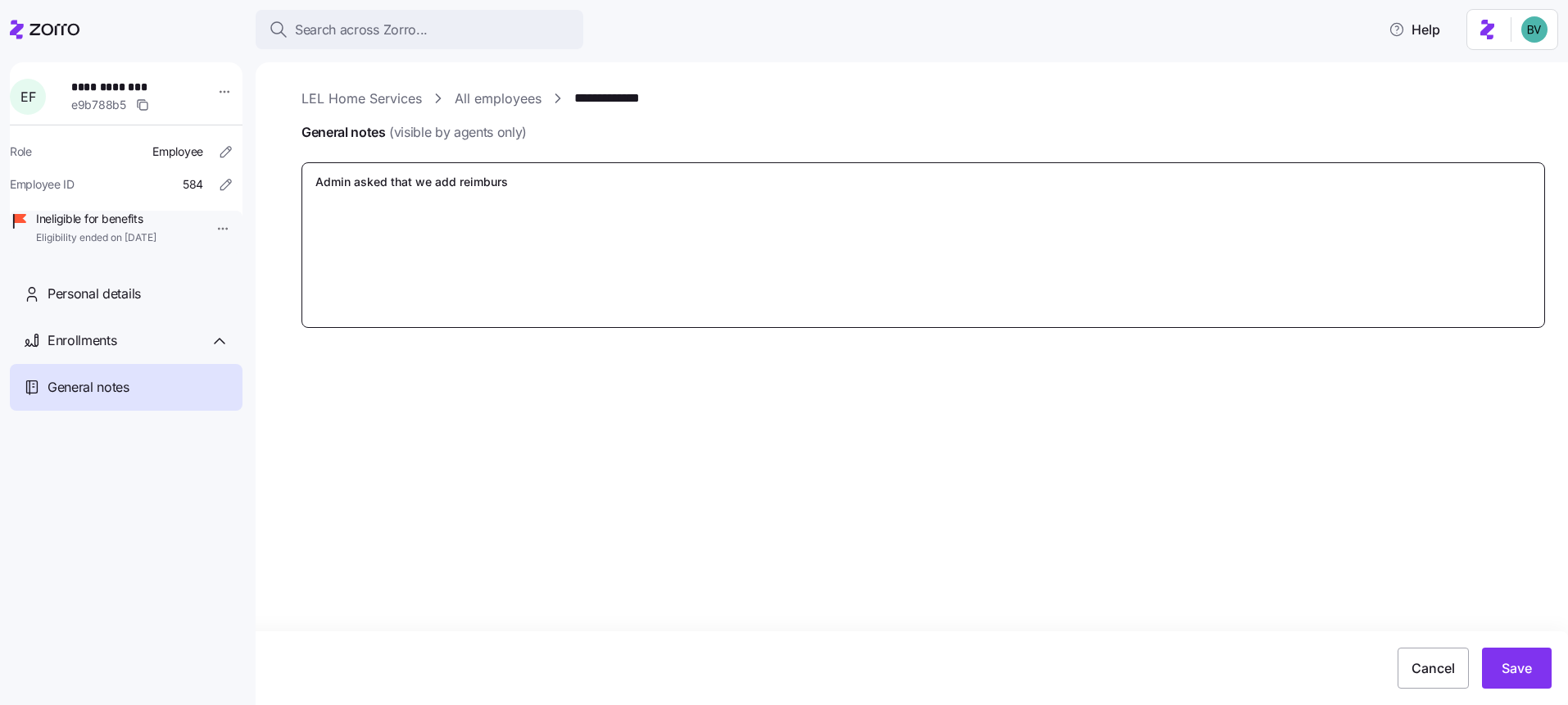 type on "x" 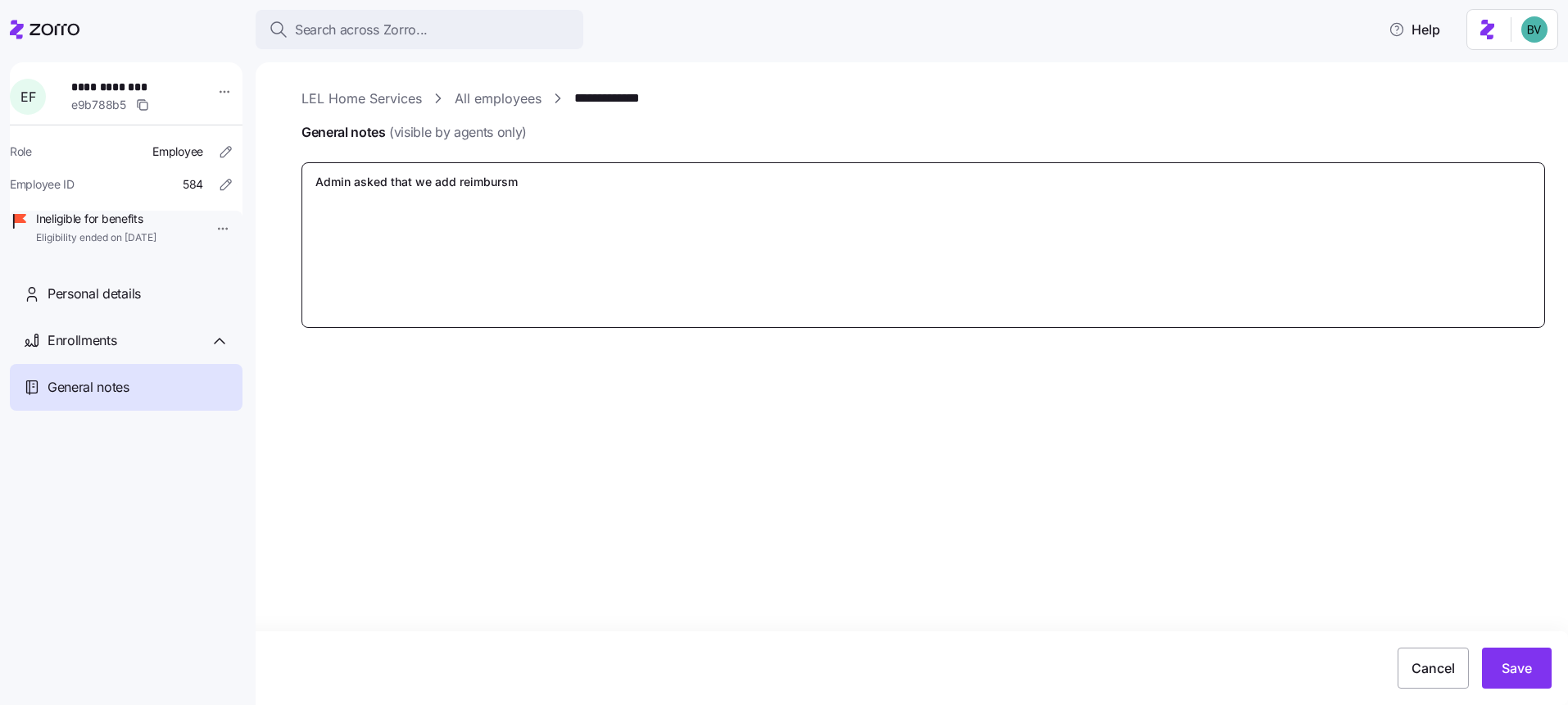type on "x" 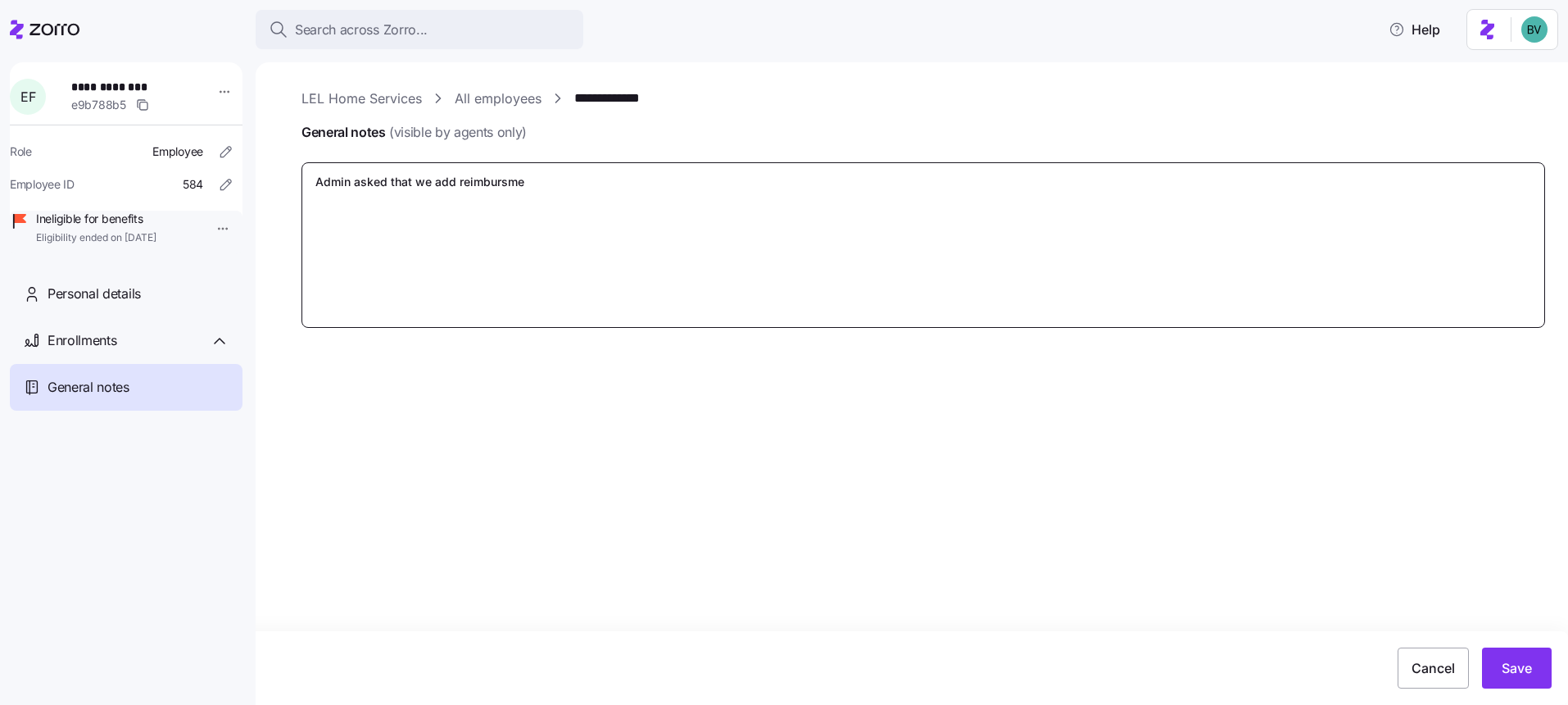 type on "x" 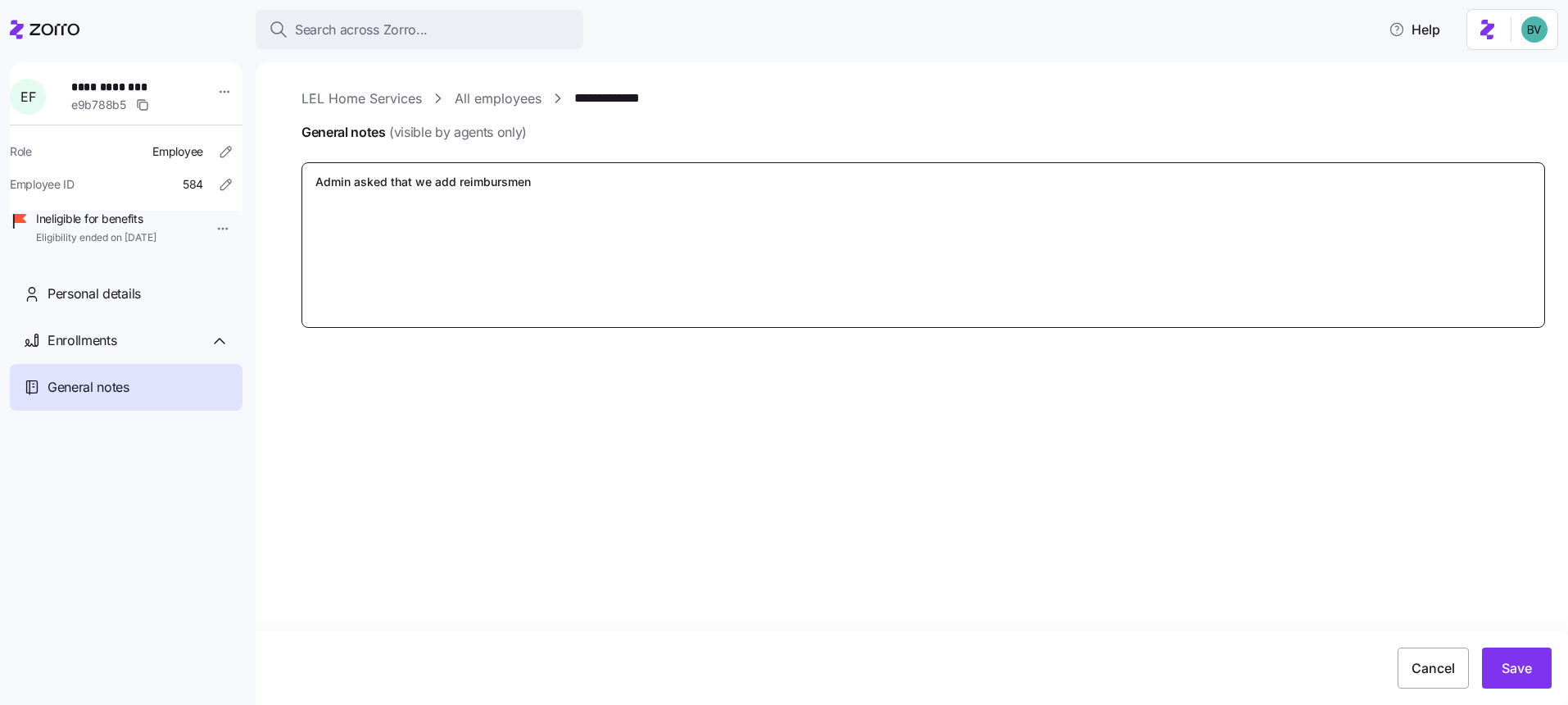 type on "x" 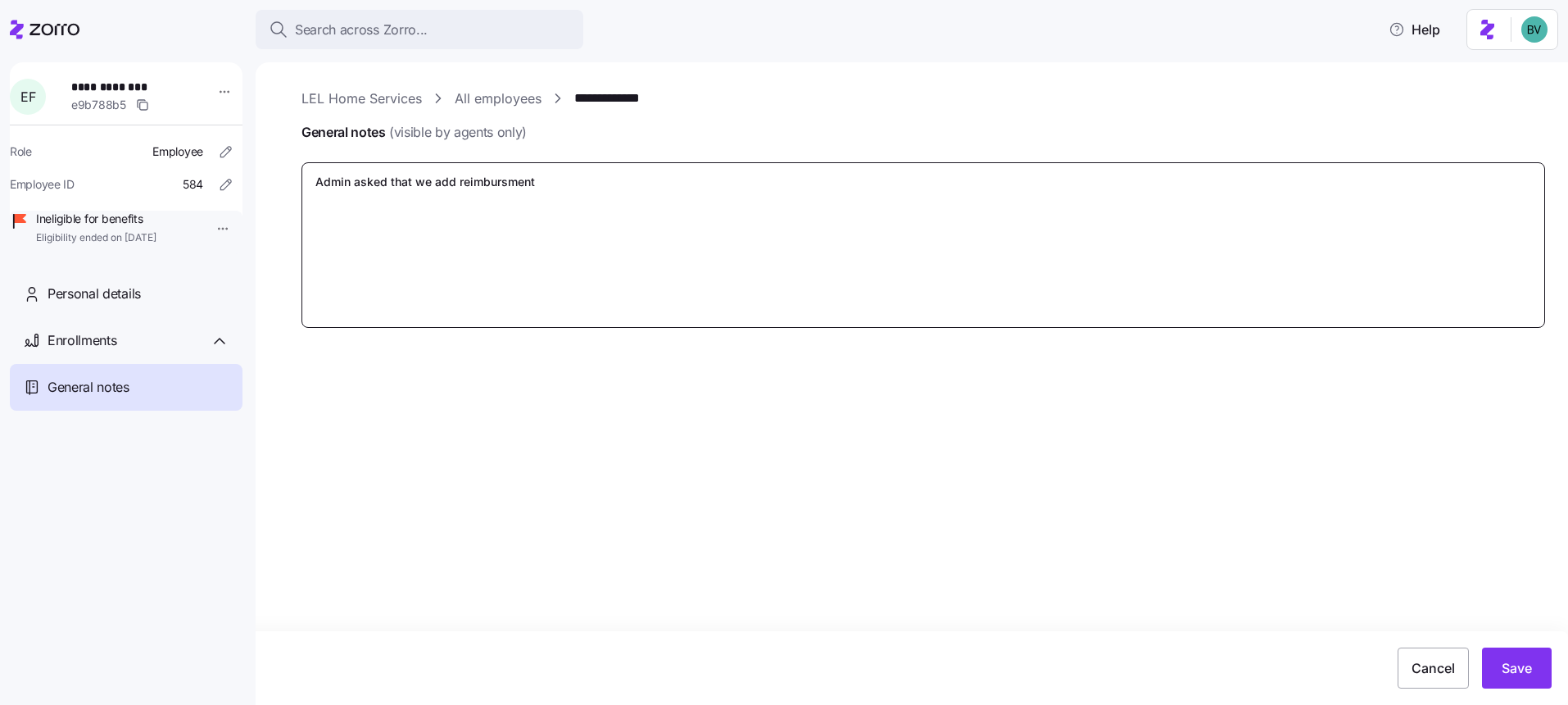 type on "x" 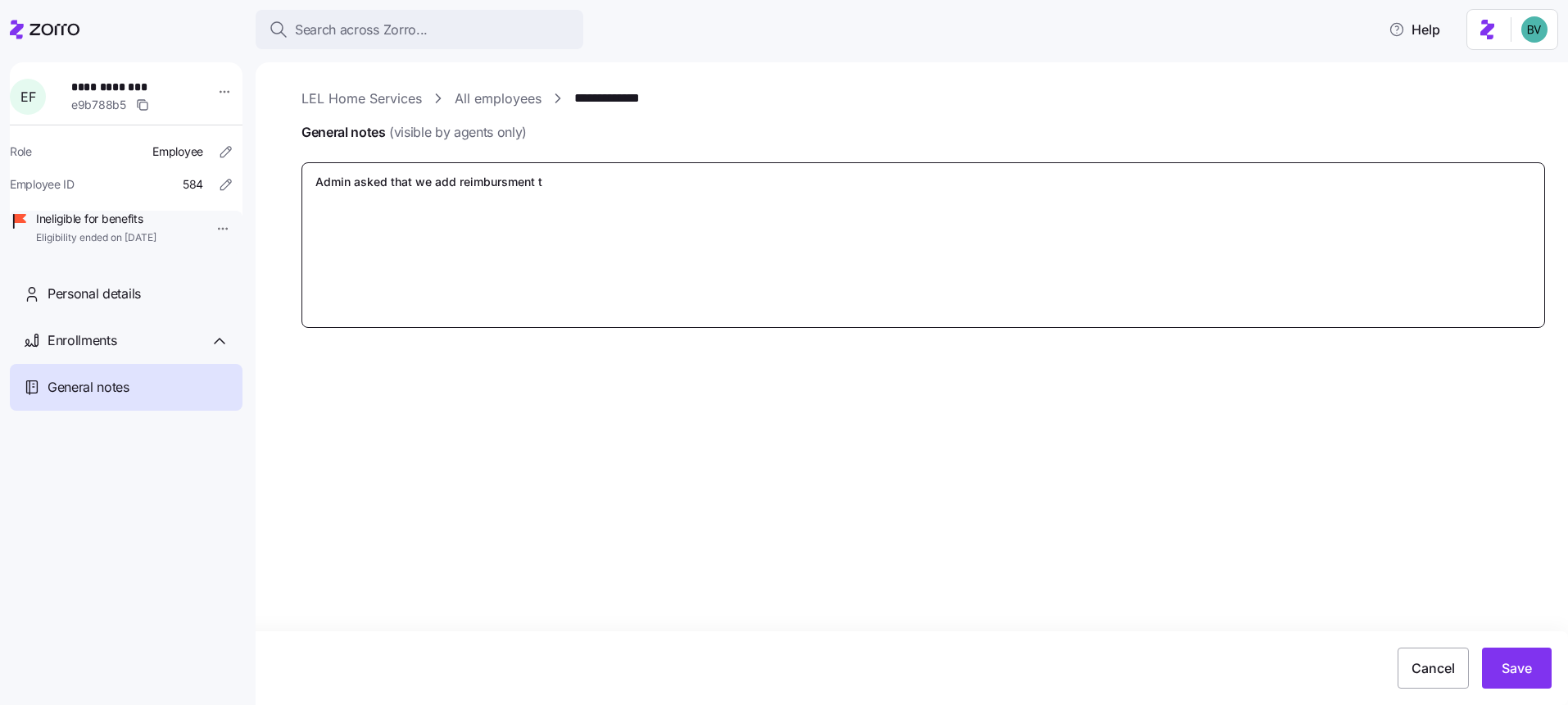 type on "x" 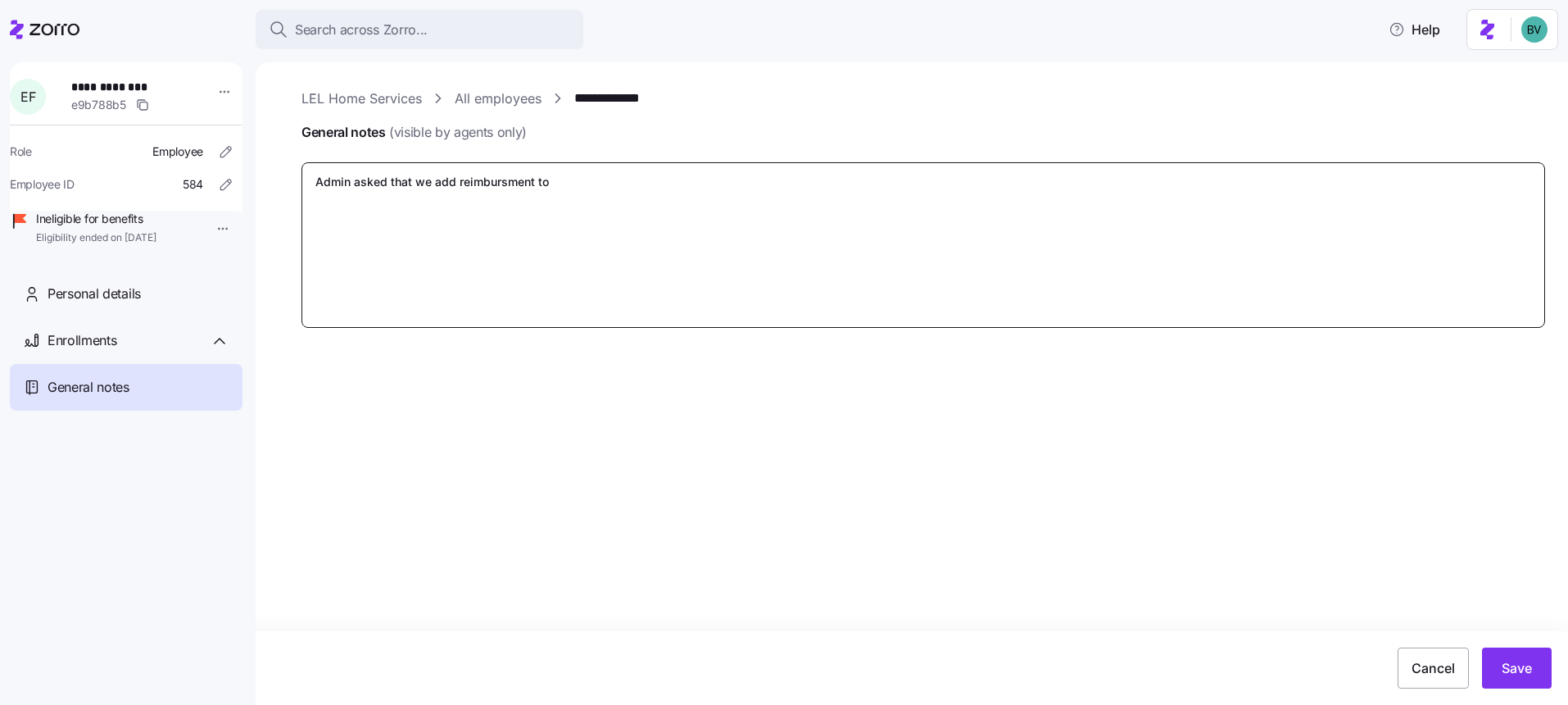 type on "x" 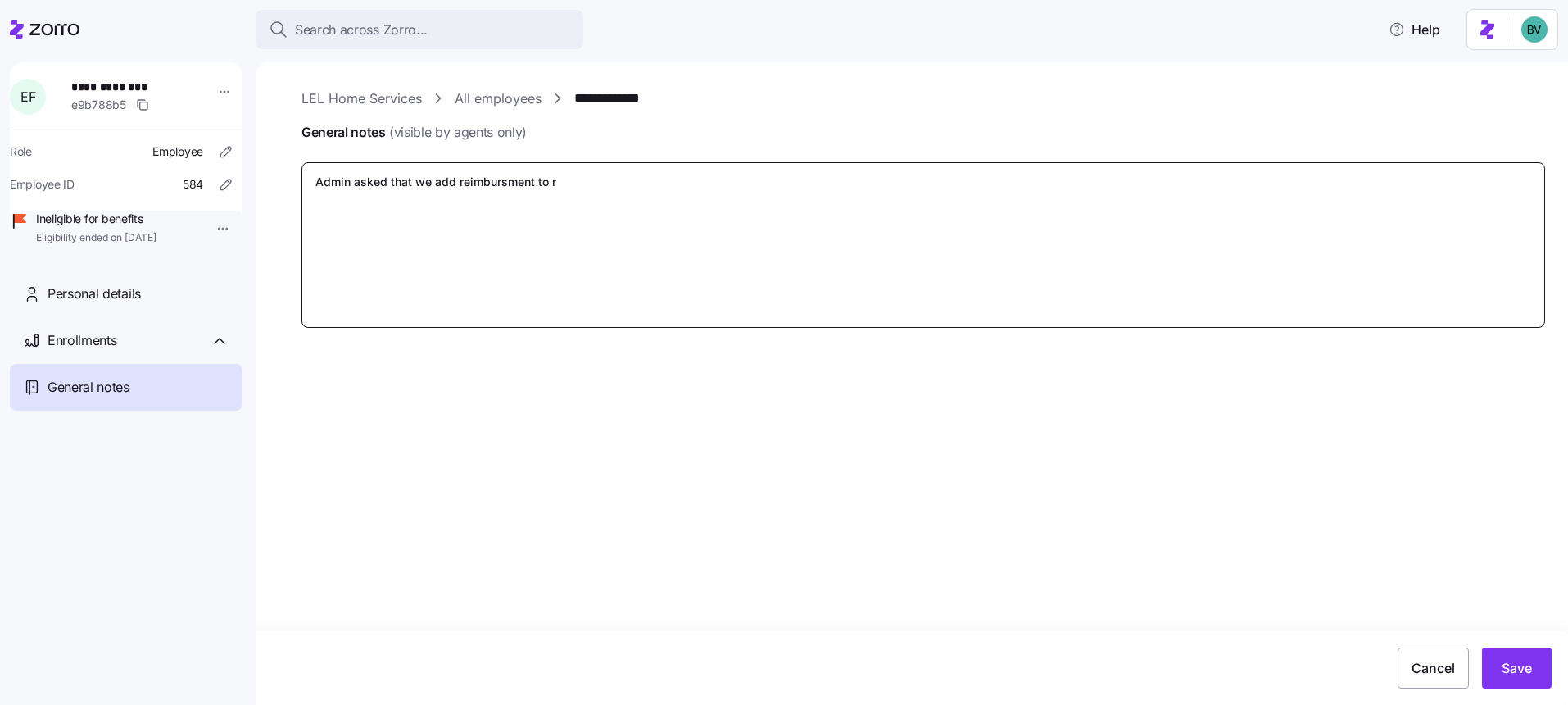 type on "x" 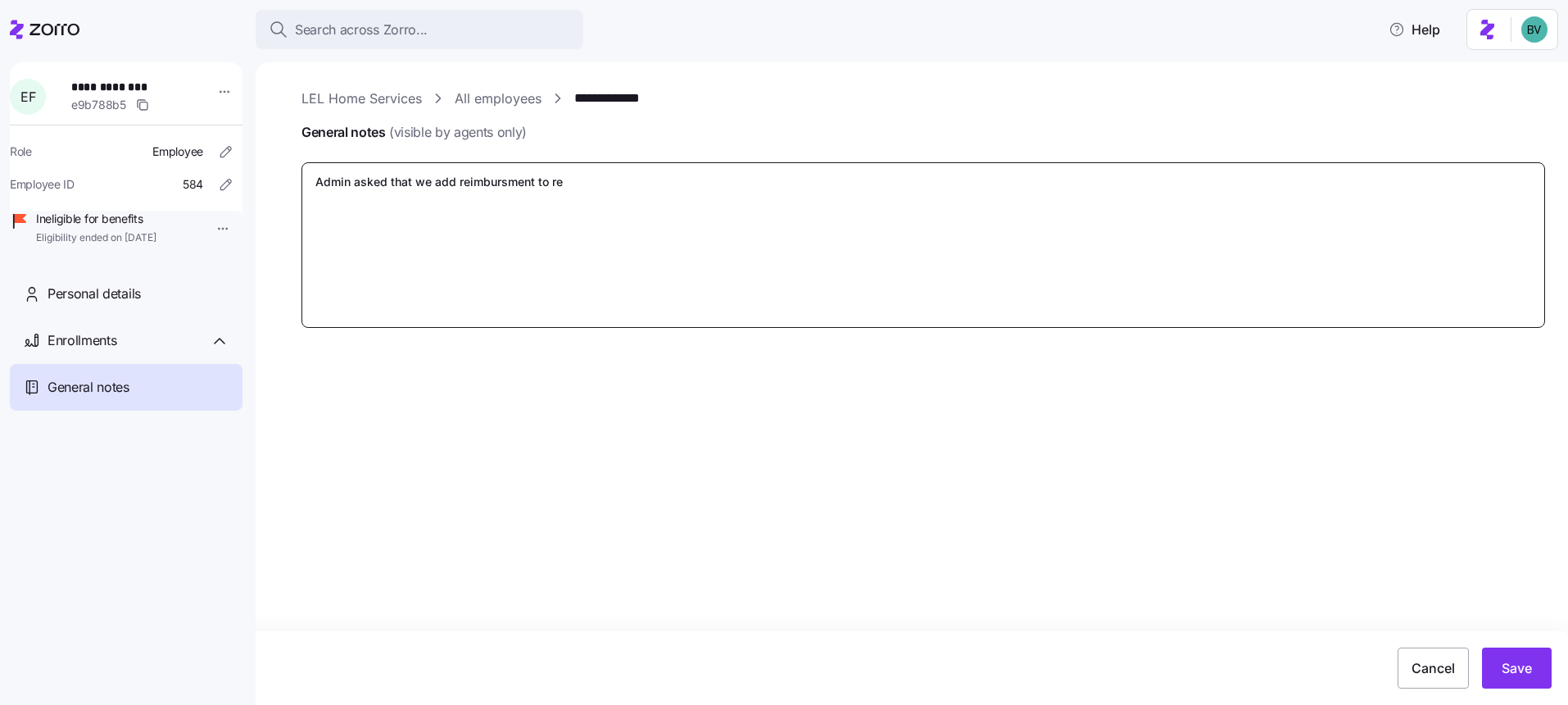 type on "x" 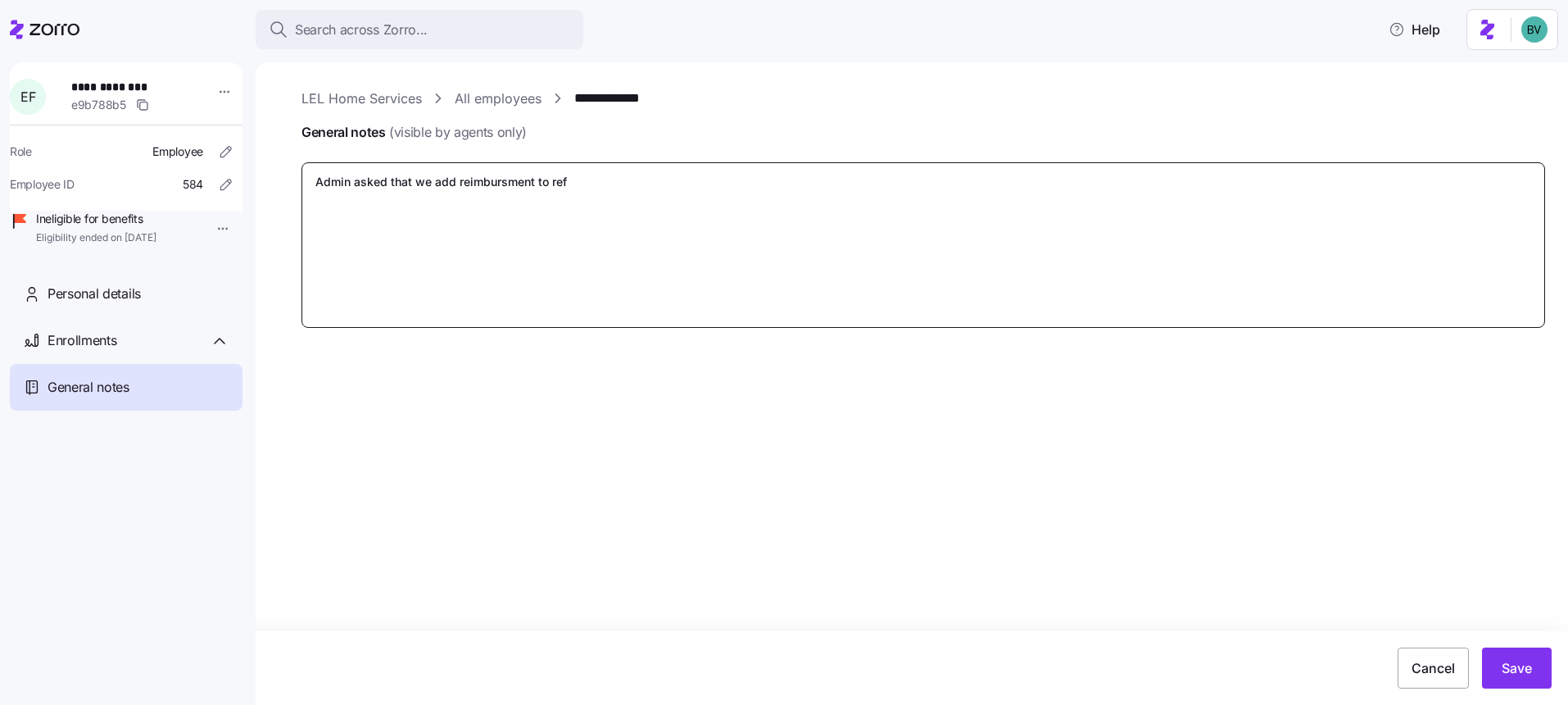 type on "Admin asked that we add reimbursment to refl" 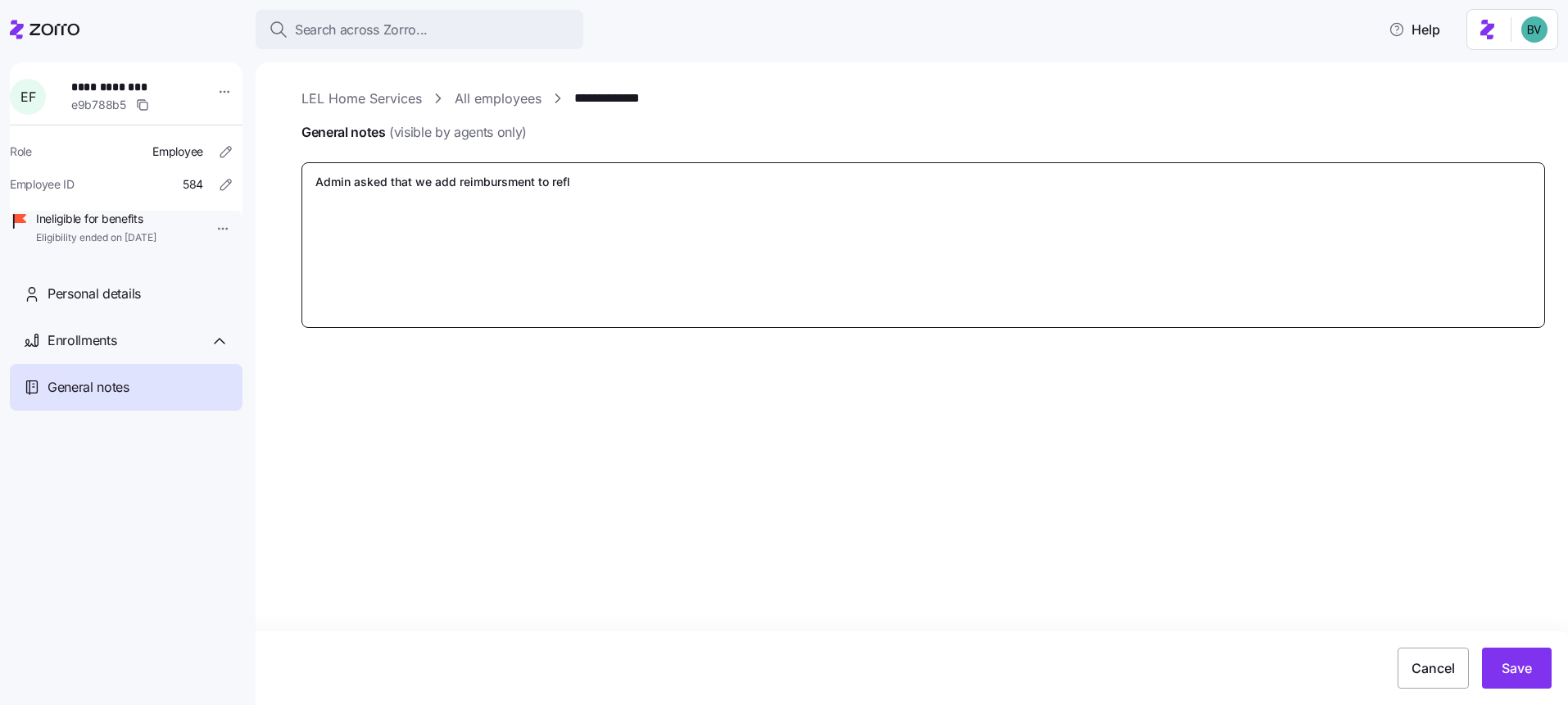type on "x" 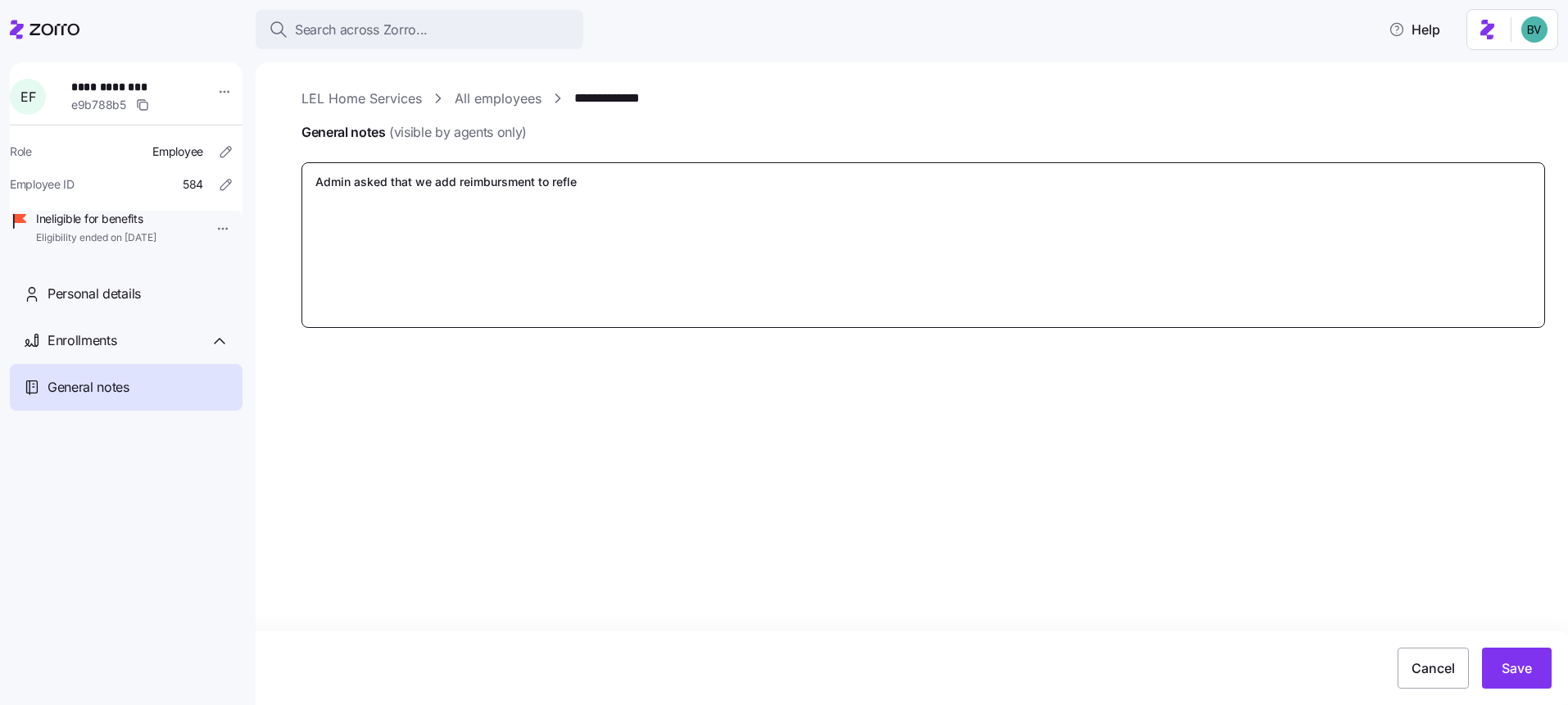 type on "x" 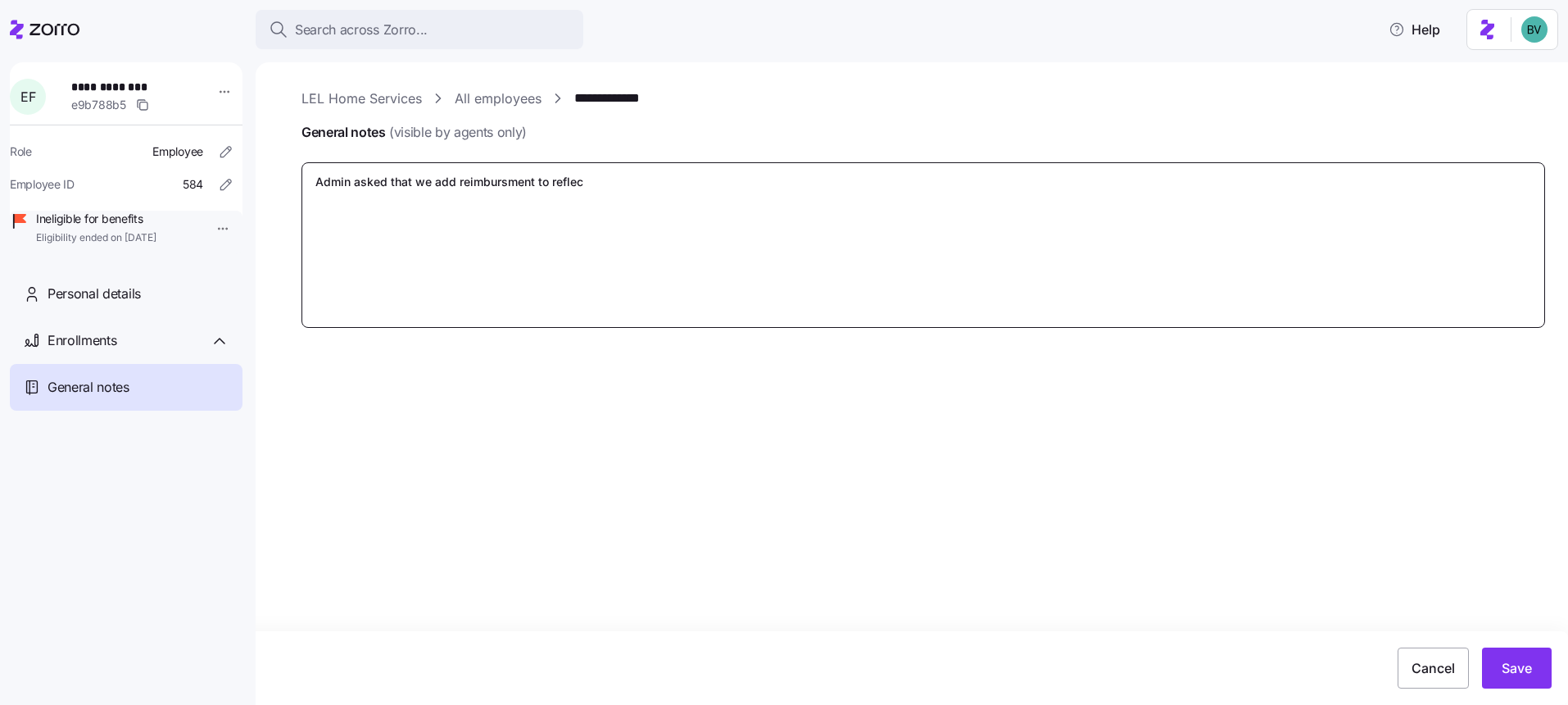 type on "x" 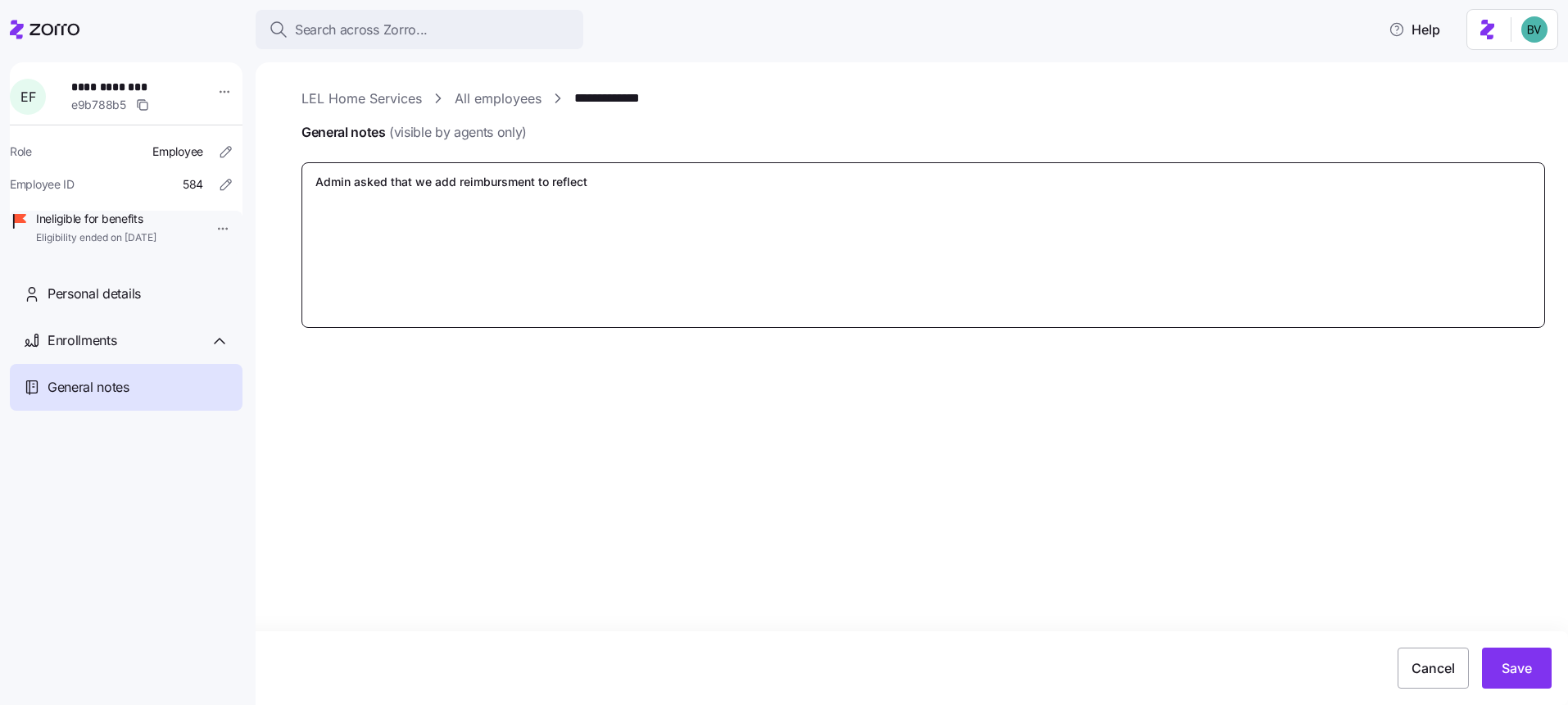 type on "x" 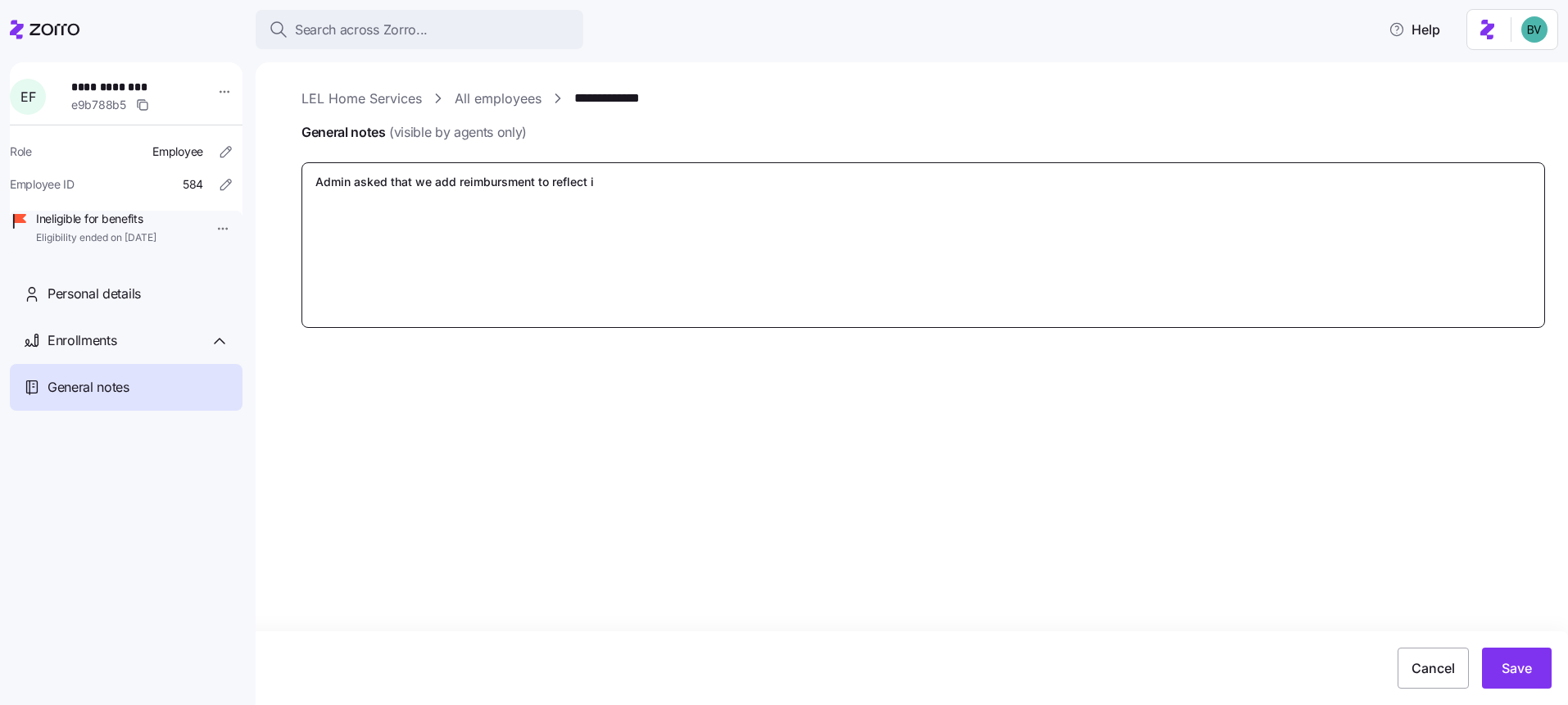 type on "x" 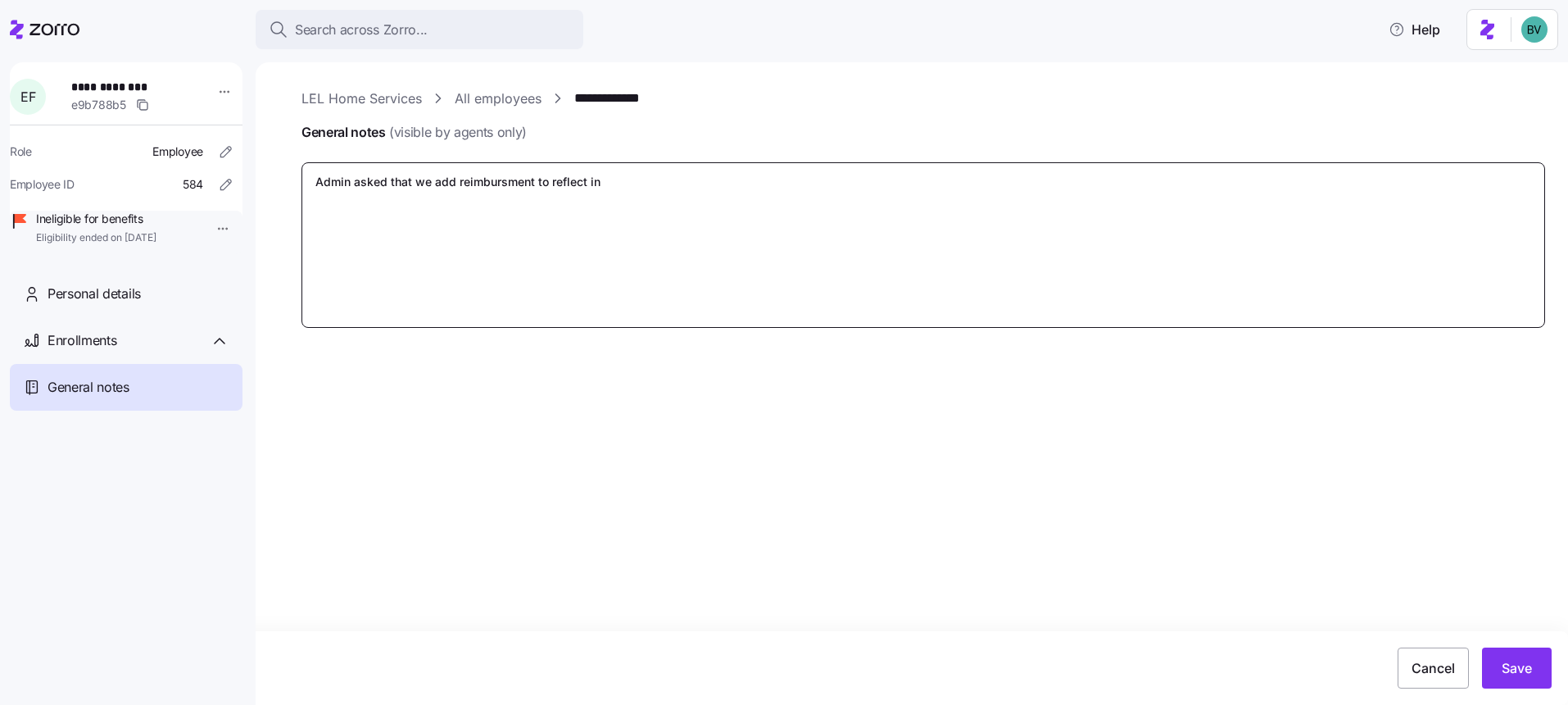 type on "x" 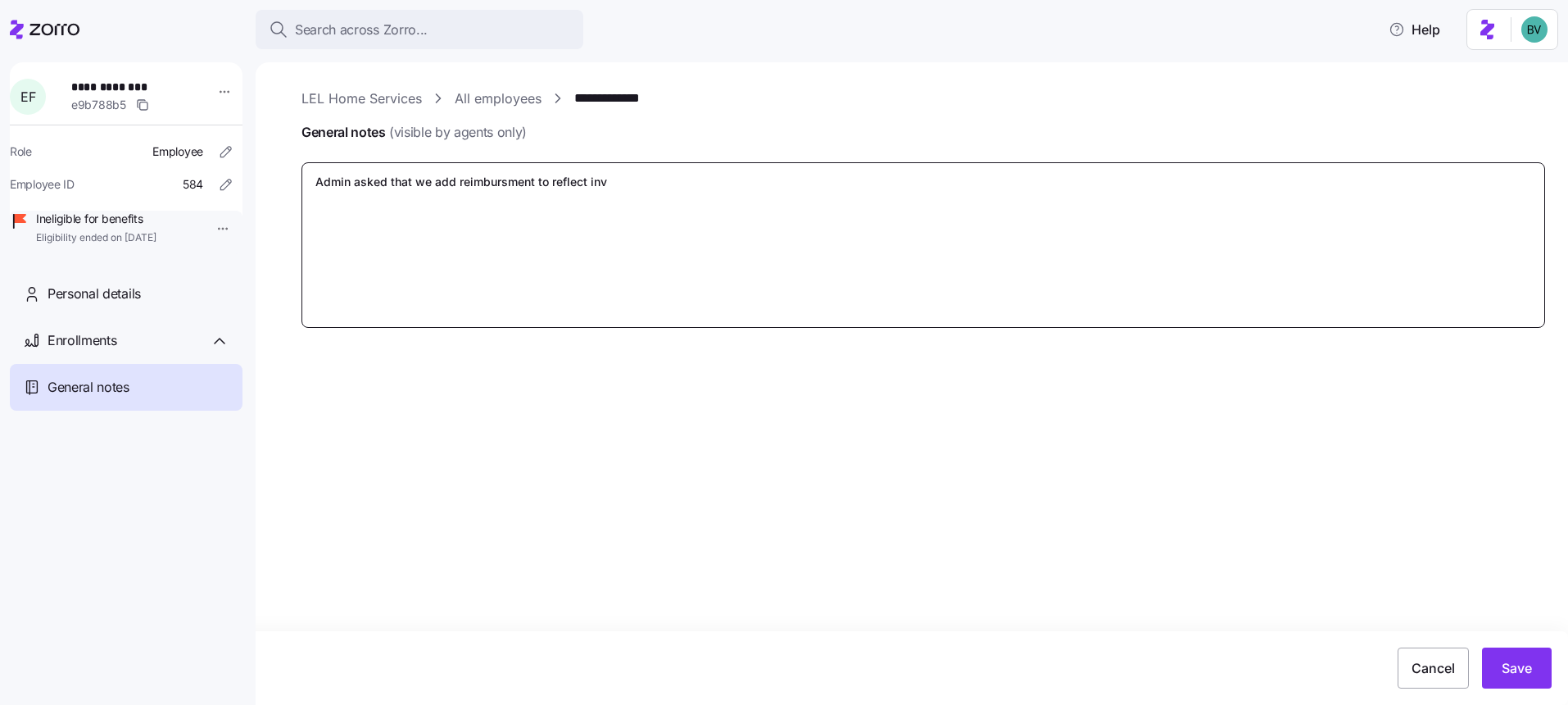 type on "x" 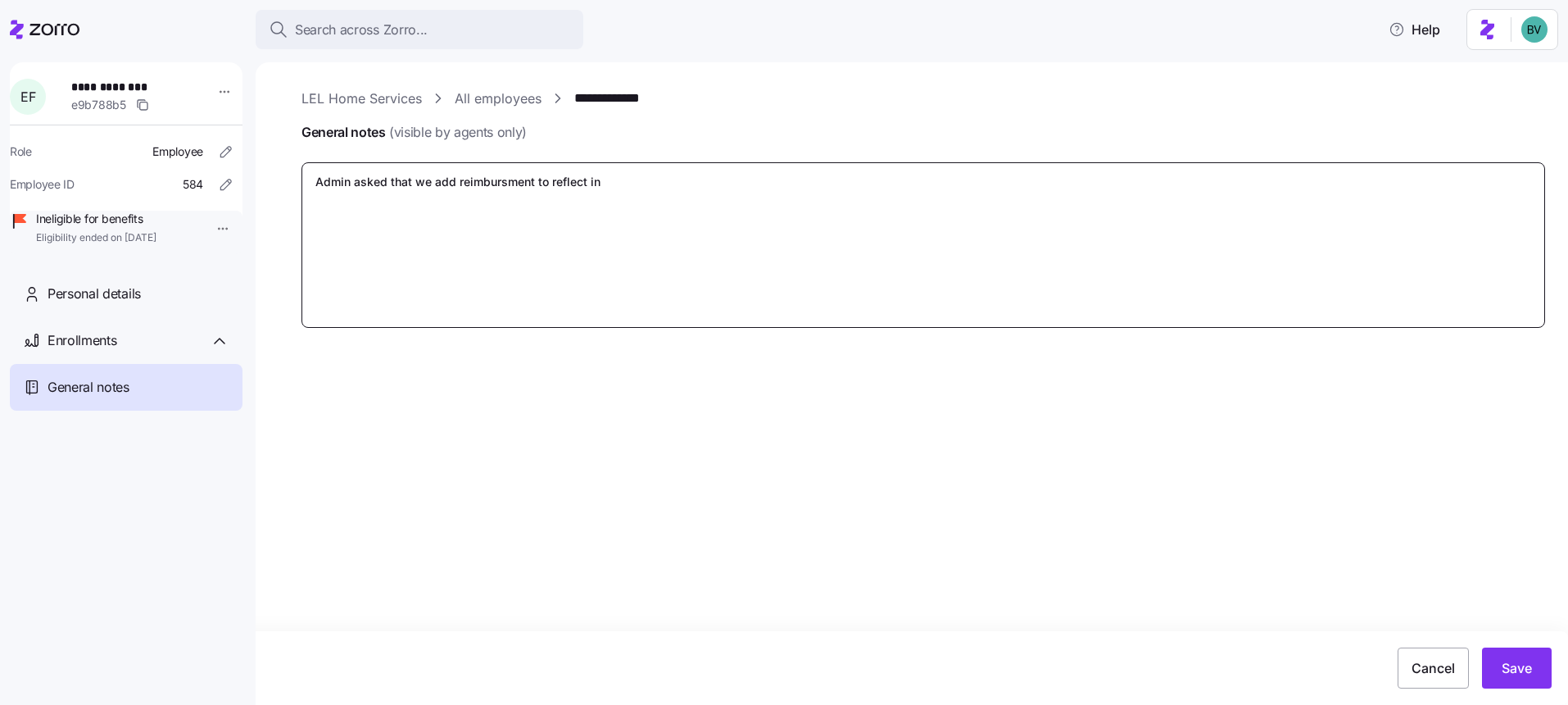 type on "x" 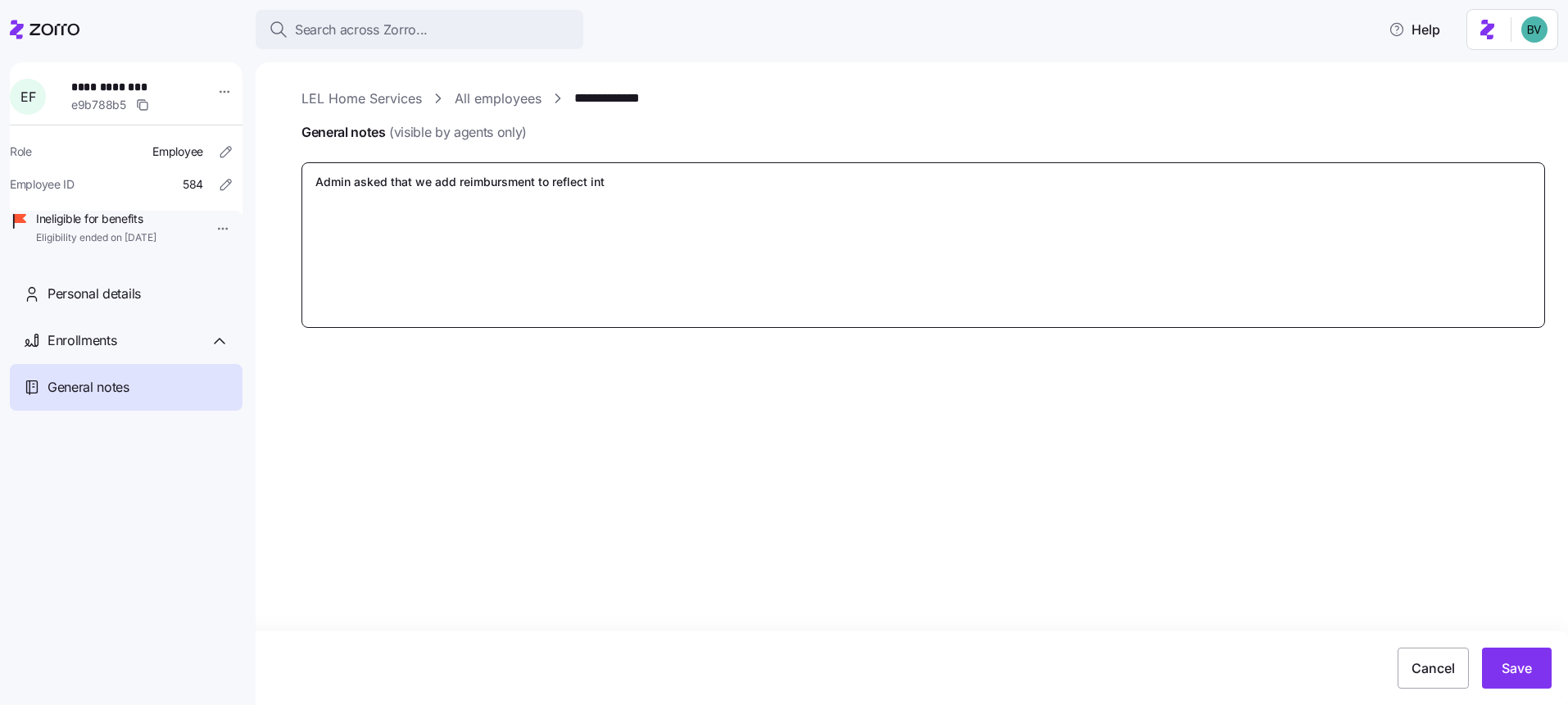 type on "x" 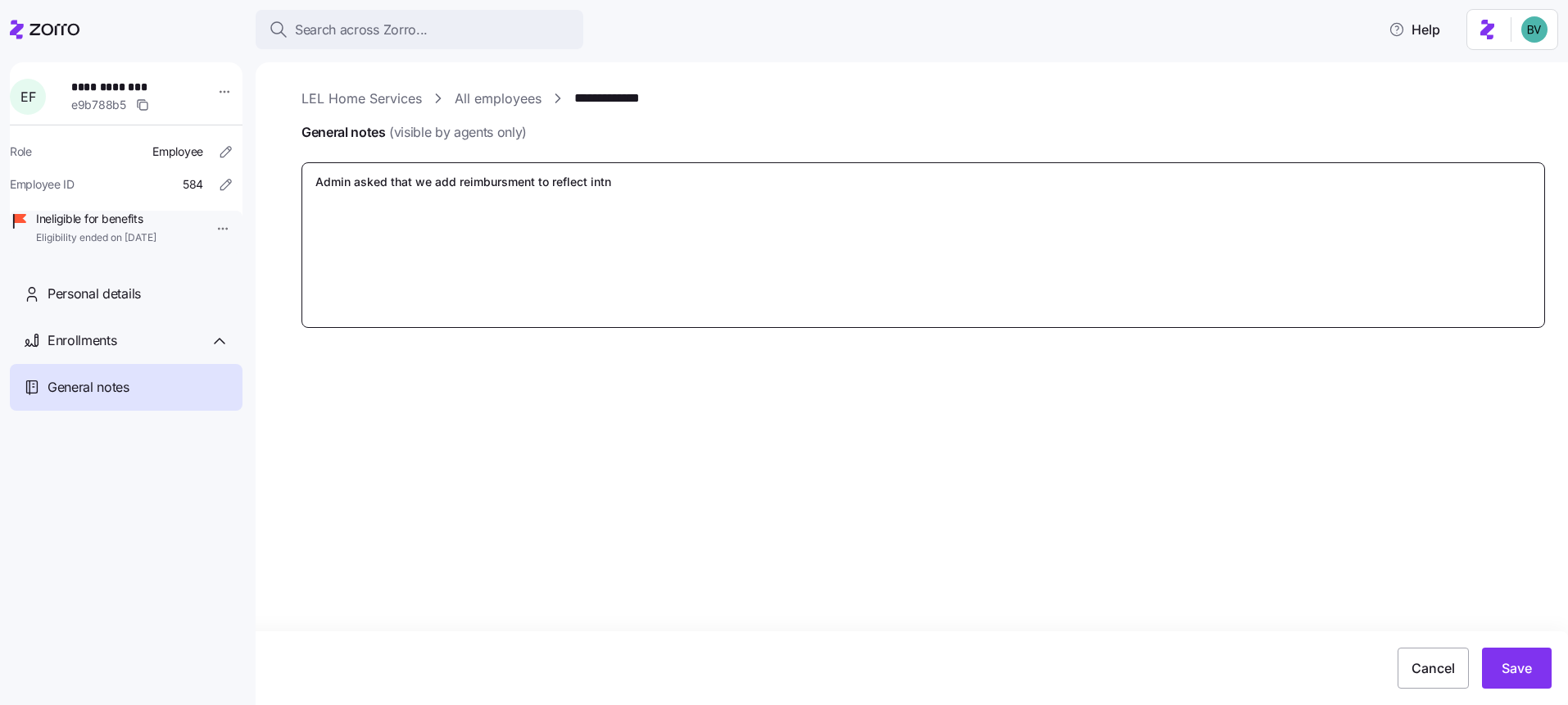 type on "x" 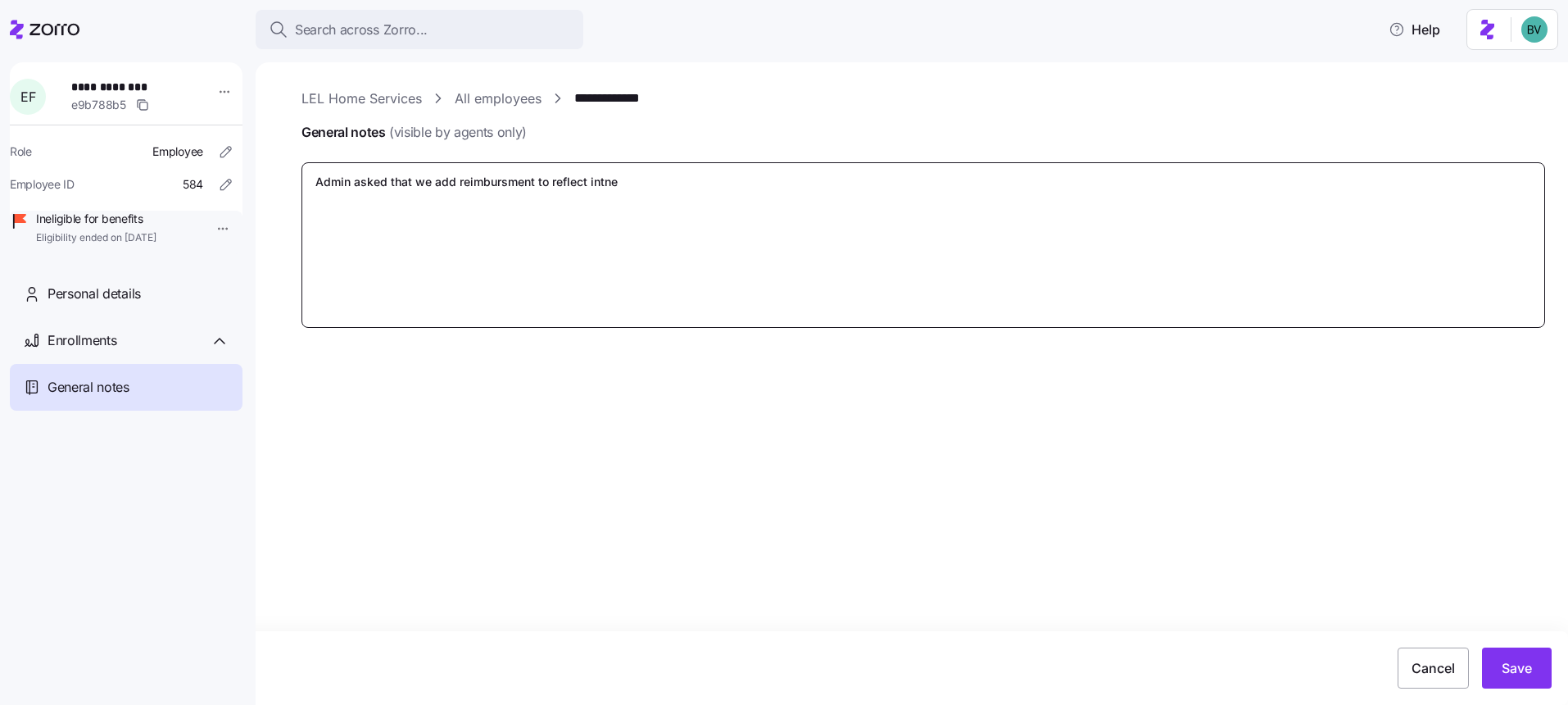 type on "x" 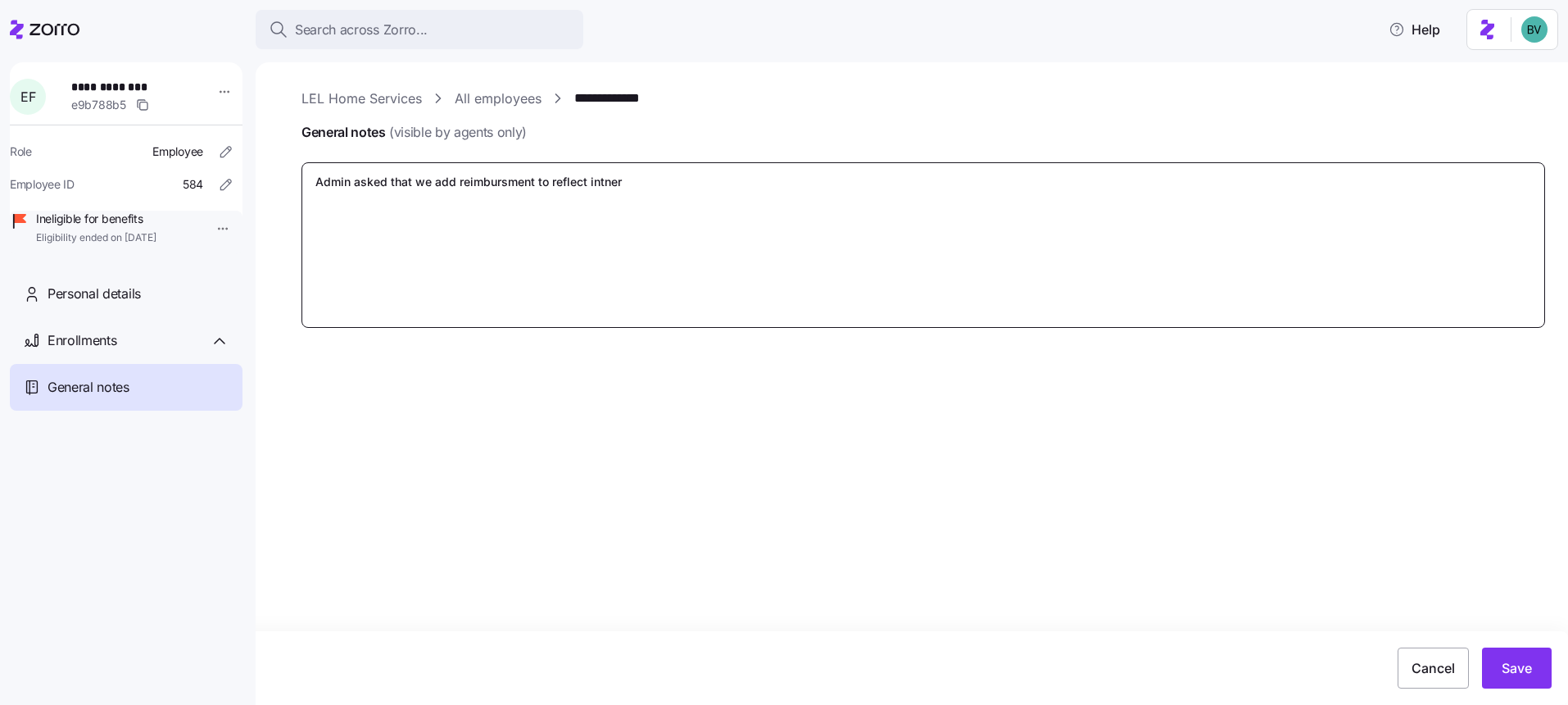 type on "x" 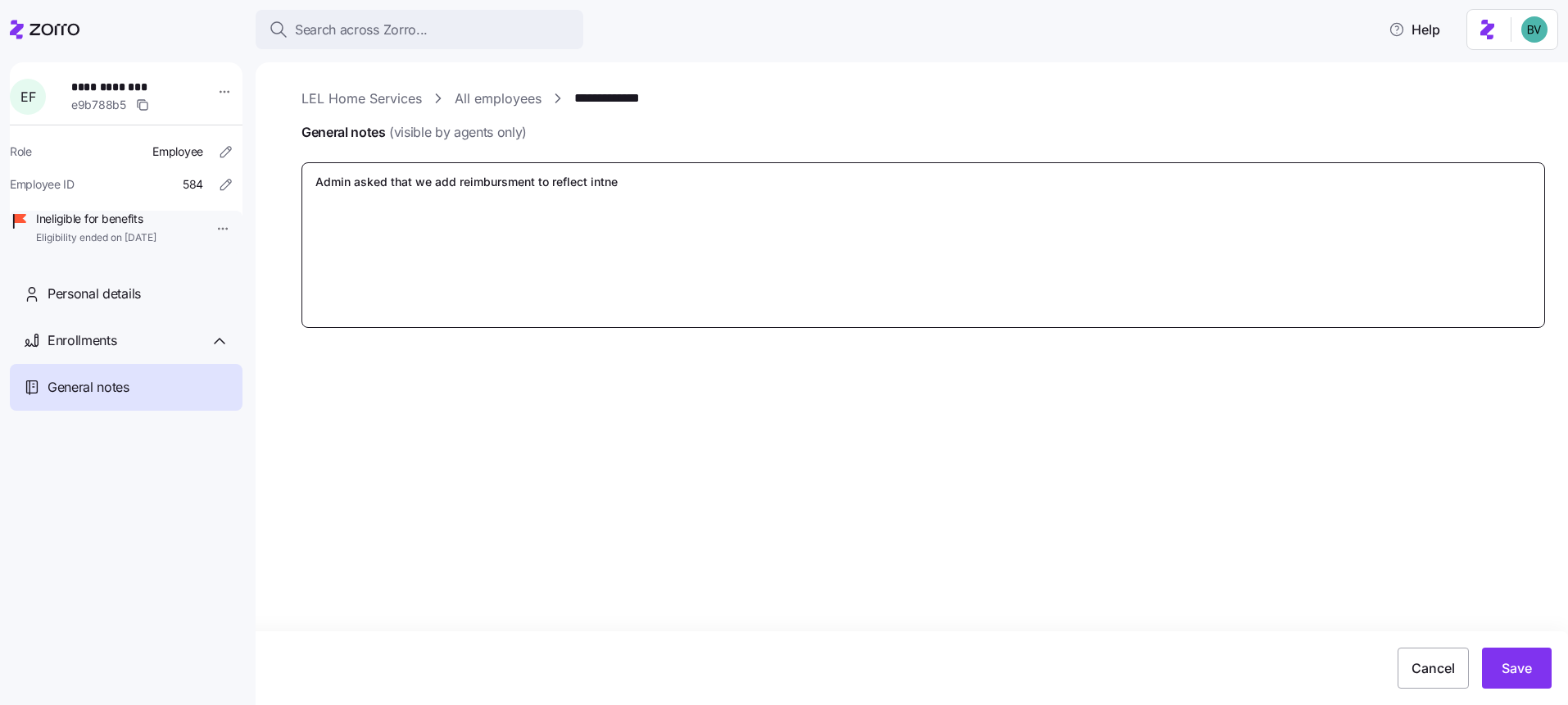 type on "x" 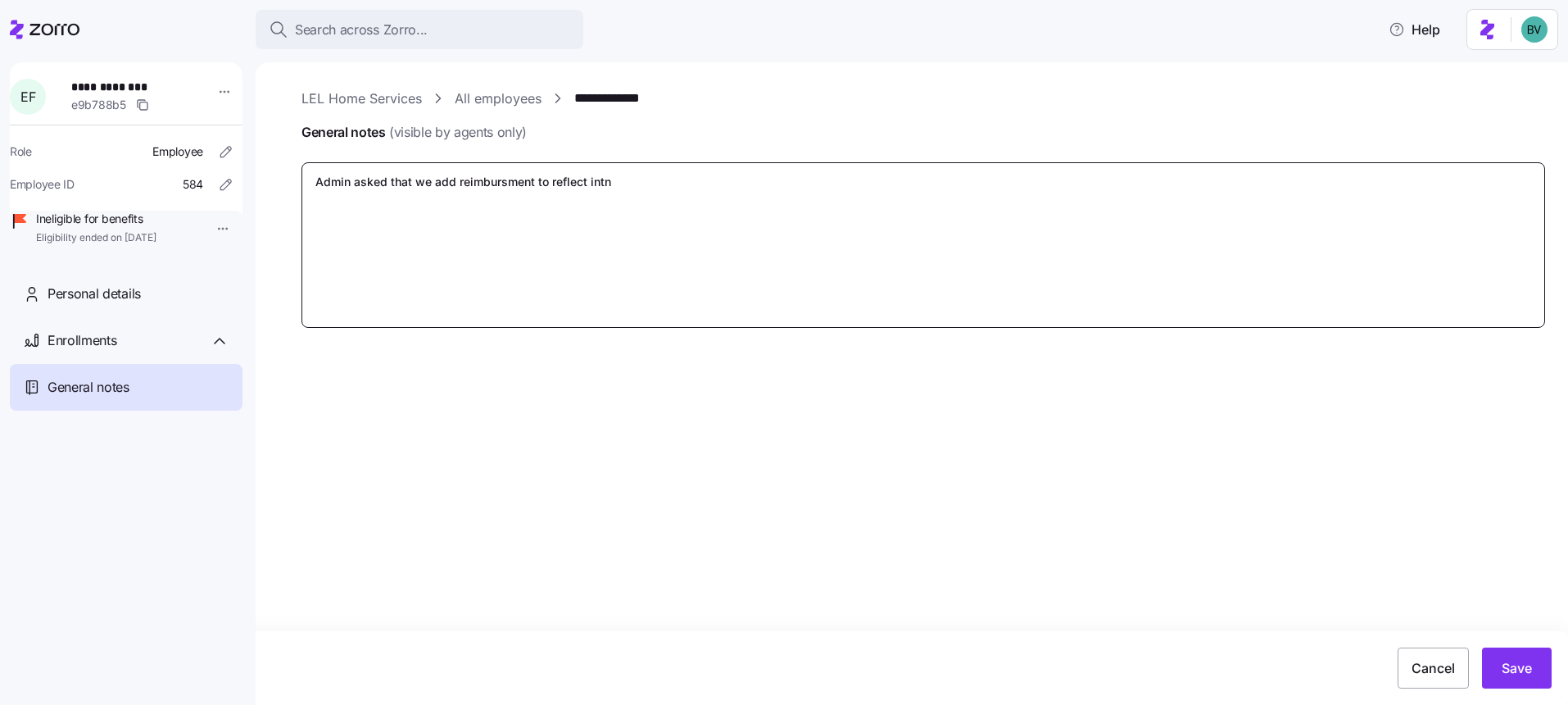 type on "x" 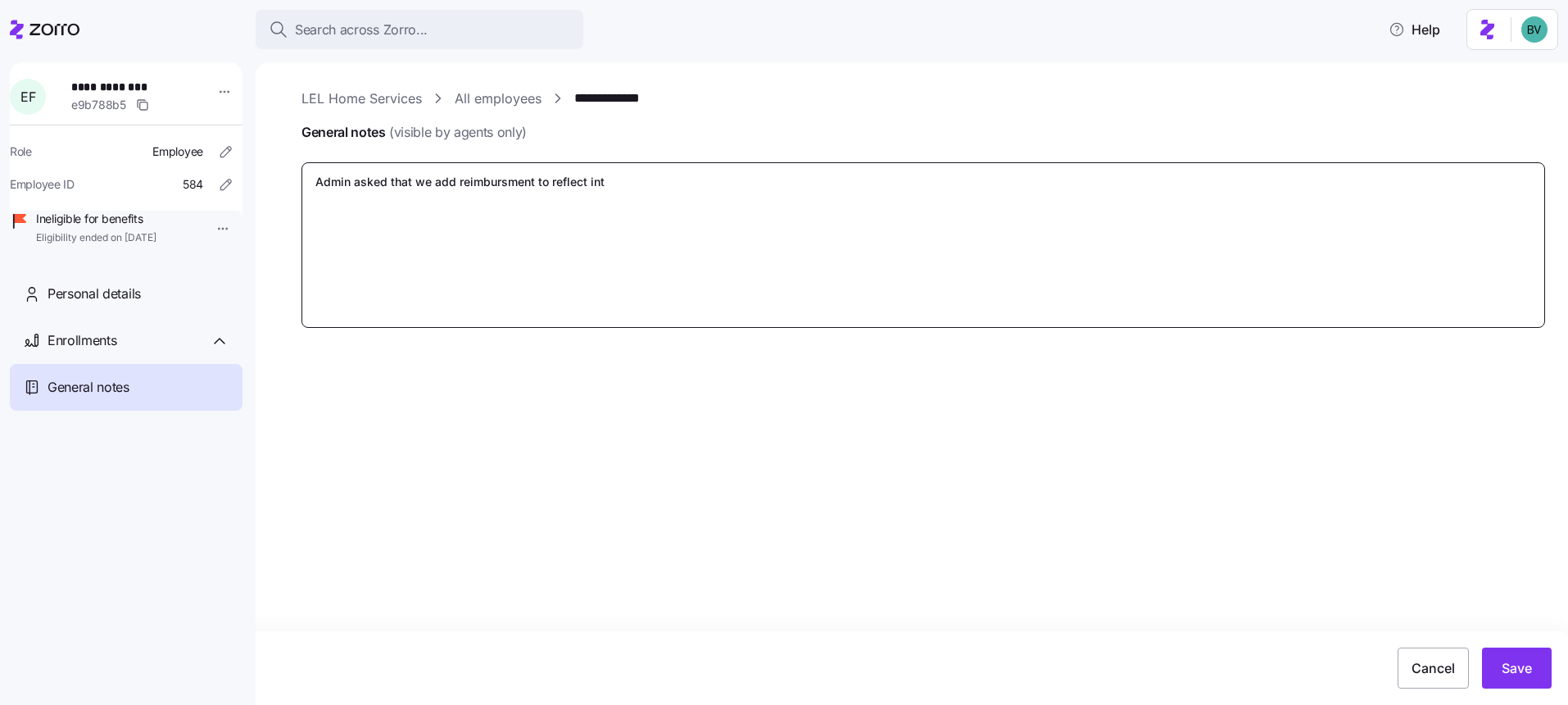 type on "x" 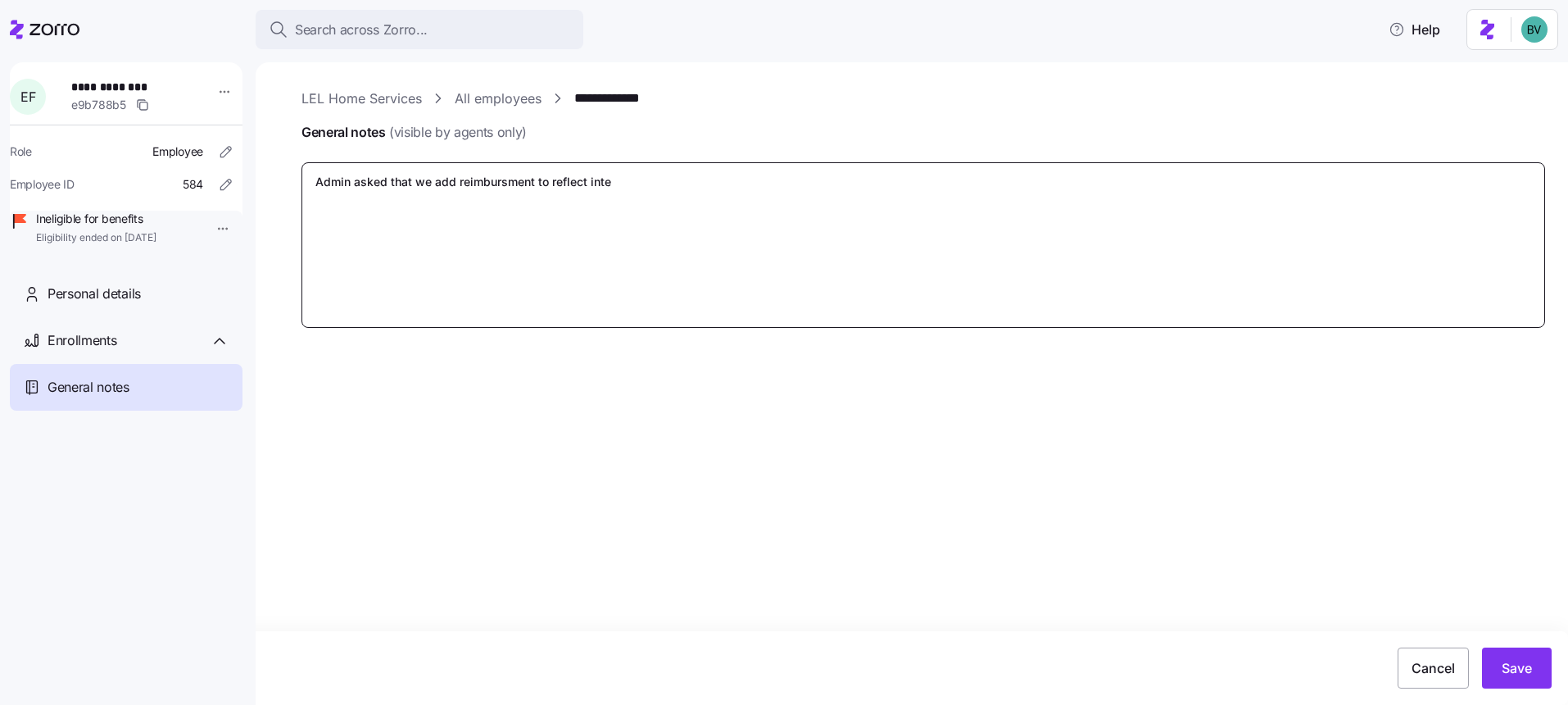 type on "x" 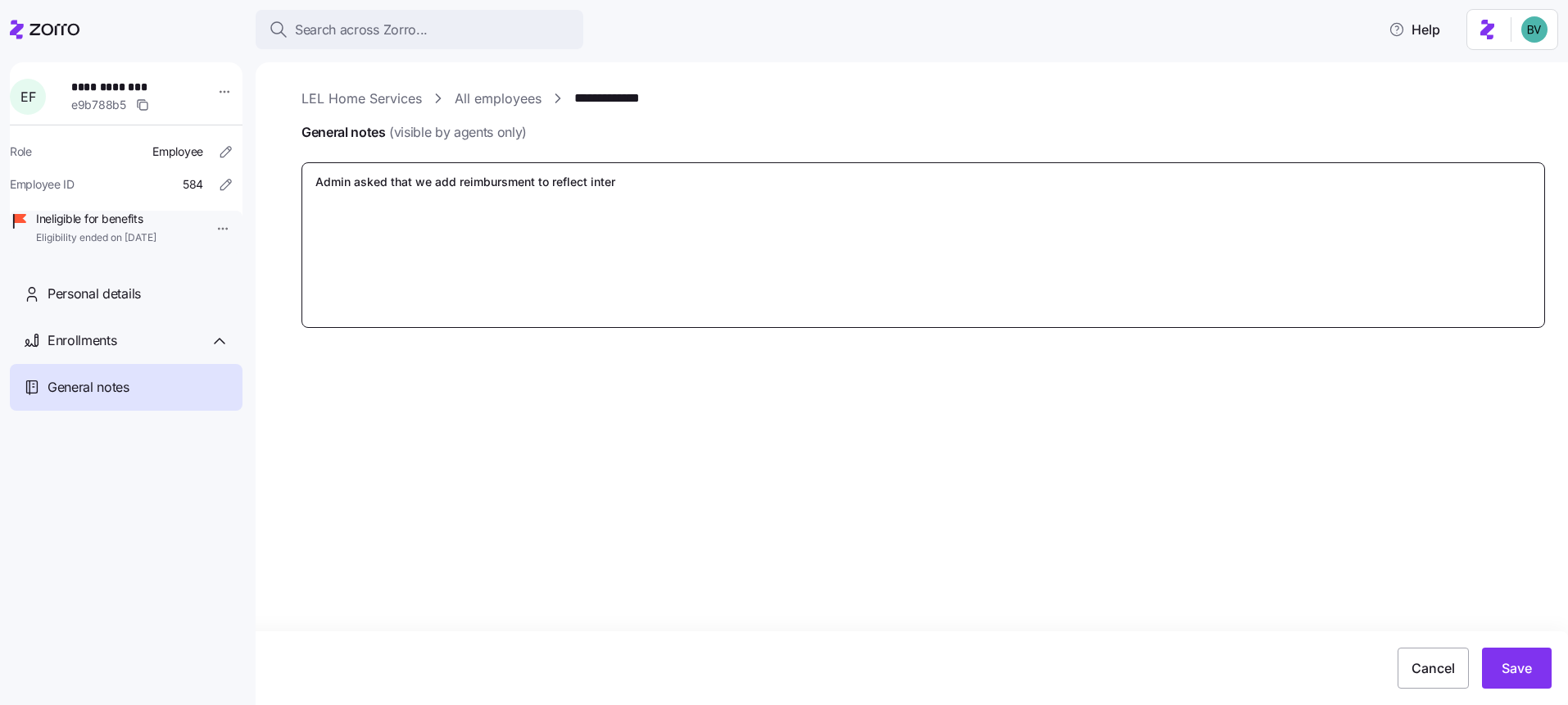 type on "x" 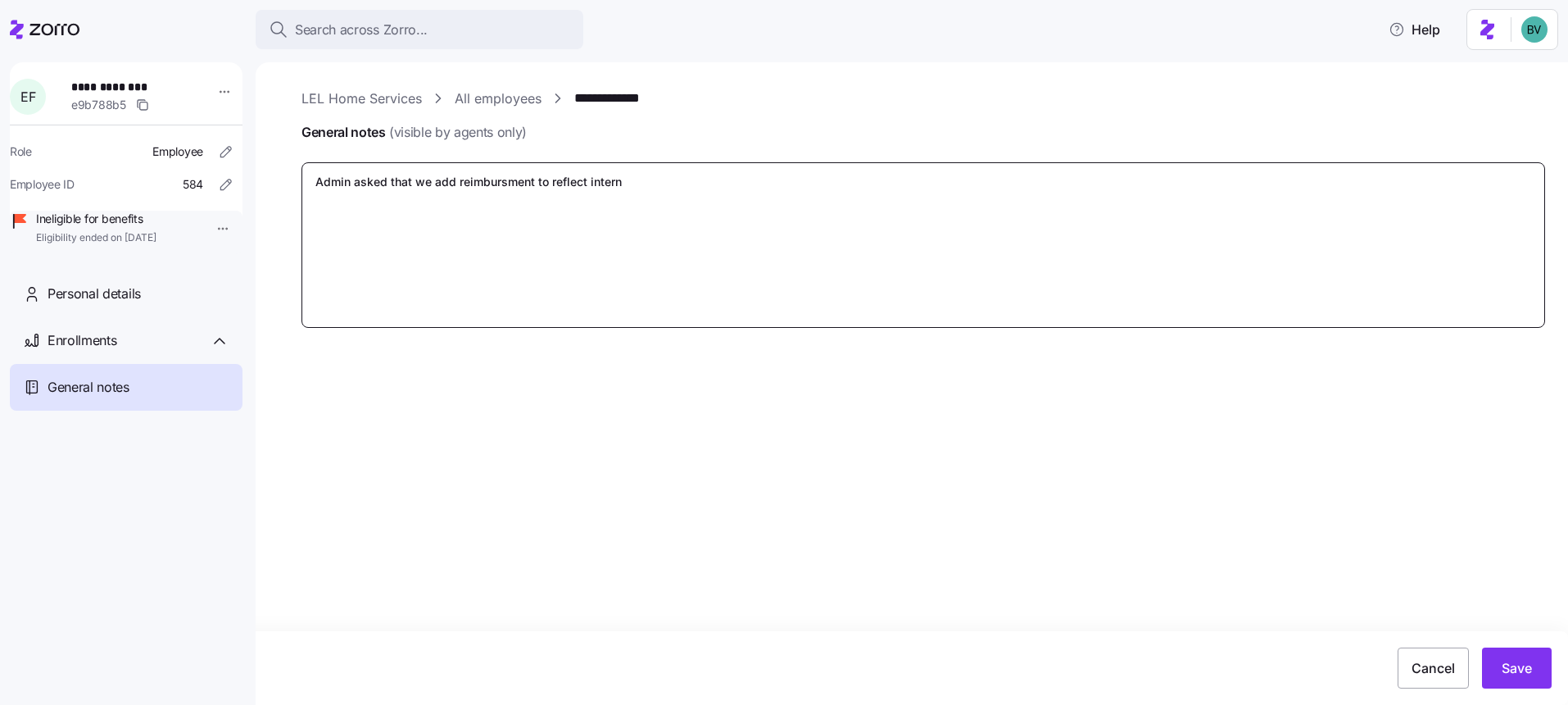 type on "x" 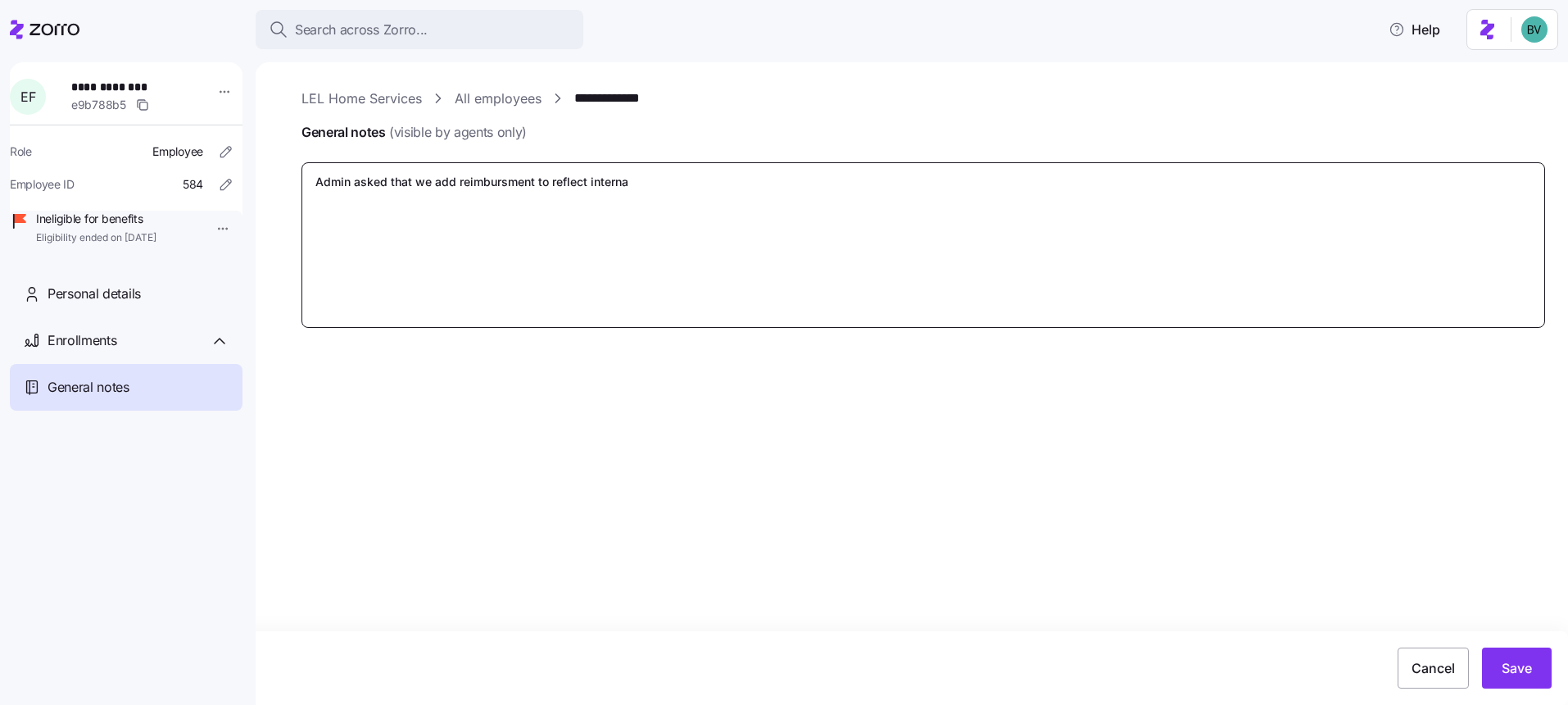 type on "x" 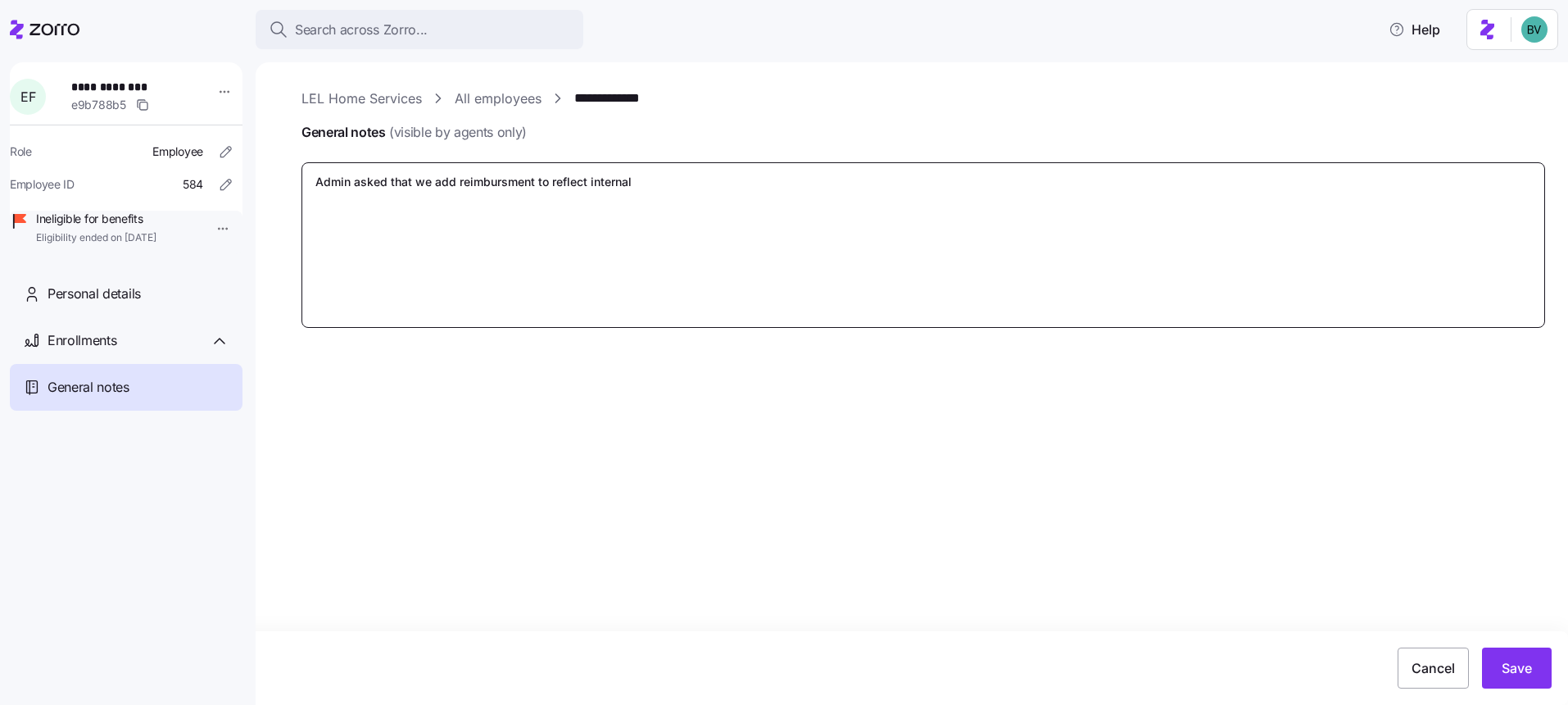 type on "x" 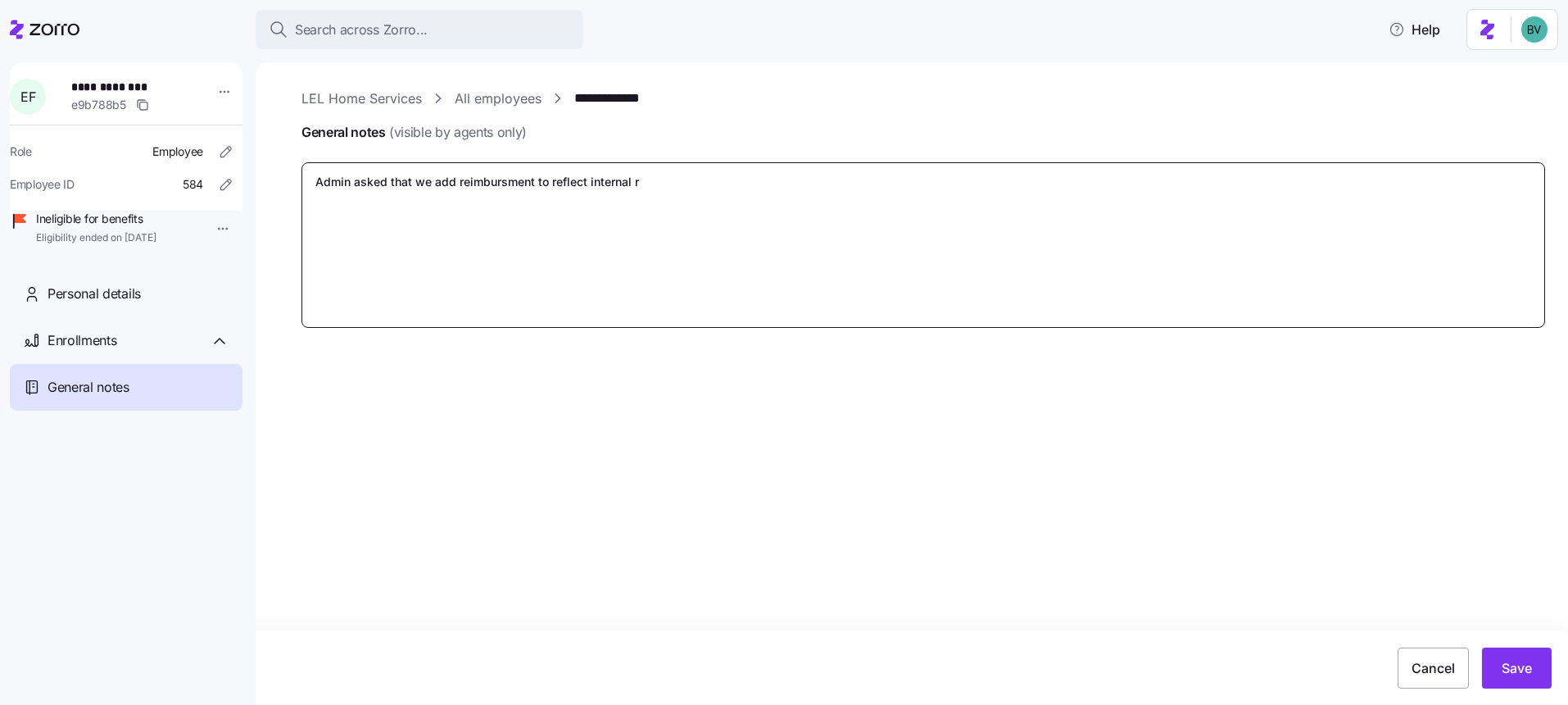 type on "x" 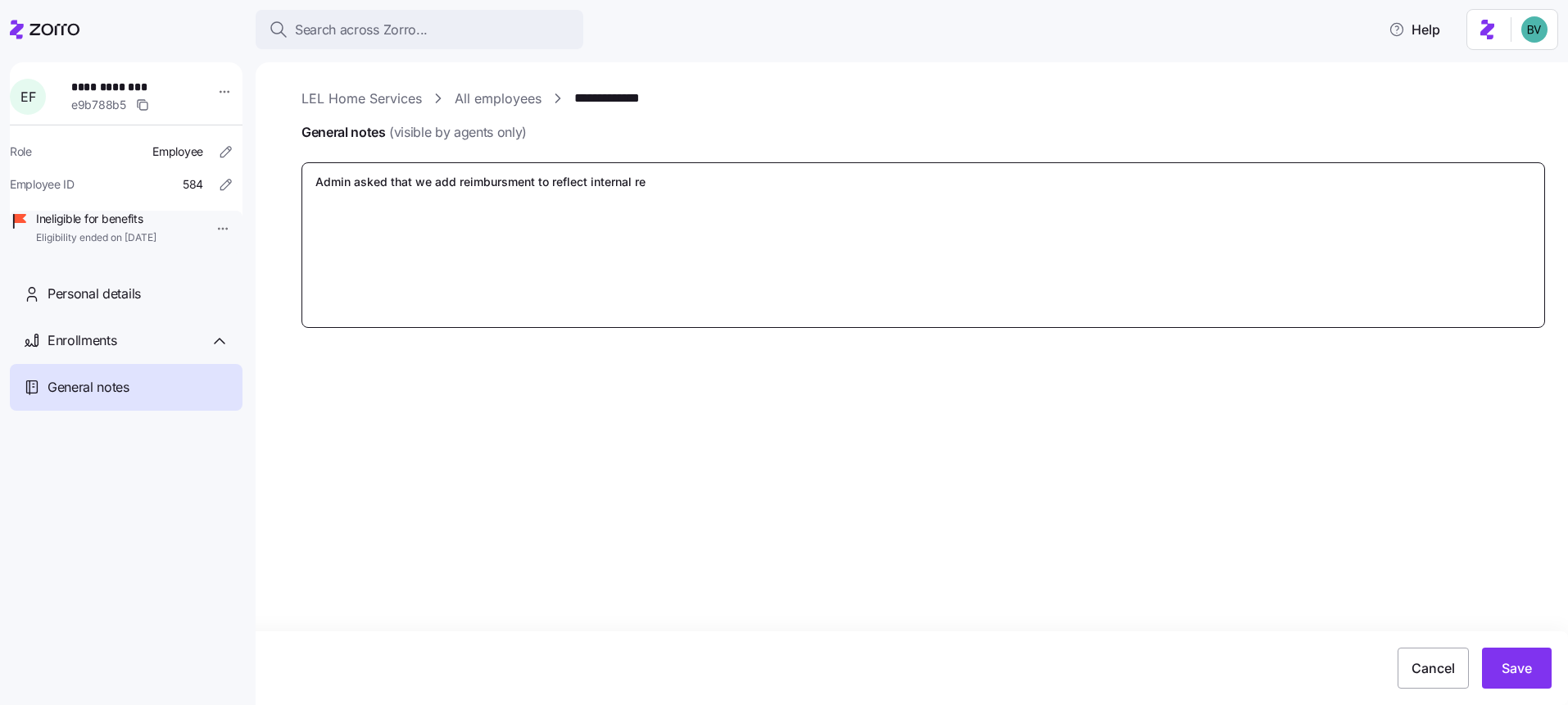 type on "x" 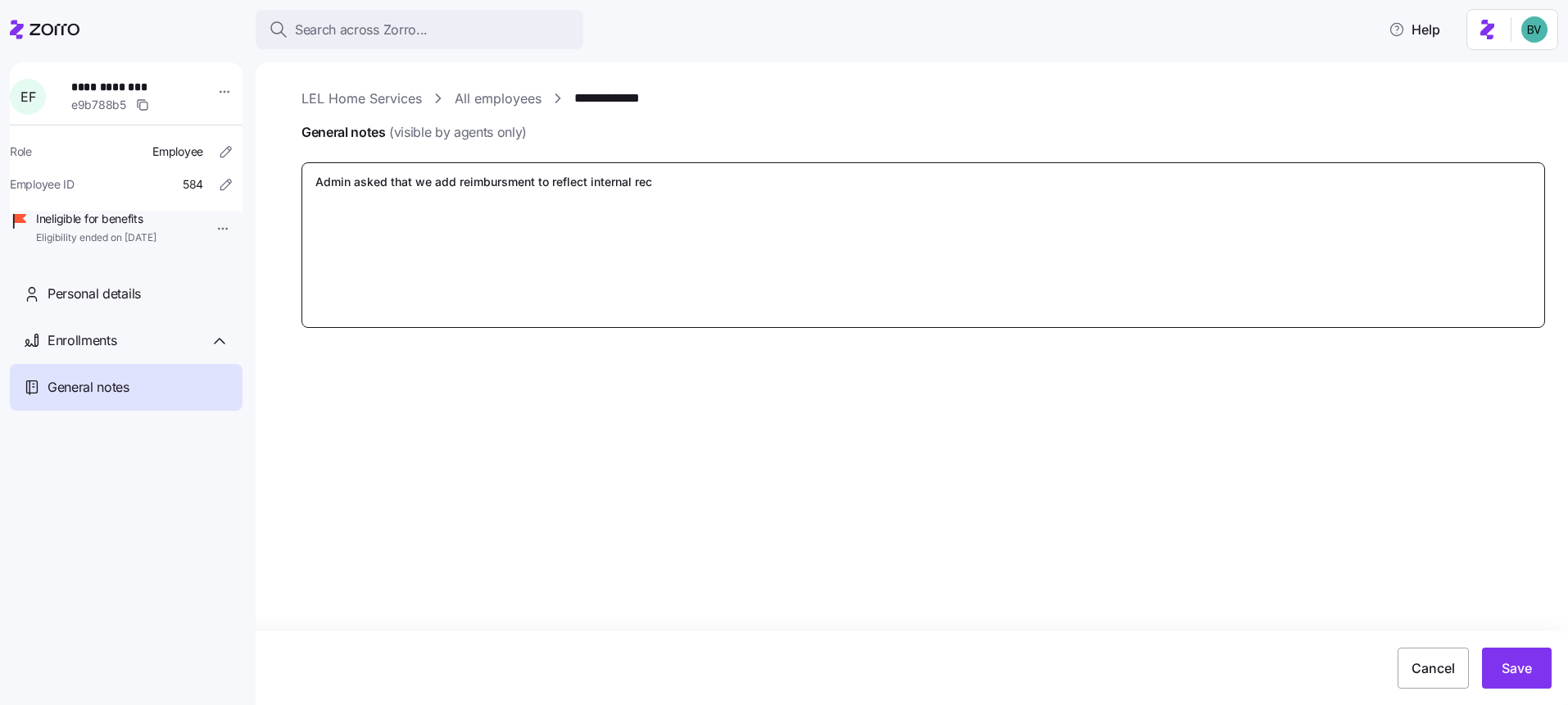 type on "x" 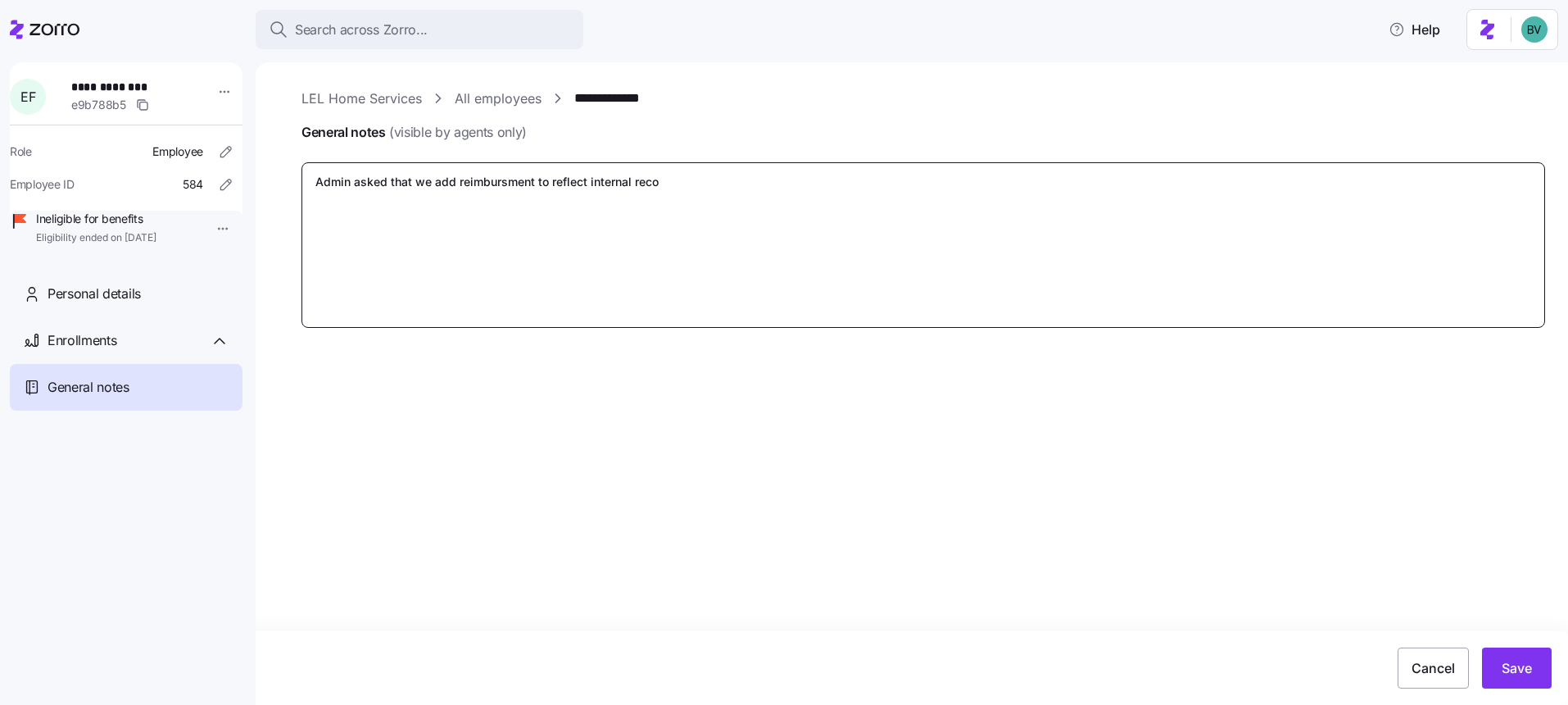 type on "x" 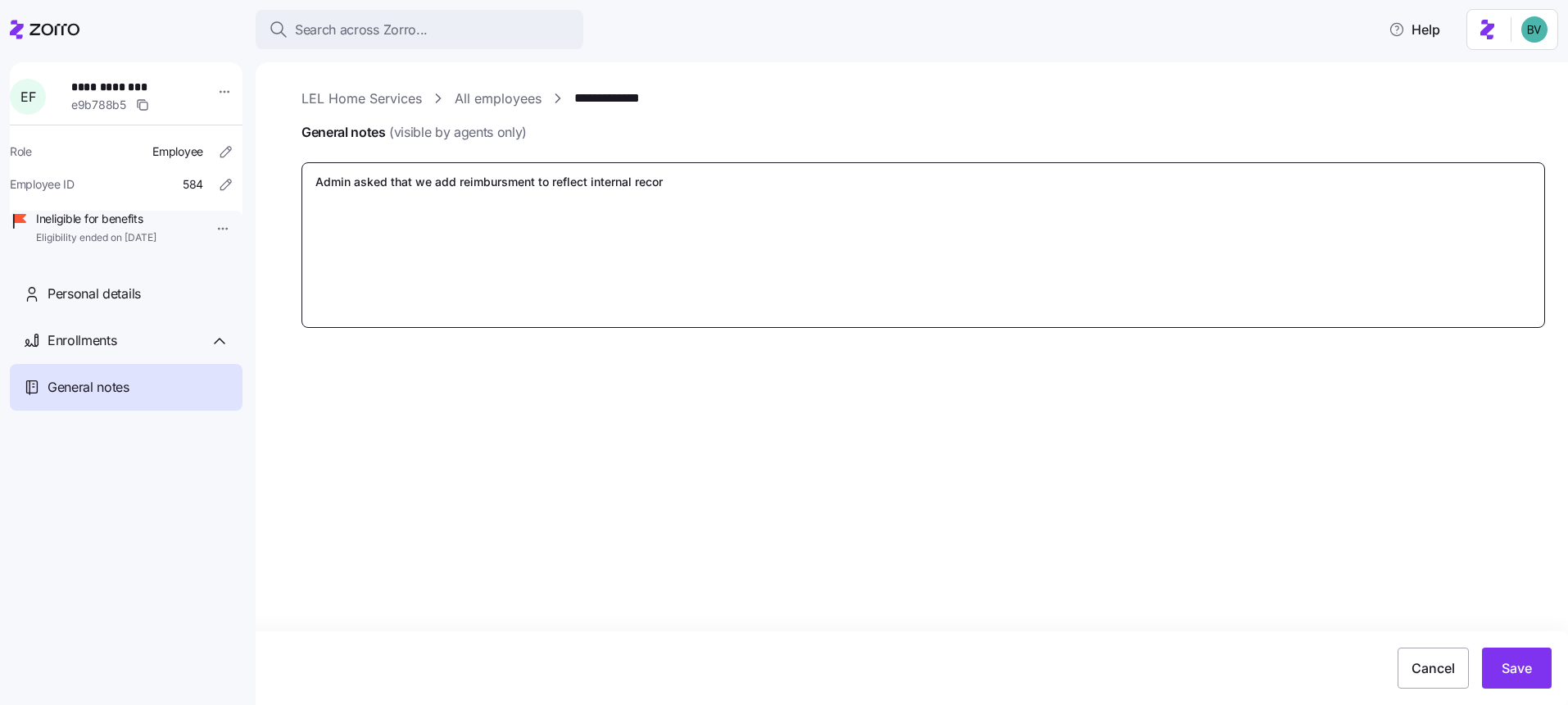 type on "x" 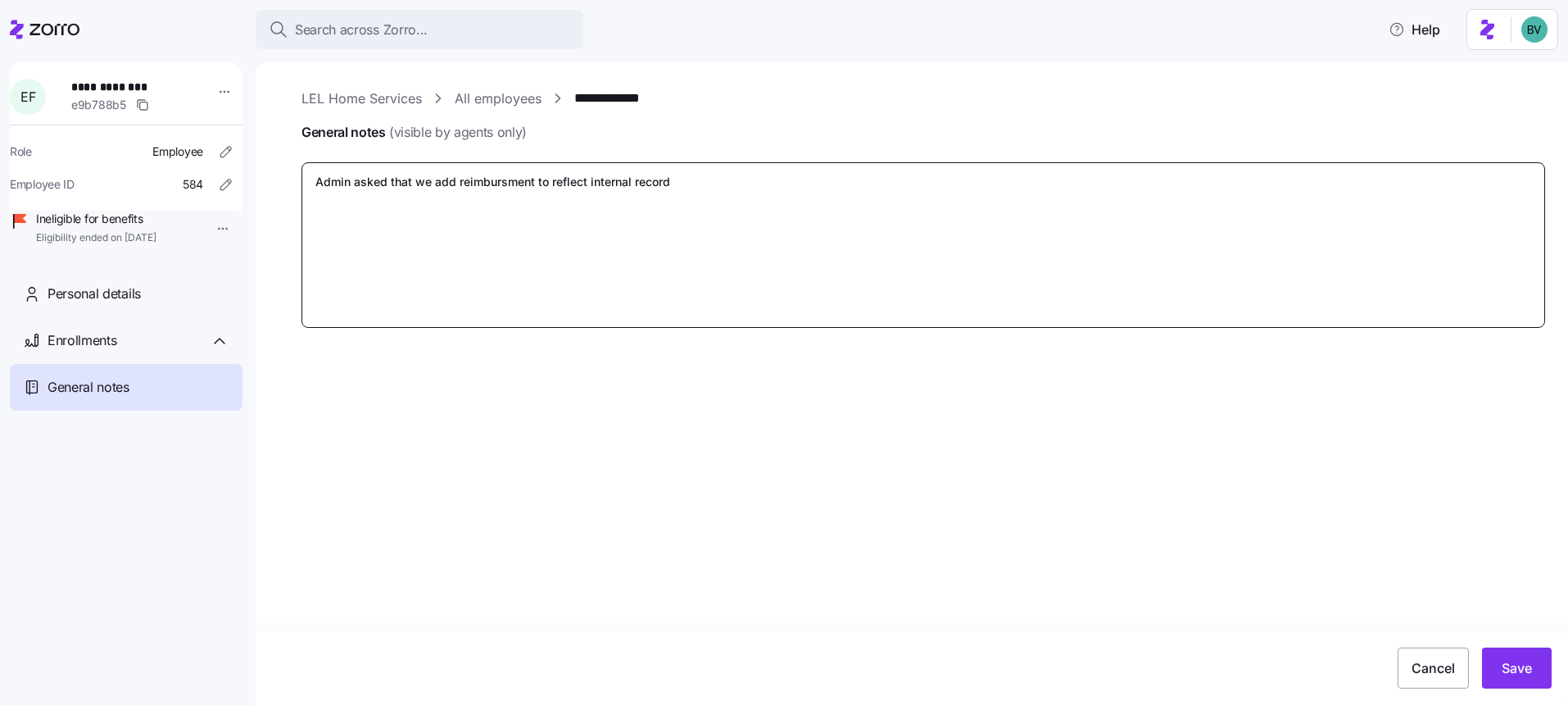 type on "x" 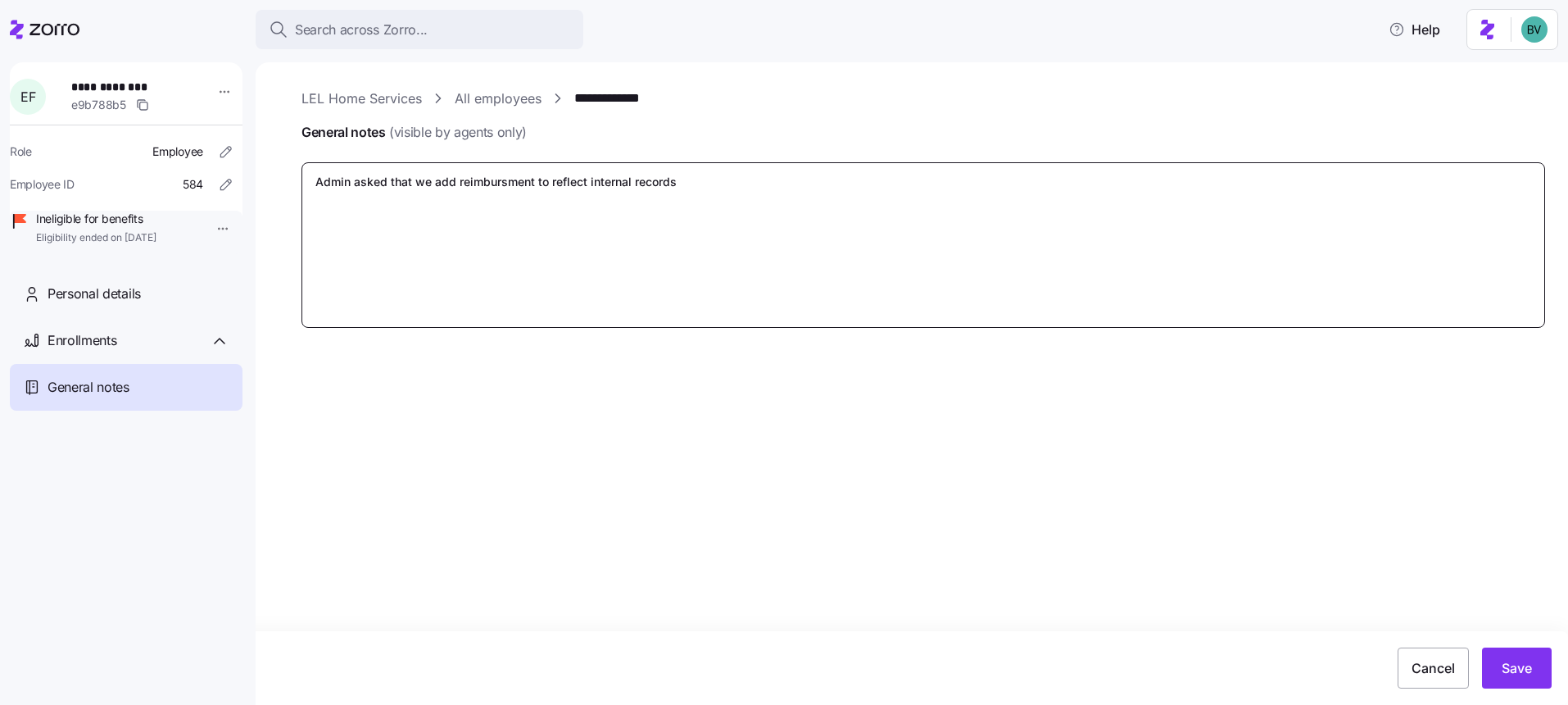 type on "x" 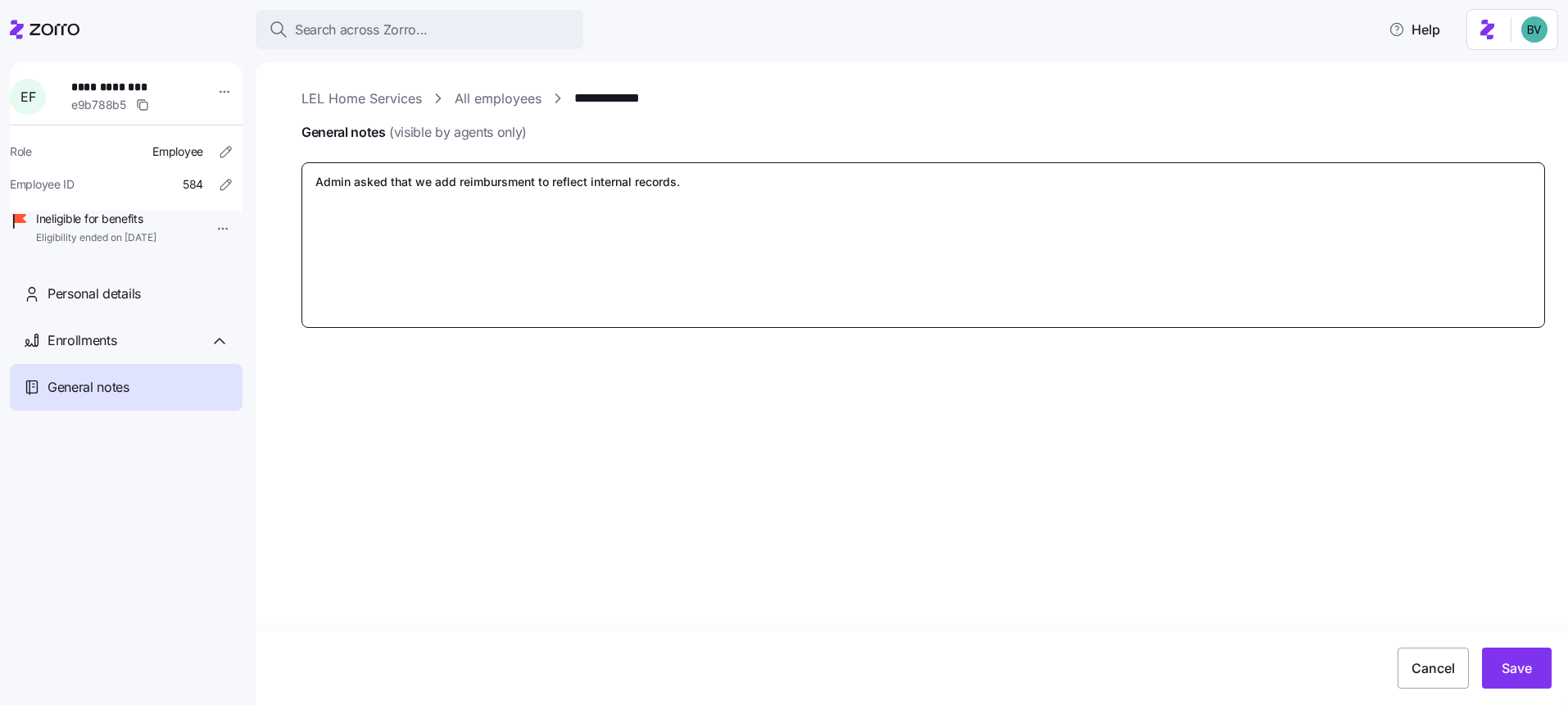 type on "x" 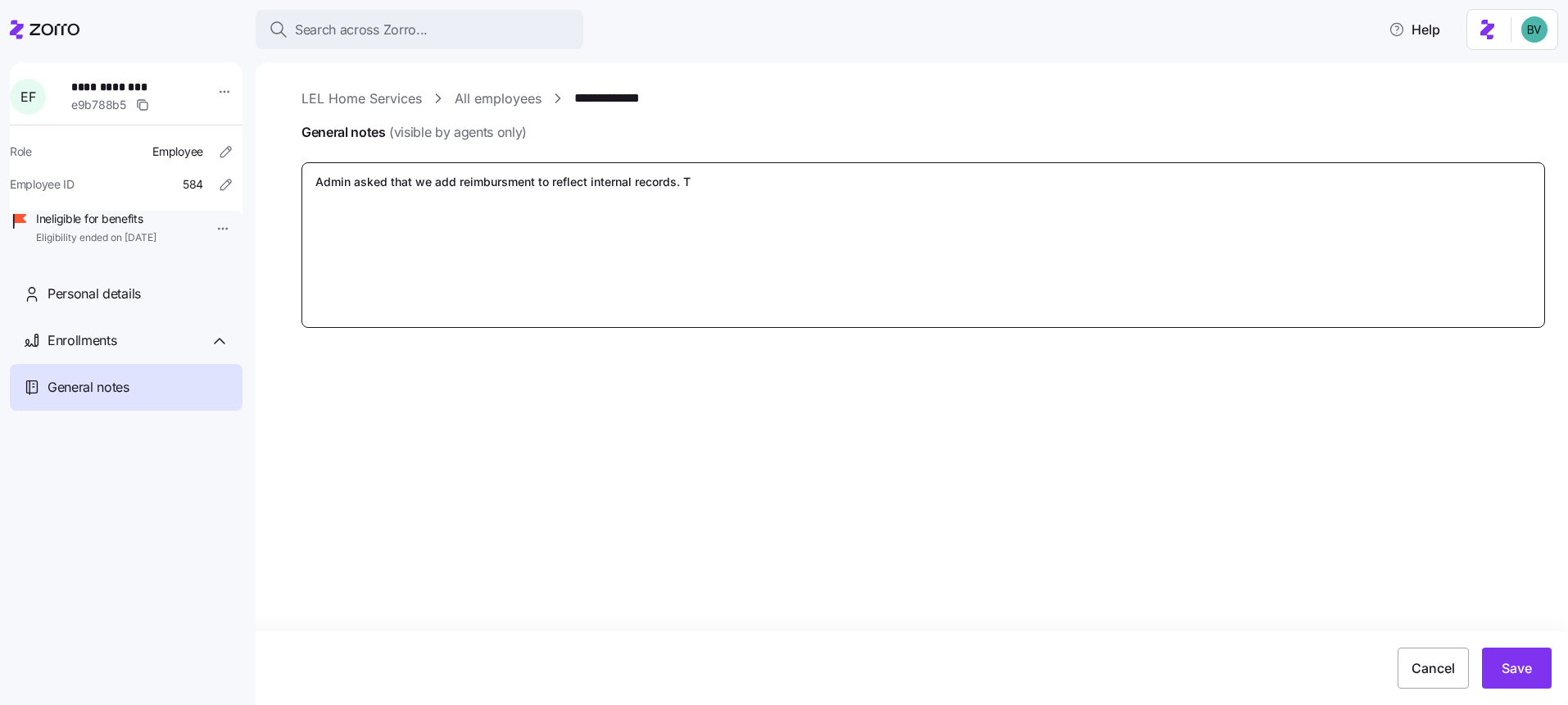 type on "x" 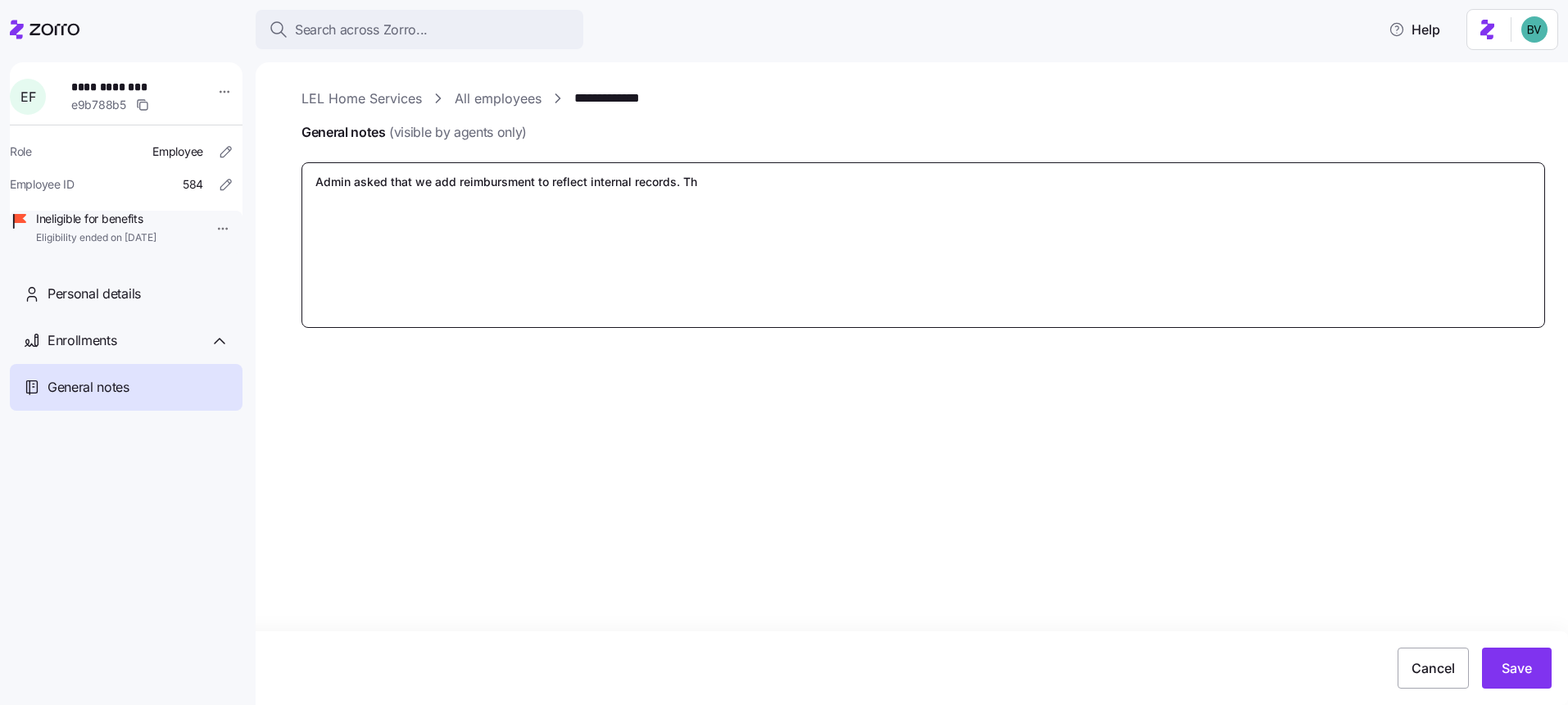 type on "x" 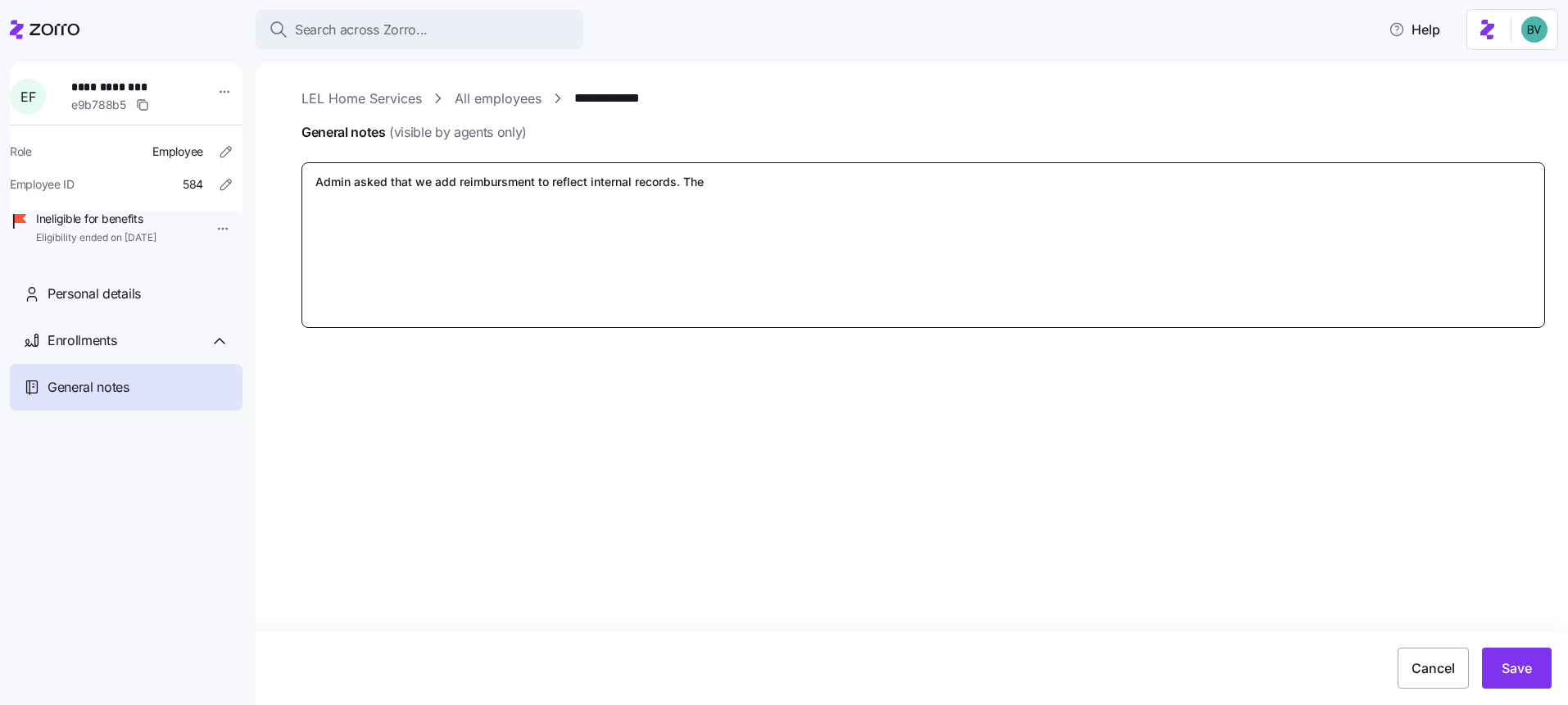 type on "x" 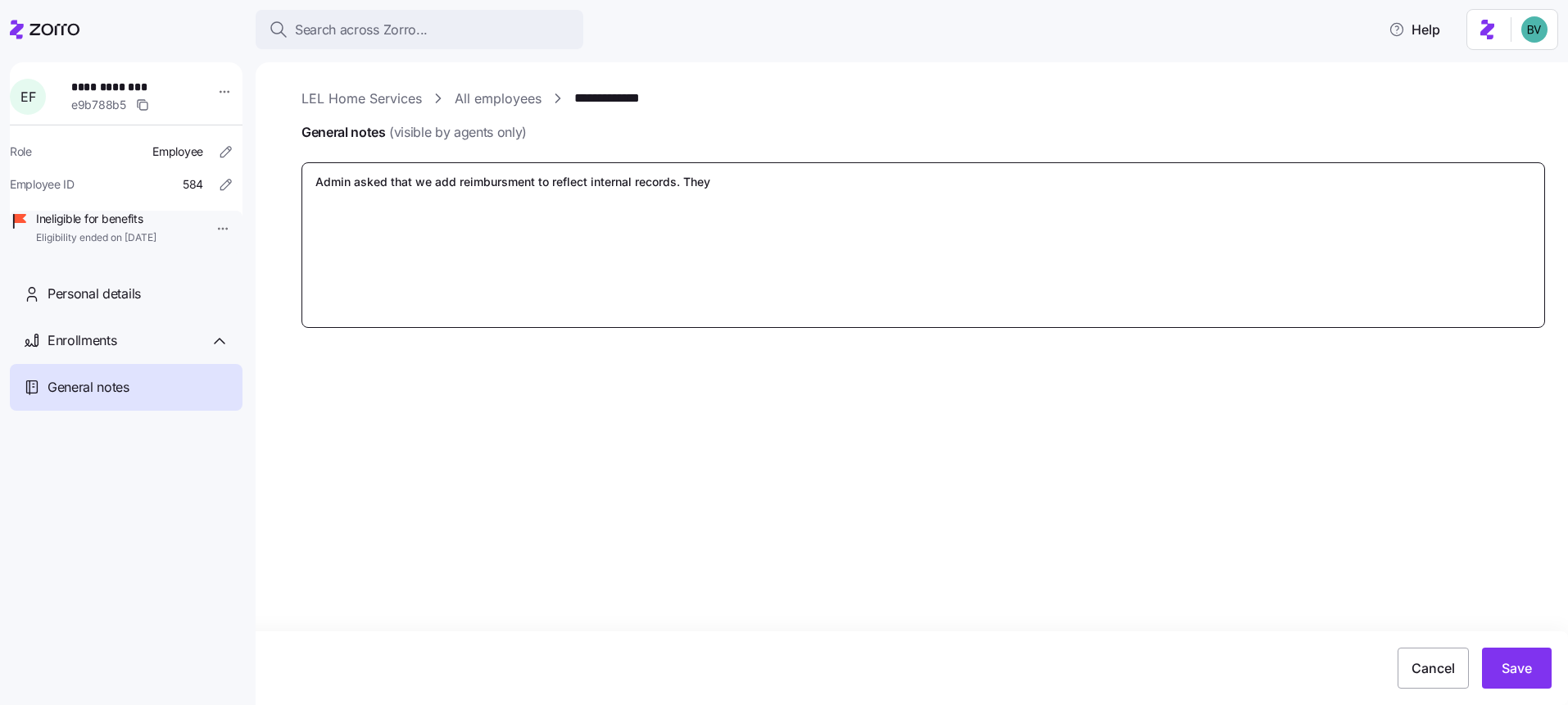 type on "x" 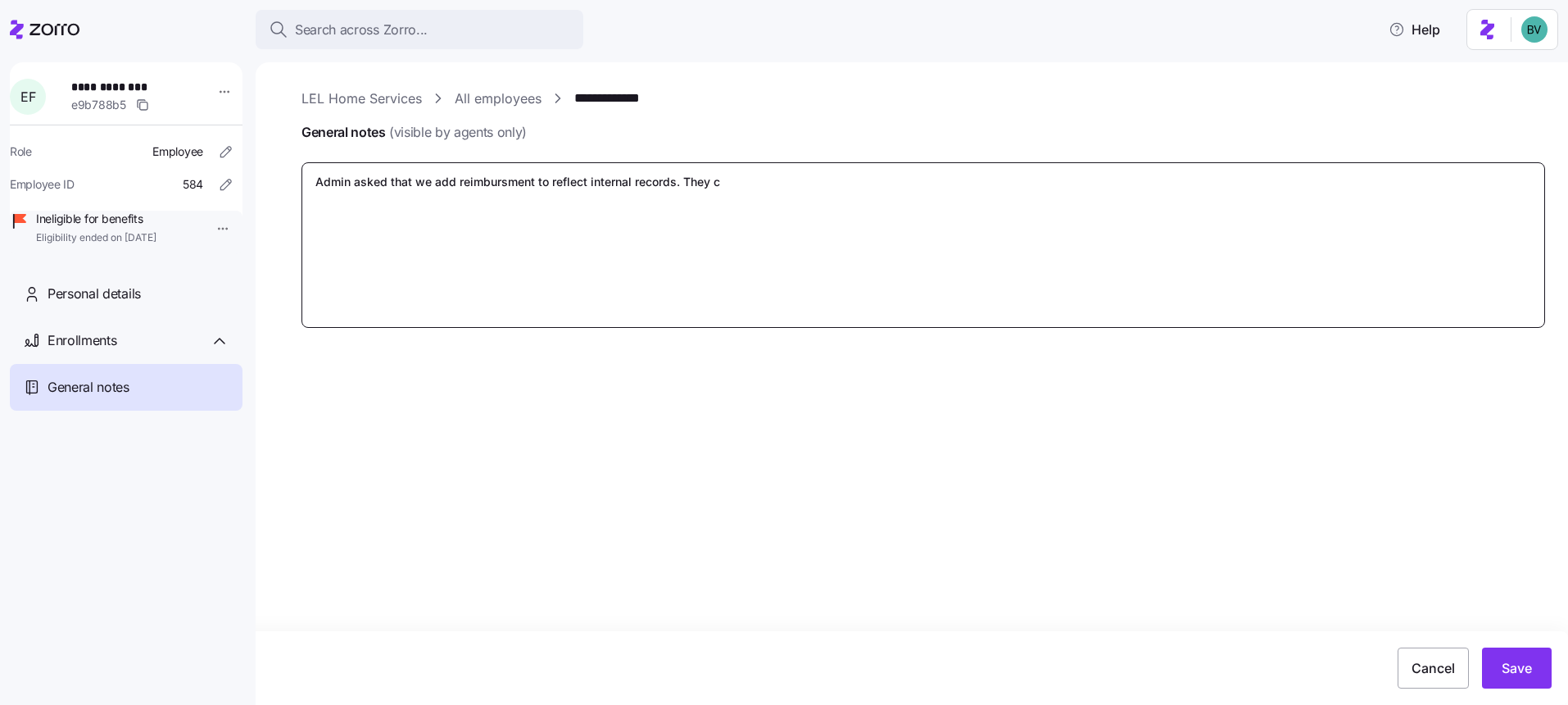 type on "x" 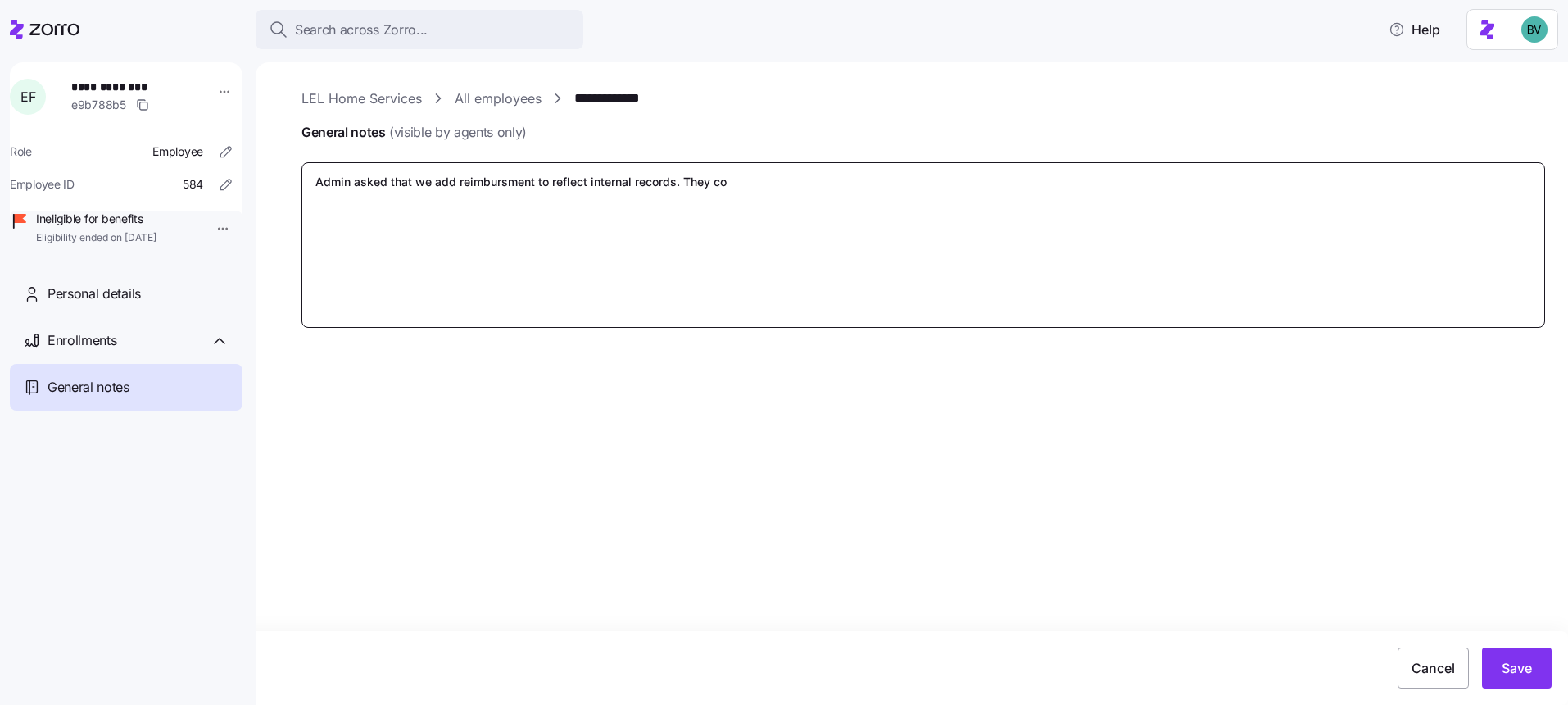 type on "x" 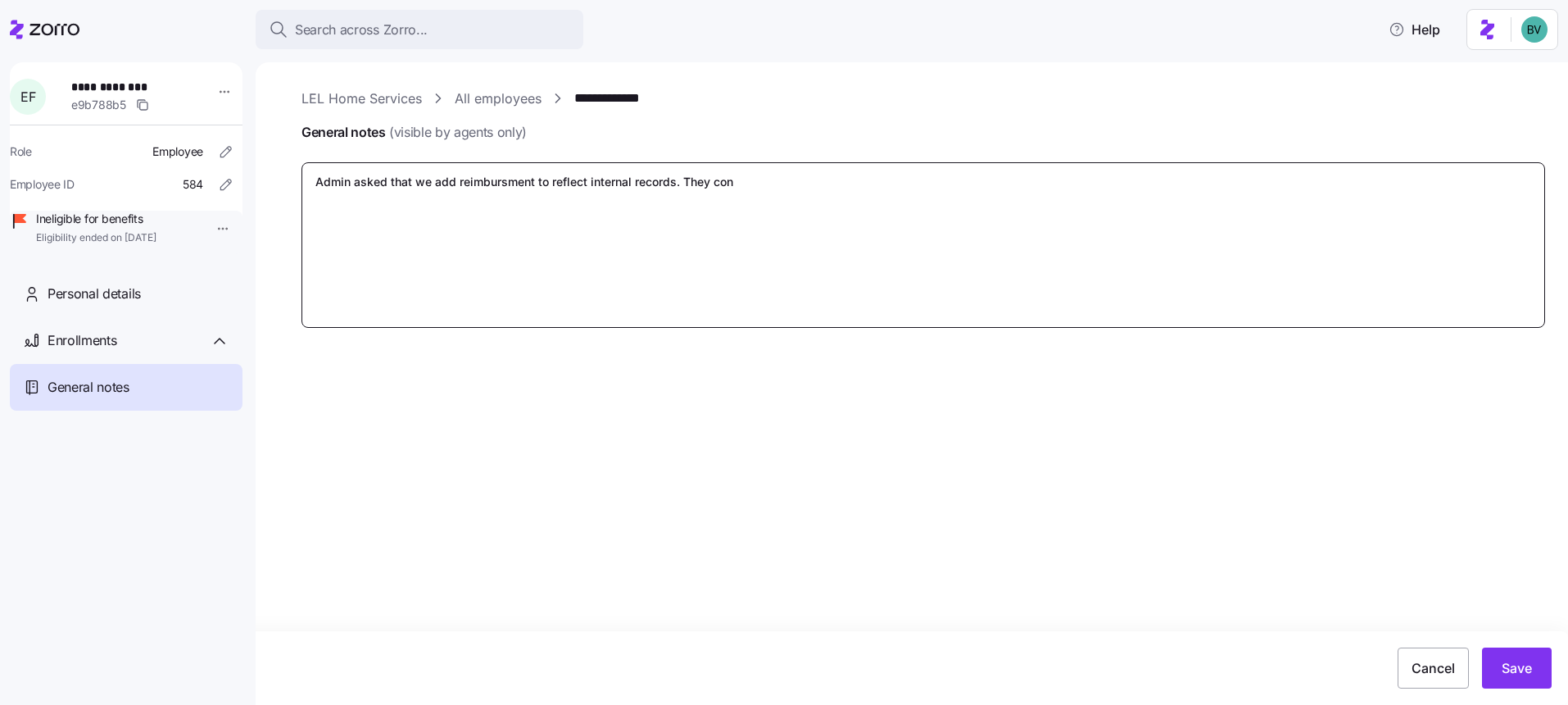 type on "x" 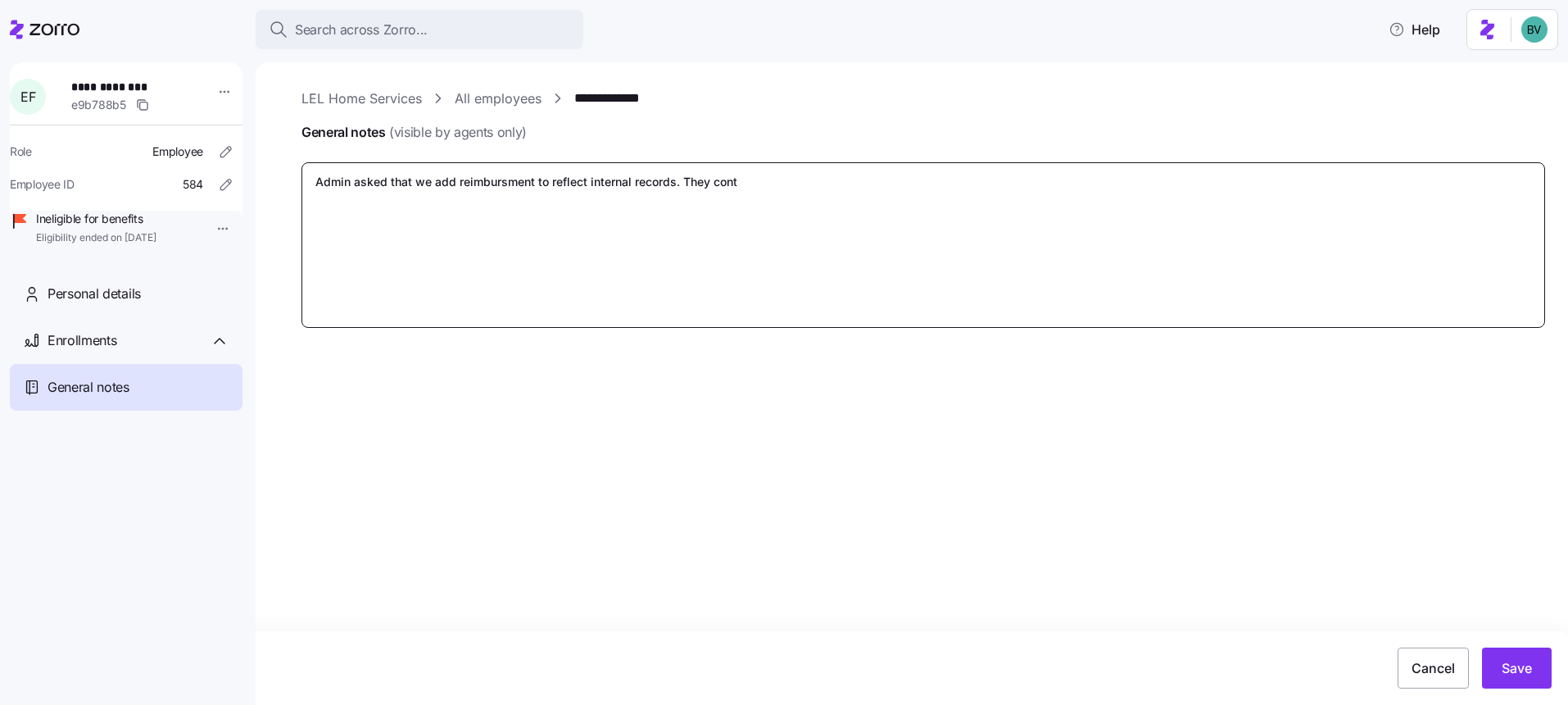 type on "x" 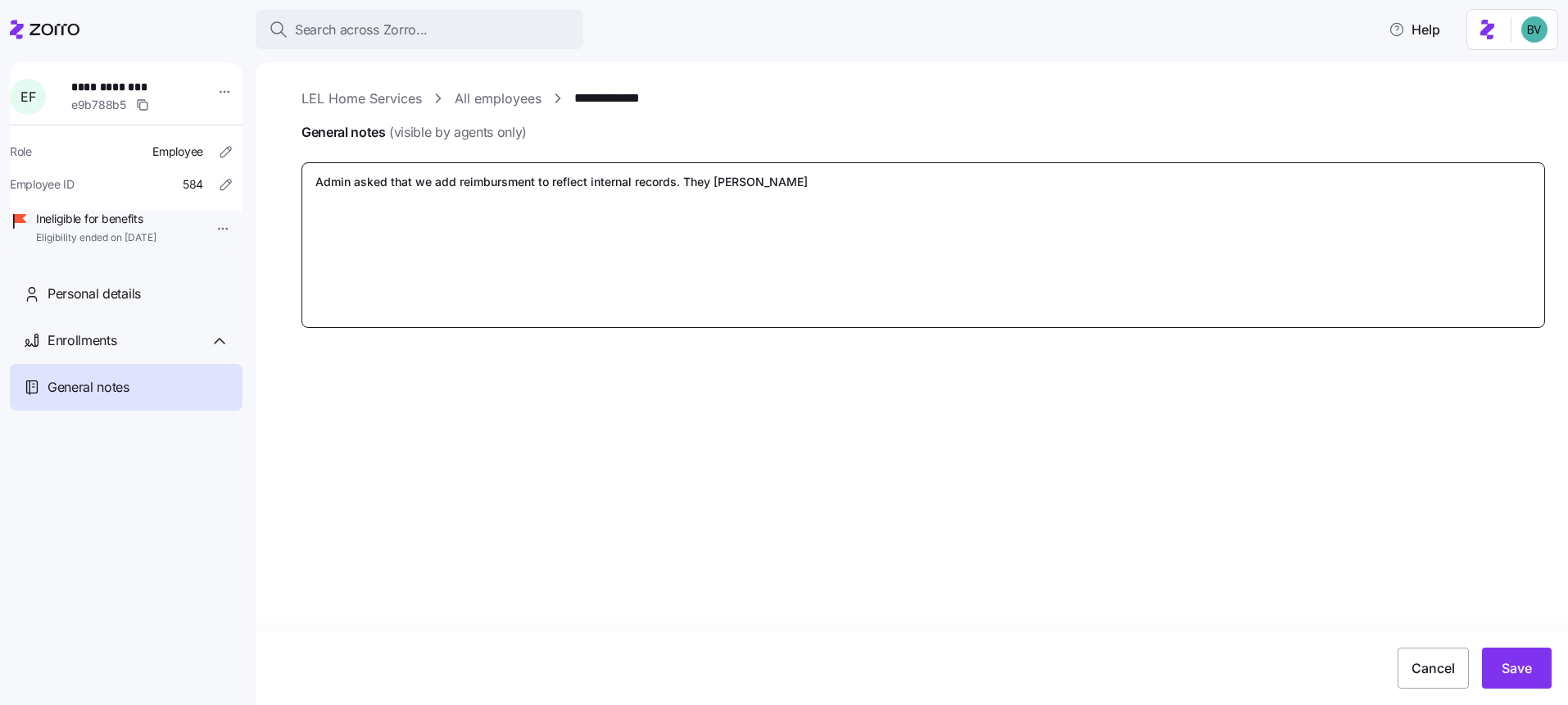 type on "x" 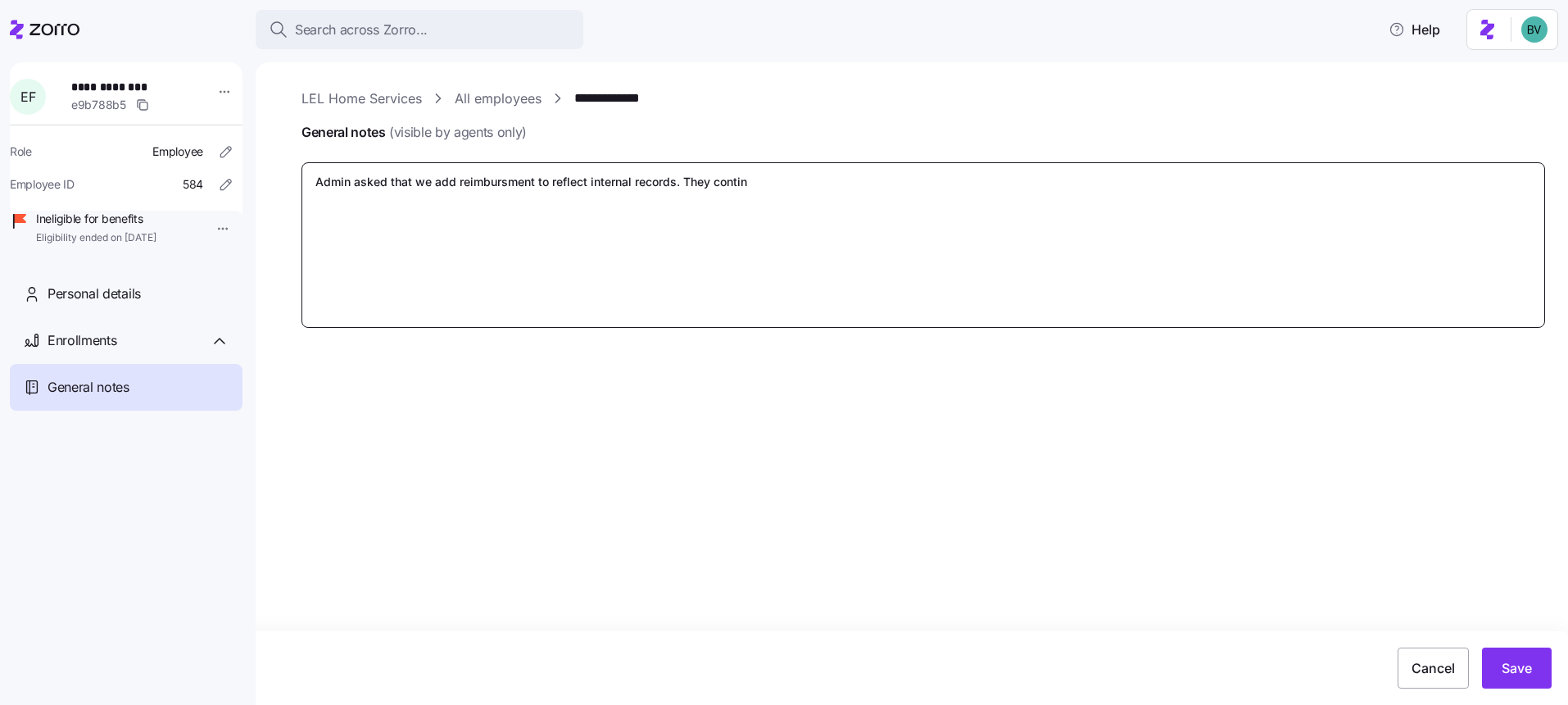 type on "x" 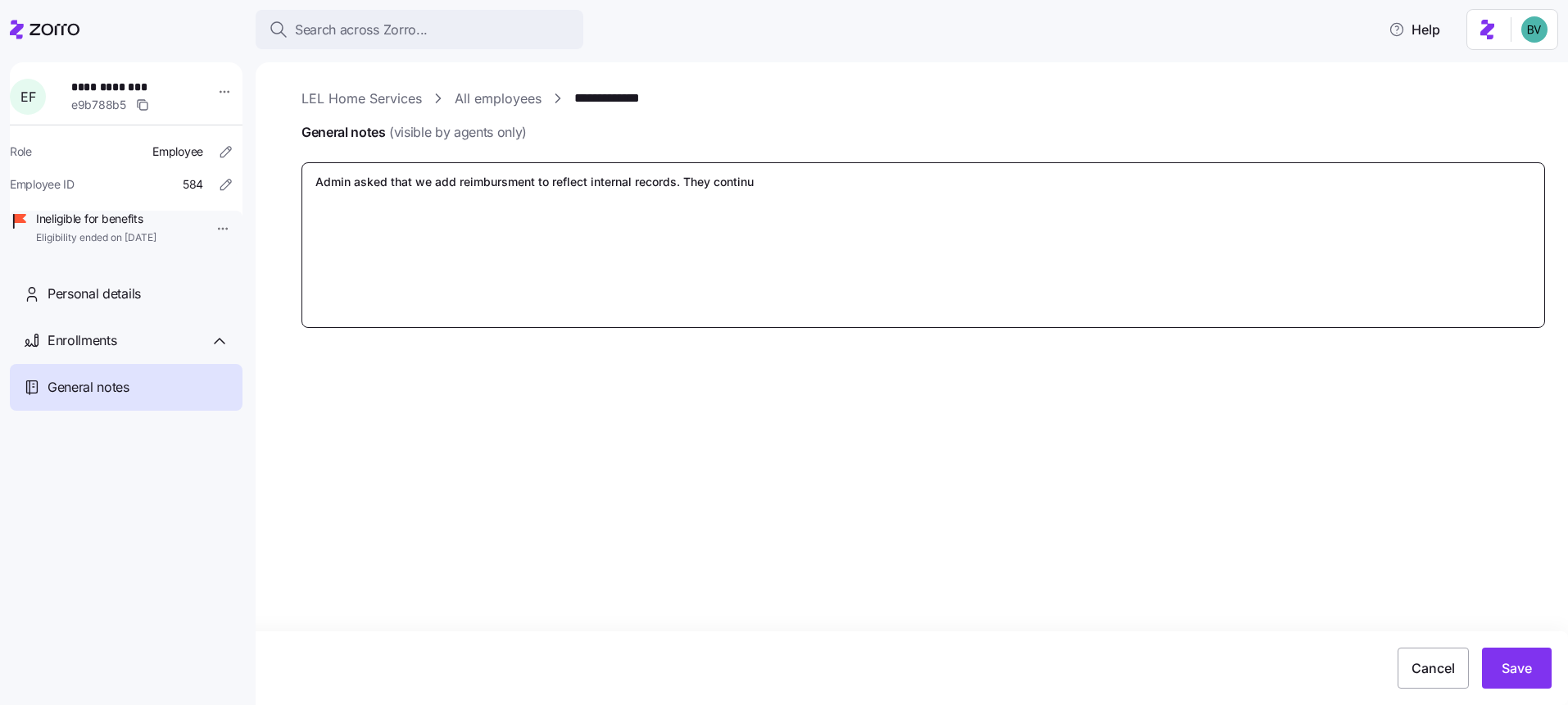 type on "x" 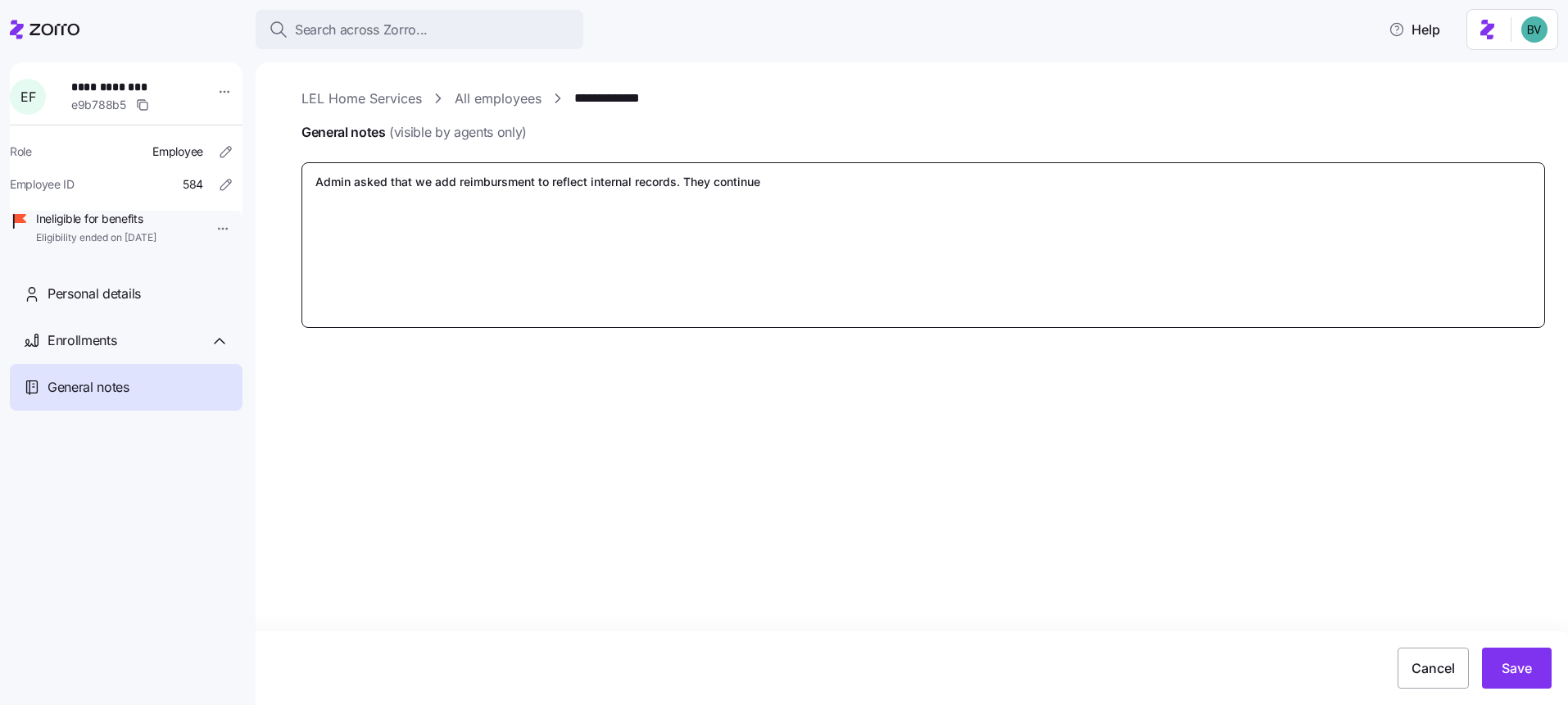 type on "x" 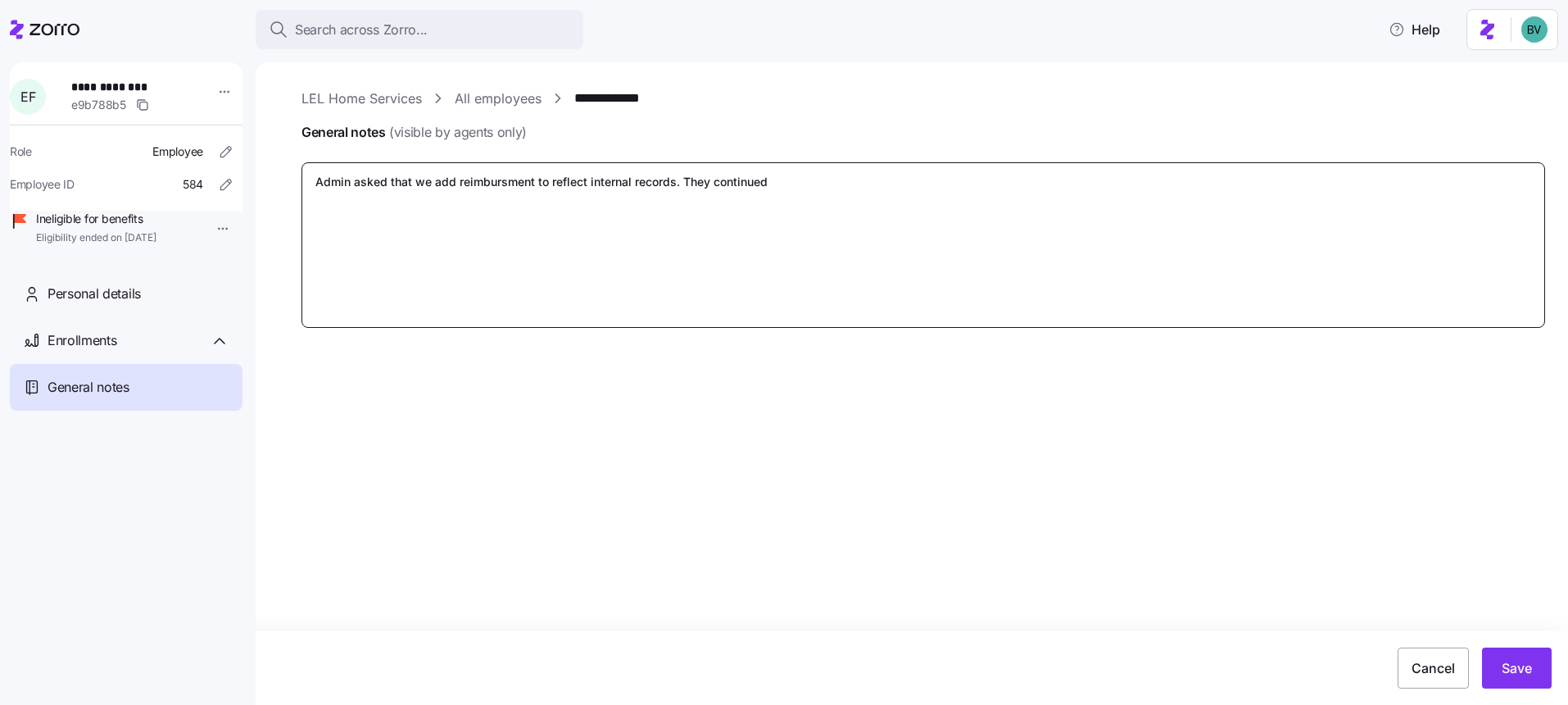 type on "x" 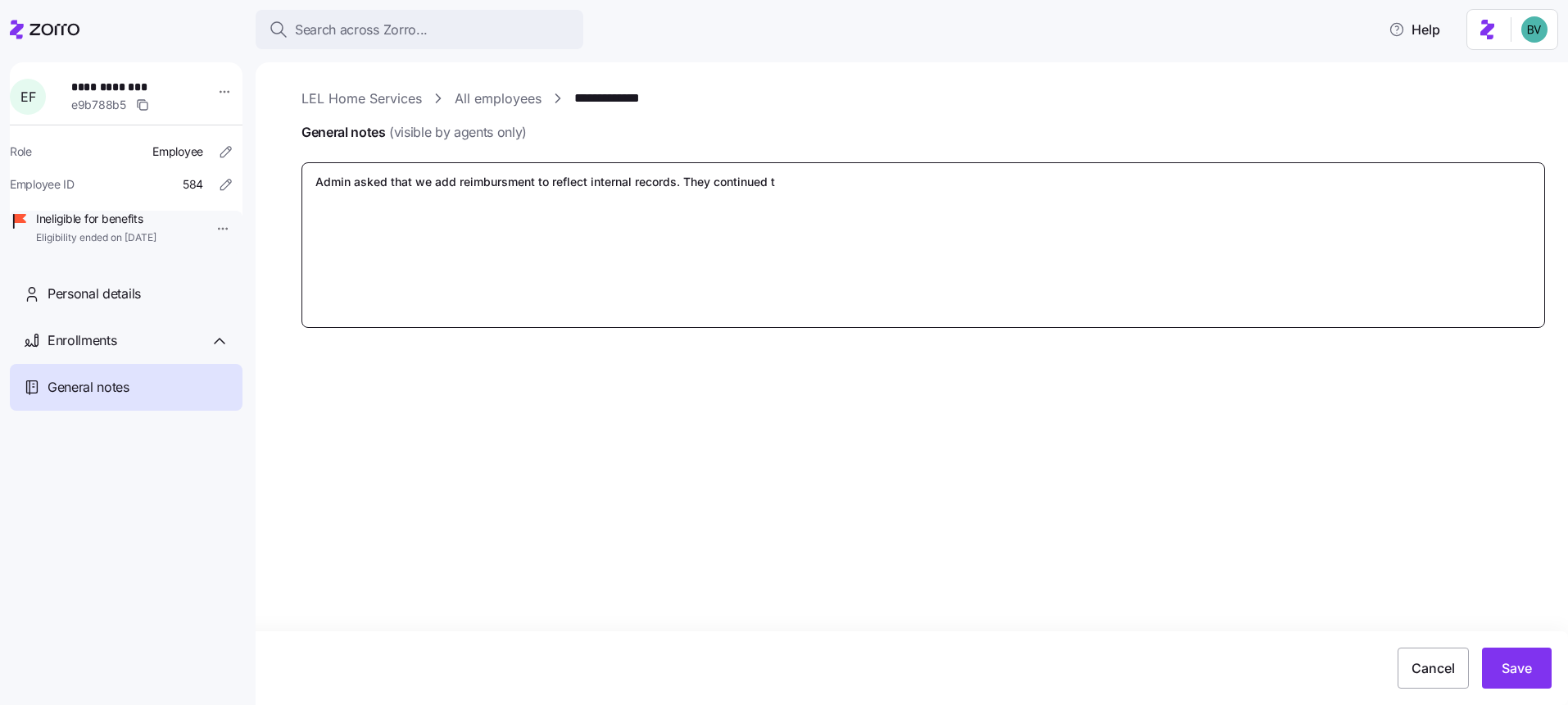 type on "x" 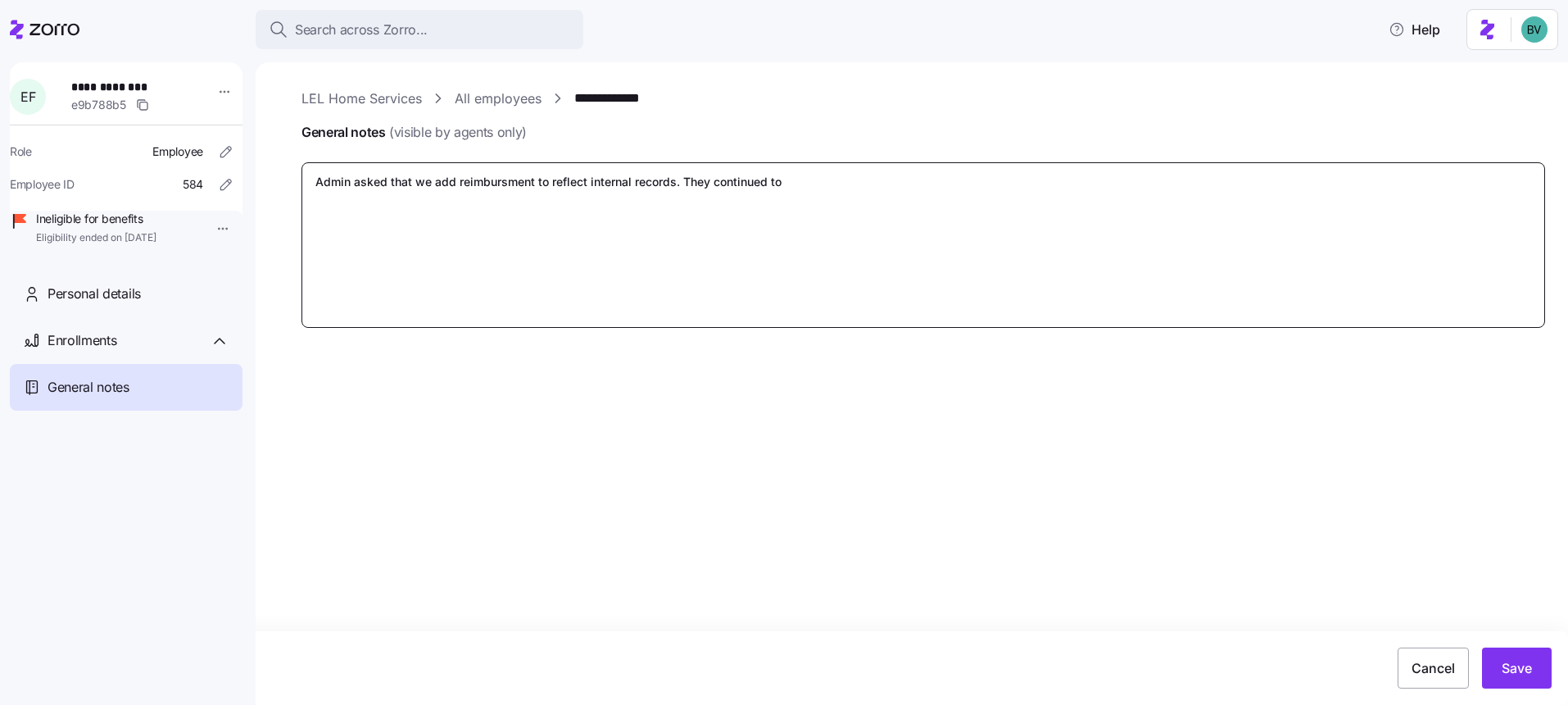 type on "x" 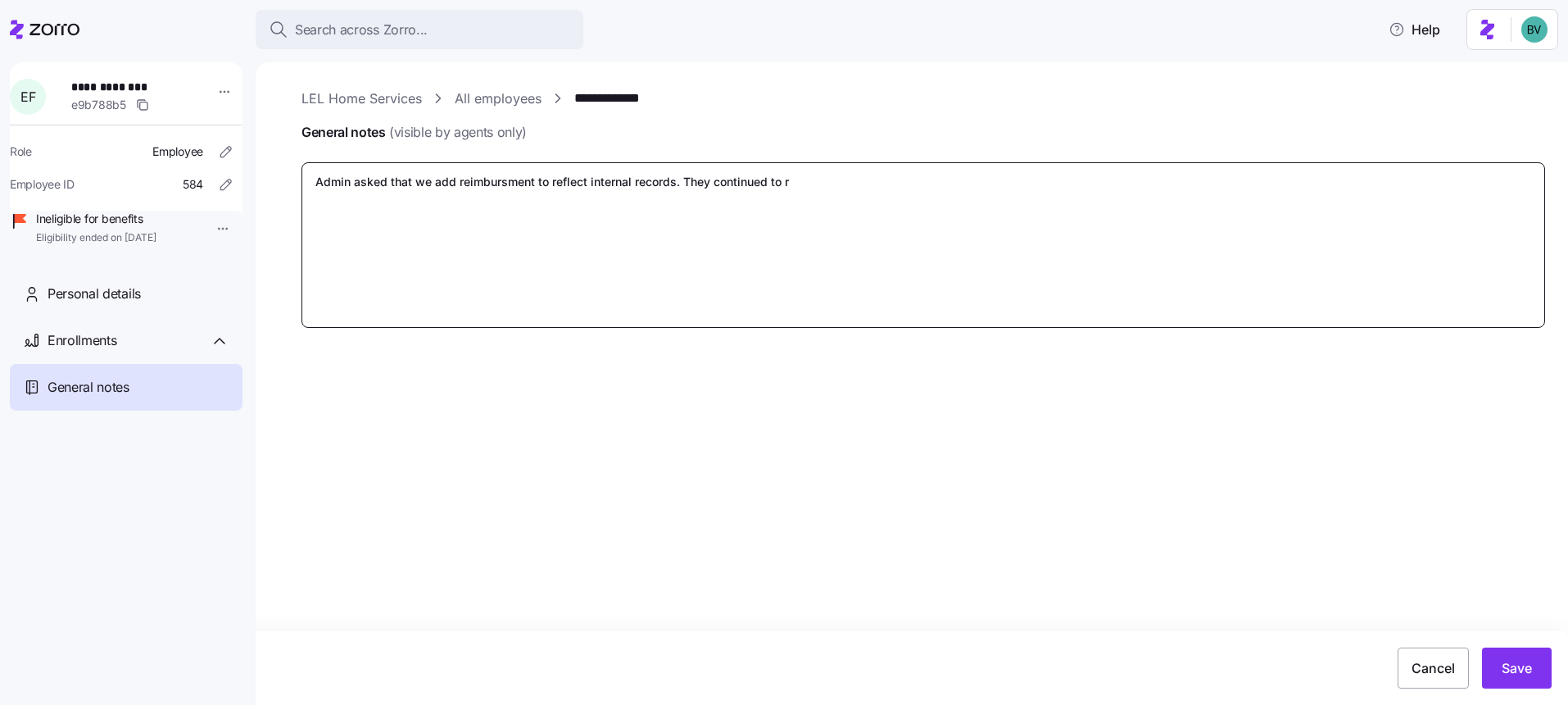 type on "x" 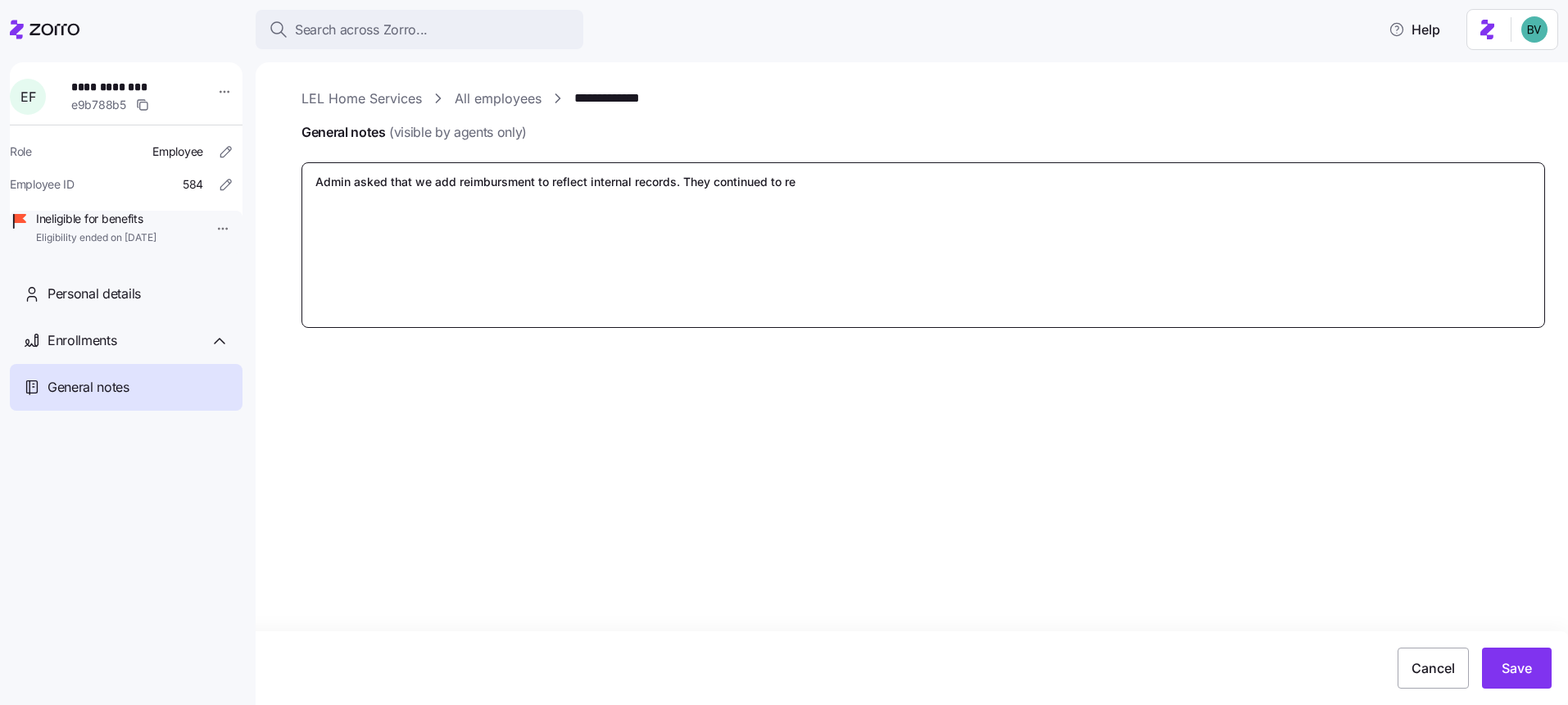 type on "x" 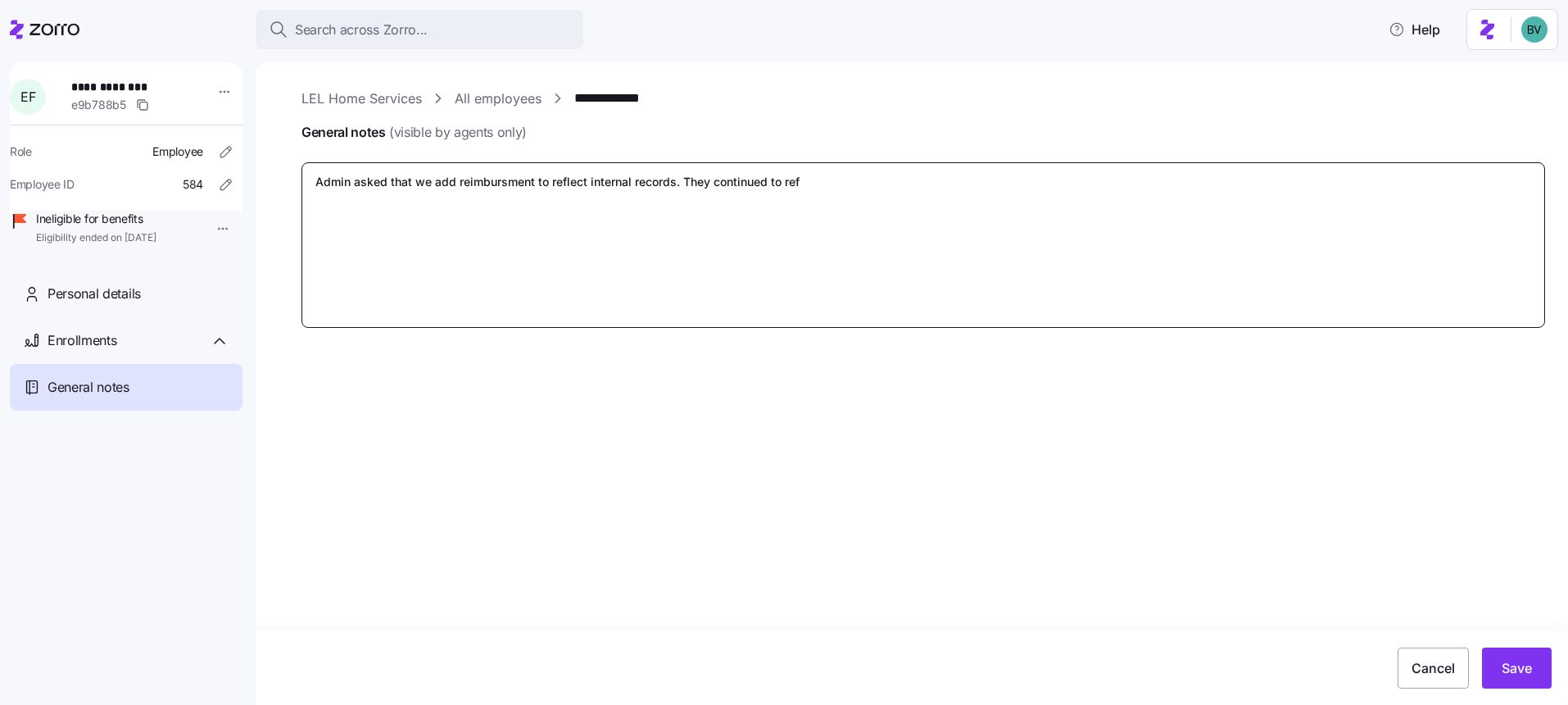 type on "x" 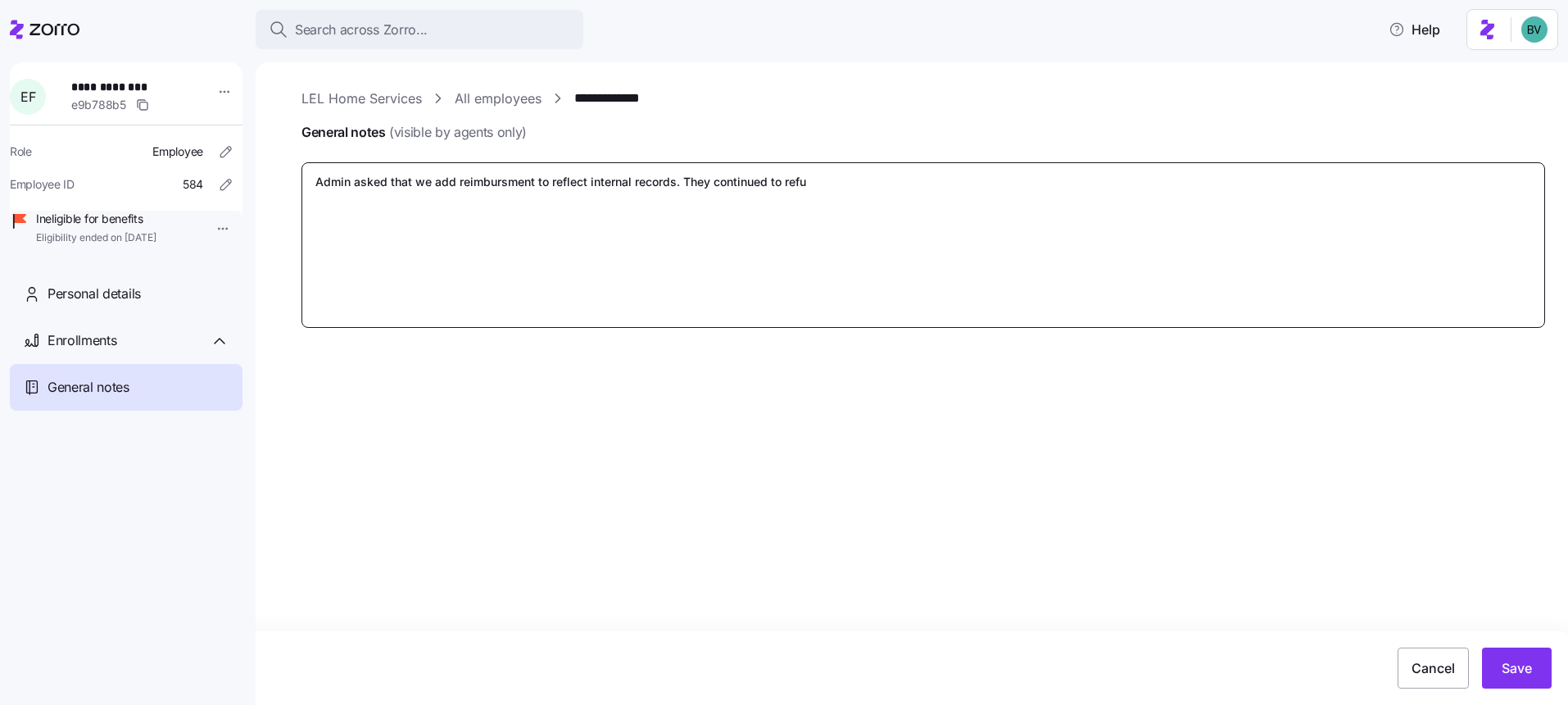 type on "x" 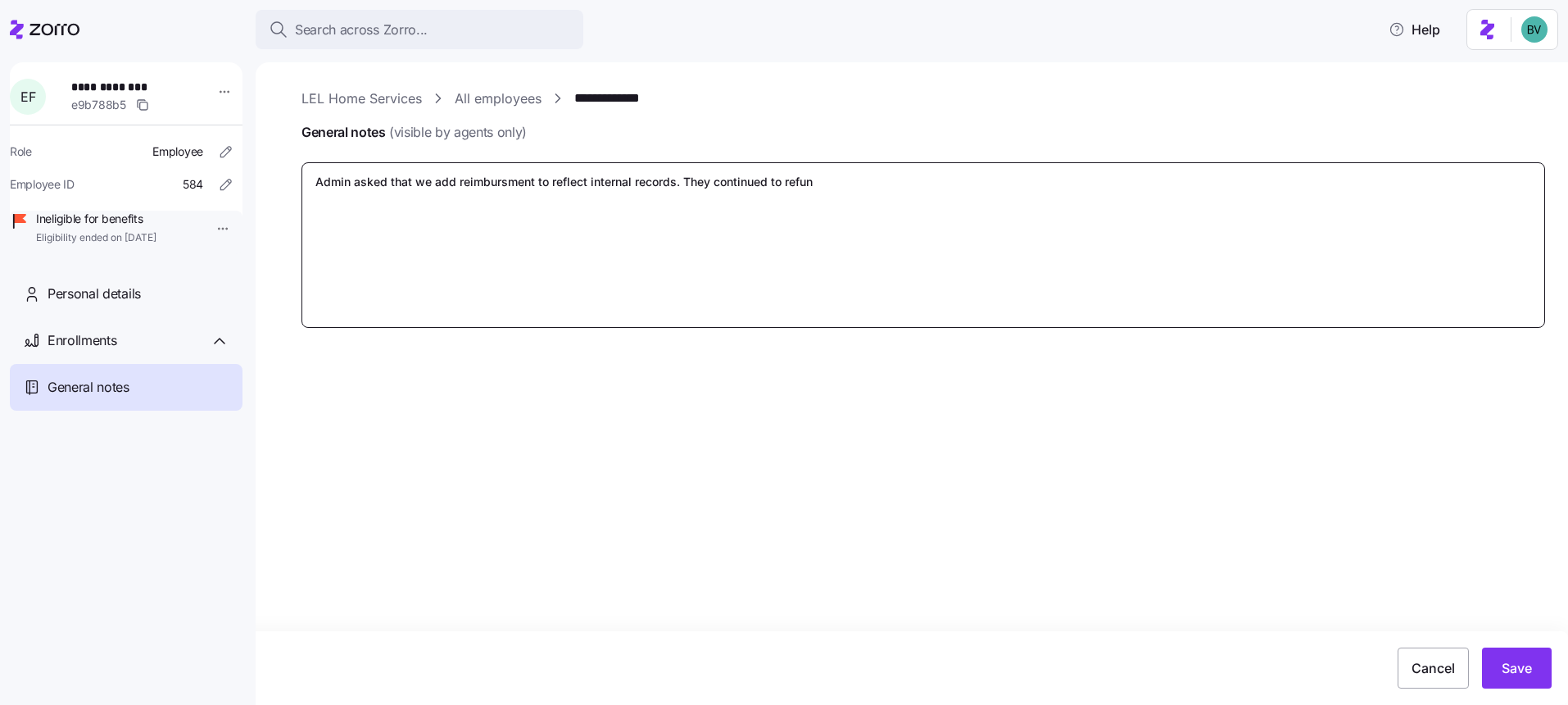 type 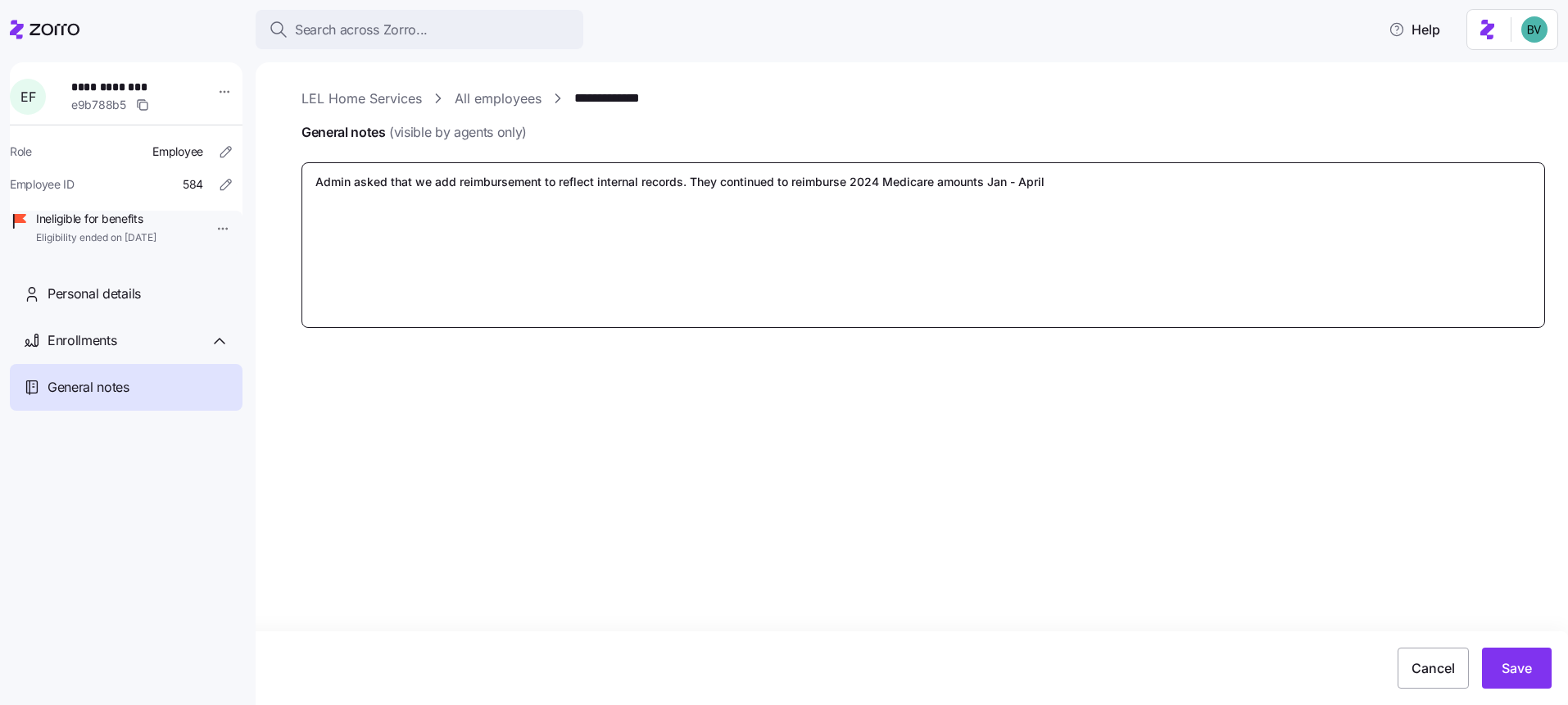 click on "Admin asked that we add reimbursement to reflect internal records. They continued to reimburse 2024 Medicare amounts Jan - April" at bounding box center [923, 245] 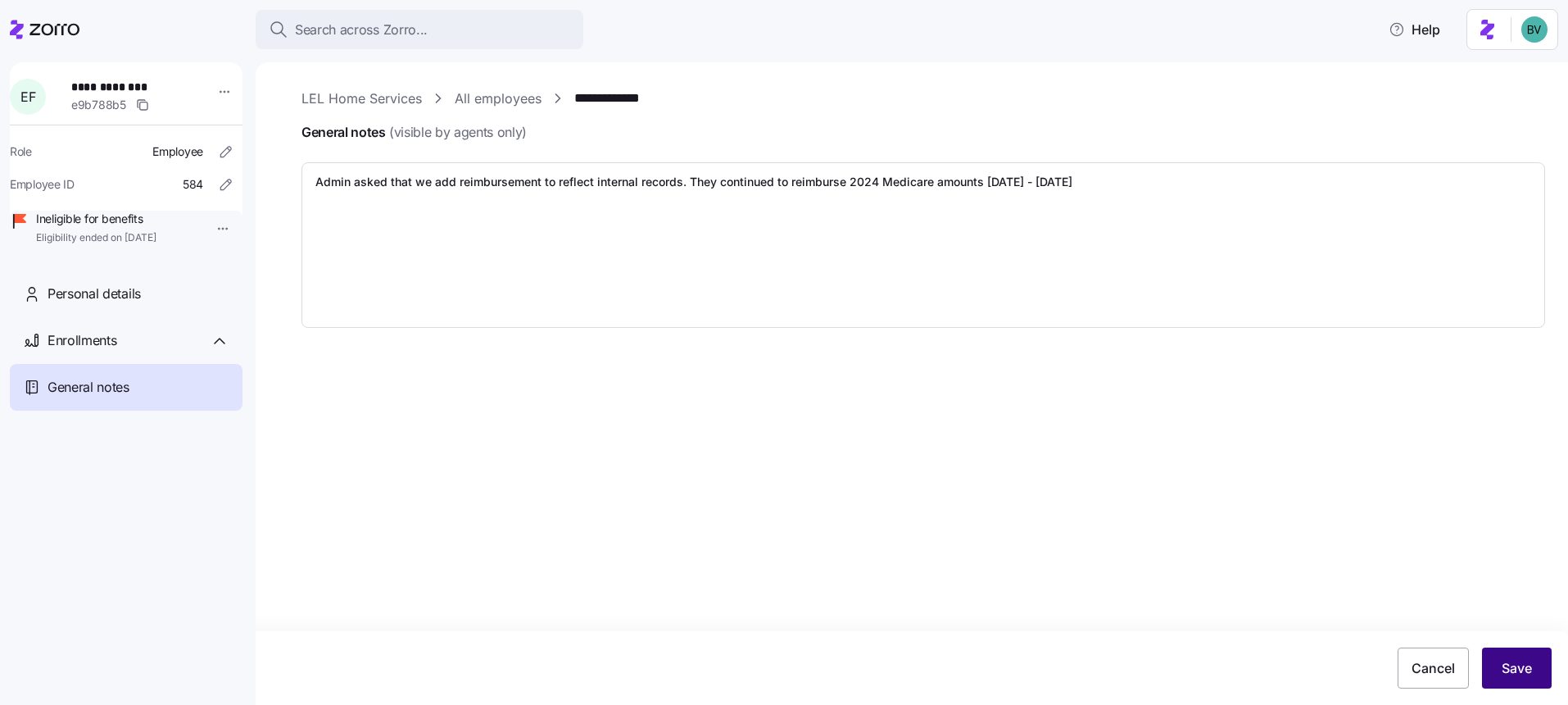 click on "Save" at bounding box center [1516, 668] 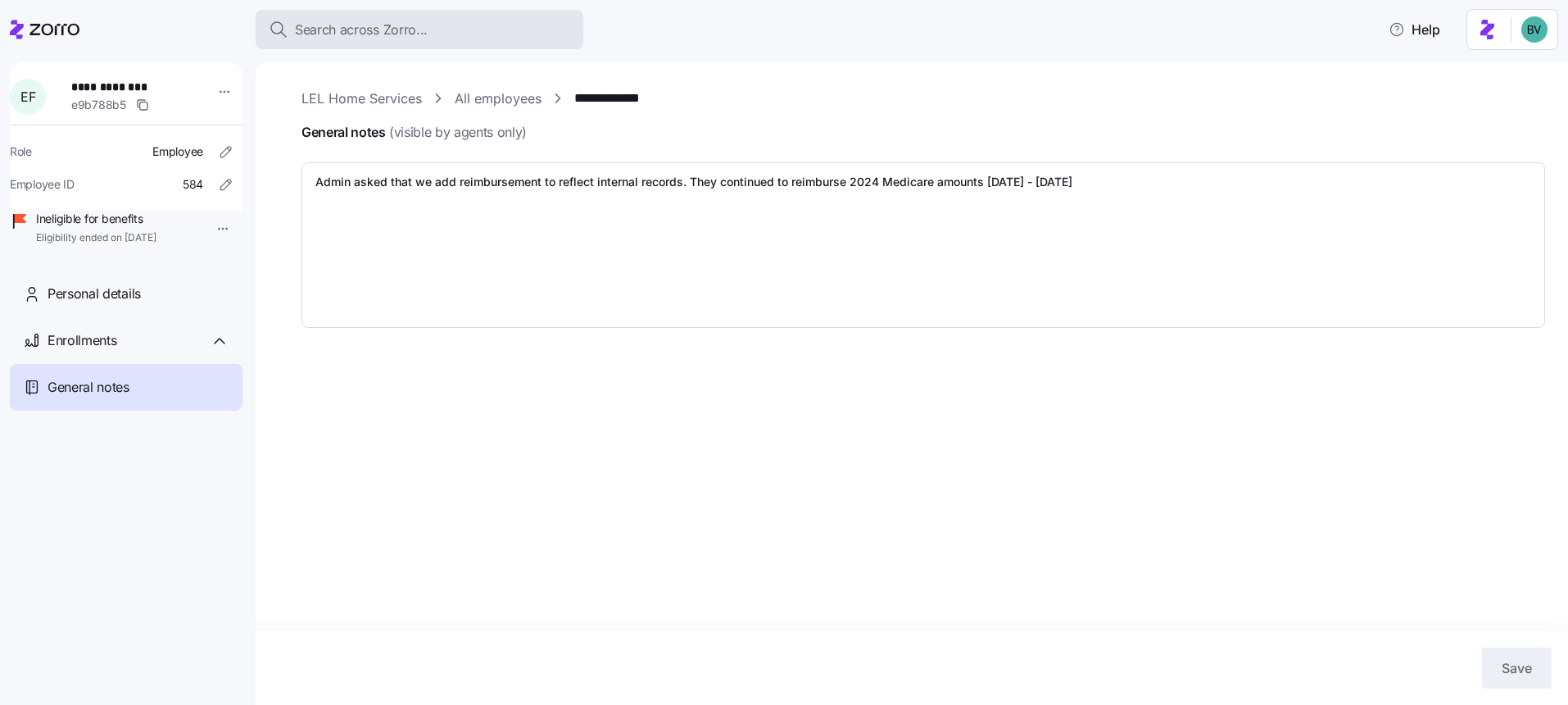 click on "Search across Zorro..." at bounding box center [361, 30] 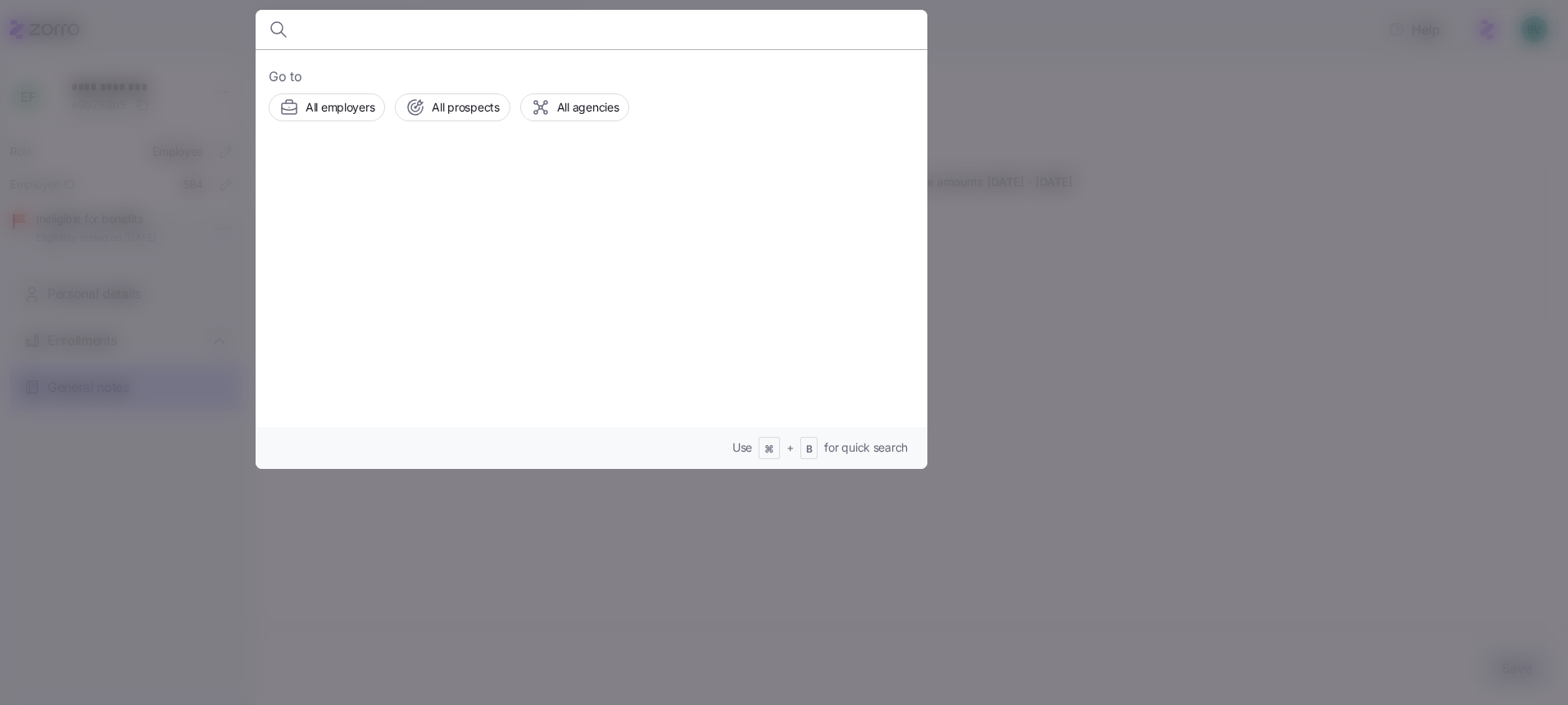 paste on "Gabrielle Toronzi" 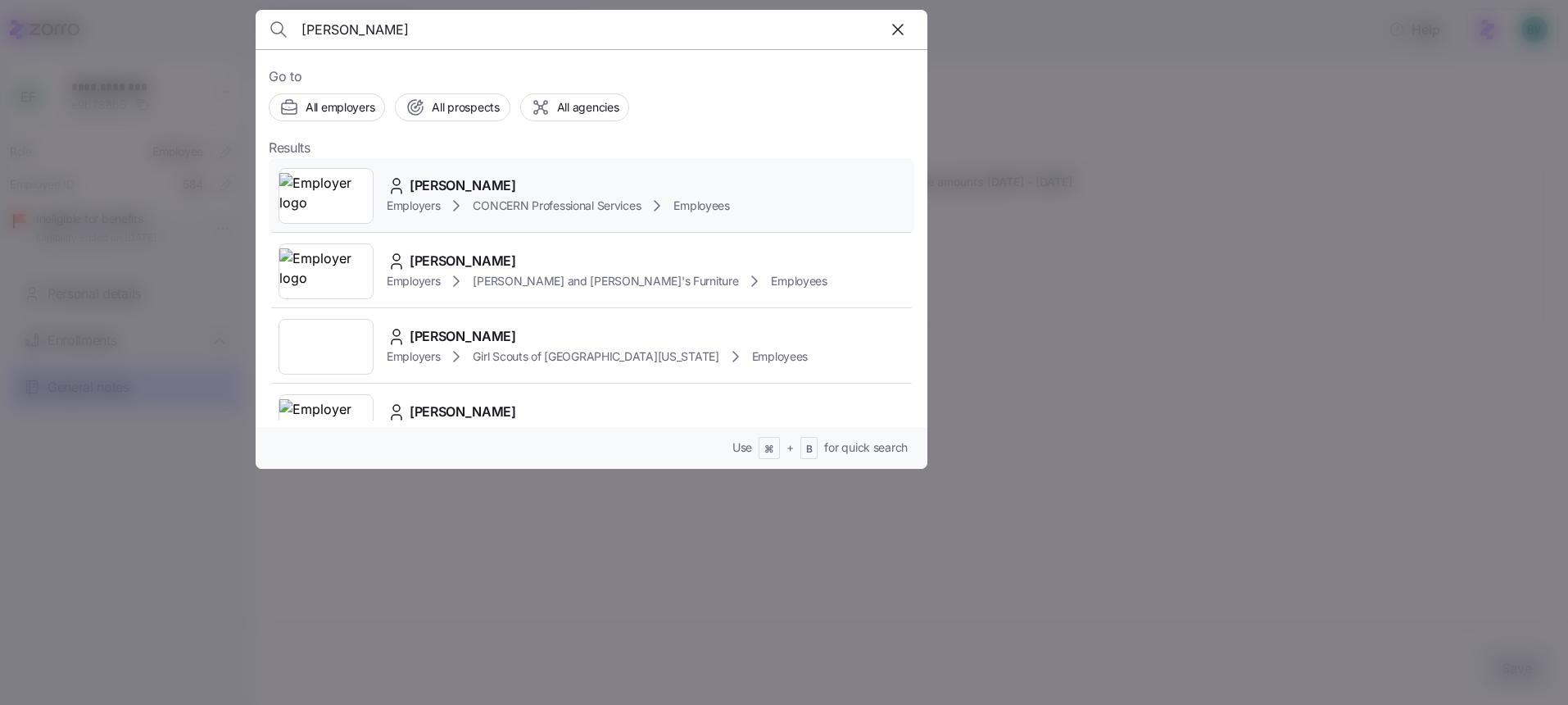 click at bounding box center [326, 196] 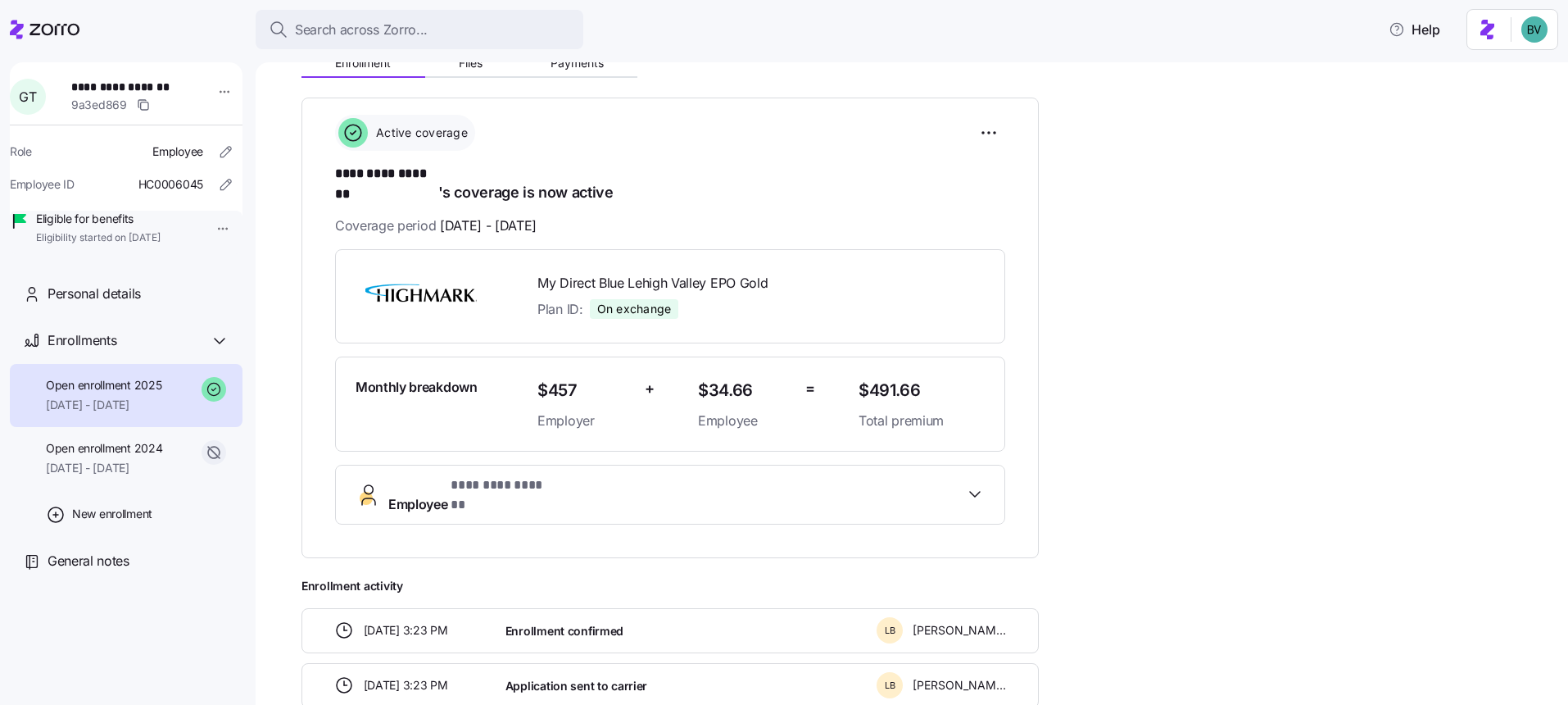 scroll, scrollTop: 245, scrollLeft: 0, axis: vertical 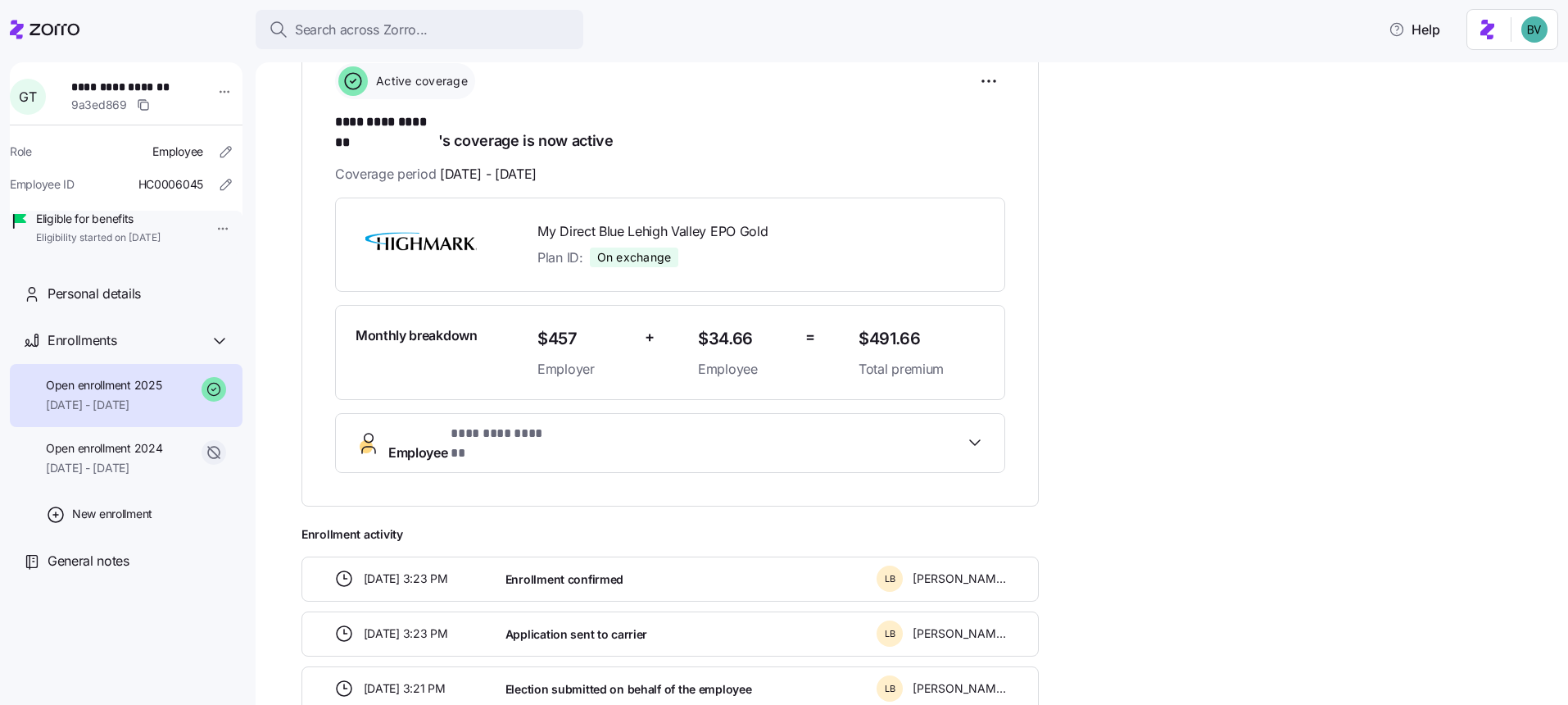 click on "Employee *********   *******" at bounding box center [677, 443] 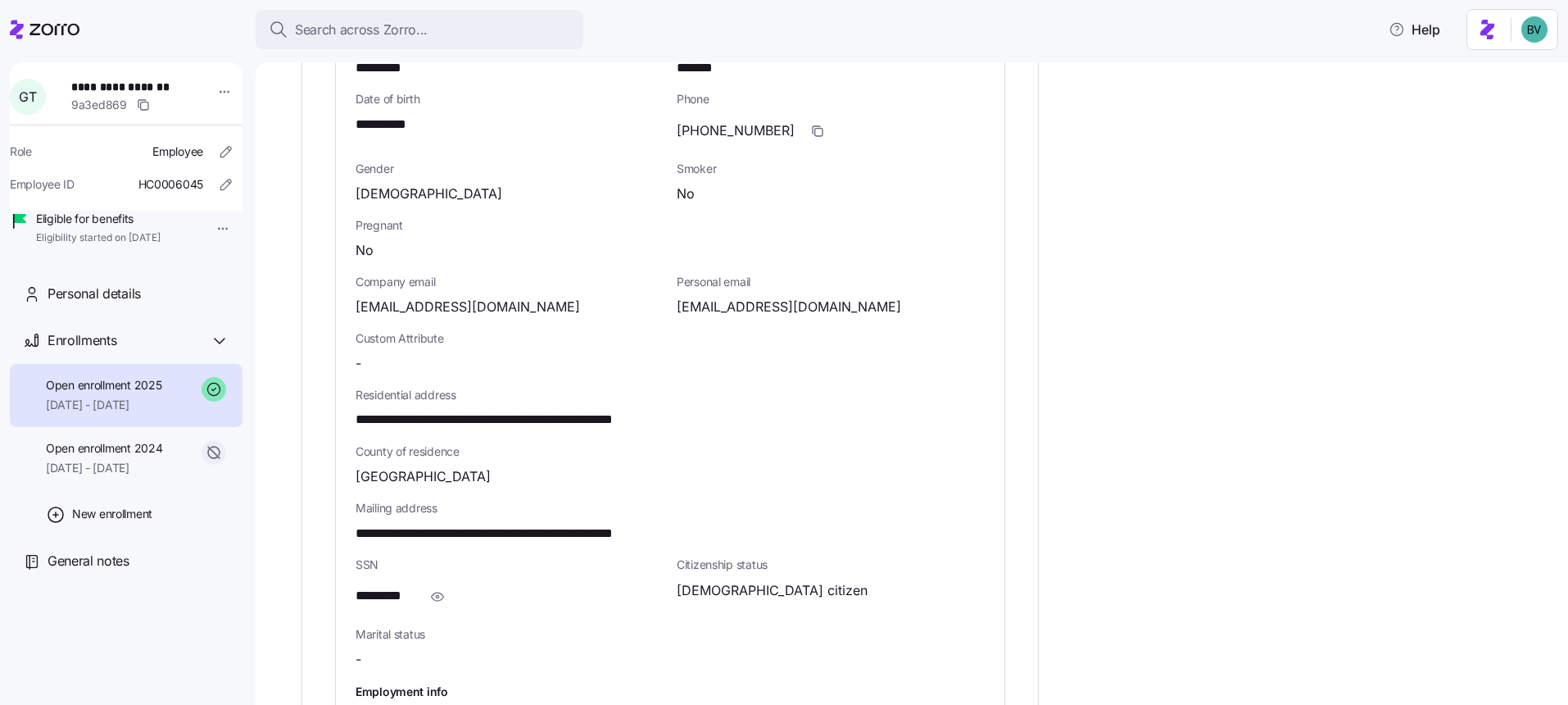 scroll, scrollTop: 731, scrollLeft: 0, axis: vertical 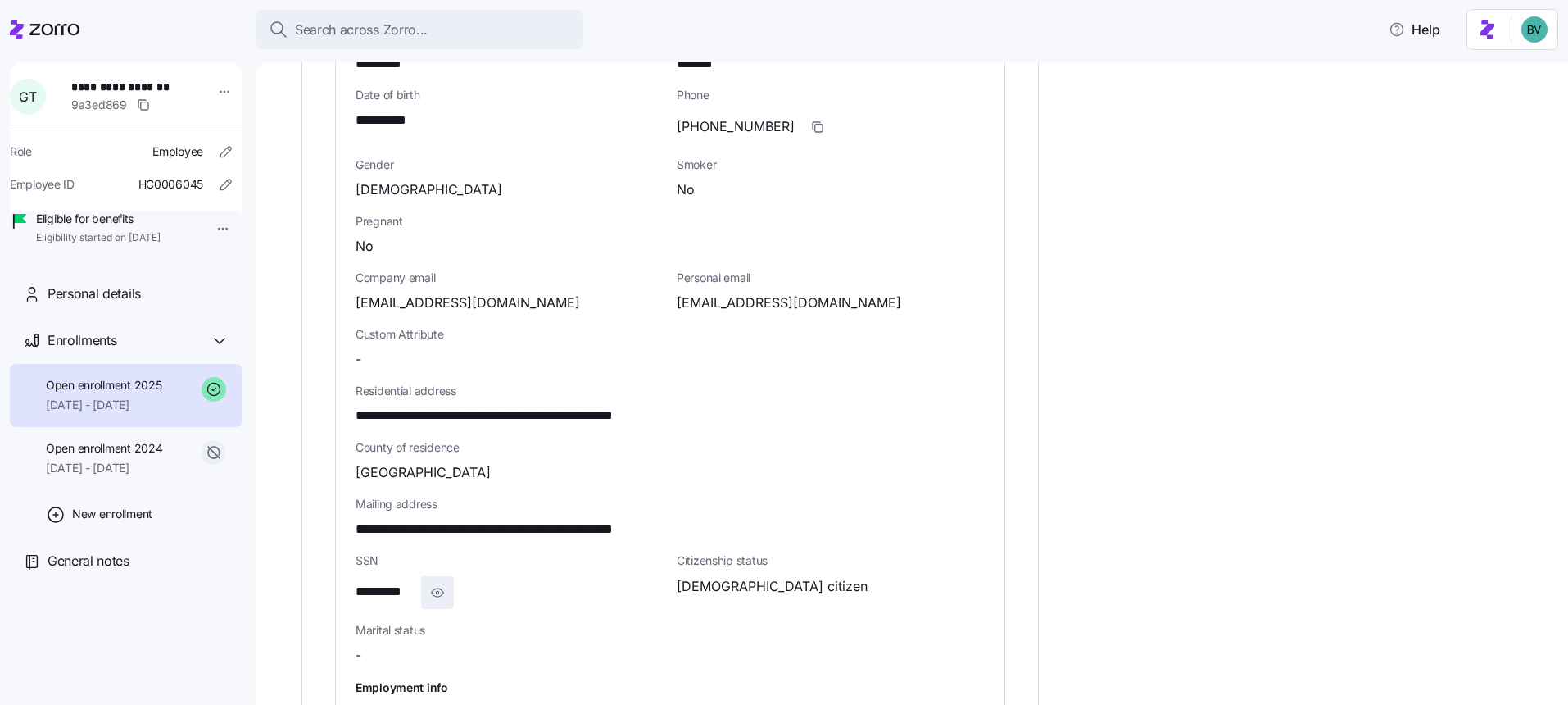 click 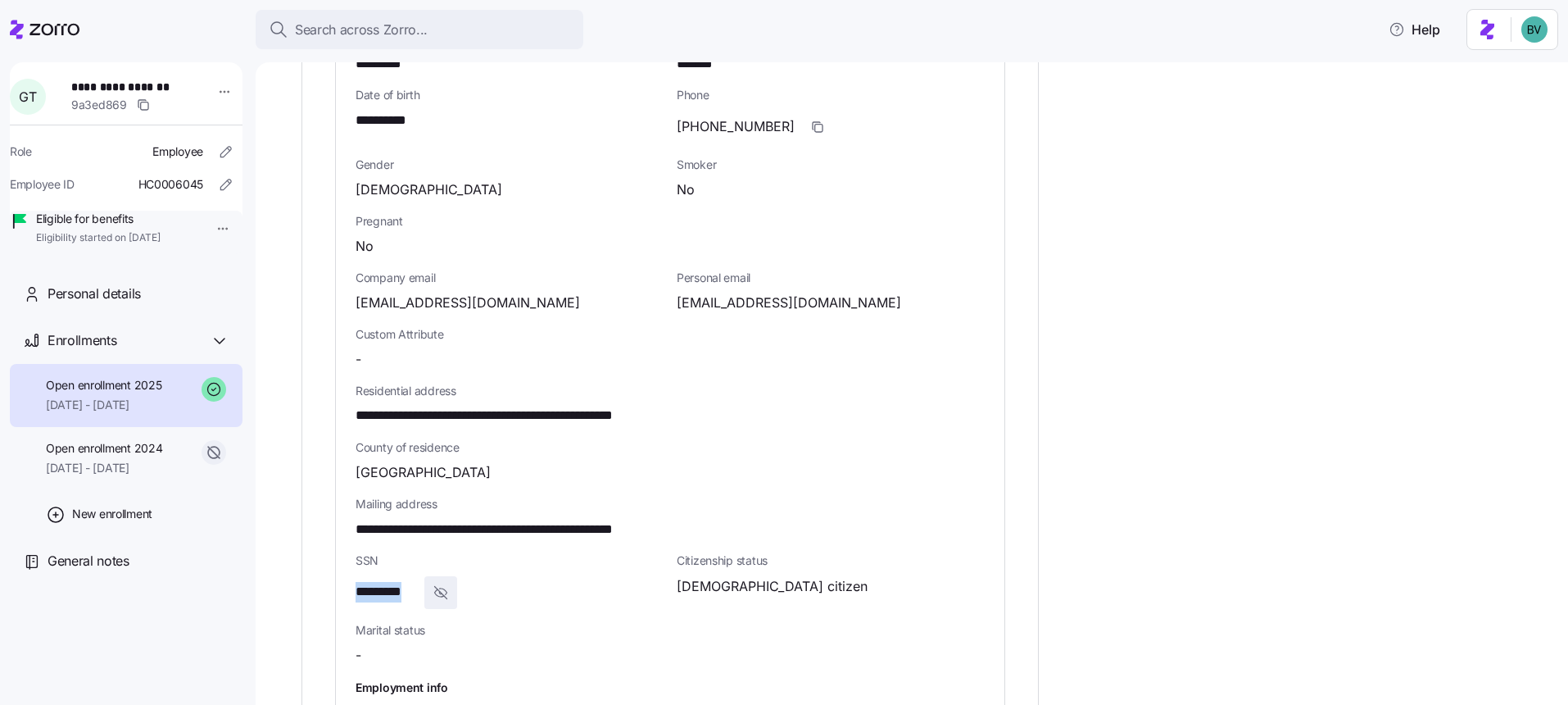drag, startPoint x: 415, startPoint y: 557, endPoint x: 358, endPoint y: 565, distance: 57.55867 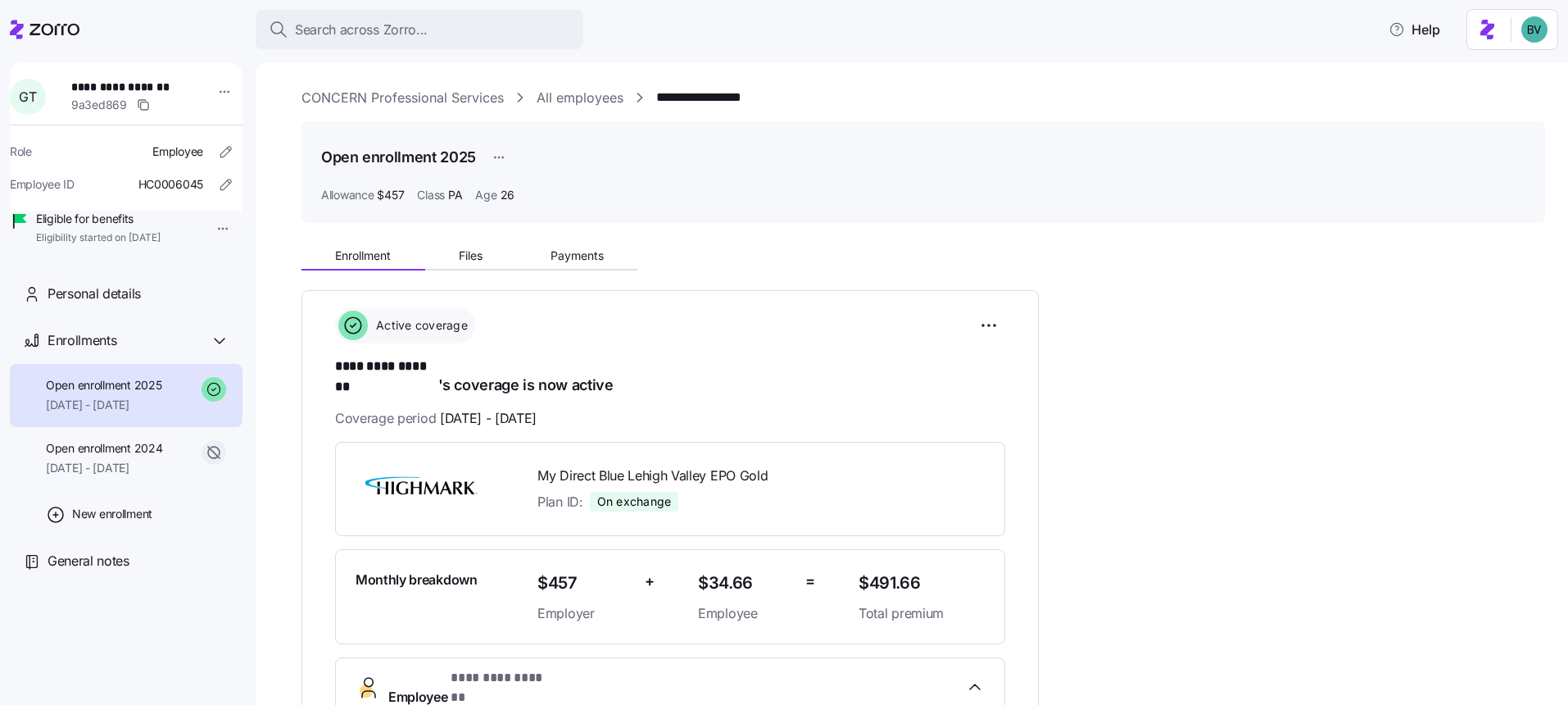 scroll, scrollTop: 0, scrollLeft: 0, axis: both 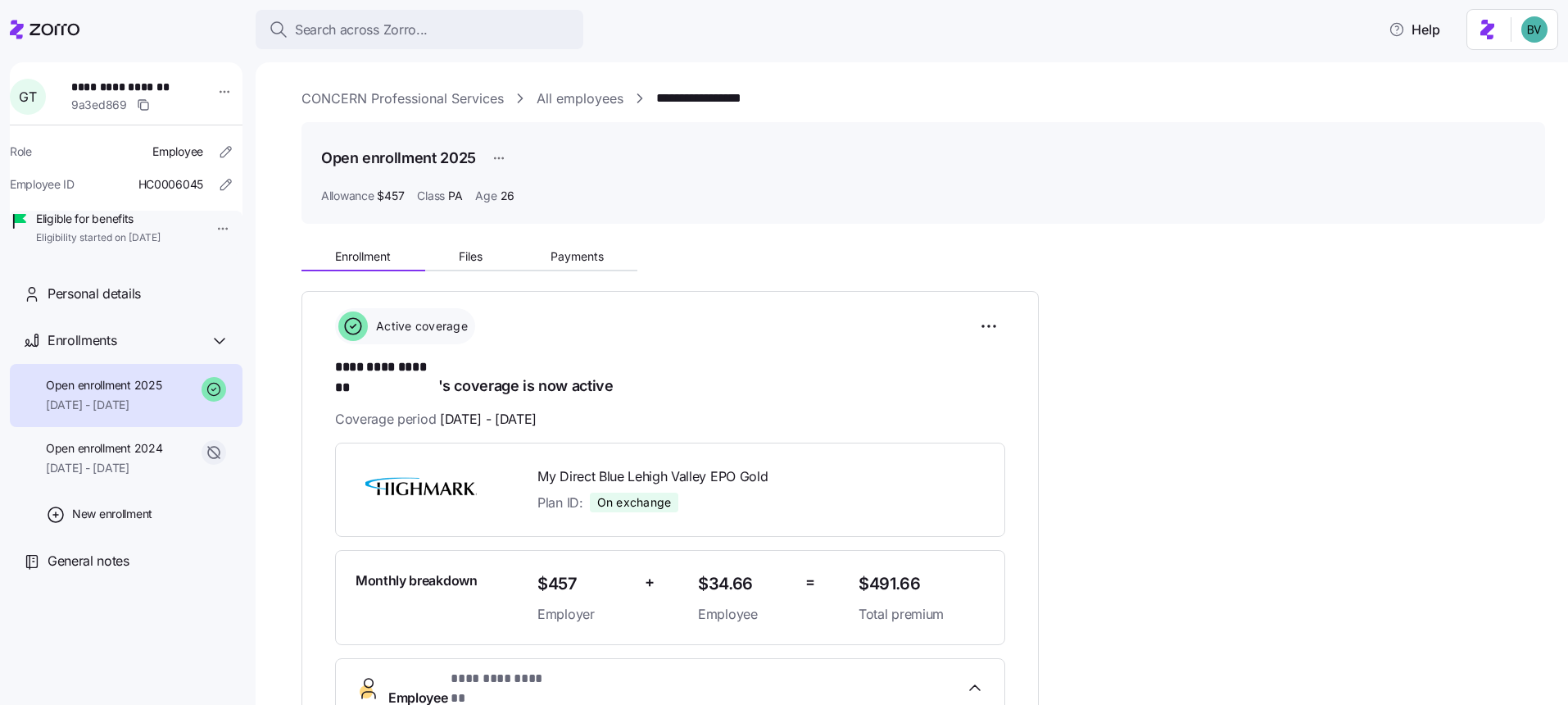 click on "CONCERN Professional Services" at bounding box center [402, 98] 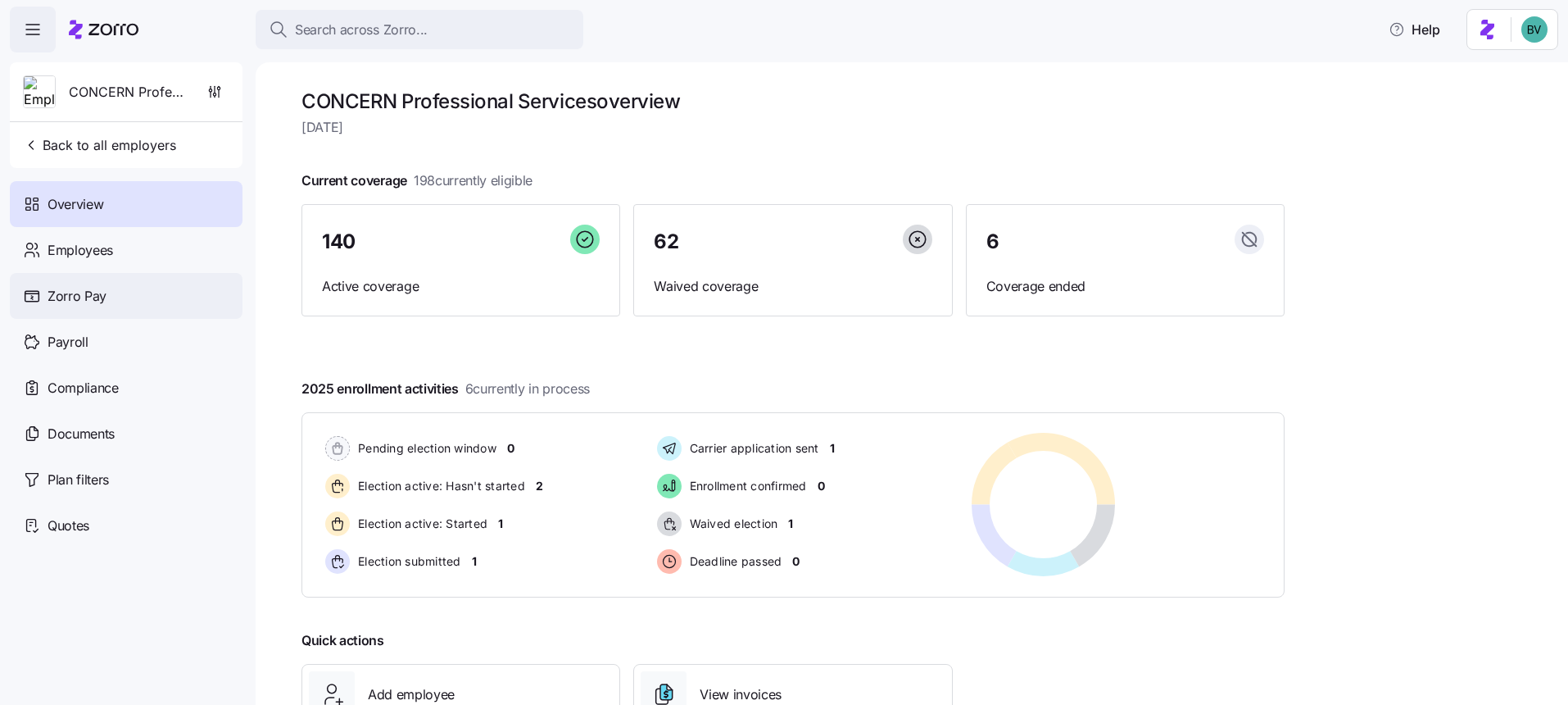 click on "Zorro Pay" at bounding box center (126, 296) 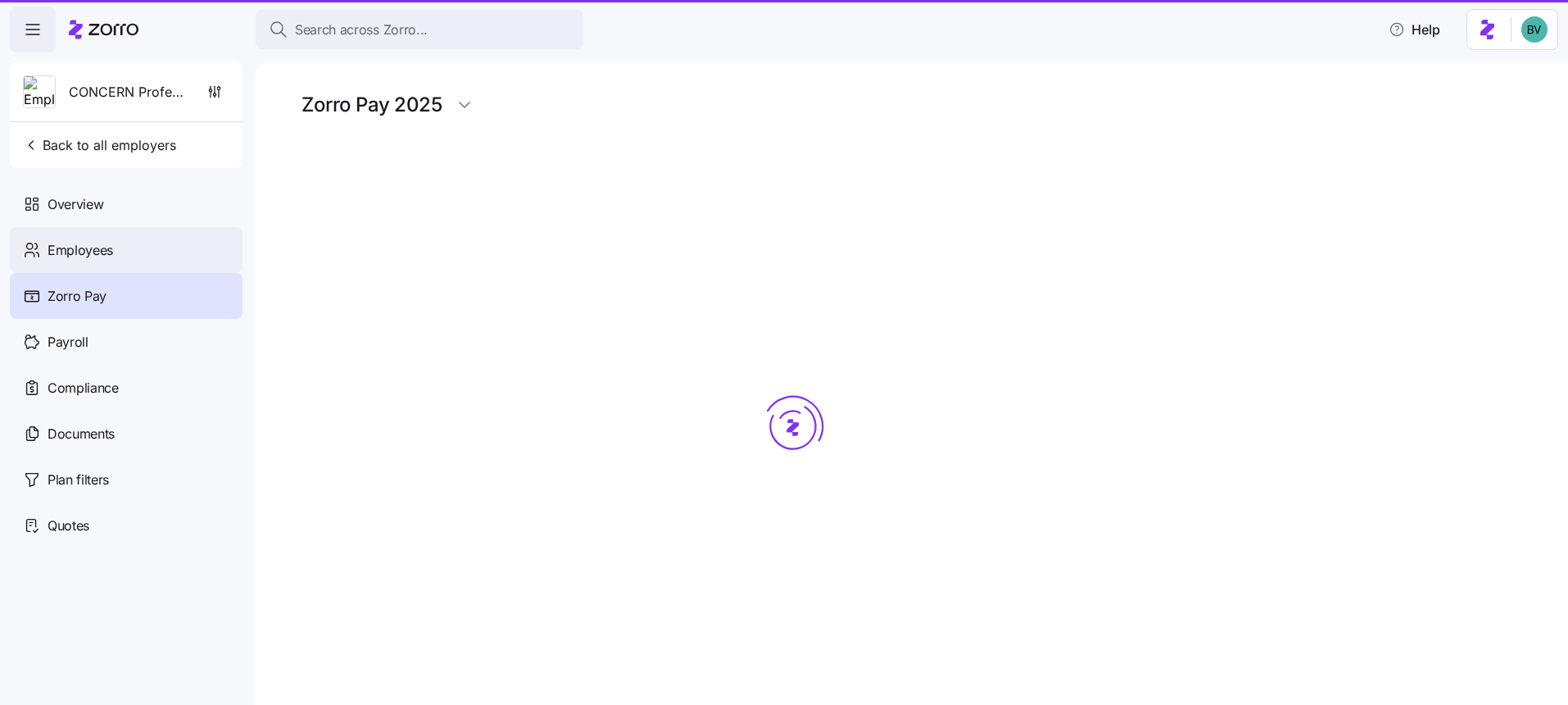 click on "Employees" at bounding box center [126, 250] 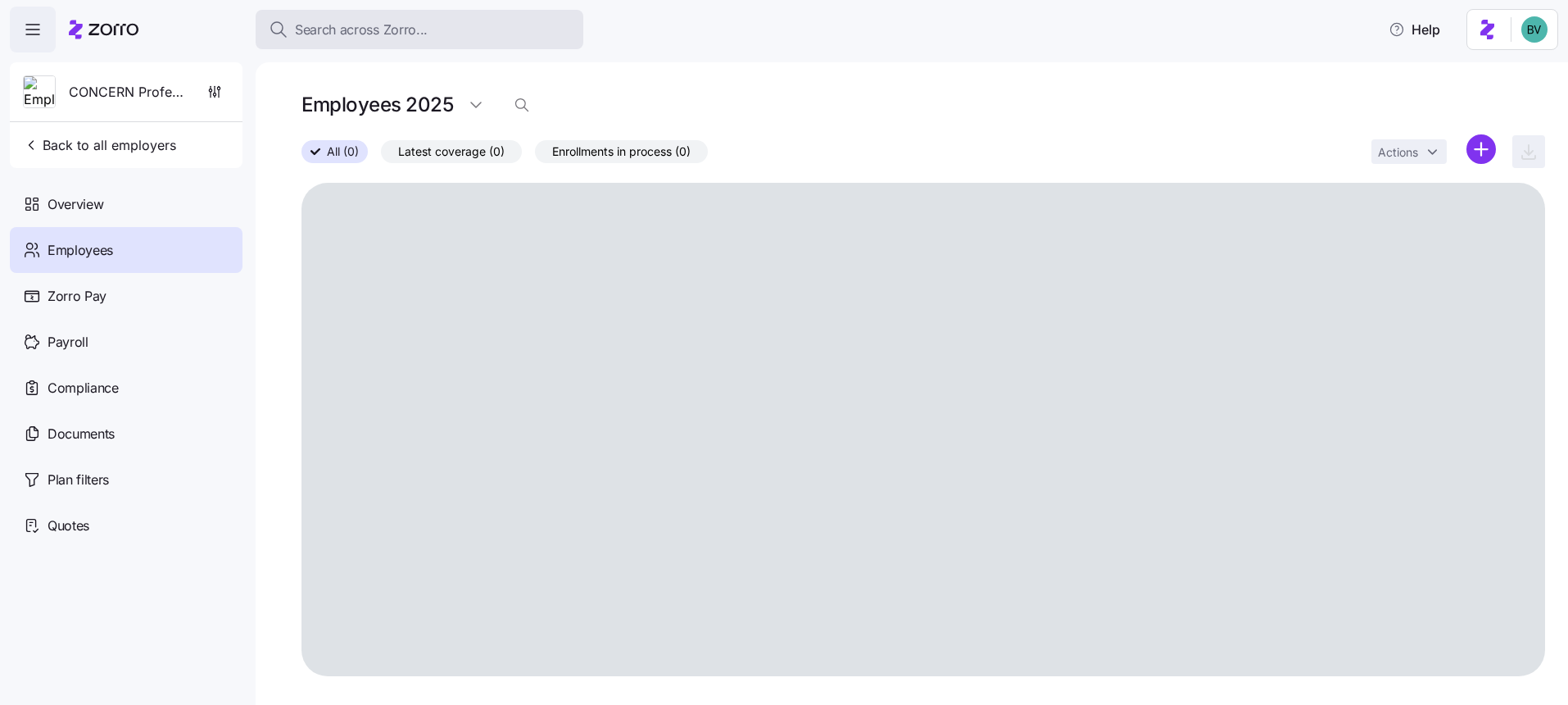 click on "Search across Zorro..." at bounding box center (361, 30) 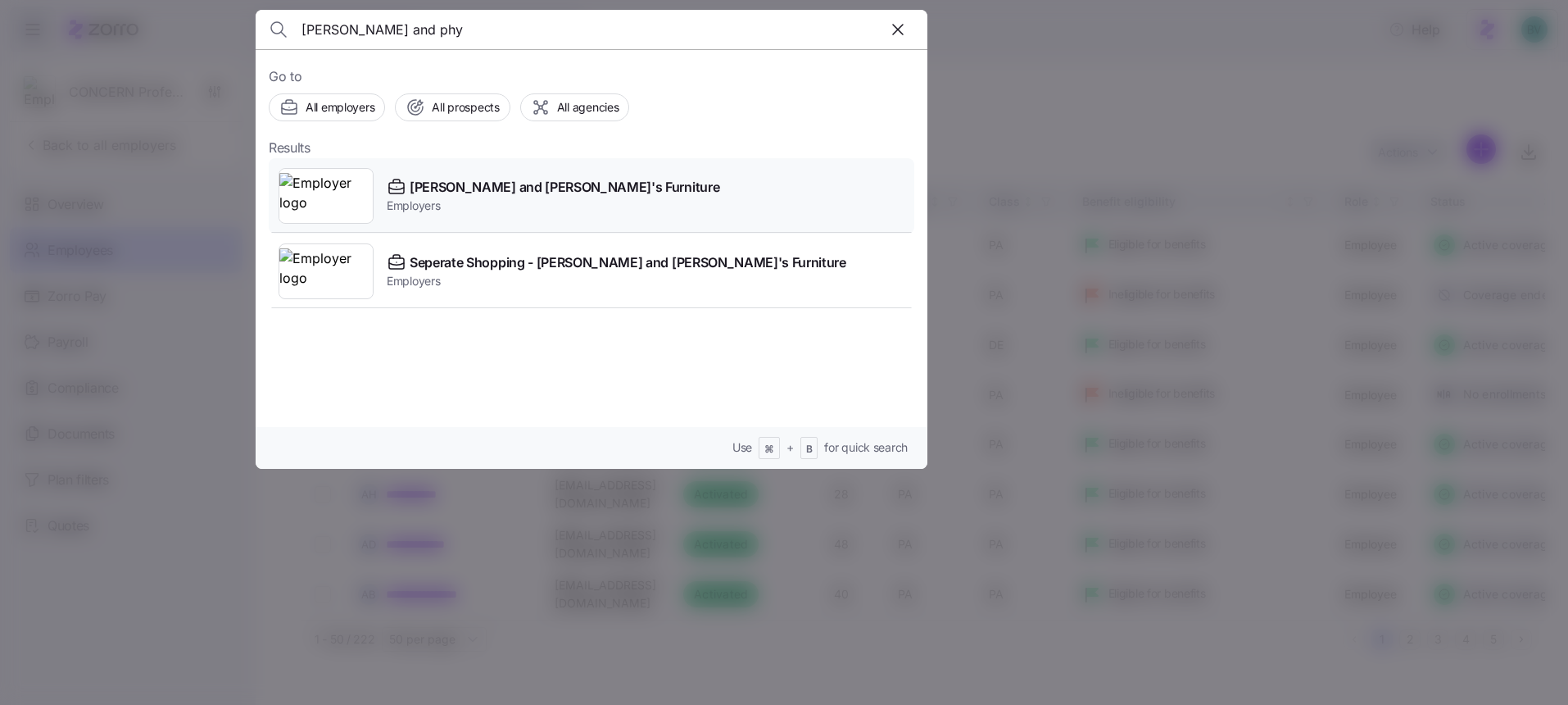 click at bounding box center [326, 196] 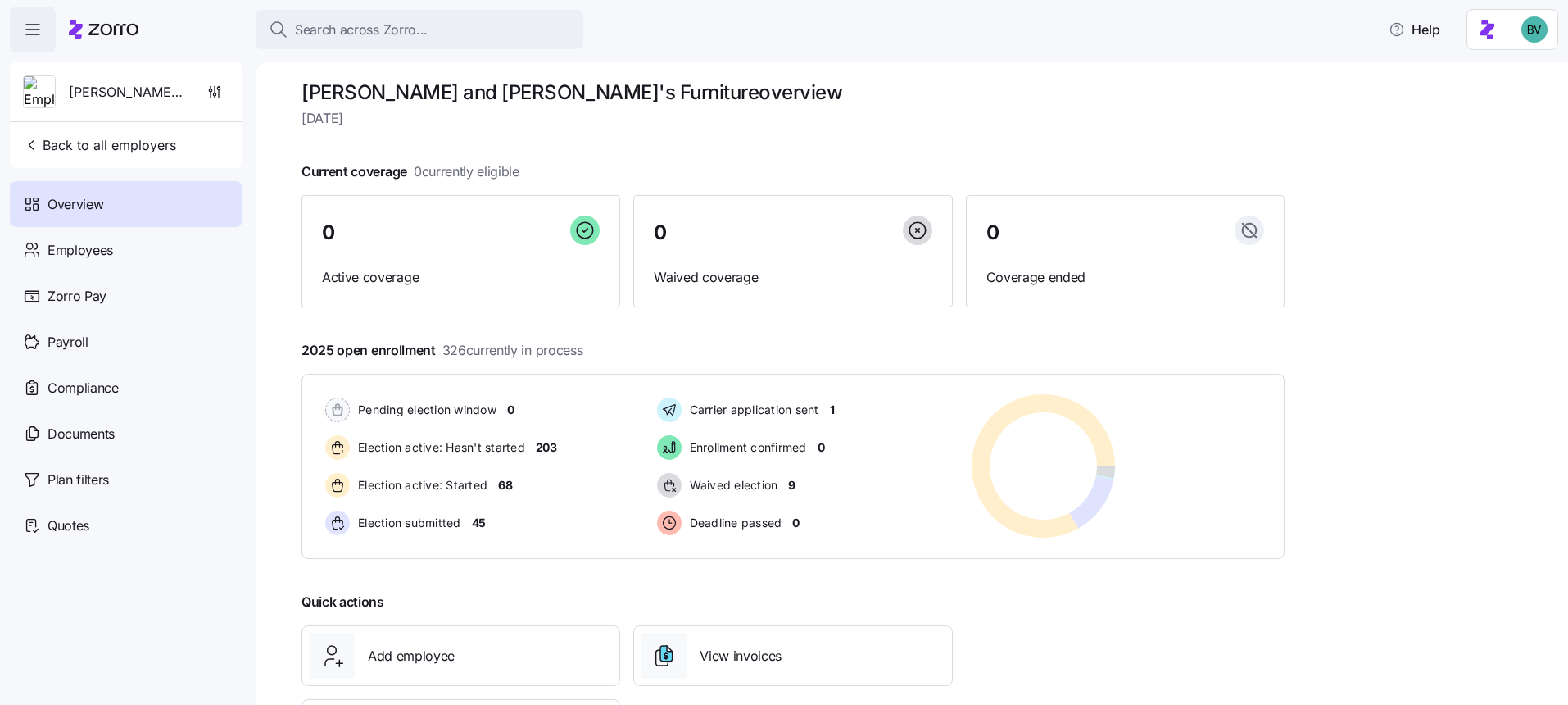 scroll, scrollTop: 0, scrollLeft: 0, axis: both 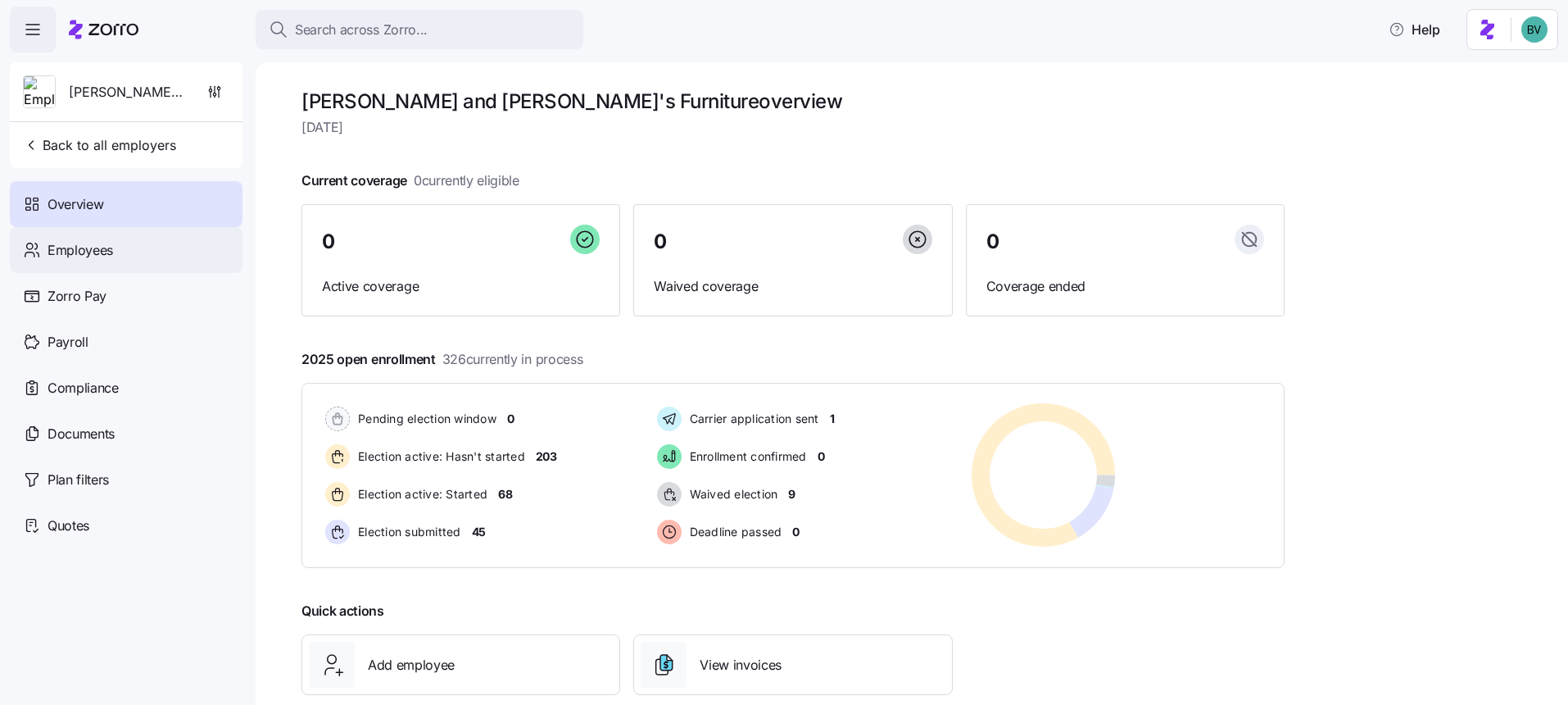 click on "Employees" at bounding box center (126, 250) 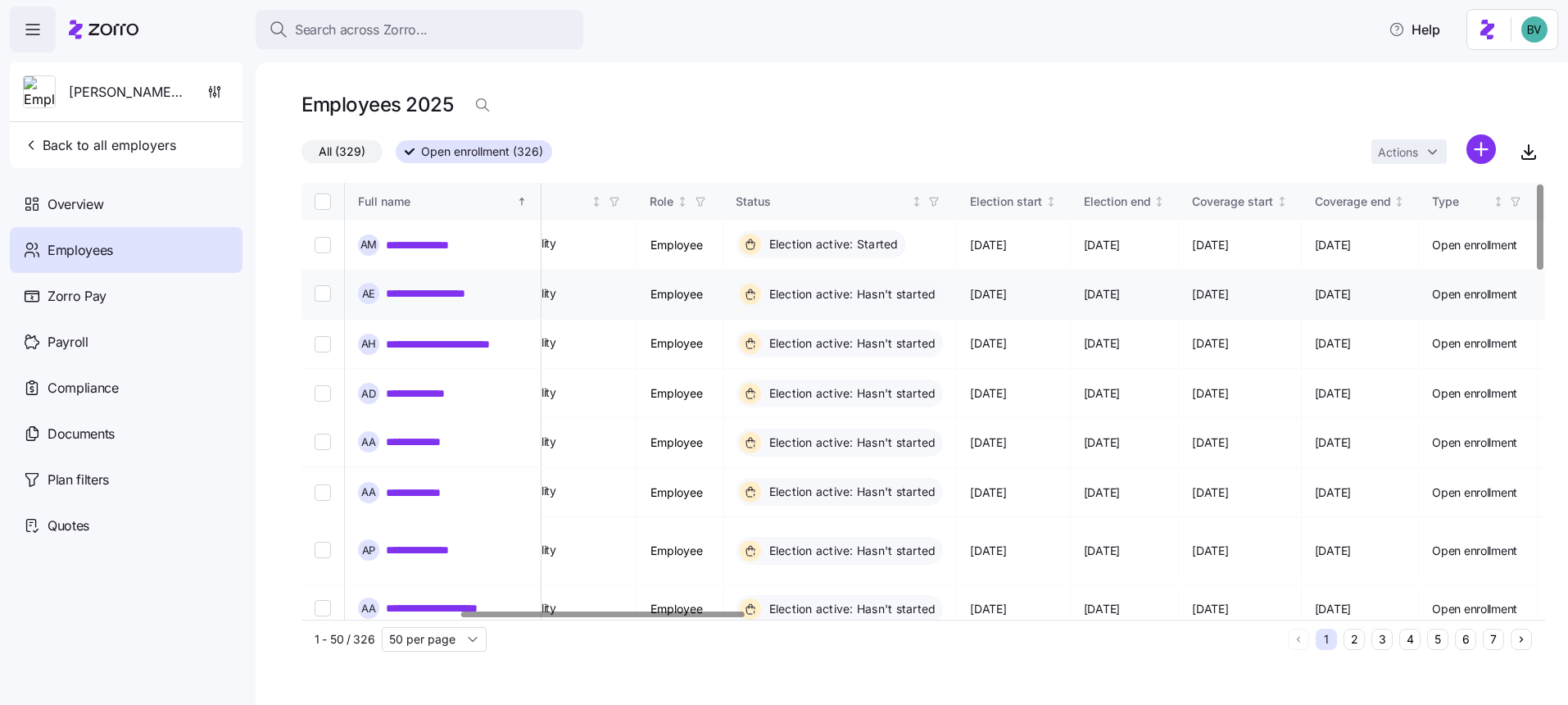 scroll, scrollTop: 0, scrollLeft: 815, axis: horizontal 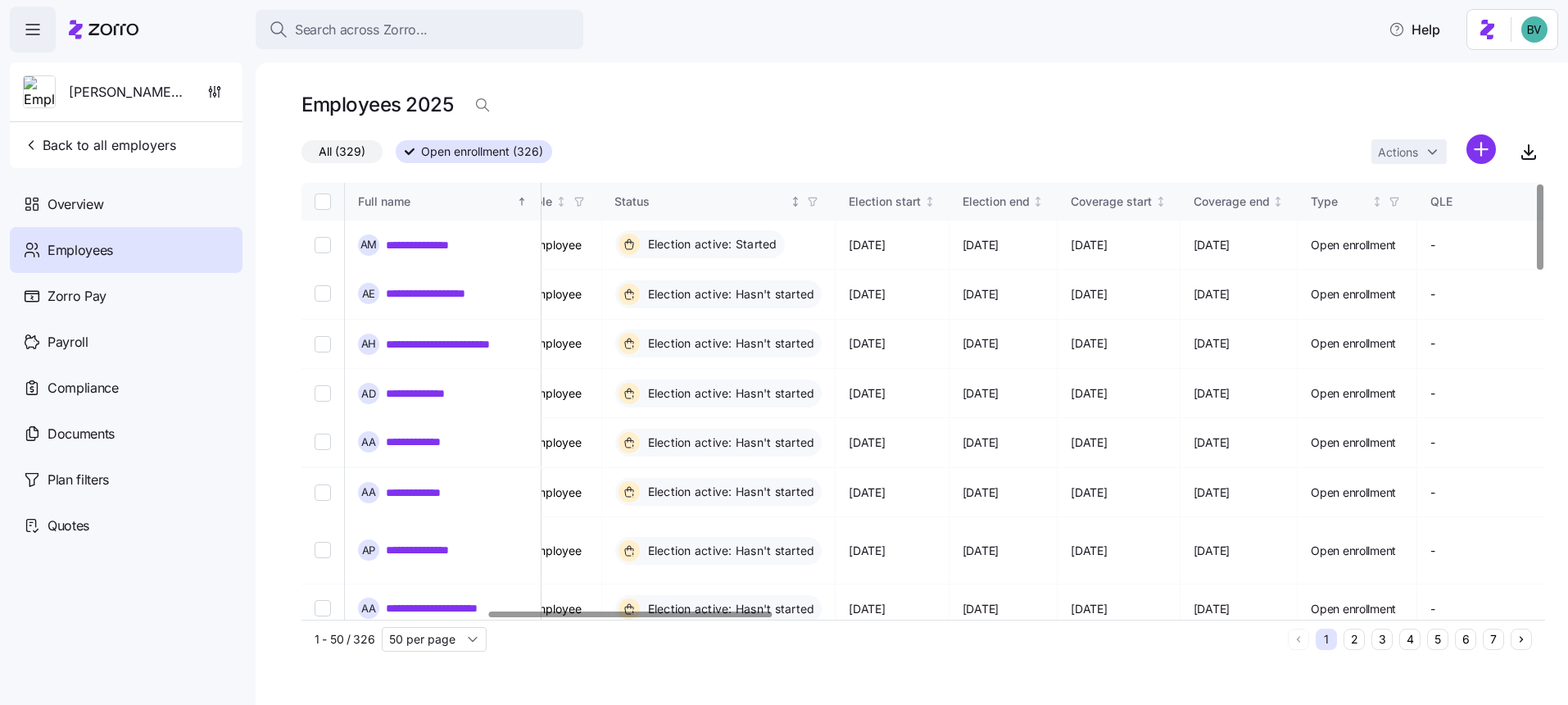 click 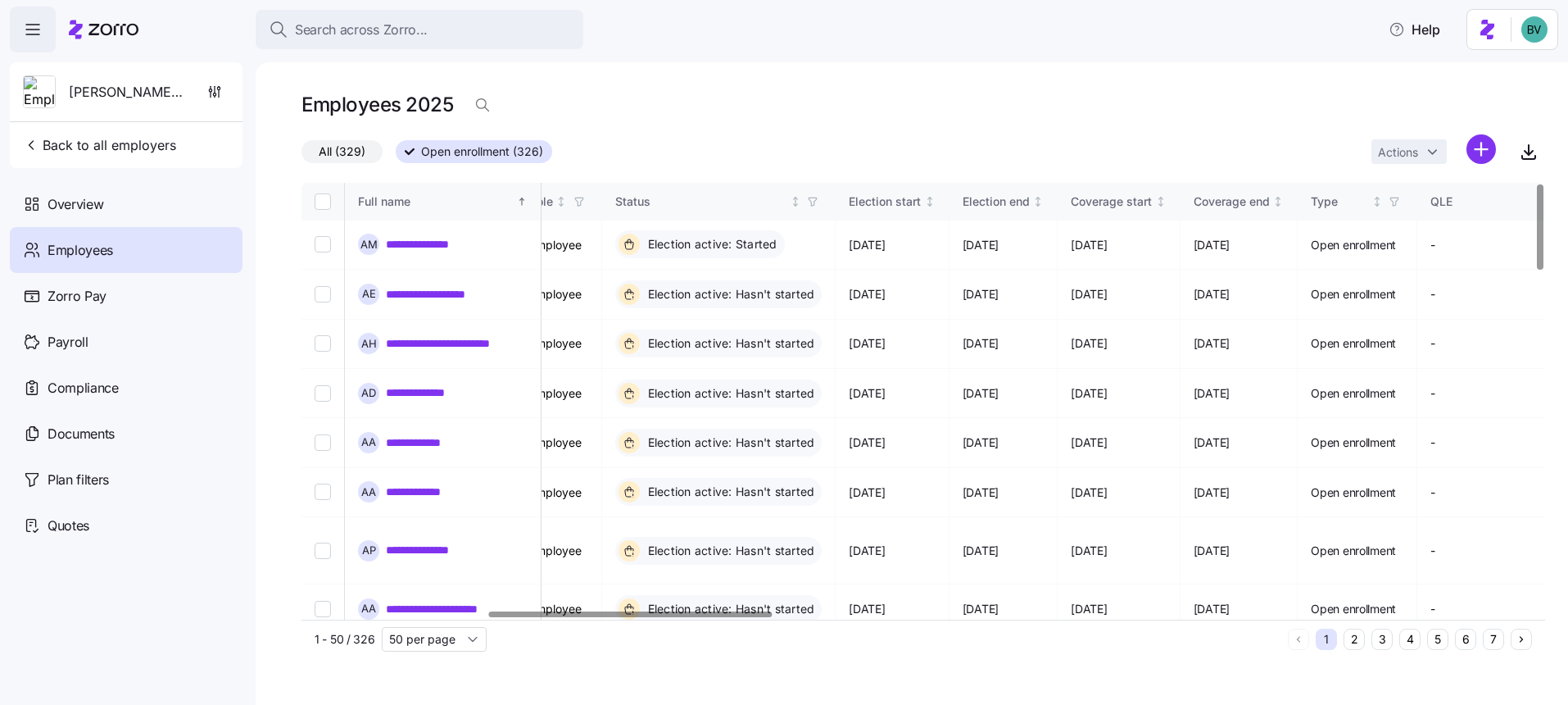 click on "Employees 2025" at bounding box center [923, 111] 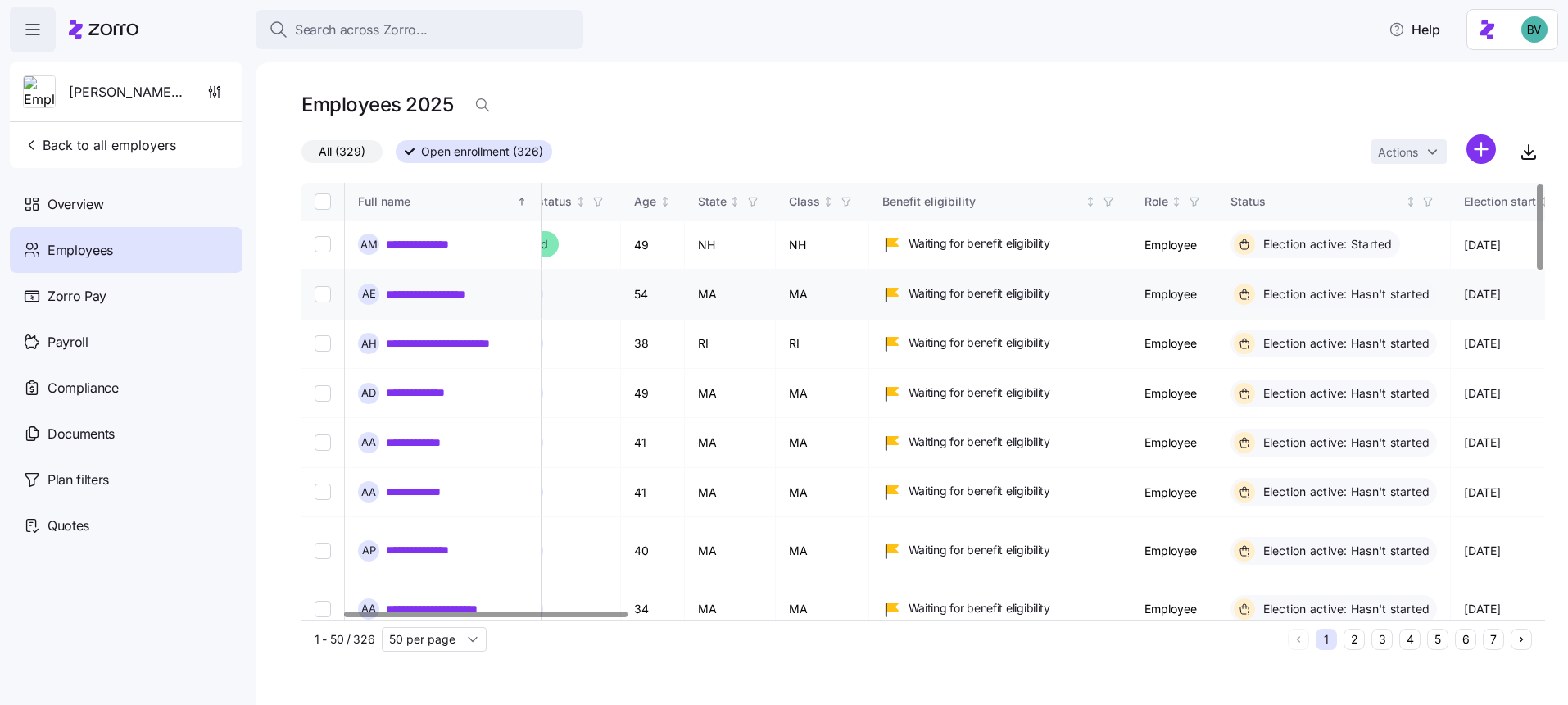 scroll, scrollTop: 0, scrollLeft: 180, axis: horizontal 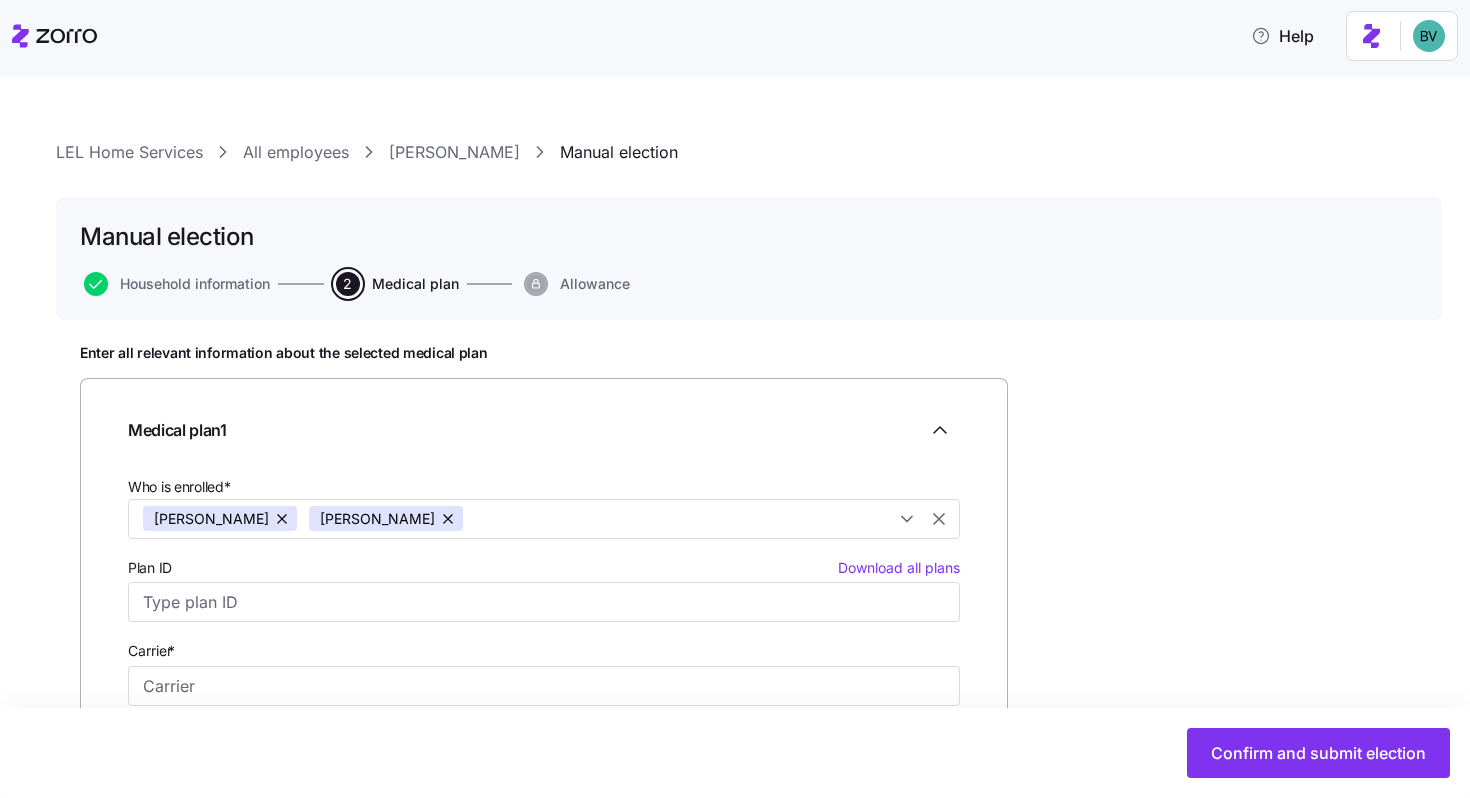 click on "[PERSON_NAME]" at bounding box center [454, 152] 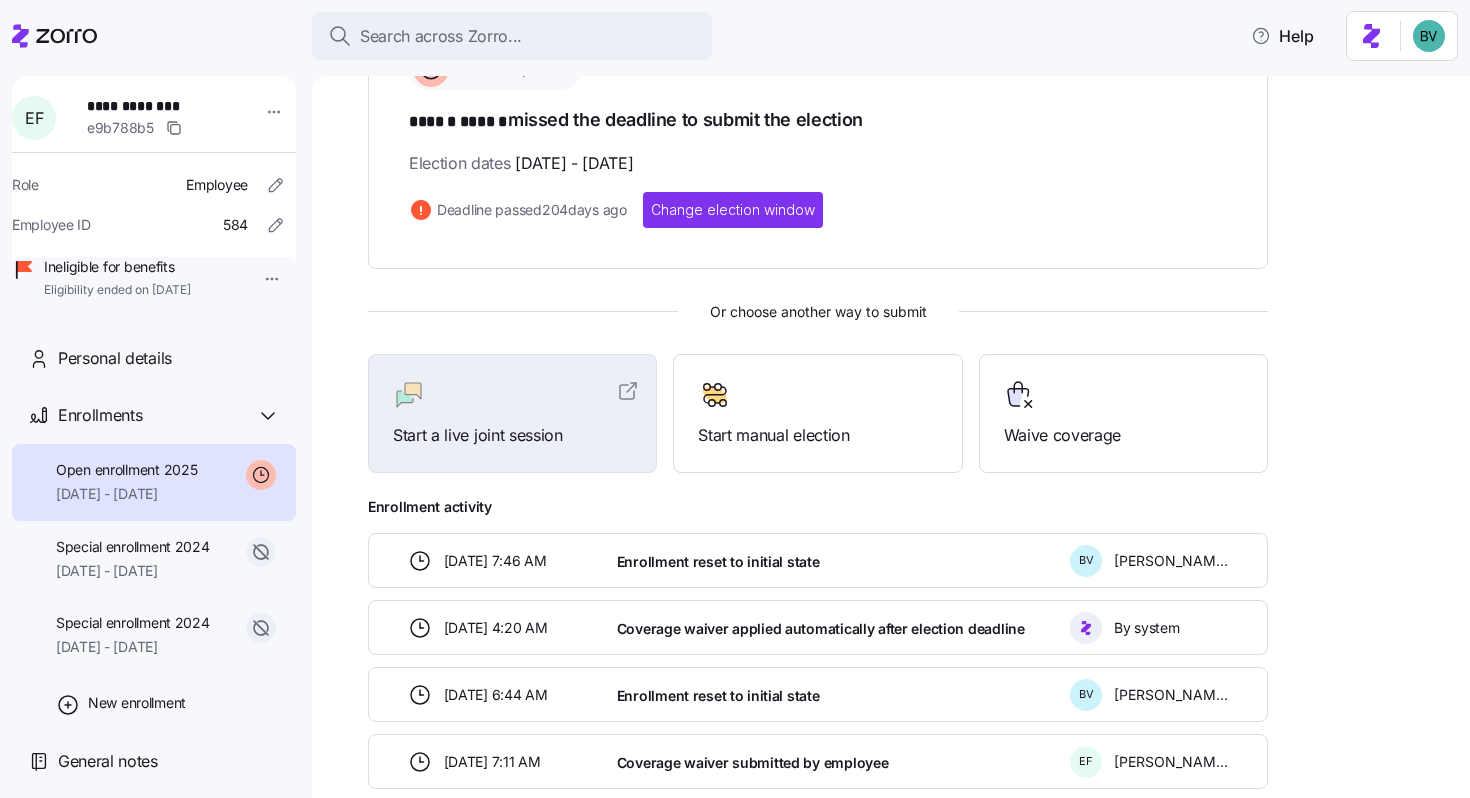 scroll, scrollTop: 347, scrollLeft: 0, axis: vertical 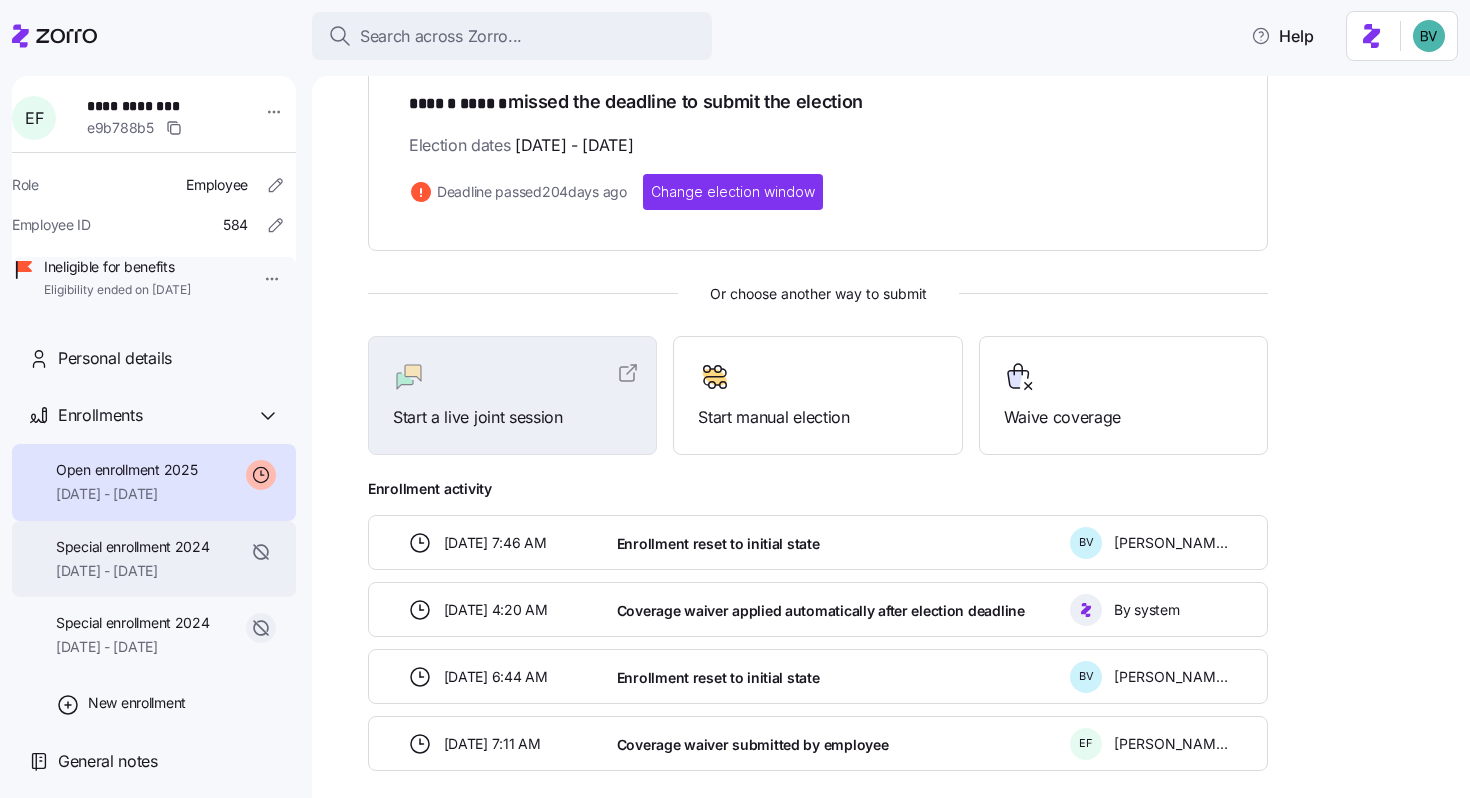 click on "[DATE] - [DATE]" at bounding box center (133, 571) 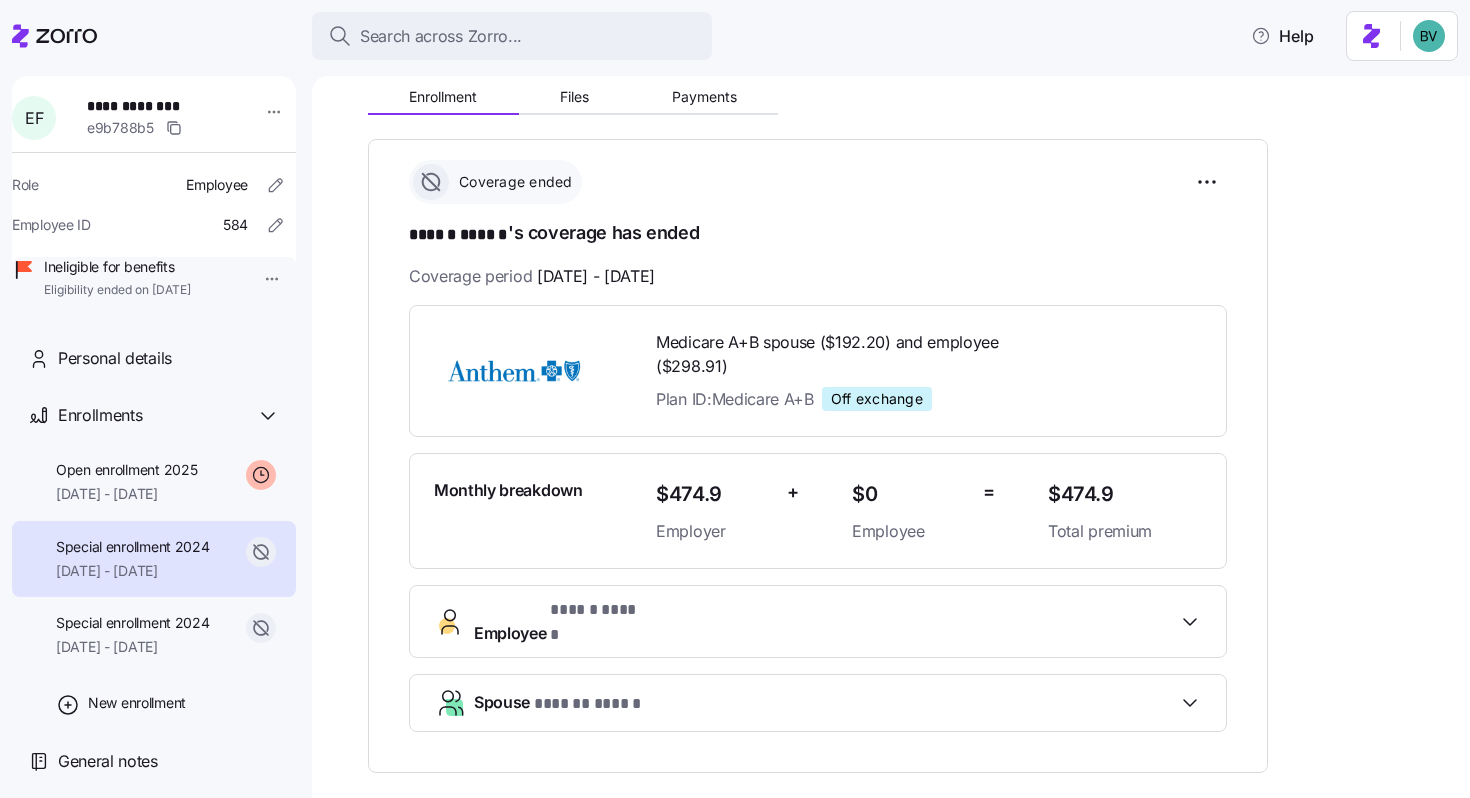 scroll, scrollTop: 109, scrollLeft: 0, axis: vertical 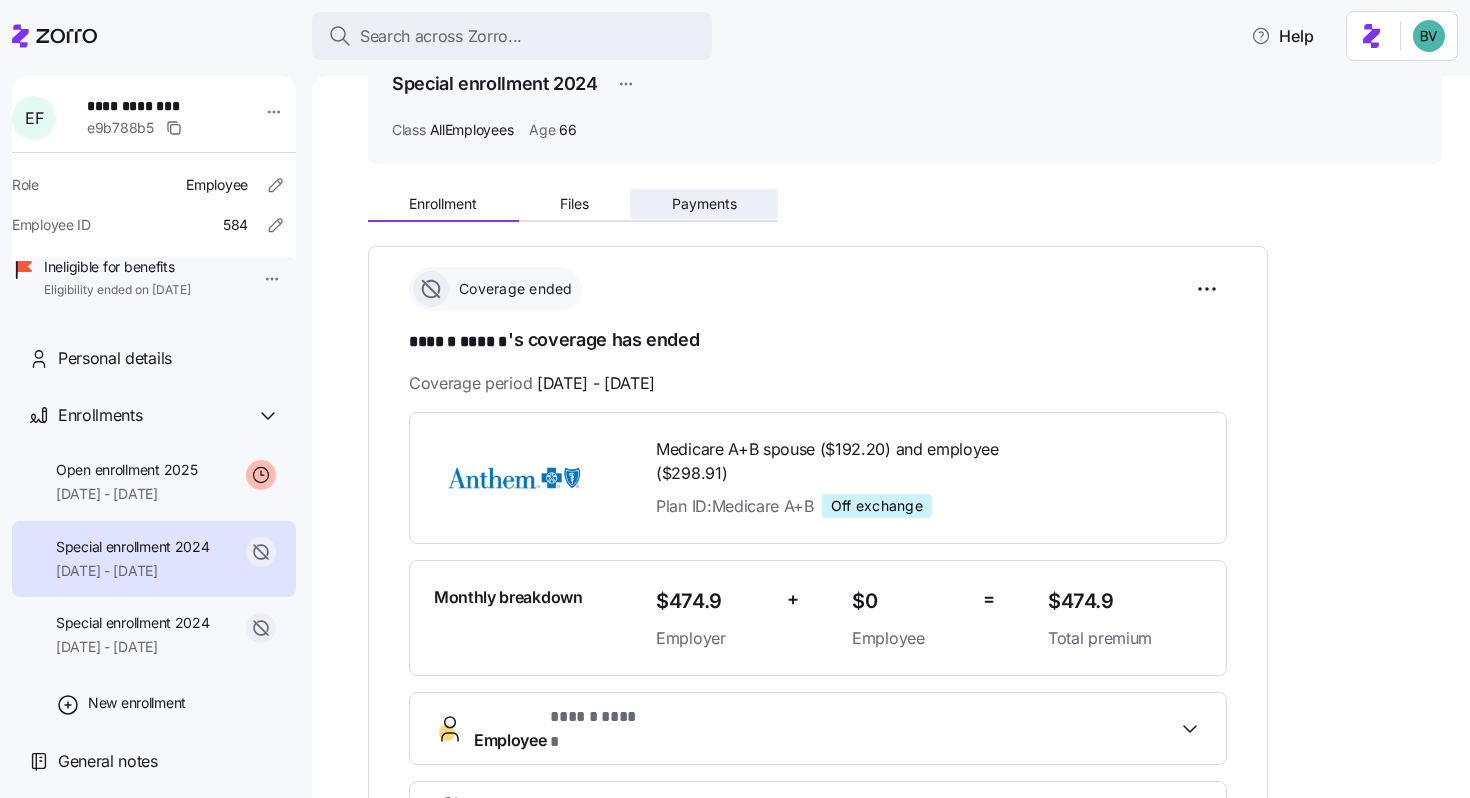 click on "Payments" at bounding box center [704, 204] 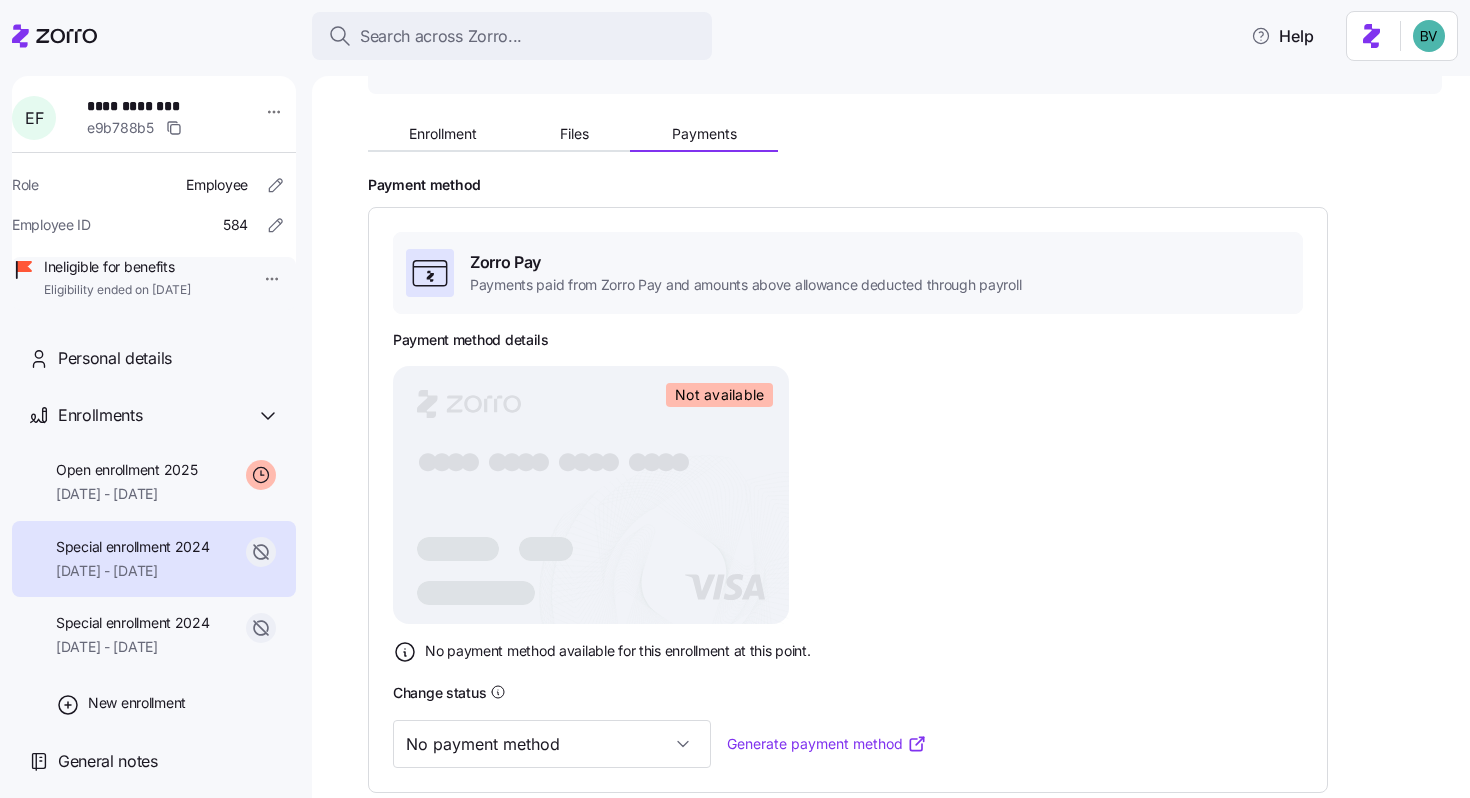 scroll, scrollTop: 203, scrollLeft: 0, axis: vertical 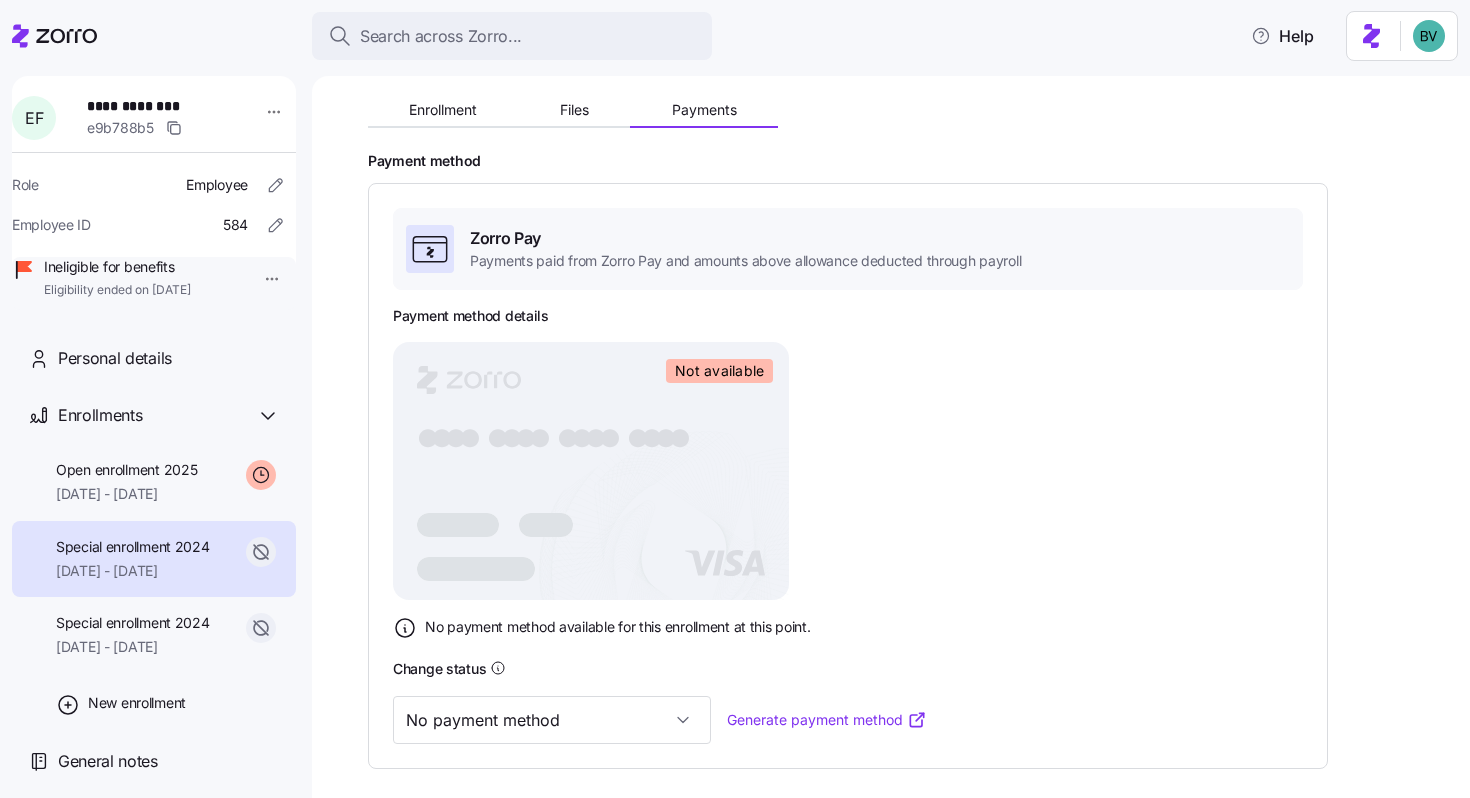 click on "Enrollment Files Payments Payment method Zorro Pay Payments paid from Zorro Pay and amounts above allowance deducted through payroll Payment method details Not available ● ● ● ●   ● ● ● ●   ● ● ● ●   ● ● ● ● No payment method available for this enrollment at this point. Change status No payment method Generate payment method" at bounding box center [905, 427] 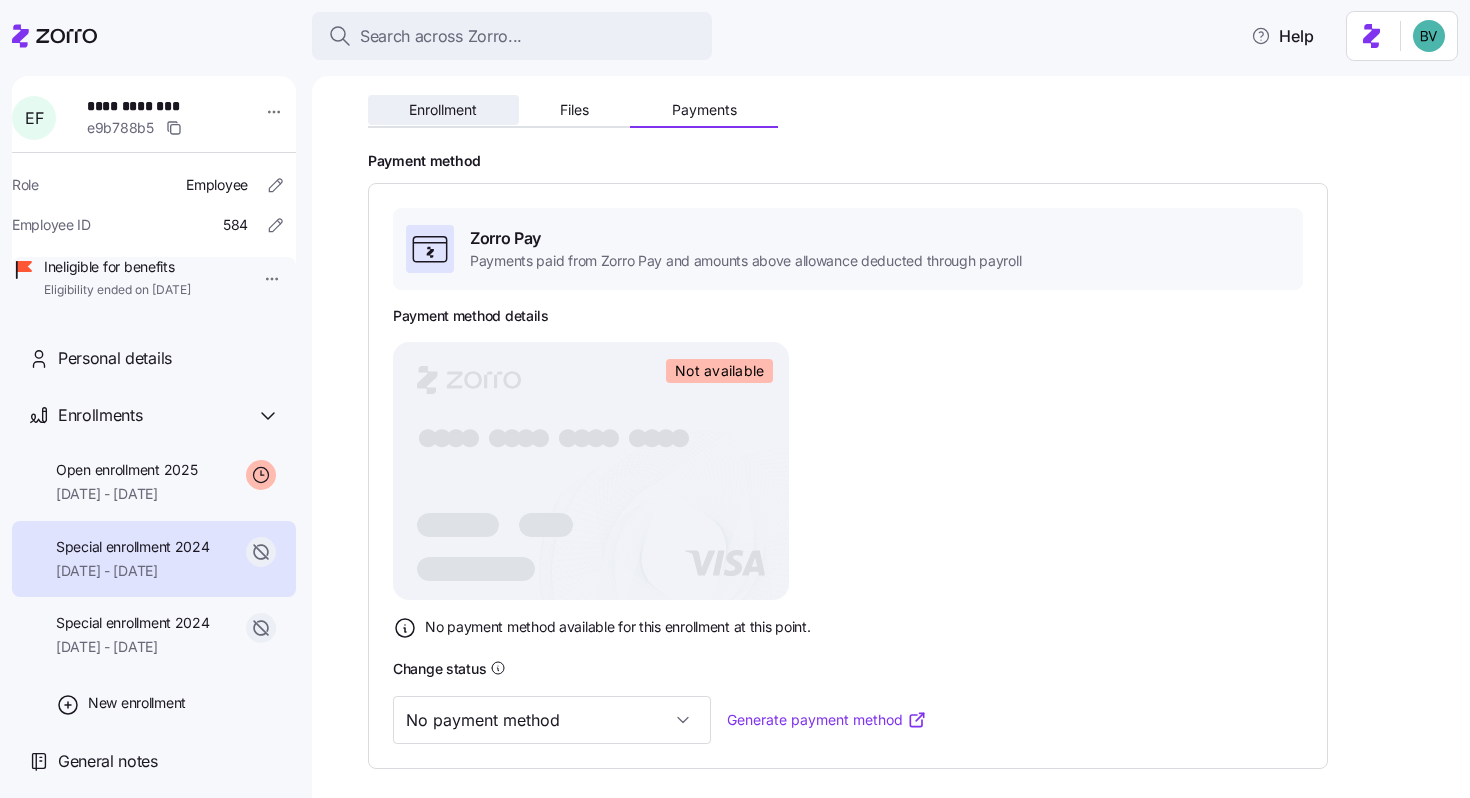 click on "Enrollment" at bounding box center (443, 110) 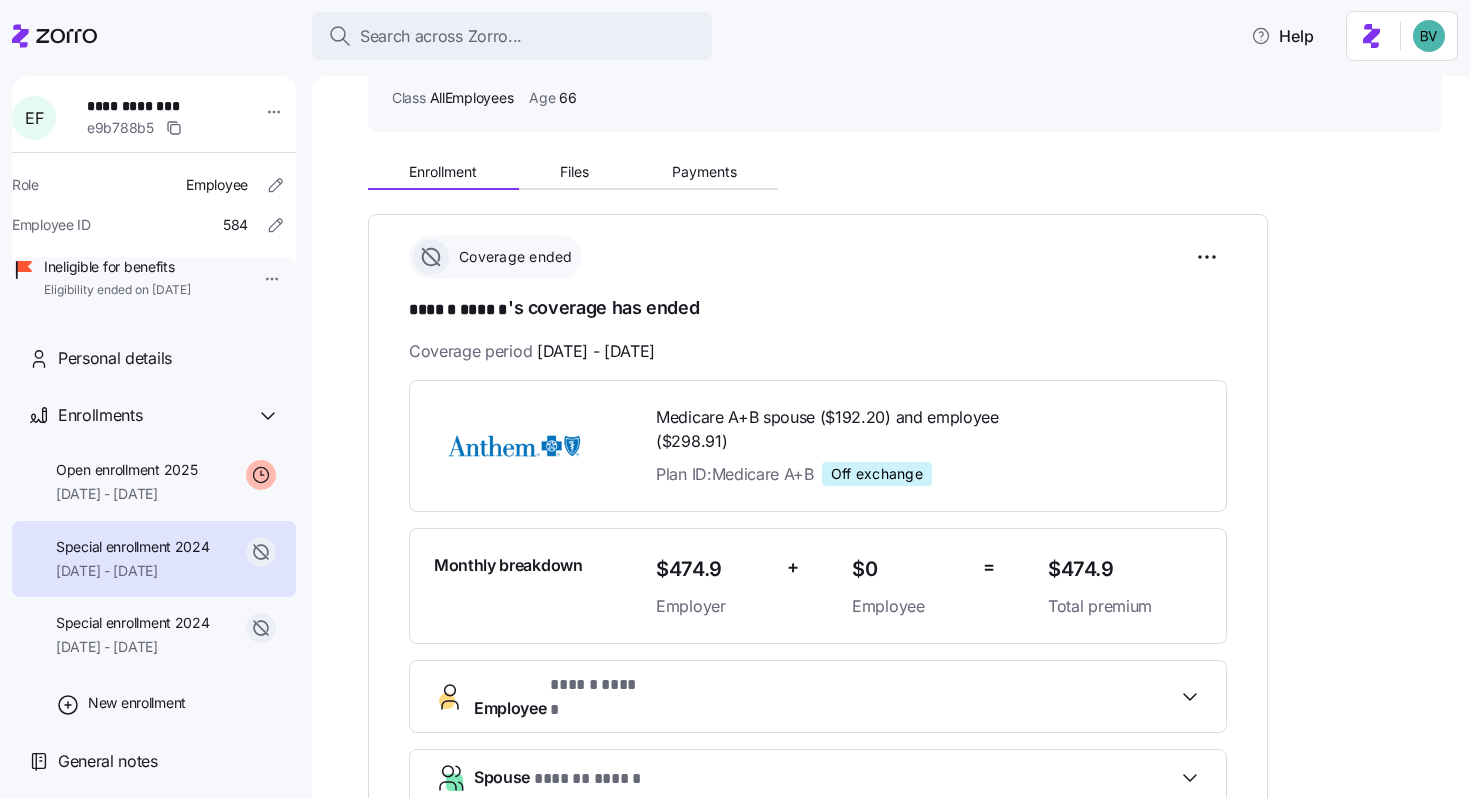 scroll, scrollTop: 151, scrollLeft: 0, axis: vertical 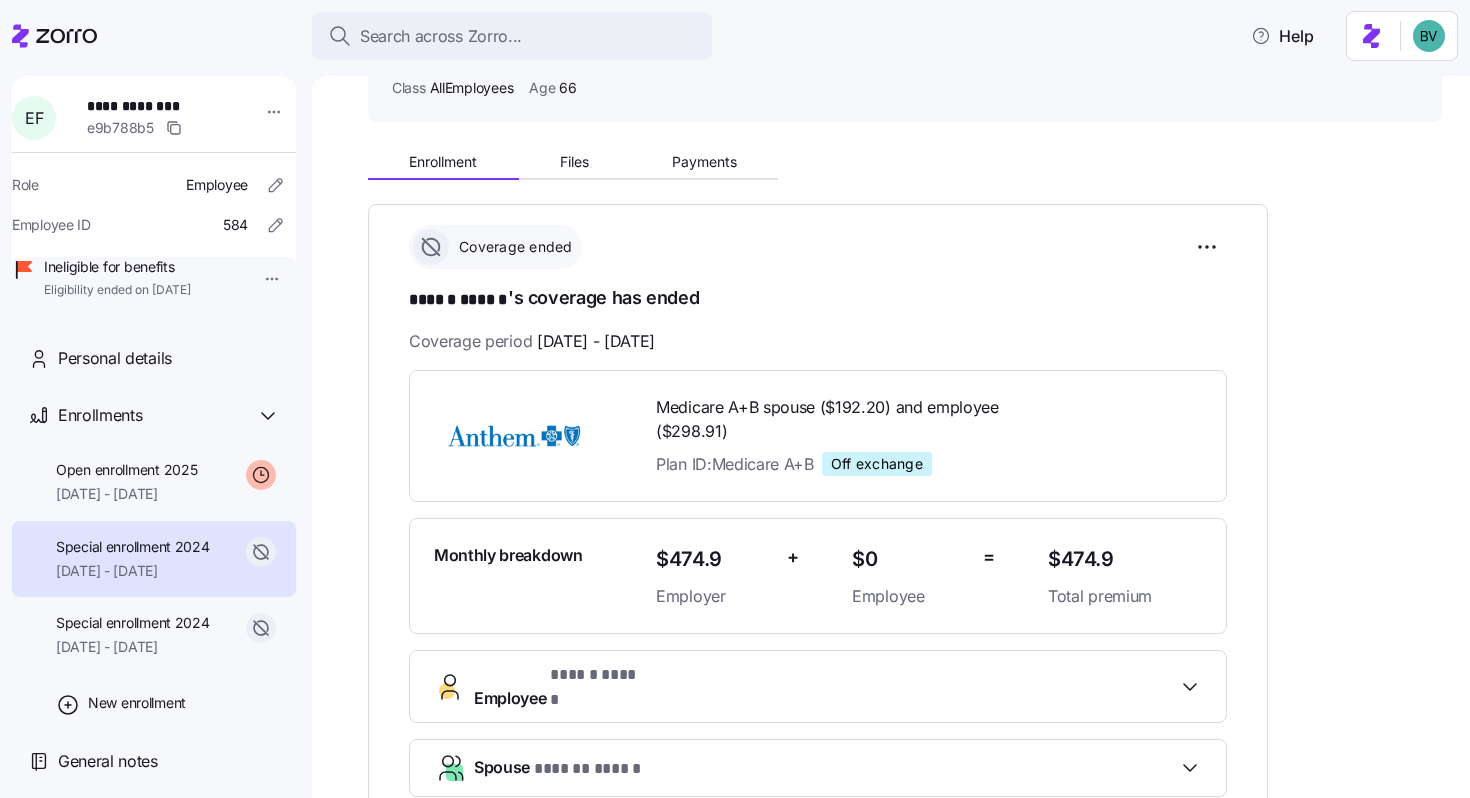 click on "Medicare A+B spouse ($192.20) and employee ($298.91)" at bounding box center (831, 420) 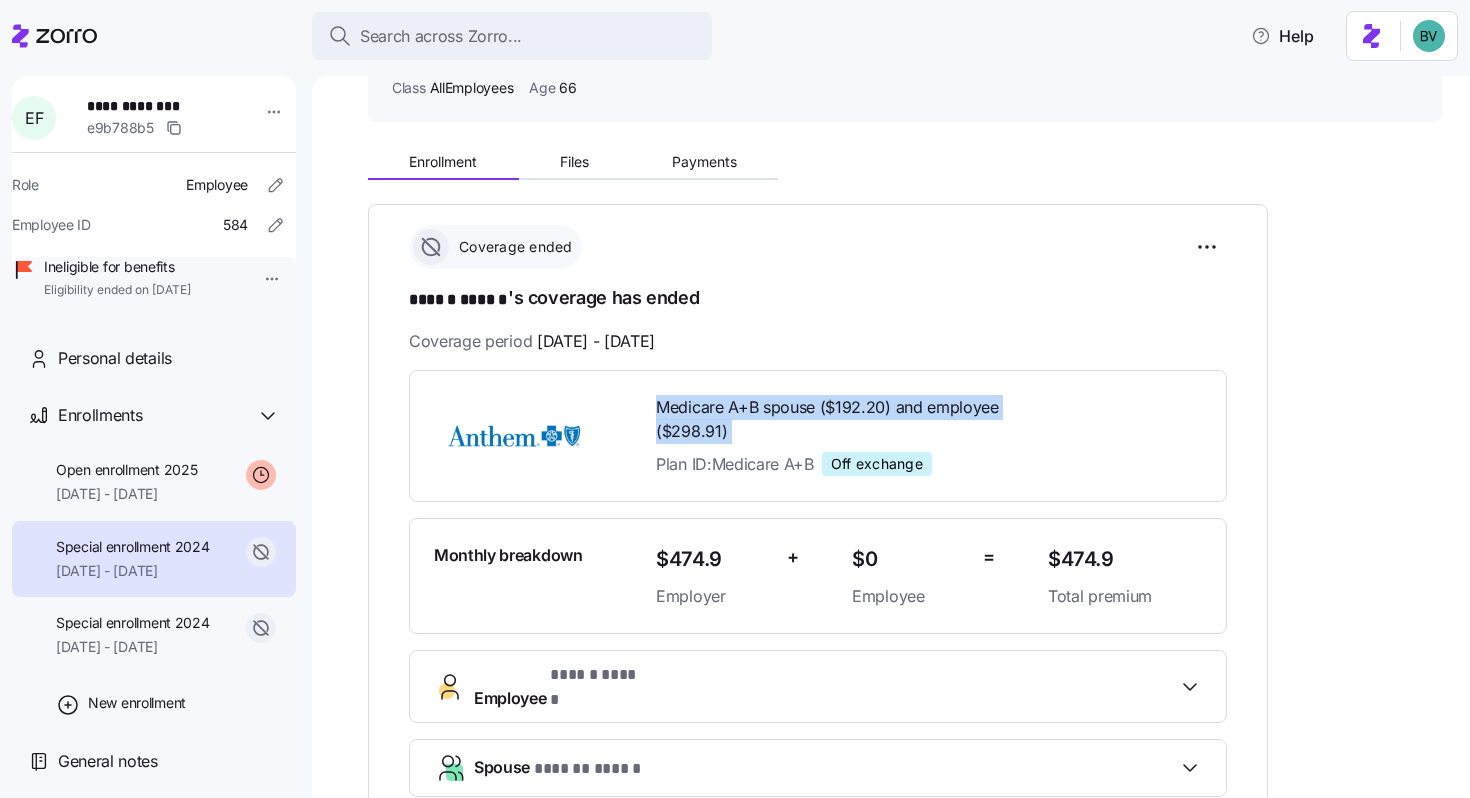drag, startPoint x: 736, startPoint y: 437, endPoint x: 663, endPoint y: 402, distance: 80.95678 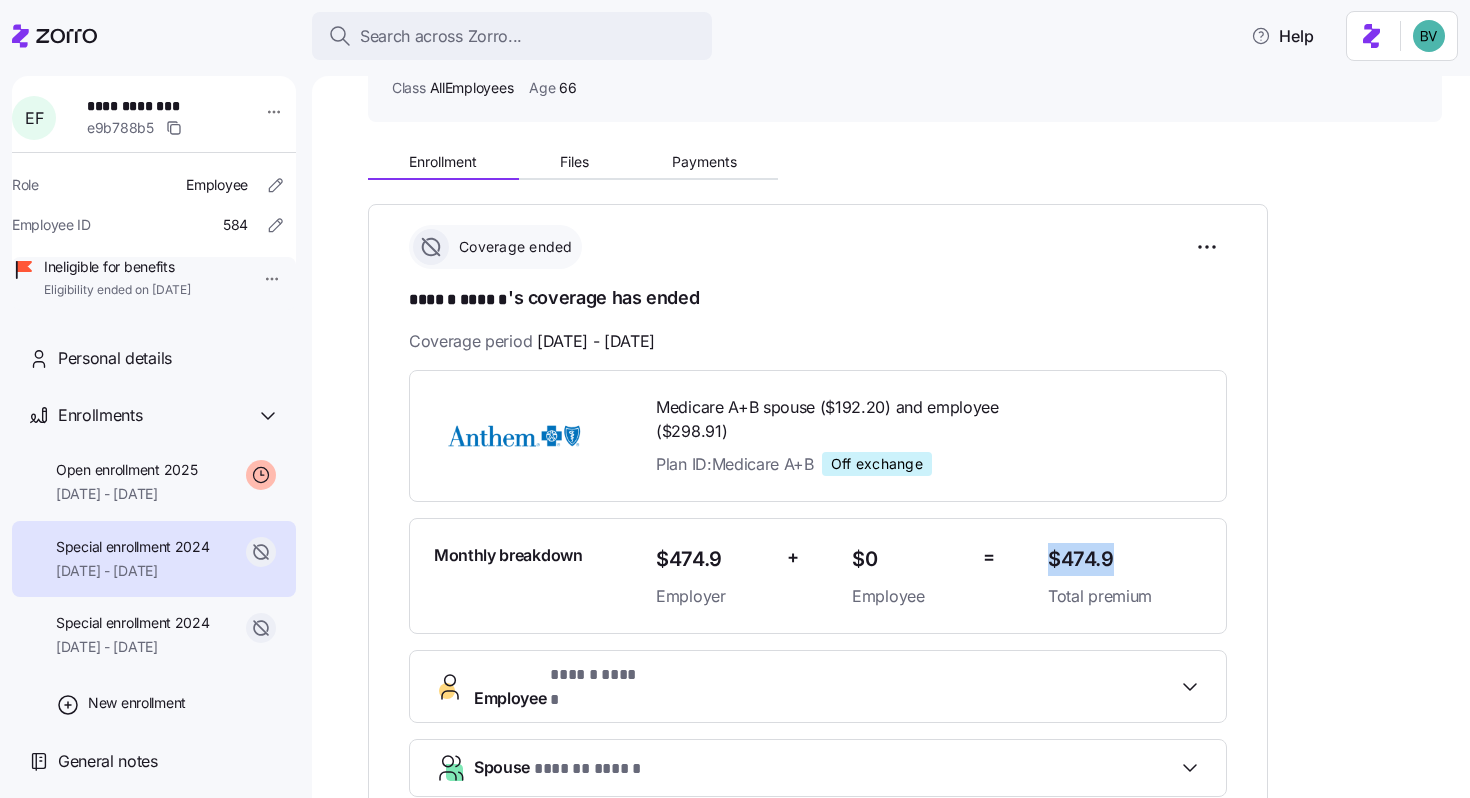 drag, startPoint x: 1116, startPoint y: 561, endPoint x: 1049, endPoint y: 553, distance: 67.47592 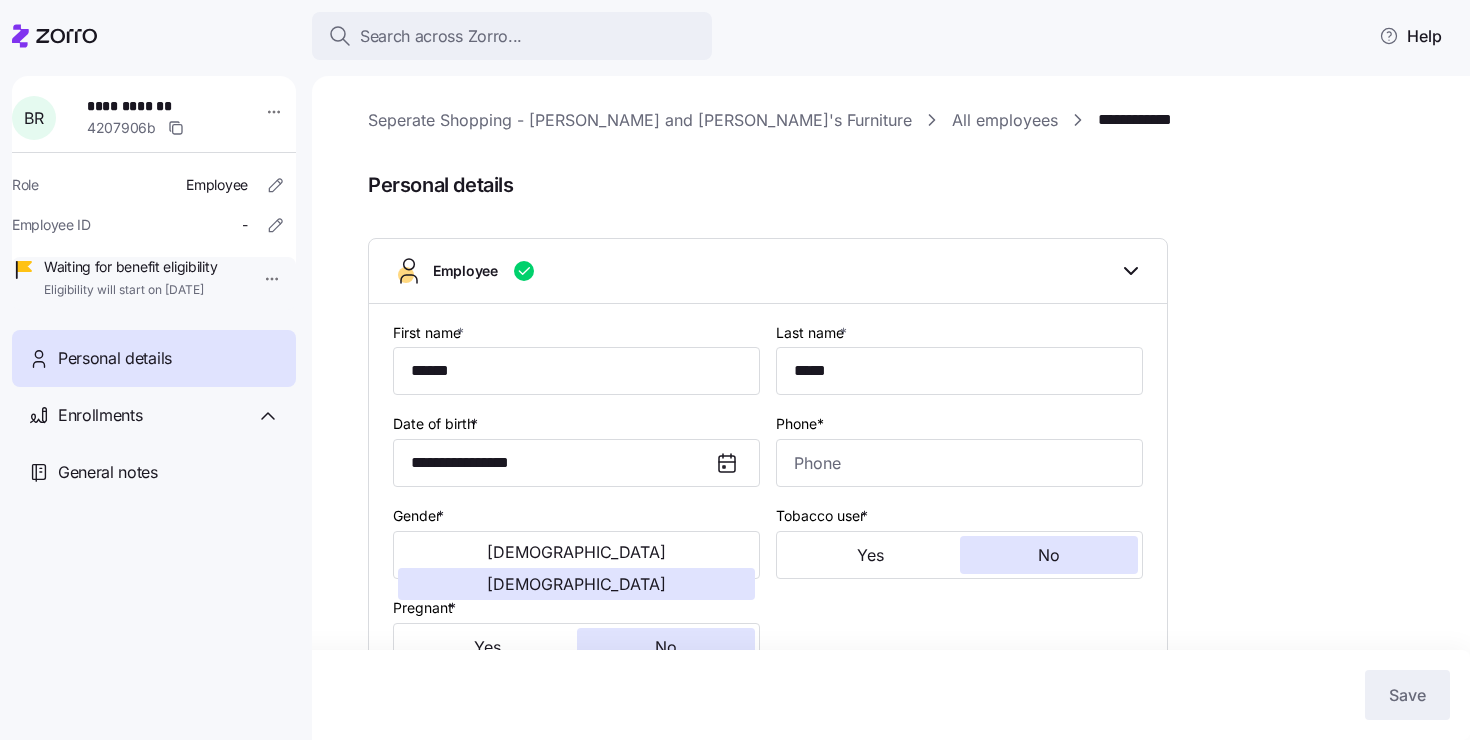 scroll, scrollTop: 0, scrollLeft: 0, axis: both 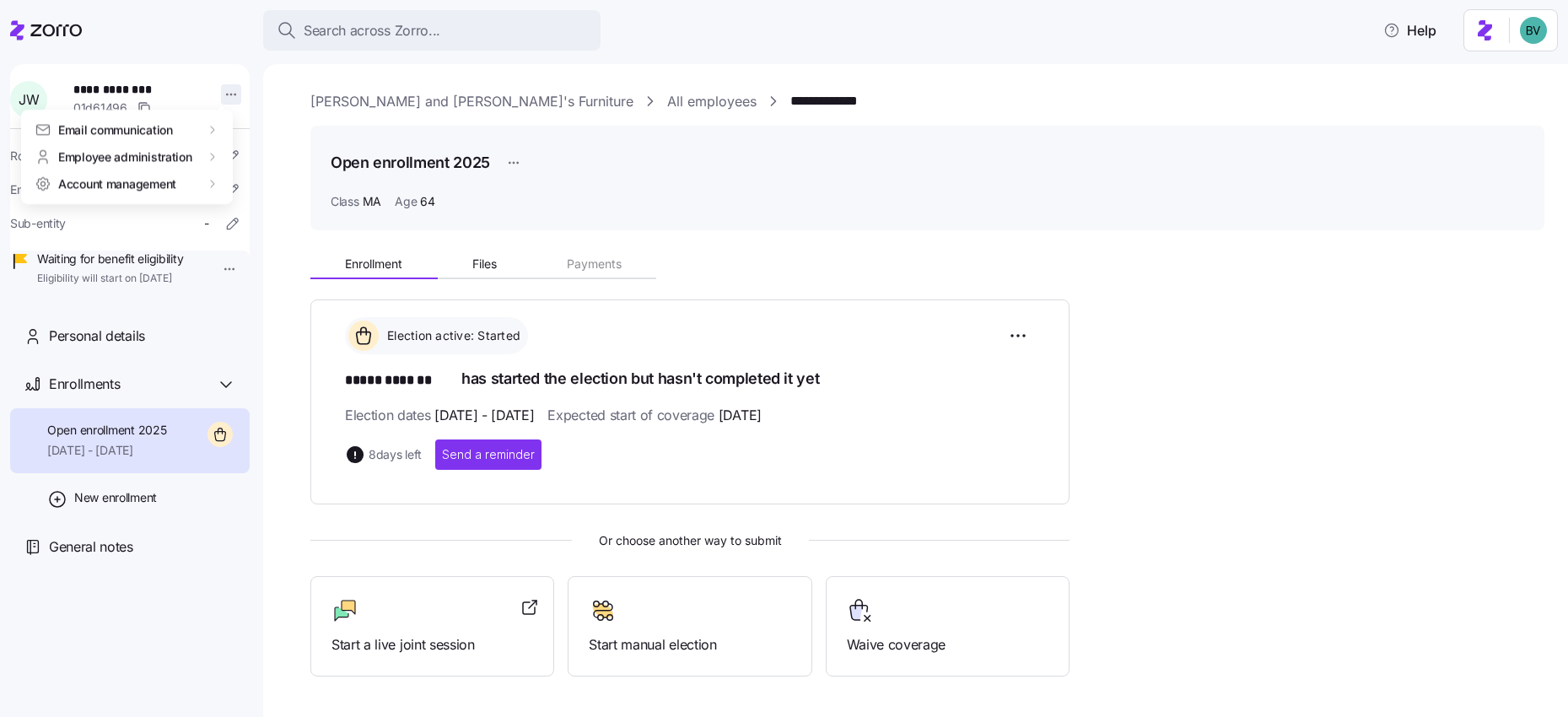 click on "**********" at bounding box center (784, 353) 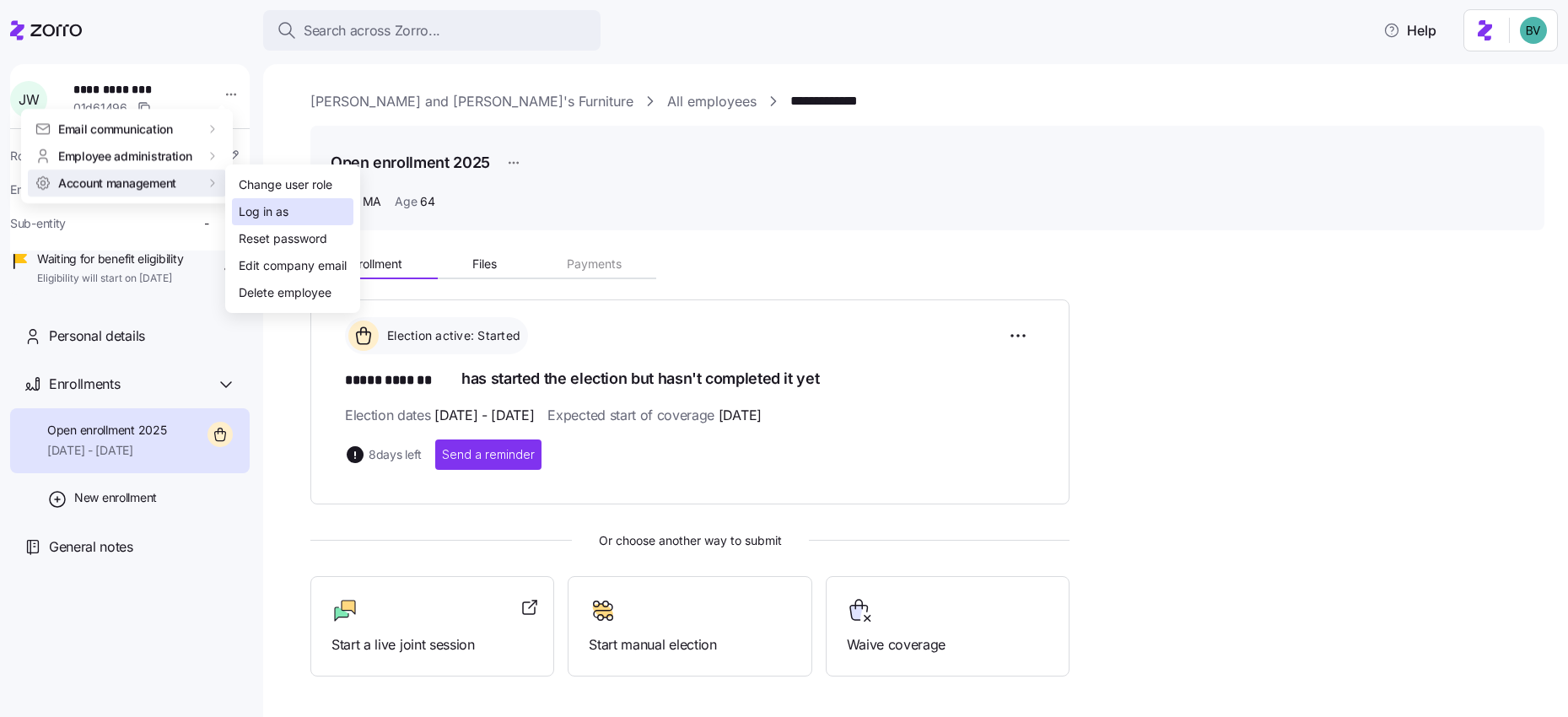 click on "Log in as" at bounding box center [263, 212] 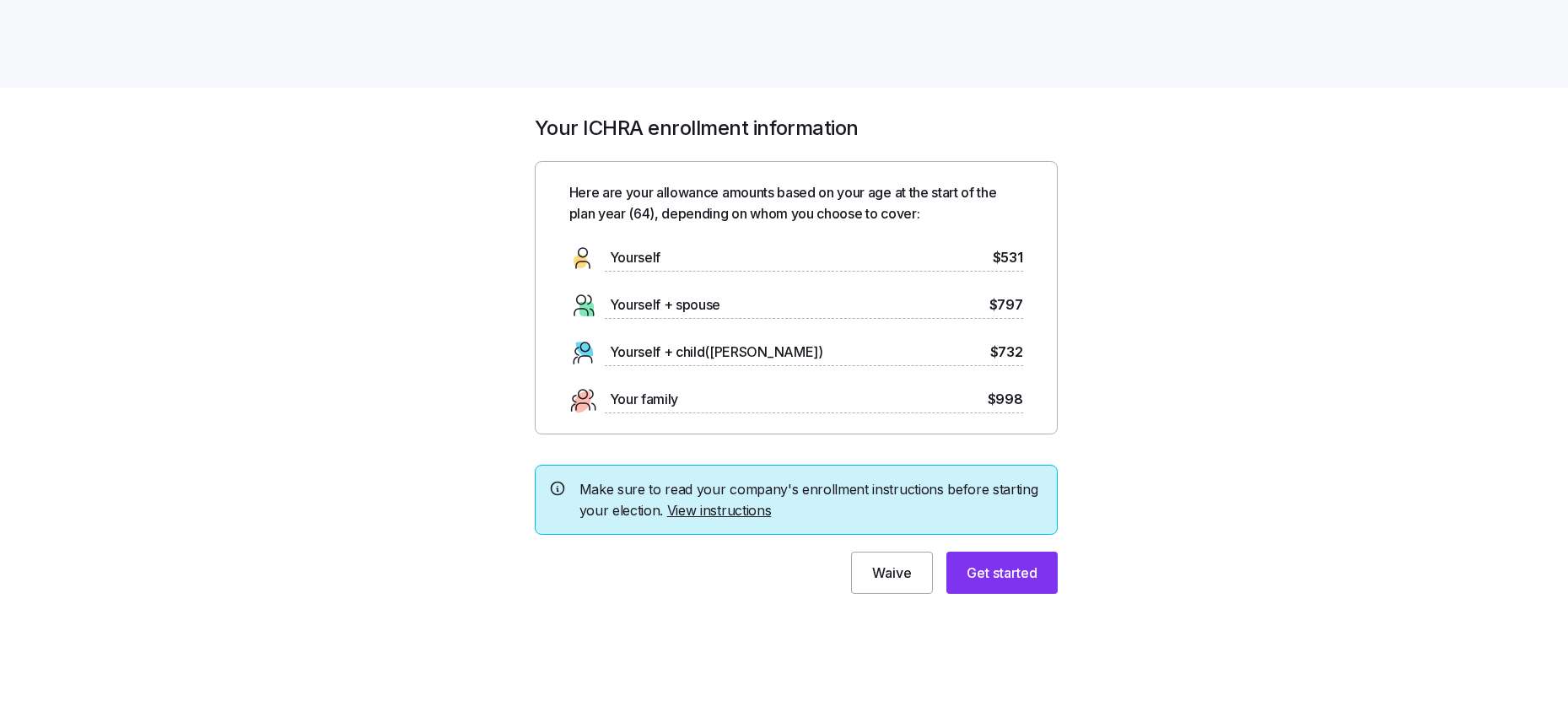 scroll, scrollTop: 0, scrollLeft: 0, axis: both 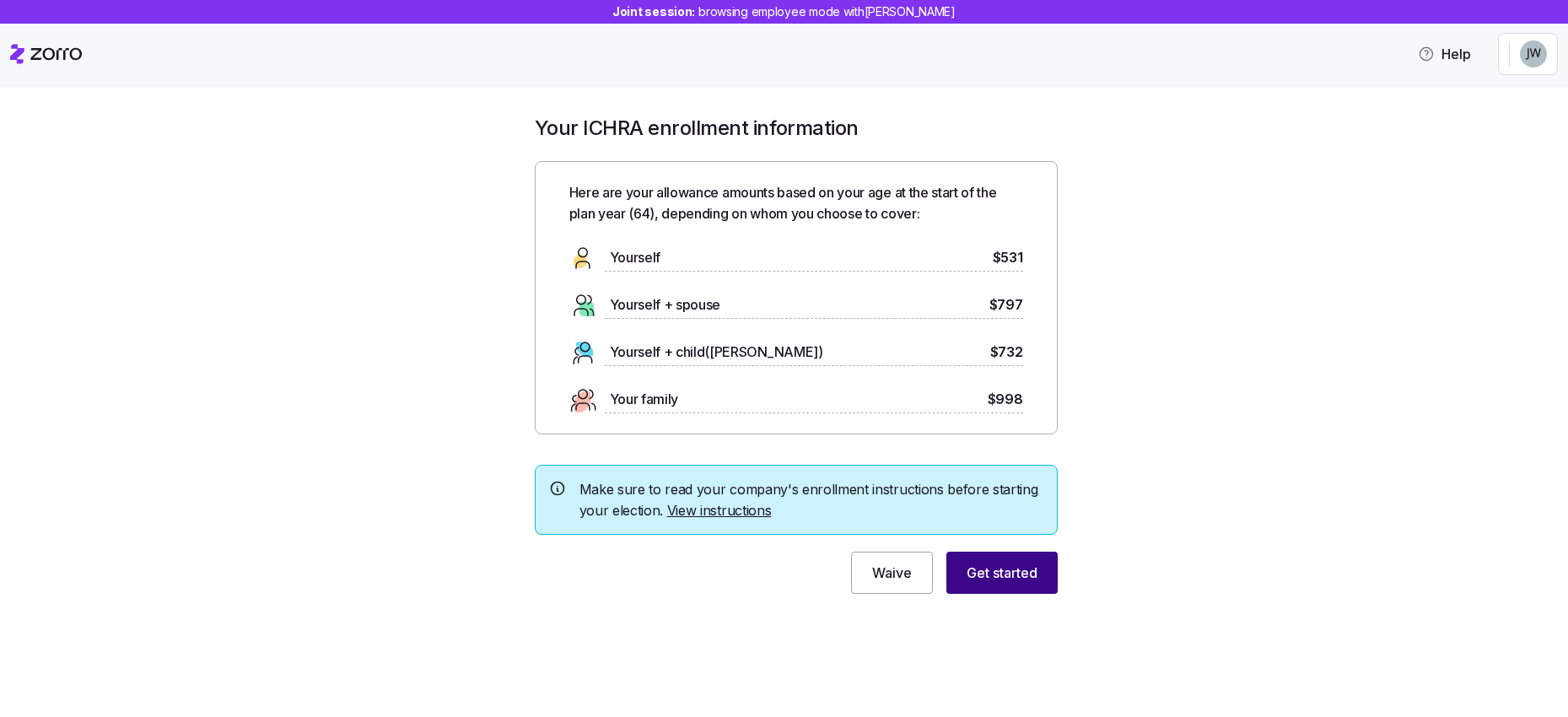 click on "Get started" at bounding box center [1002, 573] 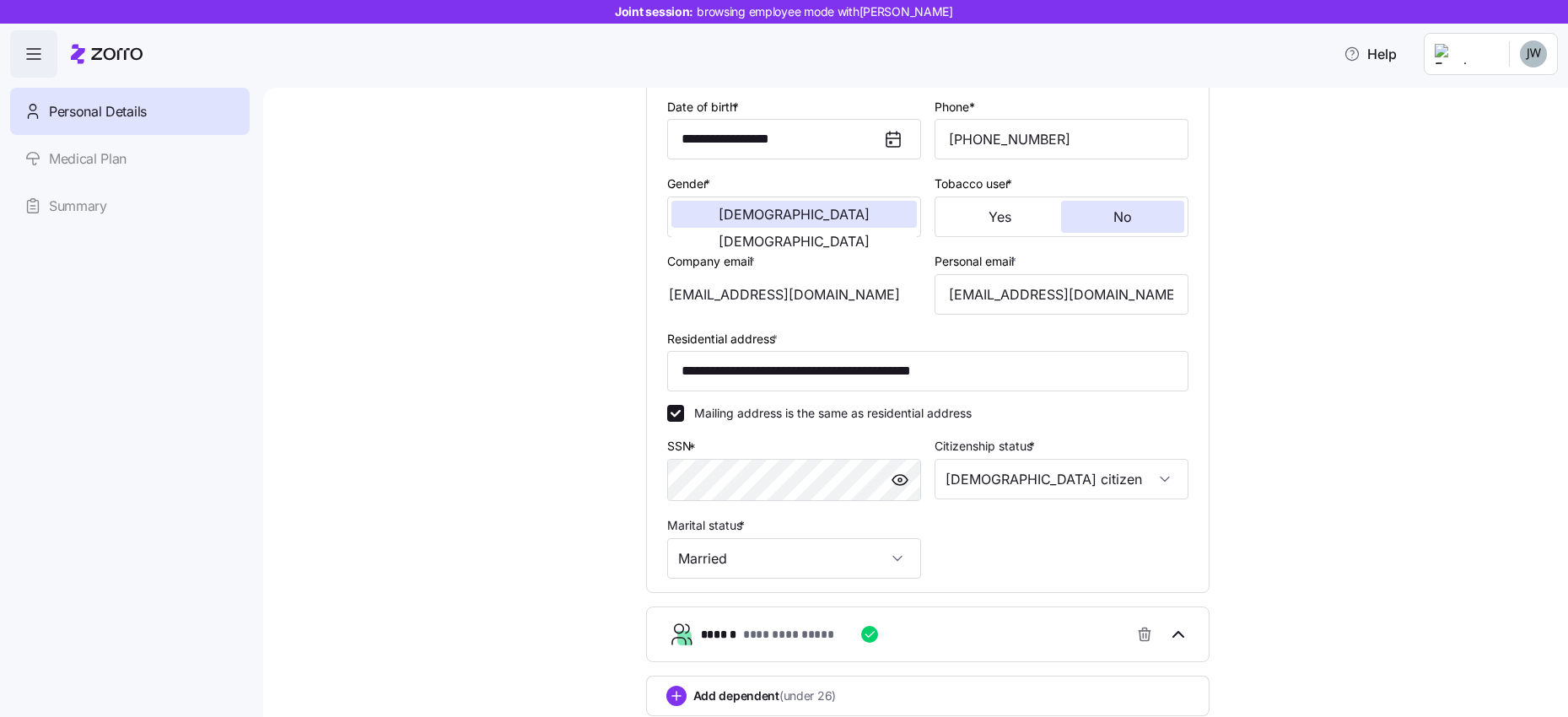 scroll, scrollTop: 362, scrollLeft: 0, axis: vertical 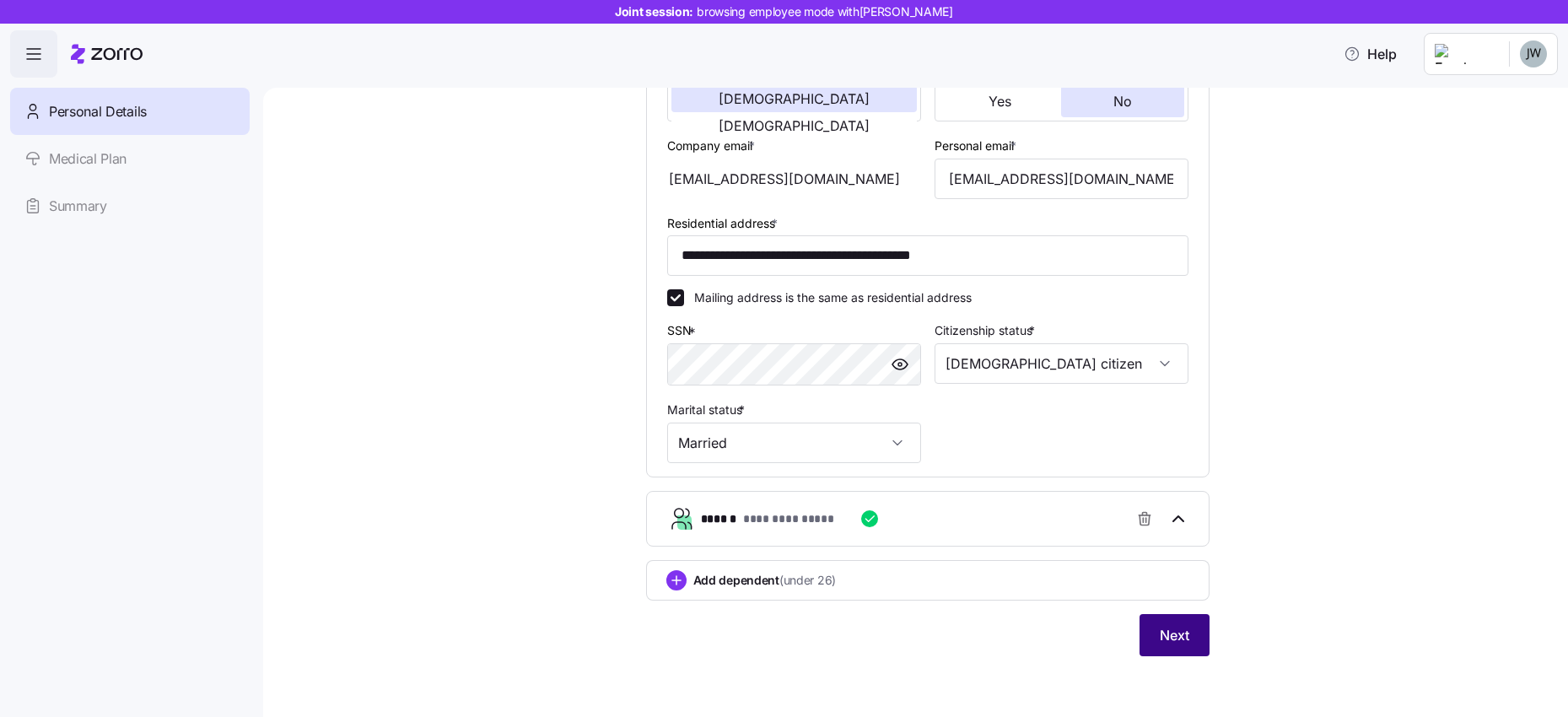 click on "Next" at bounding box center [1174, 635] 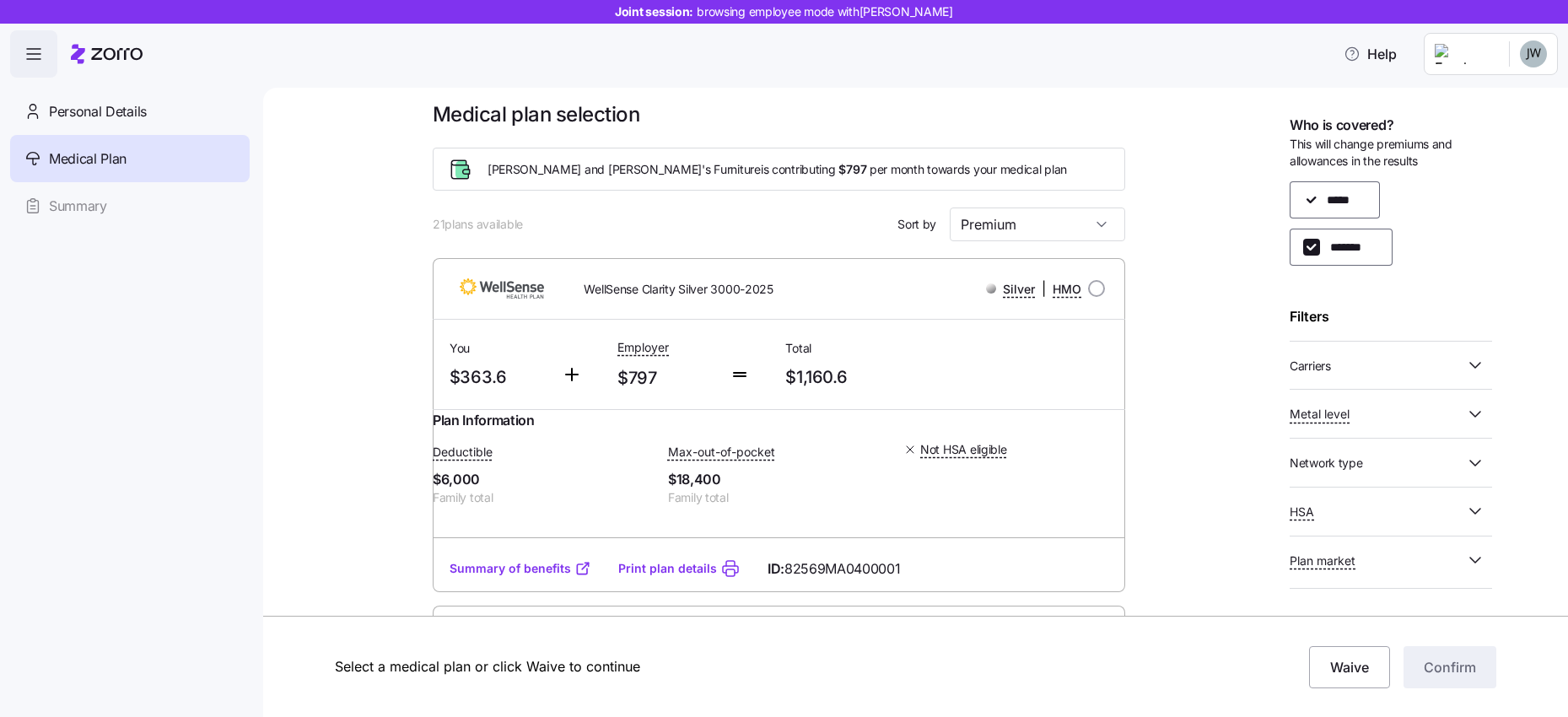 scroll, scrollTop: 0, scrollLeft: 0, axis: both 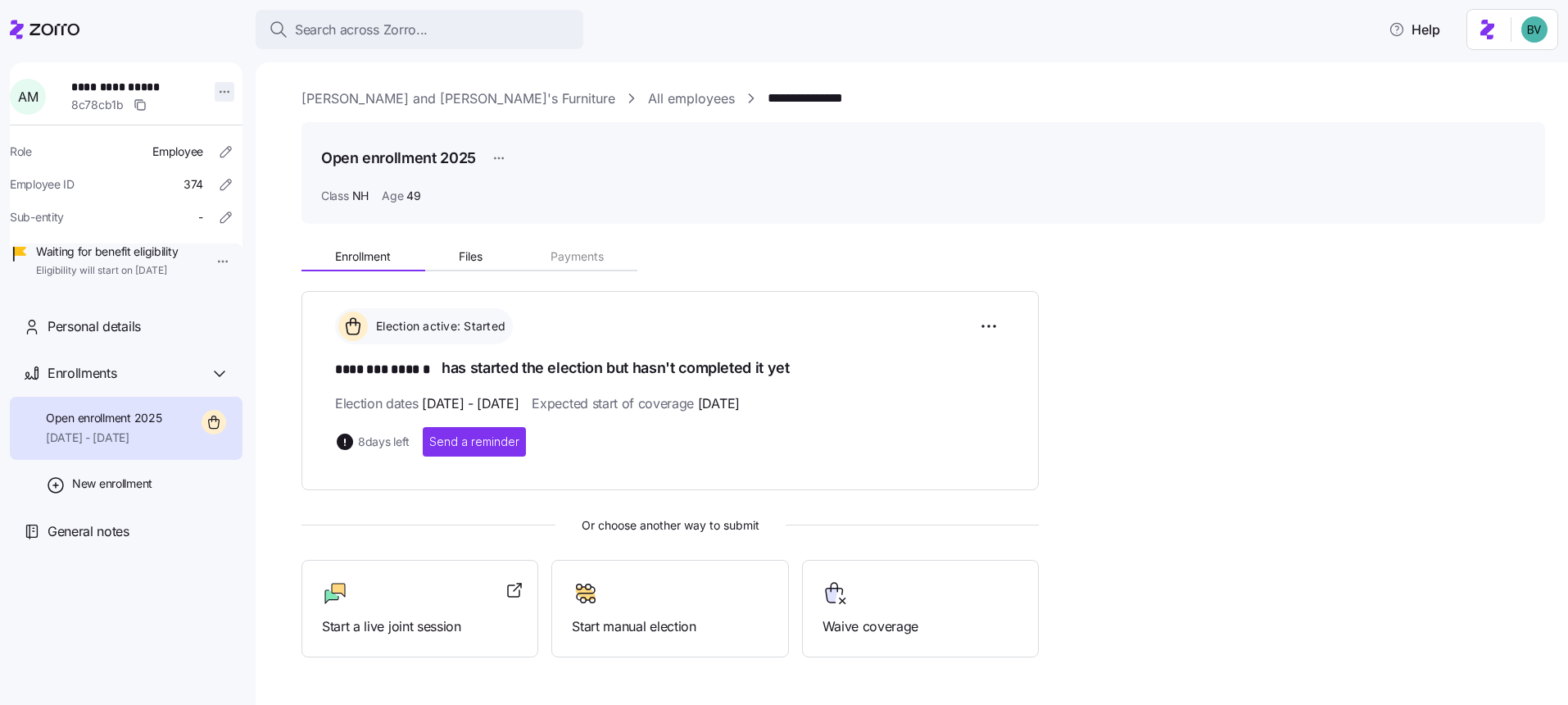 click on "**********" at bounding box center [784, 348] 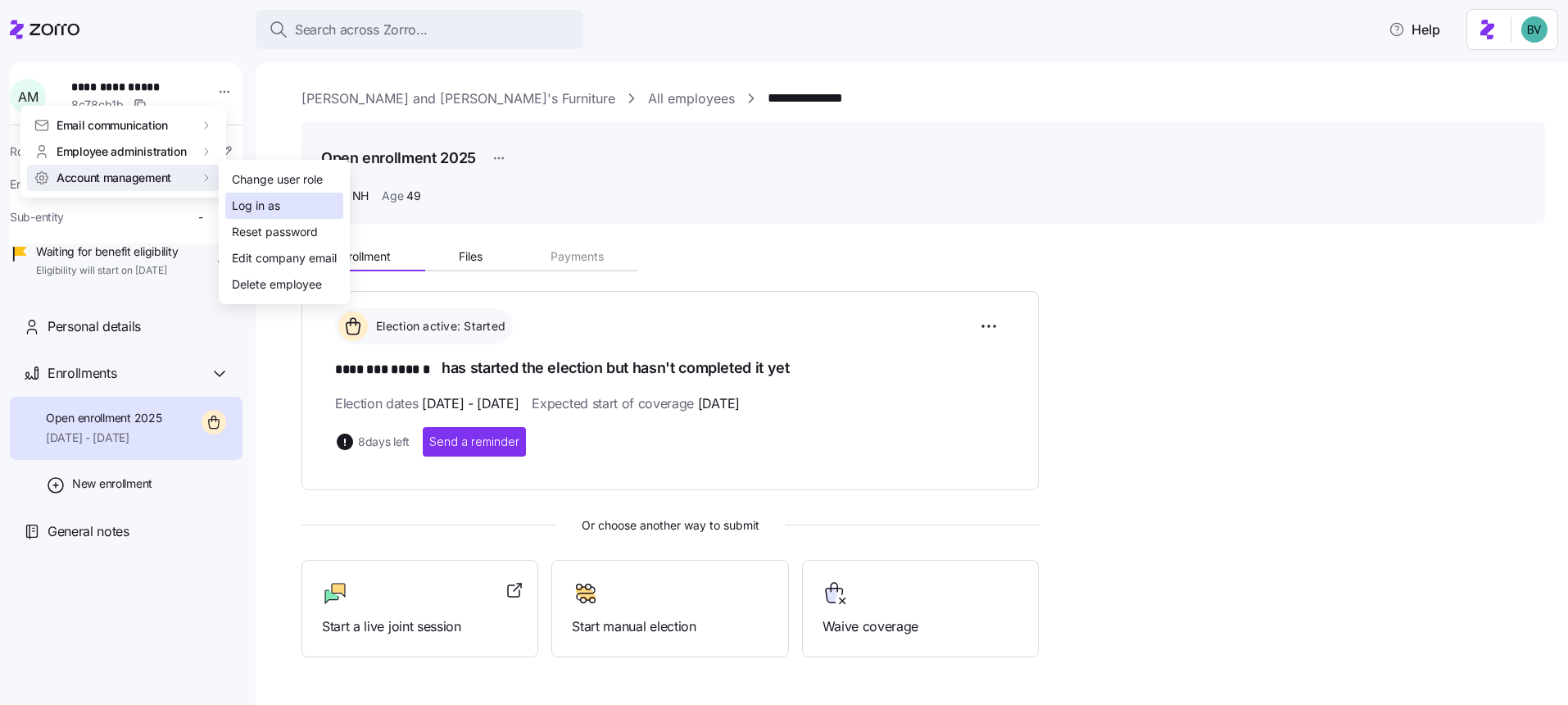 click on "Log in as" at bounding box center (256, 206) 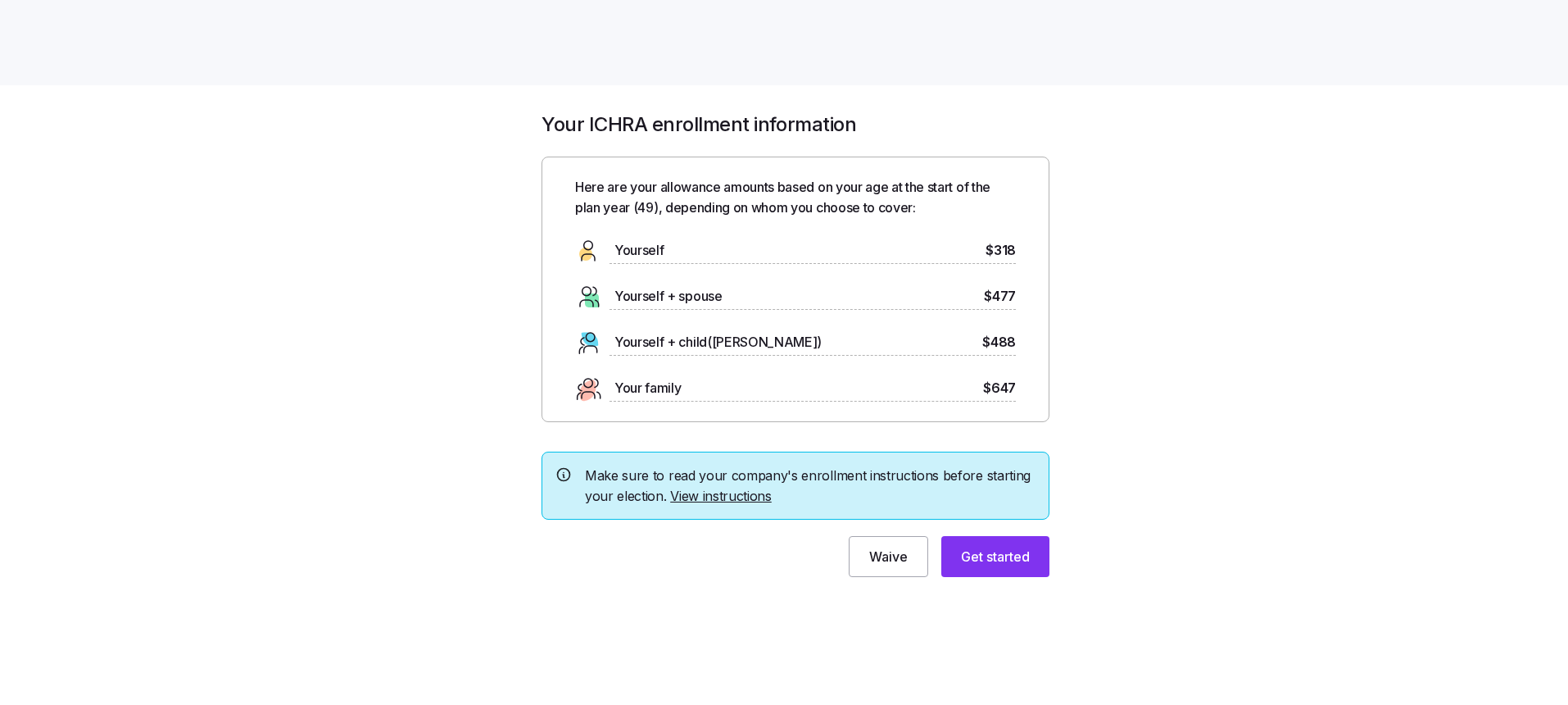 scroll, scrollTop: 0, scrollLeft: 0, axis: both 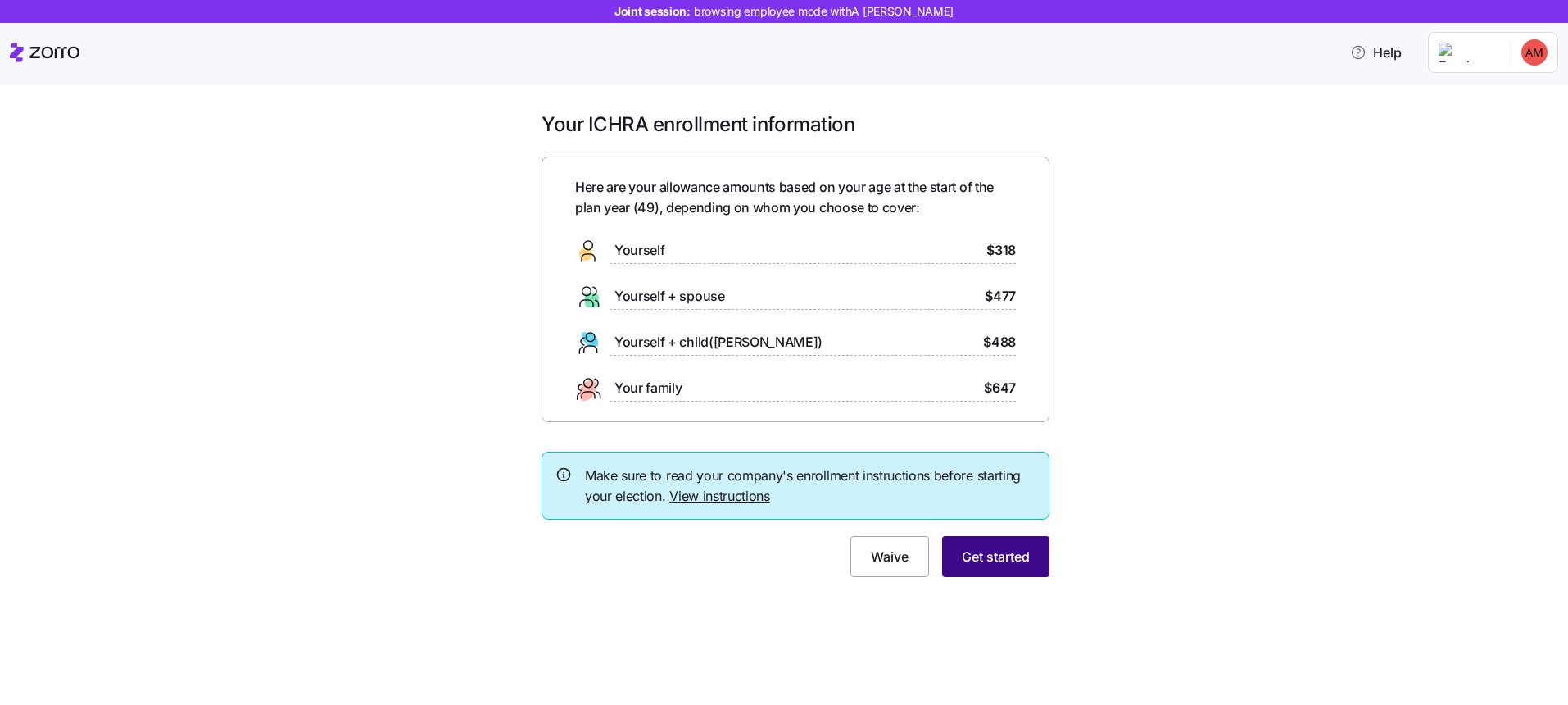 click on "Get started" at bounding box center [995, 557] 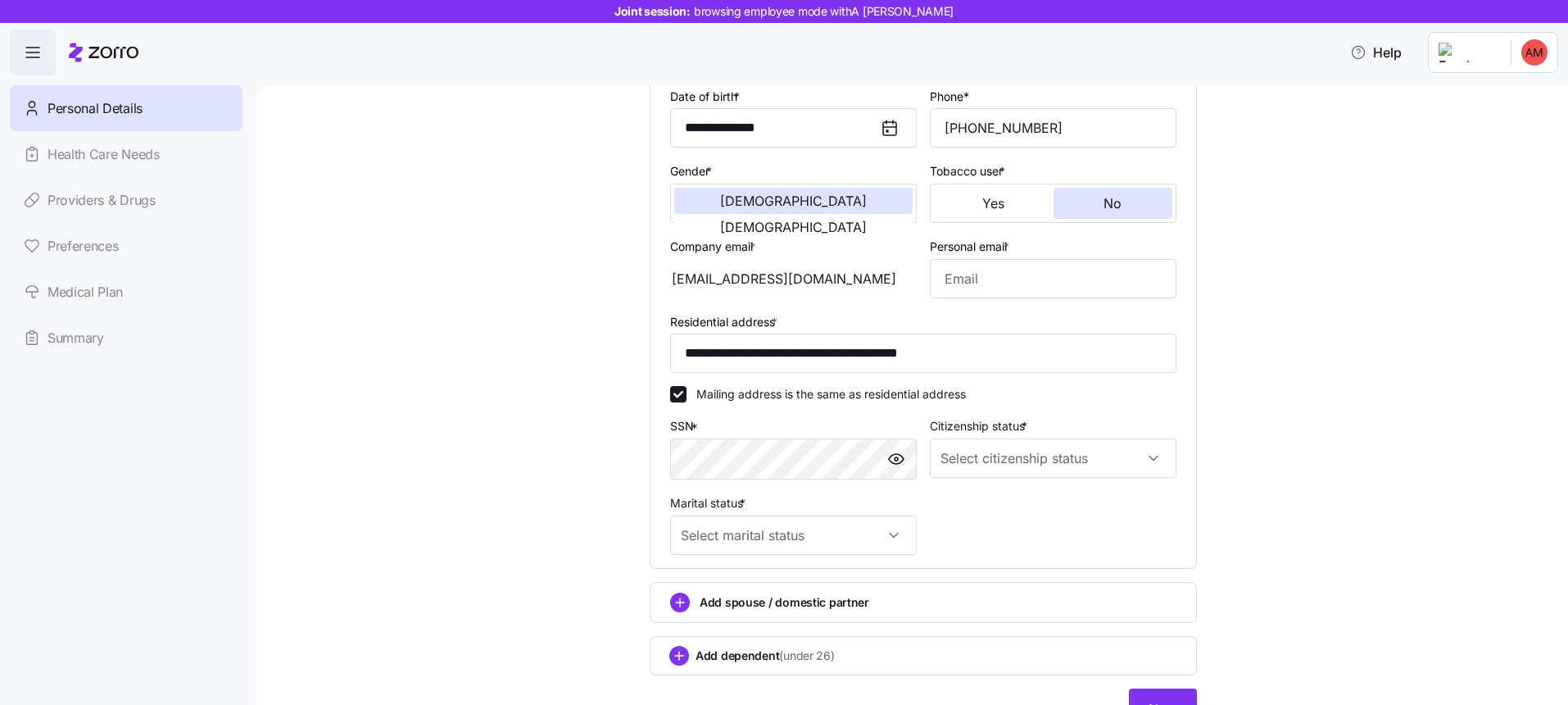 scroll, scrollTop: 330, scrollLeft: 0, axis: vertical 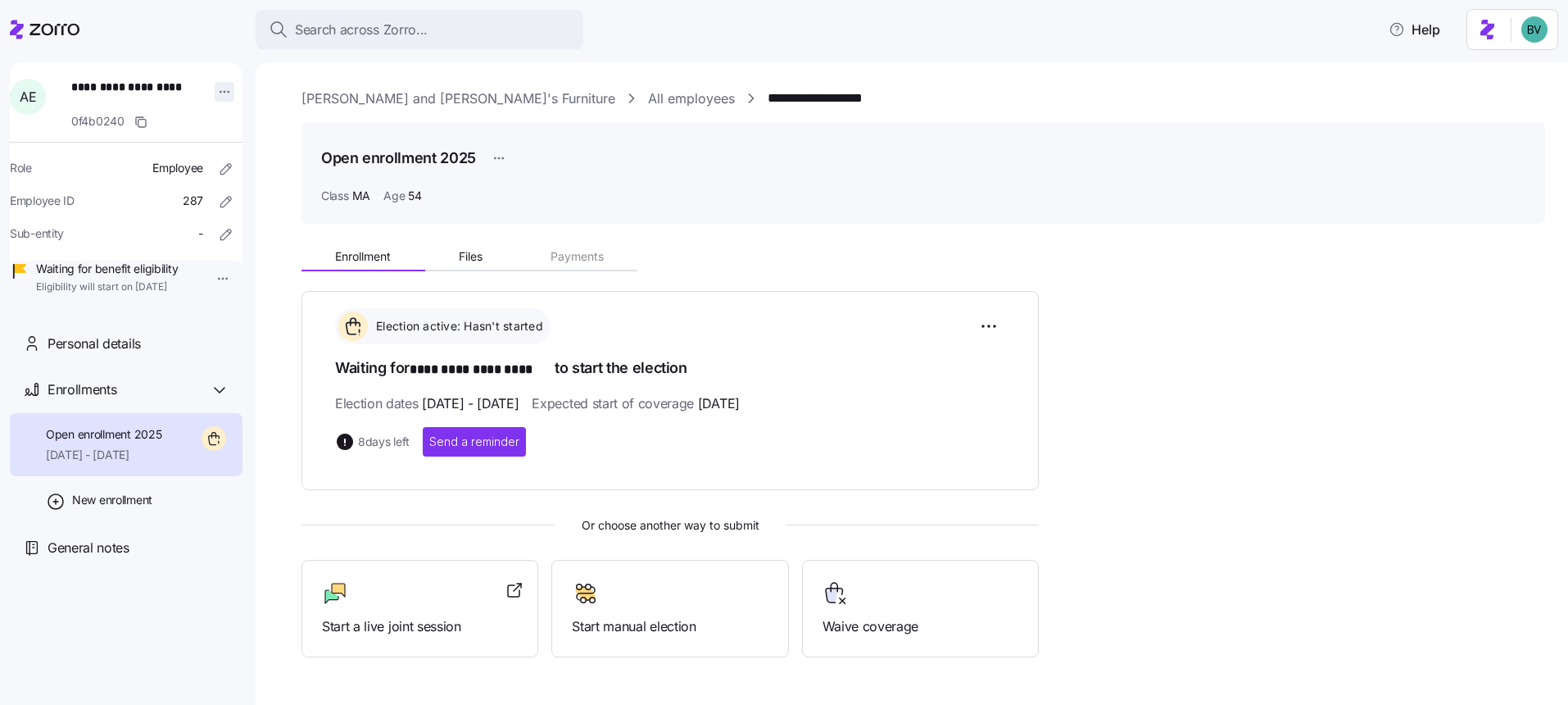 click on "**********" at bounding box center [784, 348] 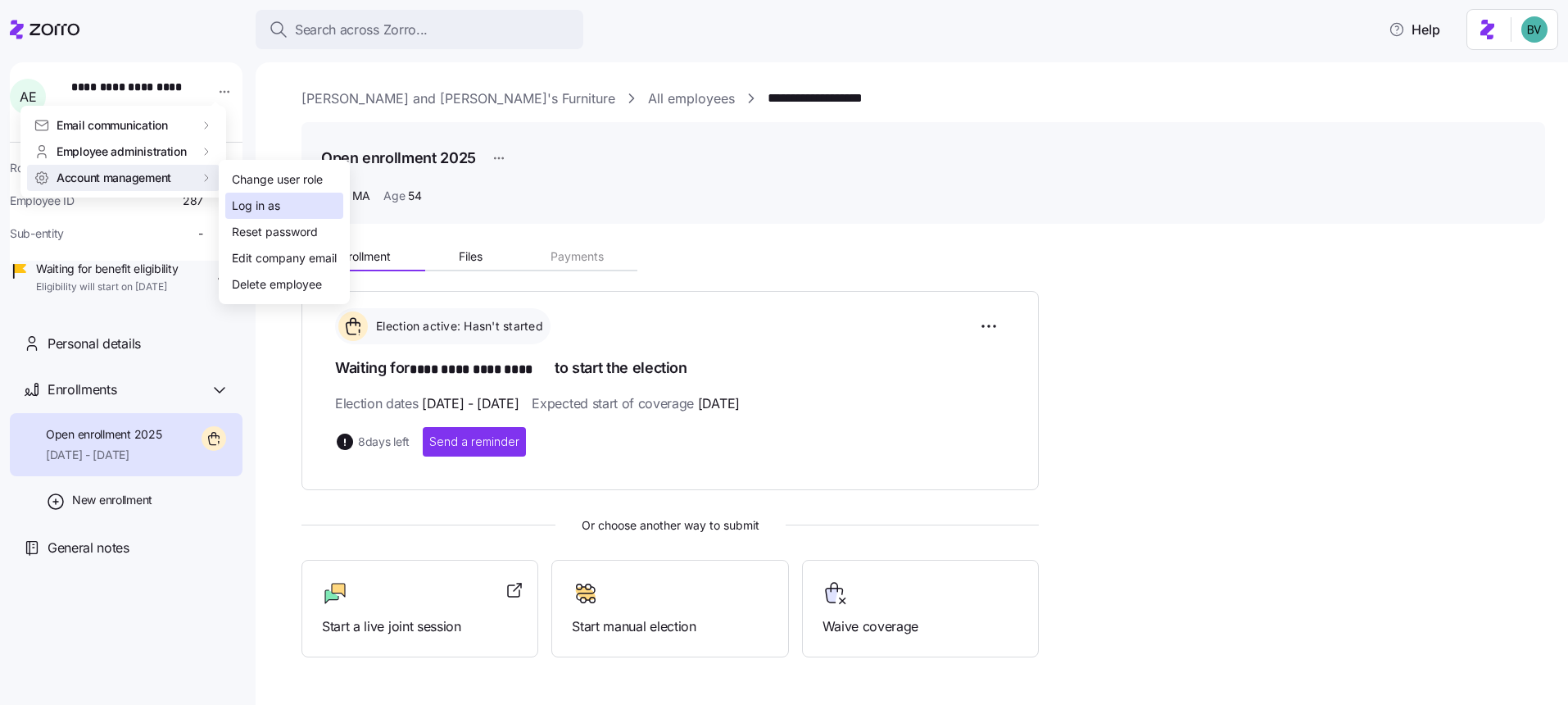 click on "Log in as" at bounding box center (256, 206) 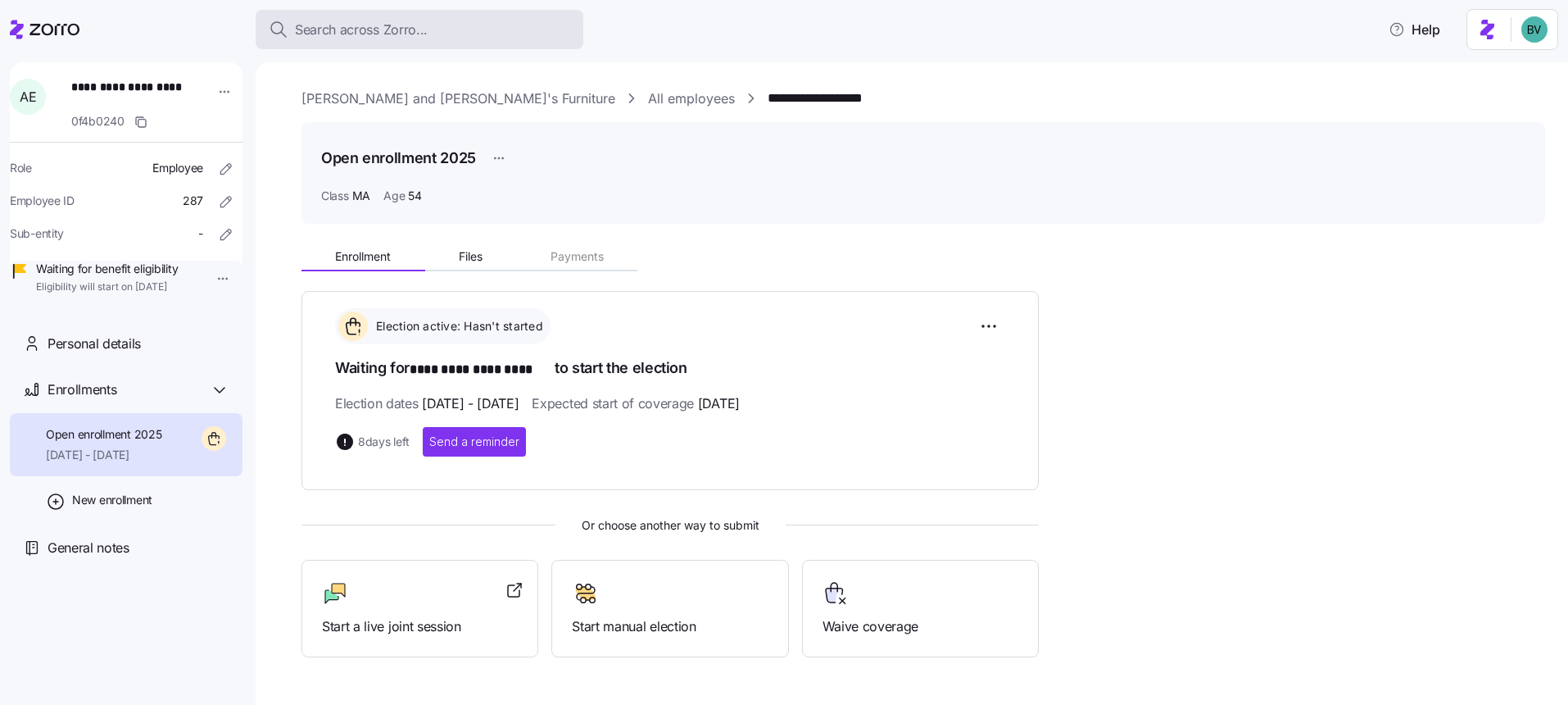 click on "Search across Zorro..." at bounding box center (419, 30) 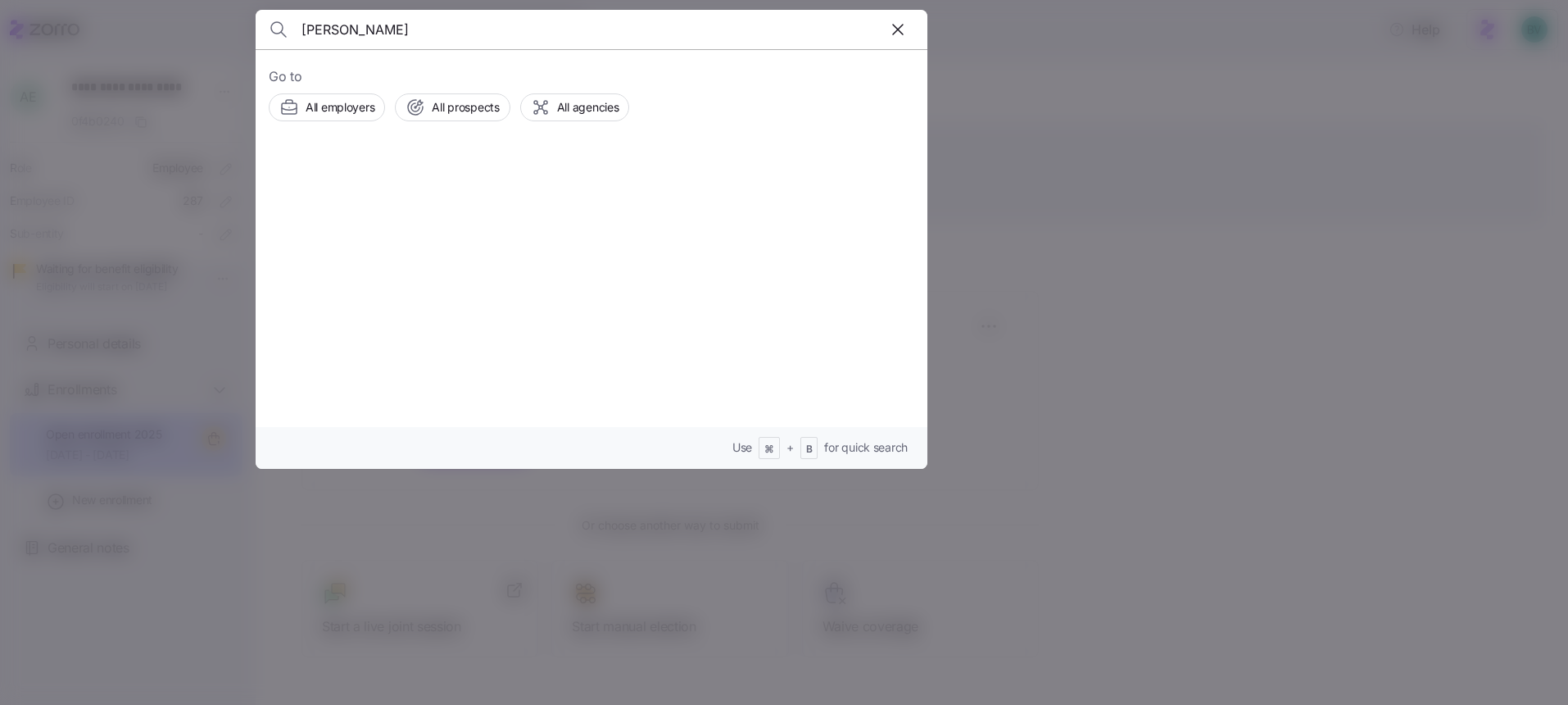 type on "[PERSON_NAME]" 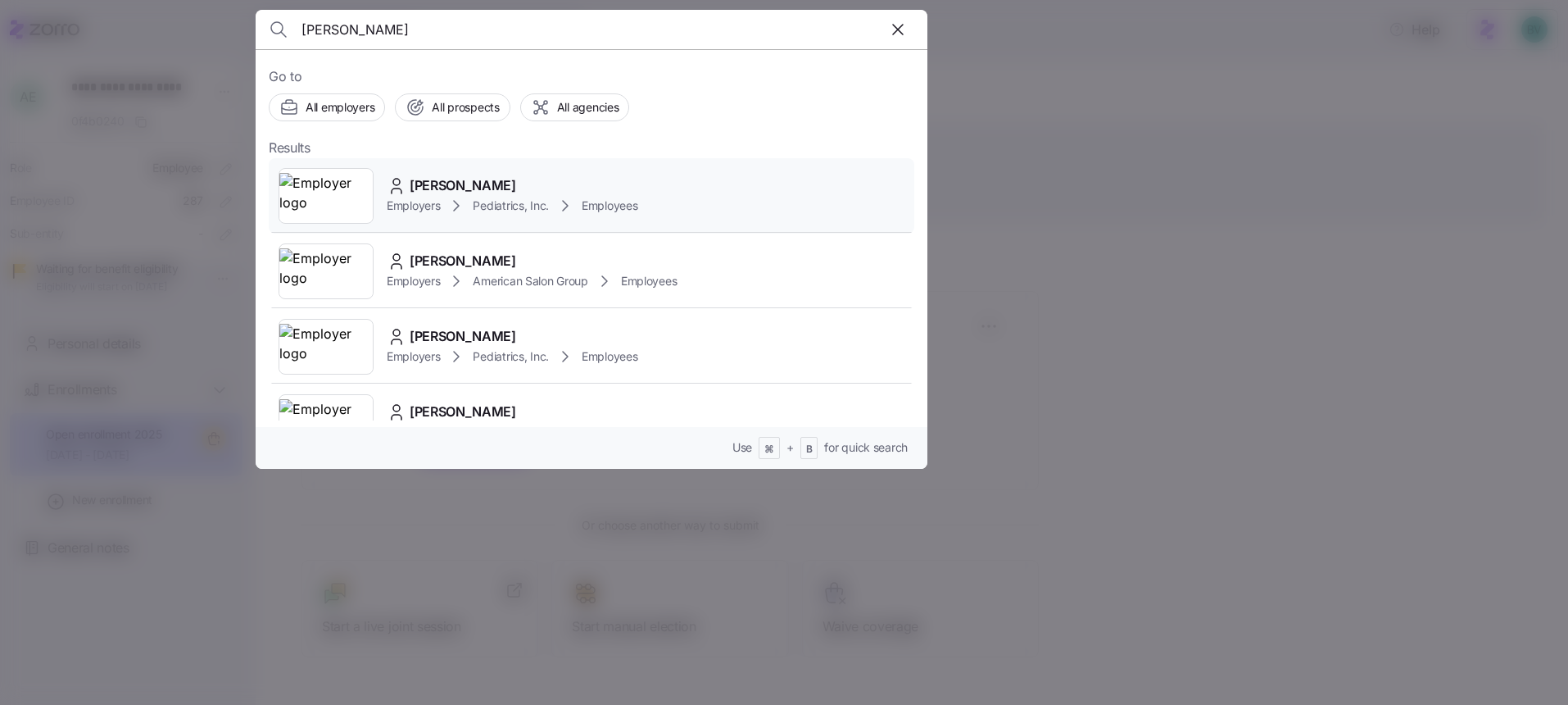 click at bounding box center (326, 196) 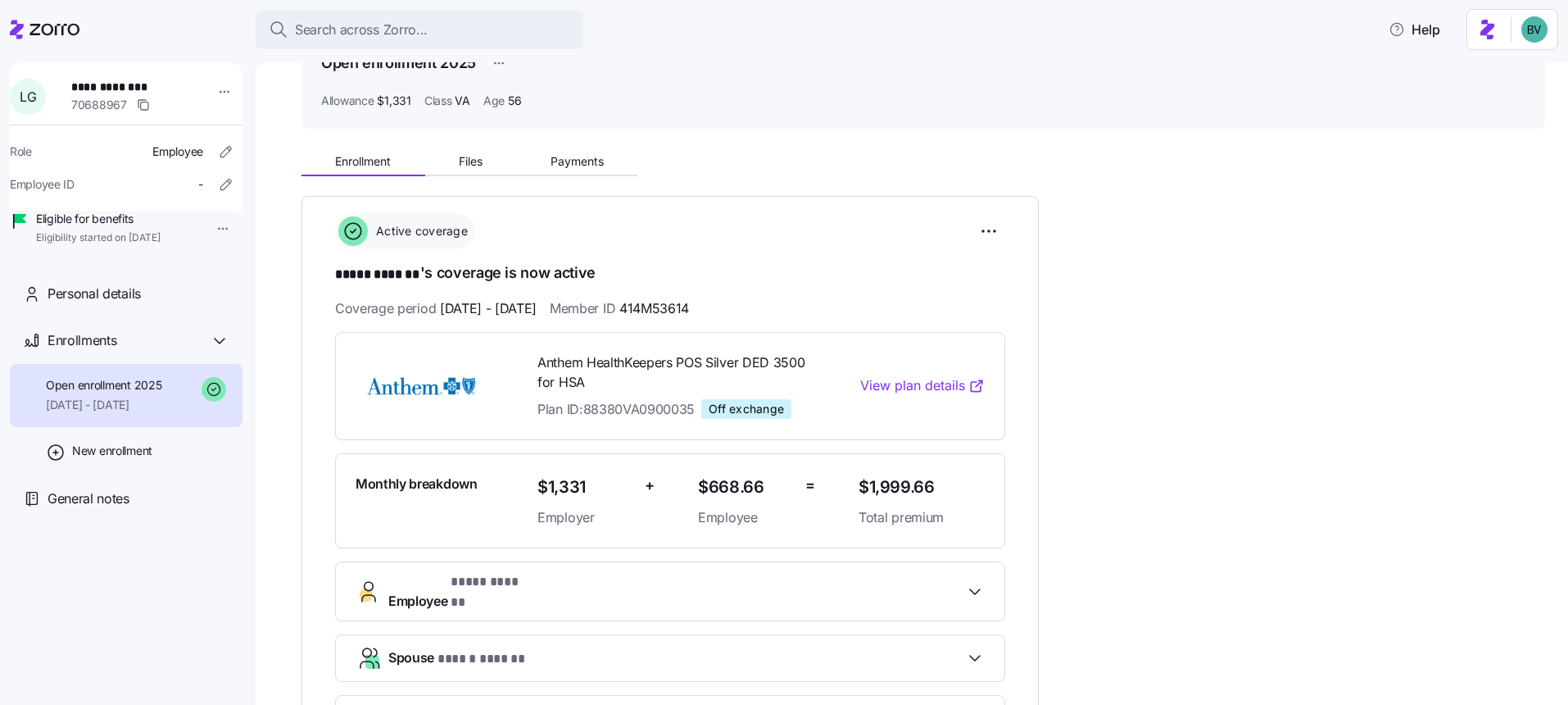 scroll, scrollTop: 60, scrollLeft: 0, axis: vertical 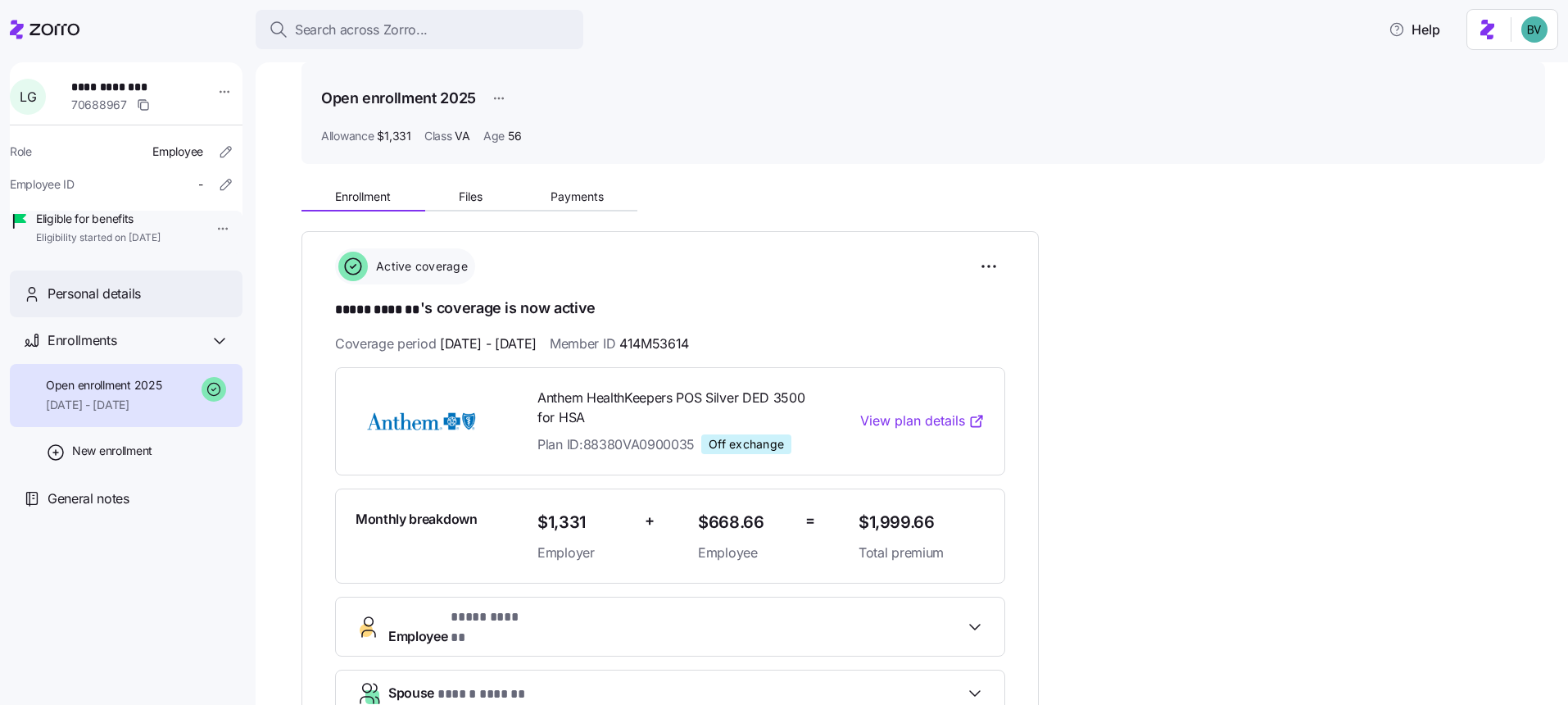 click on "Personal details" at bounding box center (94, 293) 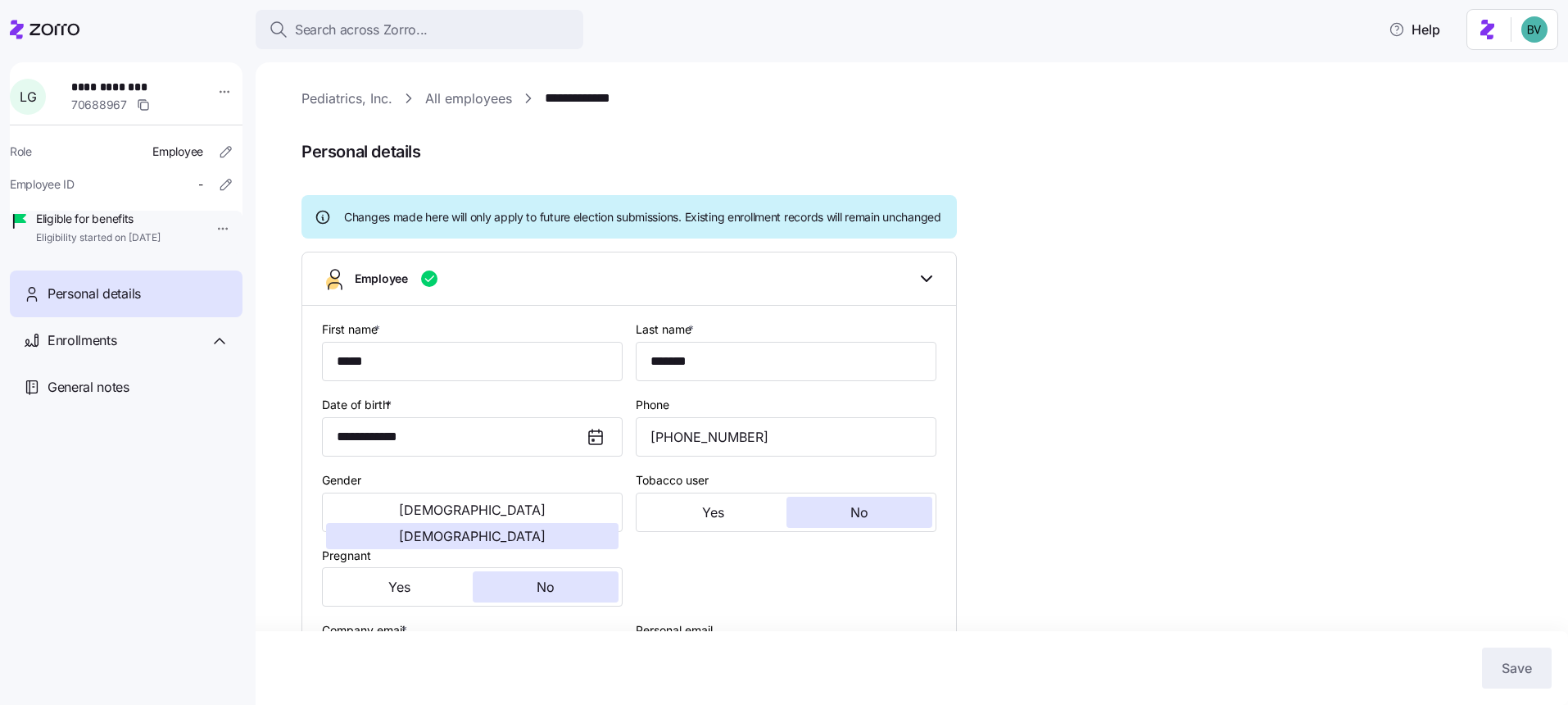 type on "VA" 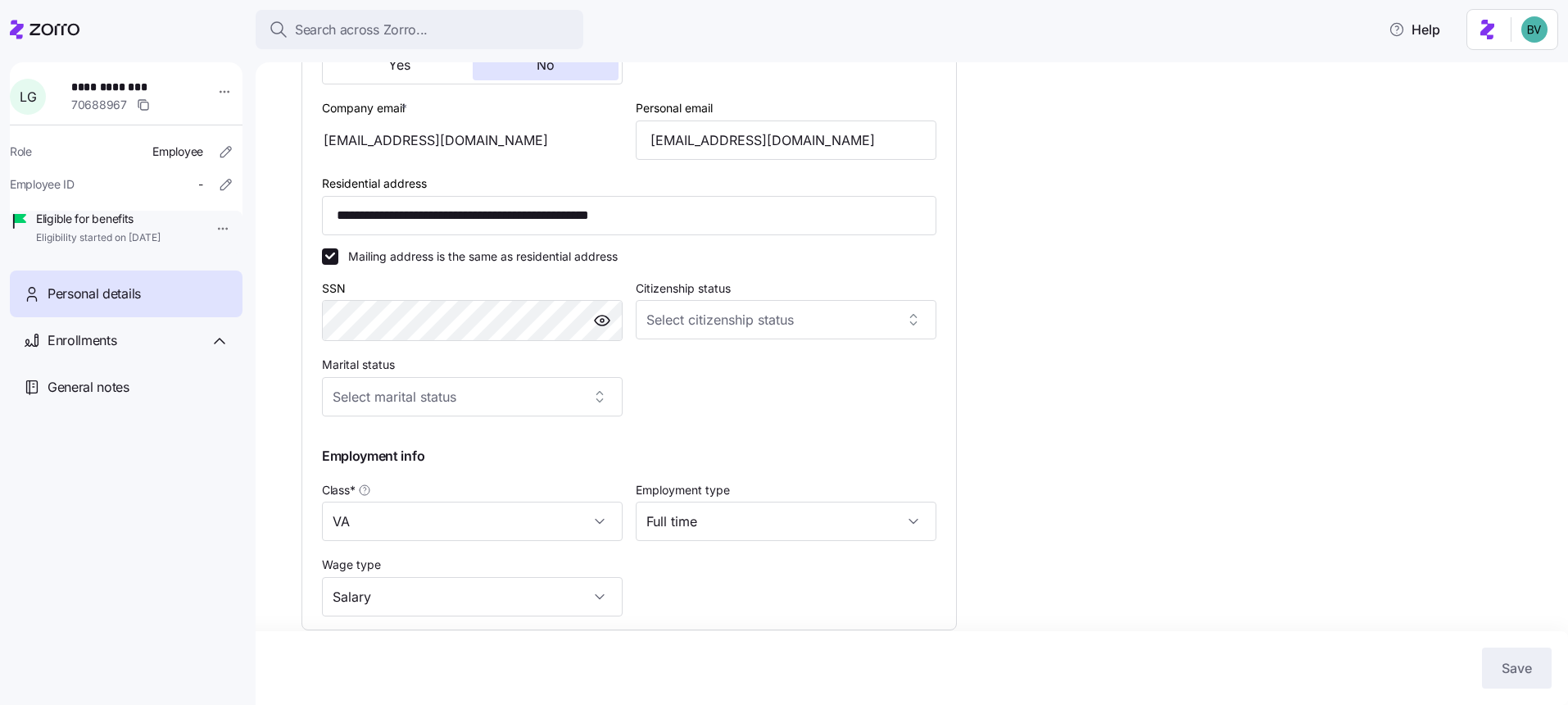 scroll, scrollTop: 803, scrollLeft: 0, axis: vertical 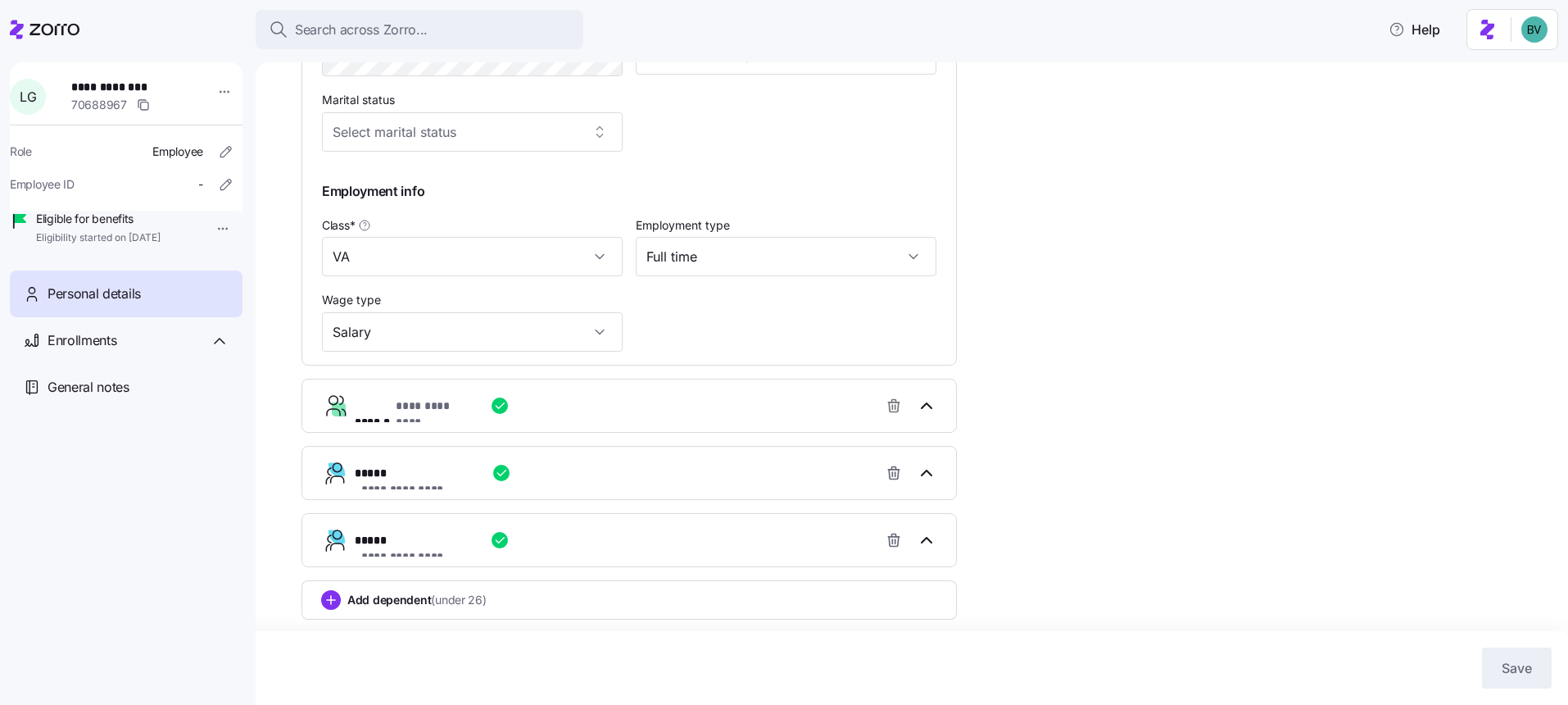 click on "**********" at bounding box center [636, 406] 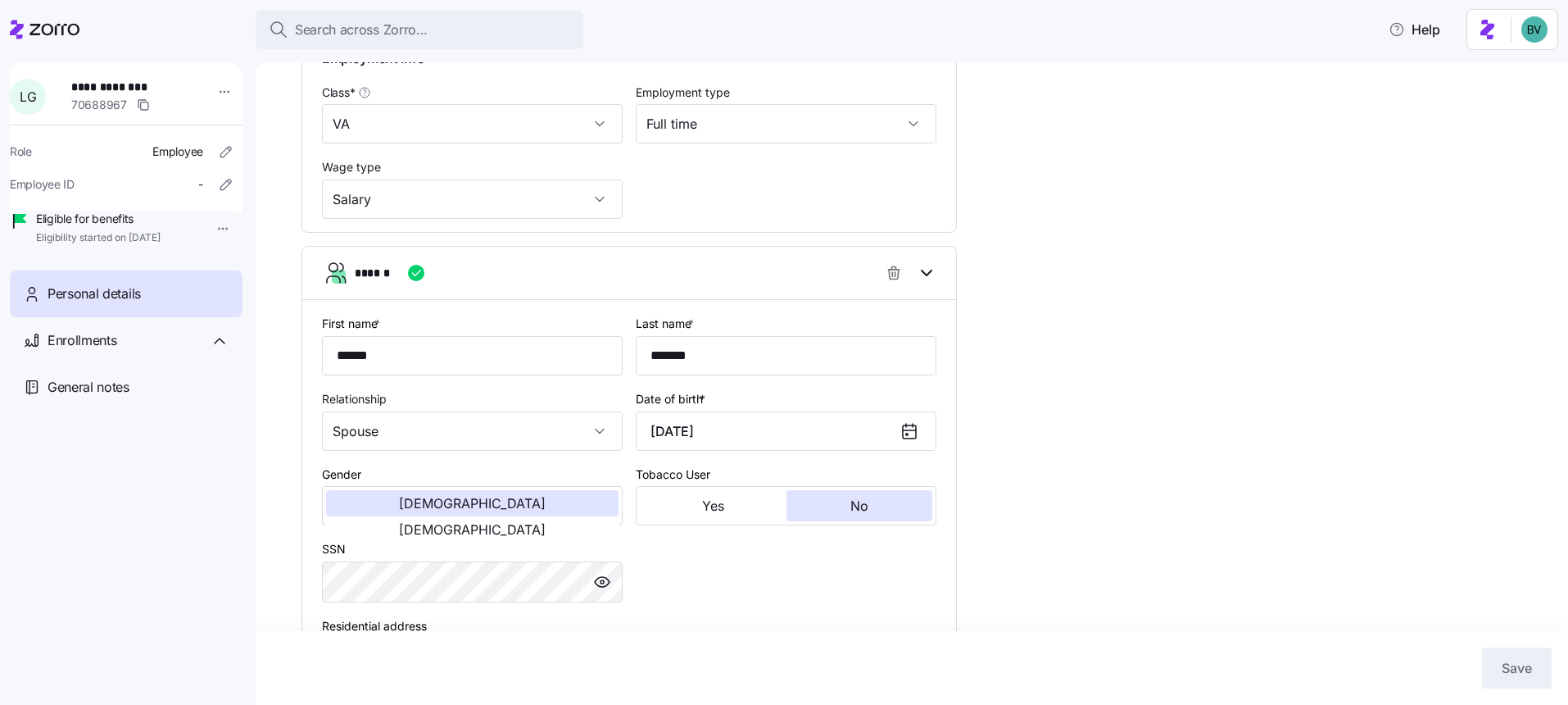 scroll, scrollTop: 923, scrollLeft: 0, axis: vertical 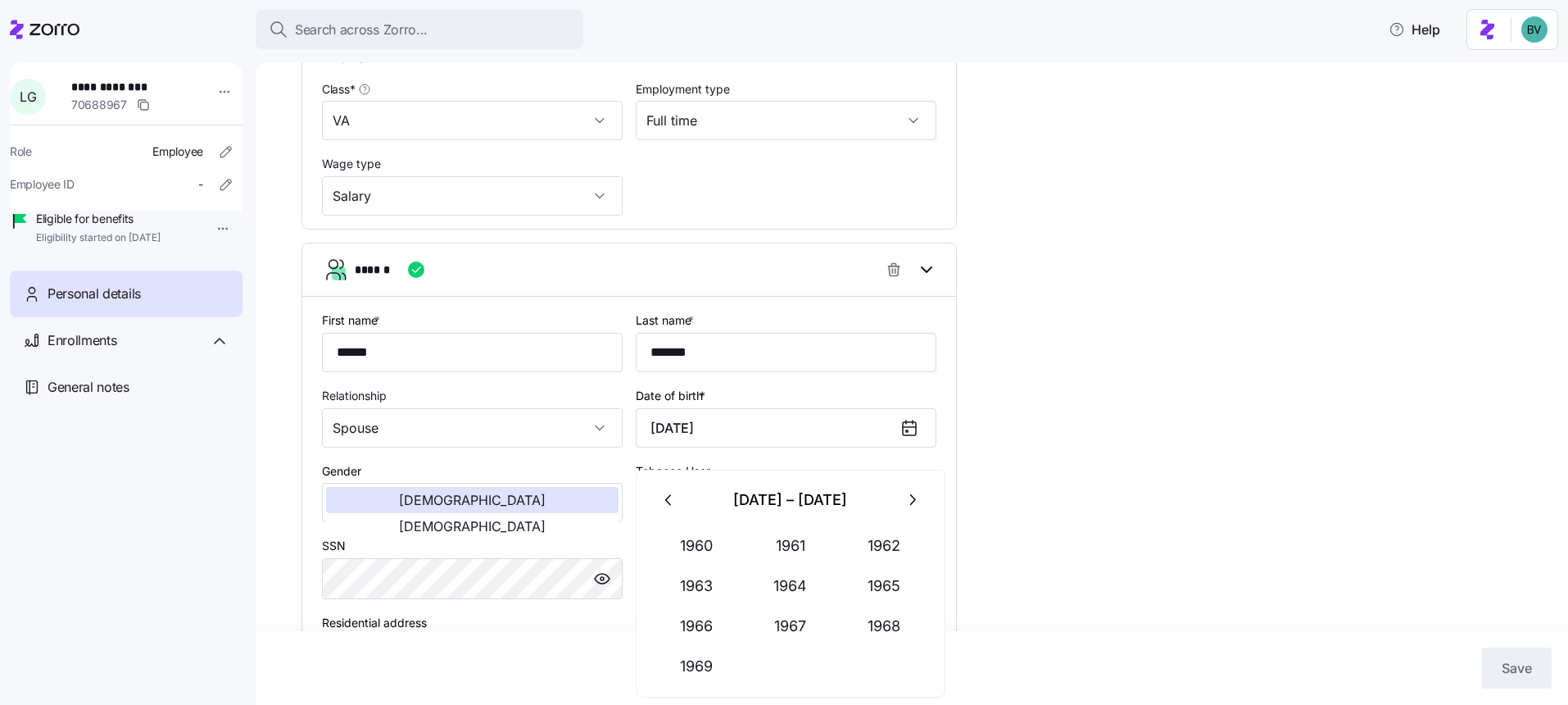 drag, startPoint x: 774, startPoint y: 444, endPoint x: 625, endPoint y: 444, distance: 149 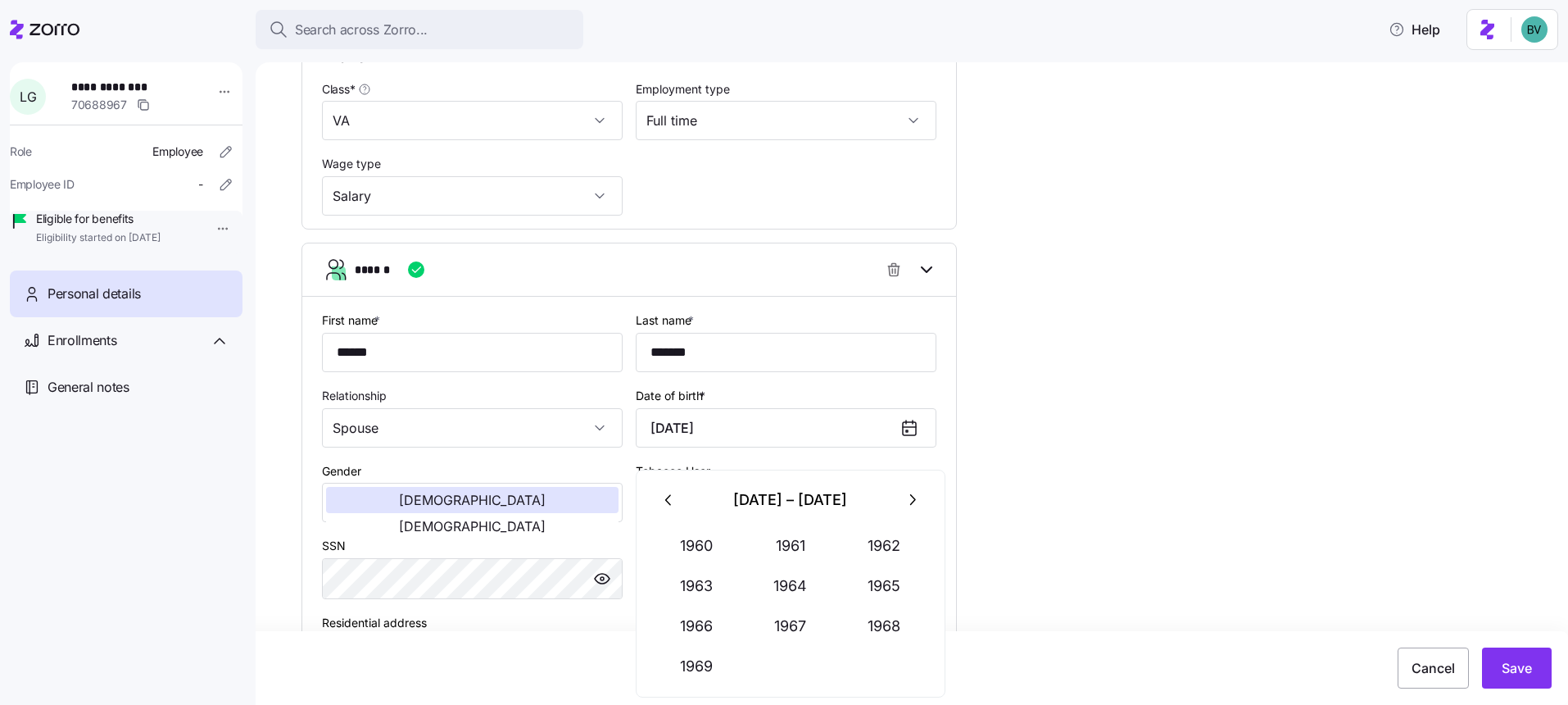 type on "January 11, 1968" 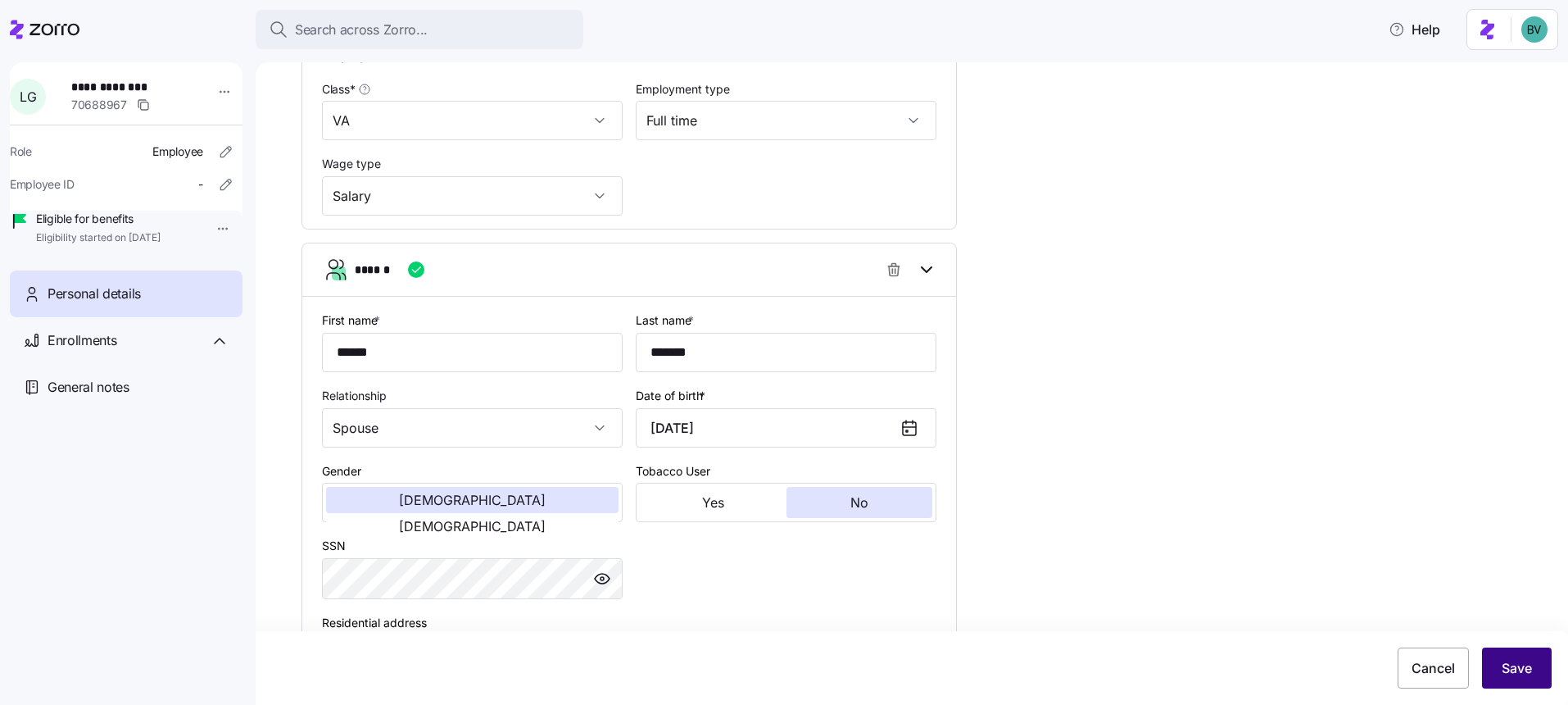 click on "Save" at bounding box center (1516, 668) 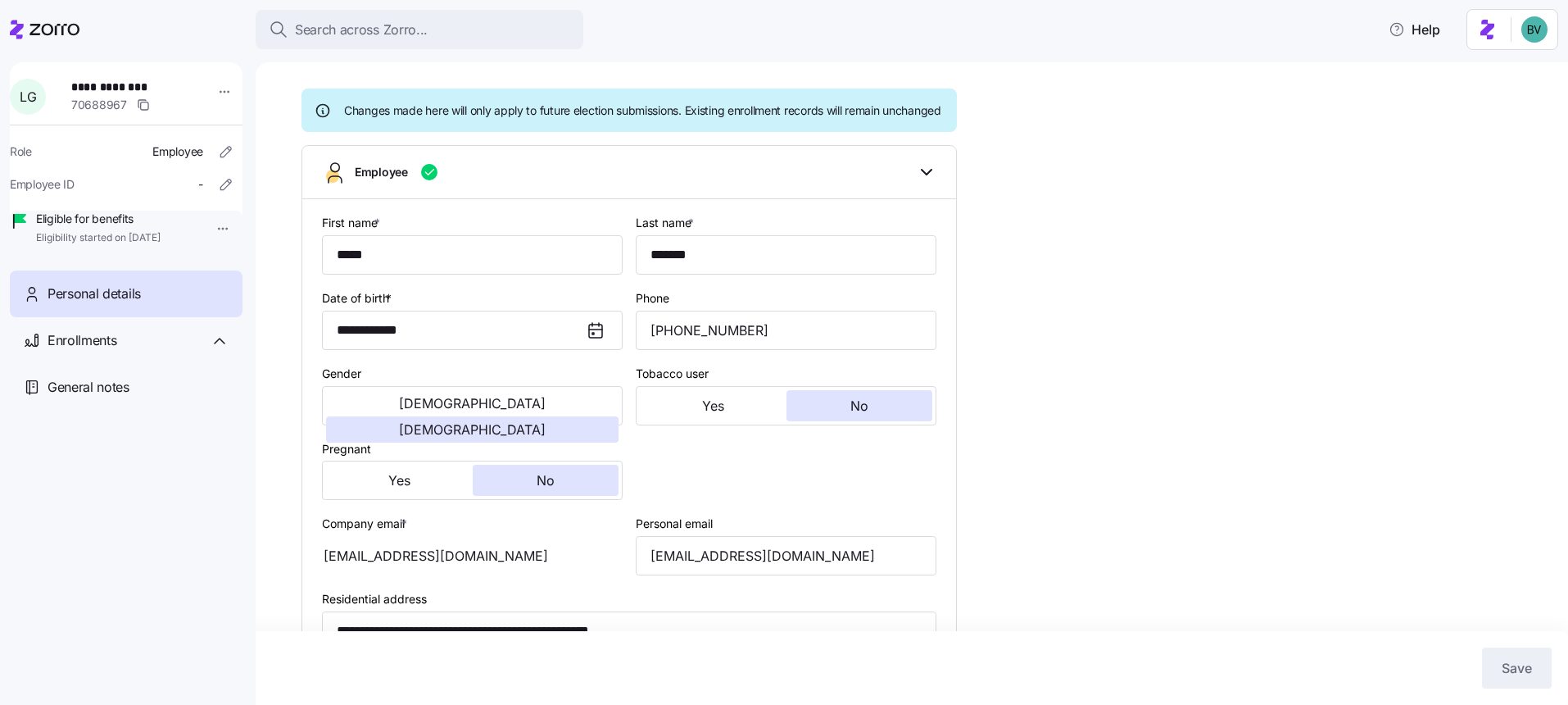 scroll, scrollTop: 0, scrollLeft: 0, axis: both 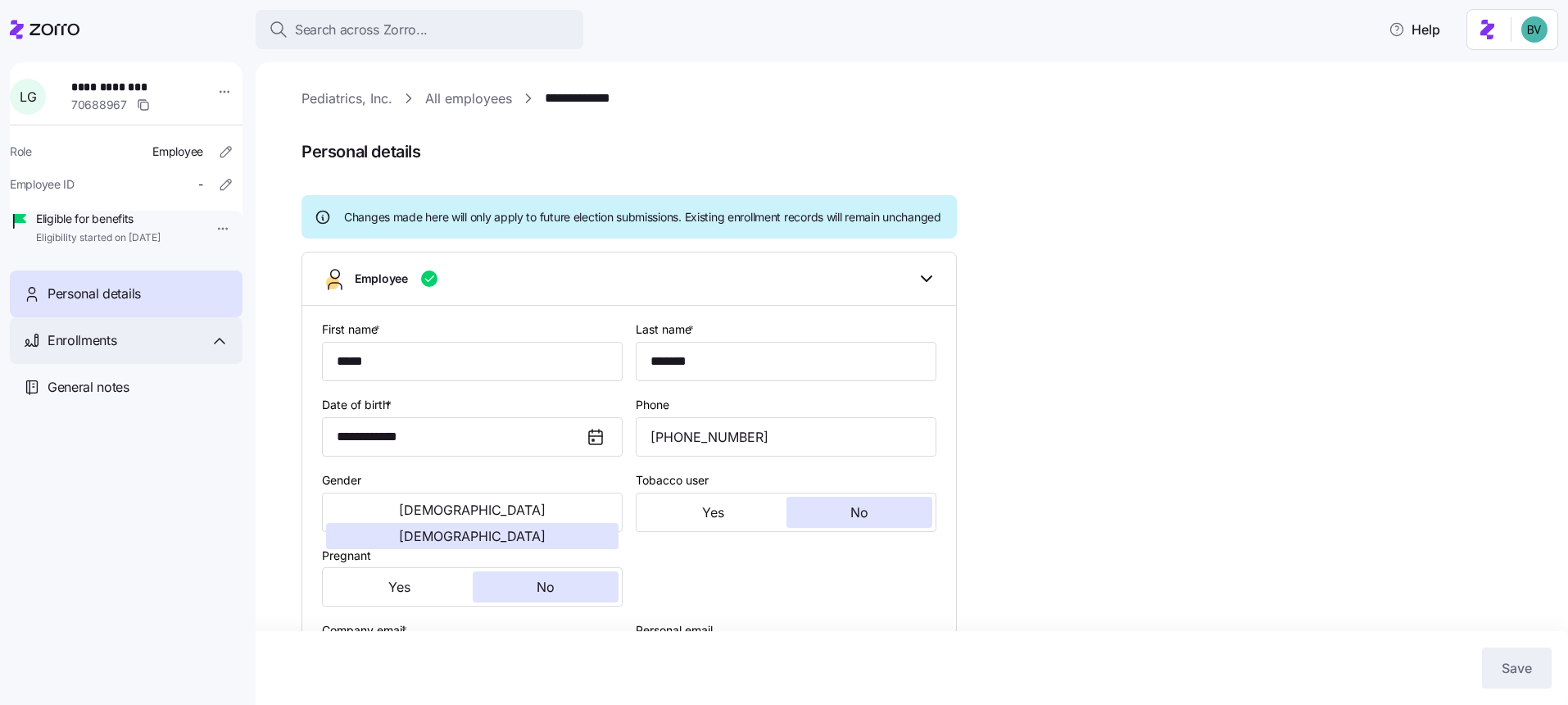 click on "Enrollments" at bounding box center [138, 340] 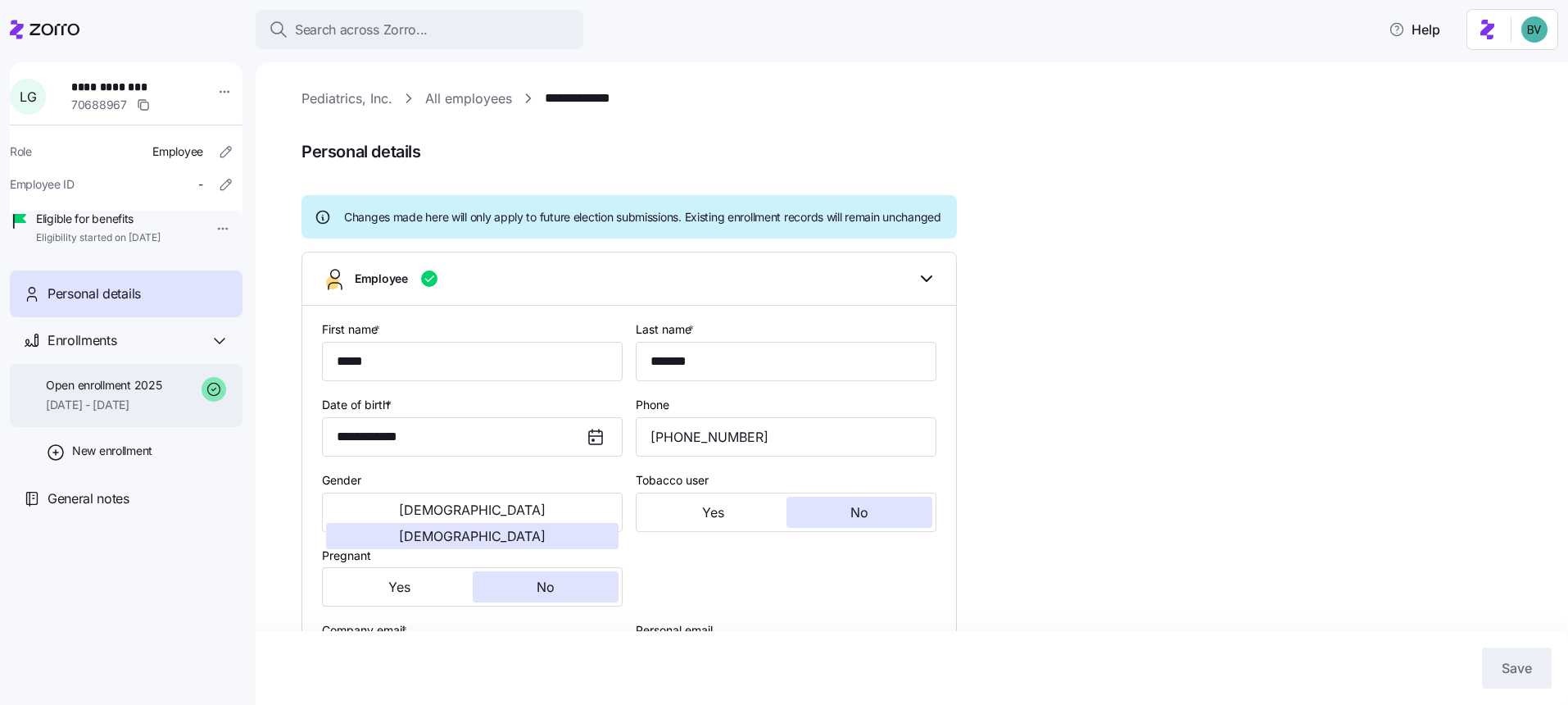 click on "Open enrollment 2025" at bounding box center [103, 385] 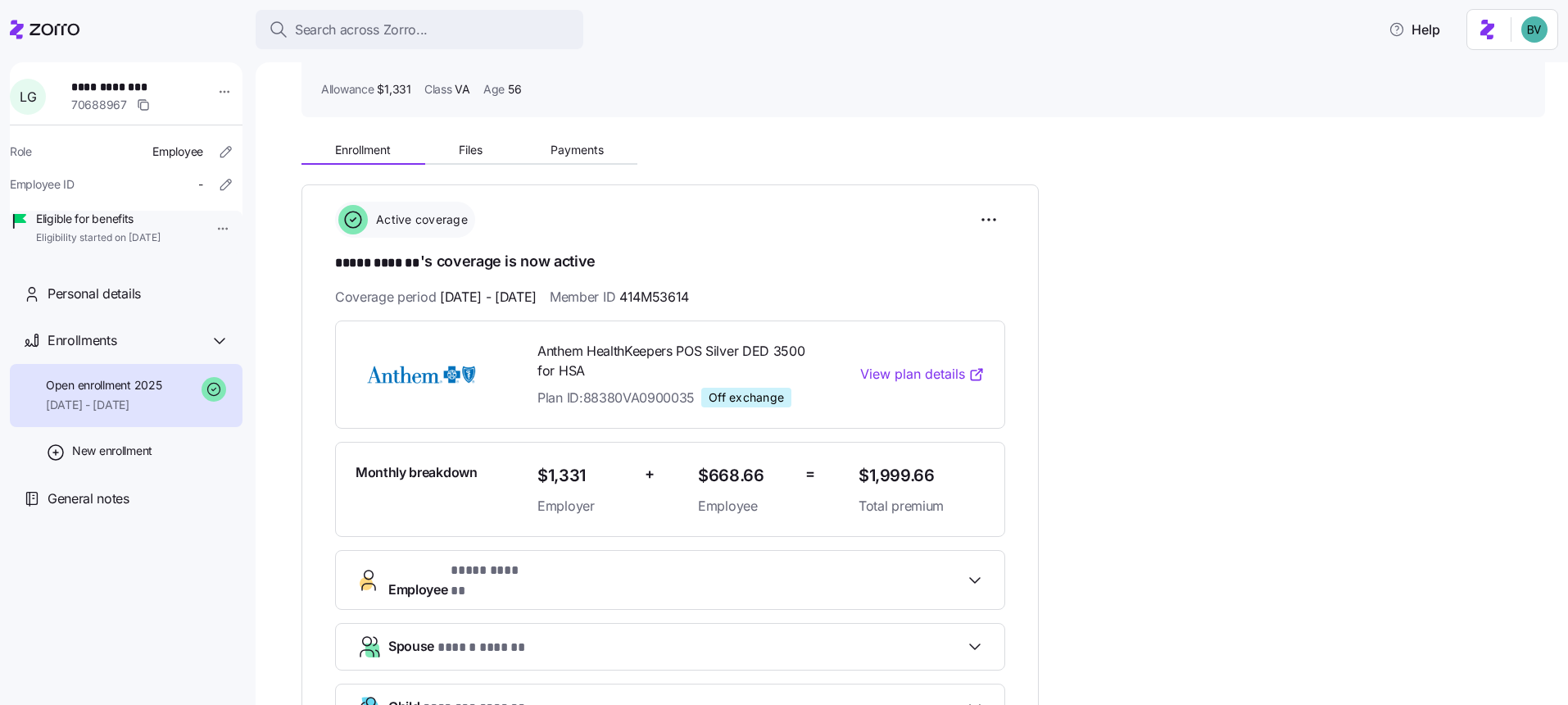 scroll, scrollTop: 121, scrollLeft: 0, axis: vertical 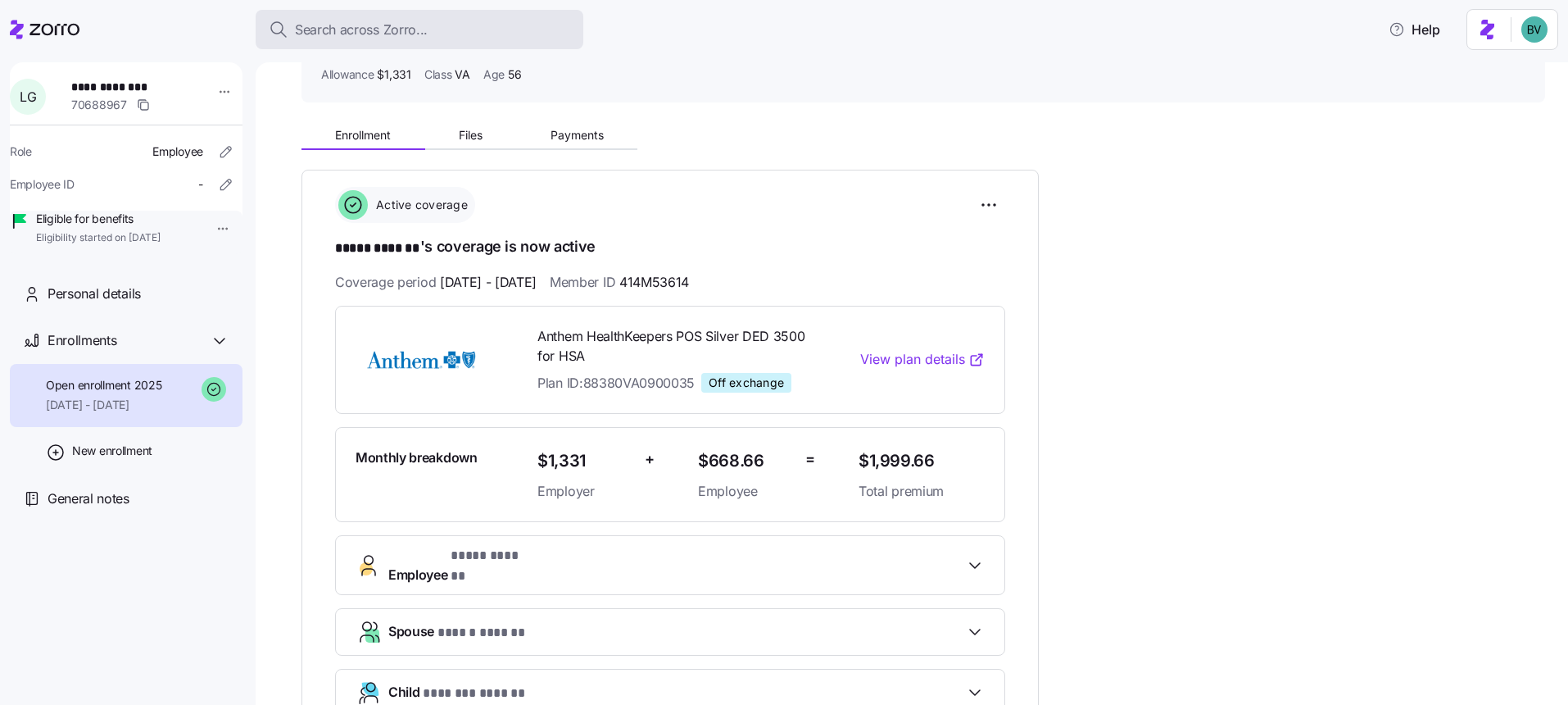 click on "Search across Zorro..." at bounding box center (361, 30) 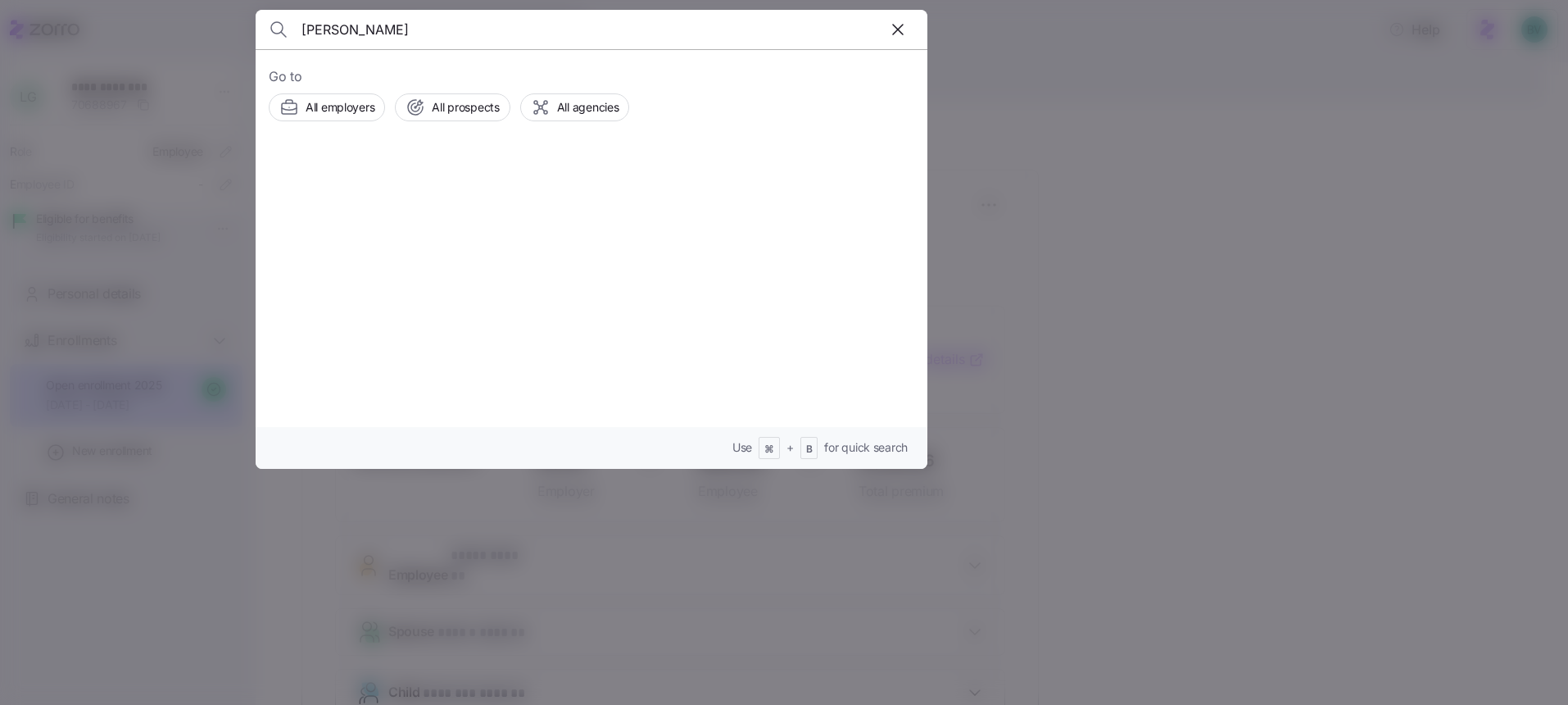 type on "Nina Thomas" 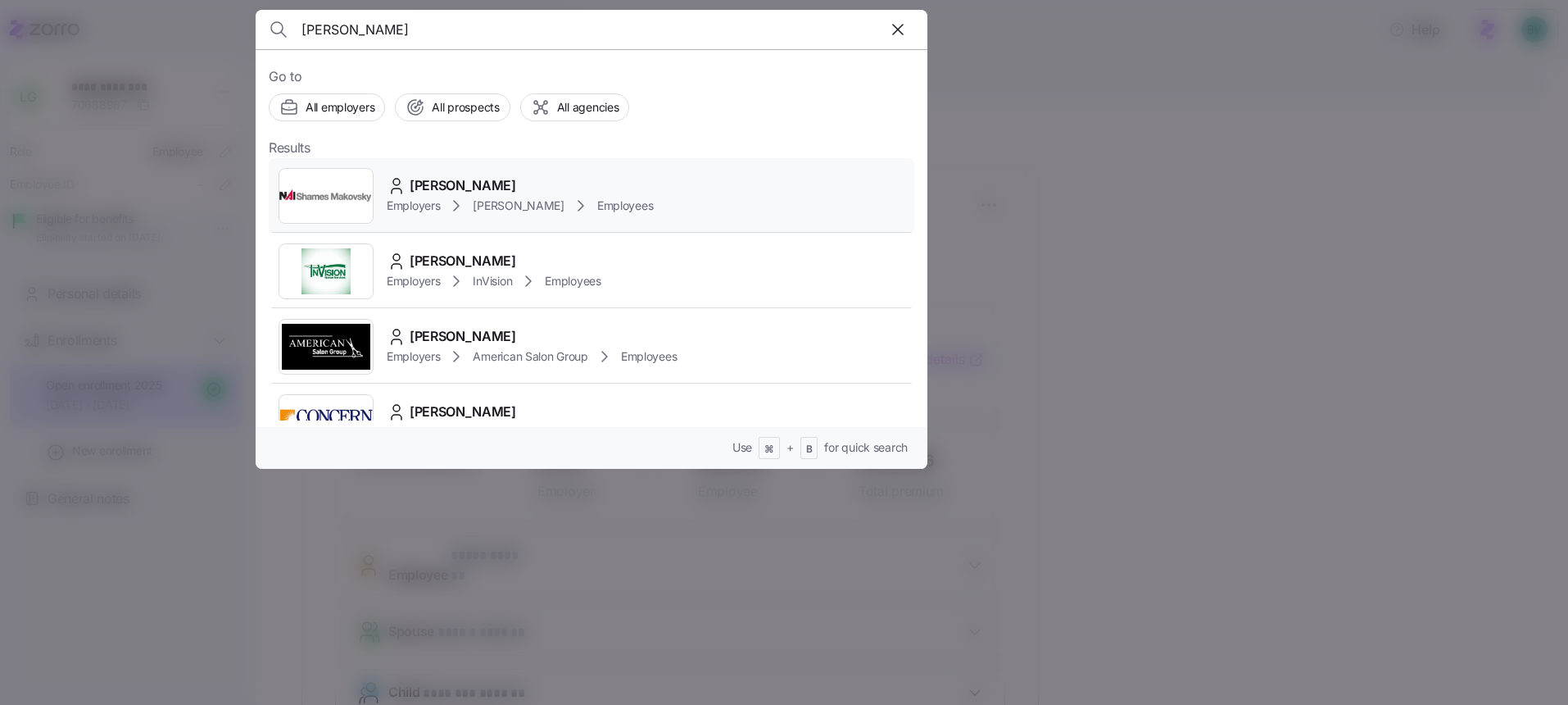 click at bounding box center (326, 196) 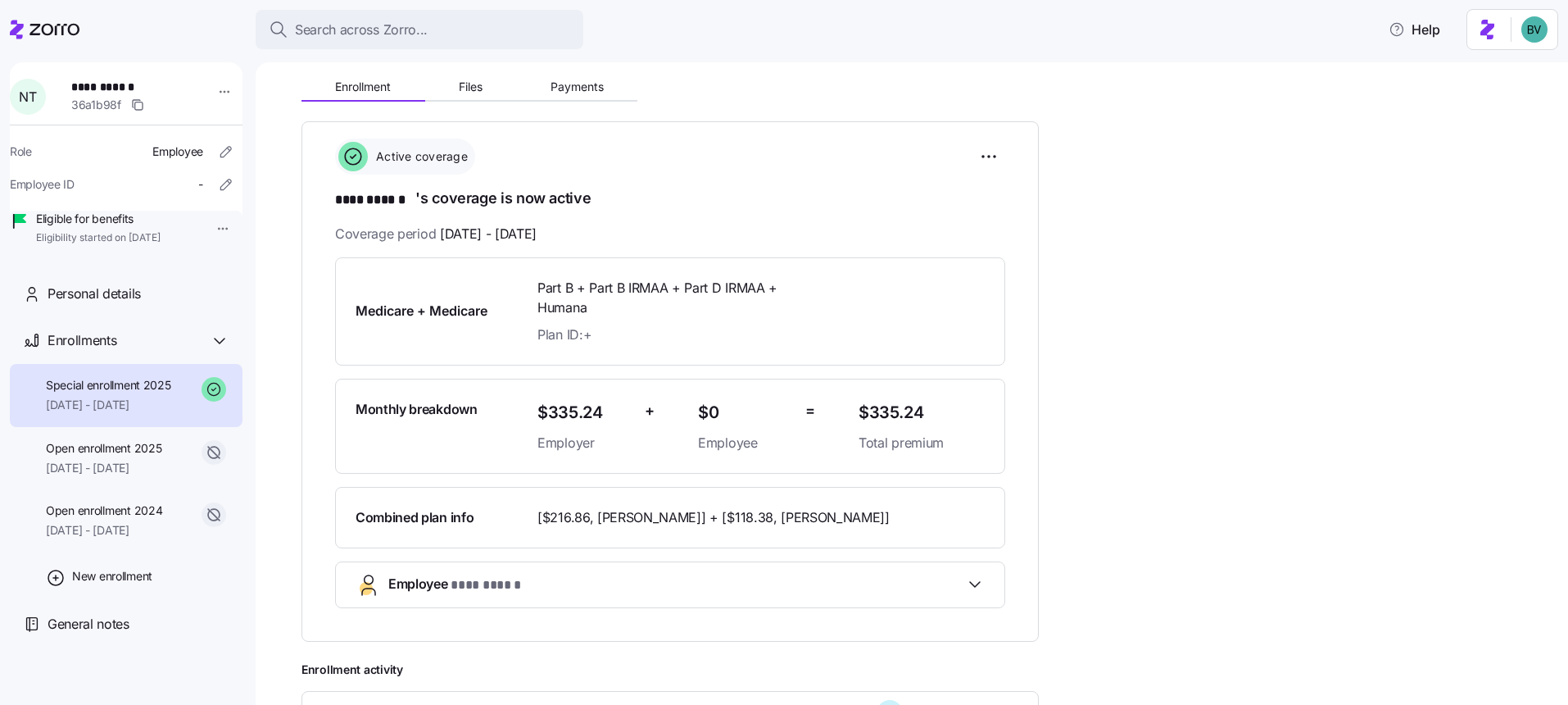 scroll, scrollTop: 165, scrollLeft: 0, axis: vertical 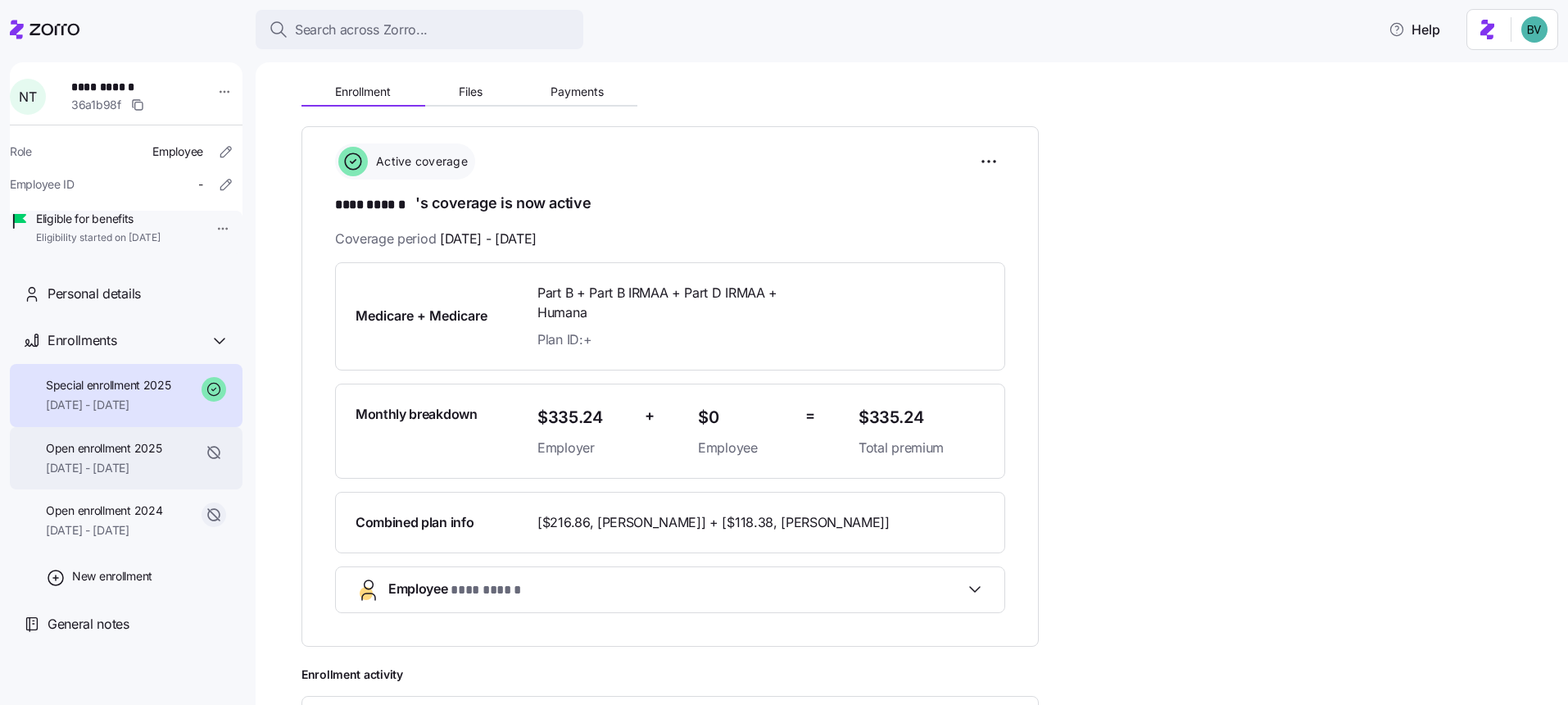 click on "Open enrollment 2025 01/01/2025 - 02/28/2025" at bounding box center (126, 458) 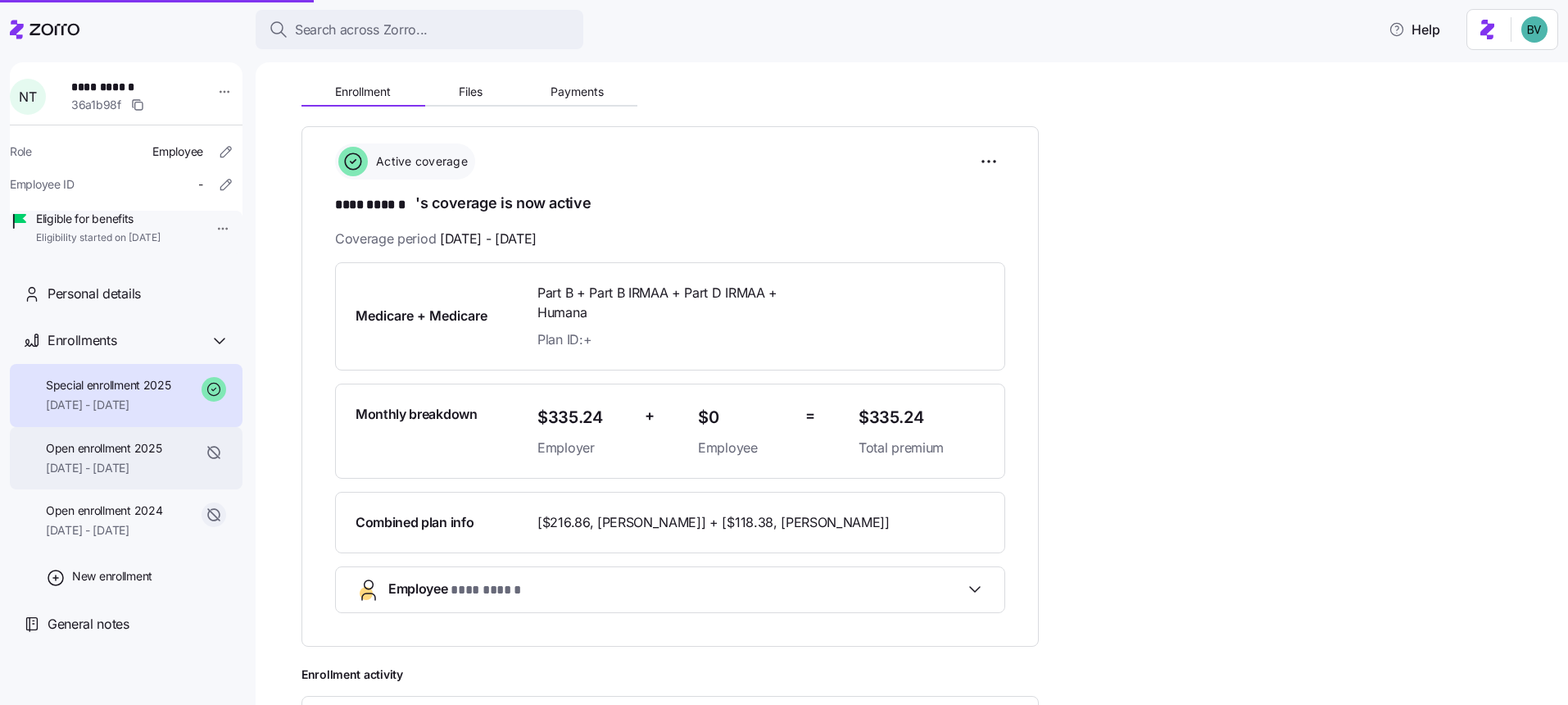 scroll, scrollTop: 0, scrollLeft: 0, axis: both 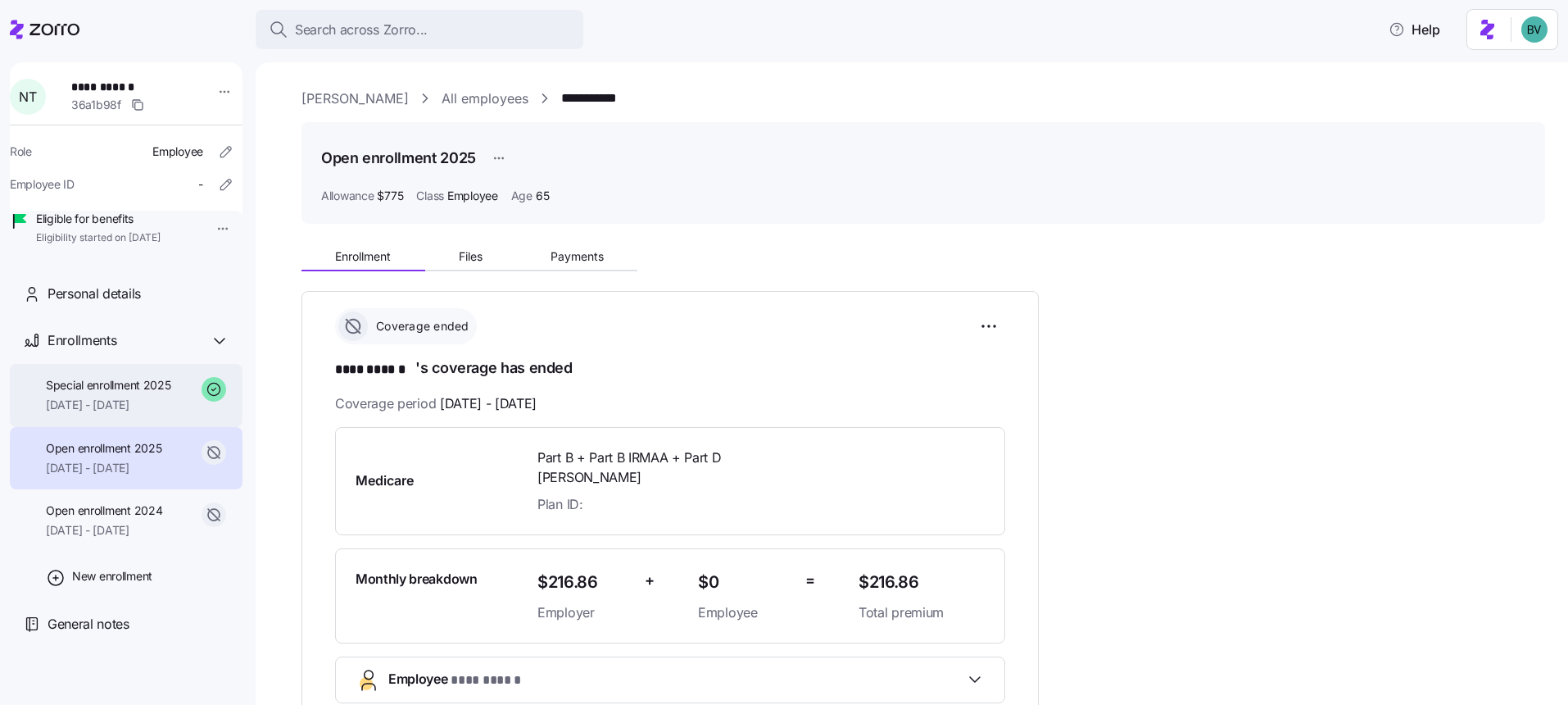 click on "03/01/2025 - 12/31/2025" at bounding box center (108, 405) 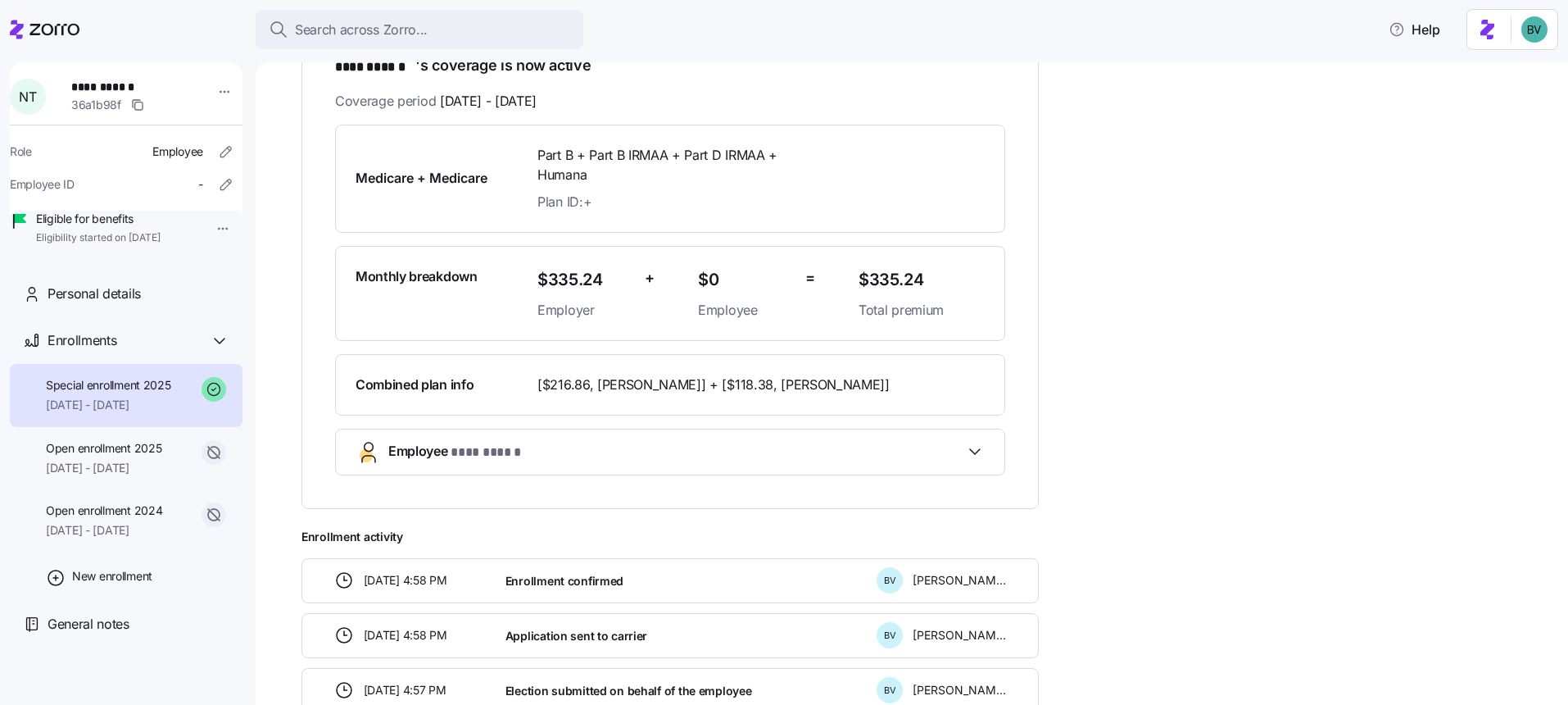 scroll, scrollTop: 407, scrollLeft: 0, axis: vertical 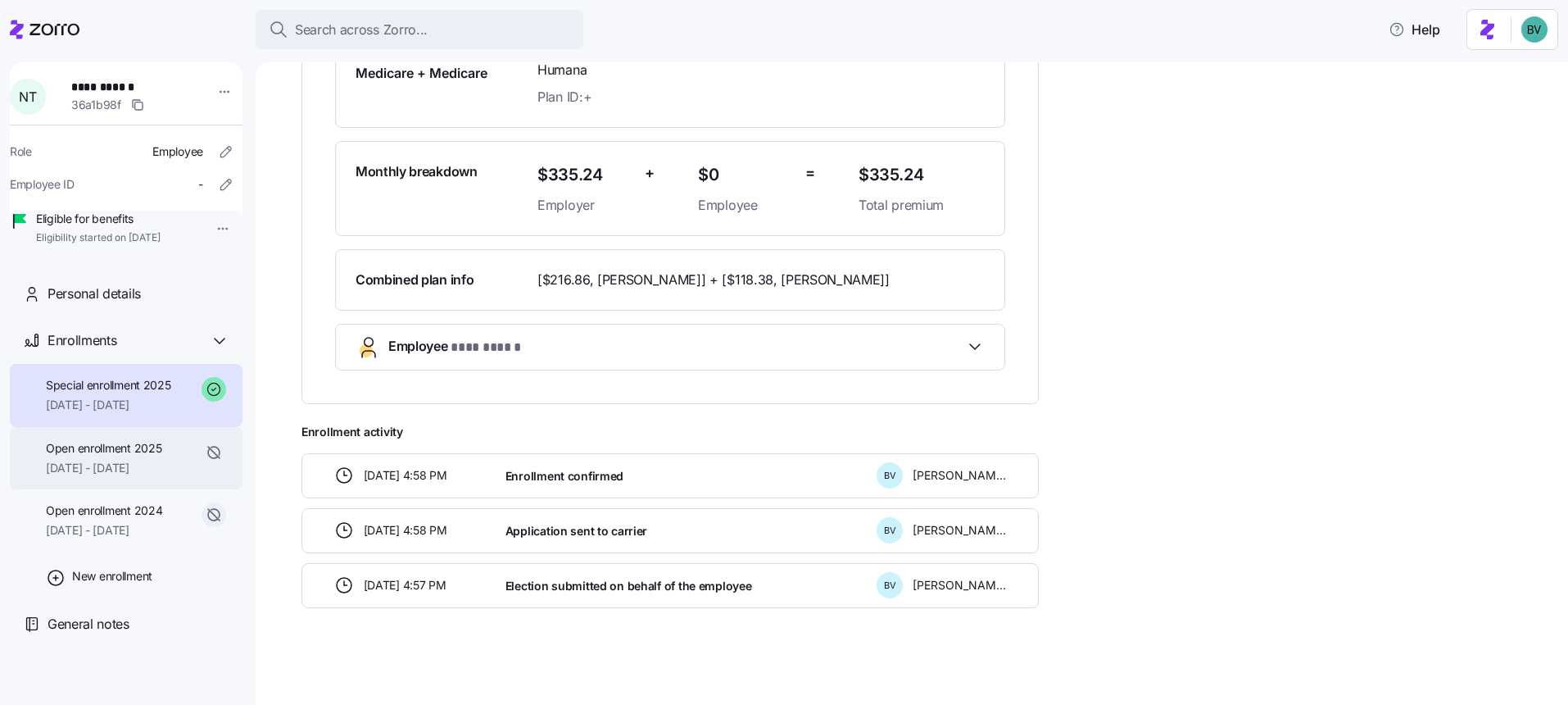 click on "Open enrollment 2025" at bounding box center [103, 448] 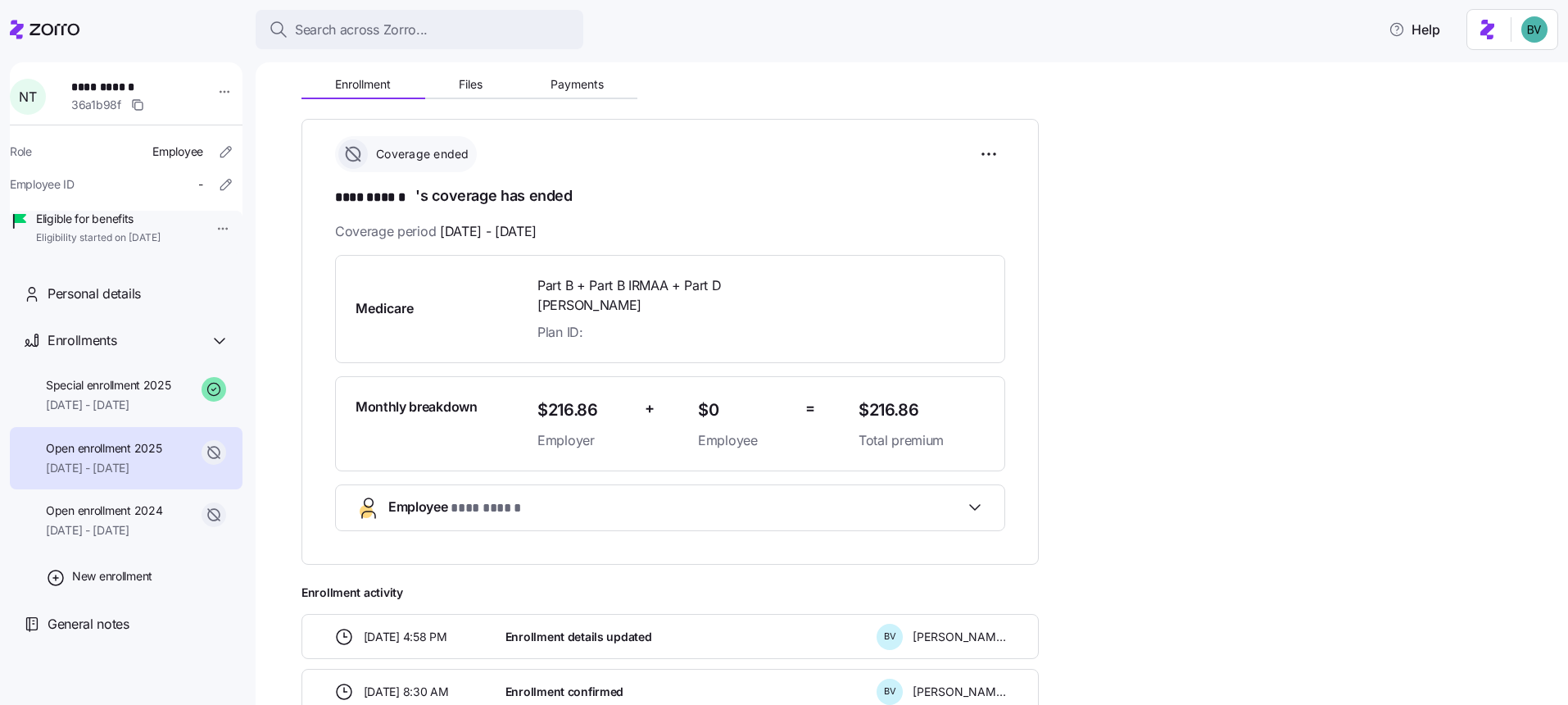 scroll, scrollTop: 0, scrollLeft: 0, axis: both 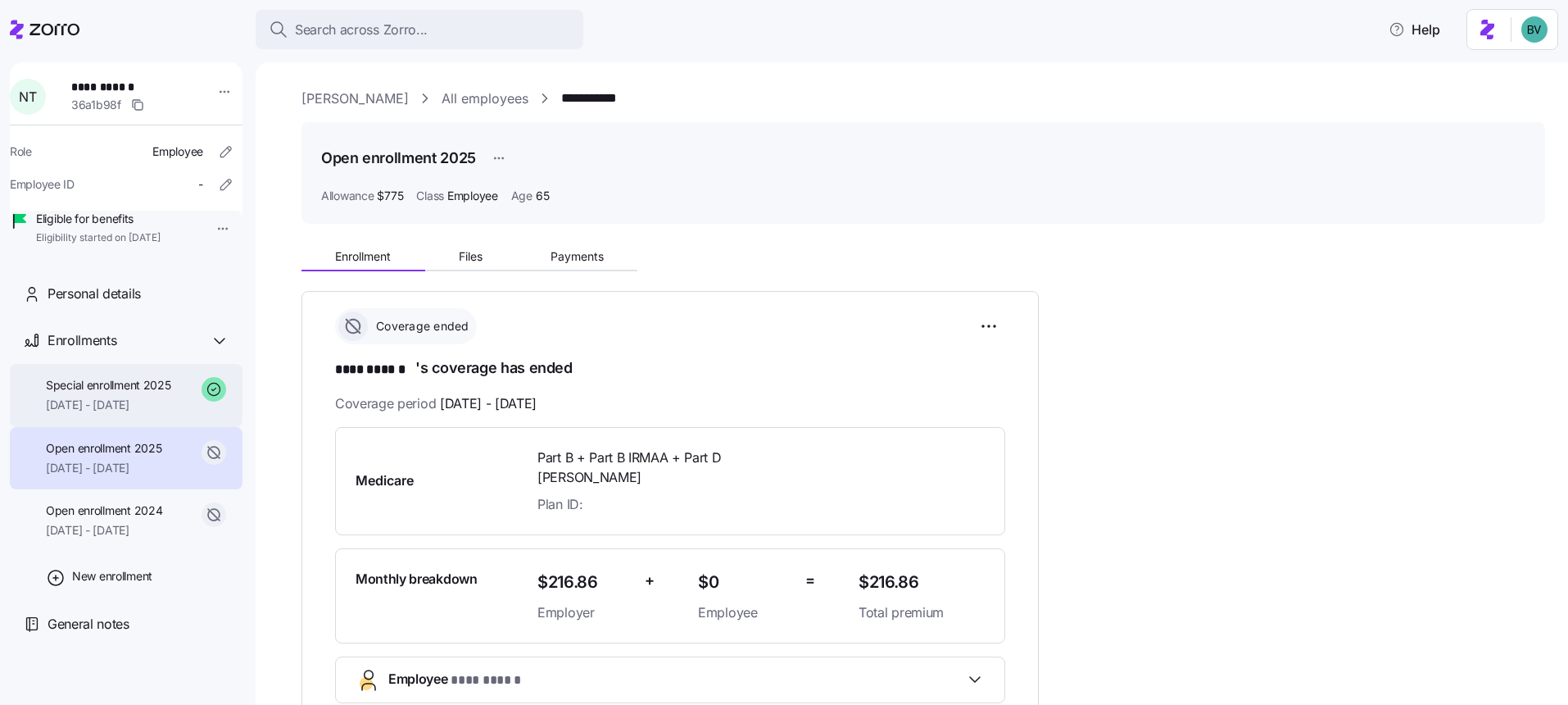 click on "03/01/2025 - 12/31/2025" at bounding box center [108, 405] 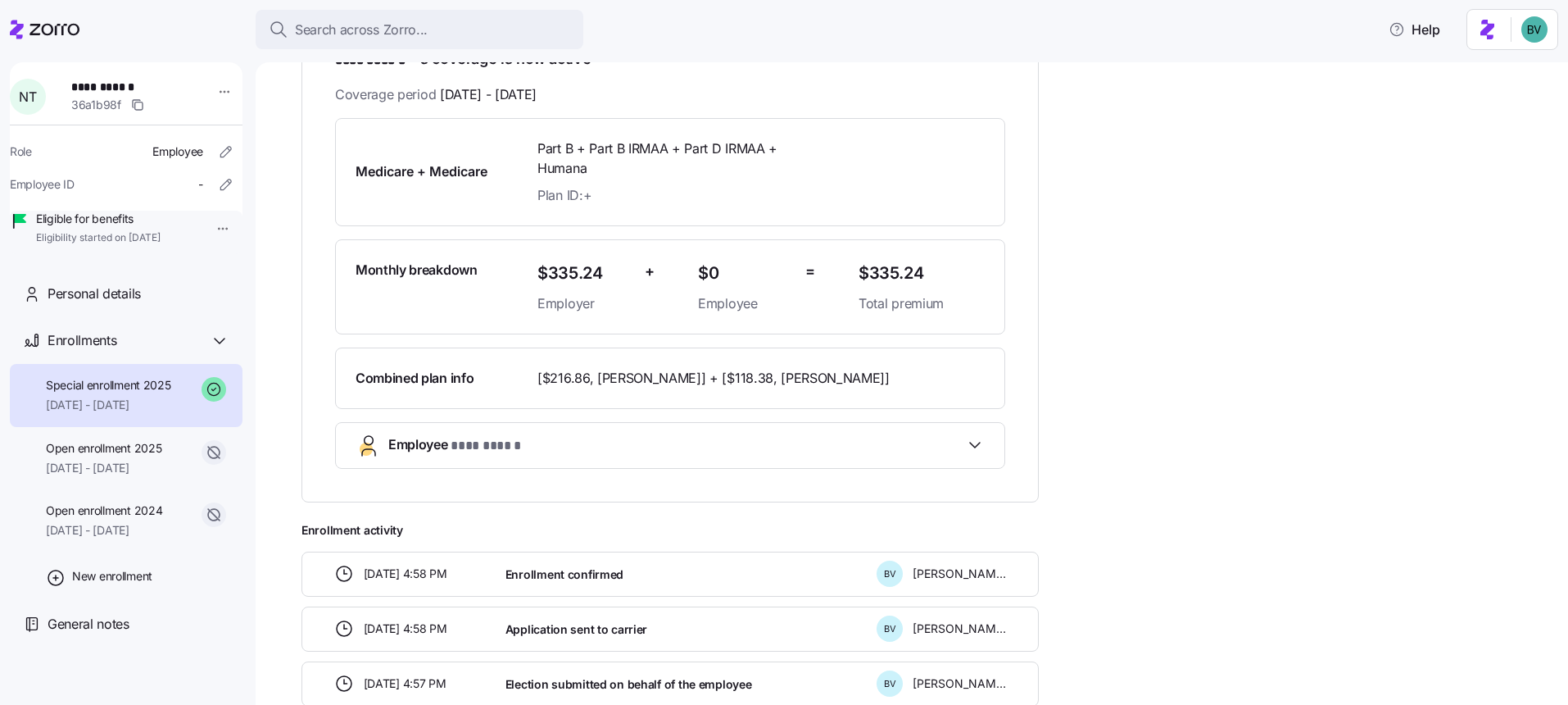 scroll, scrollTop: 407, scrollLeft: 0, axis: vertical 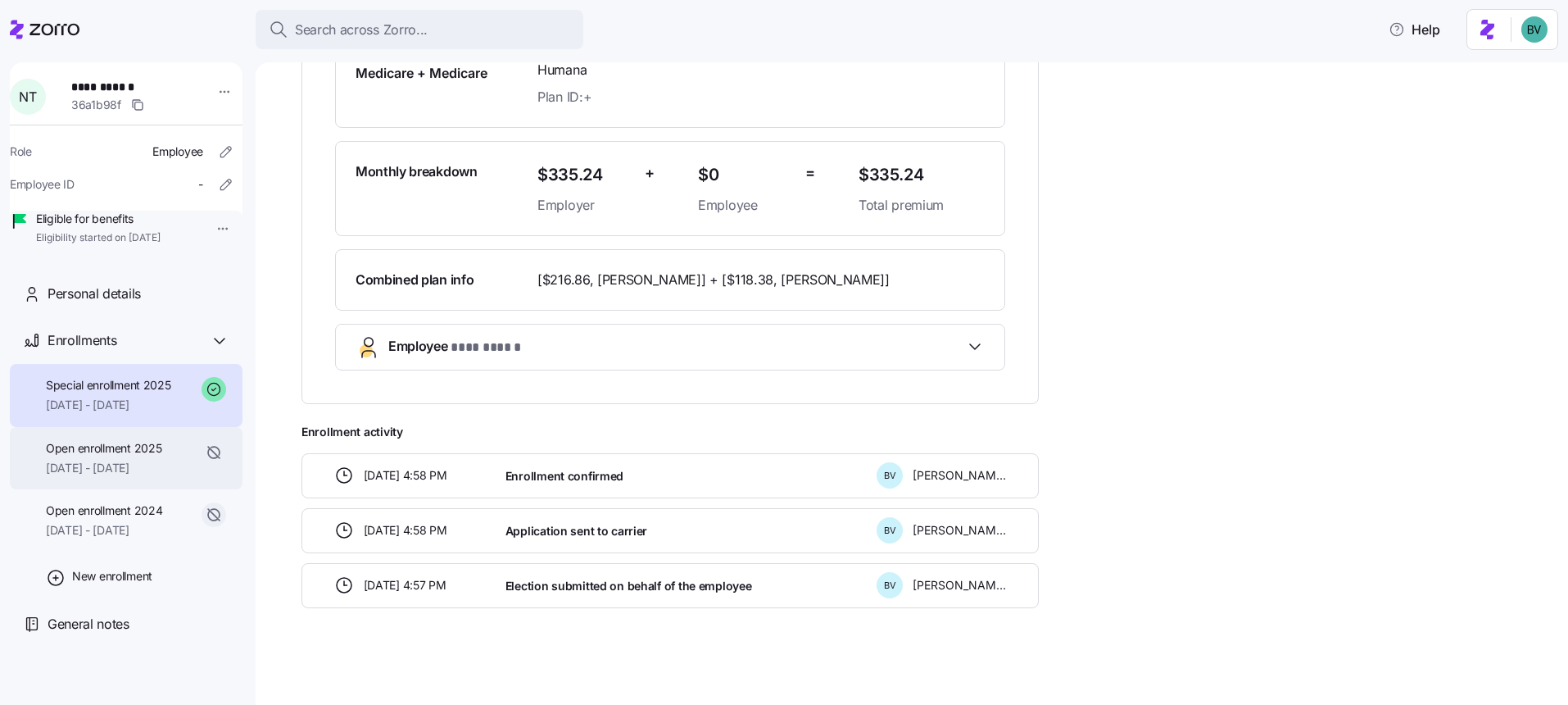 click on "01/01/2025 - 02/28/2025" at bounding box center [103, 468] 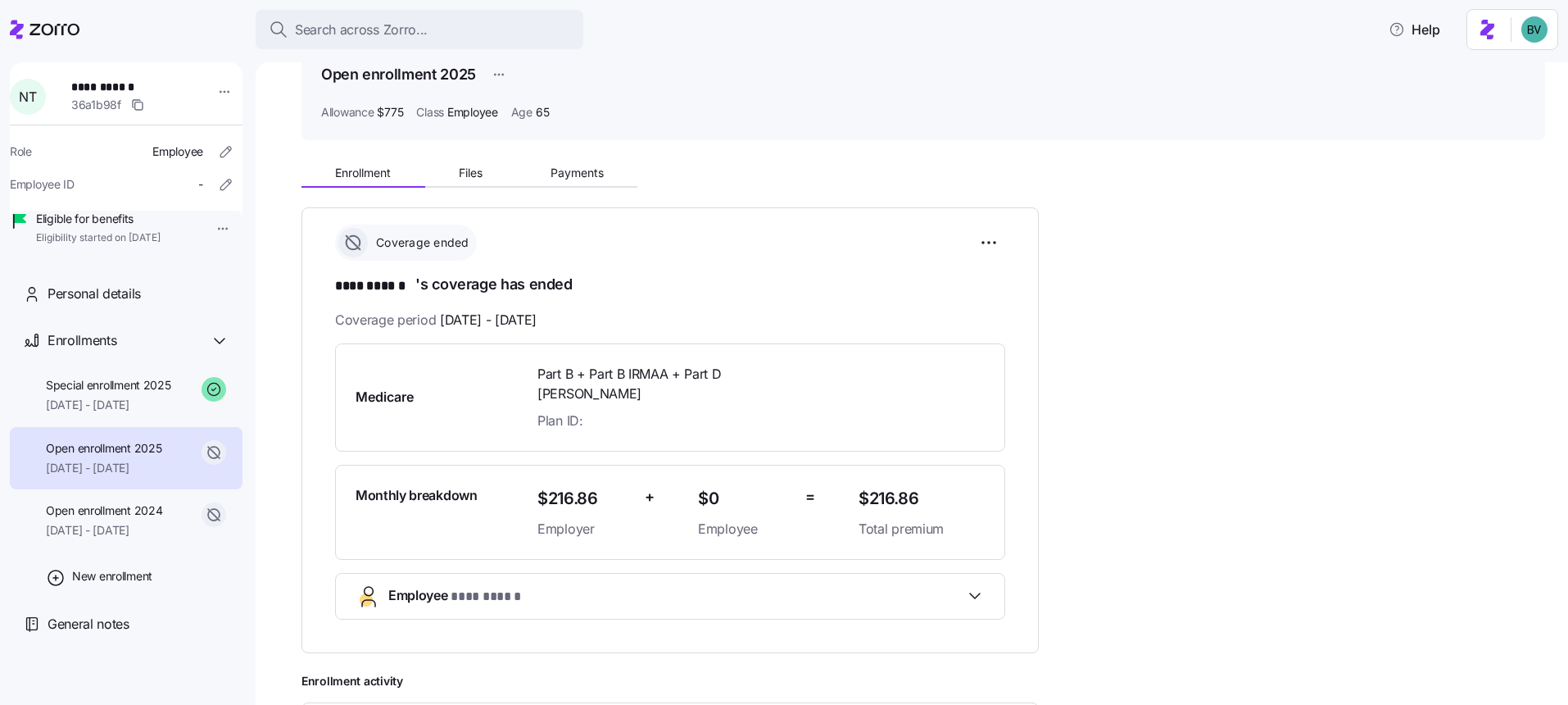 scroll, scrollTop: 65, scrollLeft: 0, axis: vertical 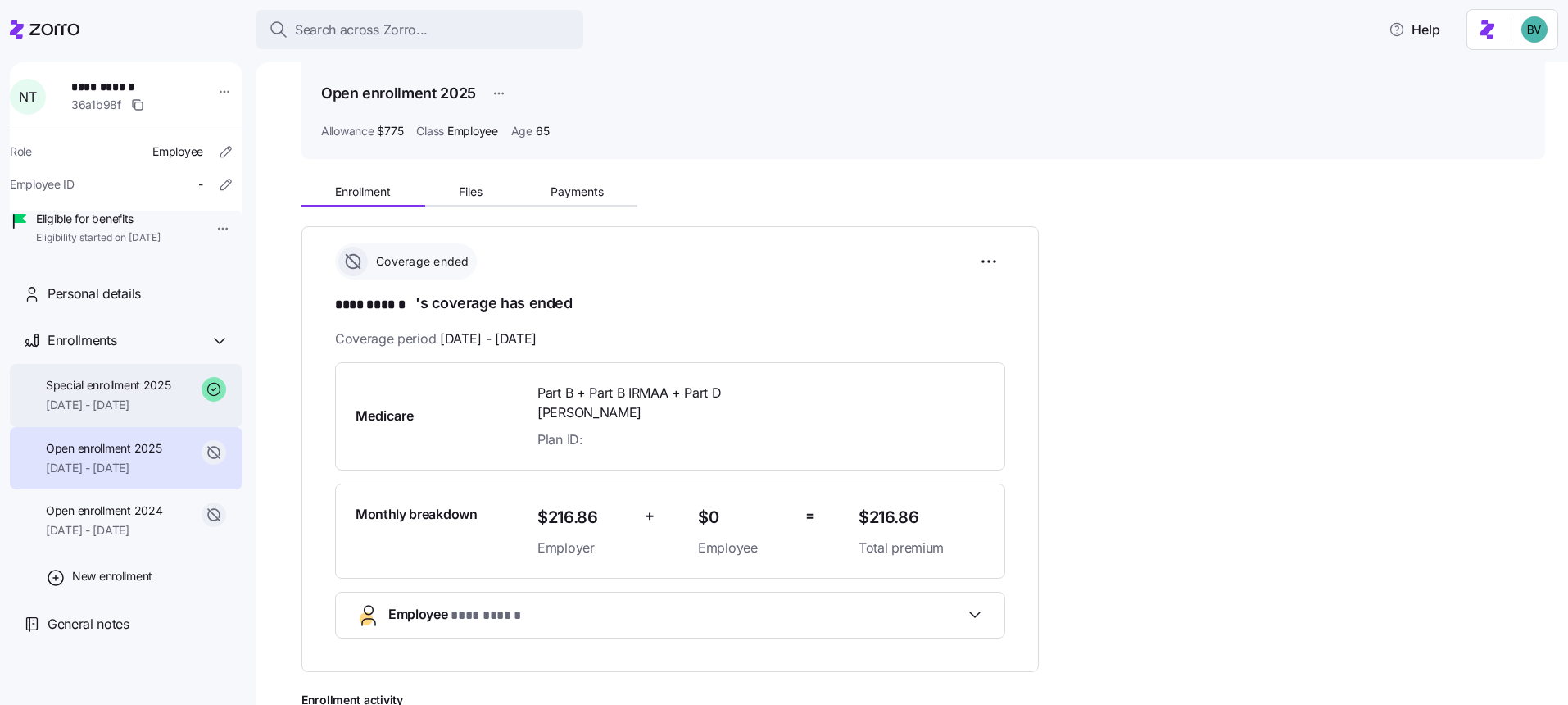 click on "Special enrollment 2025" at bounding box center (108, 385) 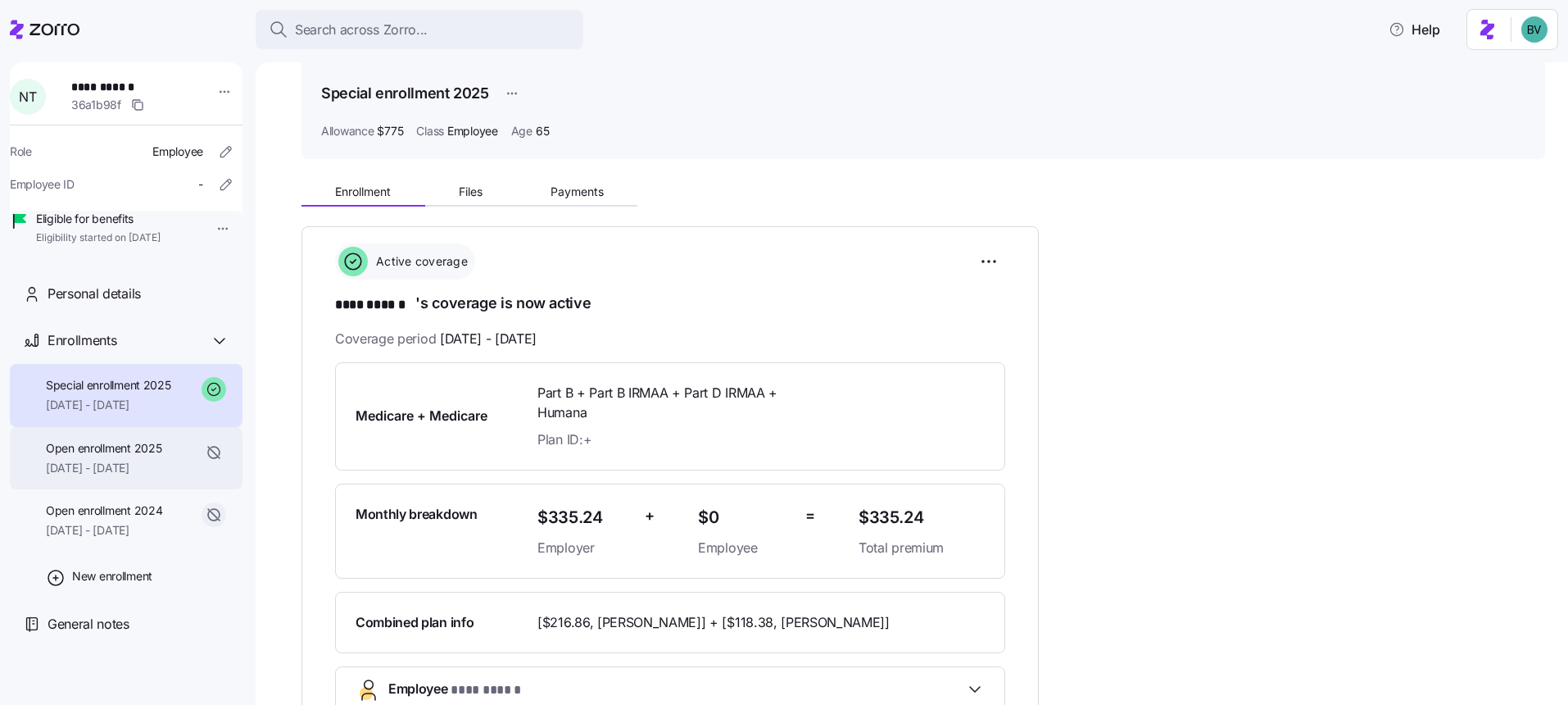 click on "Open enrollment 2025" at bounding box center (103, 448) 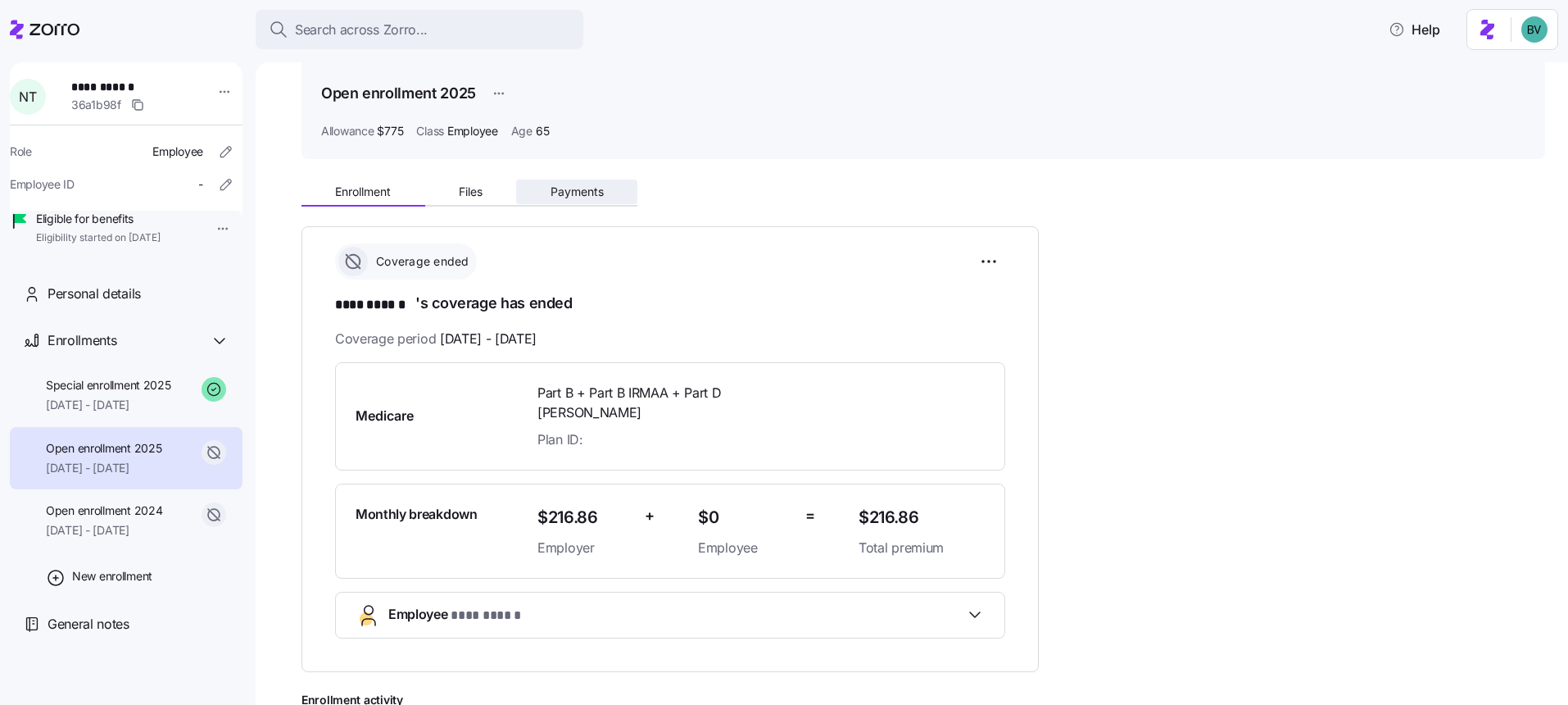 click on "Payments" at bounding box center (577, 192) 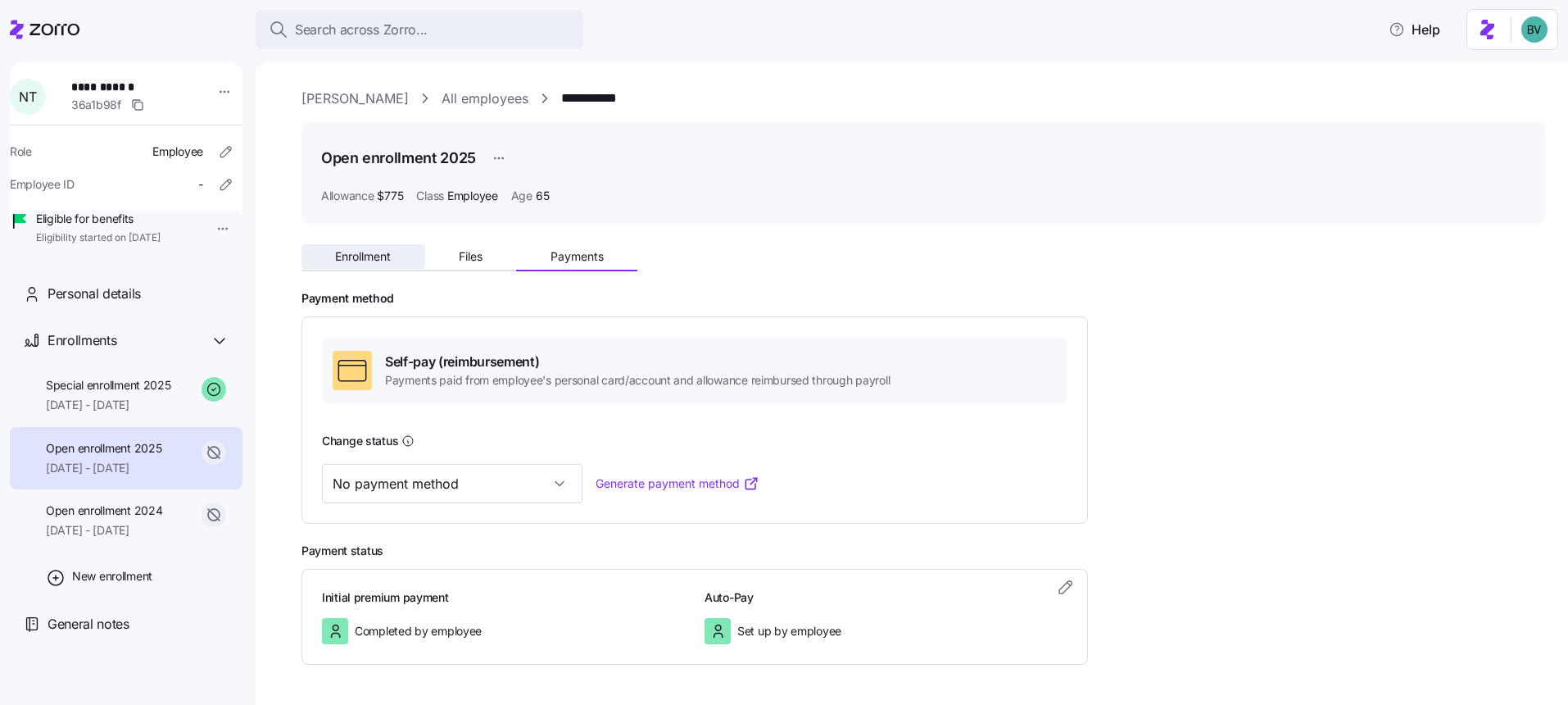 click on "Enrollment" at bounding box center [363, 257] 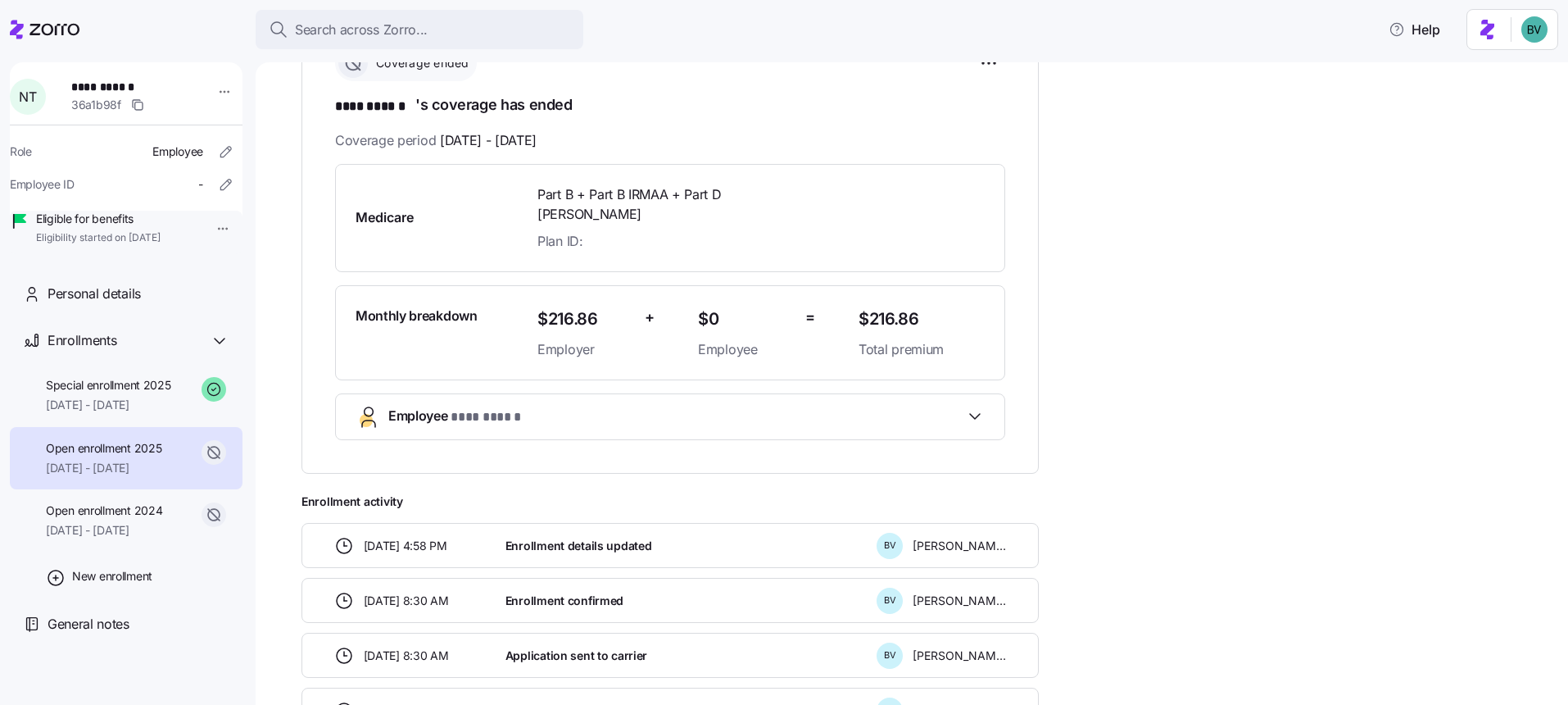 scroll, scrollTop: 207, scrollLeft: 0, axis: vertical 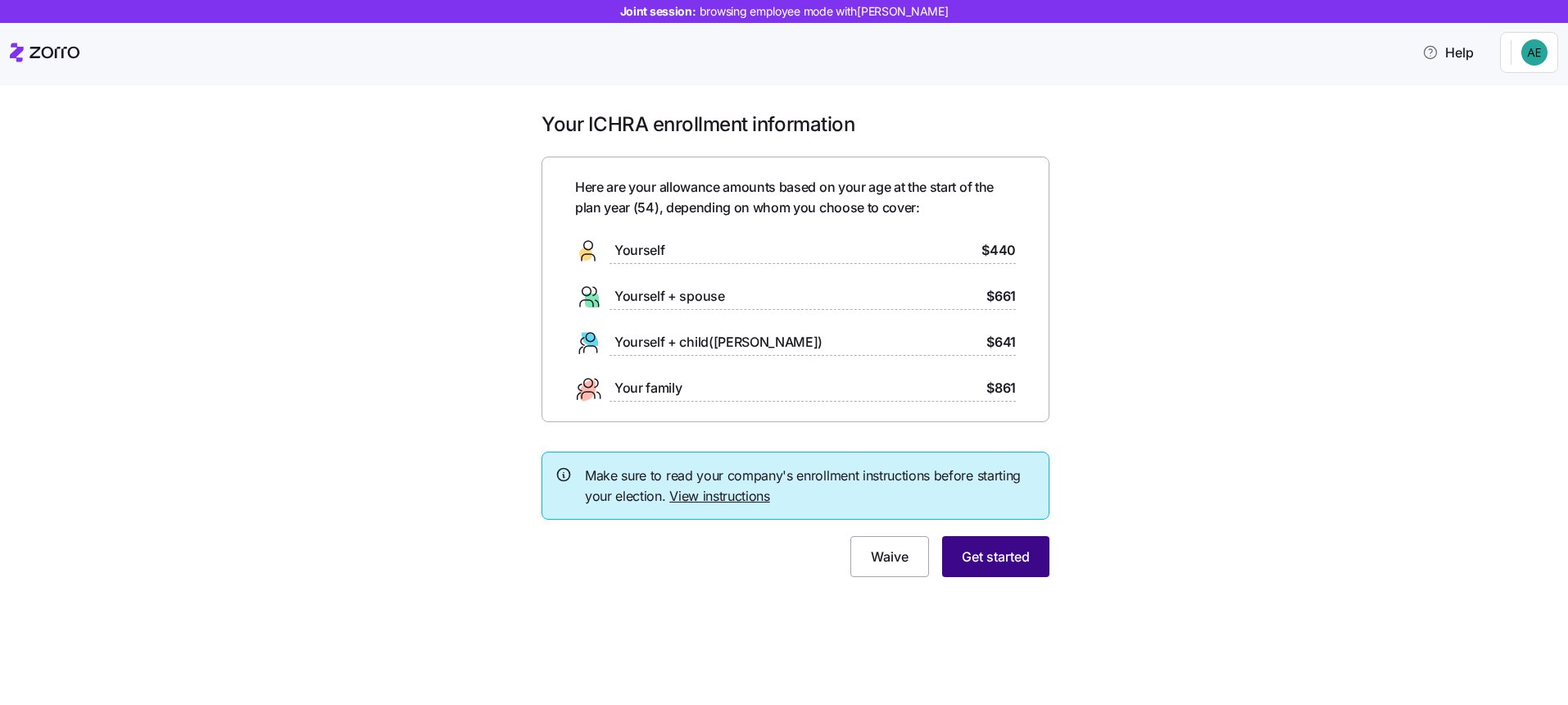 click on "Get started" at bounding box center (995, 557) 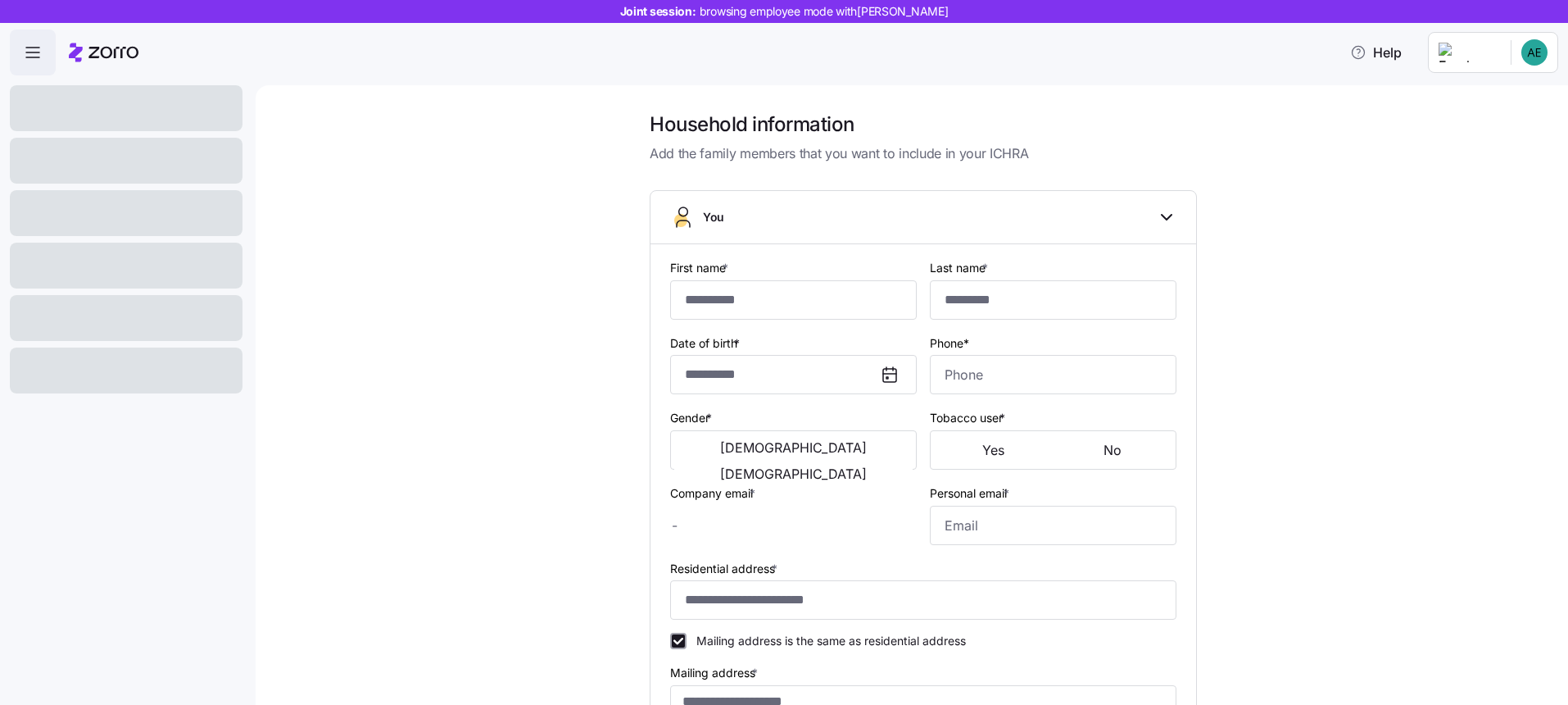 type on "*********" 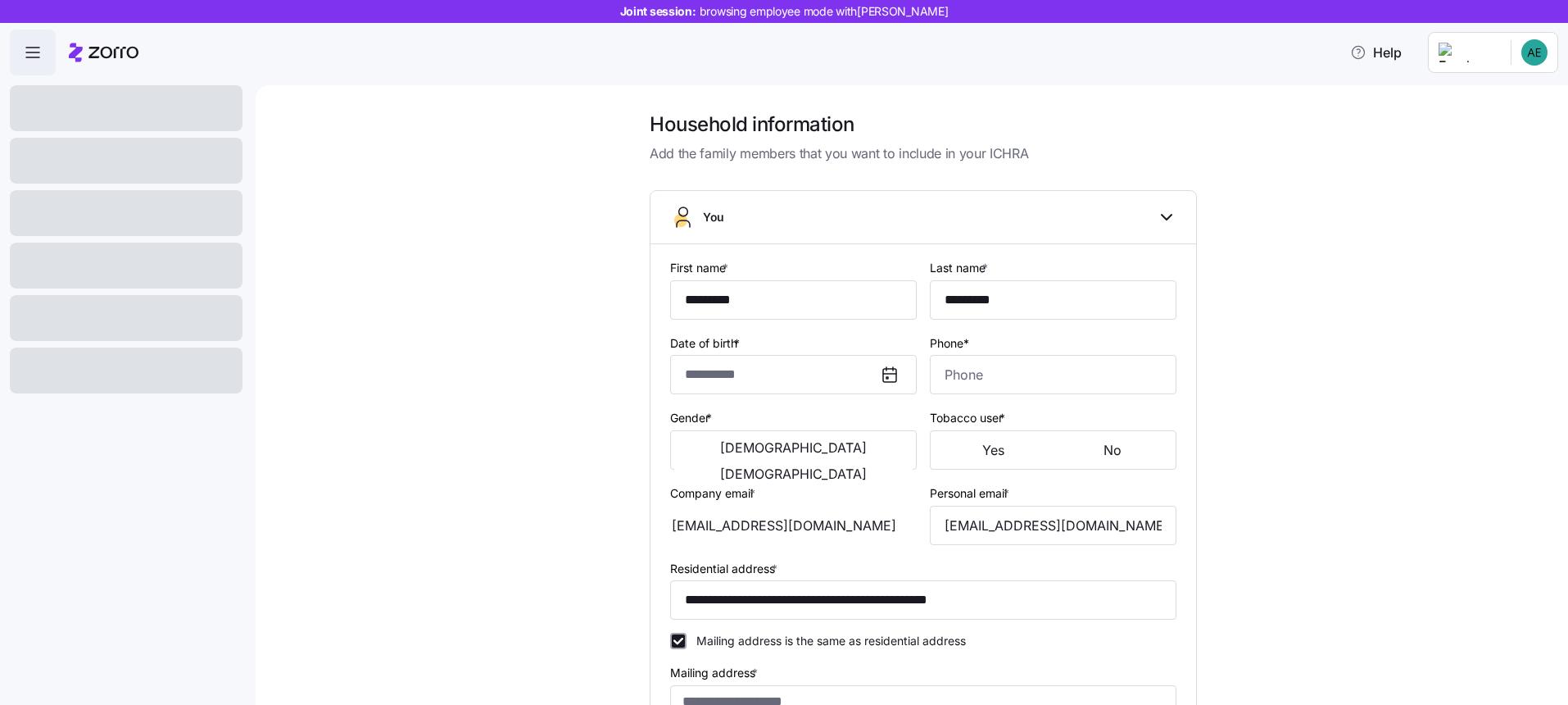 type on "**********" 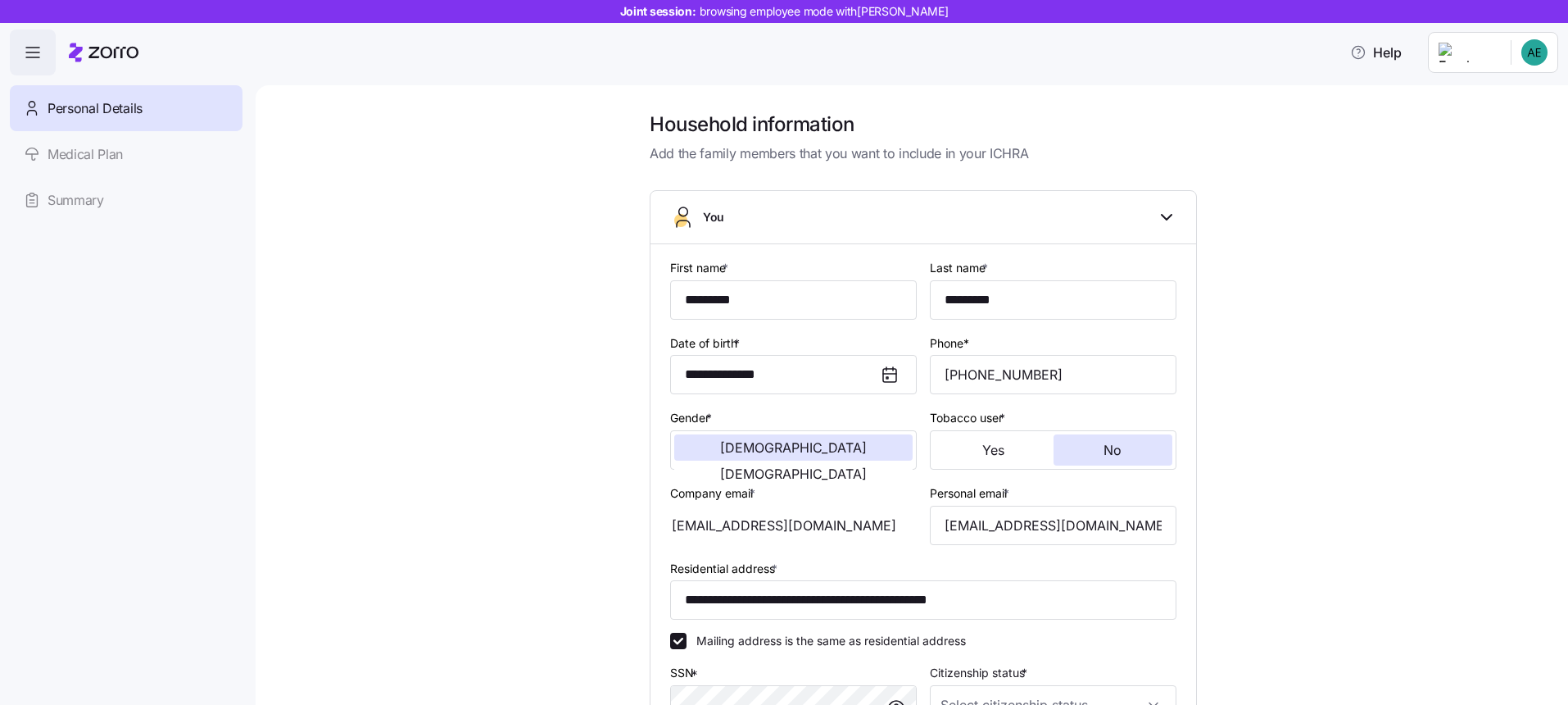 scroll, scrollTop: 330, scrollLeft: 0, axis: vertical 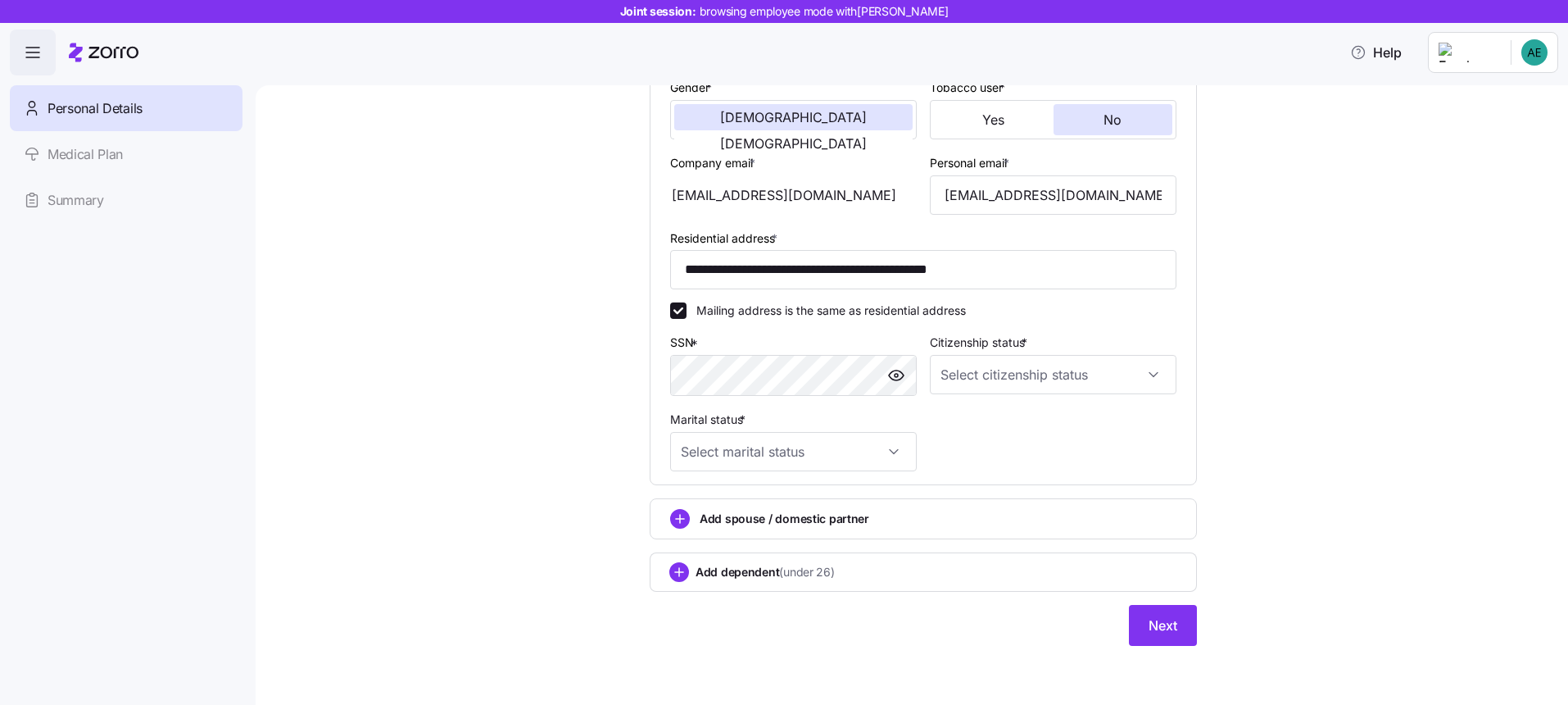 click on "**********" at bounding box center [923, 223] 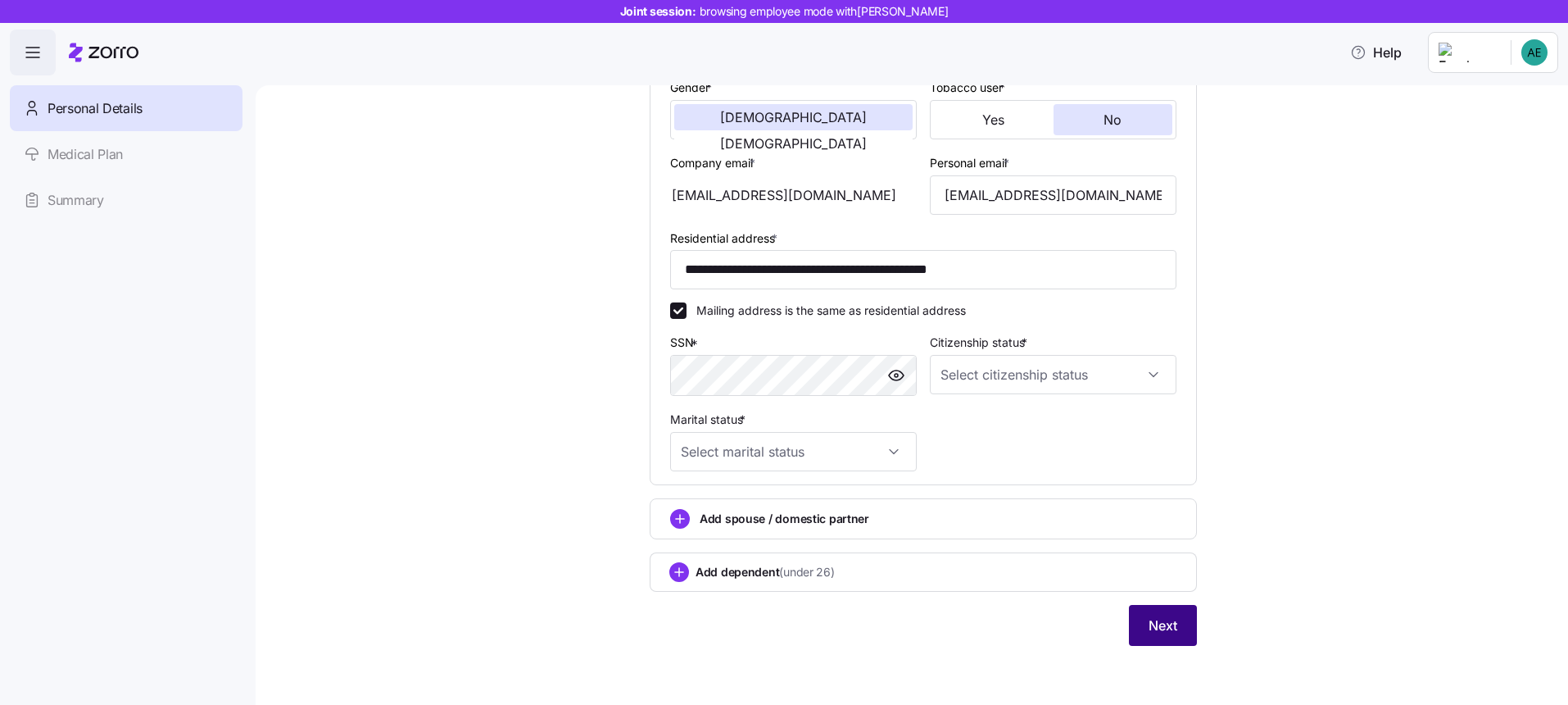 click on "Next" at bounding box center [1162, 625] 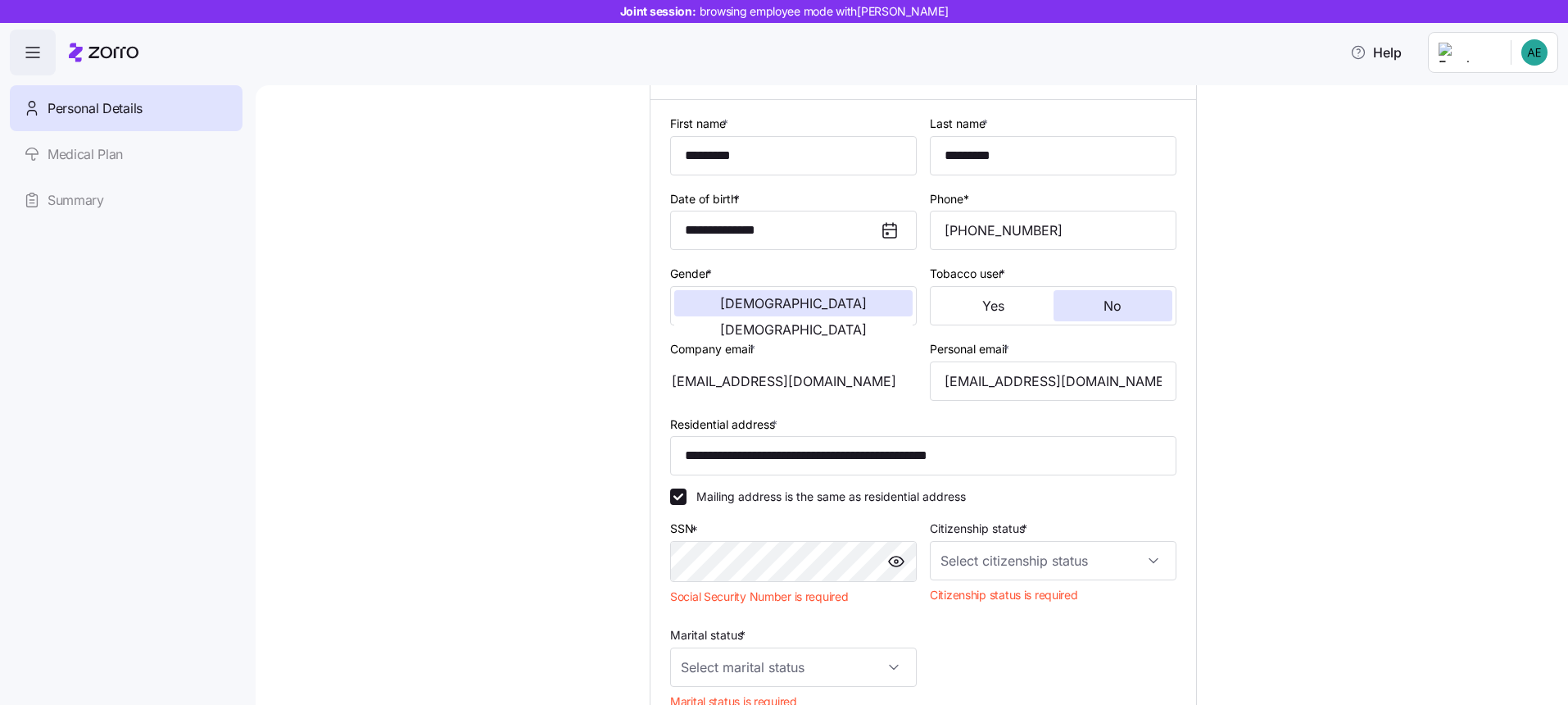 scroll, scrollTop: 0, scrollLeft: 0, axis: both 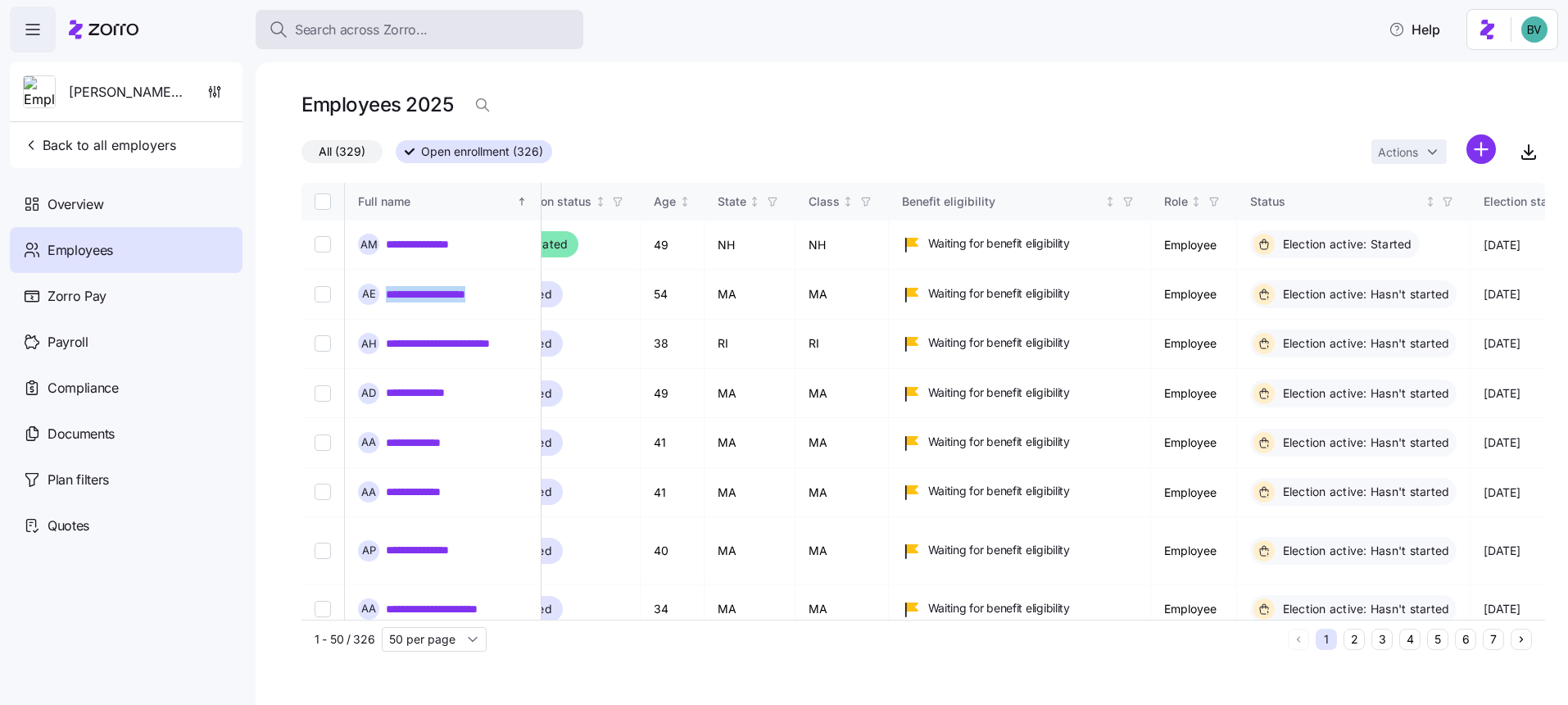 click on "Search across Zorro..." at bounding box center (419, 30) 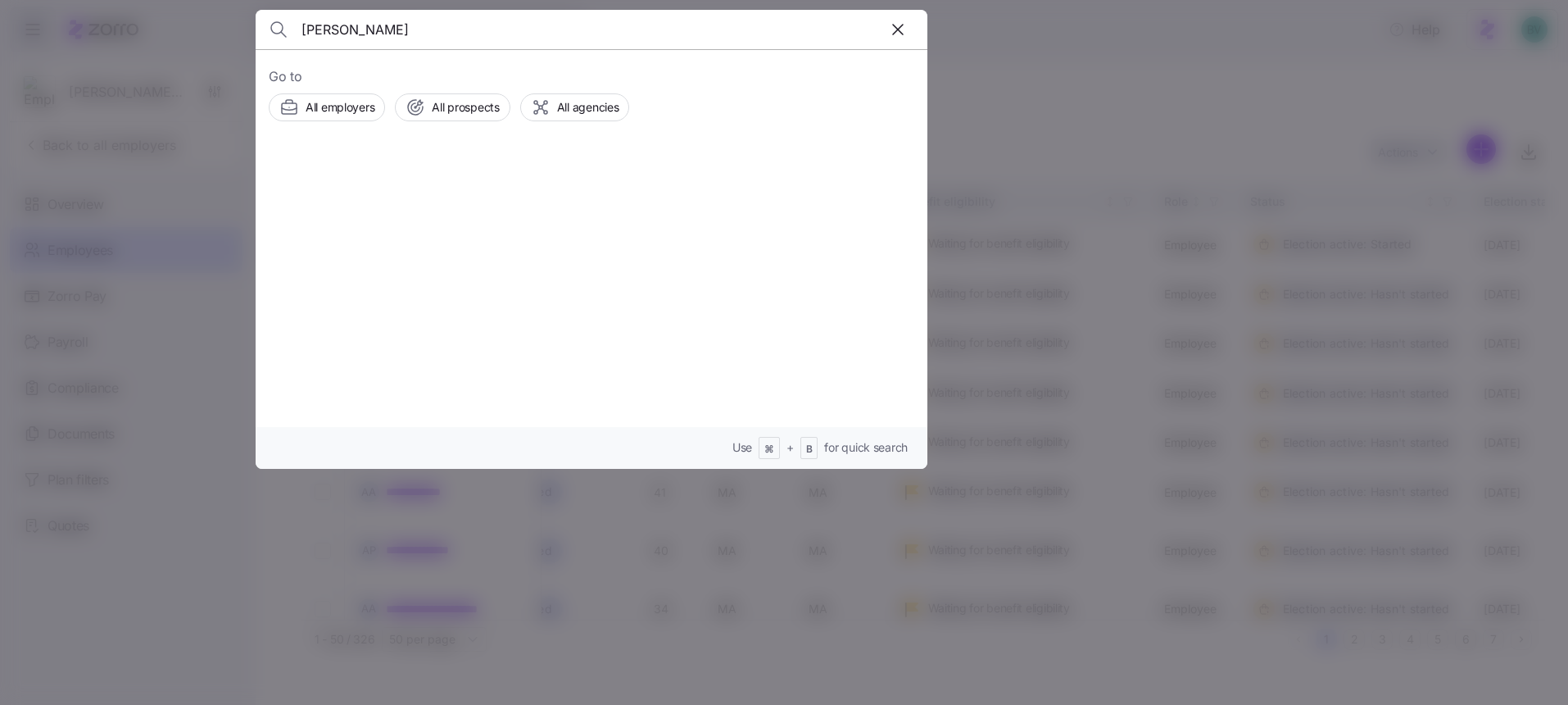 type on "[PERSON_NAME]" 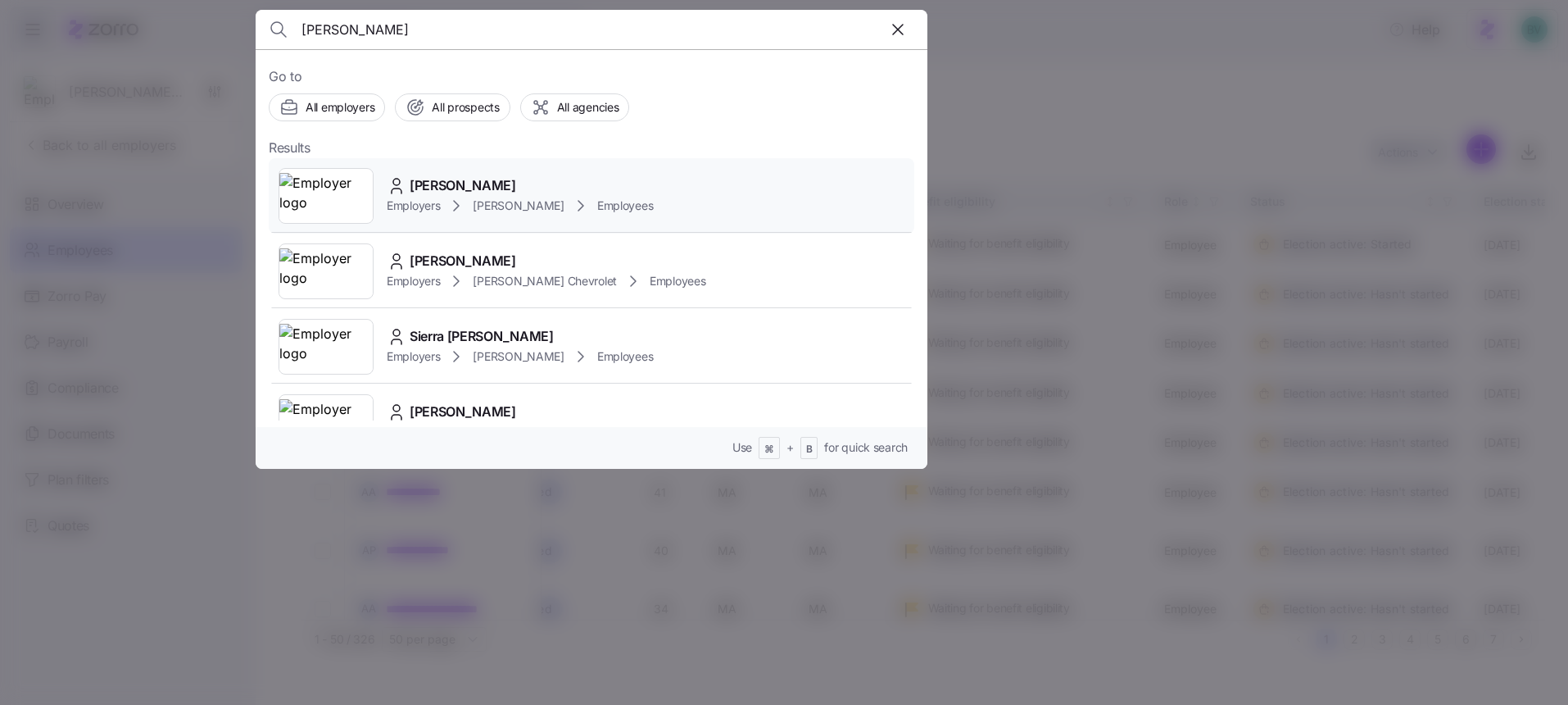 click at bounding box center [326, 196] 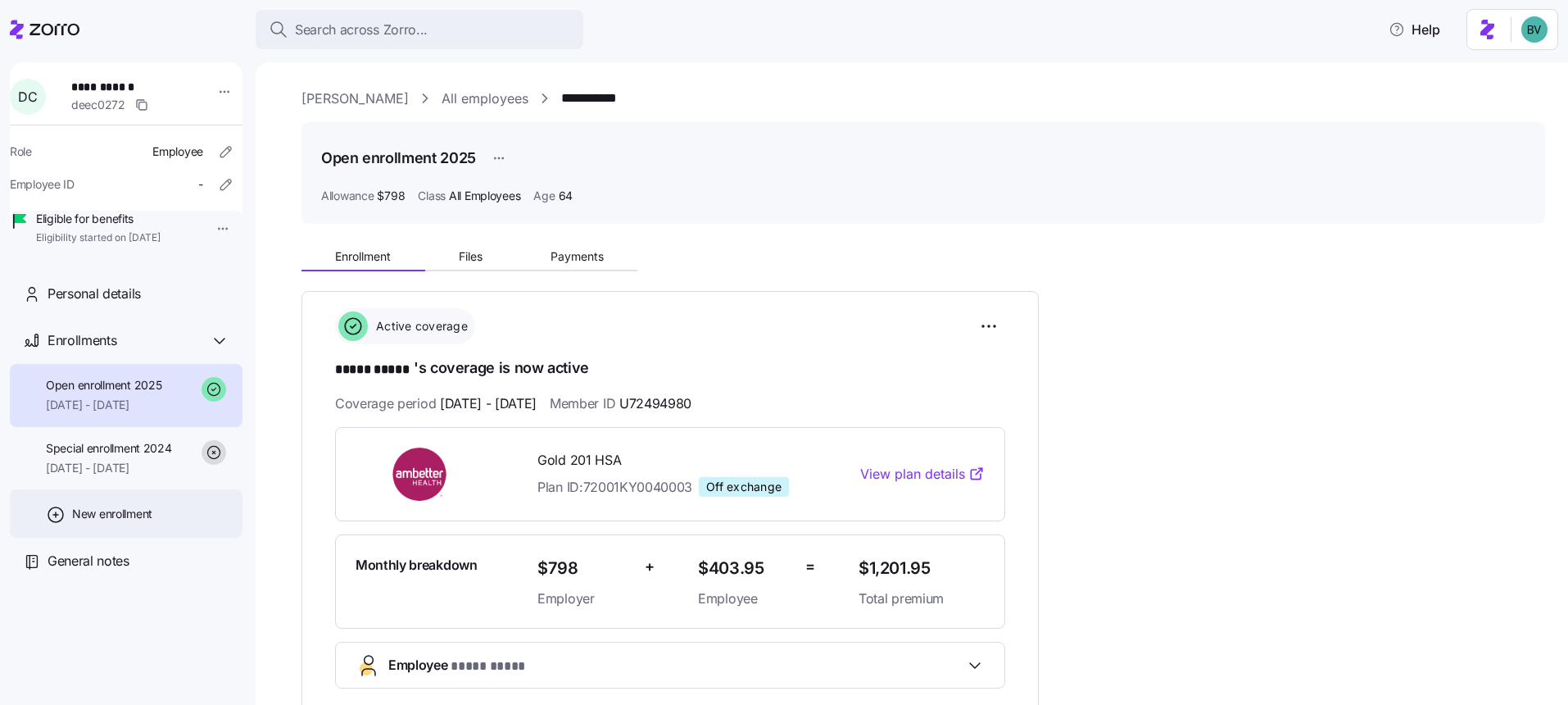 click on "New enrollment" at bounding box center (112, 514) 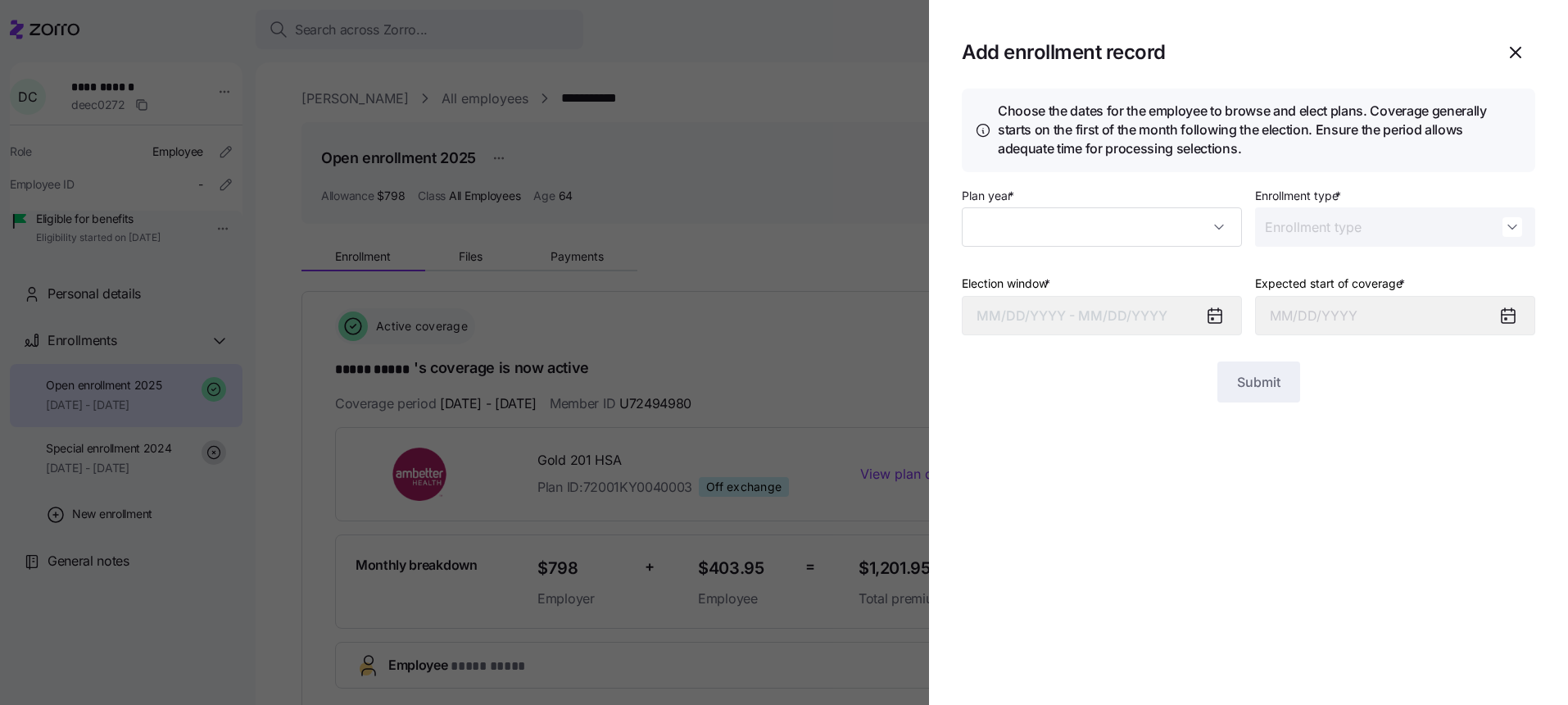 type on "2025" 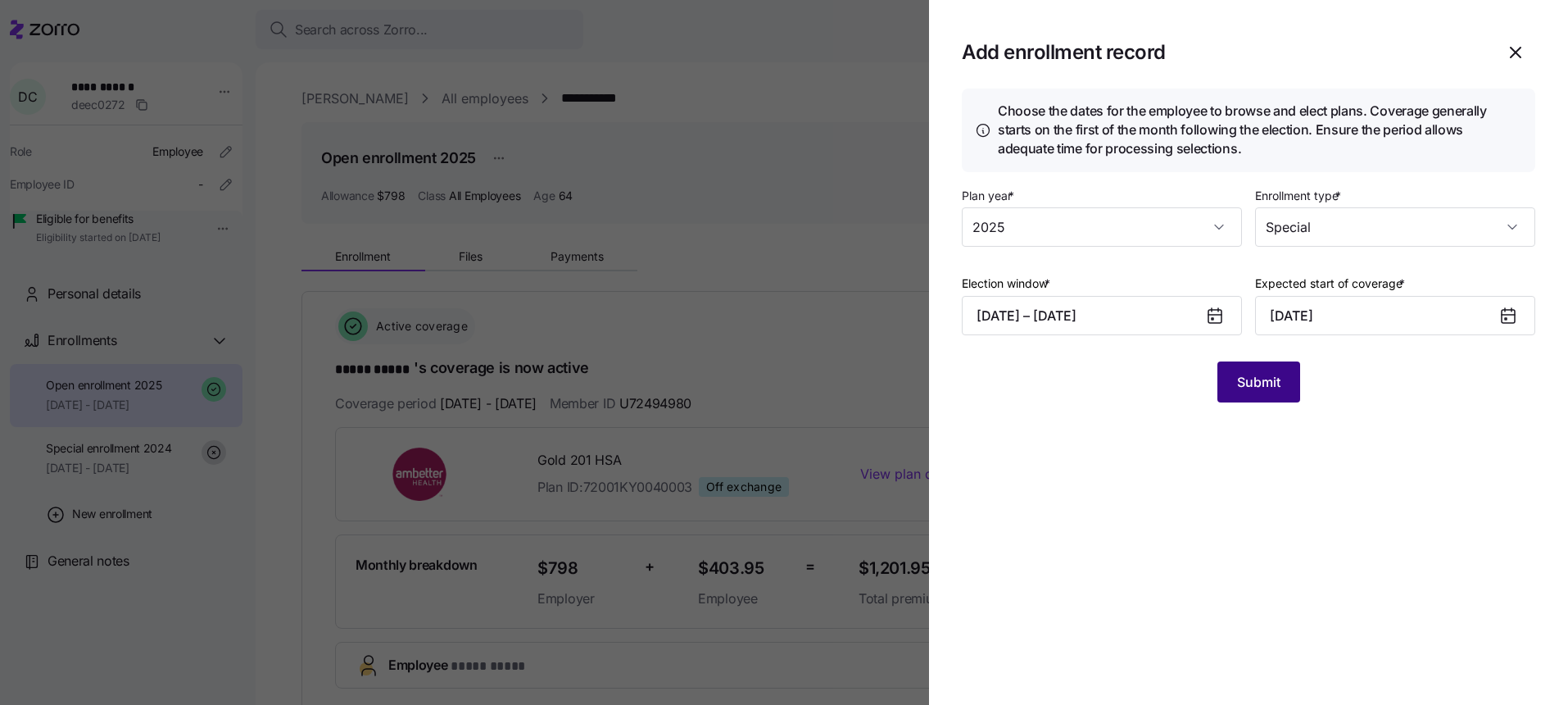 click on "Submit" at bounding box center (1258, 382) 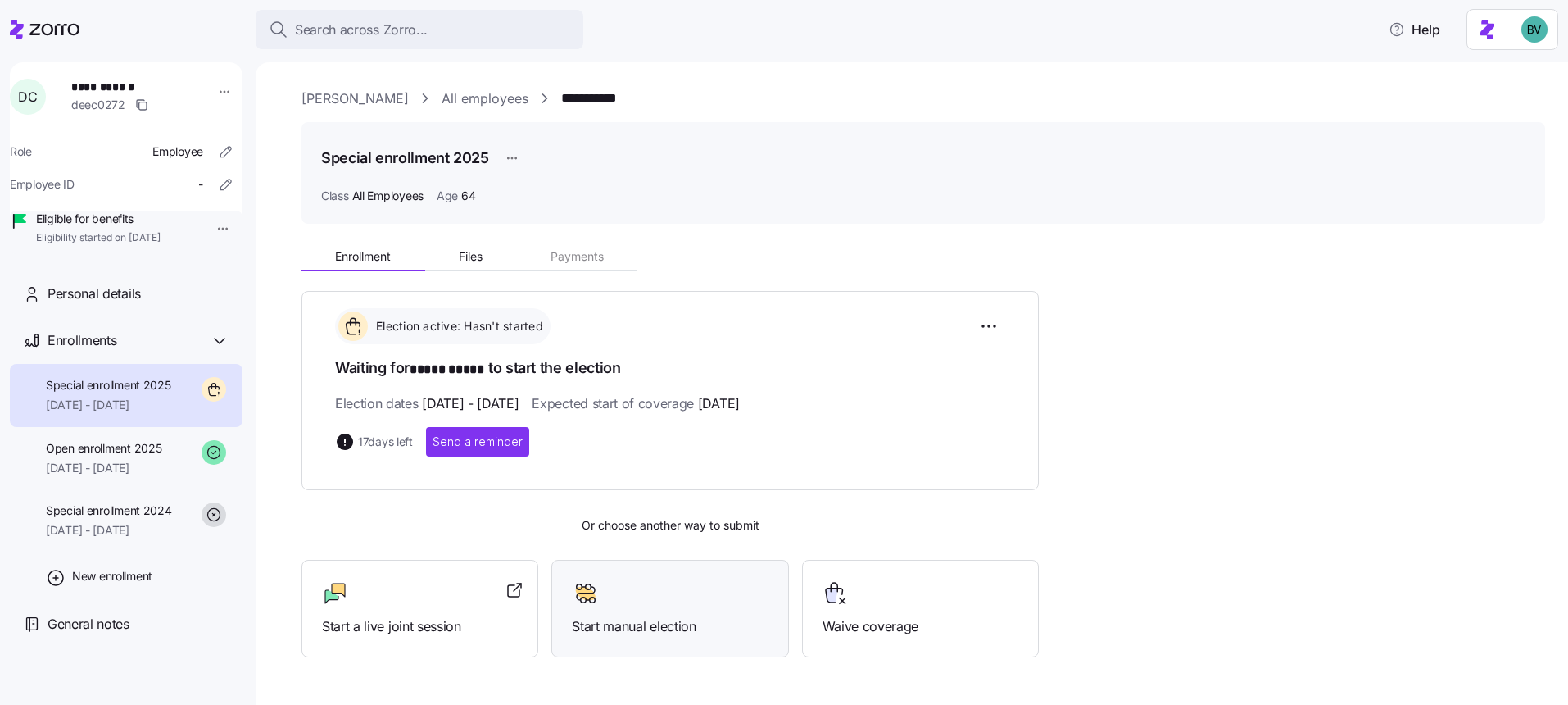 click on "Start manual election" at bounding box center [669, 626] 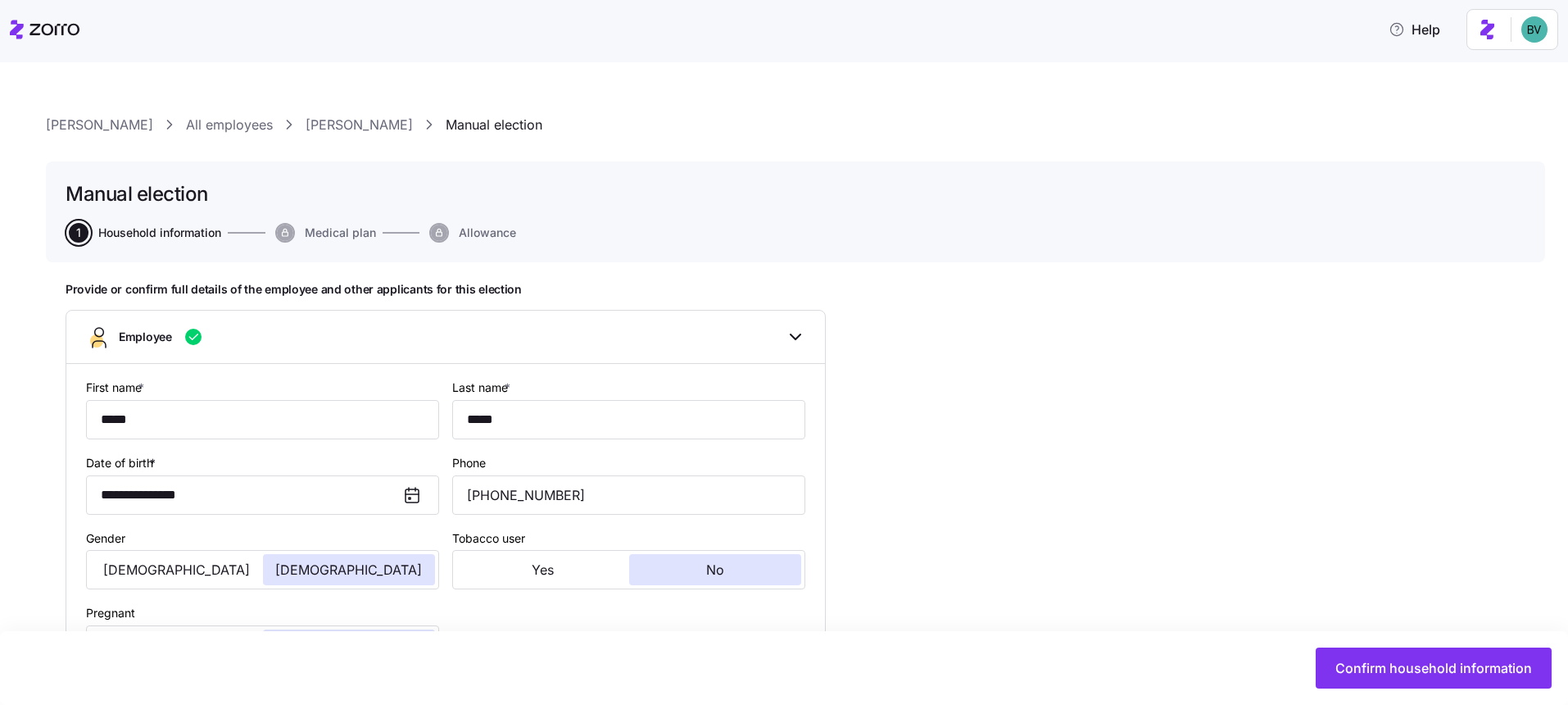 type on "All Employees" 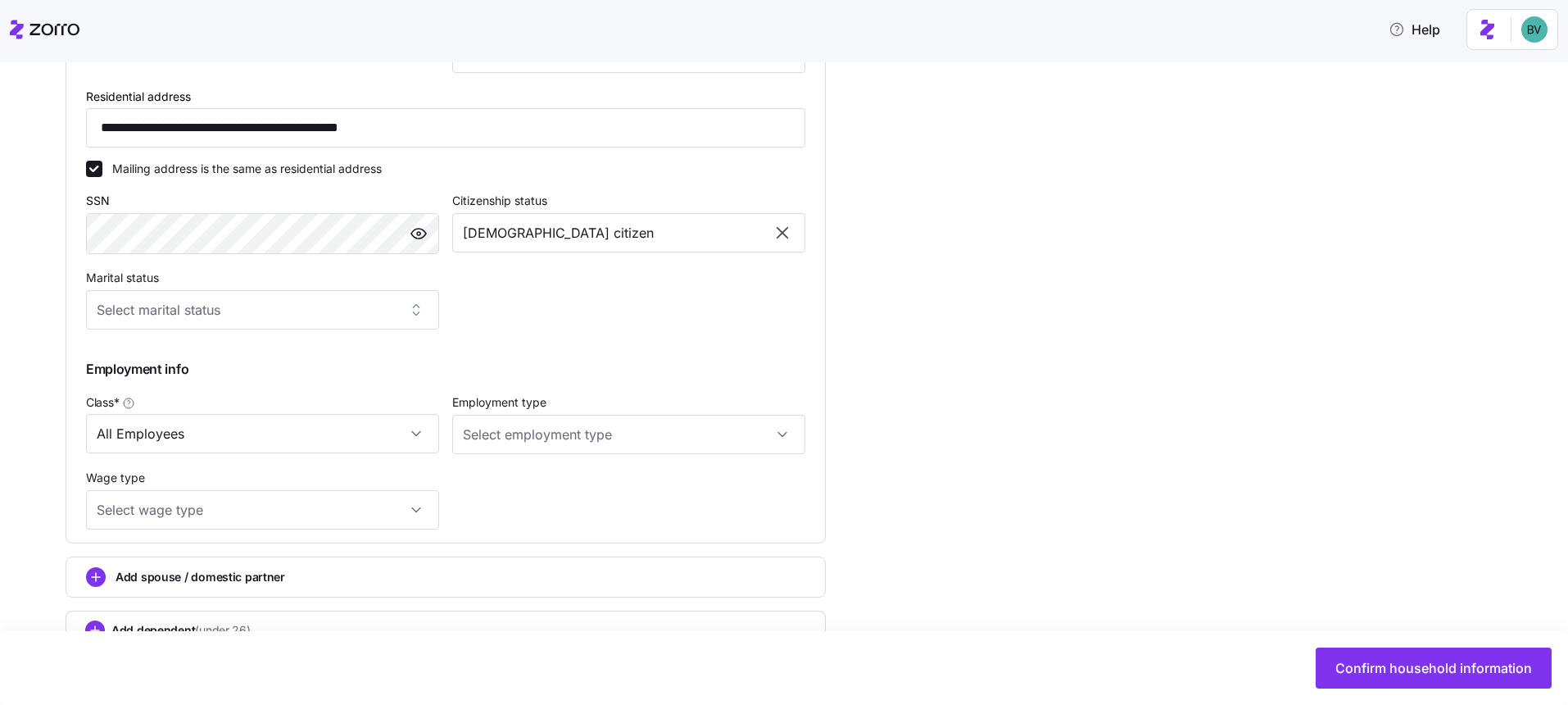 scroll, scrollTop: 714, scrollLeft: 0, axis: vertical 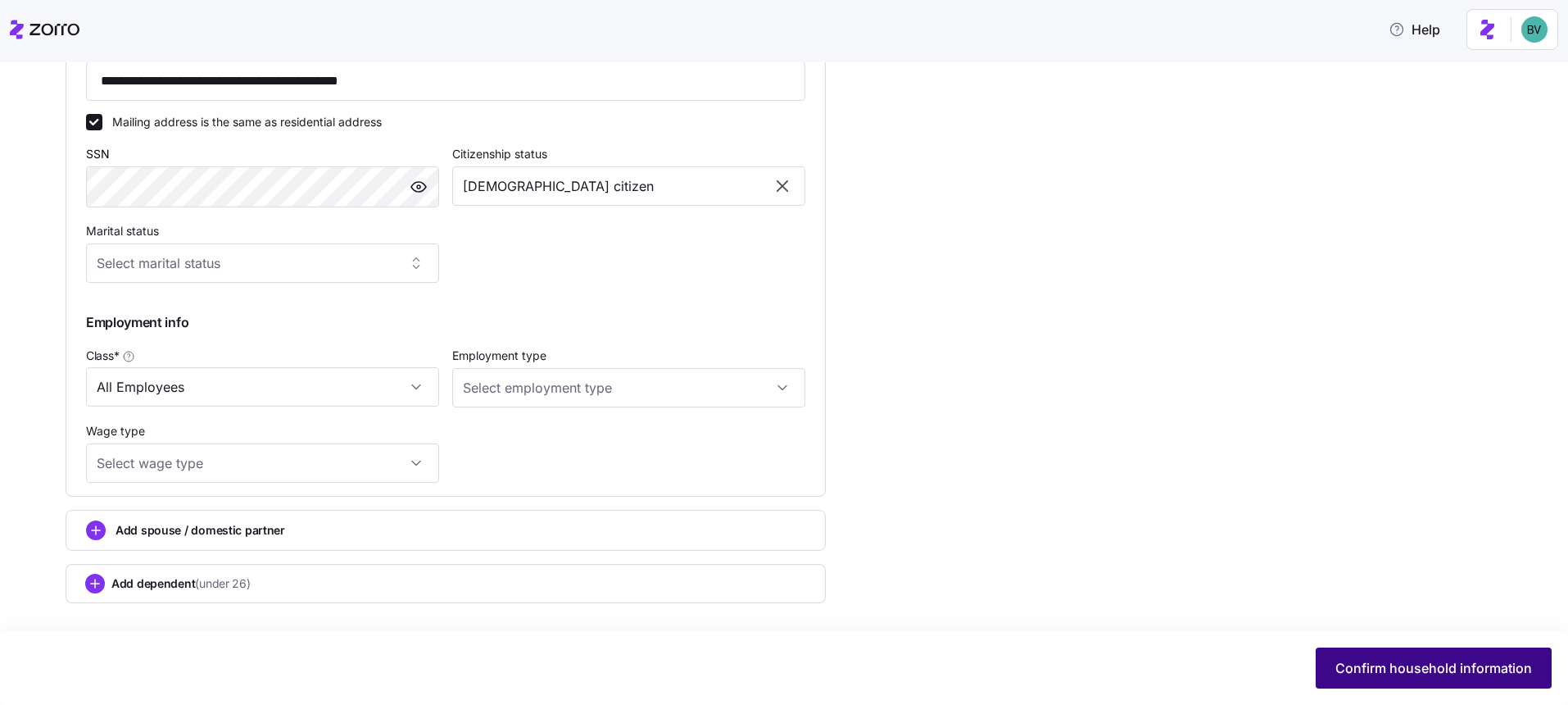 click on "Confirm household information" at bounding box center (1434, 668) 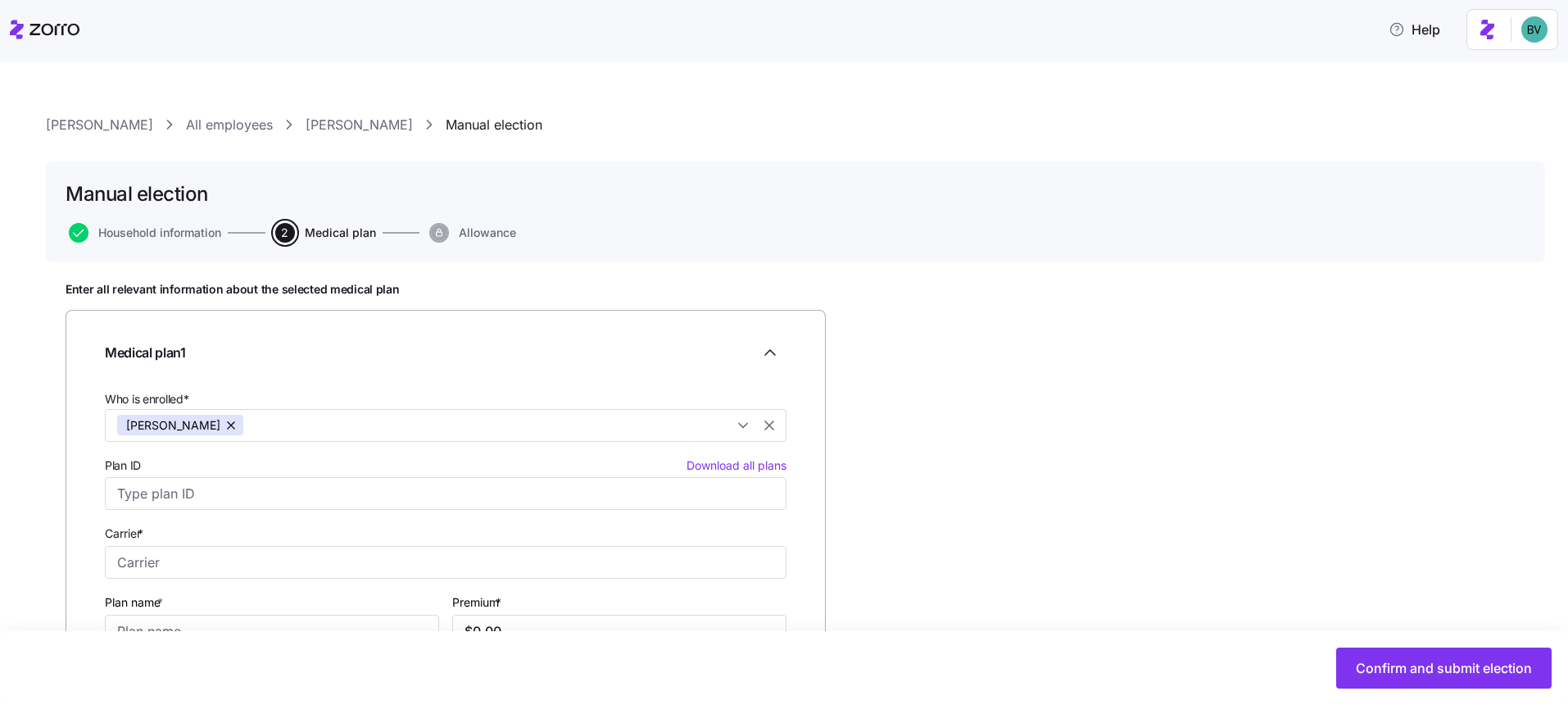 scroll, scrollTop: 133, scrollLeft: 0, axis: vertical 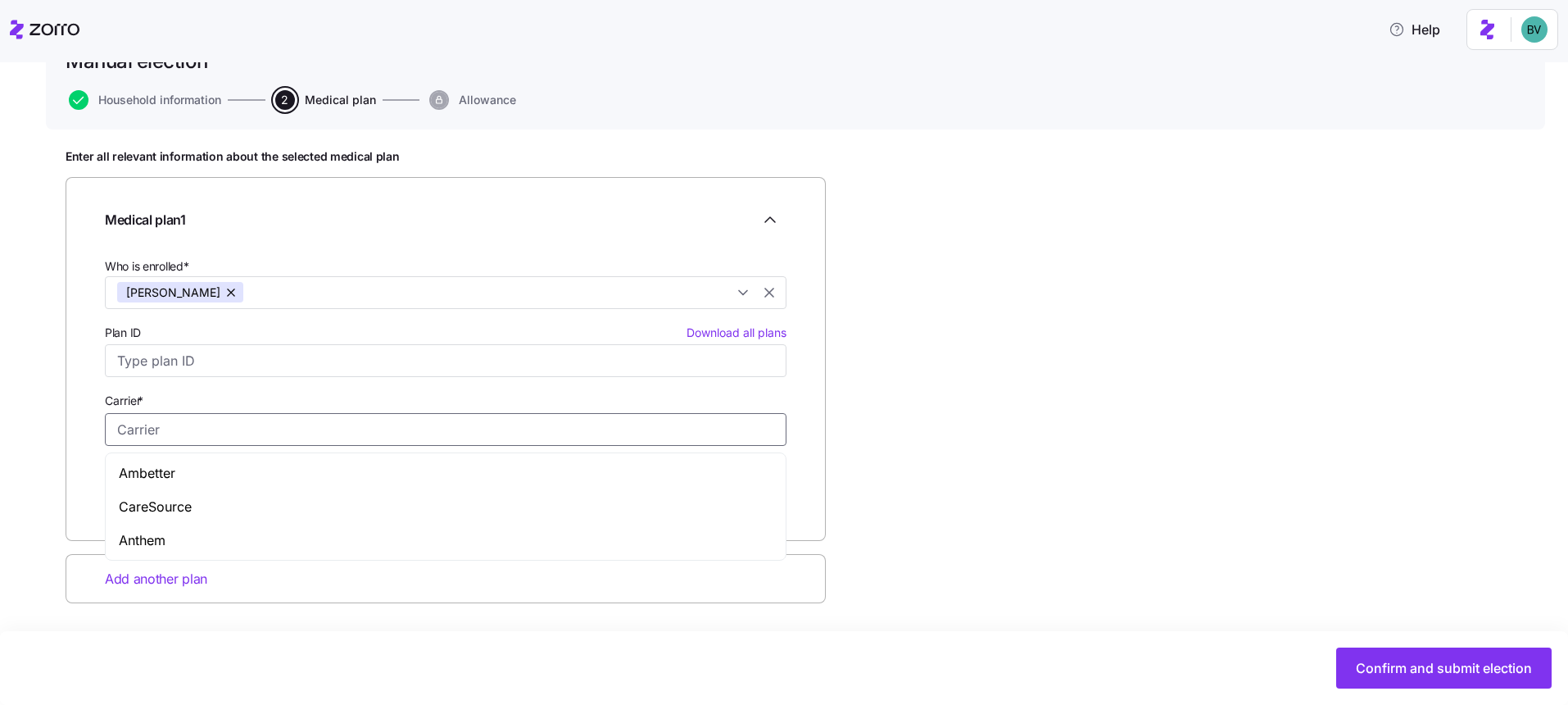 click on "Carrier  *" at bounding box center [446, 430] 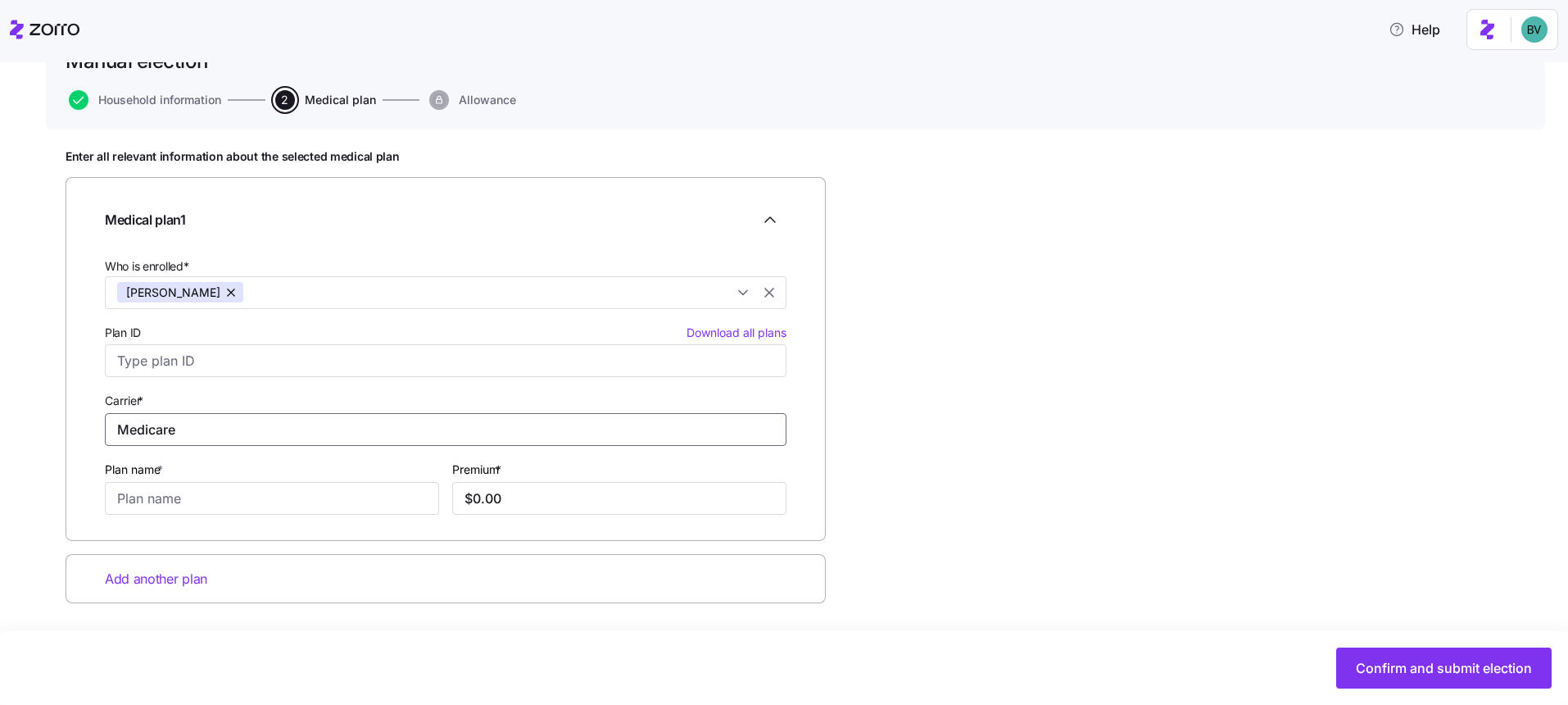 type on "Medicare" 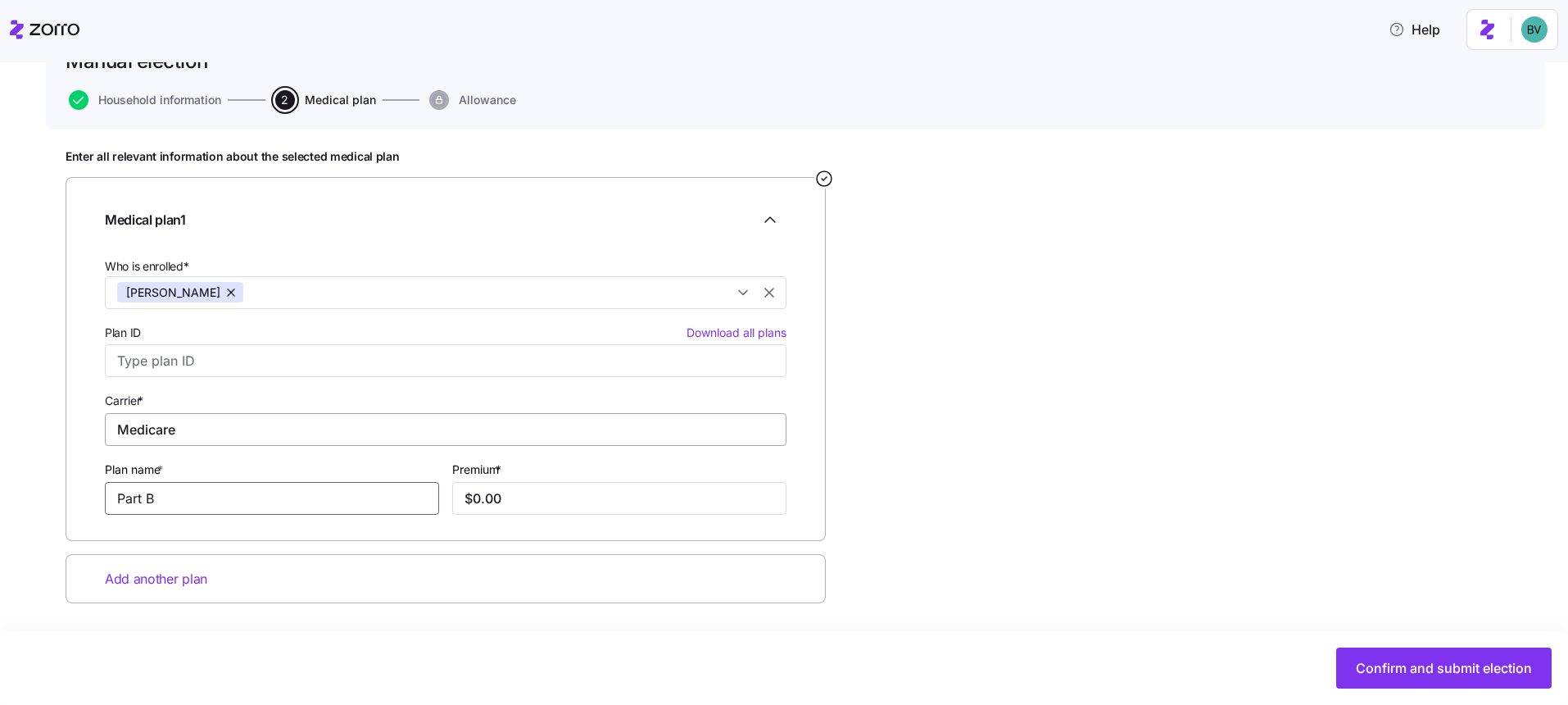 type on "Part B" 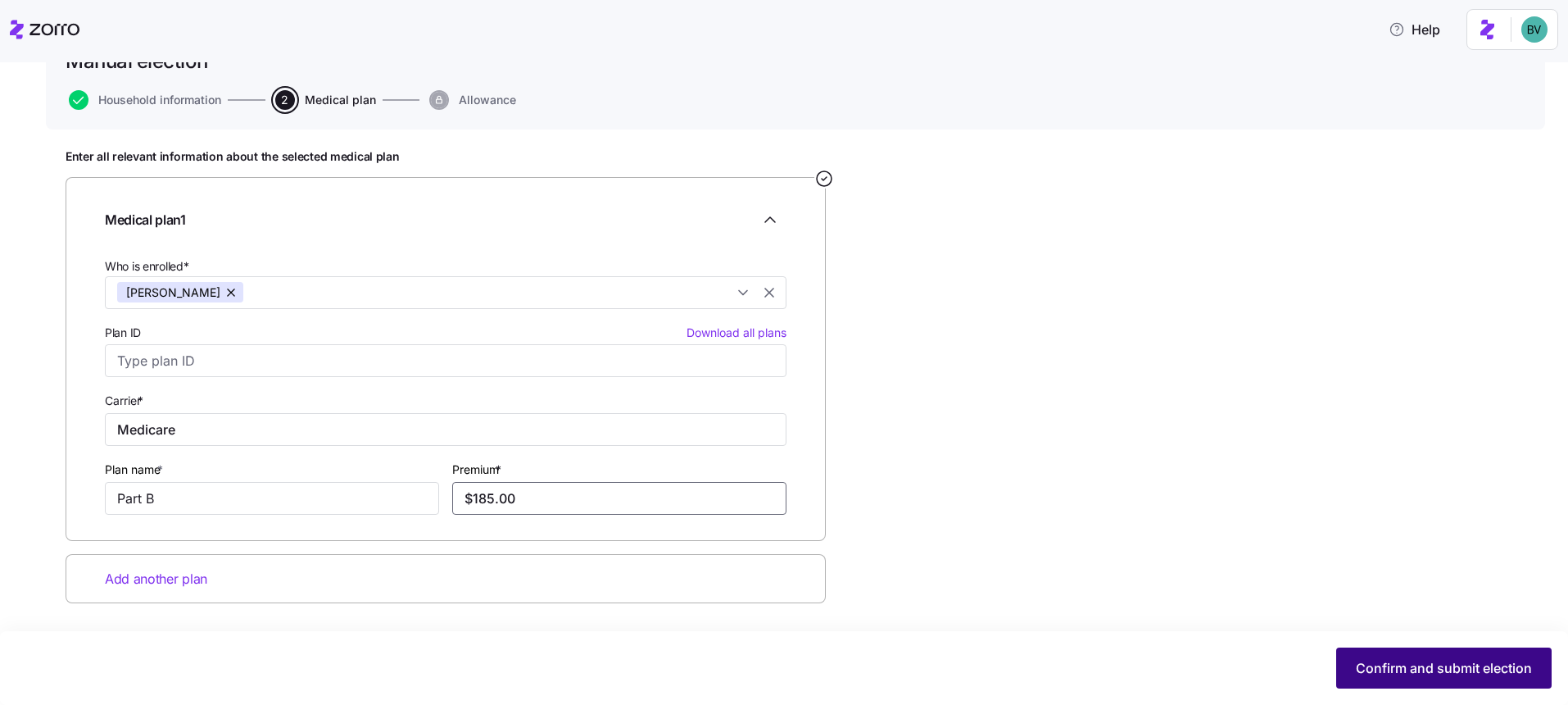 type on "$185.00" 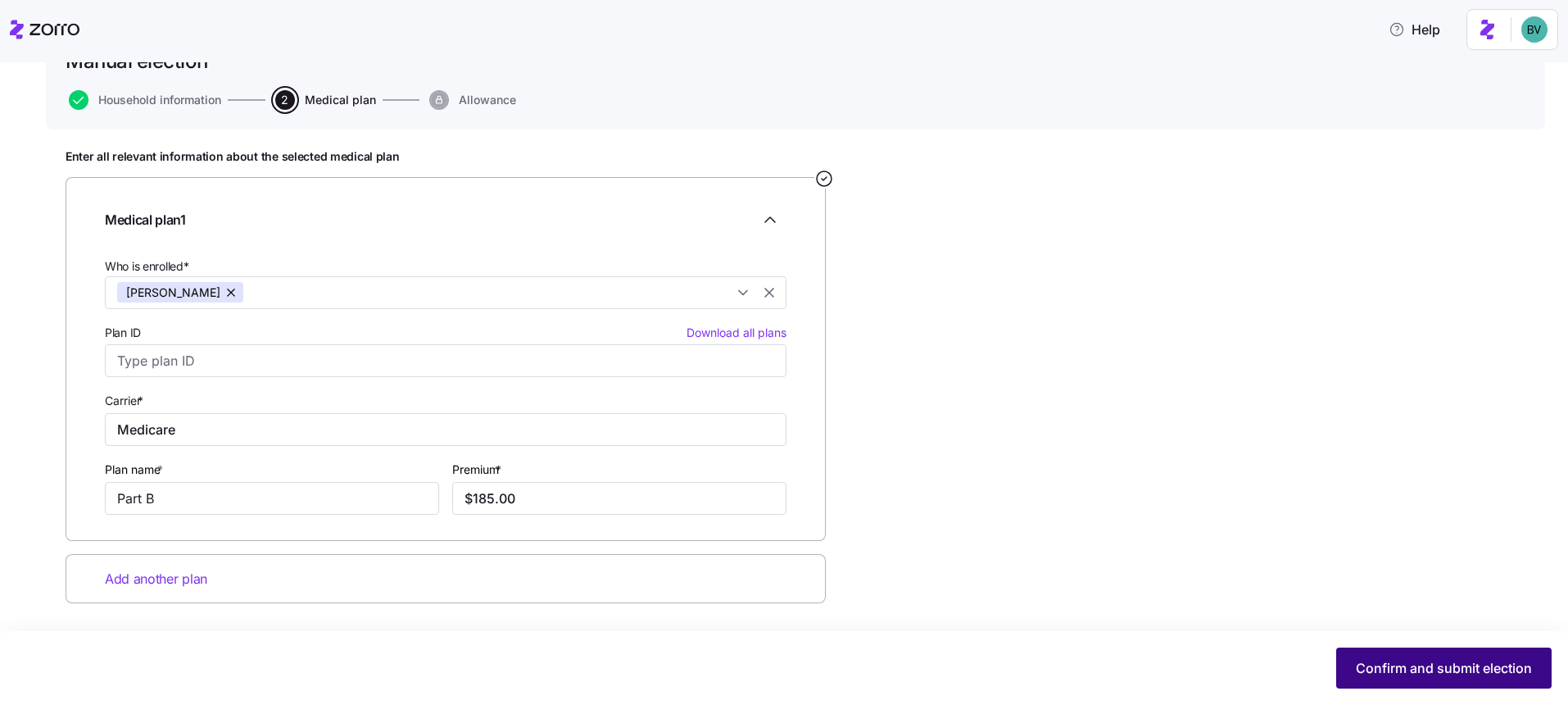 click on "Confirm and submit election" at bounding box center (1443, 668) 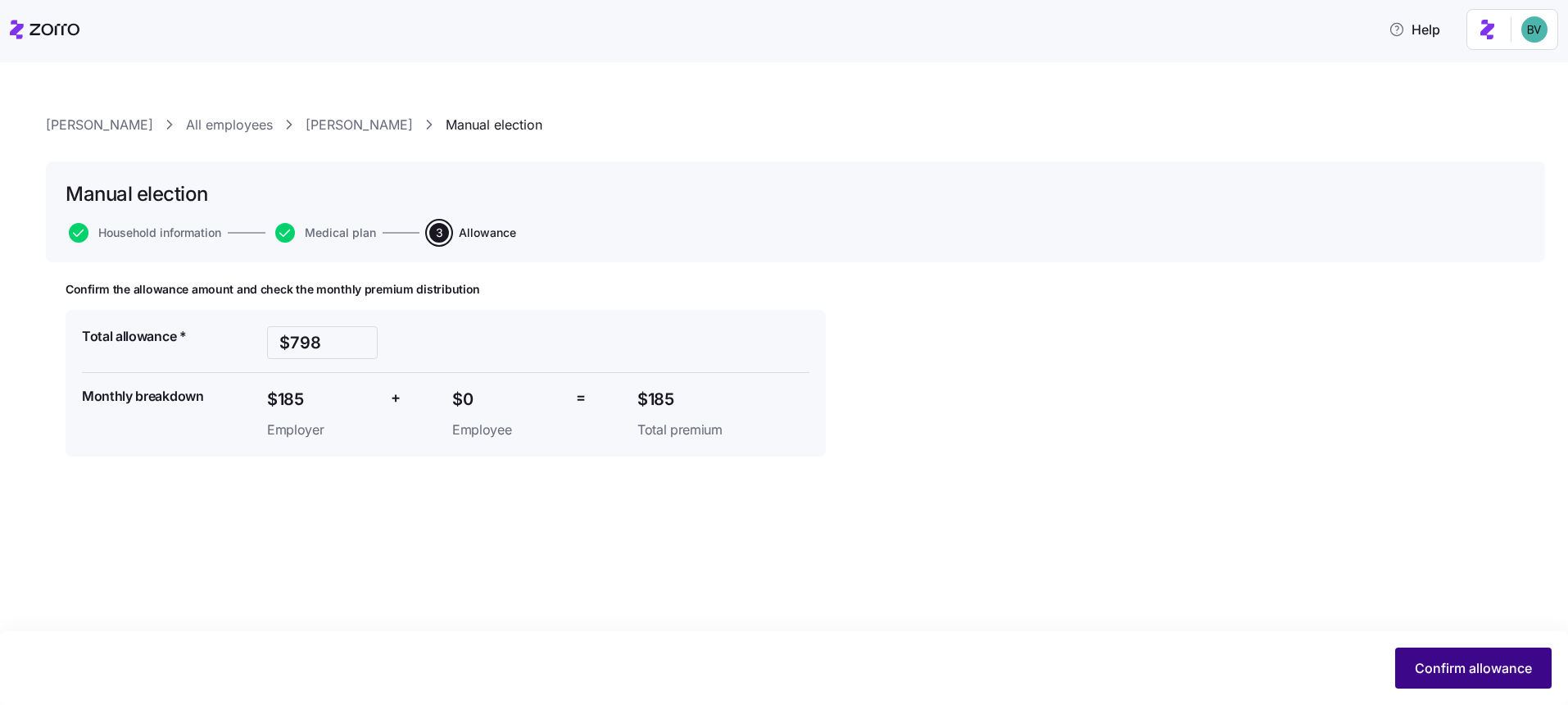 click on "Confirm allowance" at bounding box center [1473, 668] 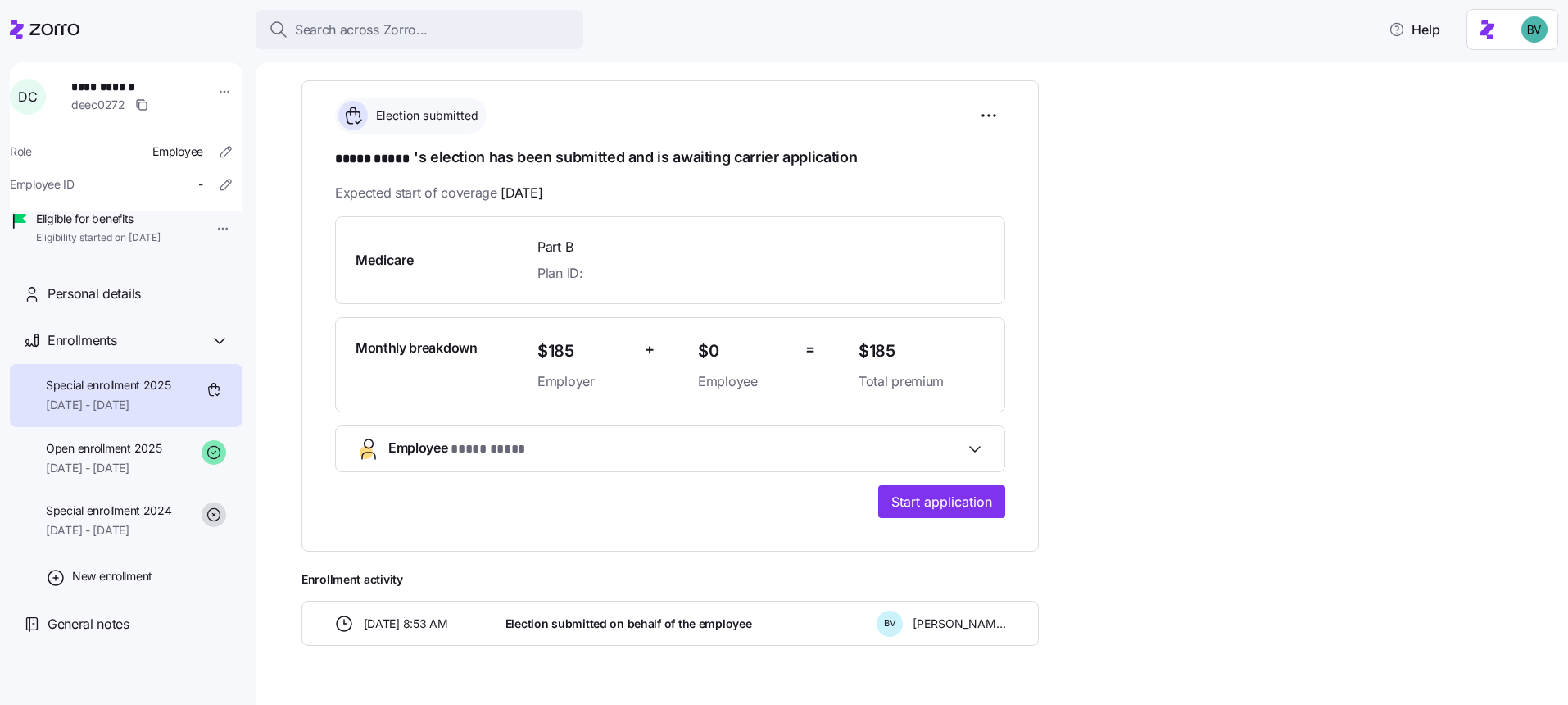 scroll, scrollTop: 248, scrollLeft: 0, axis: vertical 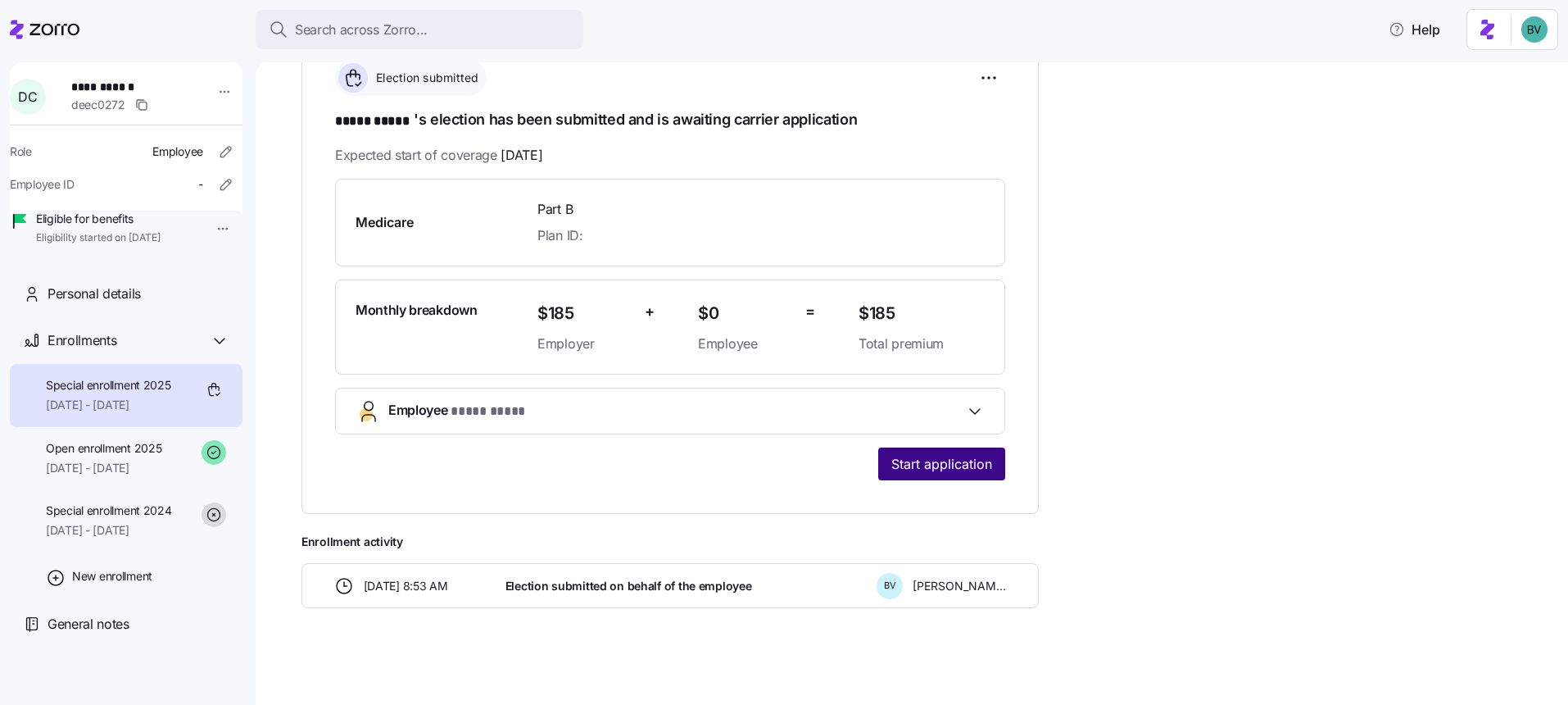 click on "Start application" at bounding box center (941, 464) 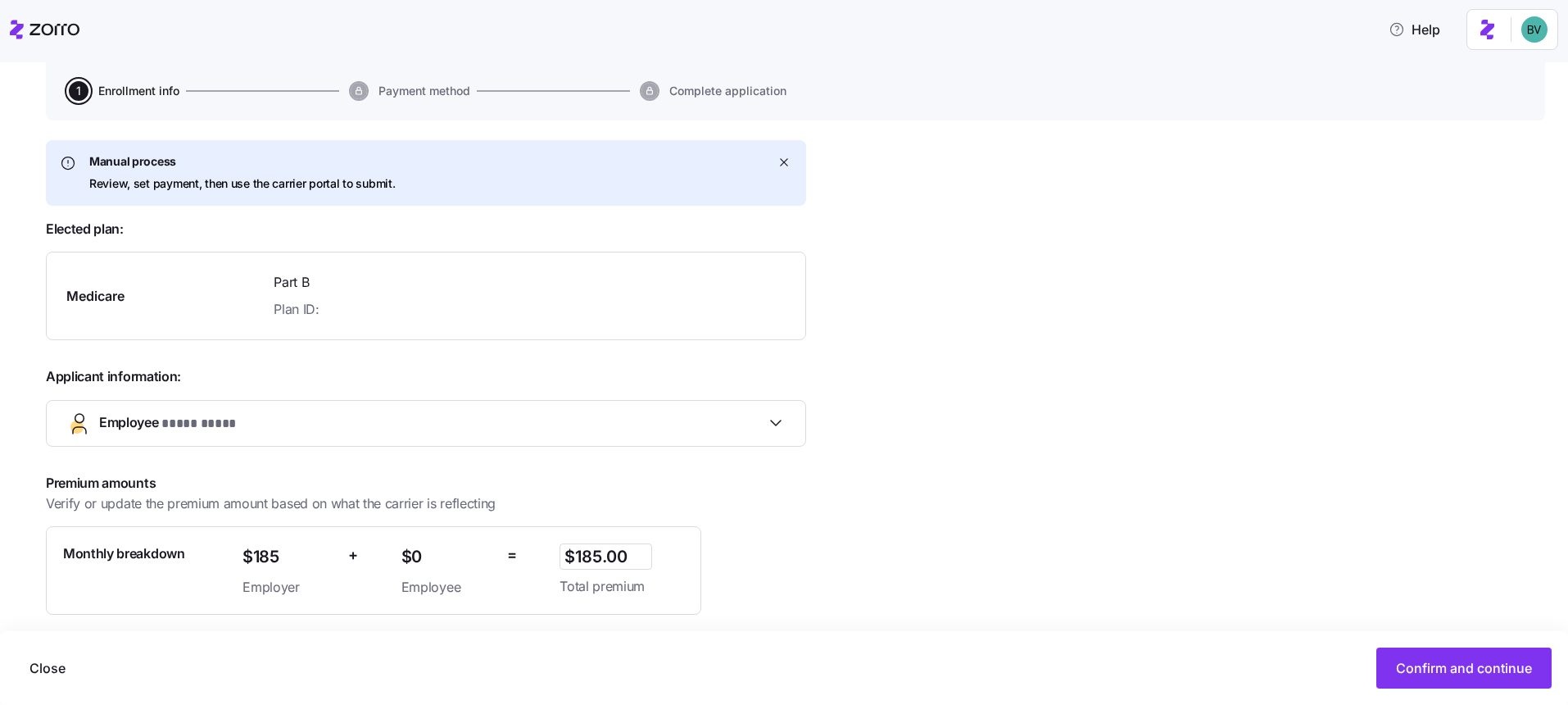 scroll, scrollTop: 289, scrollLeft: 0, axis: vertical 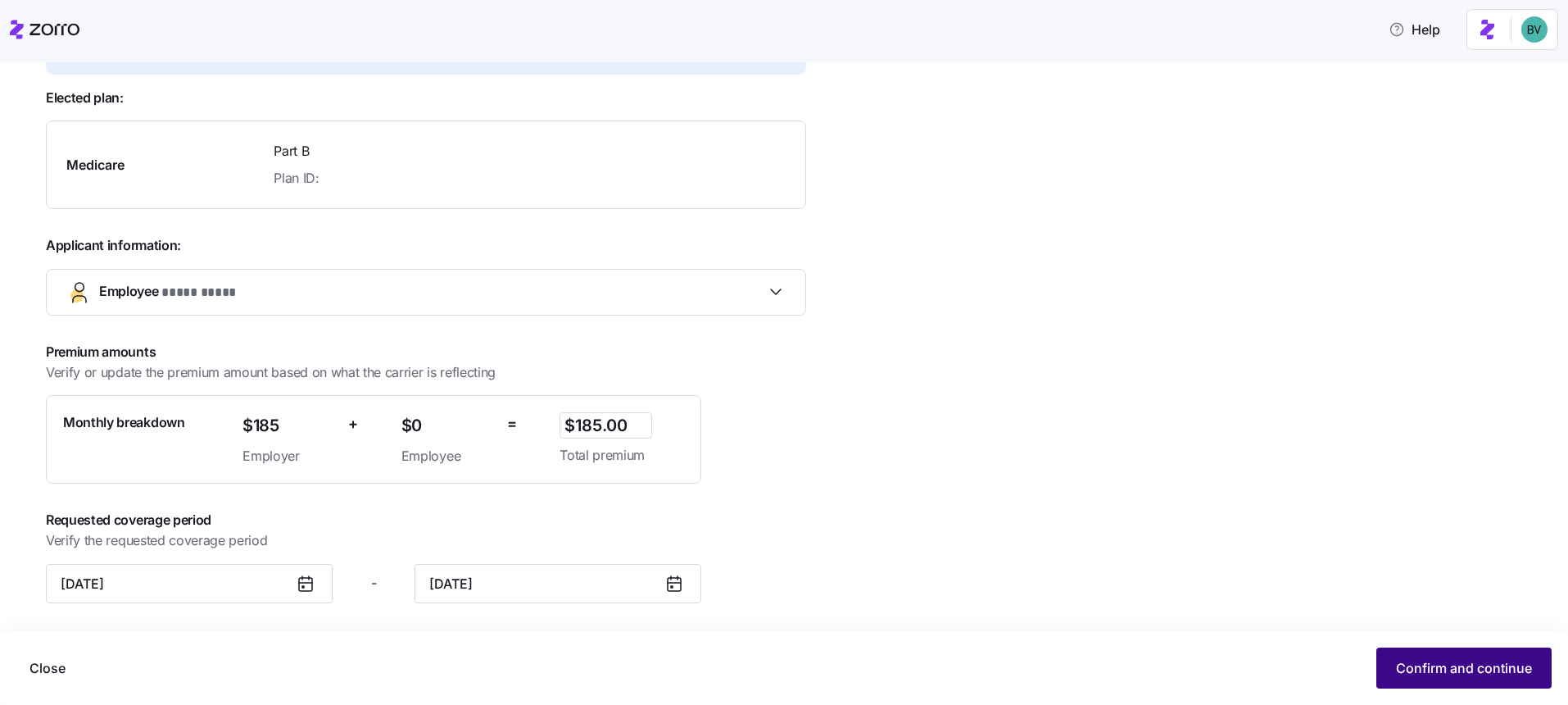click on "Confirm and continue" at bounding box center (1464, 668) 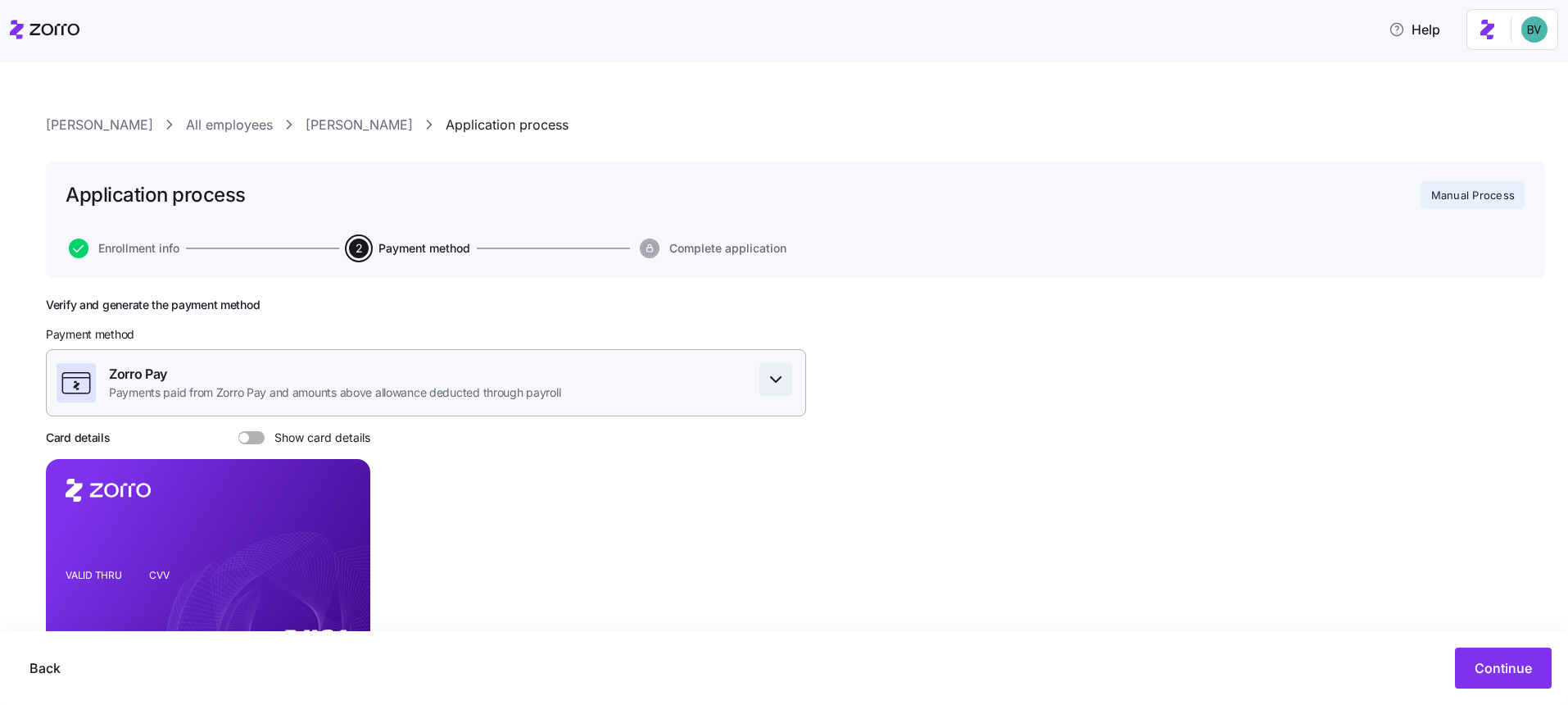 click 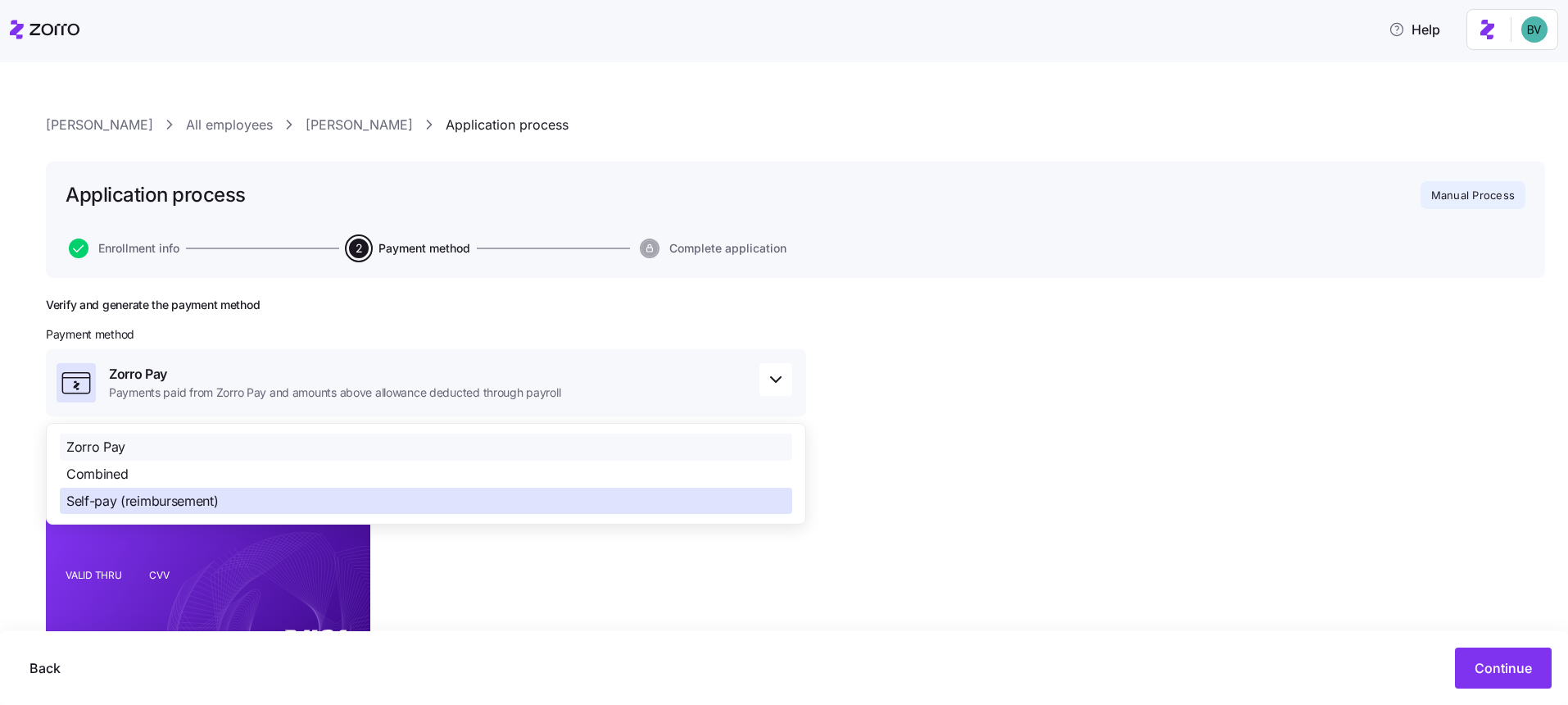 click on "Self-pay (reimbursement)" at bounding box center [426, 501] 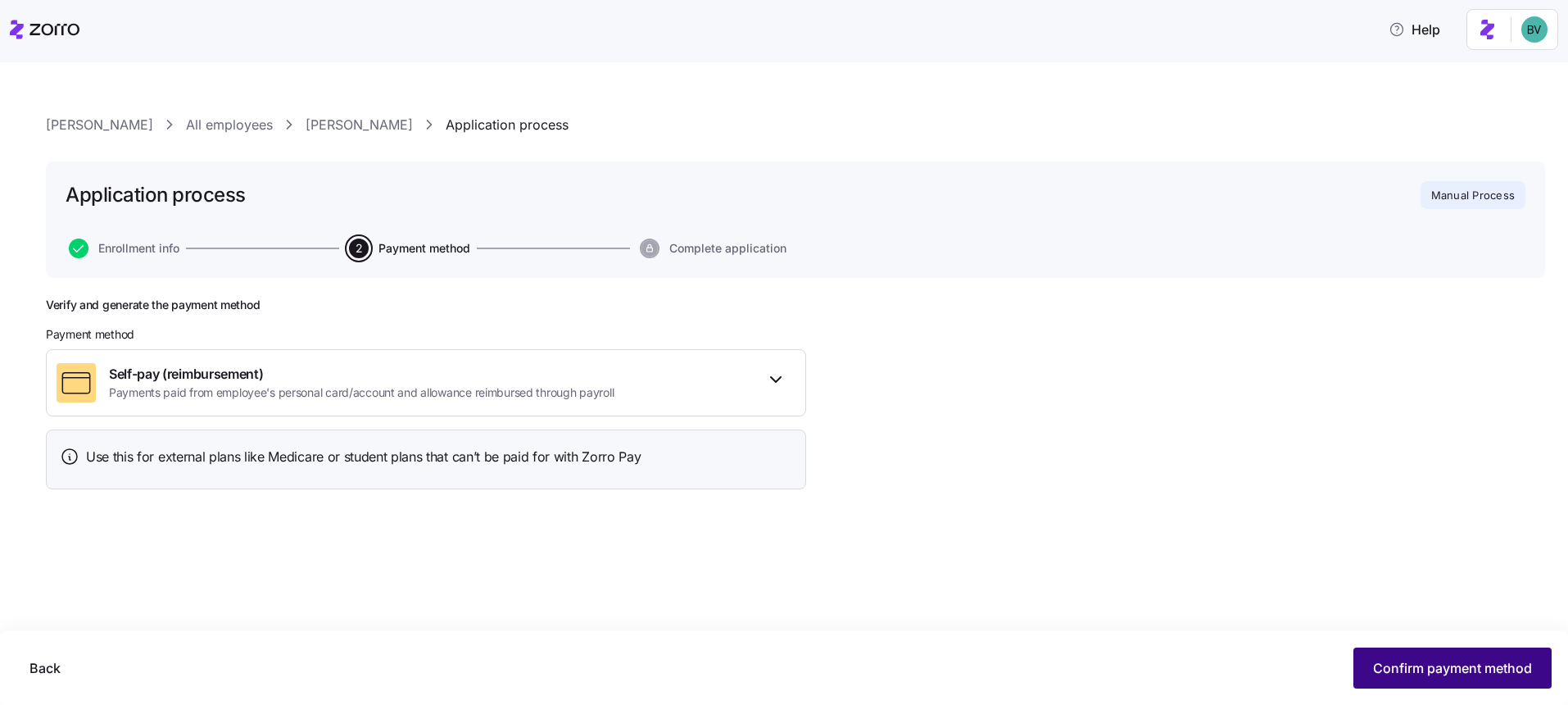 click on "Confirm payment method" at bounding box center (1452, 668) 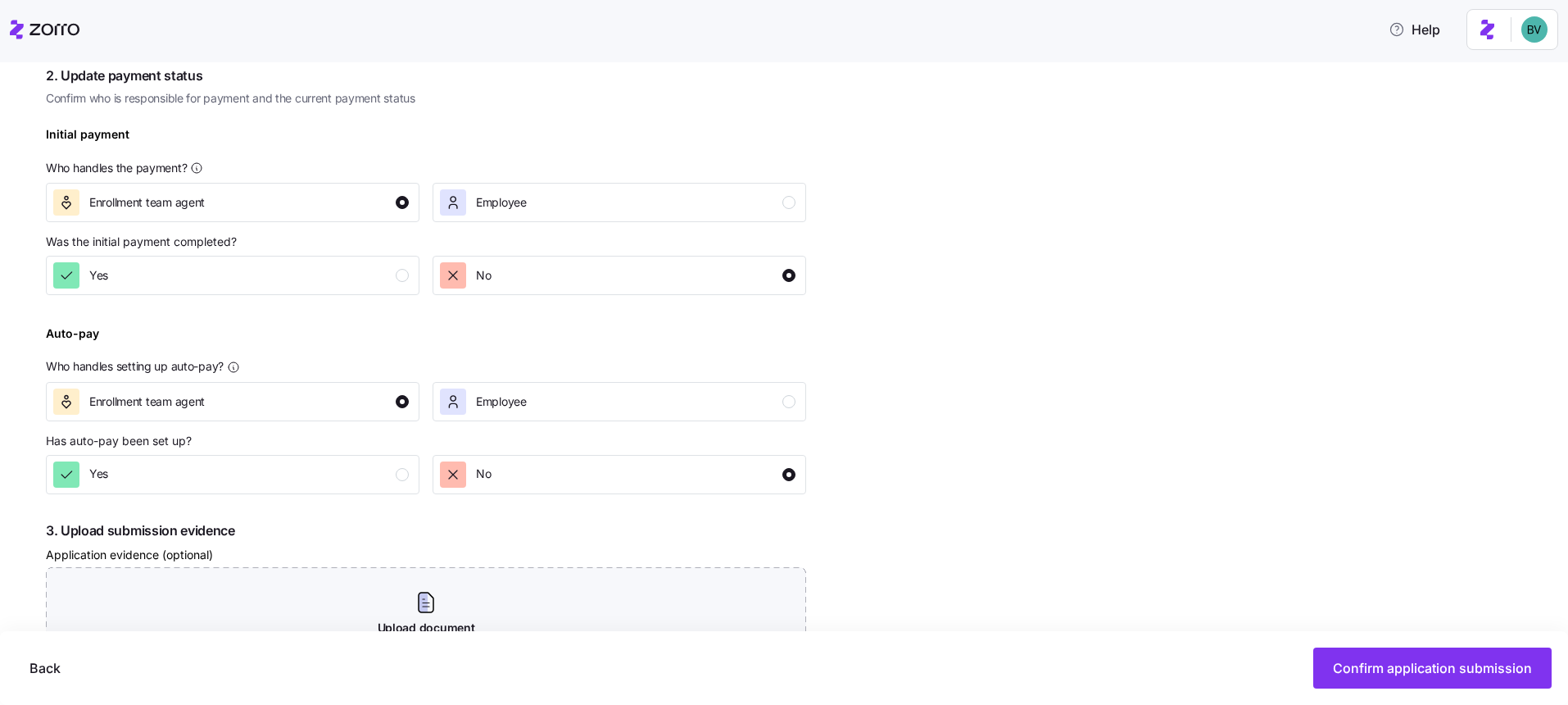 scroll, scrollTop: 377, scrollLeft: 0, axis: vertical 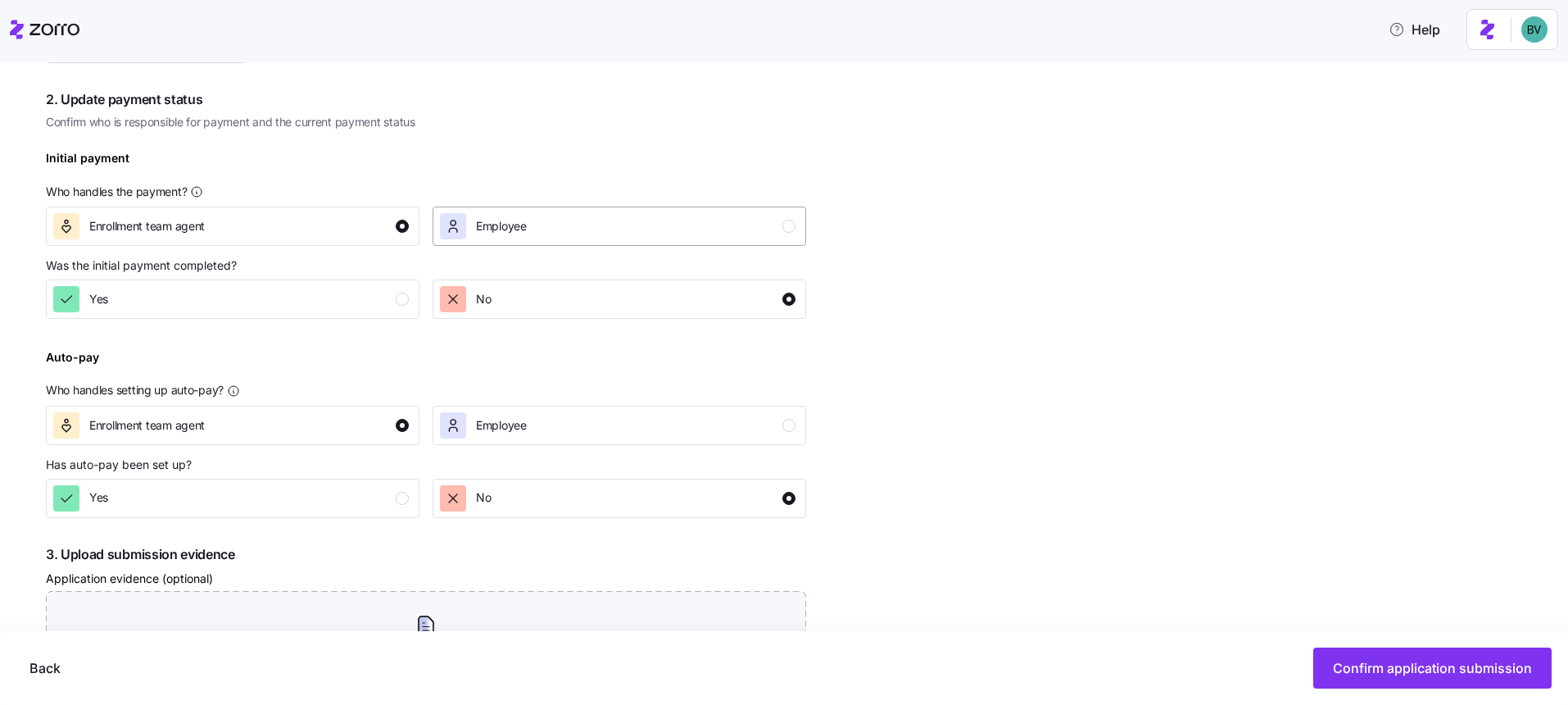click on "Employee" at bounding box center [618, 226] 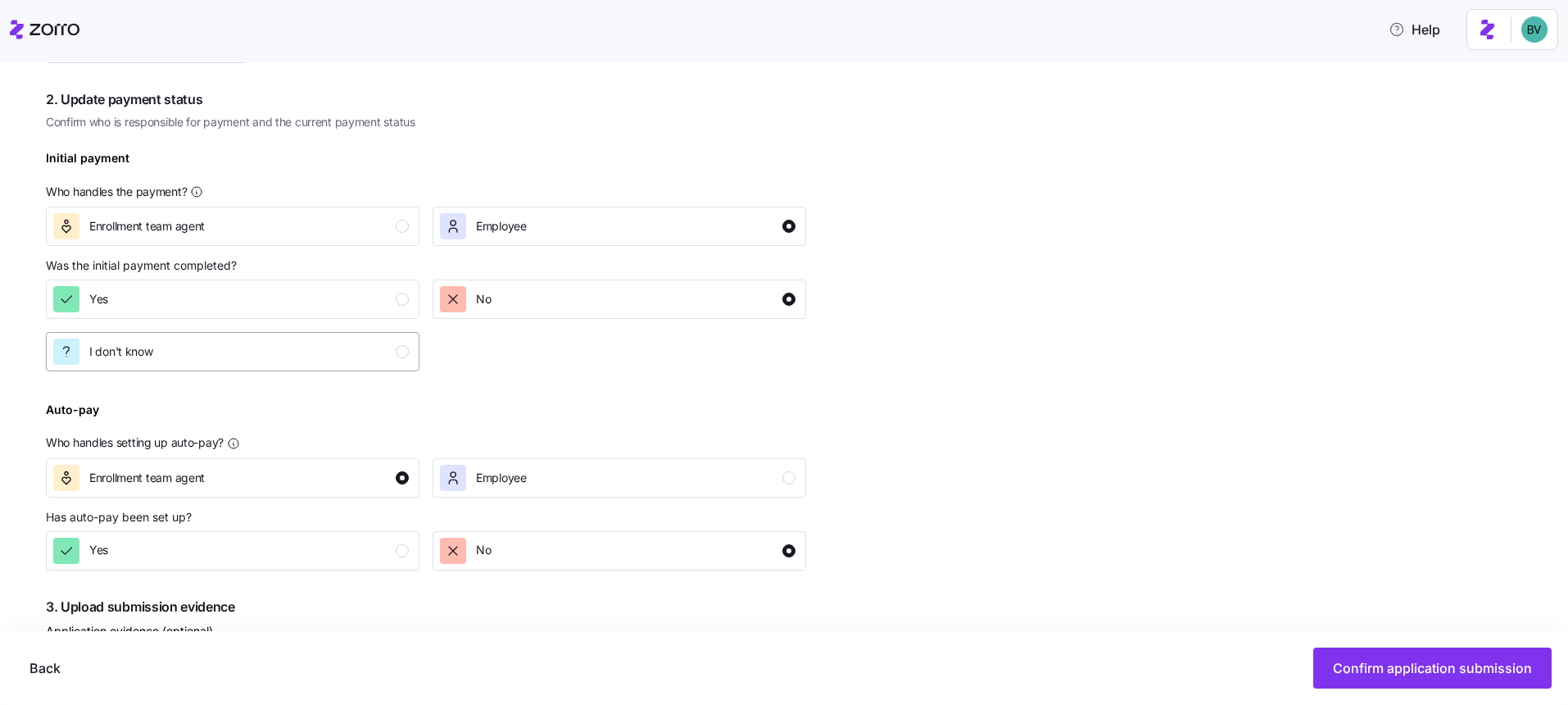 click on "I don't know" at bounding box center (231, 352) 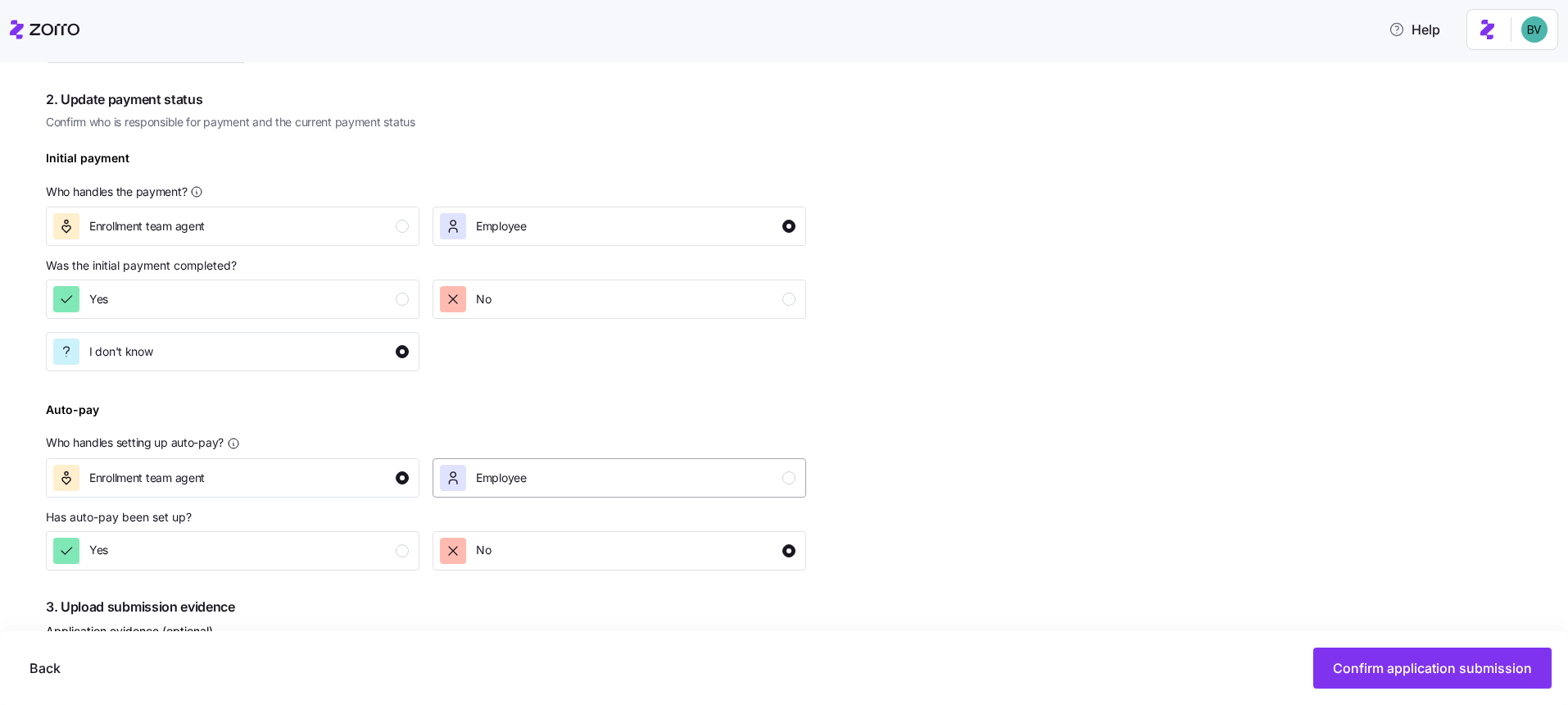 click on "Employee" at bounding box center (618, 478) 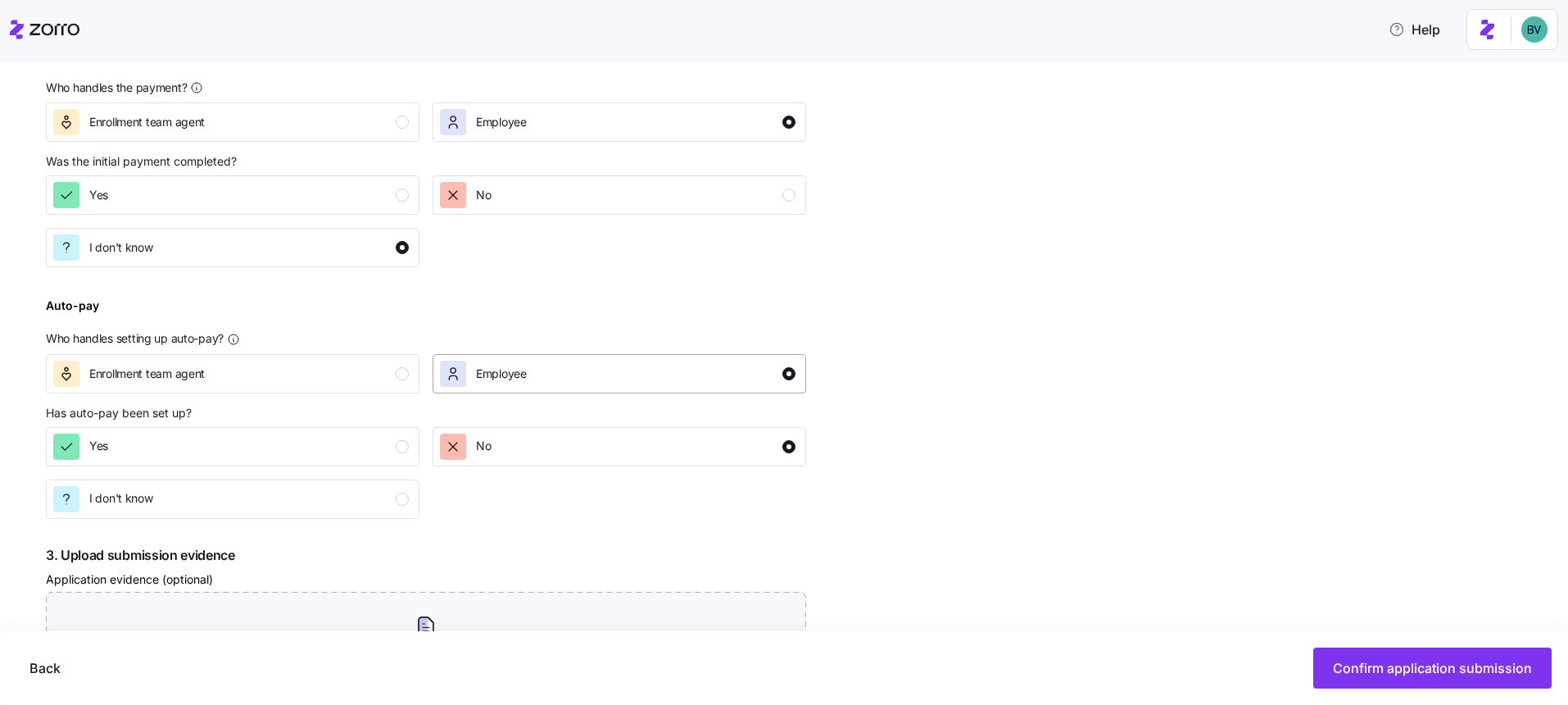 scroll, scrollTop: 745, scrollLeft: 0, axis: vertical 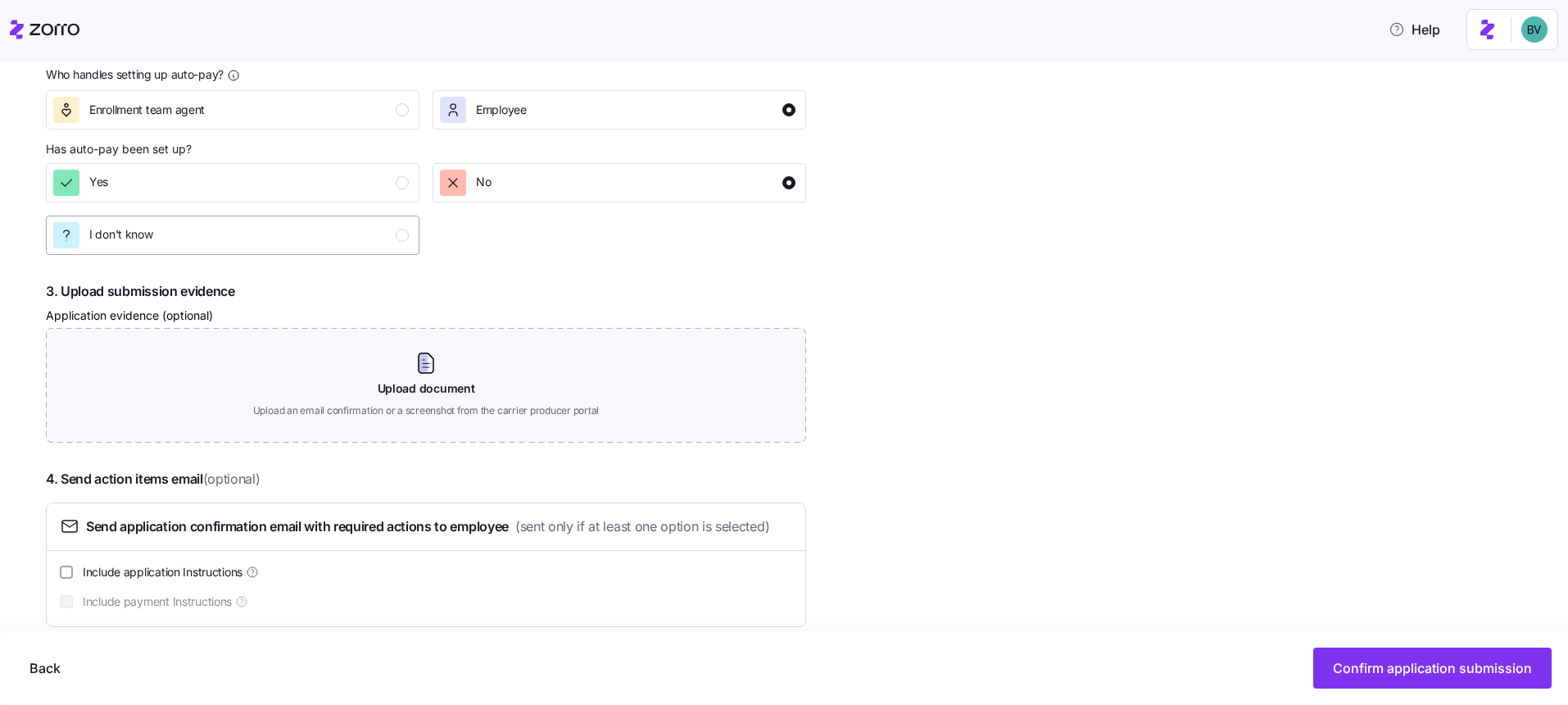click on "I don't know" at bounding box center [231, 235] 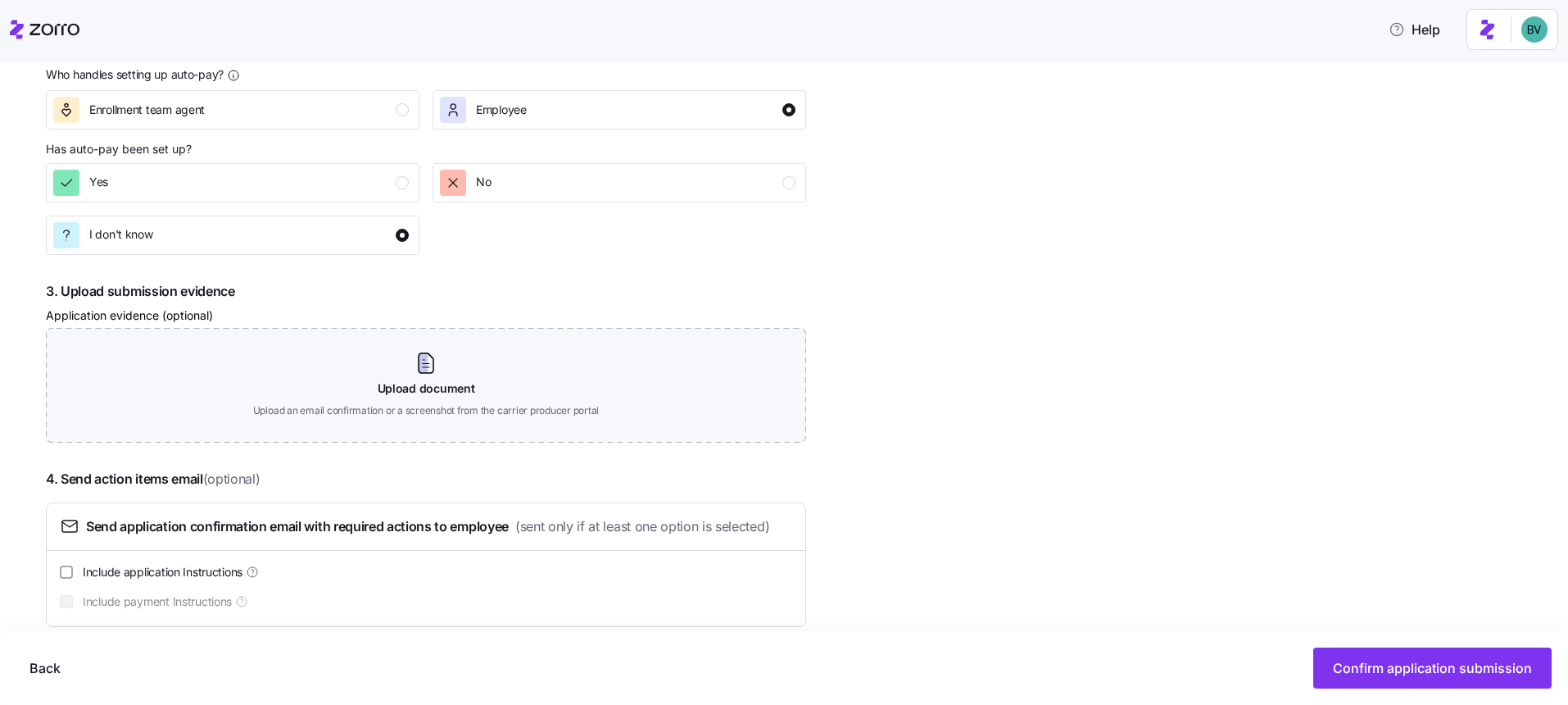 scroll, scrollTop: 769, scrollLeft: 0, axis: vertical 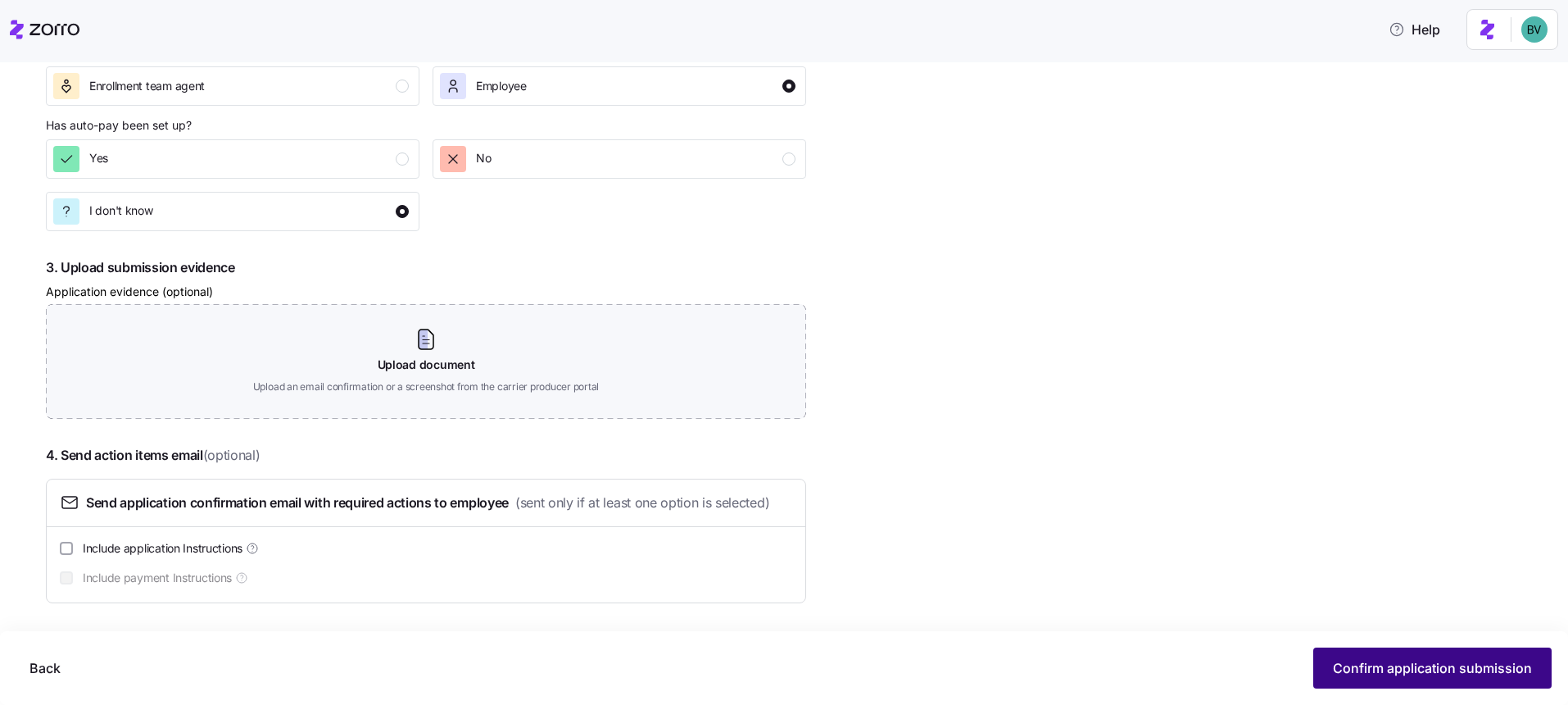 click on "Confirm application submission" at bounding box center [1432, 668] 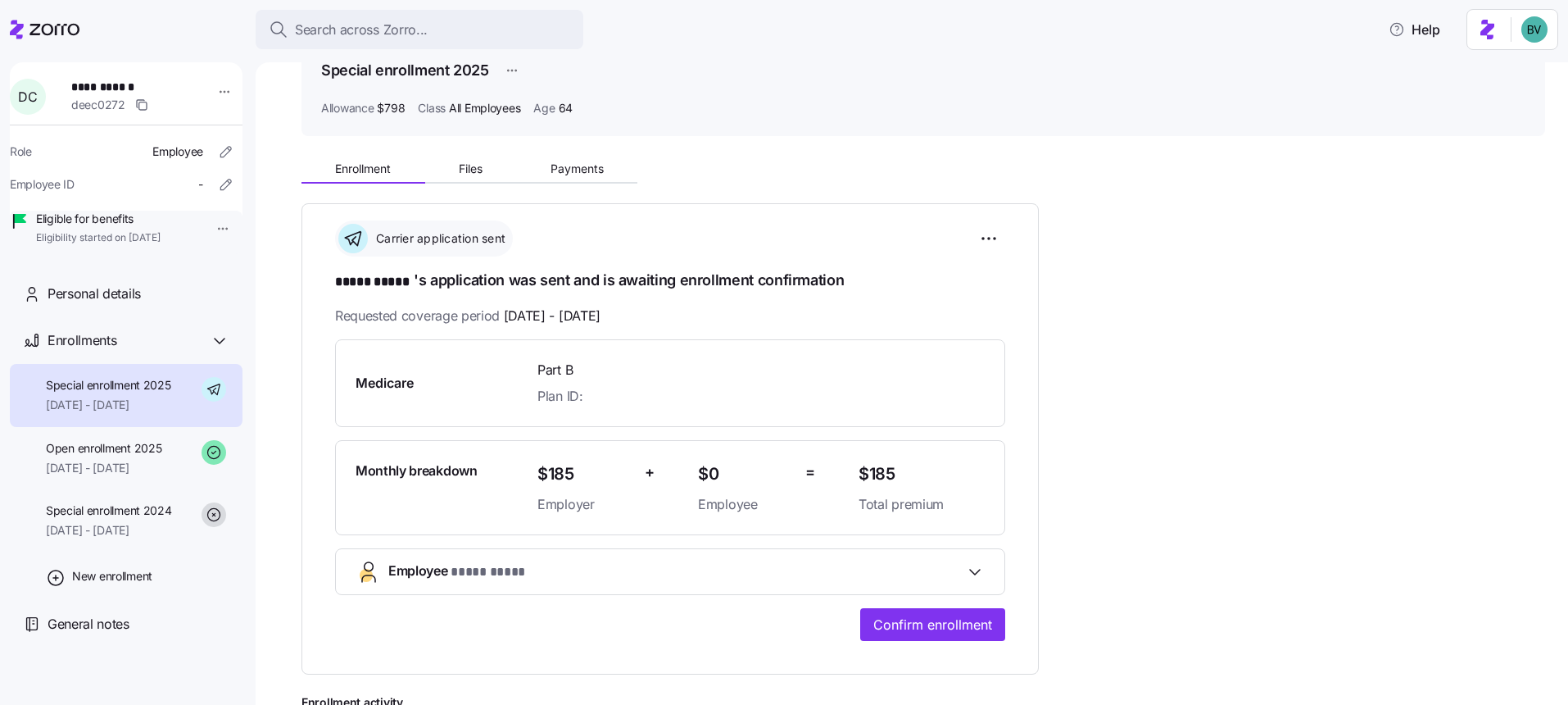 scroll, scrollTop: 152, scrollLeft: 0, axis: vertical 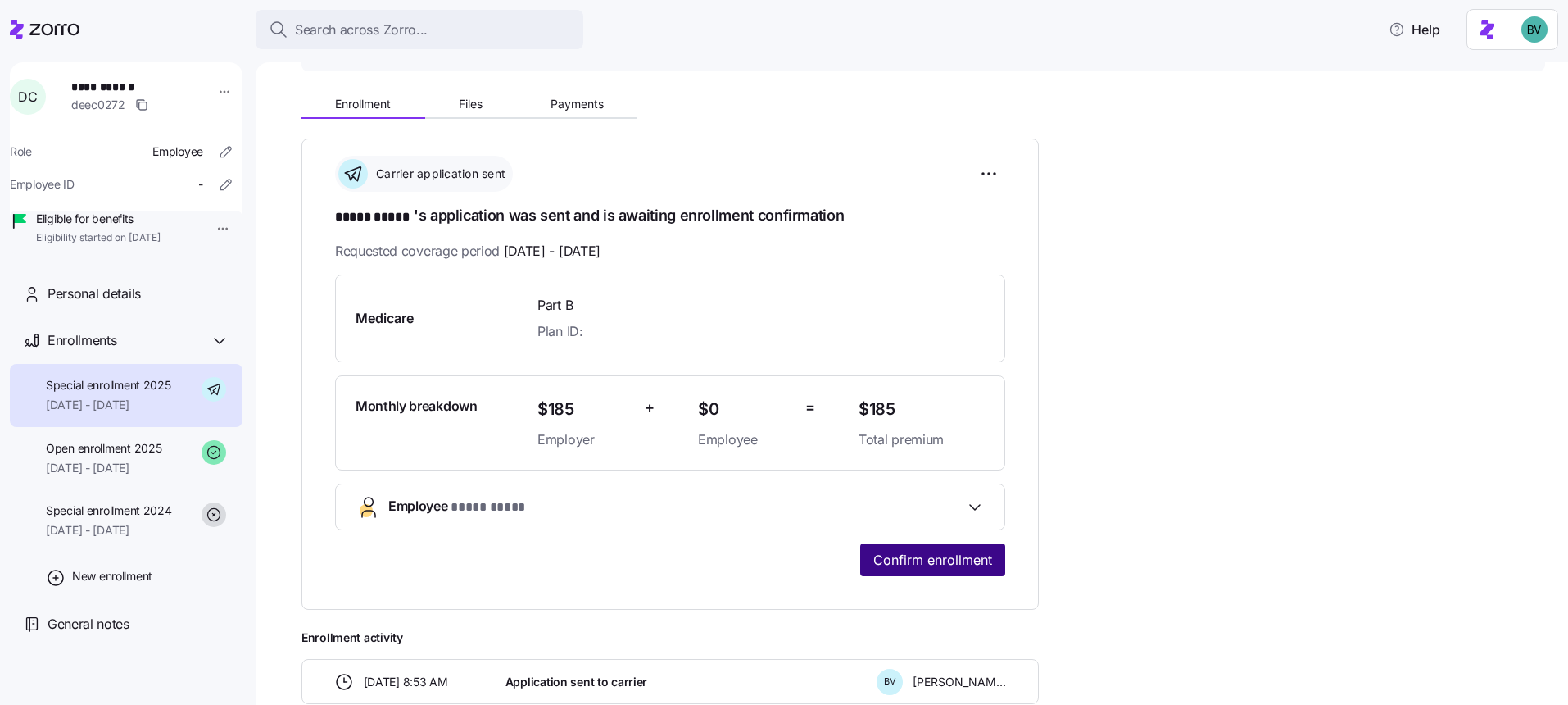 click on "Confirm enrollment" at bounding box center (932, 560) 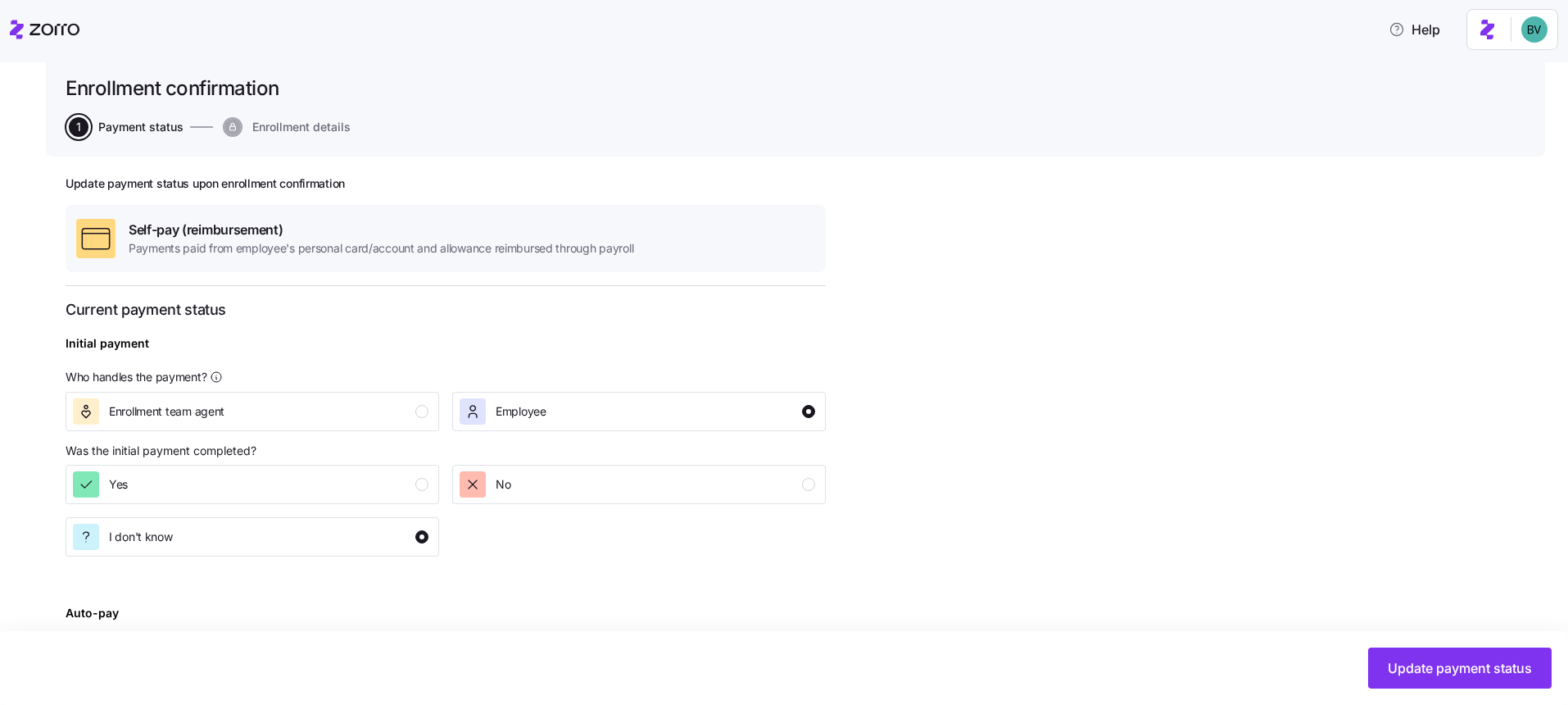 scroll, scrollTop: 329, scrollLeft: 0, axis: vertical 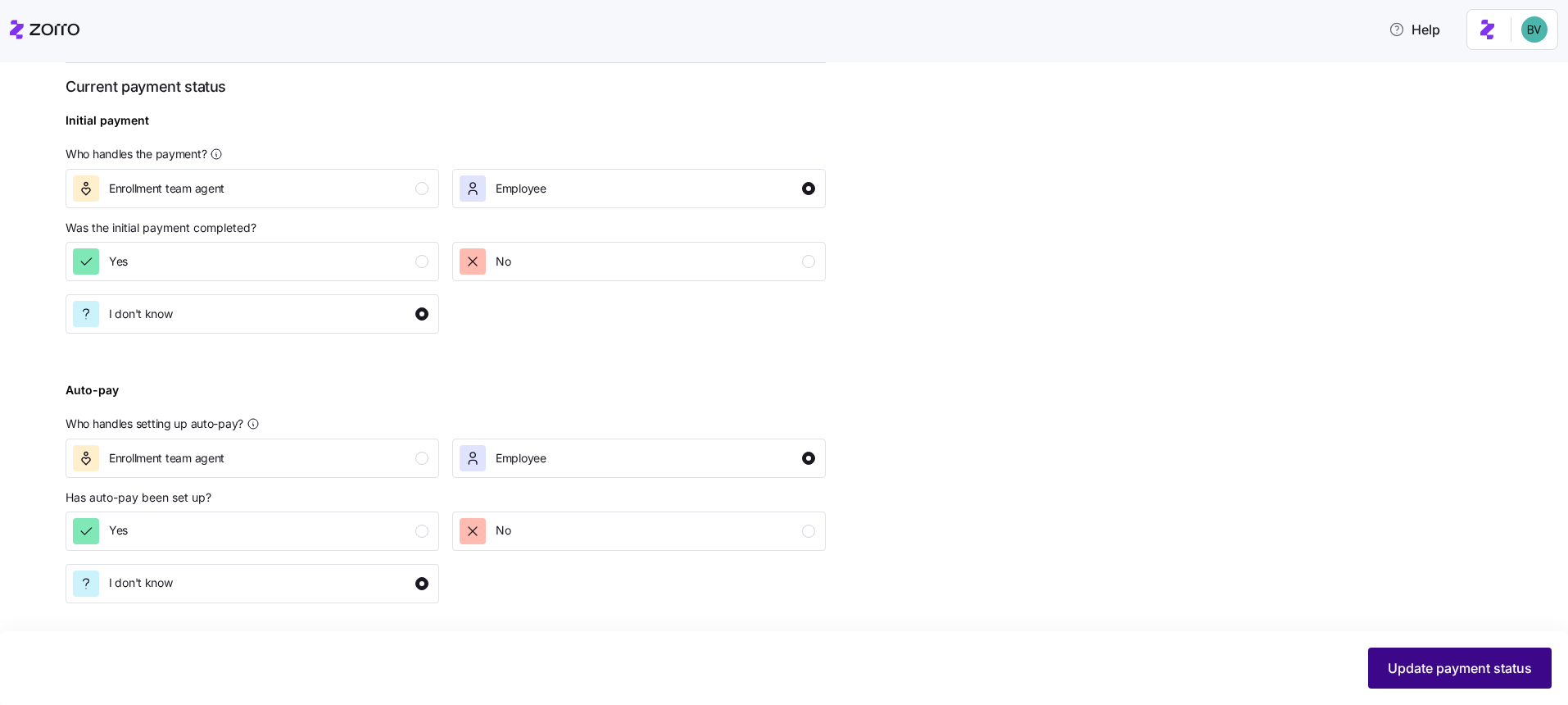 click on "Update payment status" at bounding box center (1460, 668) 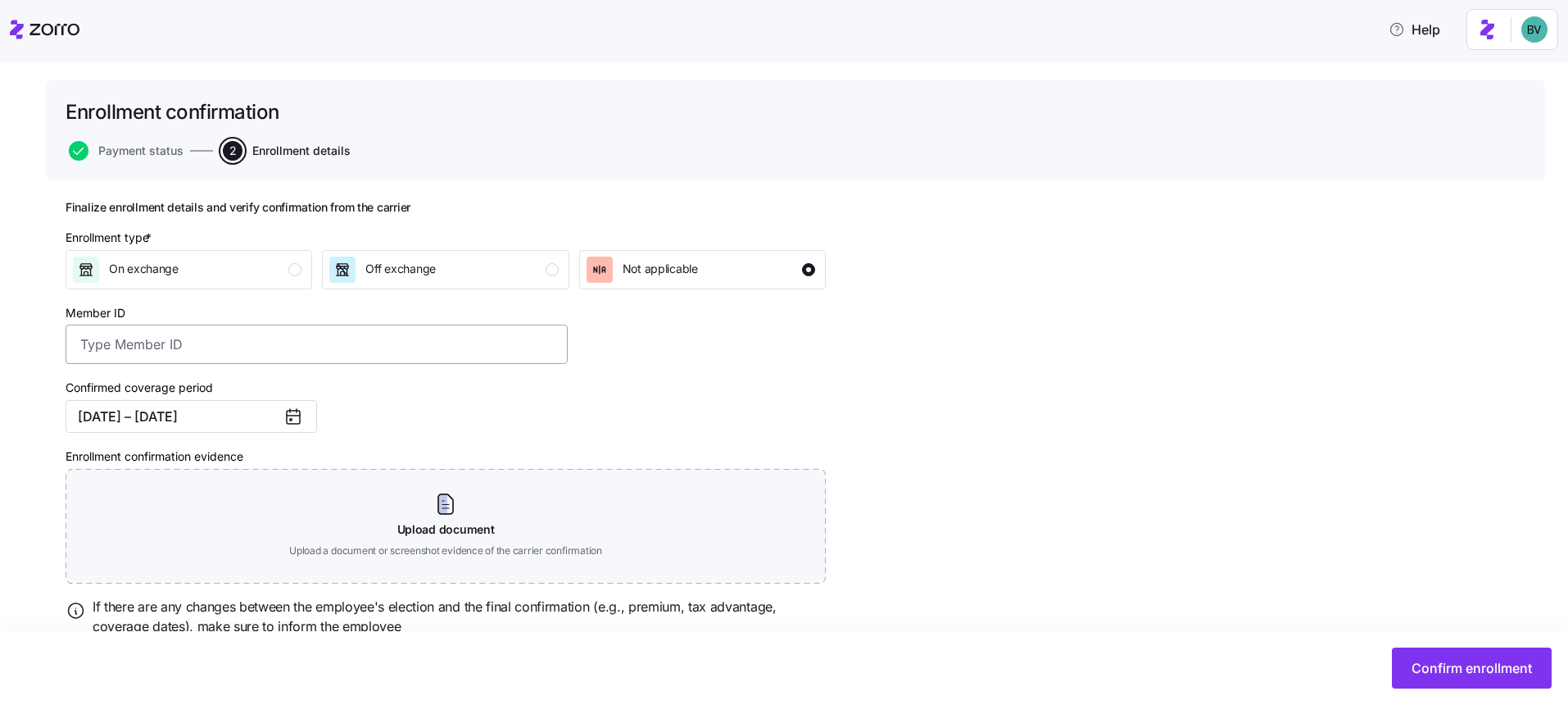 scroll, scrollTop: 145, scrollLeft: 0, axis: vertical 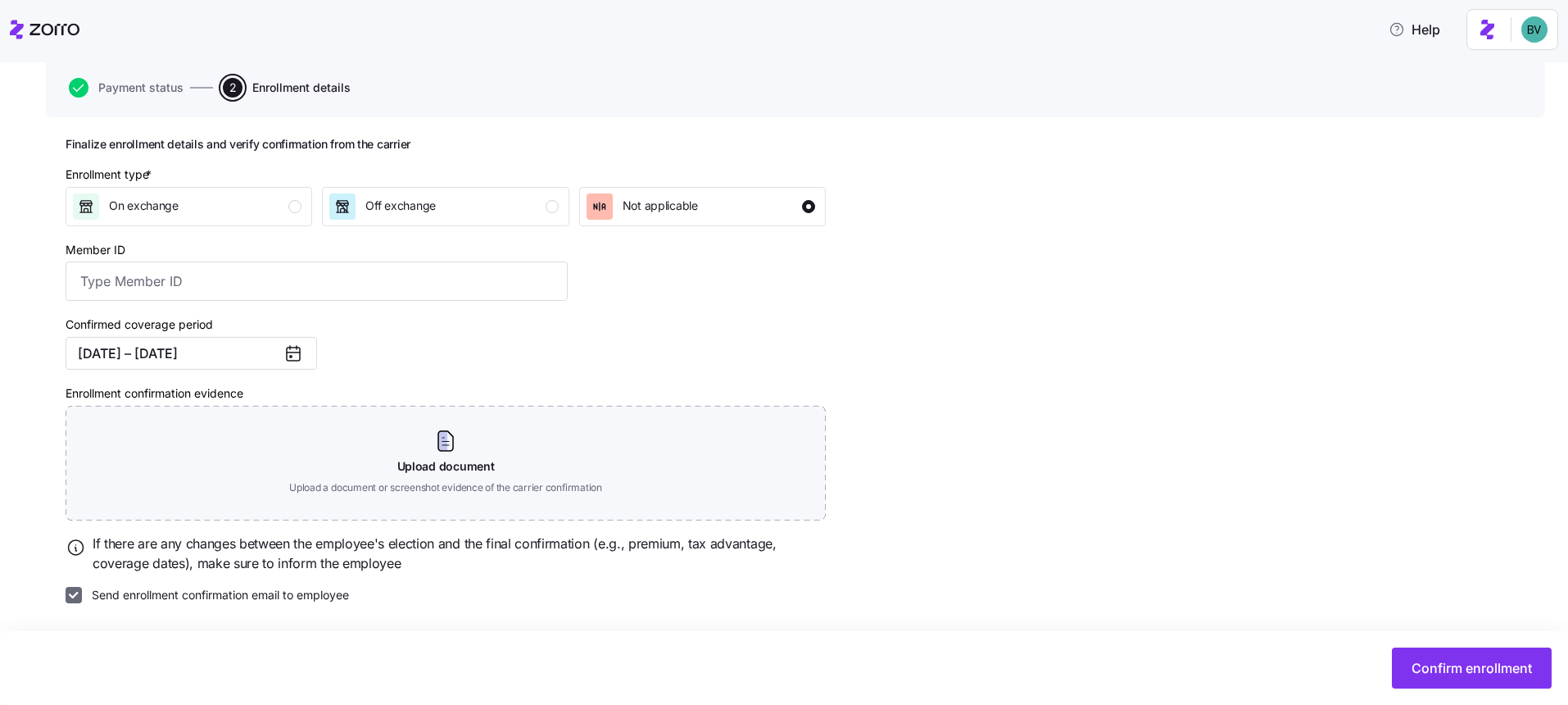 click on "Send enrollment confirmation email to employee" at bounding box center [74, 595] 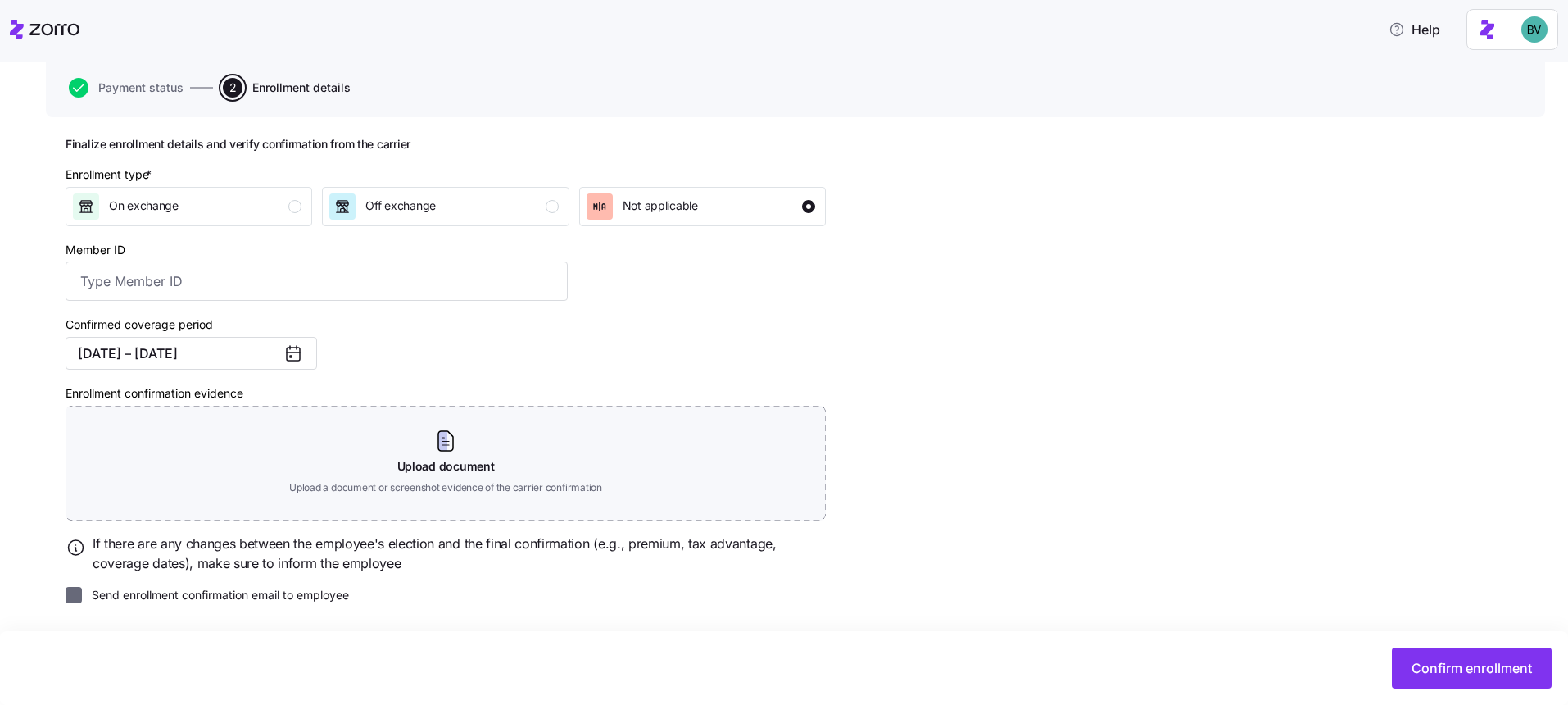 checkbox on "false" 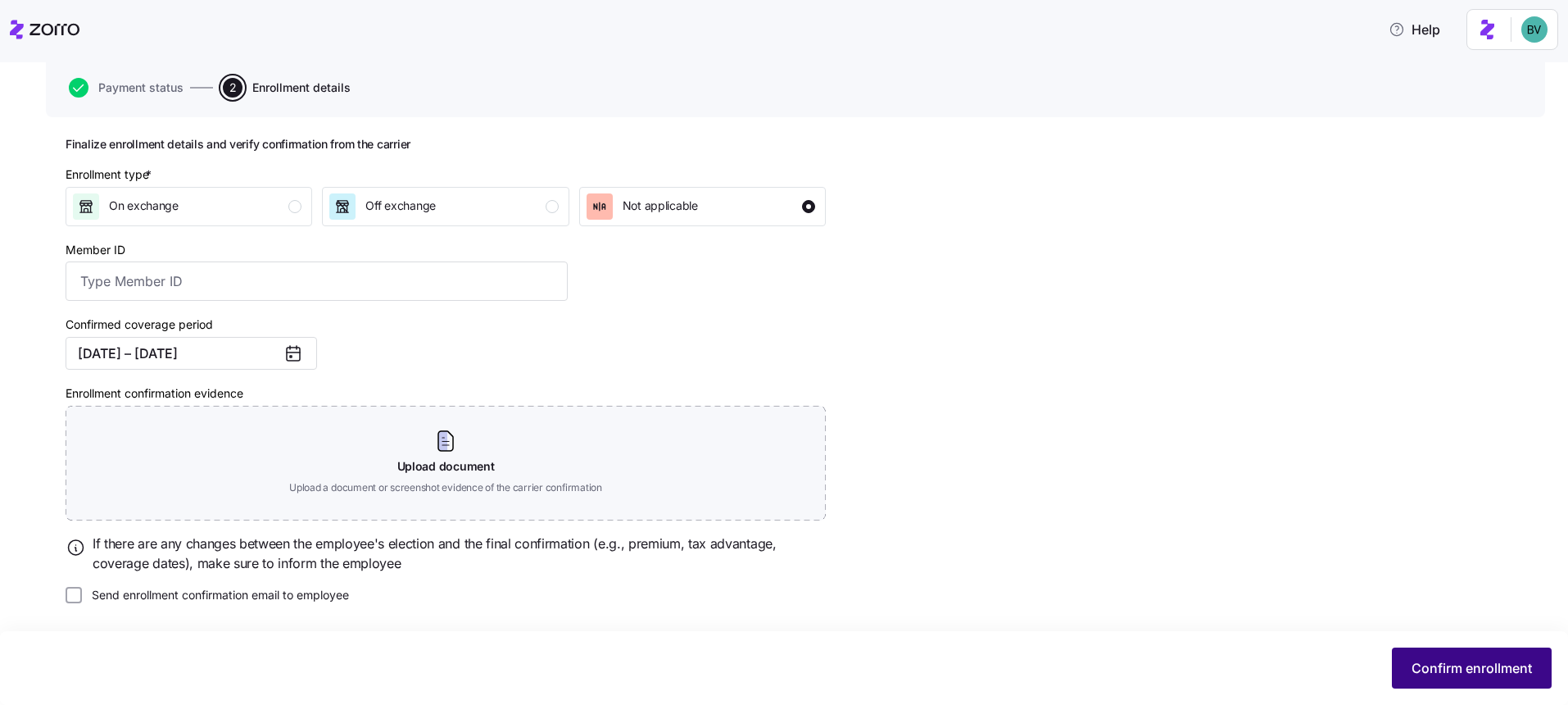 click on "Confirm enrollment" at bounding box center [1471, 668] 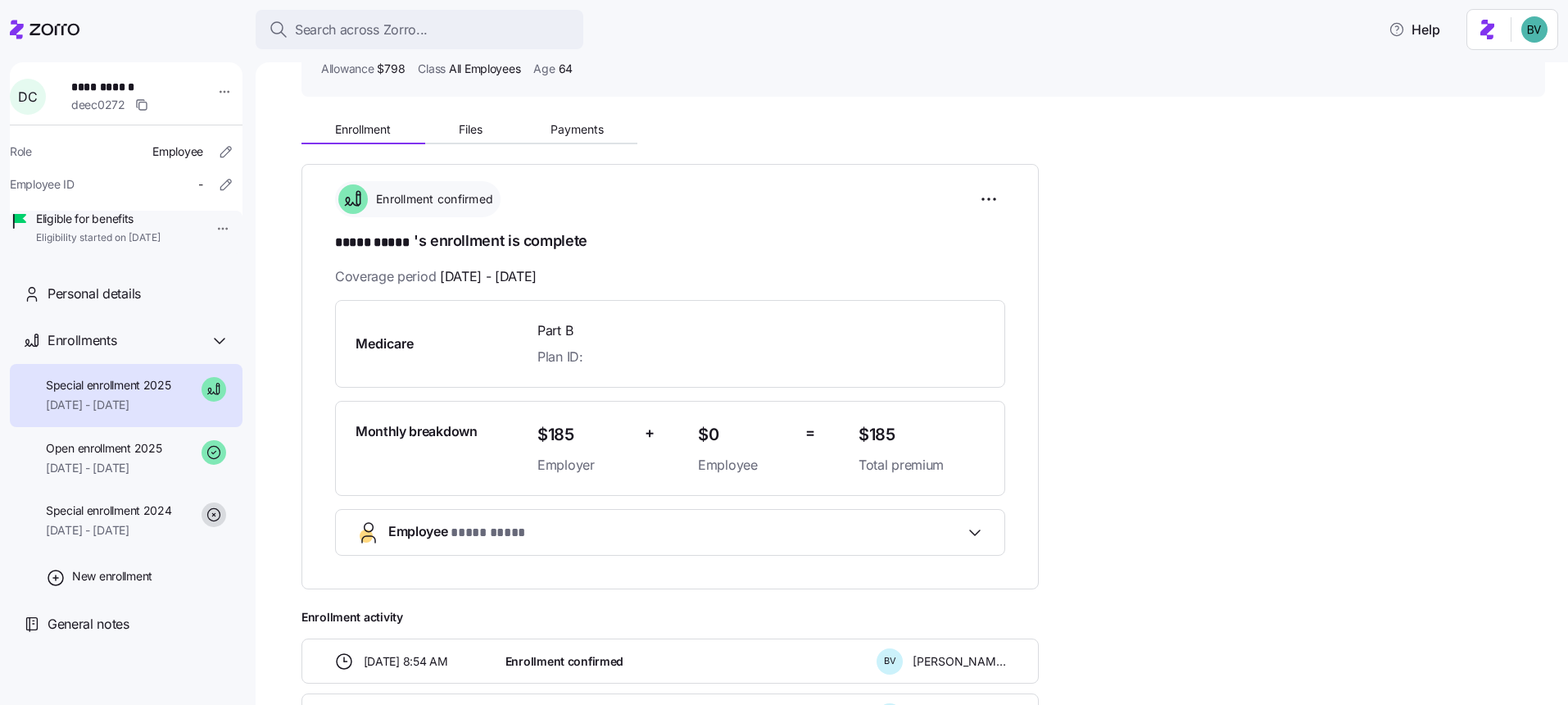 scroll, scrollTop: 77, scrollLeft: 0, axis: vertical 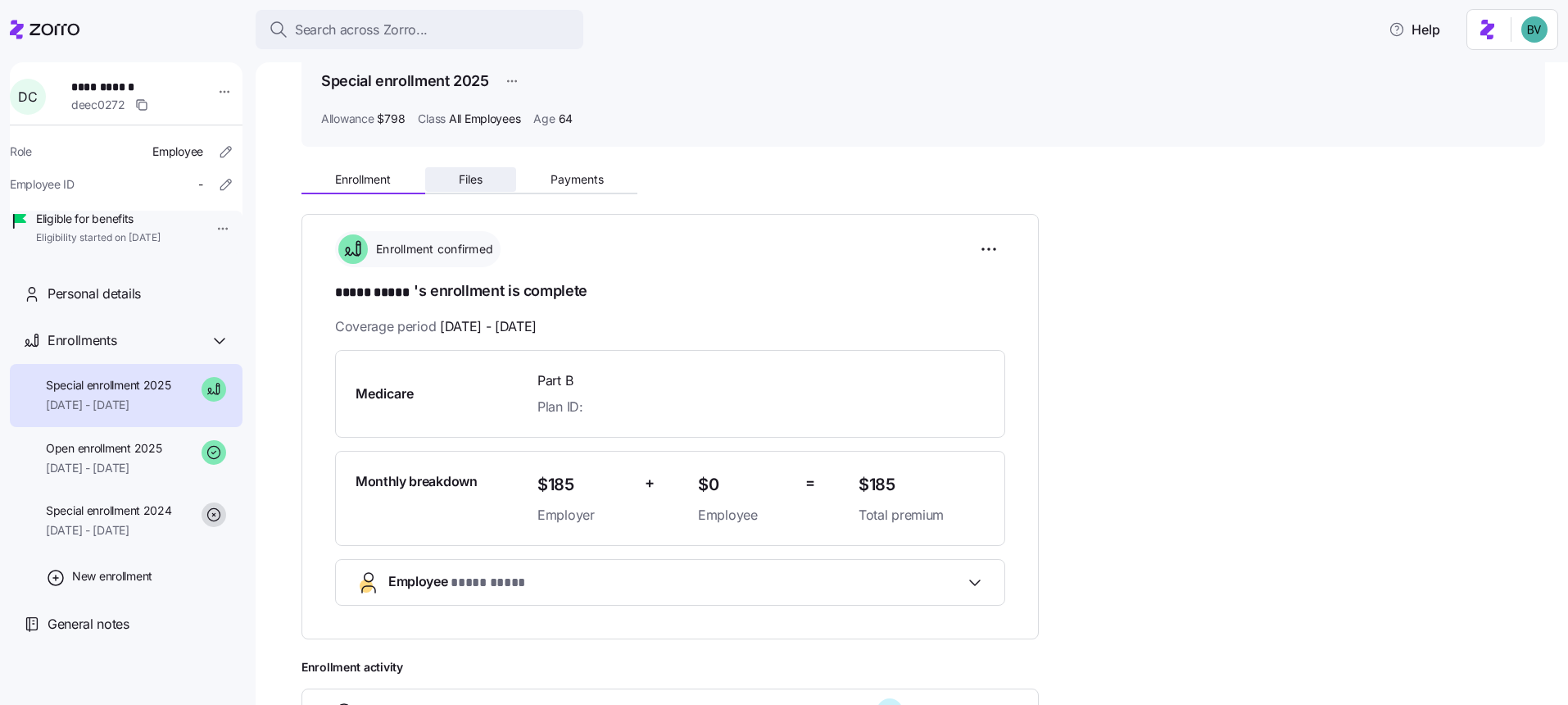 click on "Files" at bounding box center [471, 180] 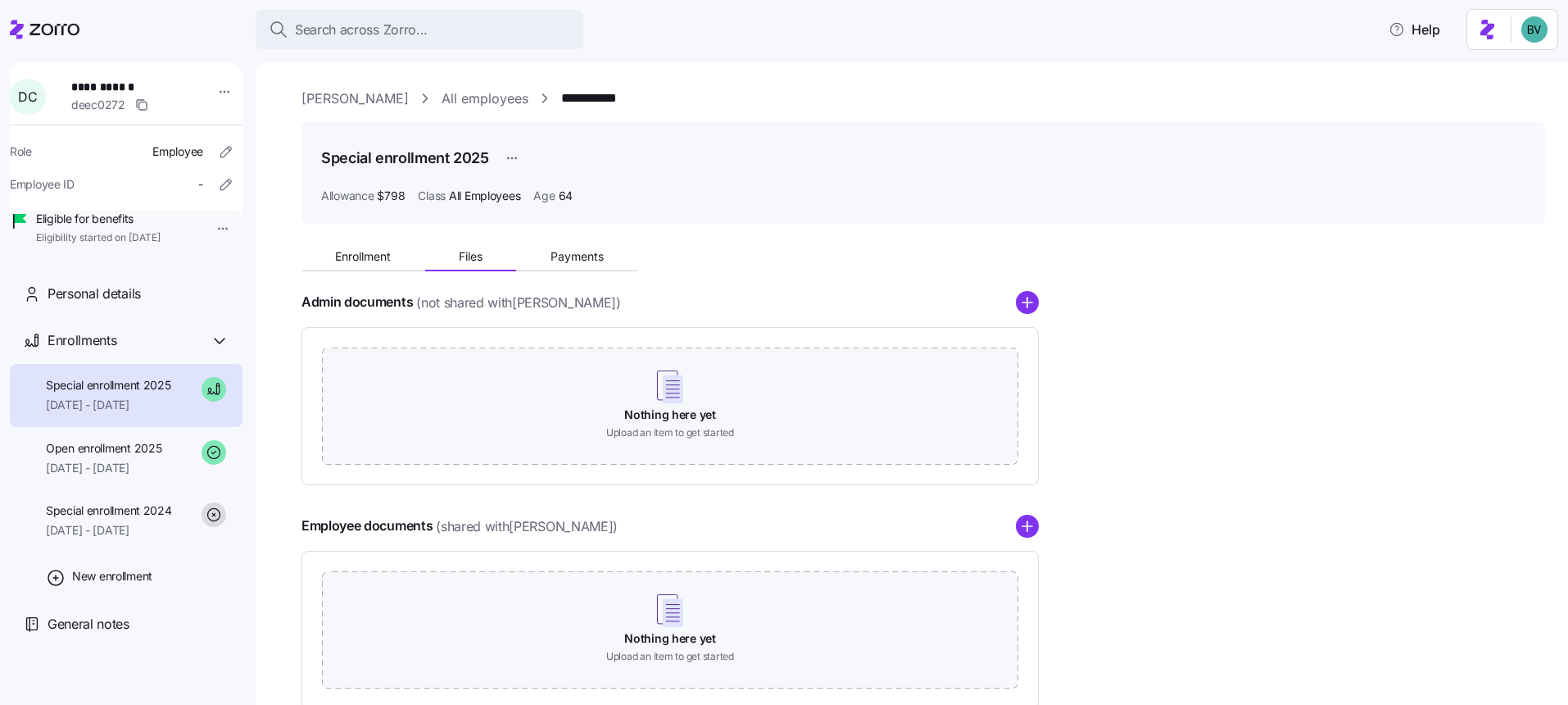 click 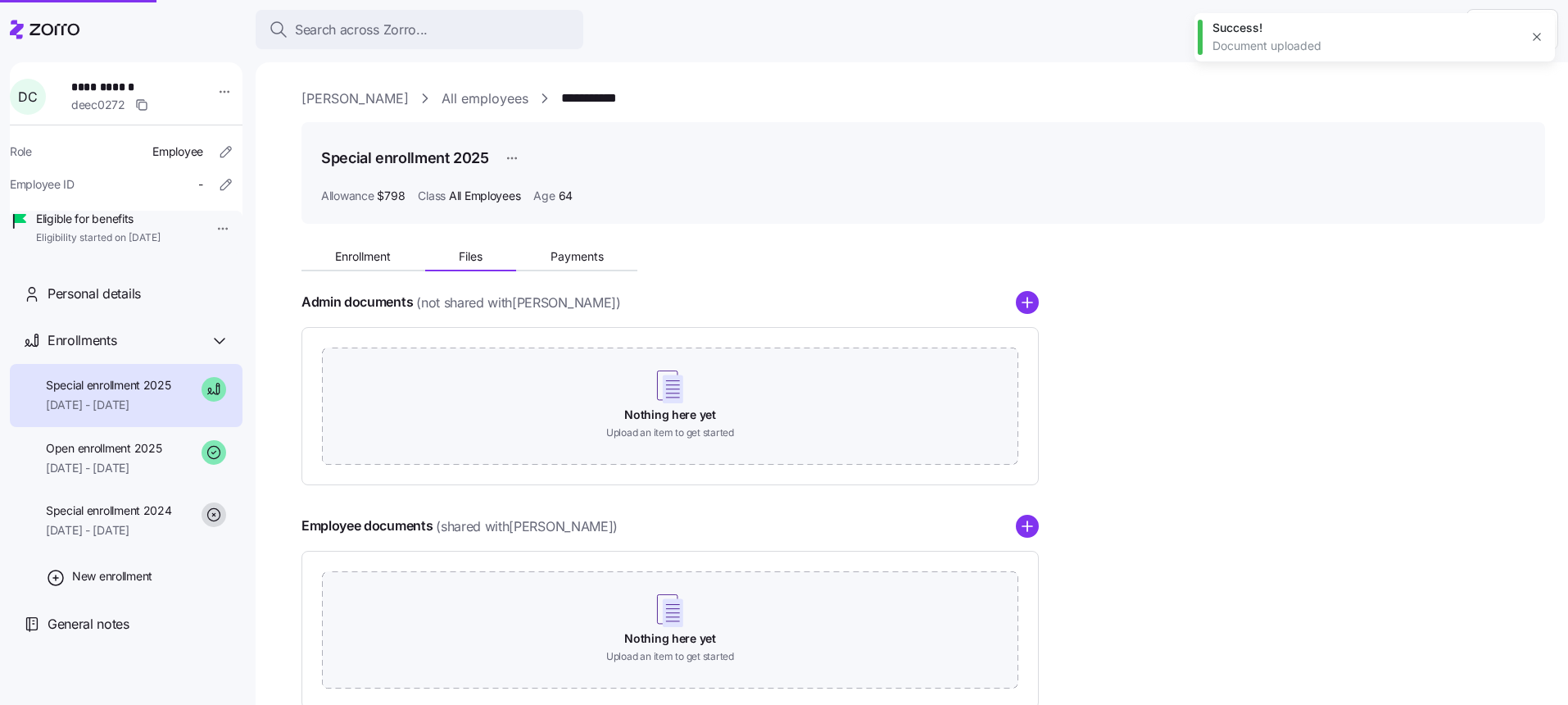 scroll, scrollTop: 0, scrollLeft: 0, axis: both 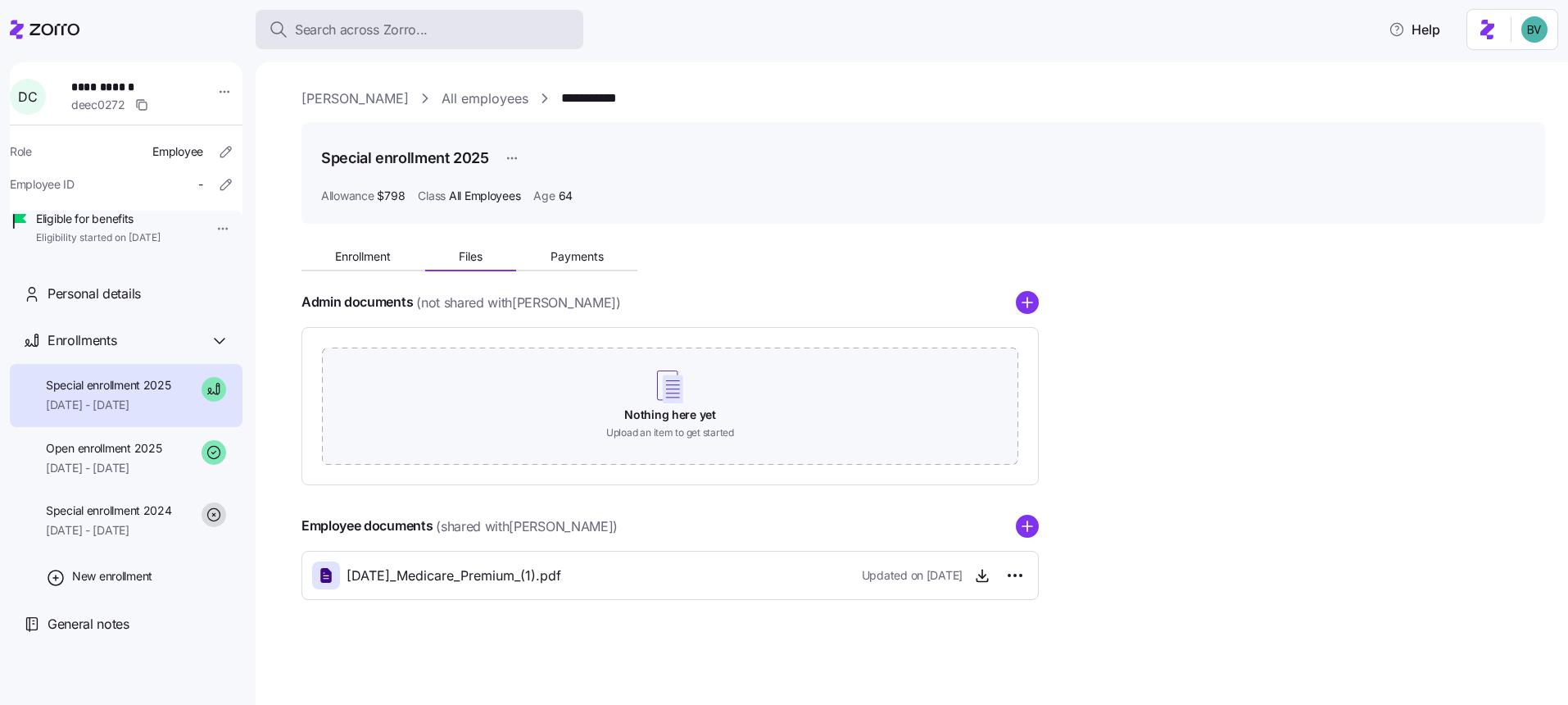 click on "Search across Zorro..." at bounding box center [361, 30] 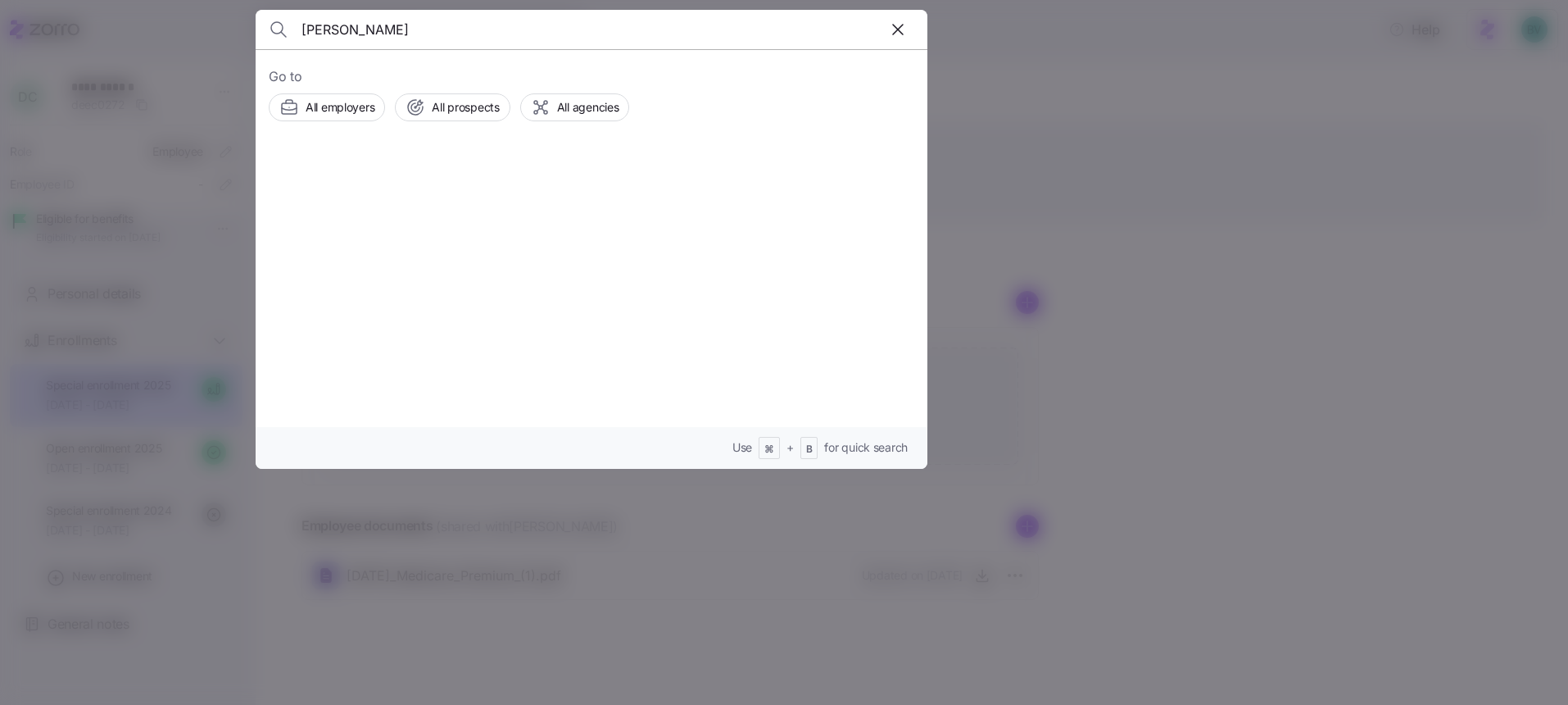 type on "[PERSON_NAME]" 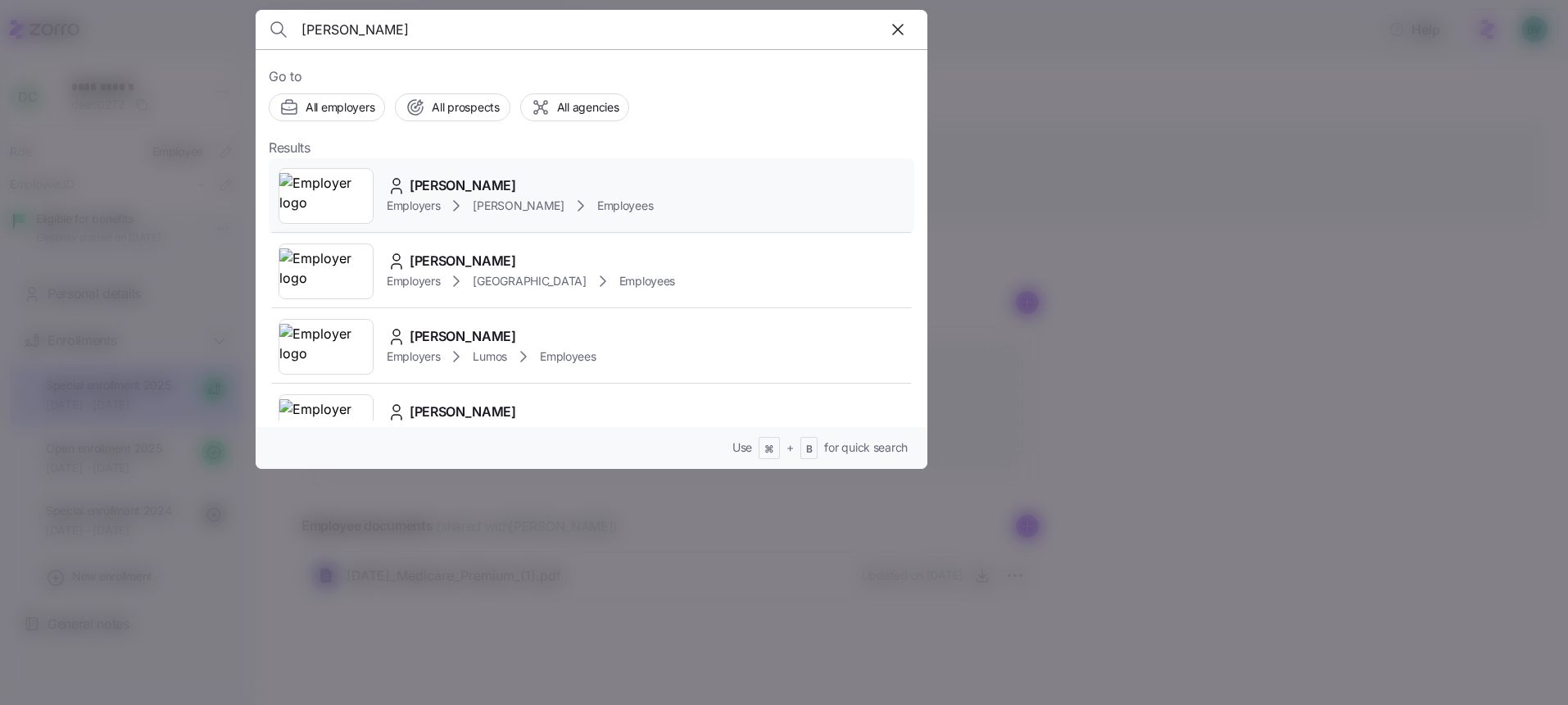 click at bounding box center [326, 196] 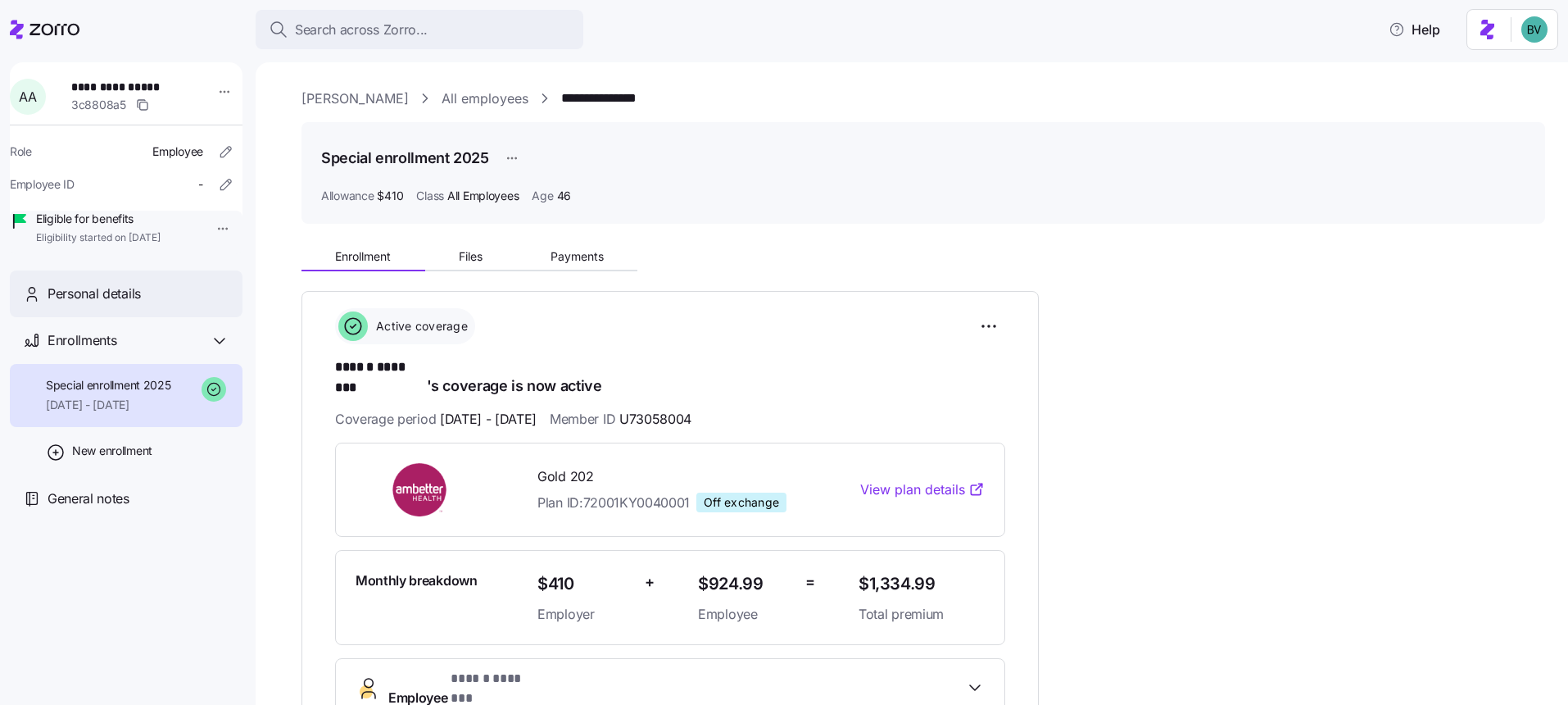 click on "Personal details" at bounding box center (138, 293) 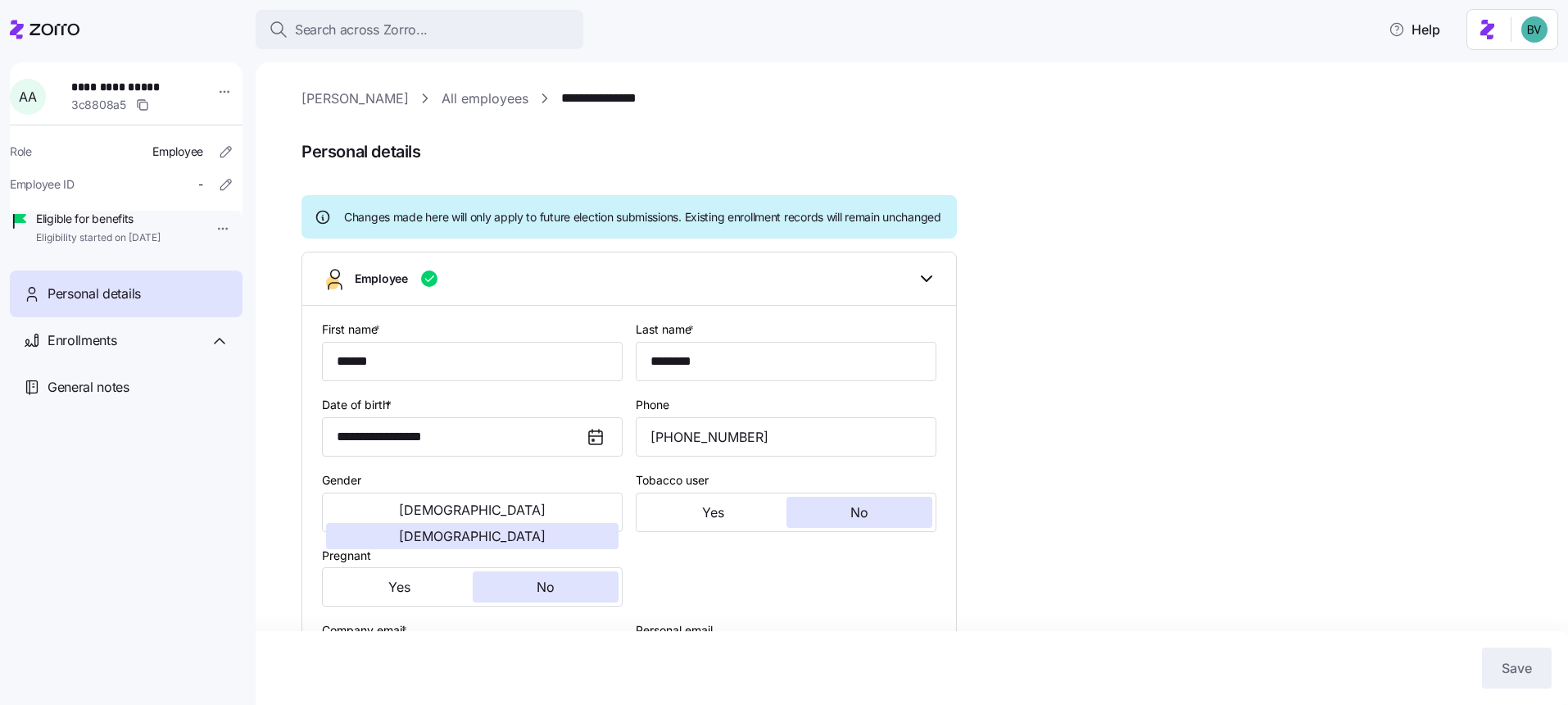 type on "All Employees" 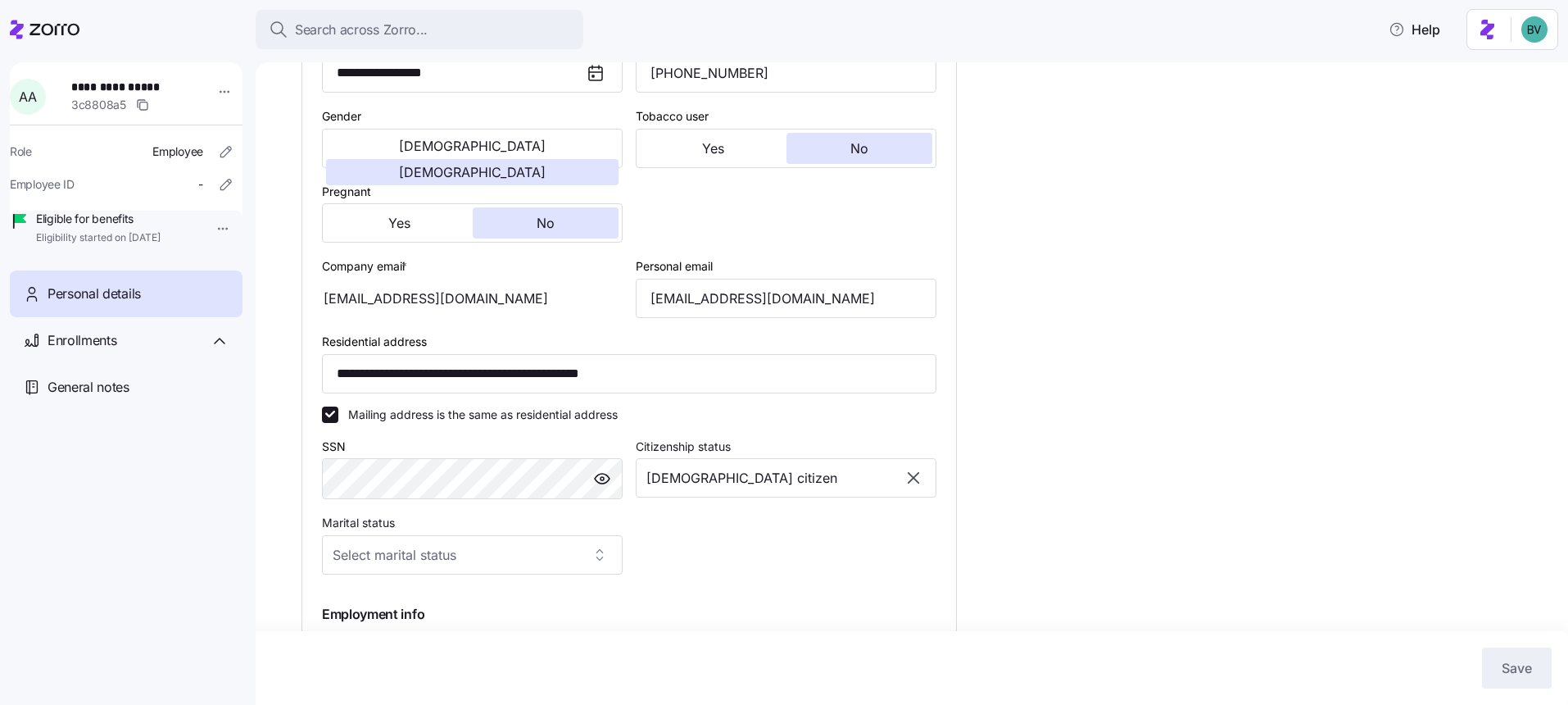 scroll, scrollTop: 580, scrollLeft: 0, axis: vertical 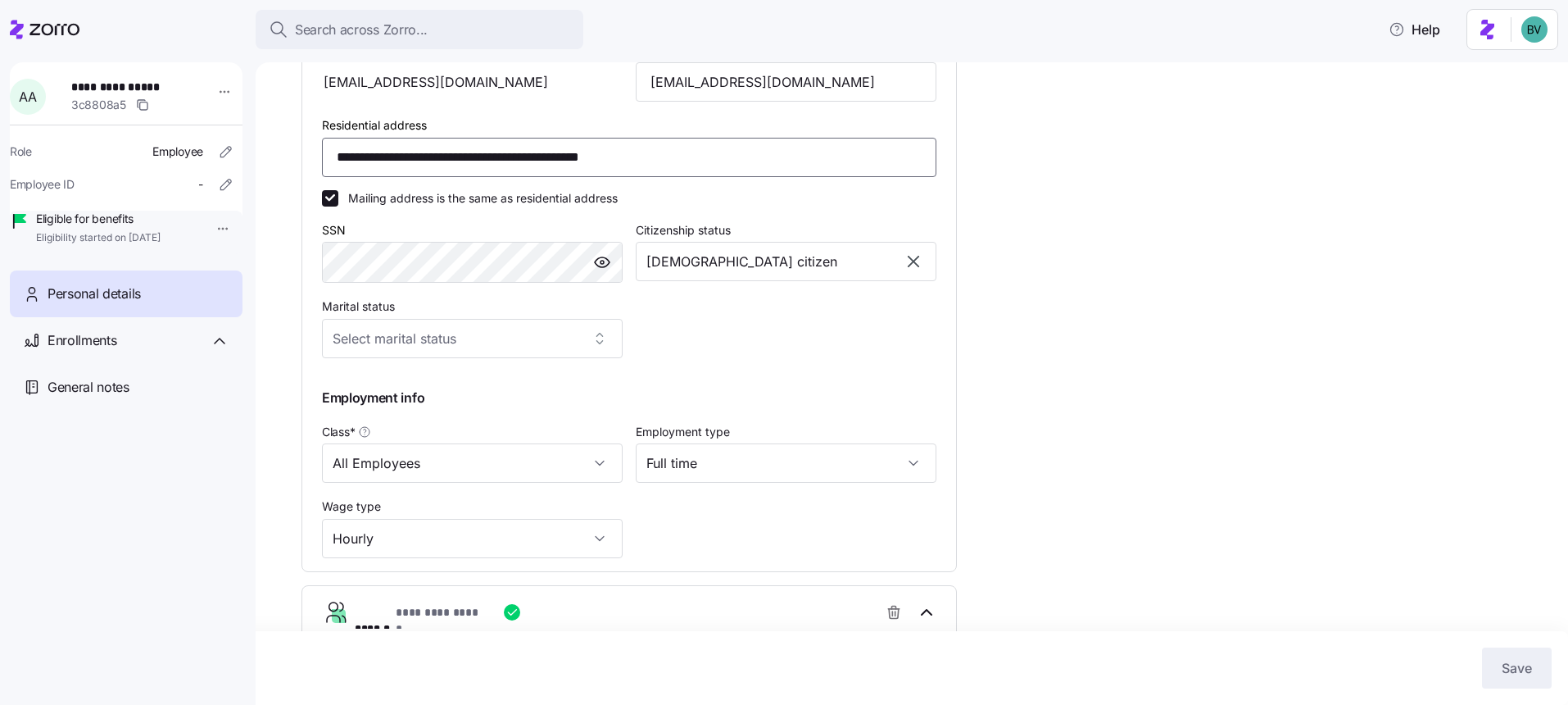 click on "**********" at bounding box center [629, 157] 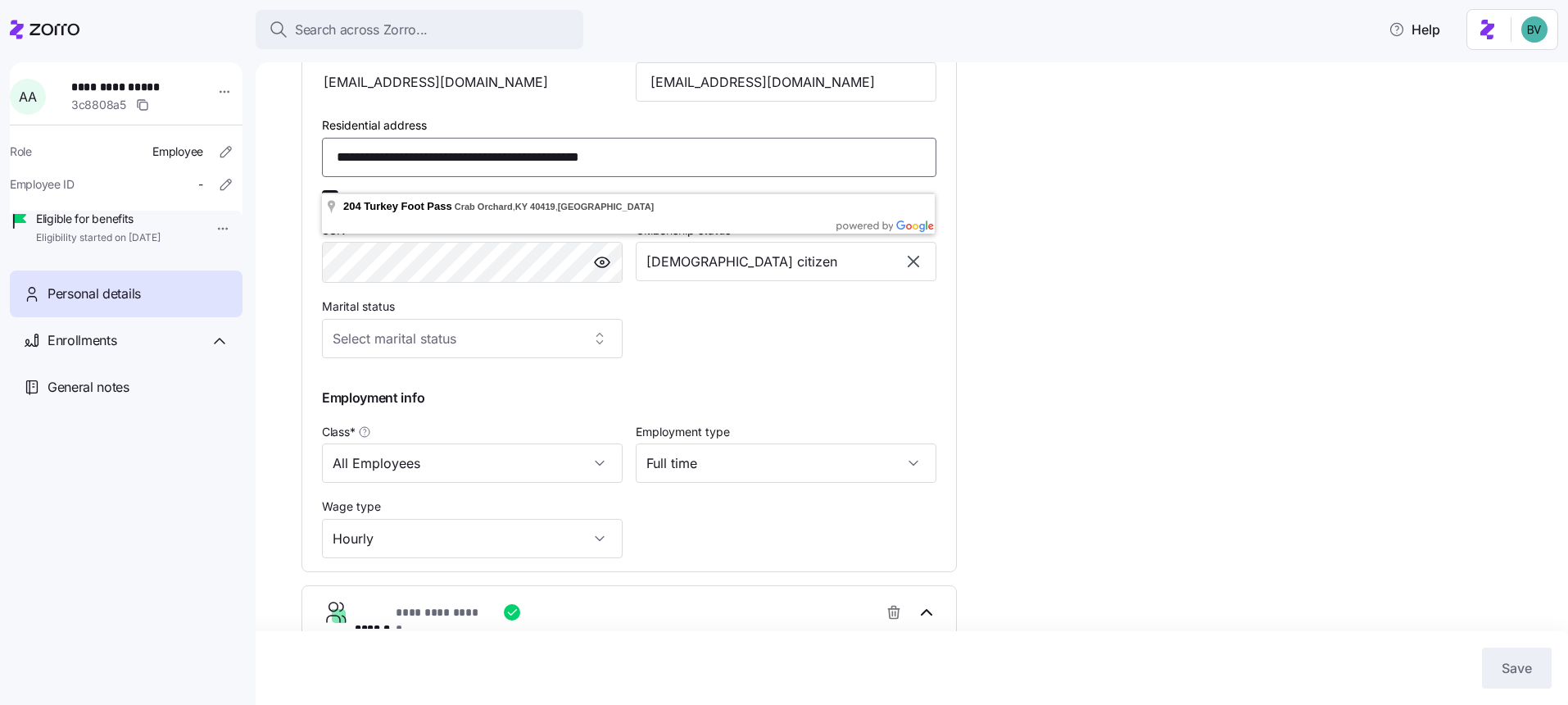 click on "**********" at bounding box center (629, 157) 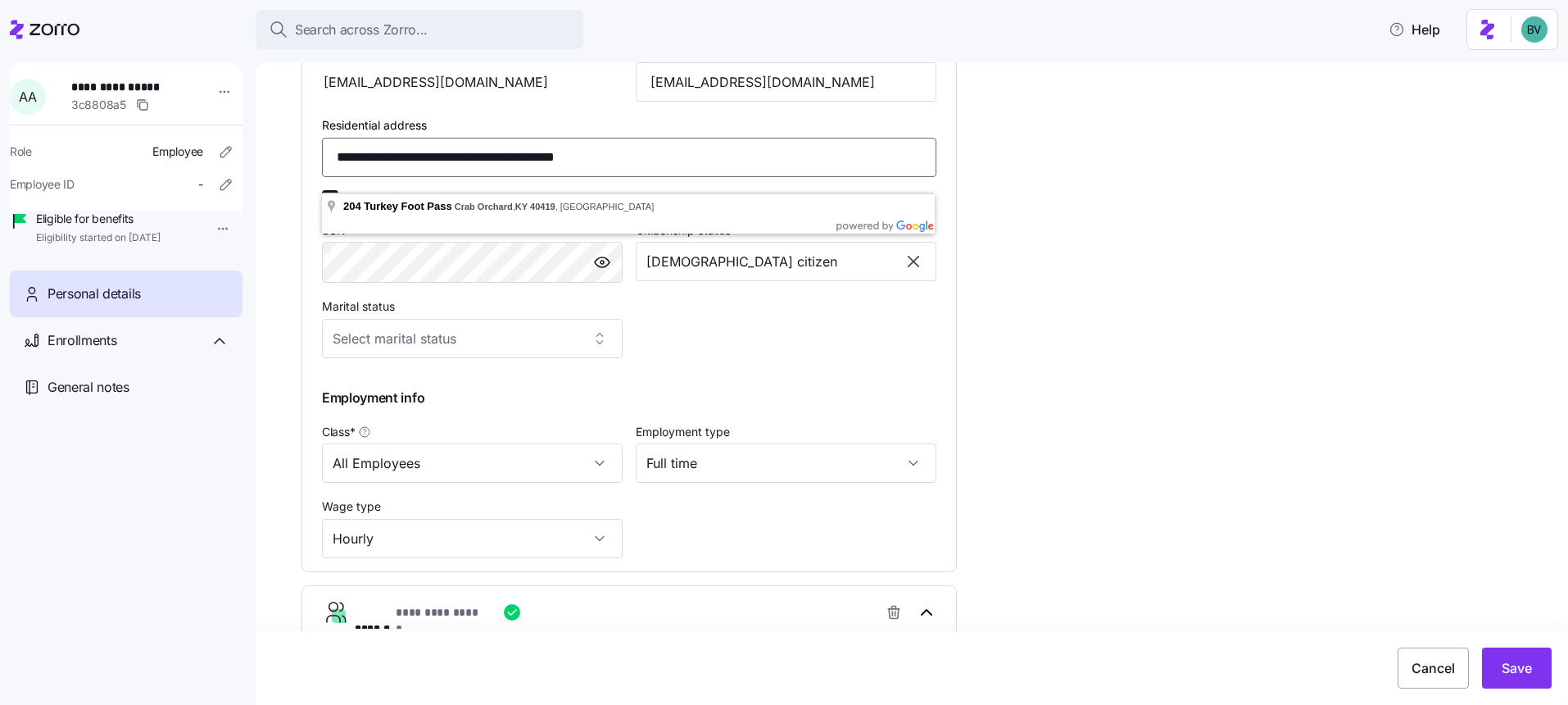 type on "**********" 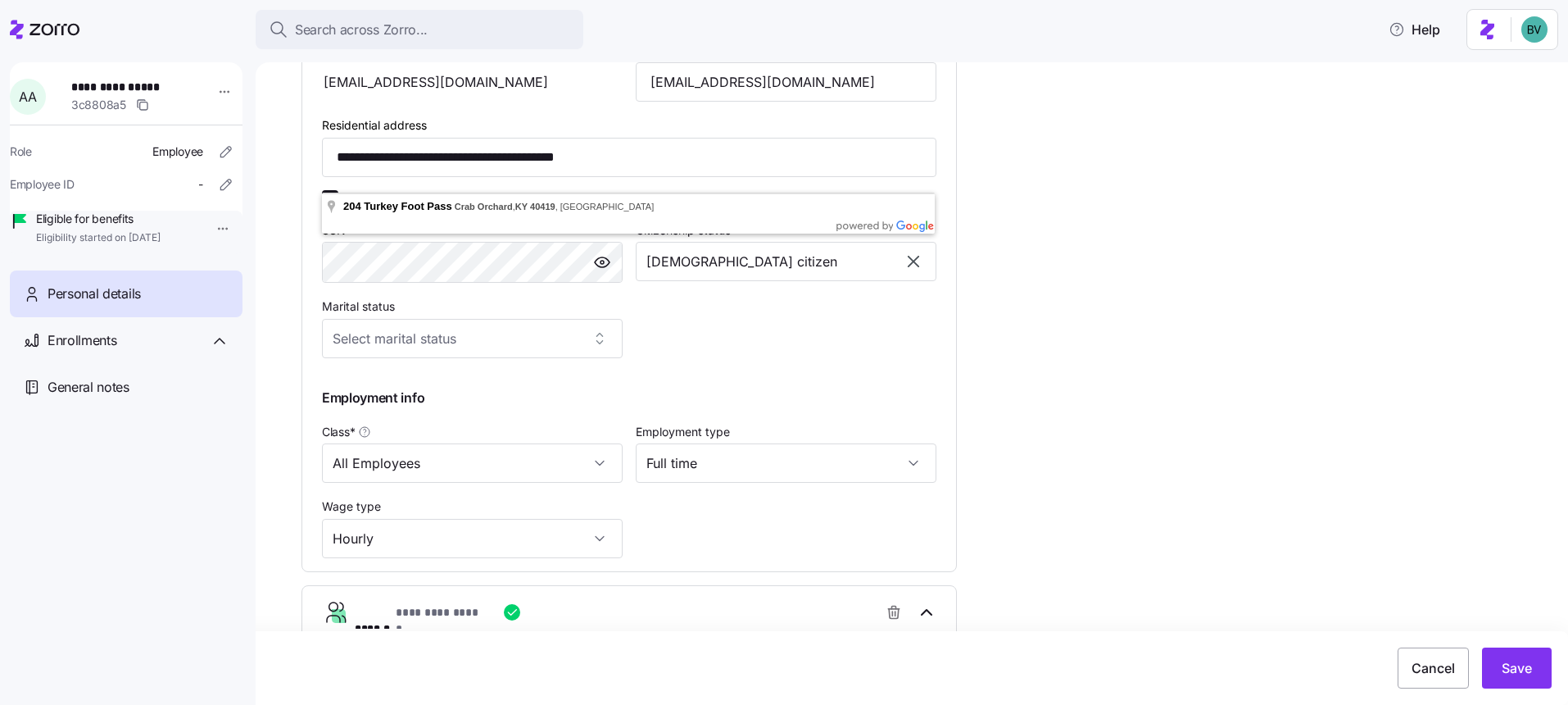 click on "**********" at bounding box center (923, 133) 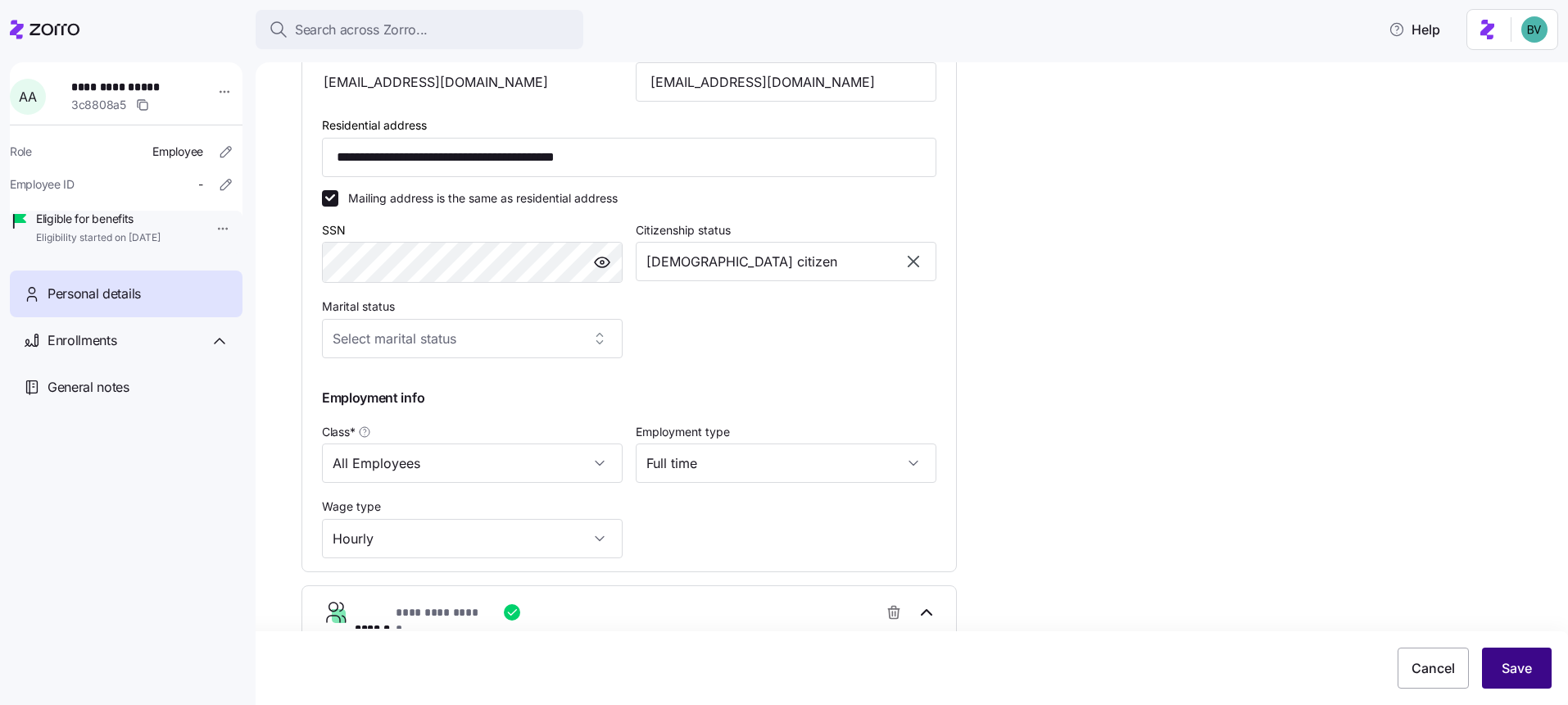 click on "Save" at bounding box center [1516, 668] 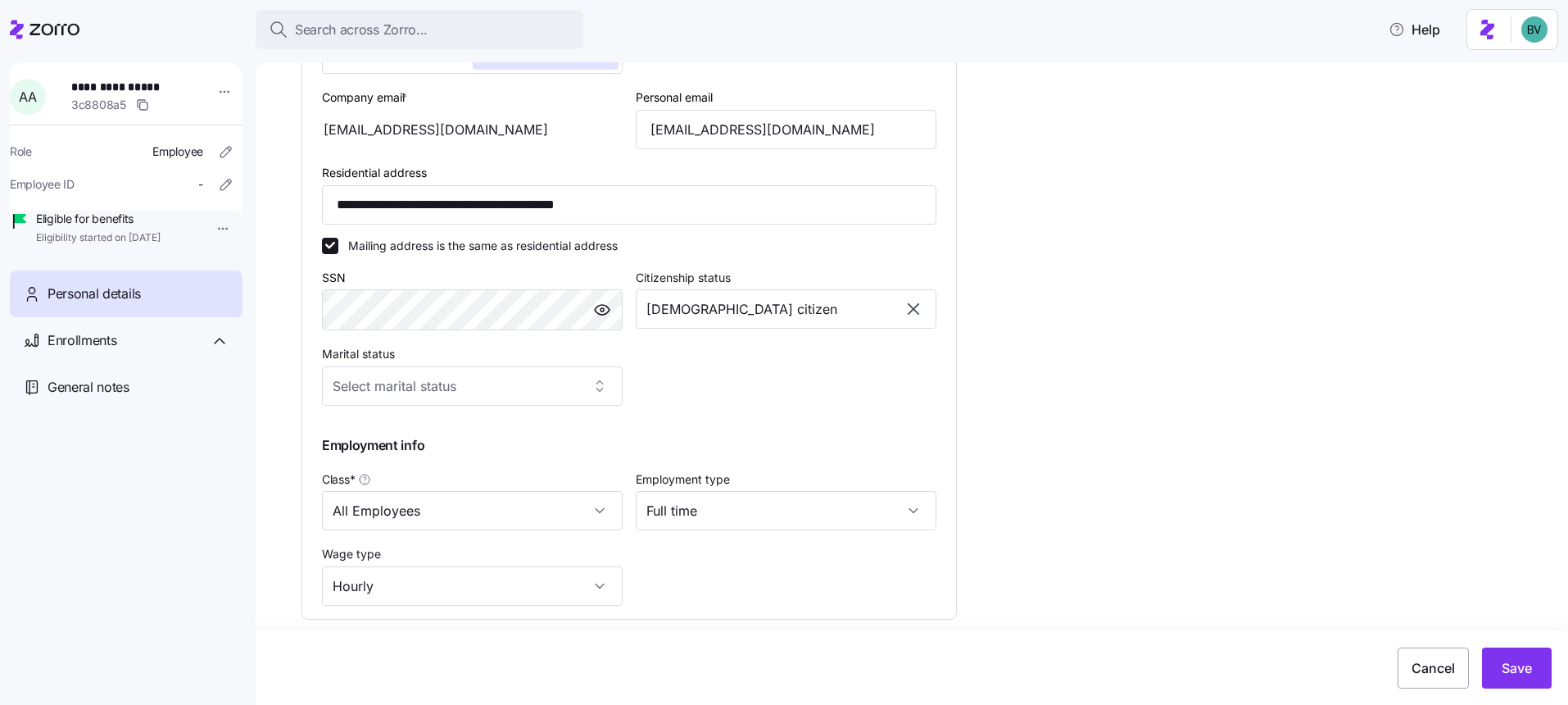 scroll, scrollTop: 526, scrollLeft: 0, axis: vertical 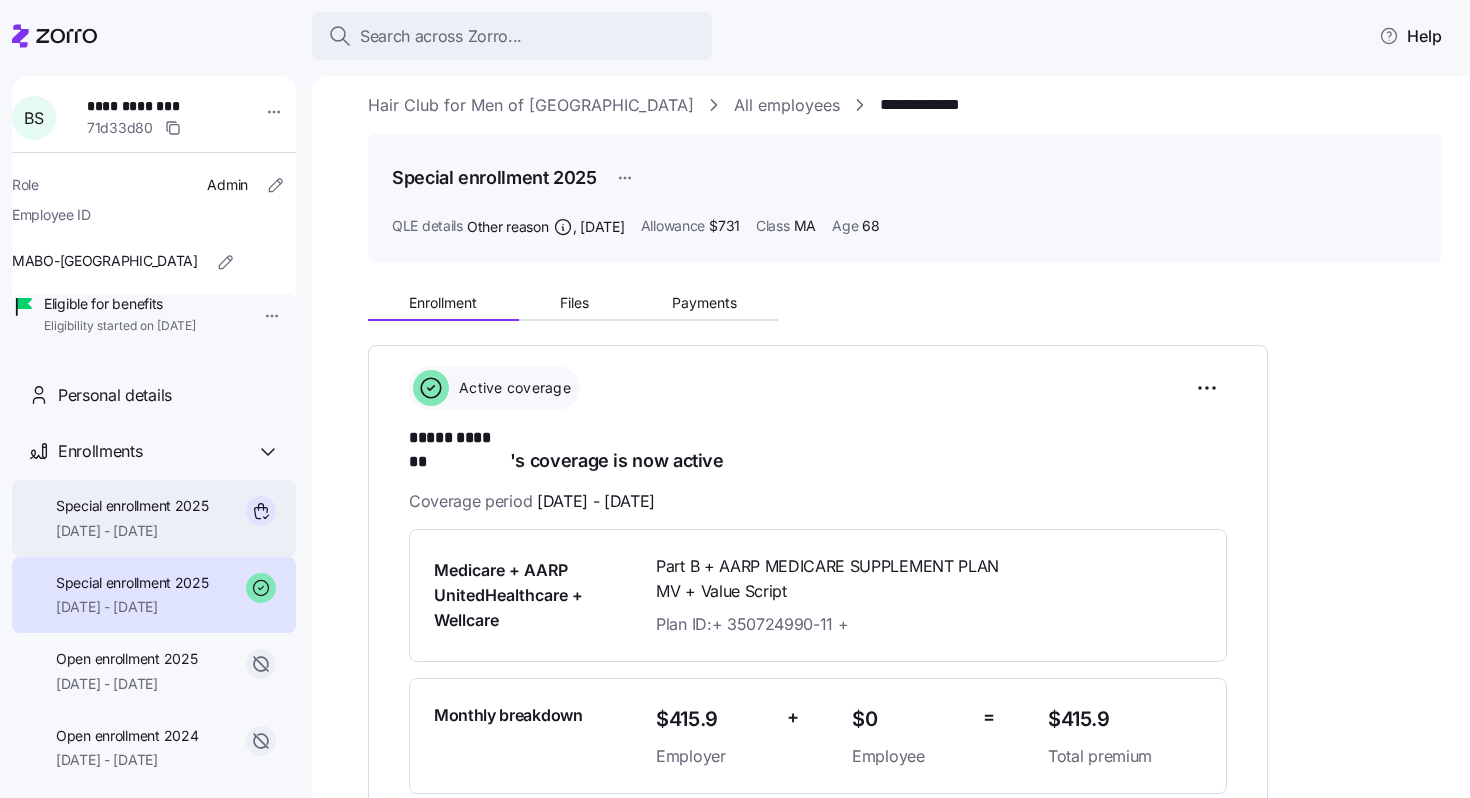 click on "[DATE] - [DATE]" at bounding box center [132, 531] 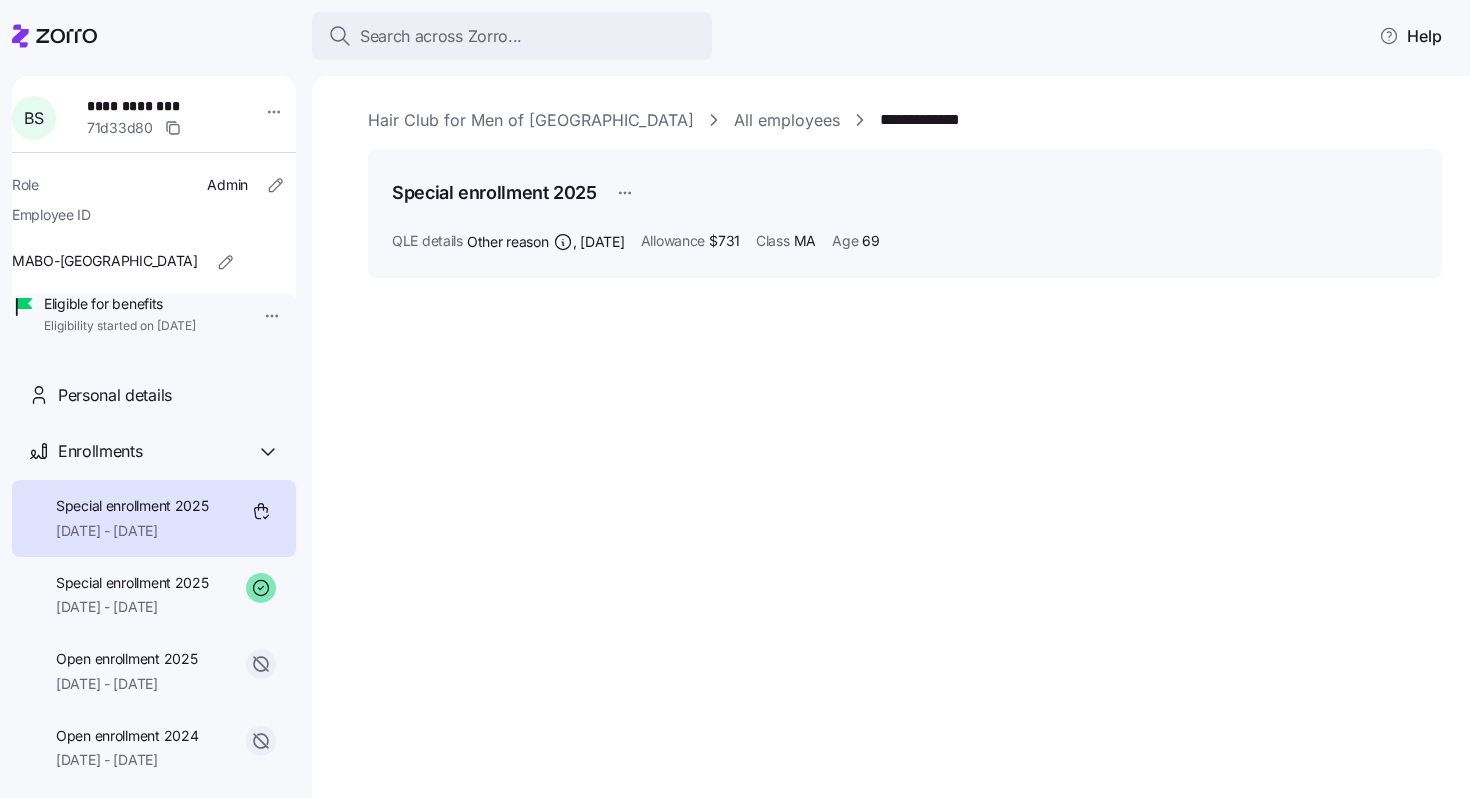 scroll, scrollTop: 0, scrollLeft: 0, axis: both 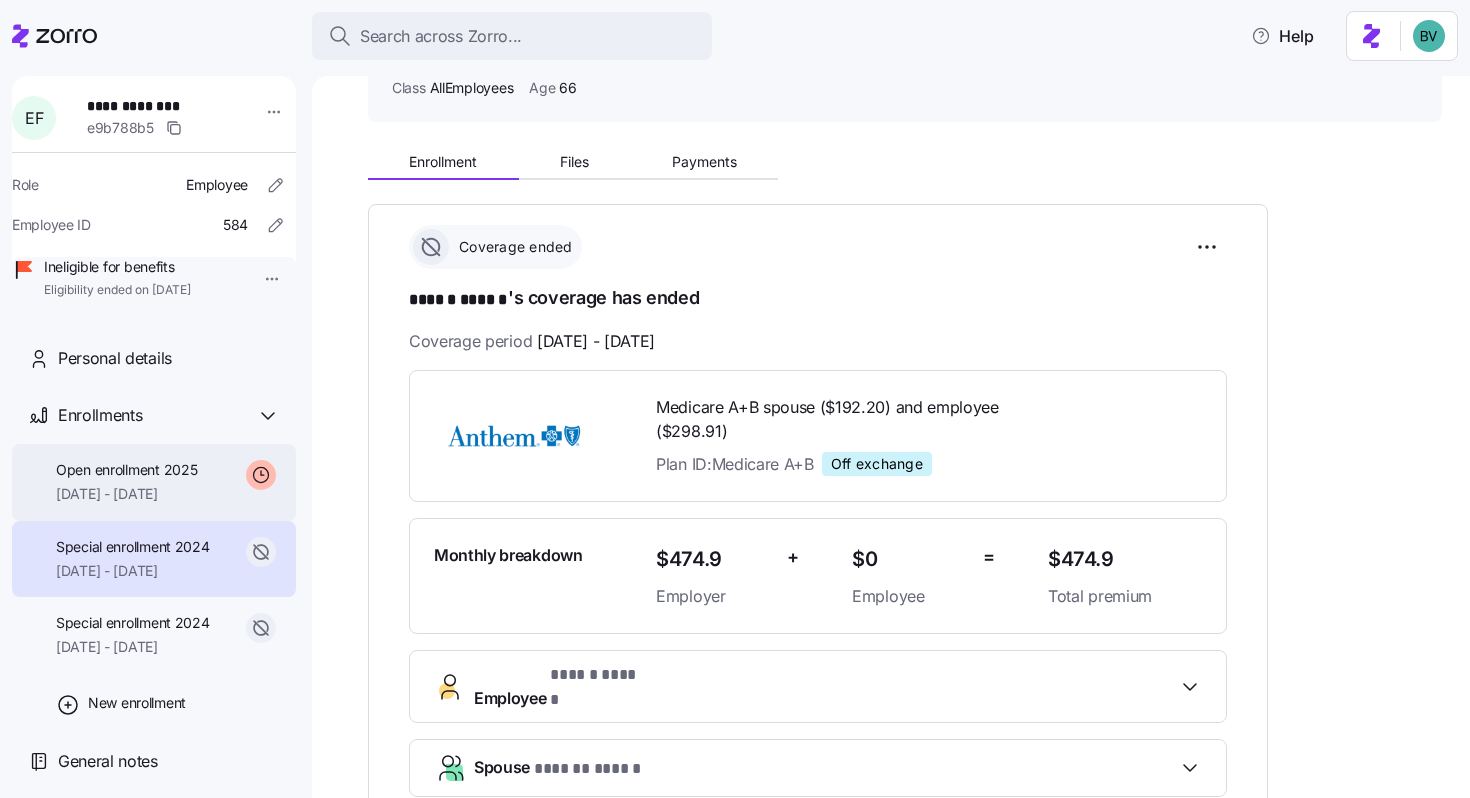 click on "Open enrollment 2025 [DATE] - [DATE]" at bounding box center (126, 482) 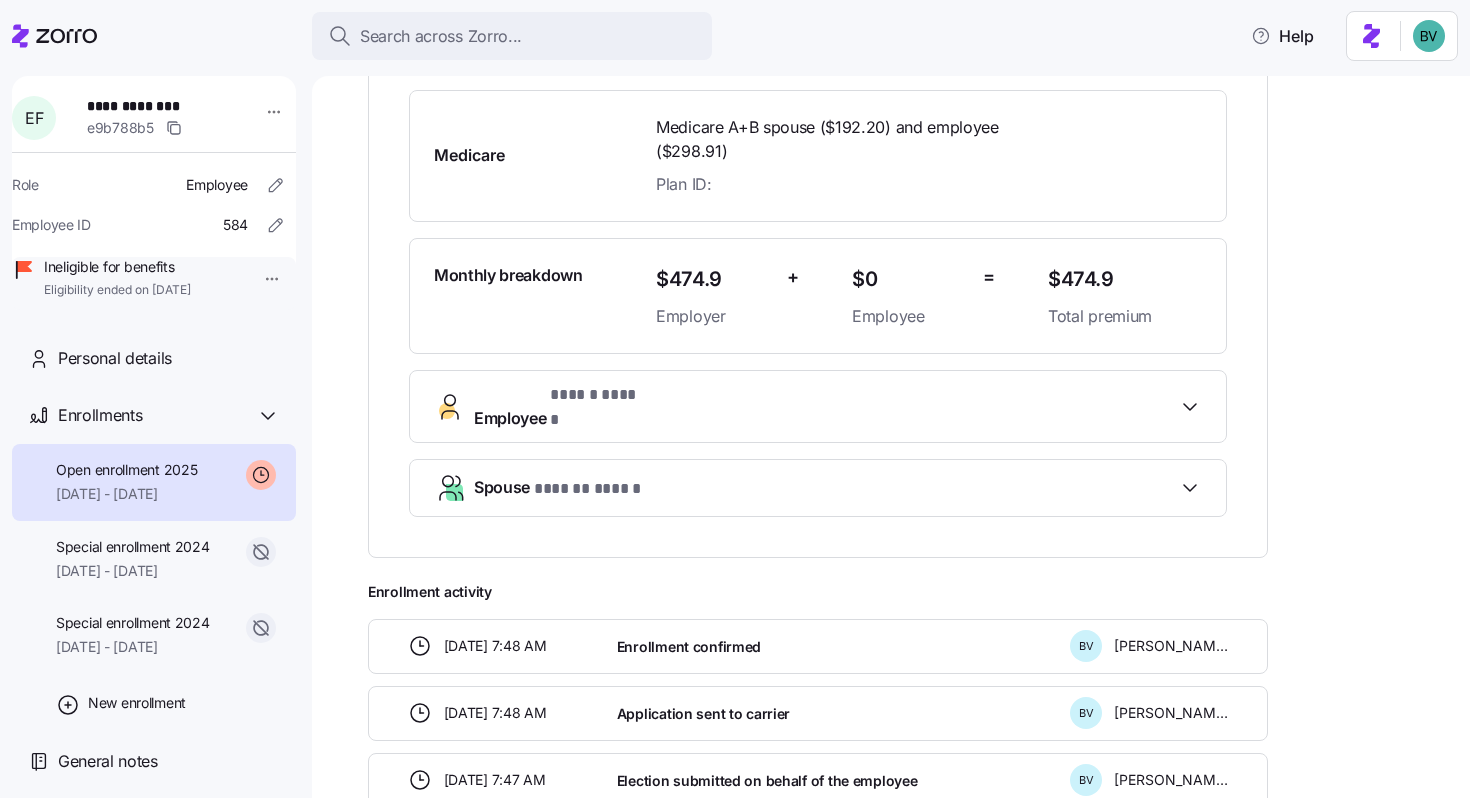 scroll, scrollTop: 457, scrollLeft: 0, axis: vertical 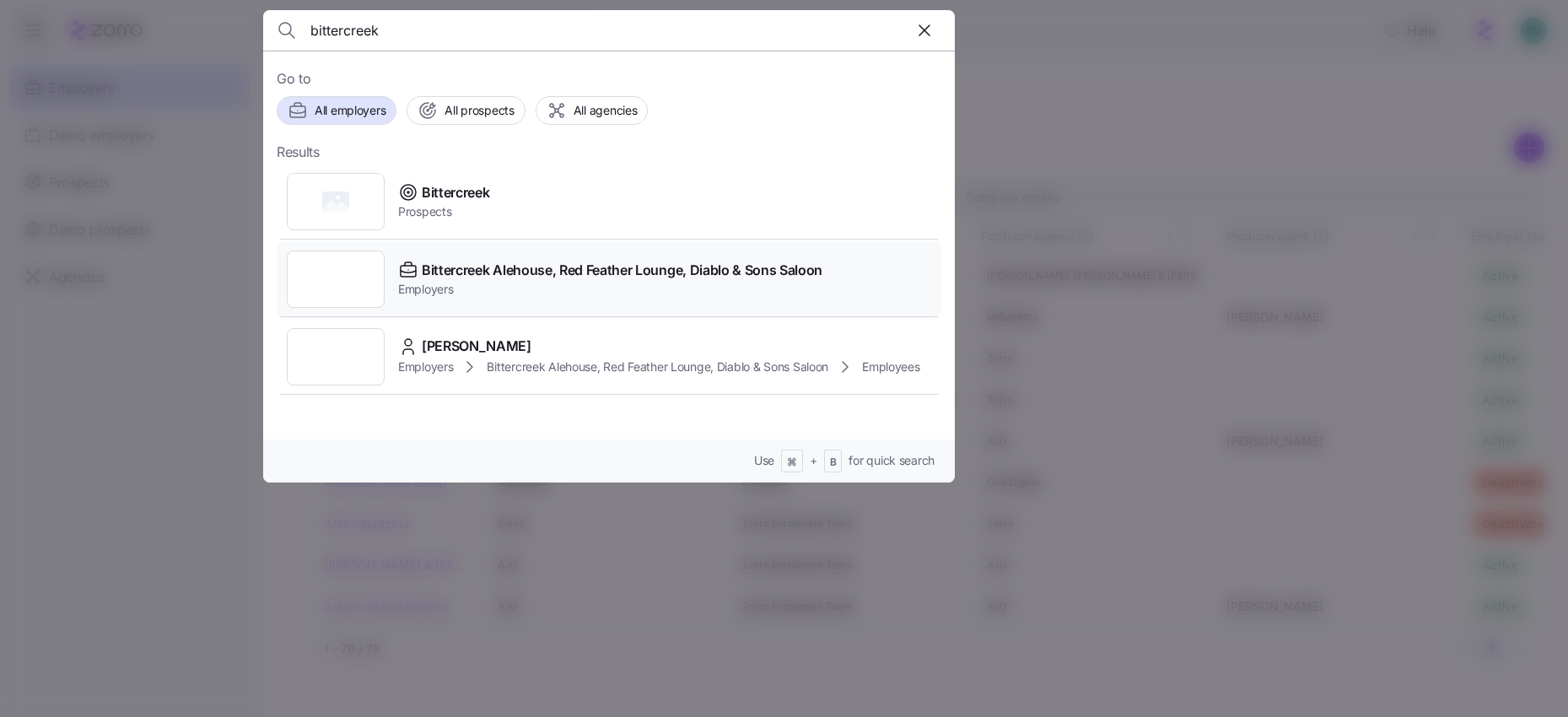 type on "bittercreek" 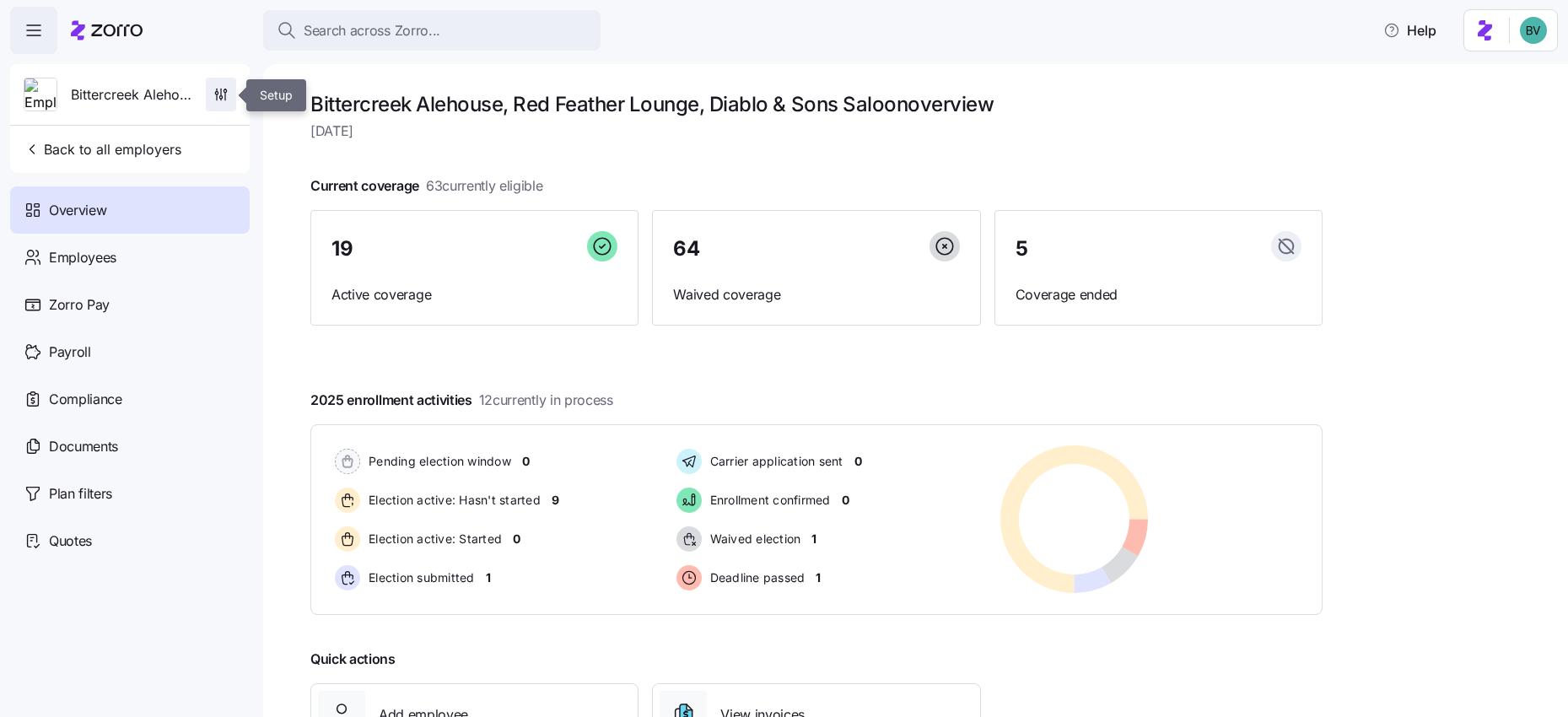 click 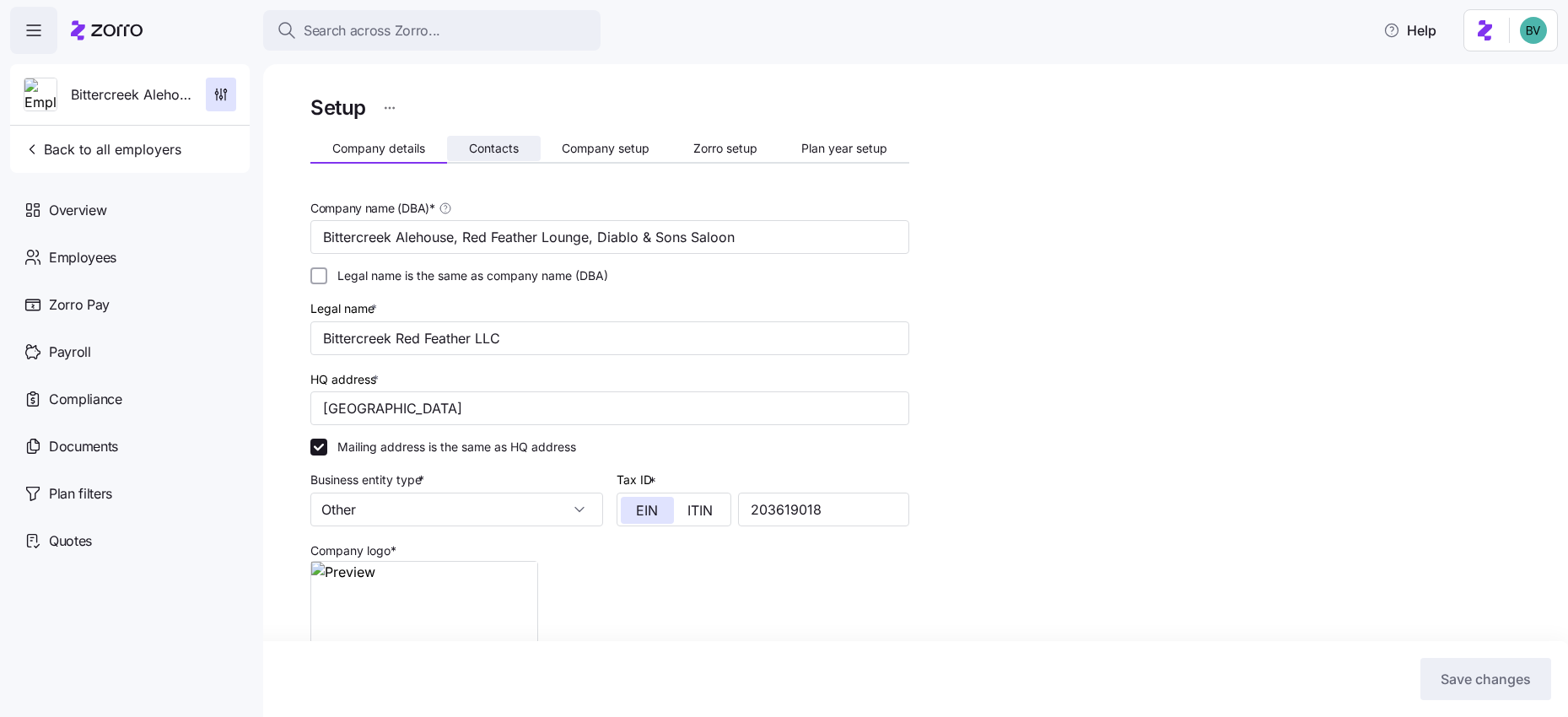 click on "Contacts" at bounding box center (493, 148) 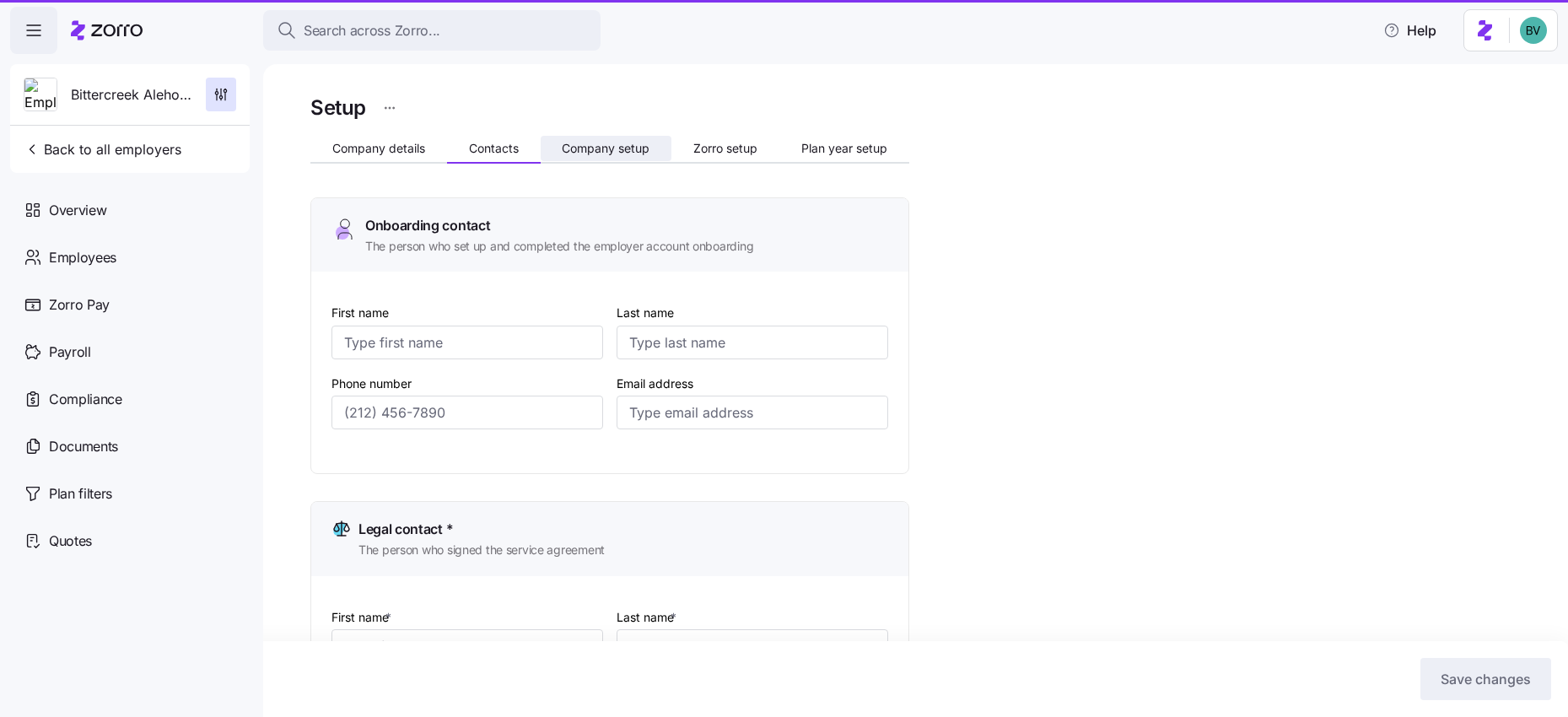 type on "Jami" 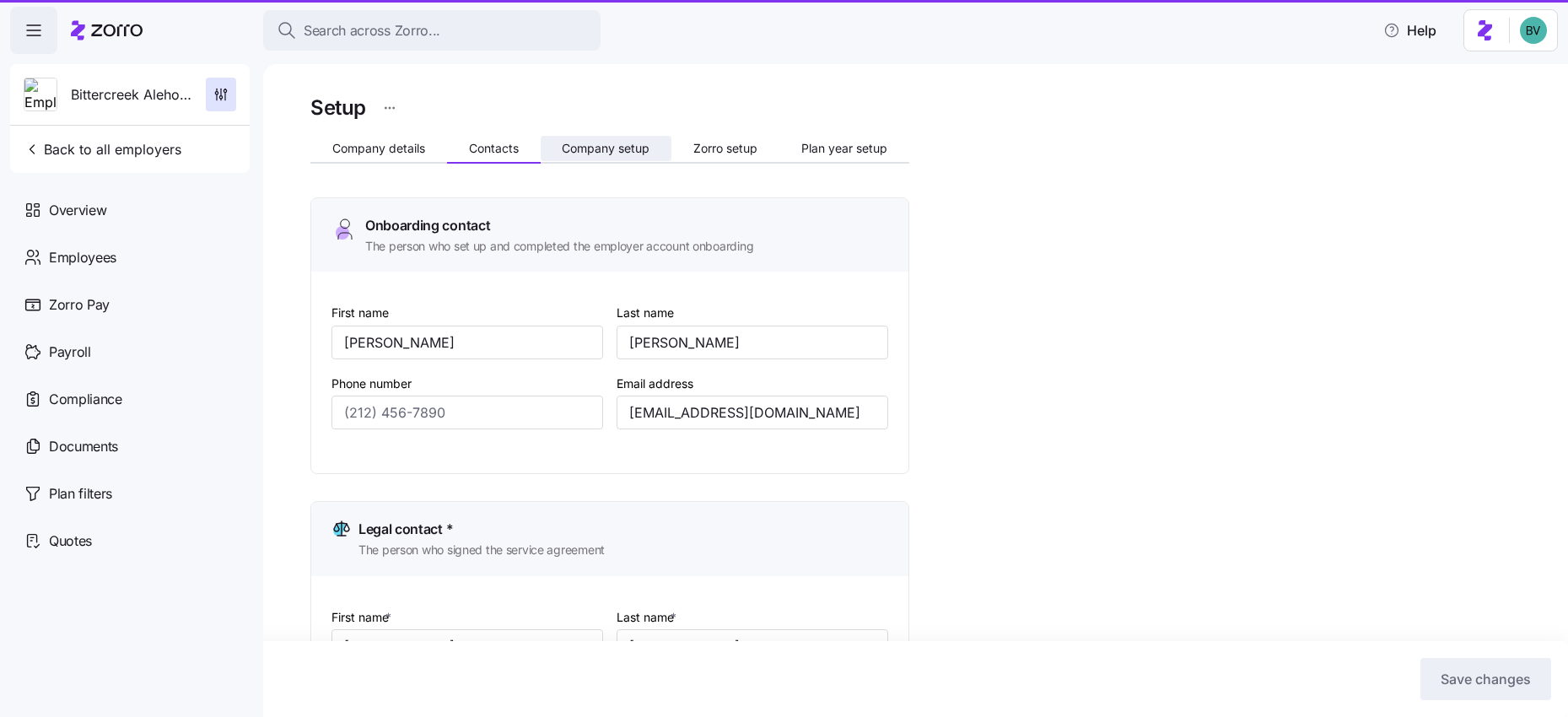type on "(208) 861-0152" 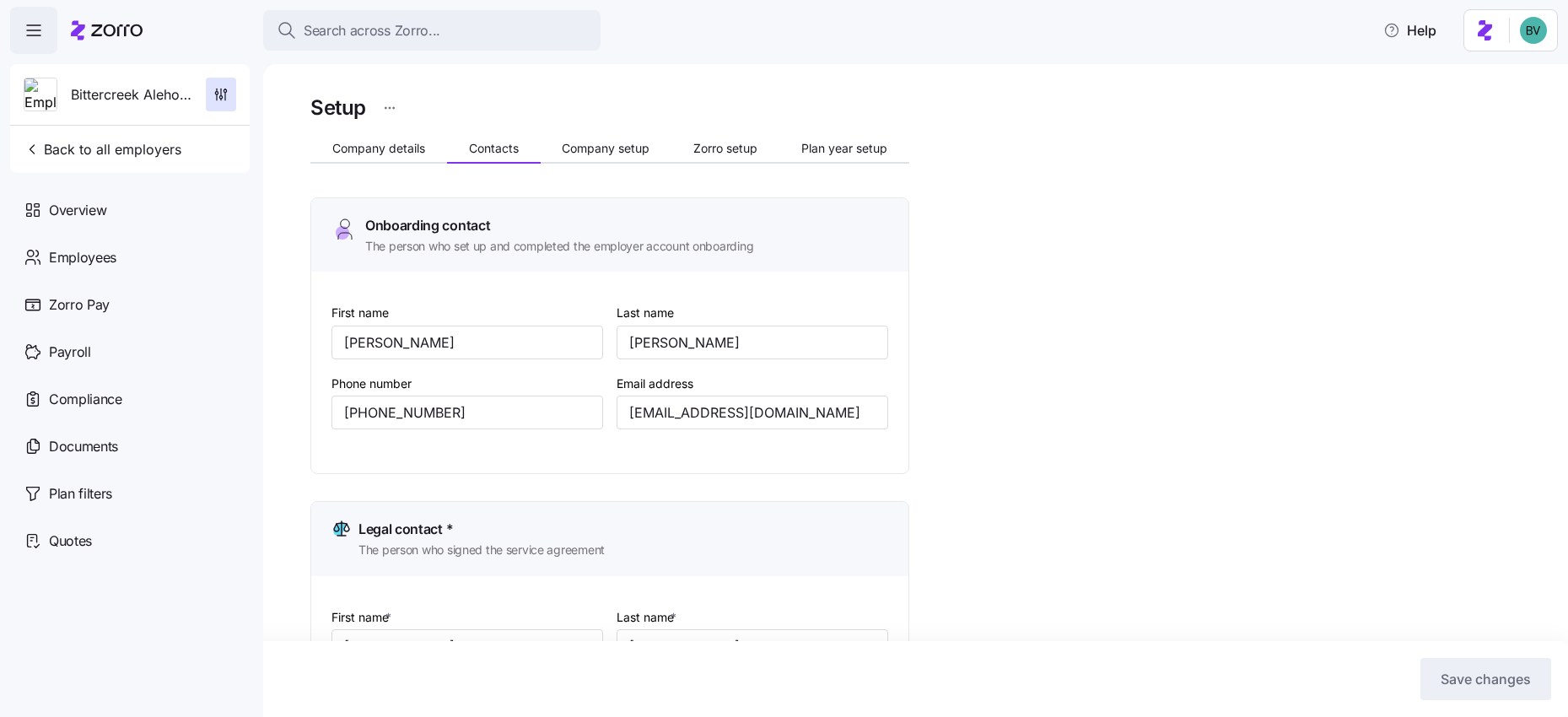 click on "Setup Company details Contacts Company setup Zorro setup Plan year setup Onboarding contact   The person who set up and completed the employer account onboarding First name Jami Last name Adams Phone number (208) 861-0152 Email address jmax820@yahoo.com Legal contact   * The person who signed the service agreement First name  * Jami Last name  * Adams Phone number* (208) 861-0152 Email address  * jmax820@yahoo.com HR contacts   * Manage benefits, inform employees of changes, and assist with understanding benefits HR contact   1 First name  * Jami Last name  * Adams Phone number* (208) 861-0152 Email address  * jmax820@yahoo.com Finance contacts   * Receive monthly billing invoices, premium draw alerts, and other financial reports Finance contact   1 First name  * Jami Last name  * Adams Phone number* (208) 861-0152 Email address  * jmax820@yahoo.com Save changes" at bounding box center (610, 820) 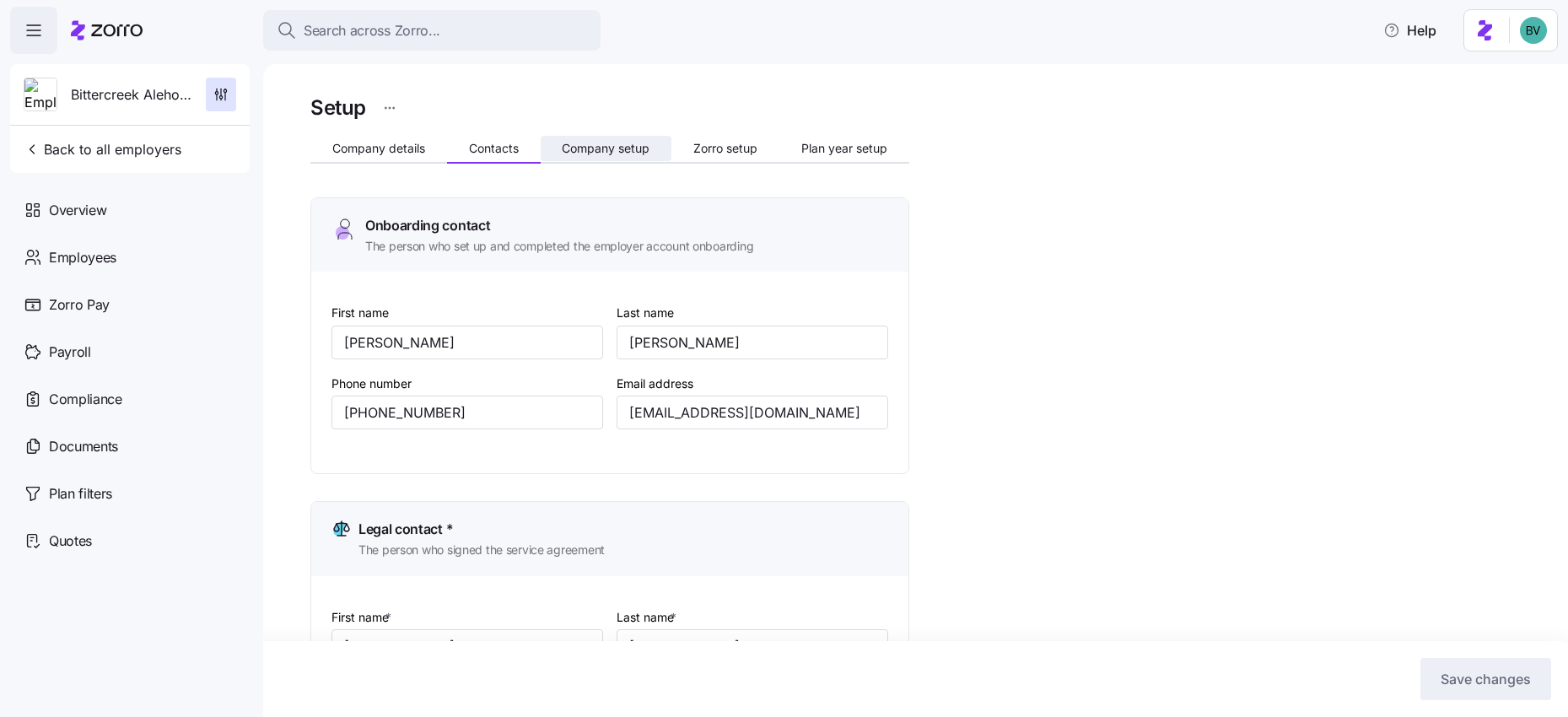 click on "Company setup" at bounding box center [606, 148] 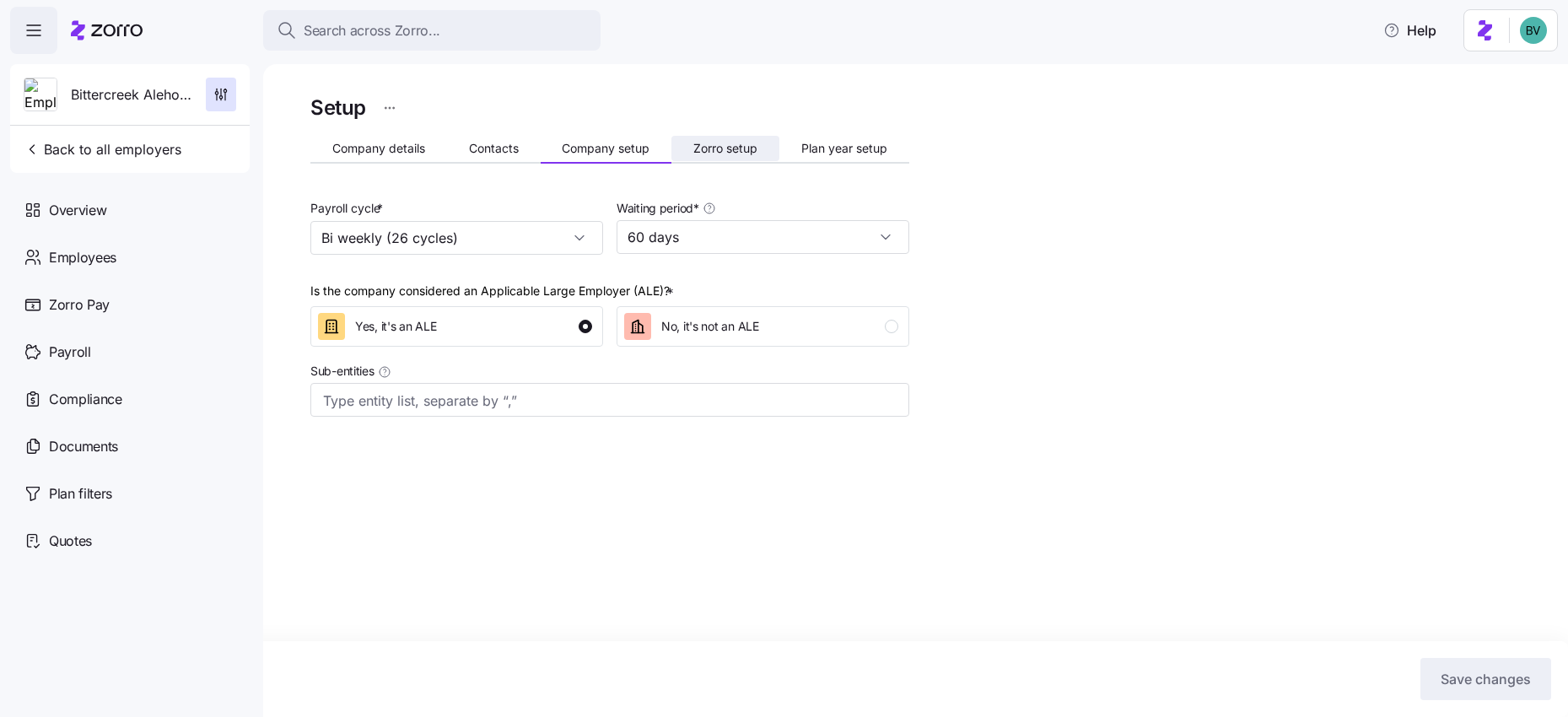 click on "Zorro setup" at bounding box center (725, 148) 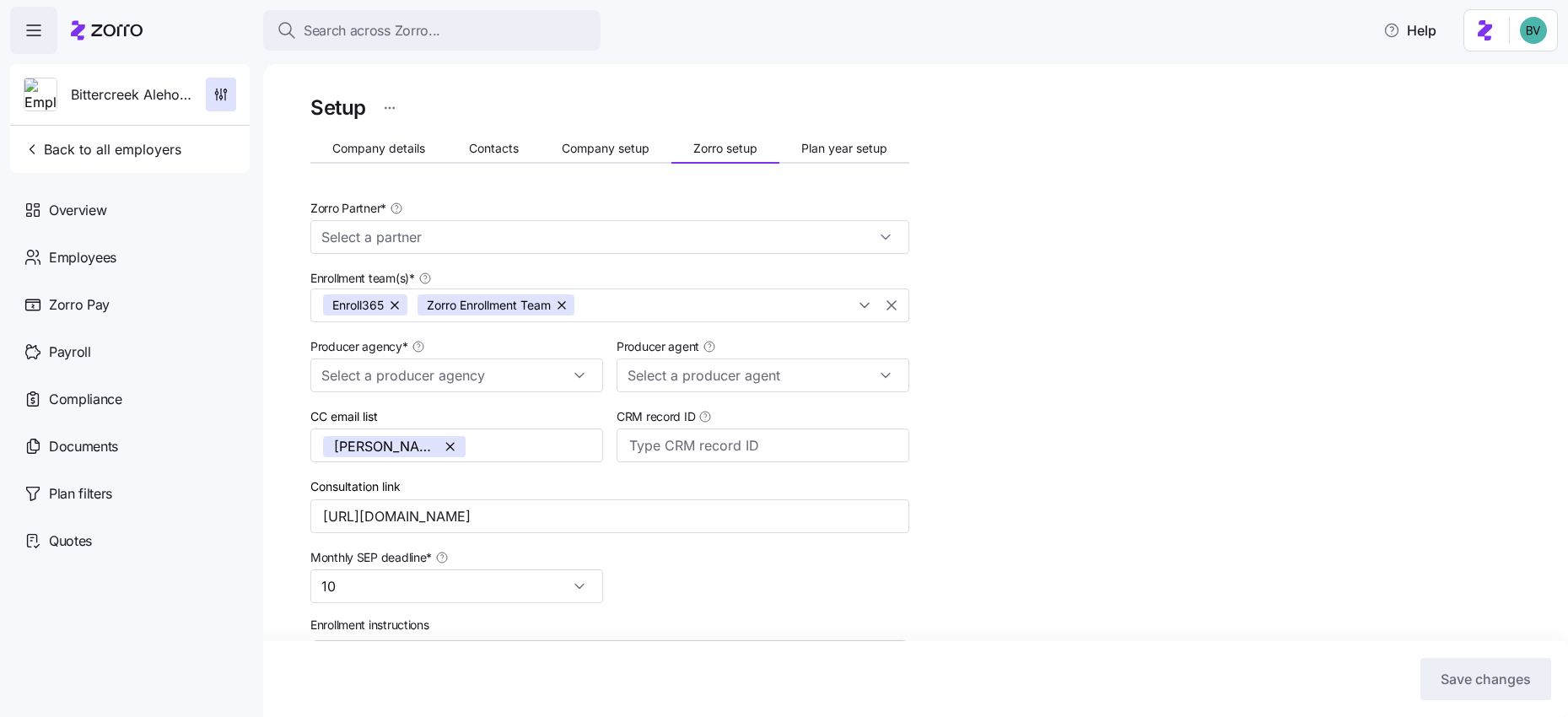 type on "Zorro" 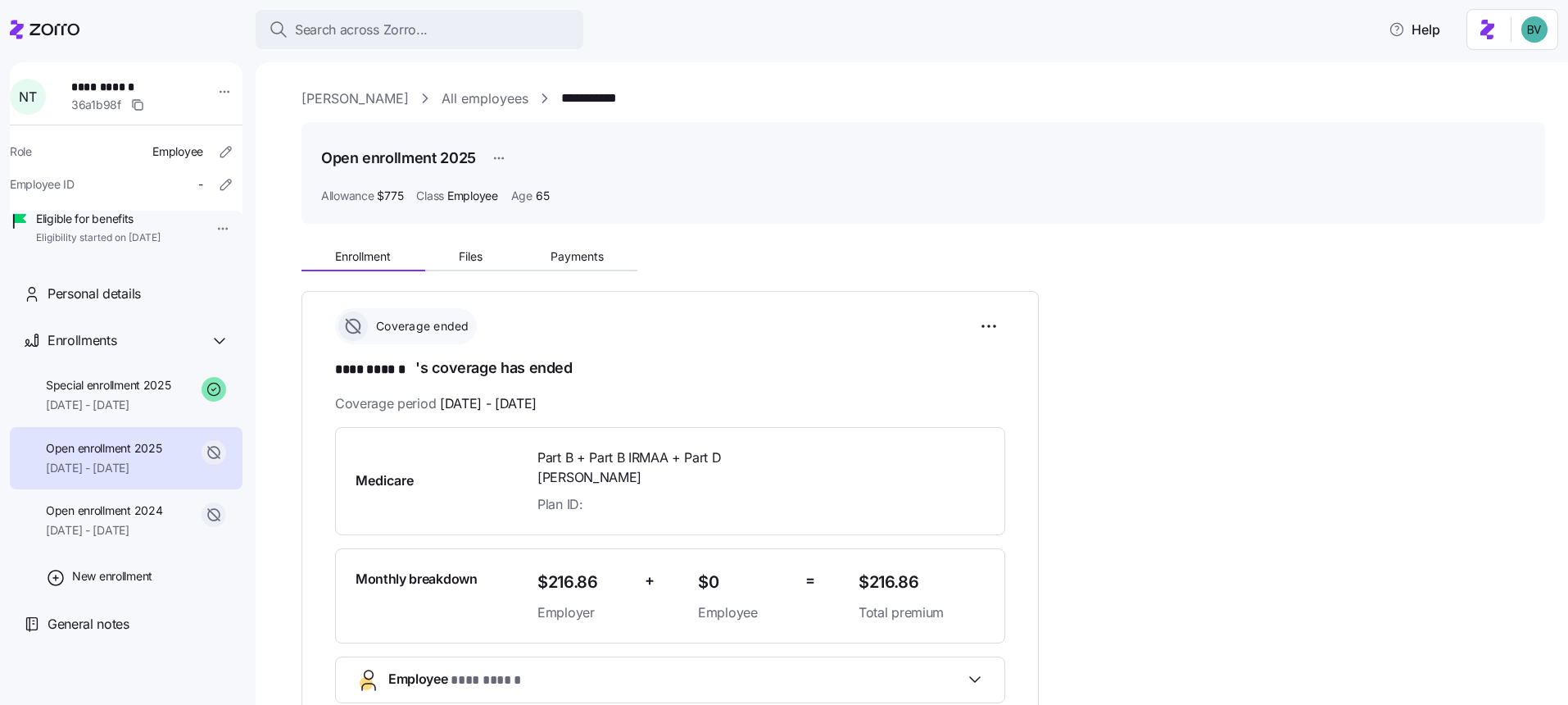 scroll, scrollTop: 0, scrollLeft: 0, axis: both 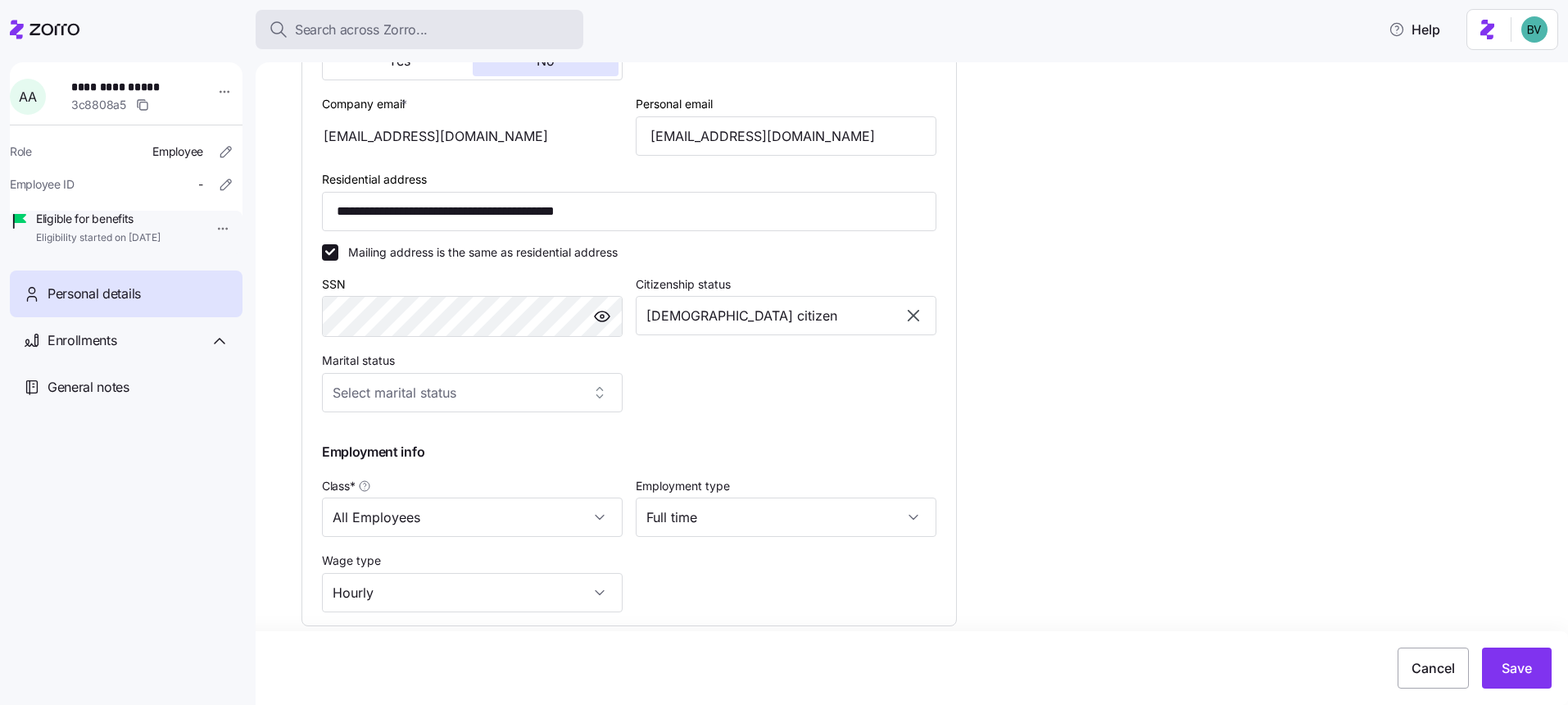 click on "Search across Zorro..." at bounding box center (361, 30) 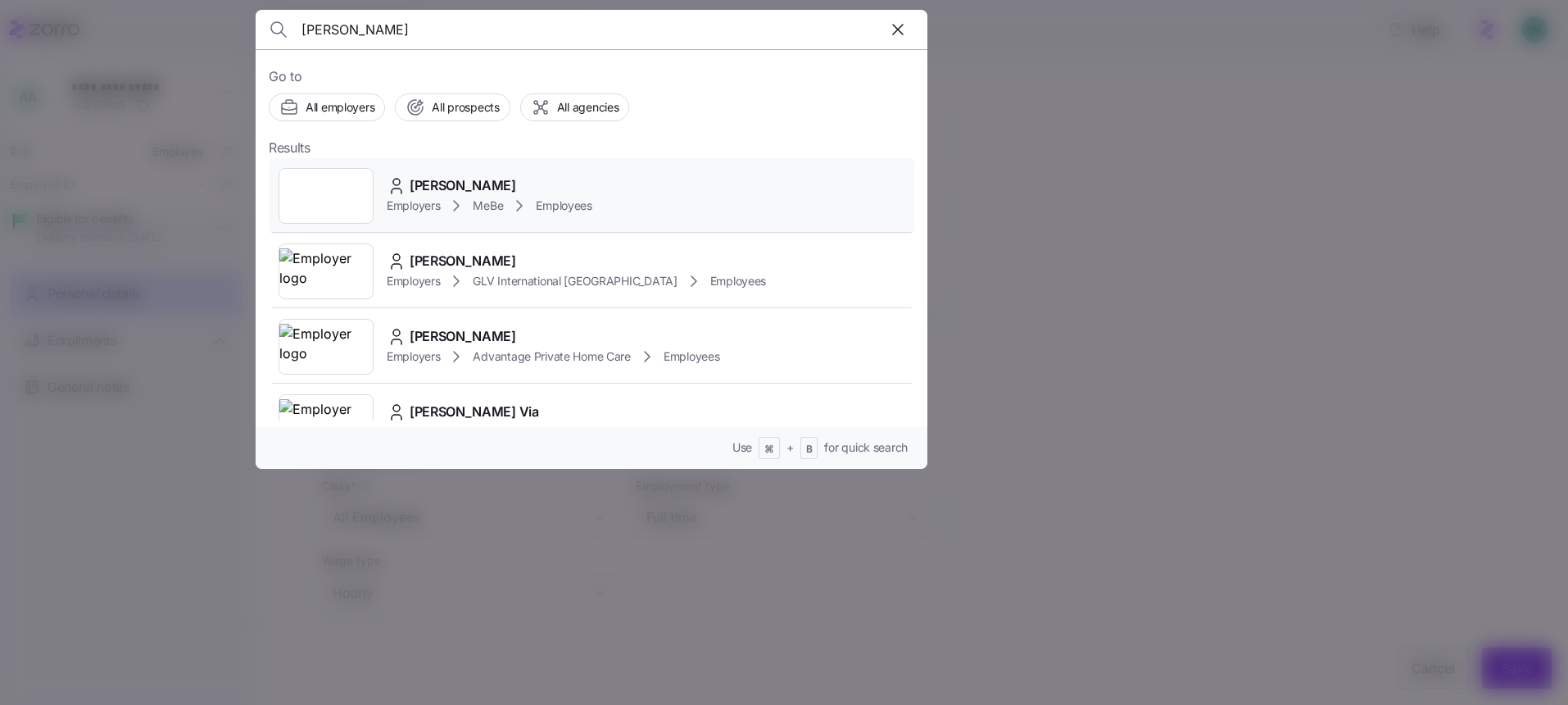 type on "[PERSON_NAME]" 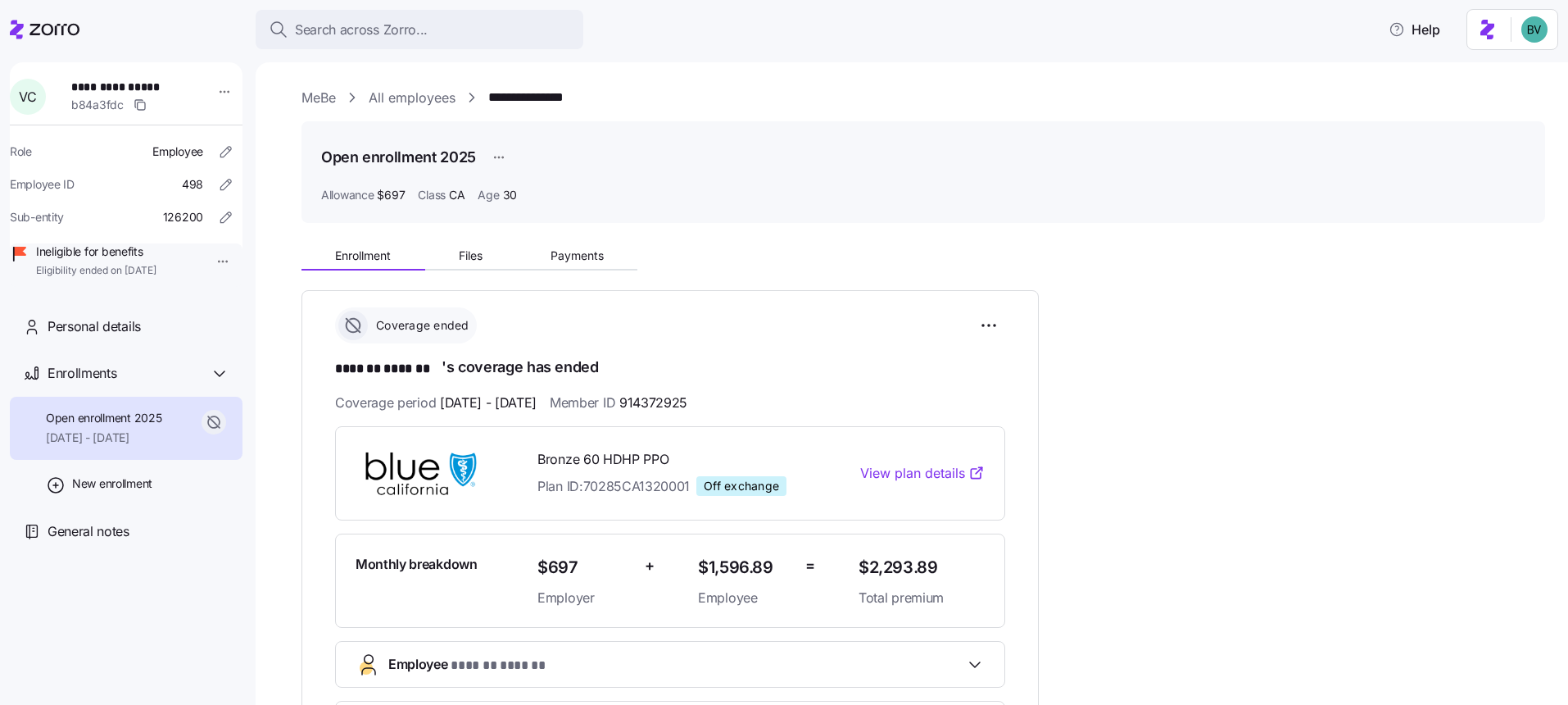 scroll, scrollTop: 0, scrollLeft: 0, axis: both 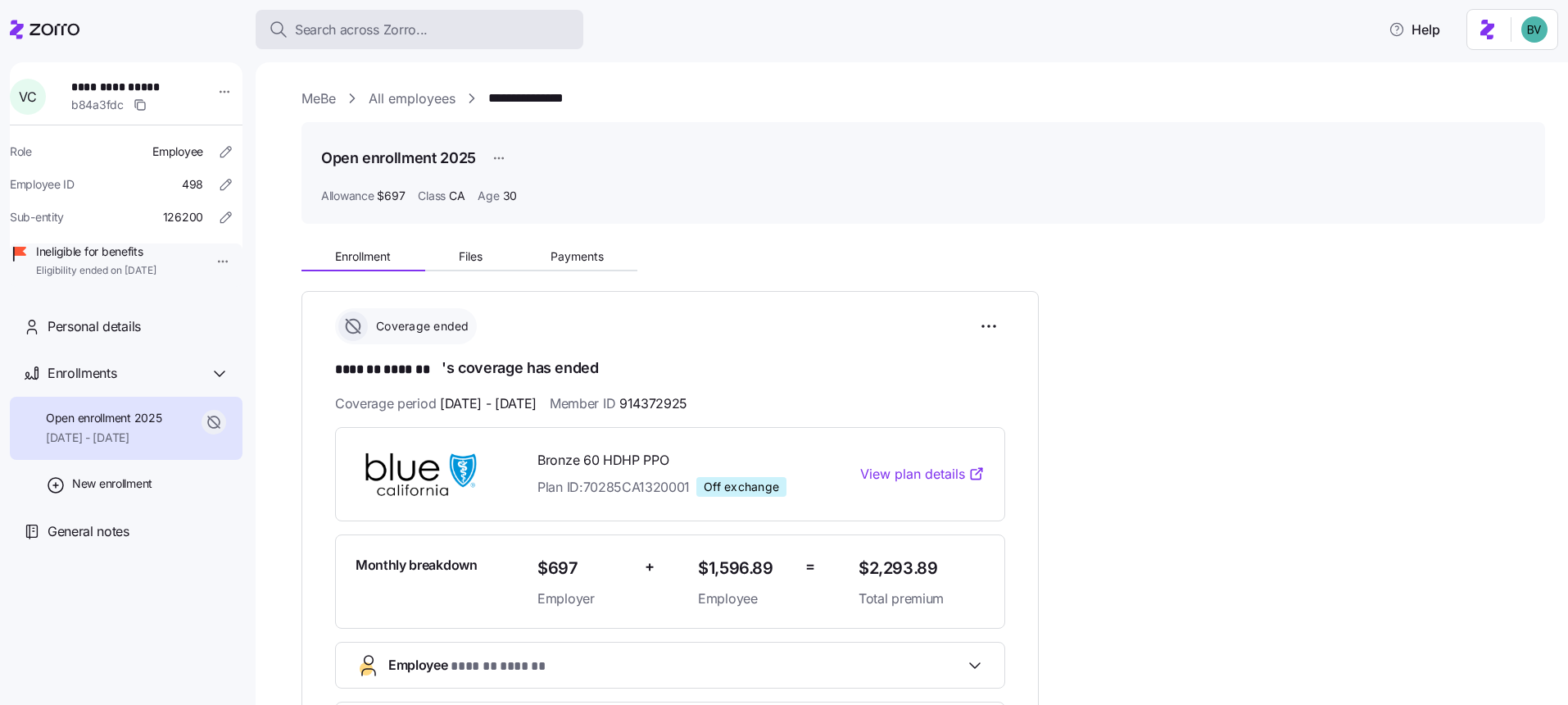 click on "Search across Zorro..." at bounding box center (361, 30) 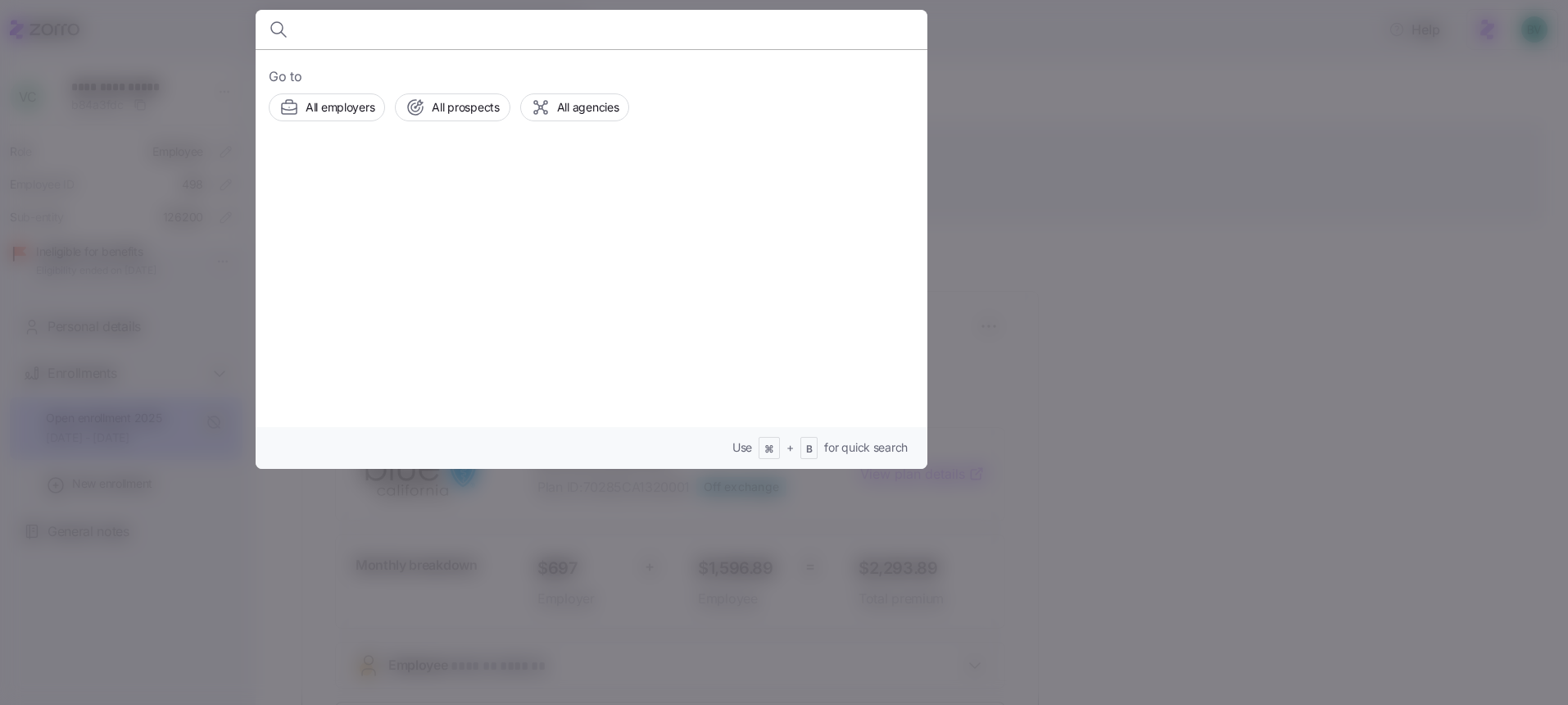 click on "**********" at bounding box center [784, 348] 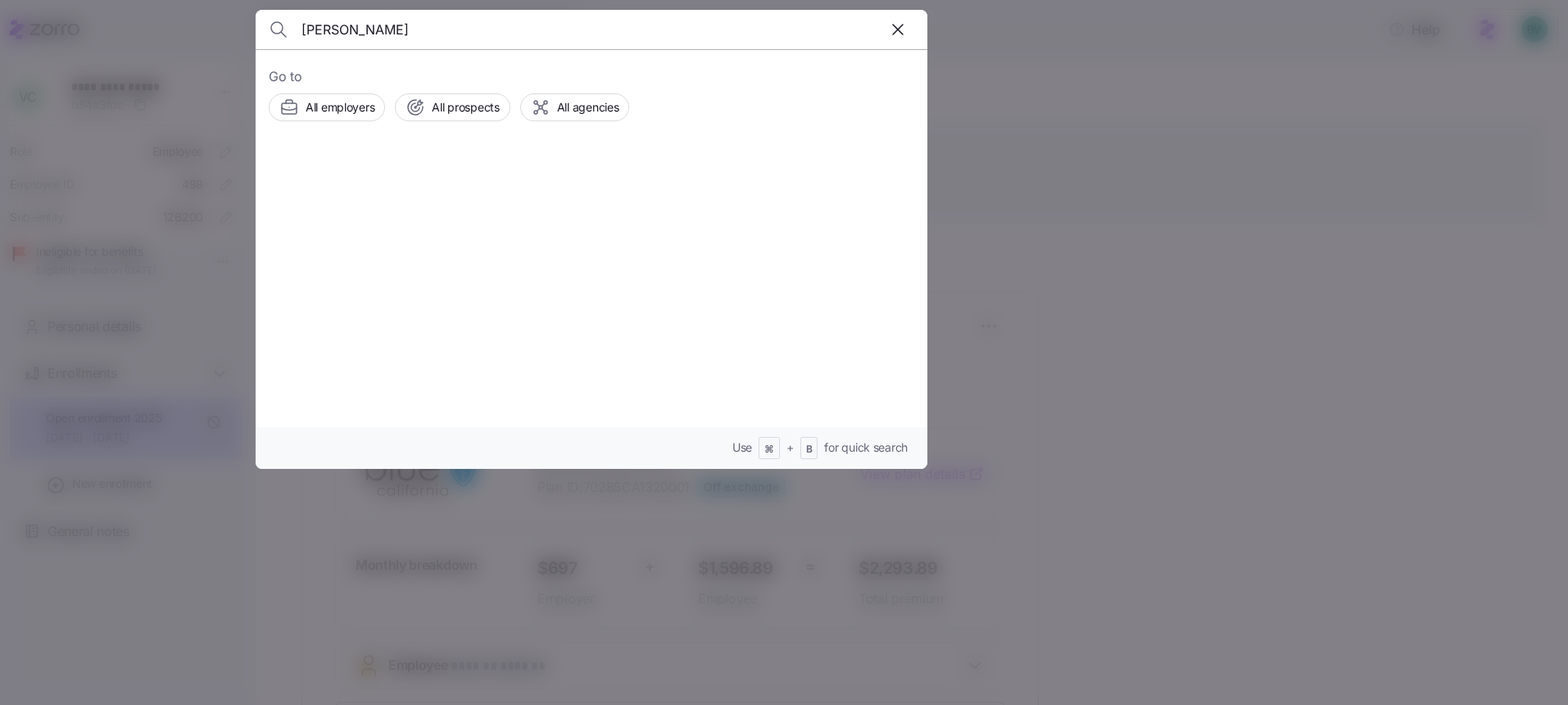 type on "alicia alvarado" 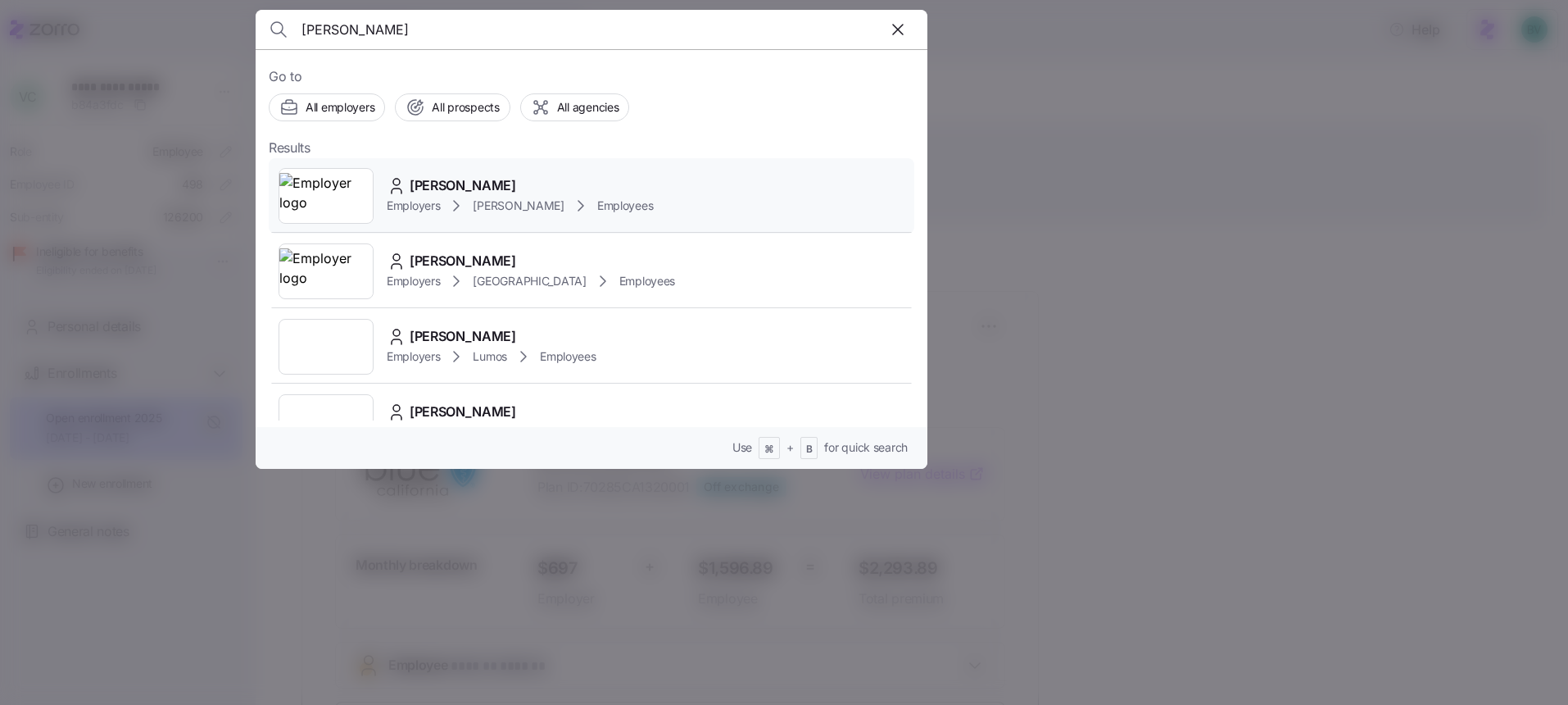 click at bounding box center (326, 196) 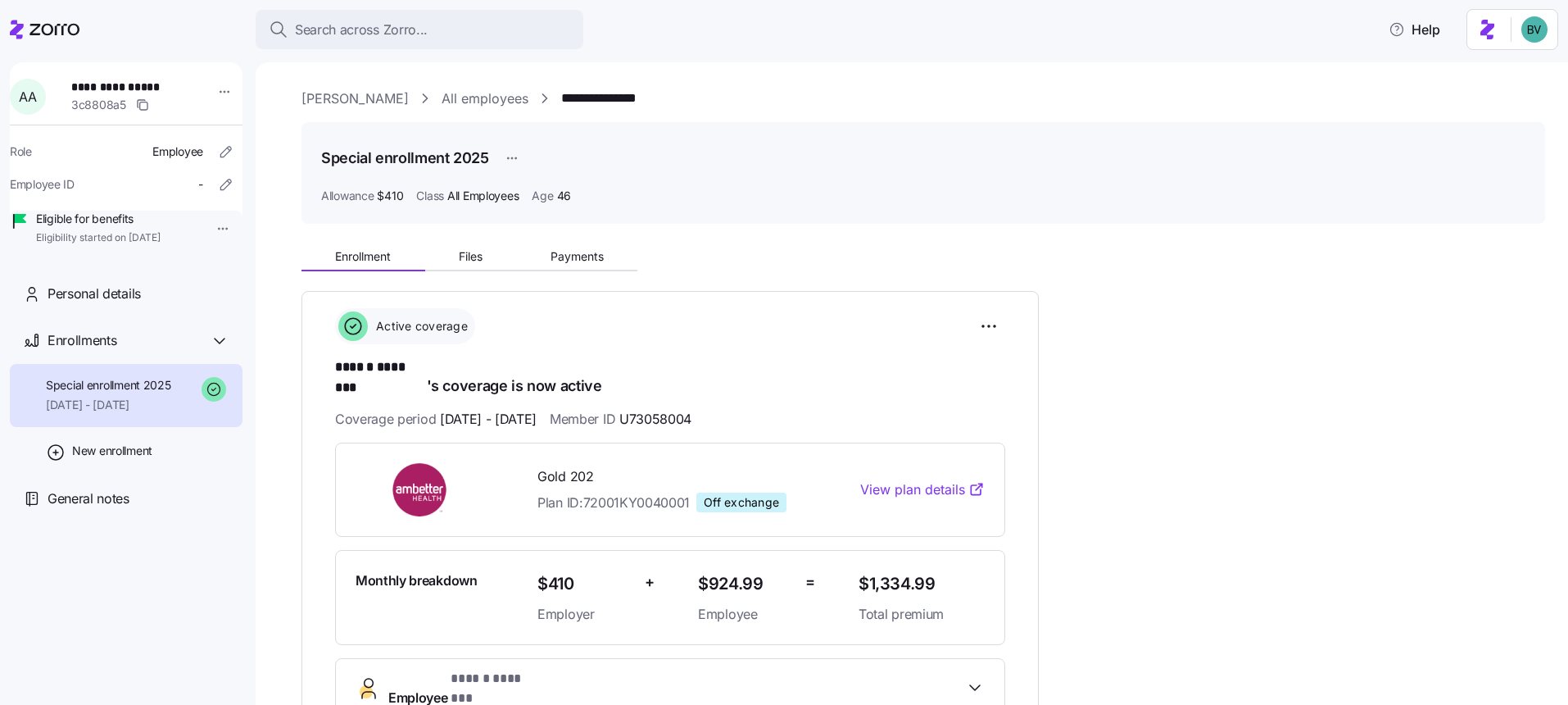 click on "**********" at bounding box center (126, 380) 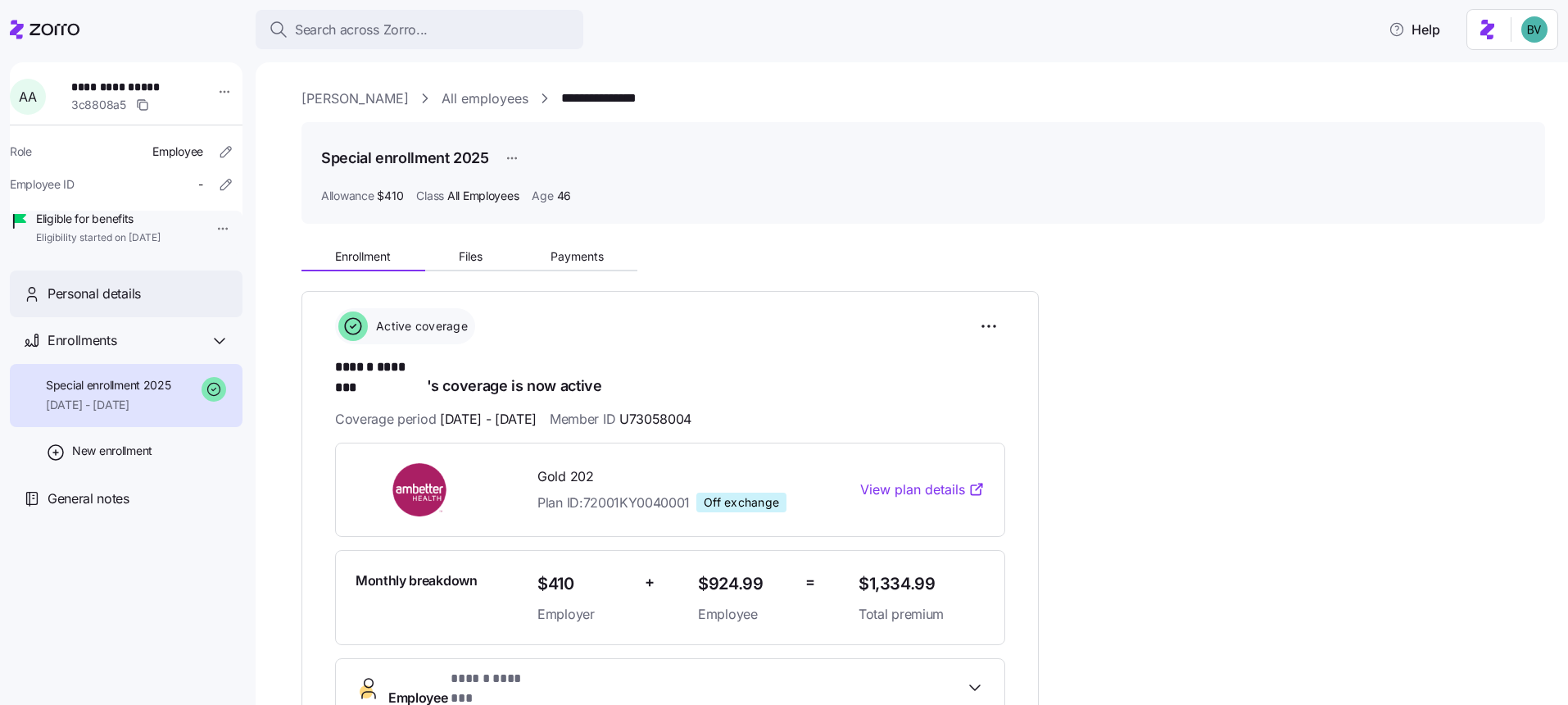 click on "Personal details" at bounding box center [138, 293] 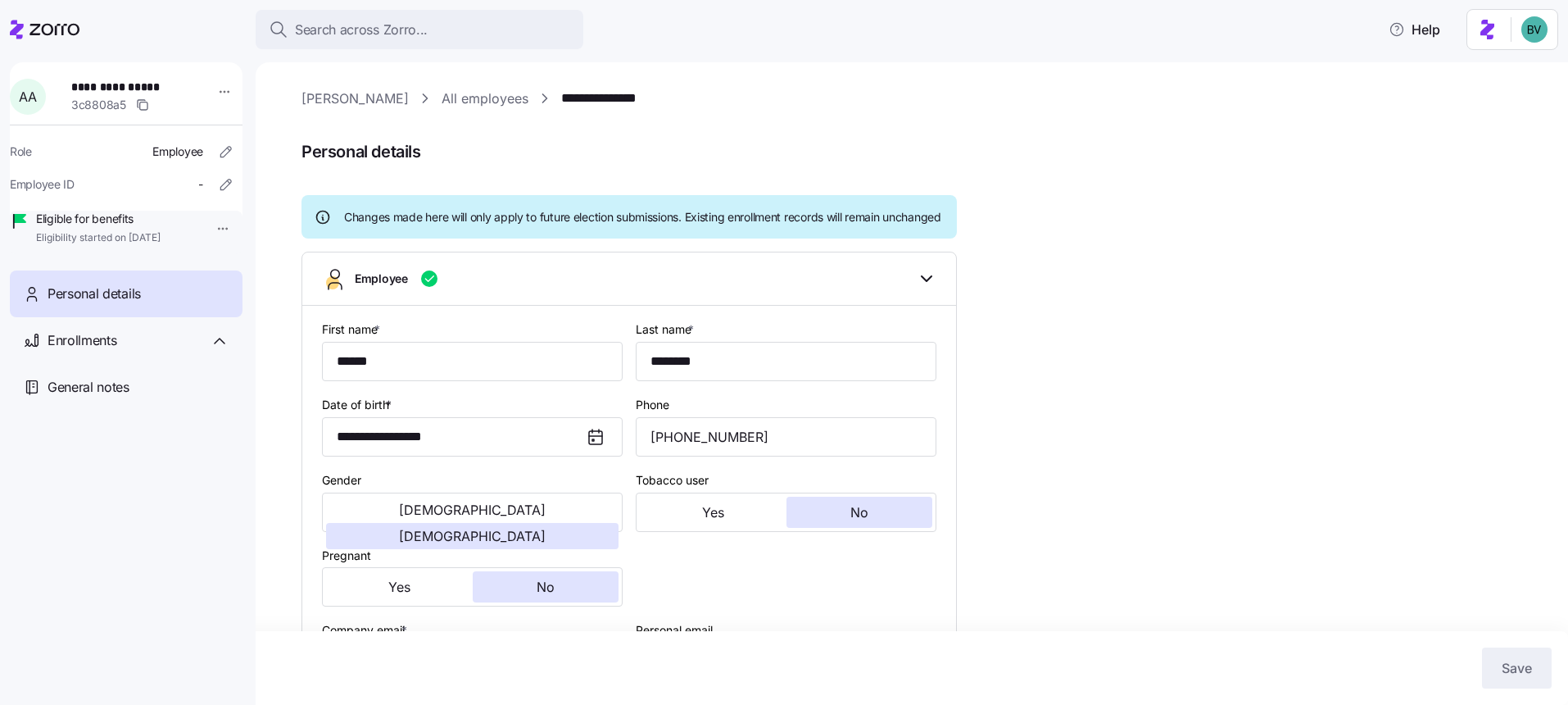 type on "All Employees" 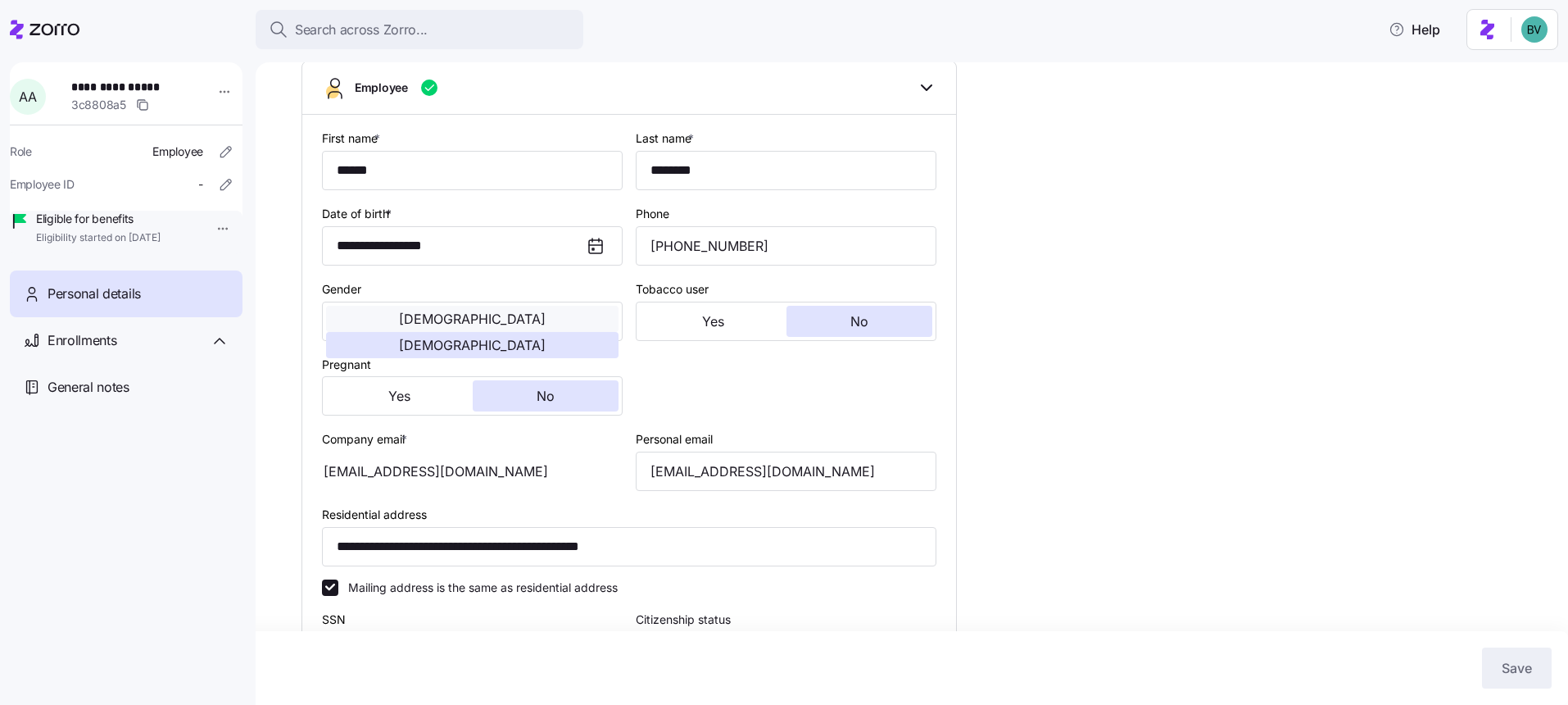 scroll, scrollTop: 368, scrollLeft: 0, axis: vertical 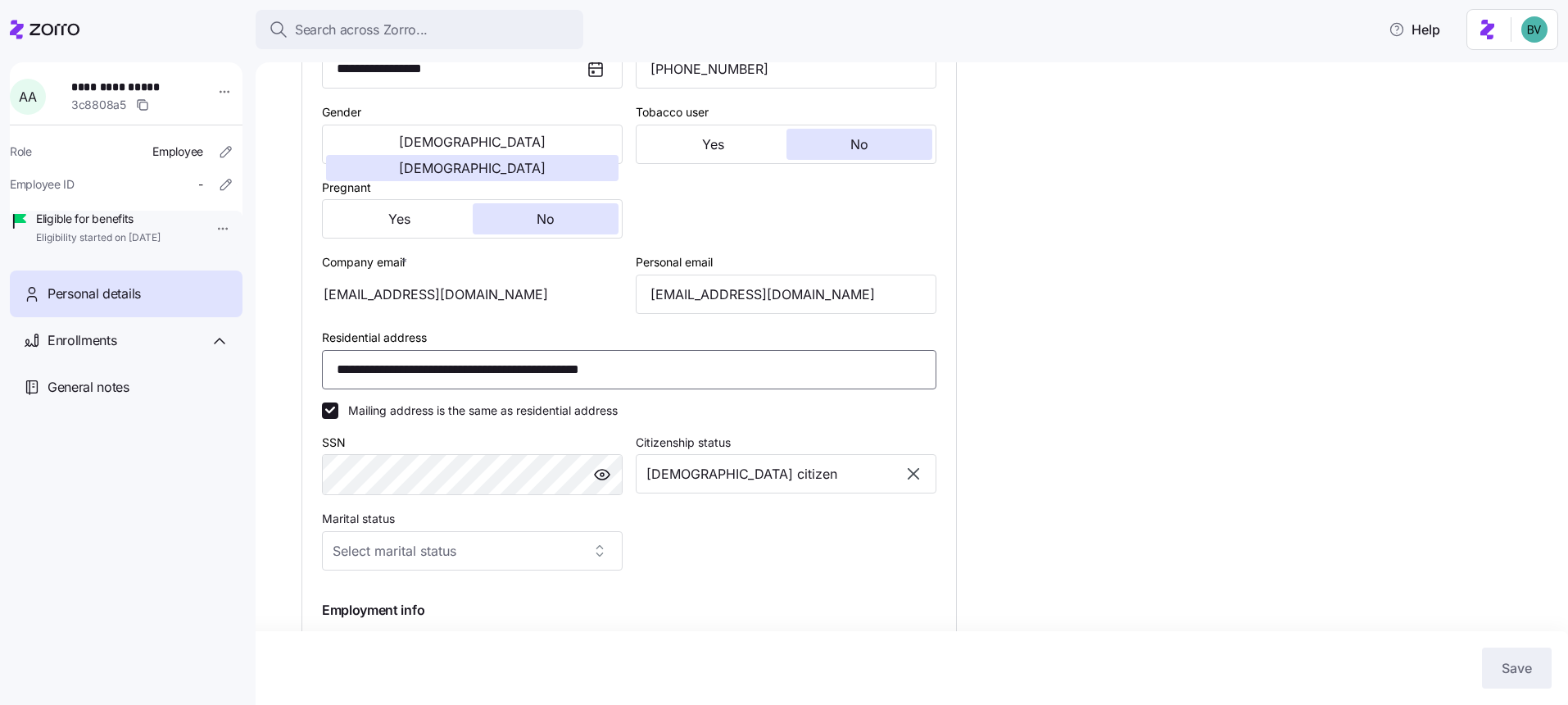 click on "**********" at bounding box center (629, 370) 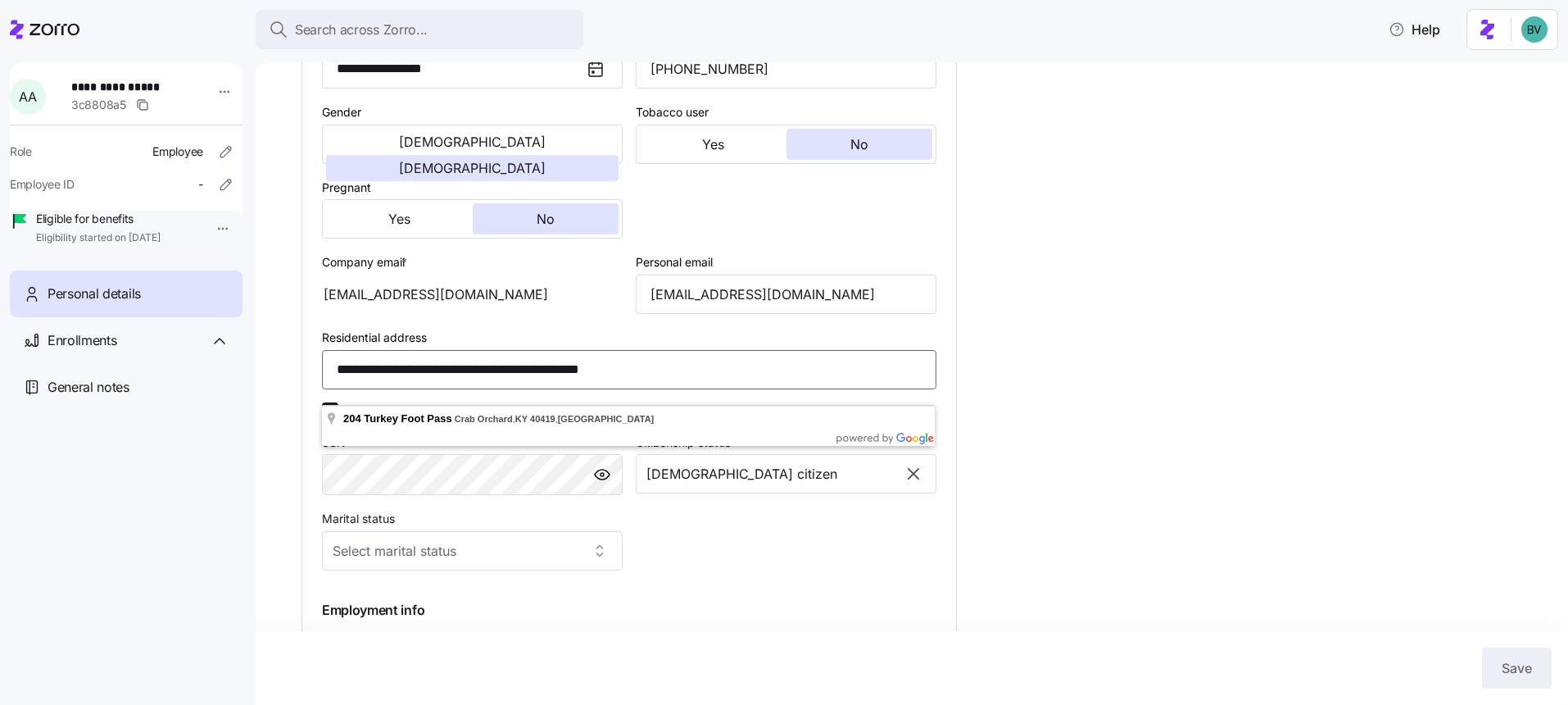 click on "**********" at bounding box center (629, 370) 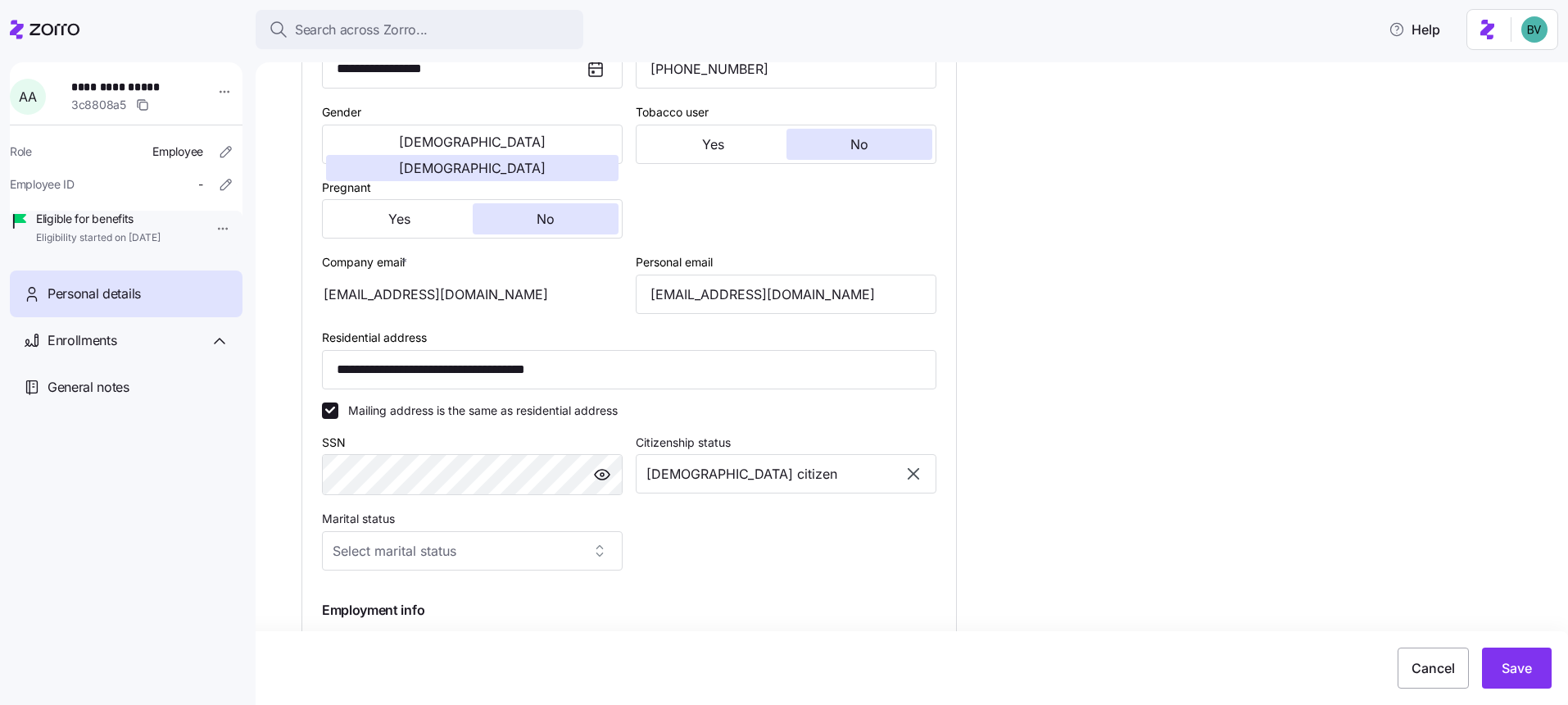click on "**********" at bounding box center [923, 345] 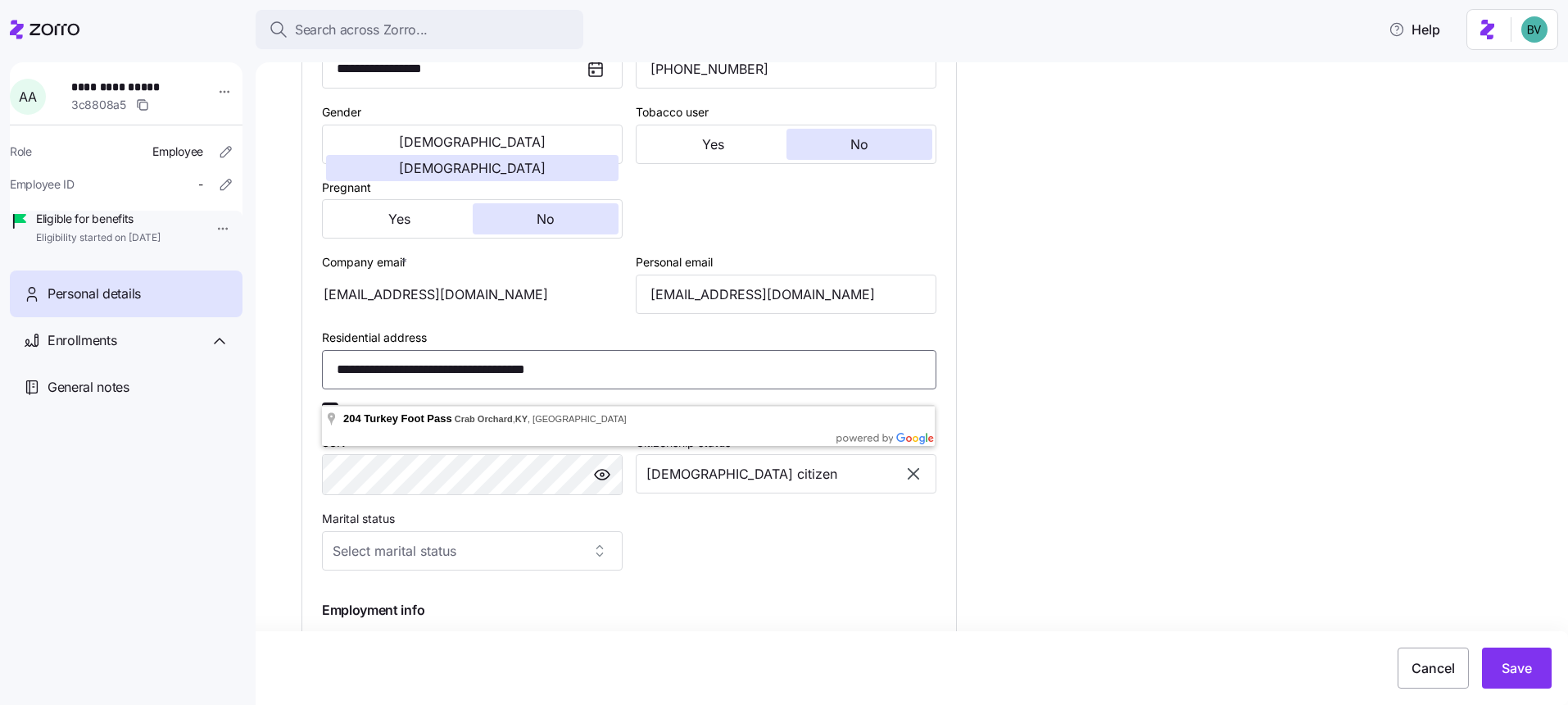 click on "**********" at bounding box center [629, 370] 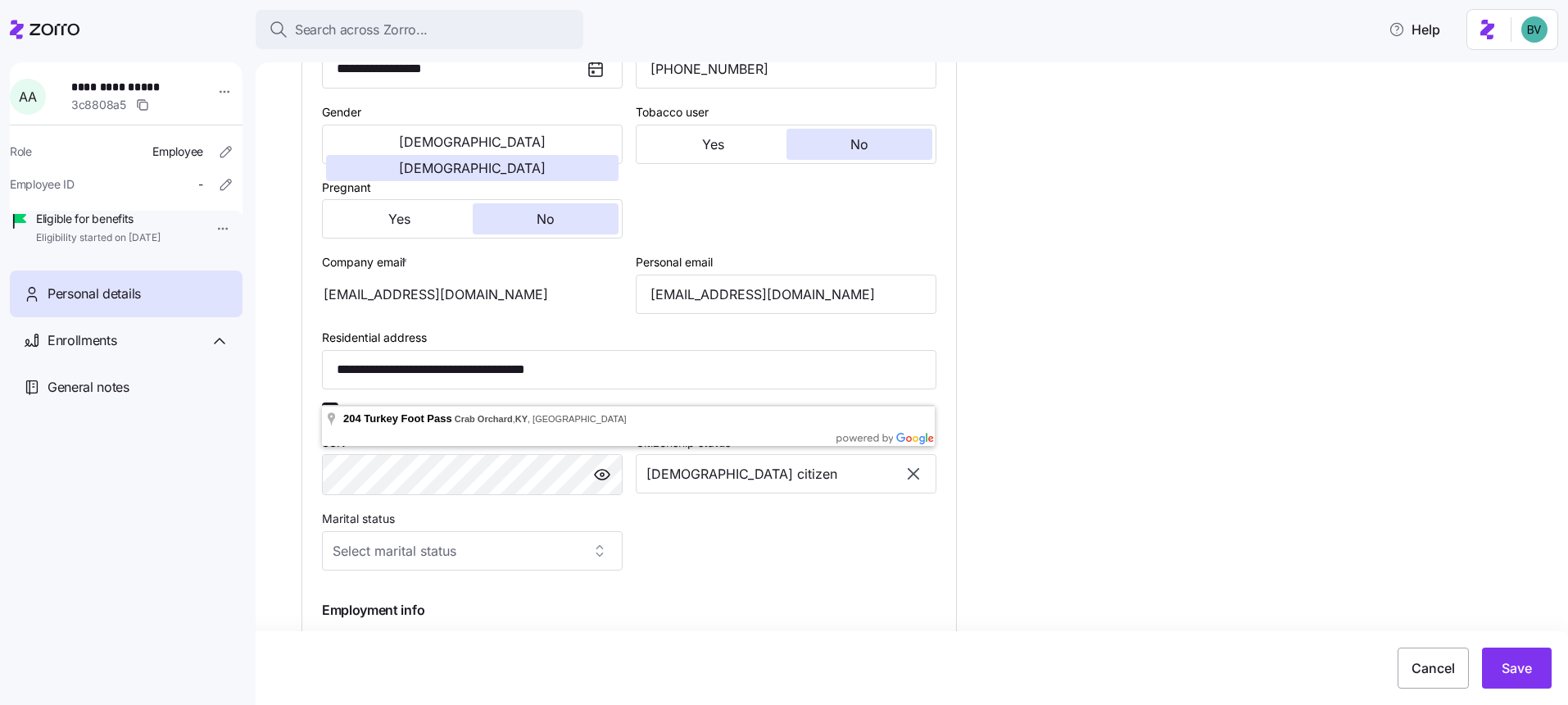 click on "**********" at bounding box center [923, 345] 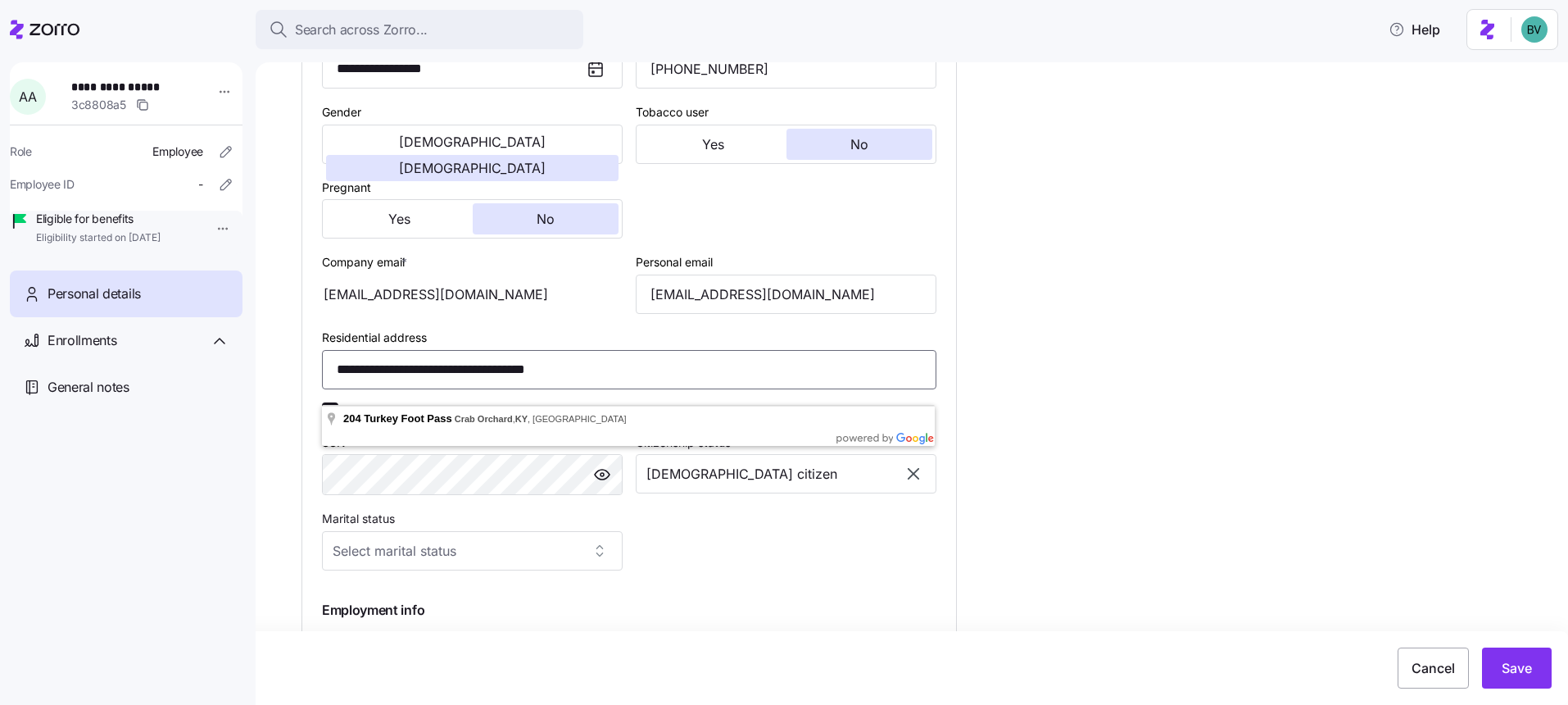click on "**********" at bounding box center [629, 370] 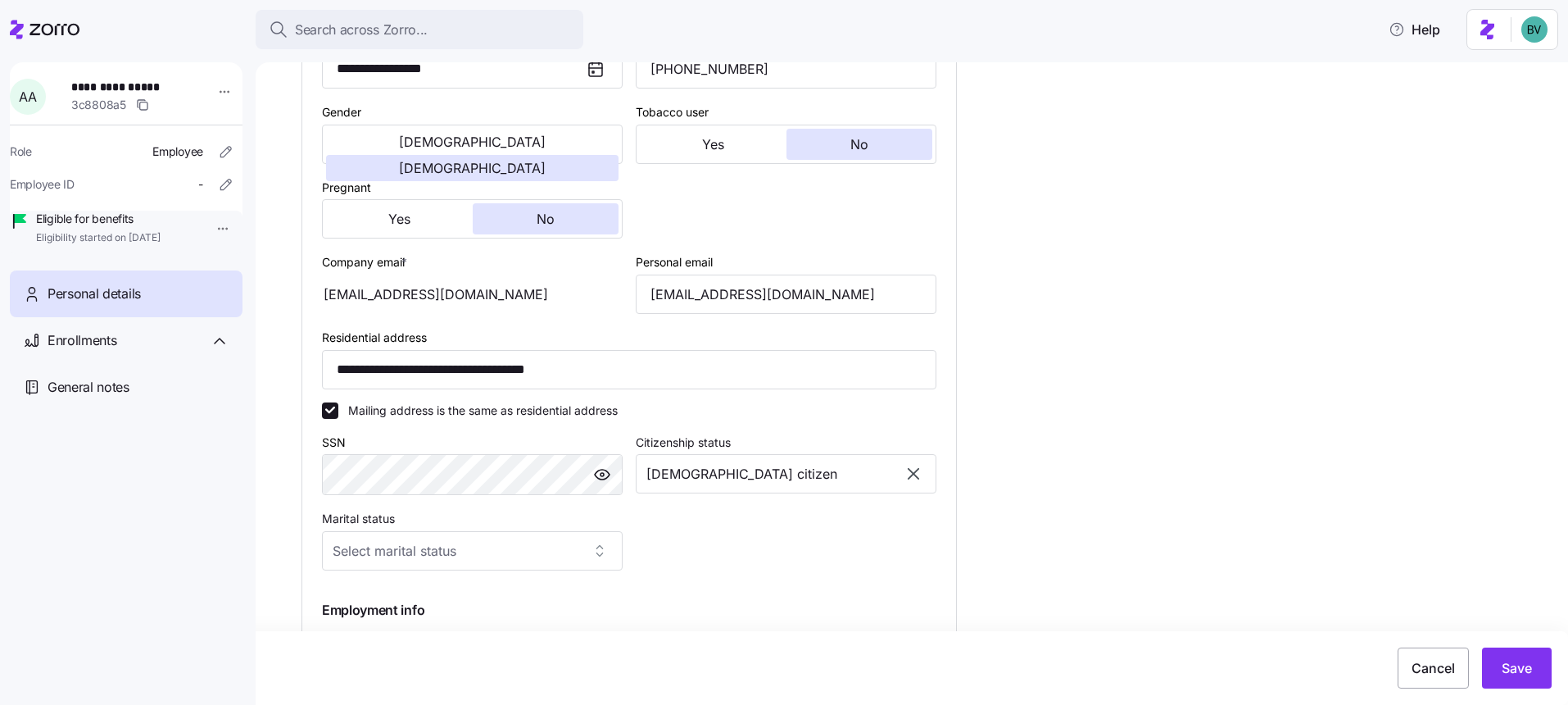 type on "**********" 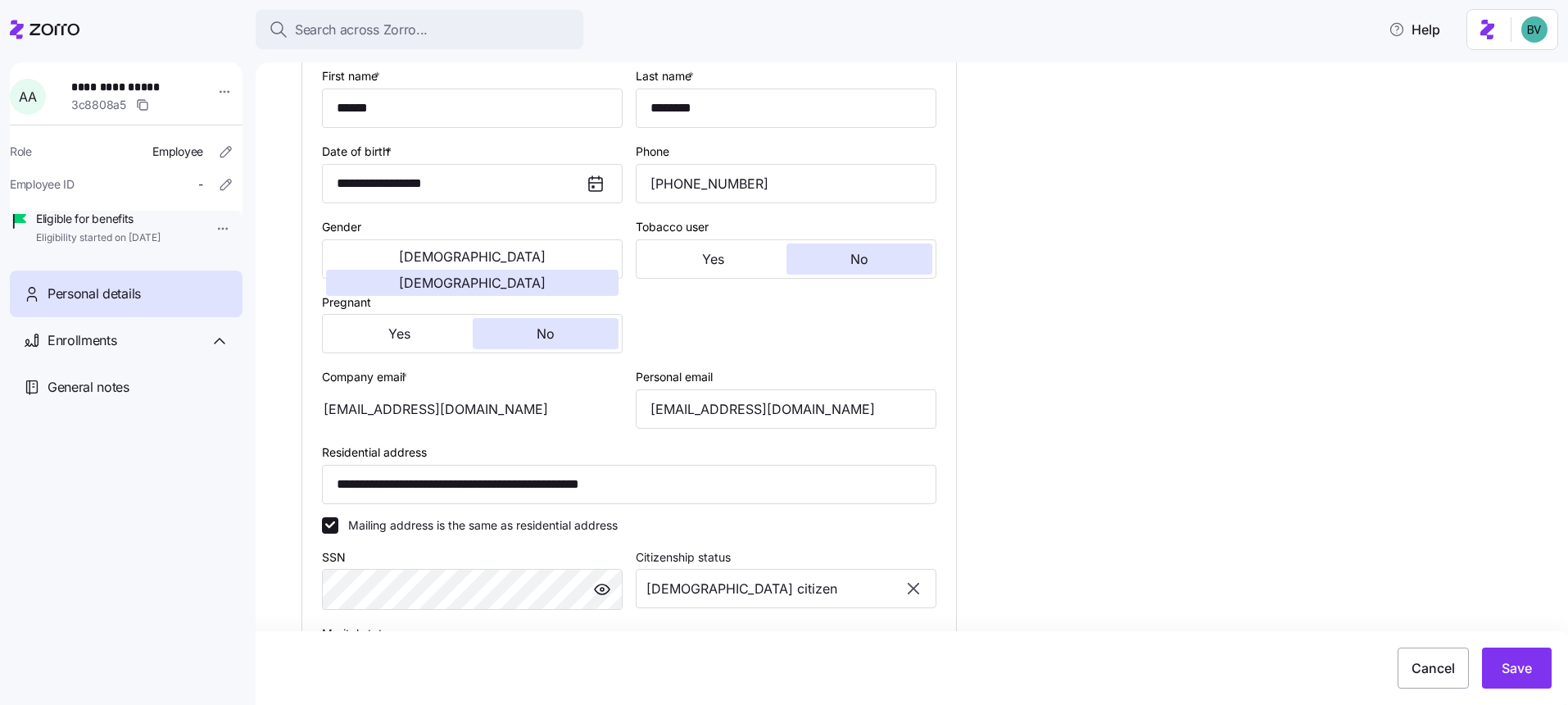scroll, scrollTop: 0, scrollLeft: 0, axis: both 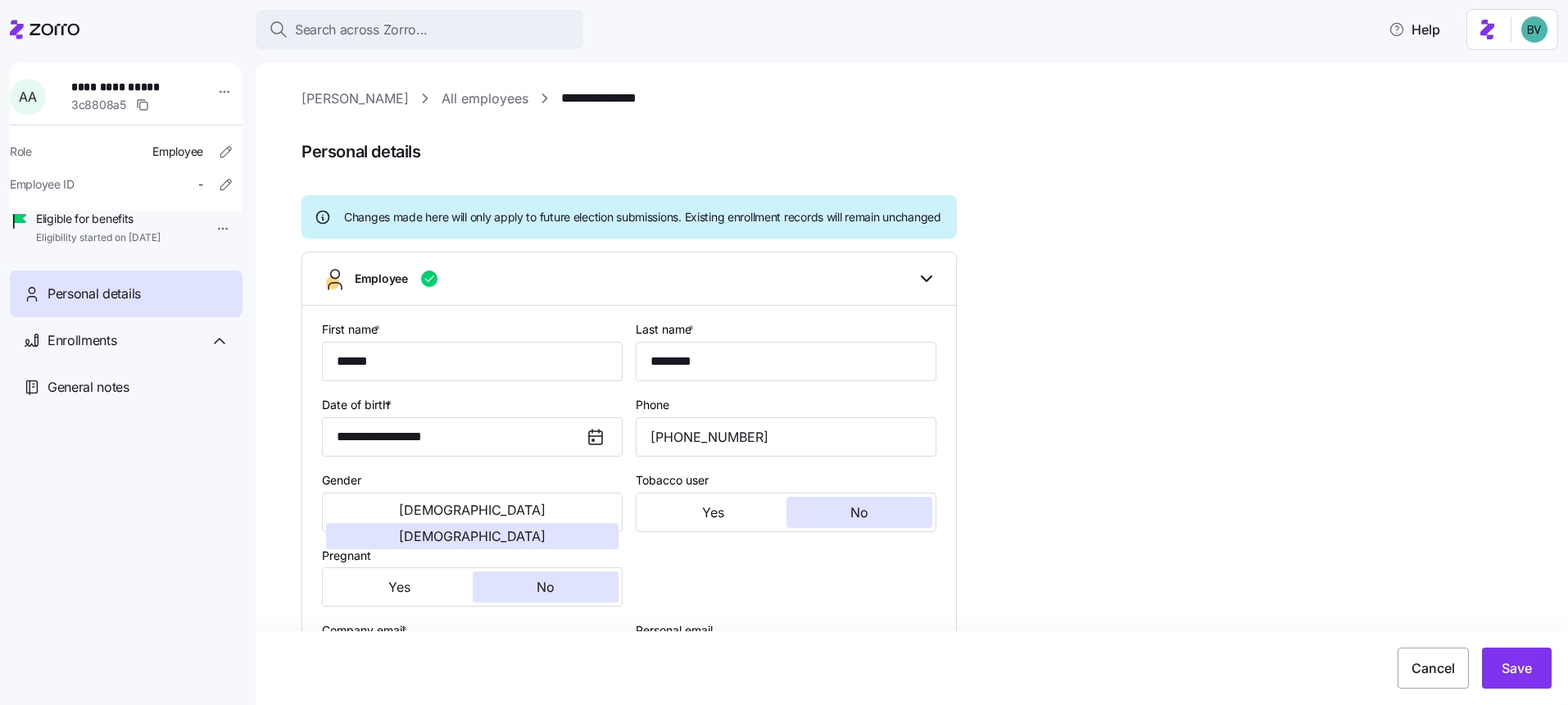 click on "**********" at bounding box center [923, 713] 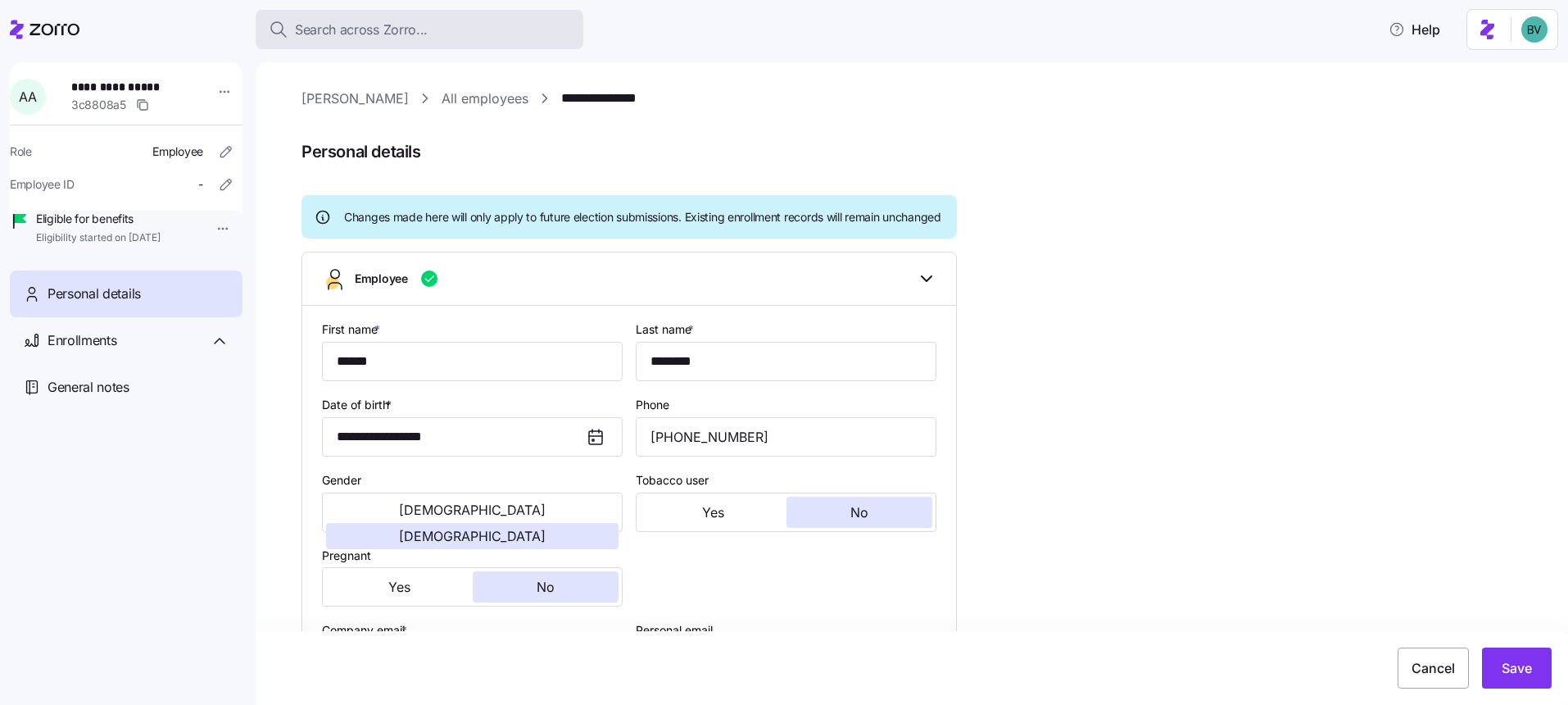 click on "Search across Zorro..." at bounding box center [361, 30] 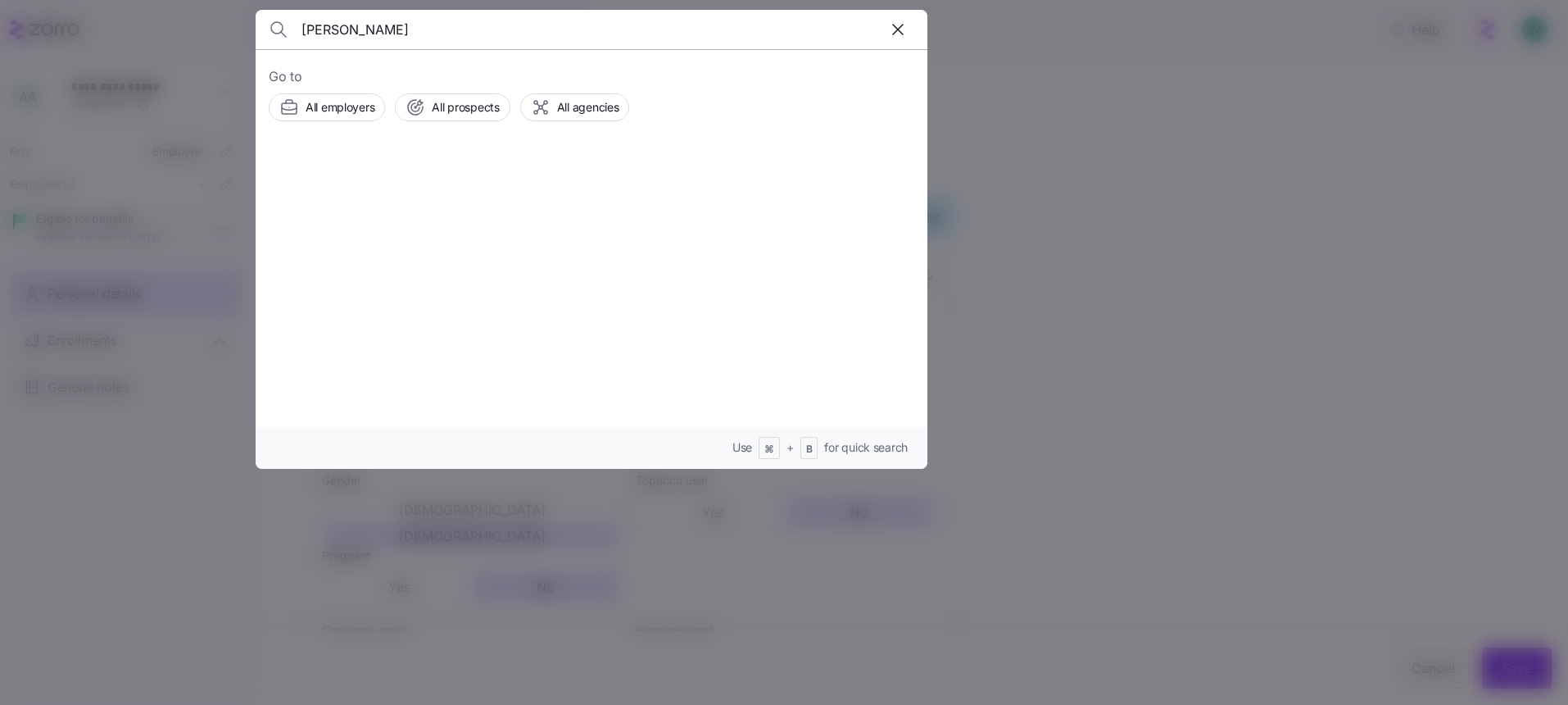 type on "Laura Goradia" 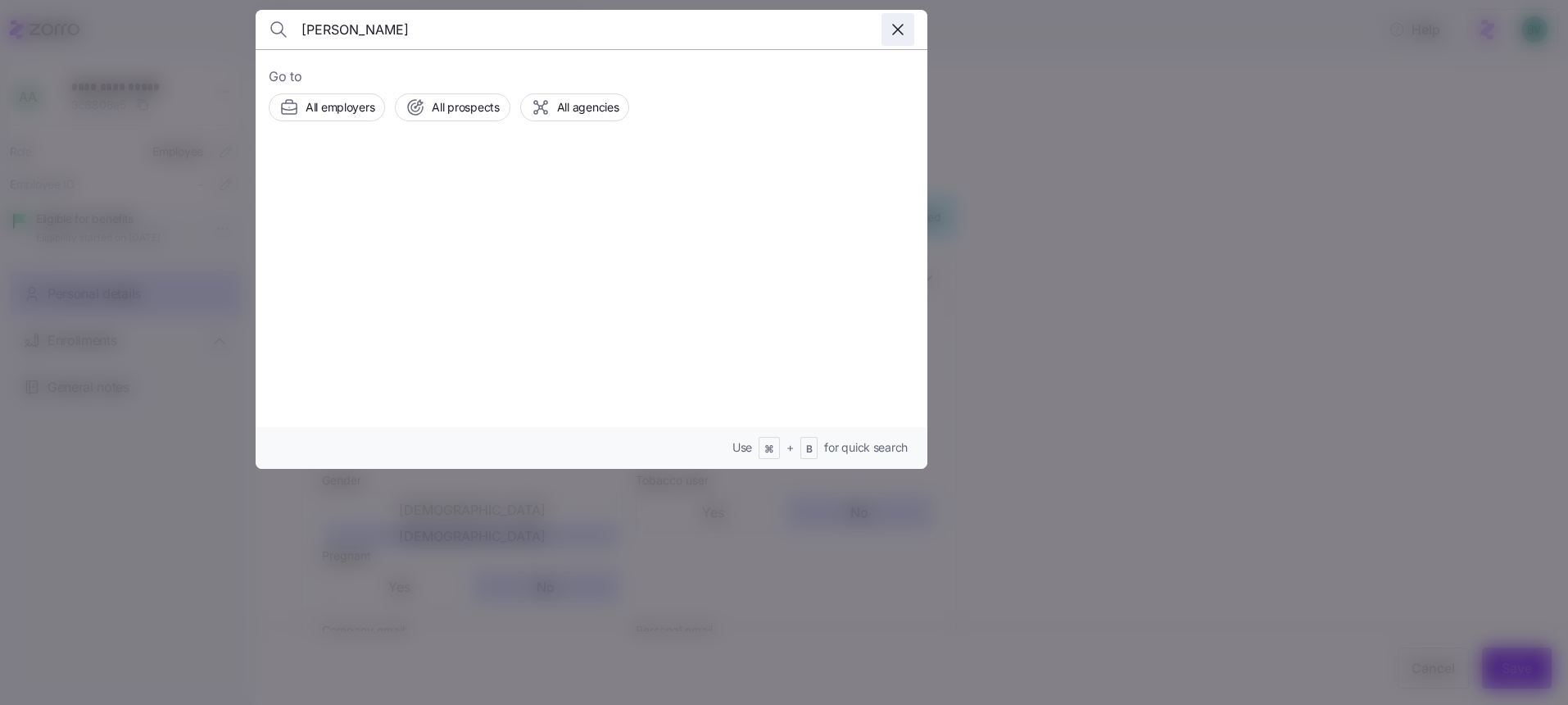 click 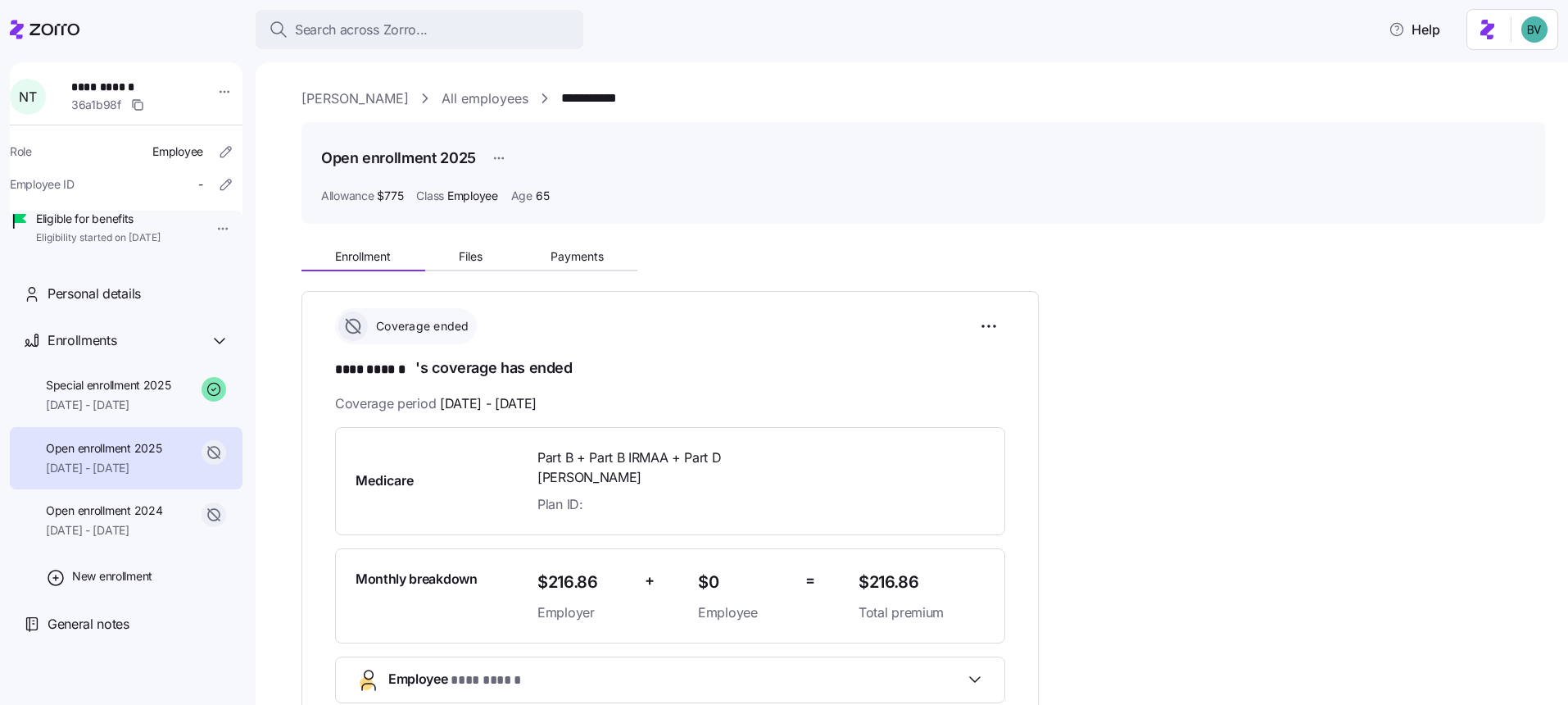 scroll, scrollTop: 0, scrollLeft: 0, axis: both 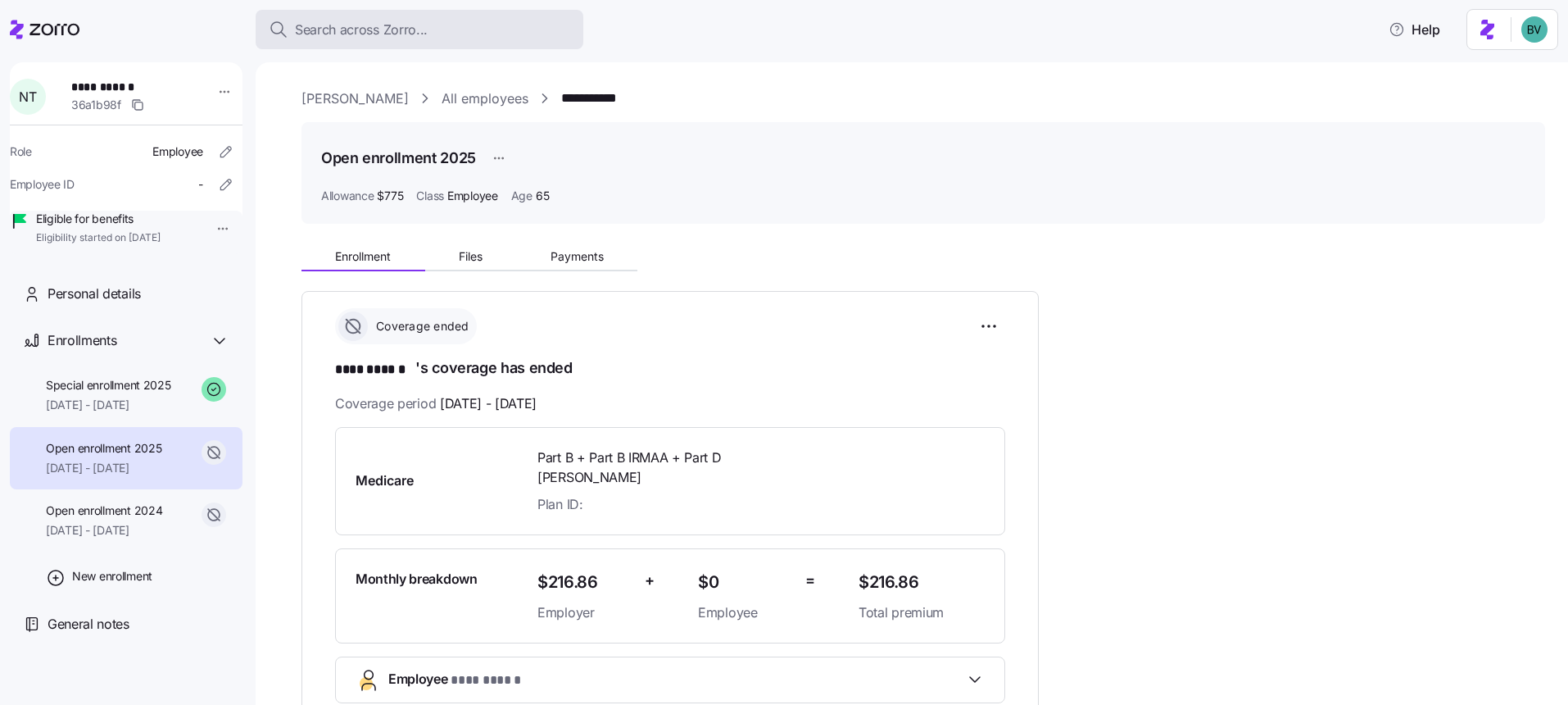click on "Search across Zorro..." at bounding box center [361, 30] 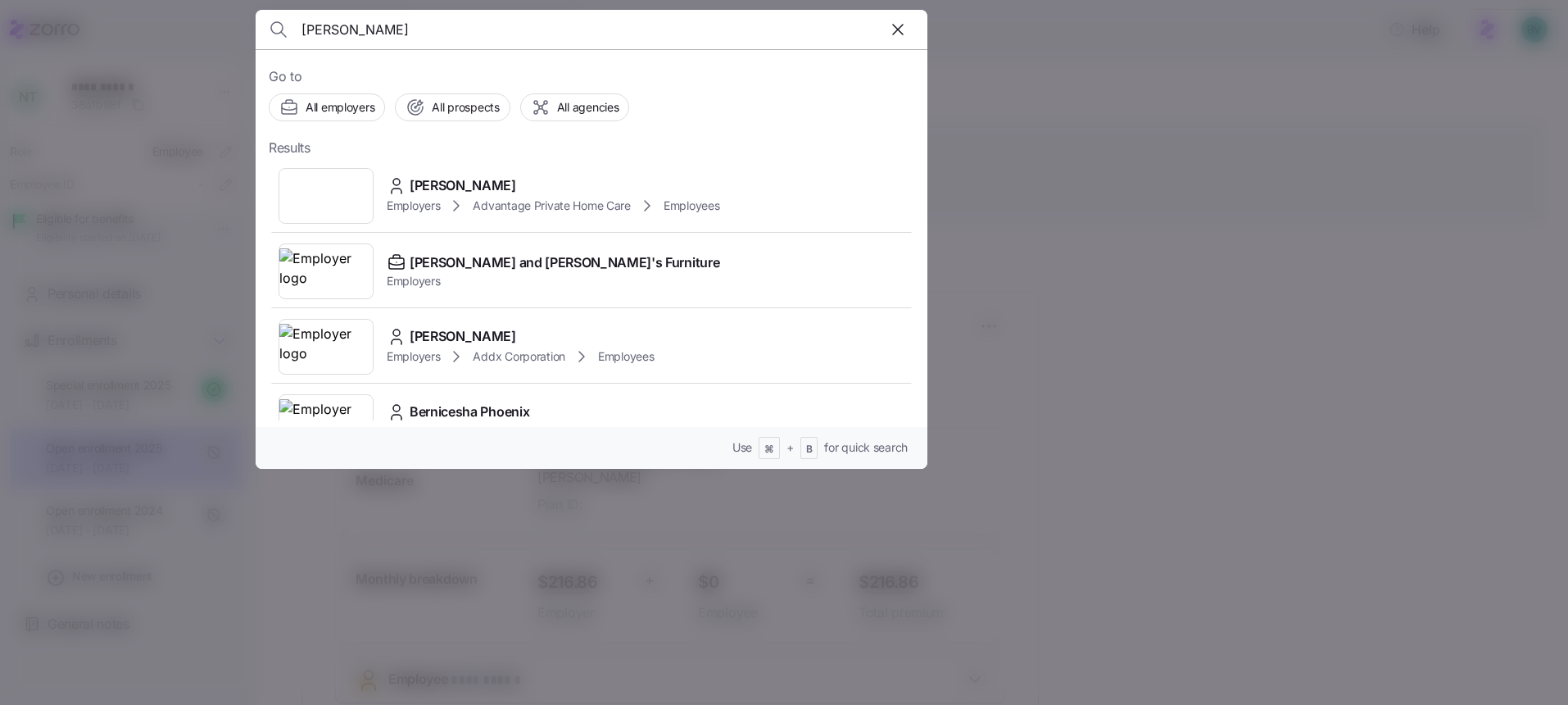 type on "[PERSON_NAME]" 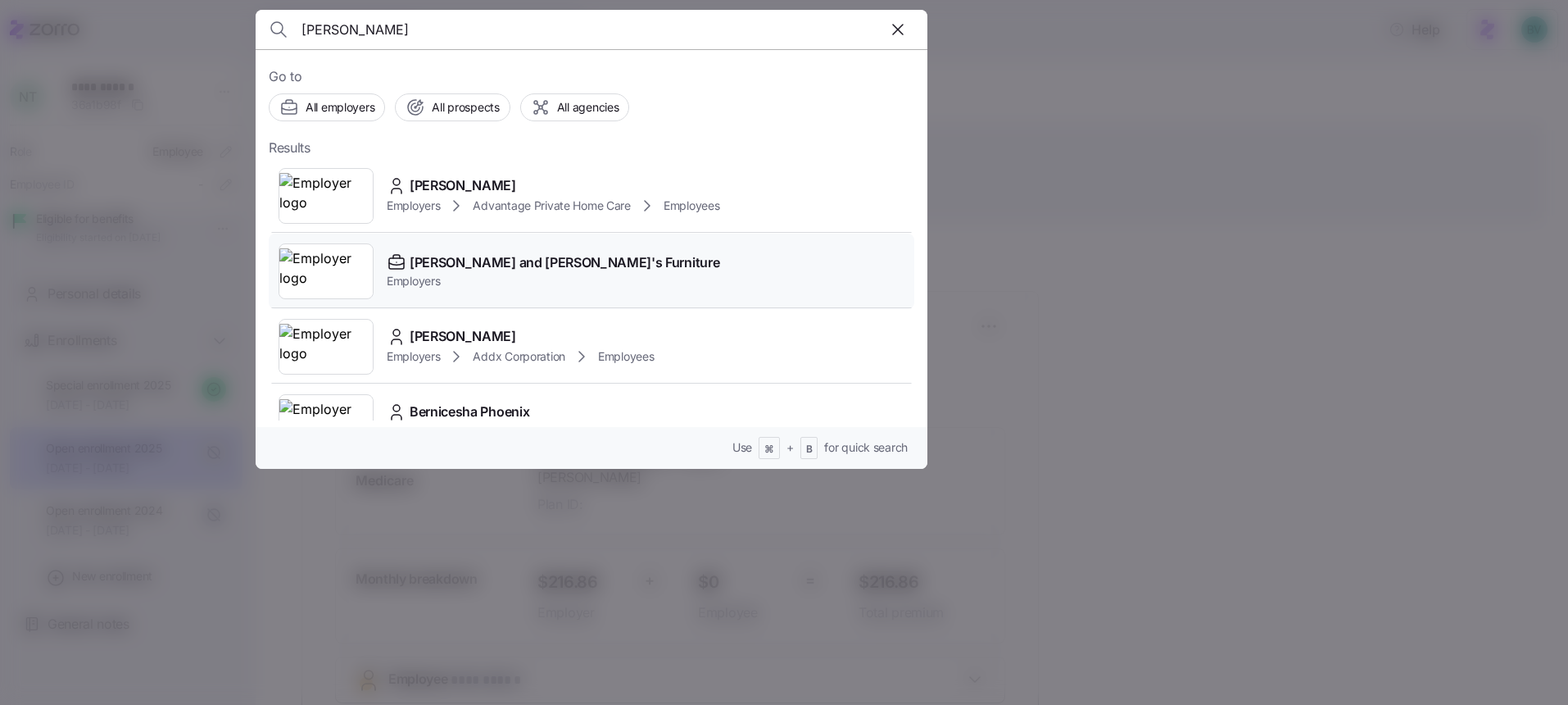 click at bounding box center [326, 271] 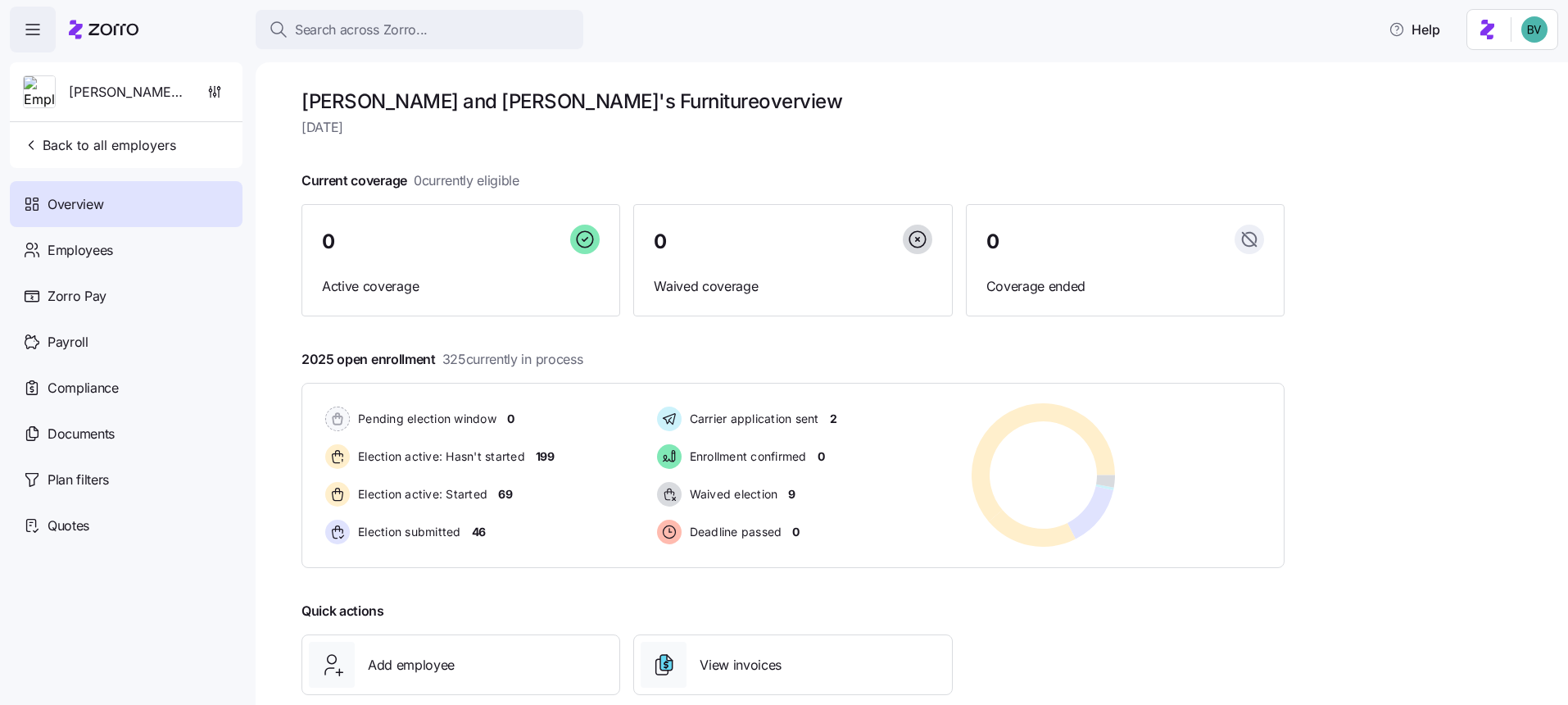 scroll, scrollTop: 103, scrollLeft: 0, axis: vertical 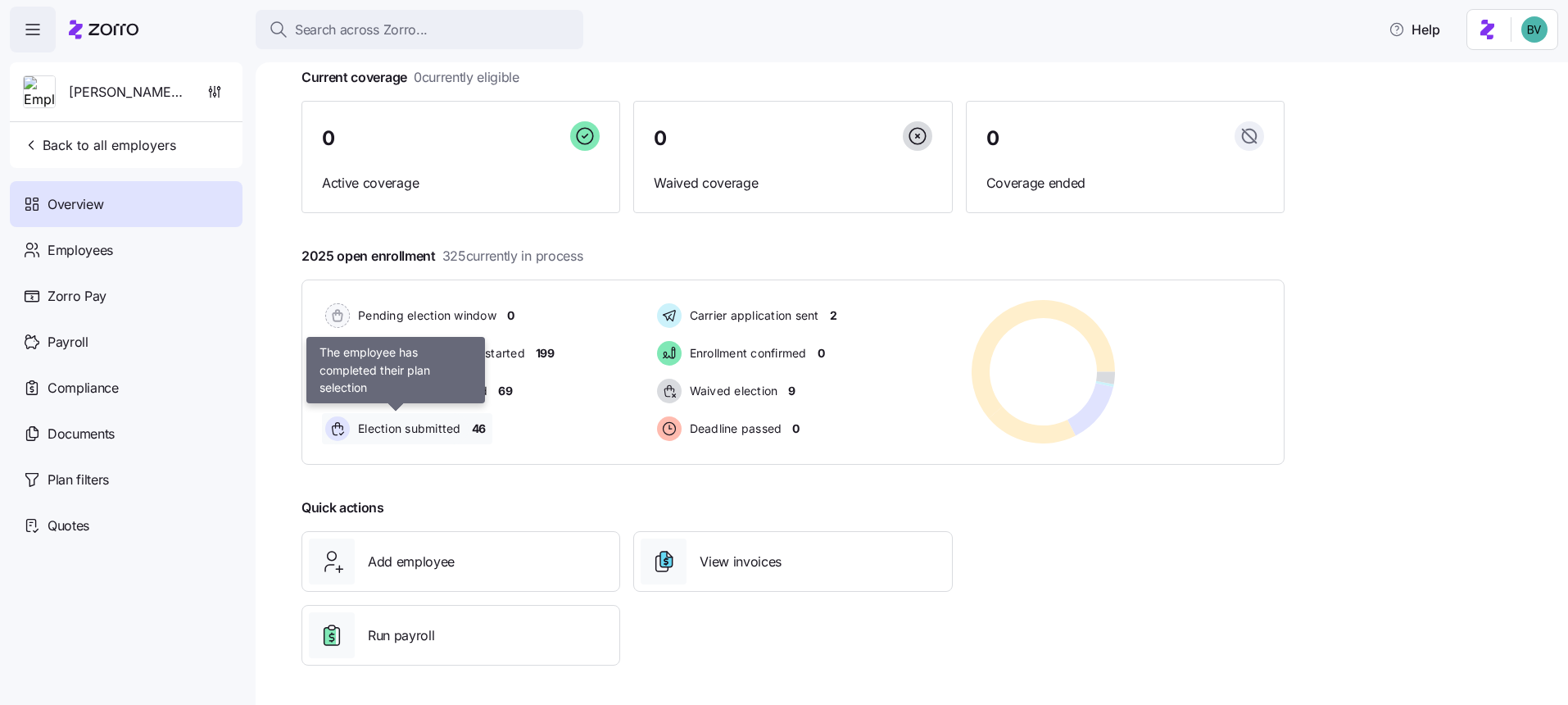 click on "Election submitted" at bounding box center [407, 429] 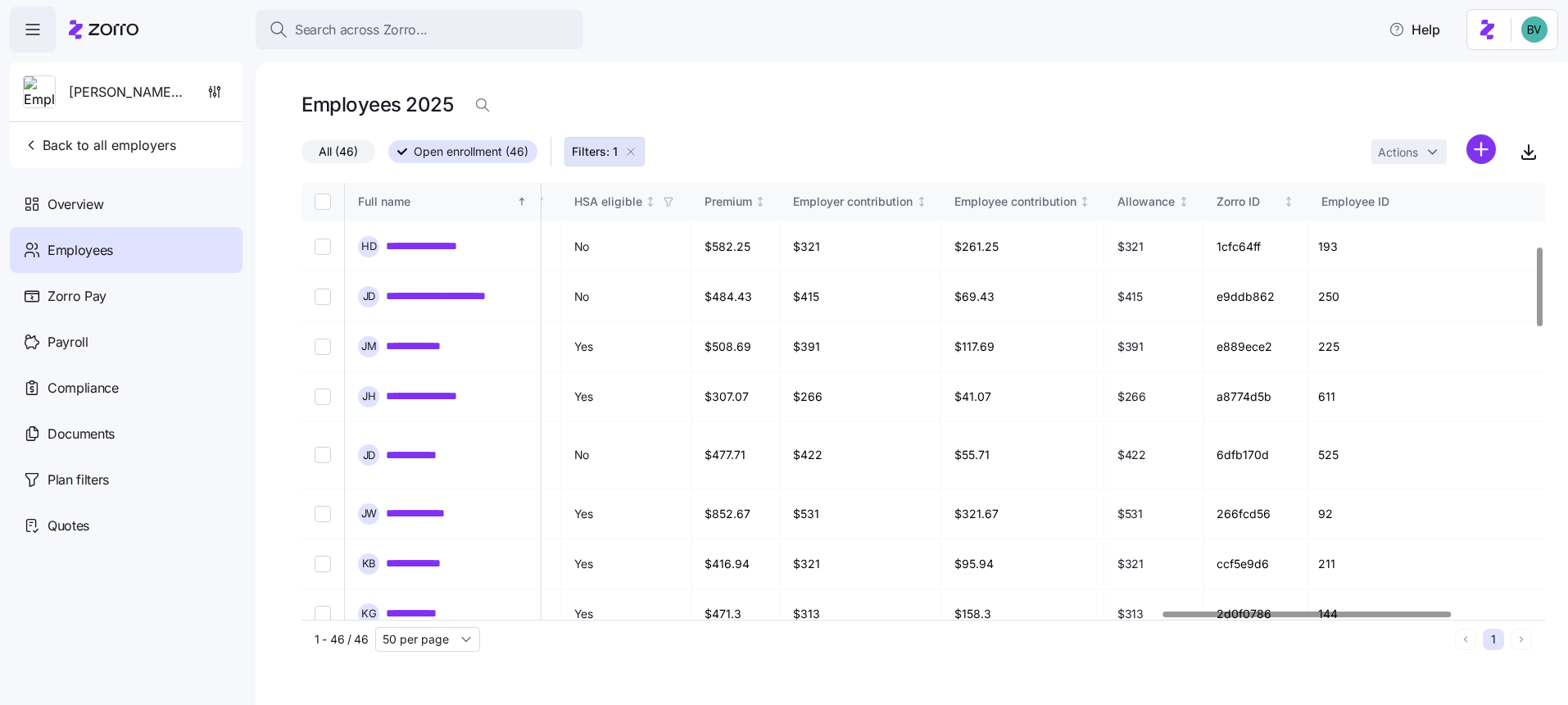 scroll, scrollTop: 0, scrollLeft: 3705, axis: horizontal 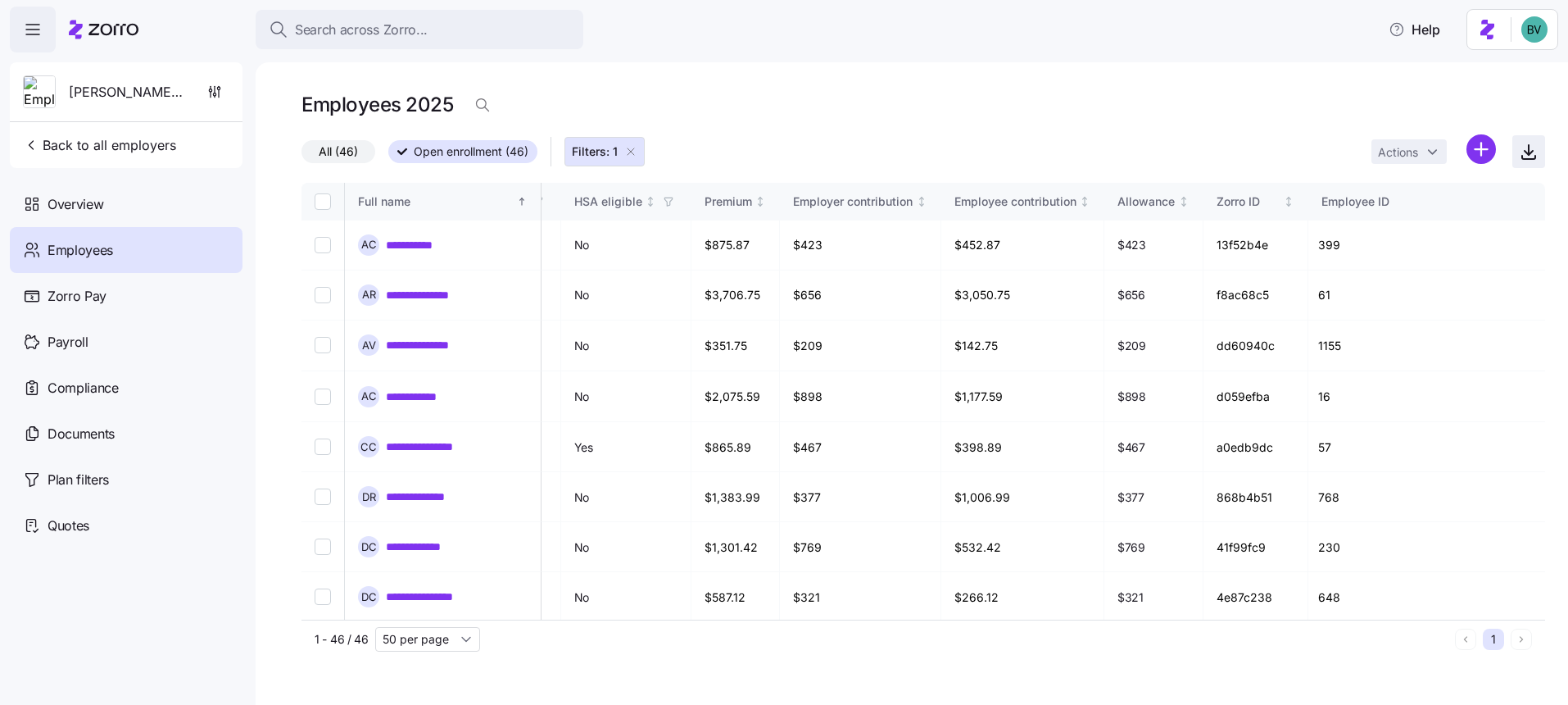 click 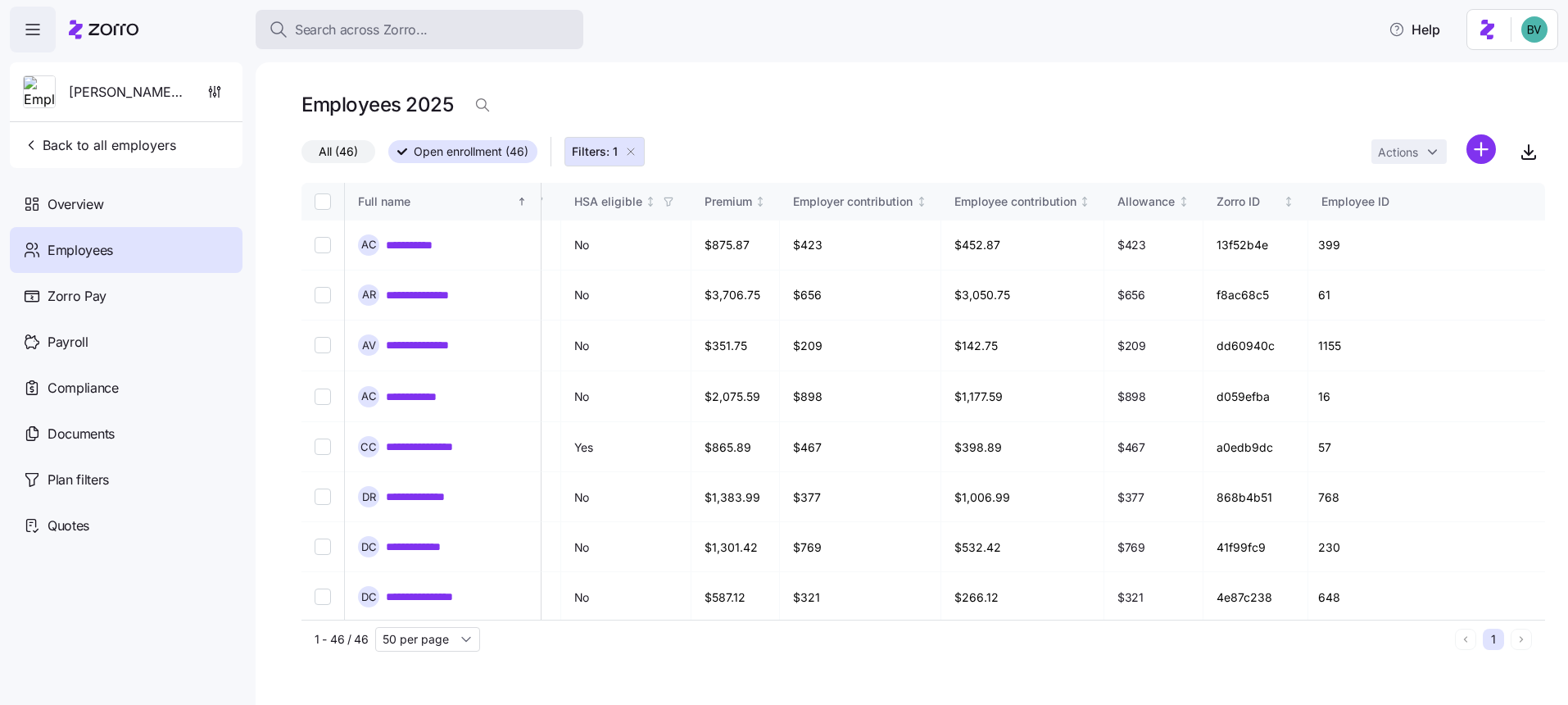 click on "Search across Zorro..." at bounding box center [361, 30] 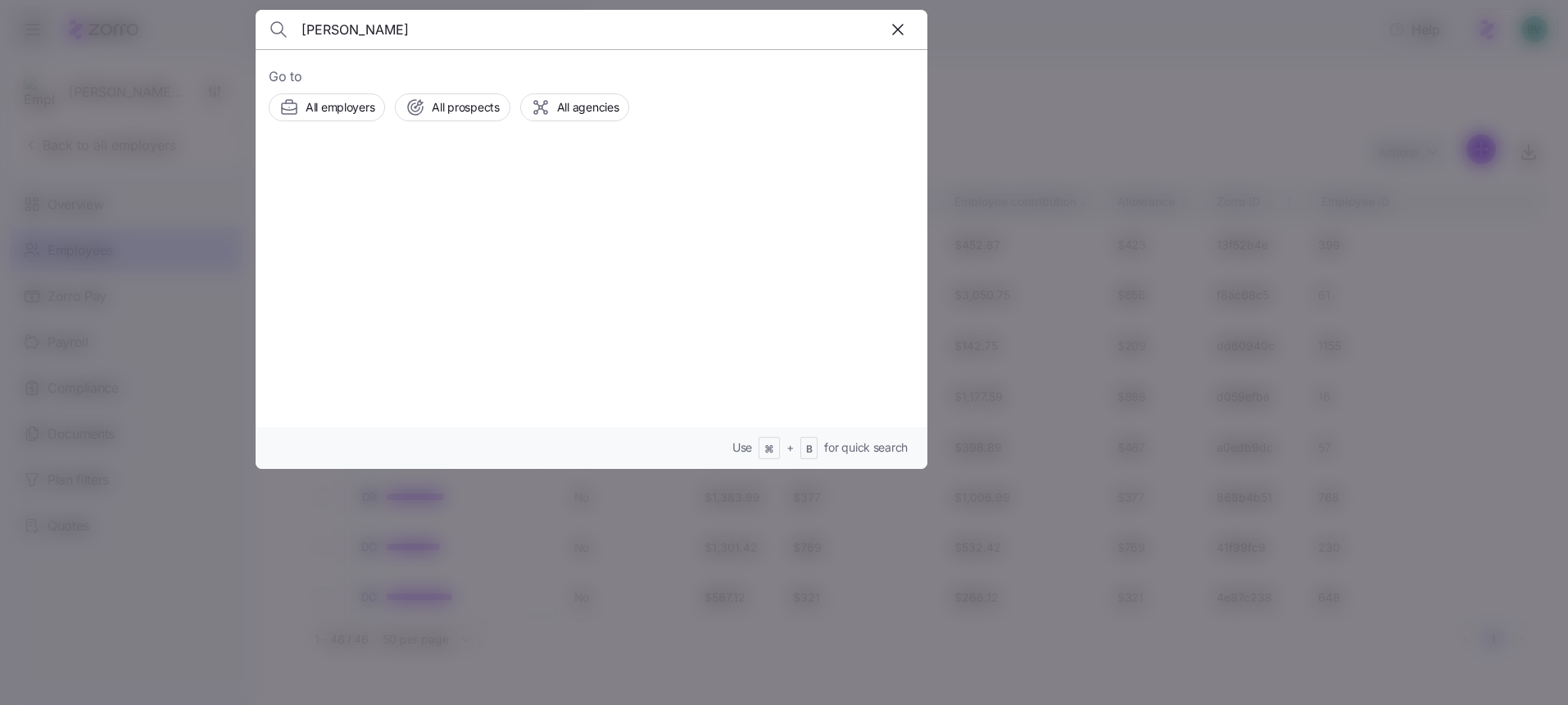 type on "Brianna	Ferraro" 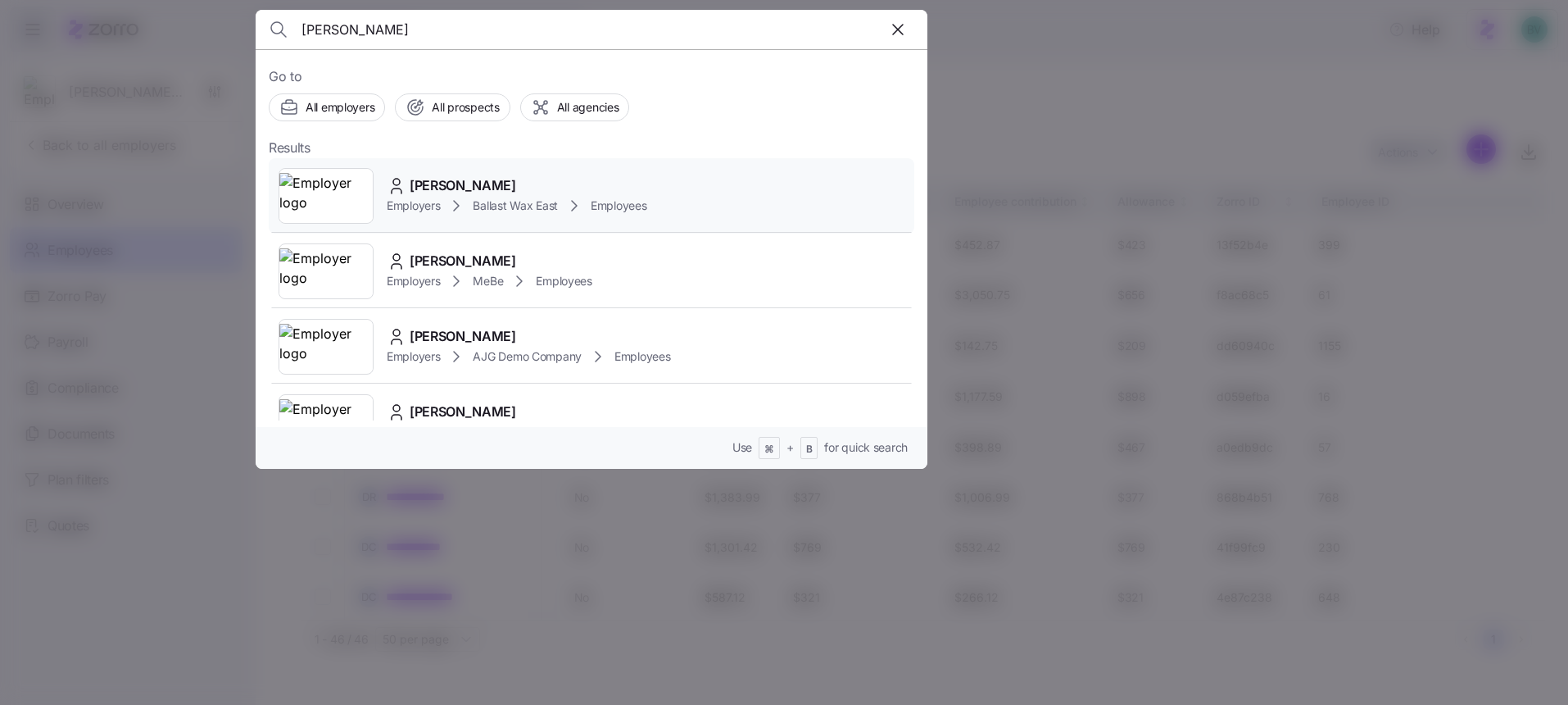 click at bounding box center (326, 196) 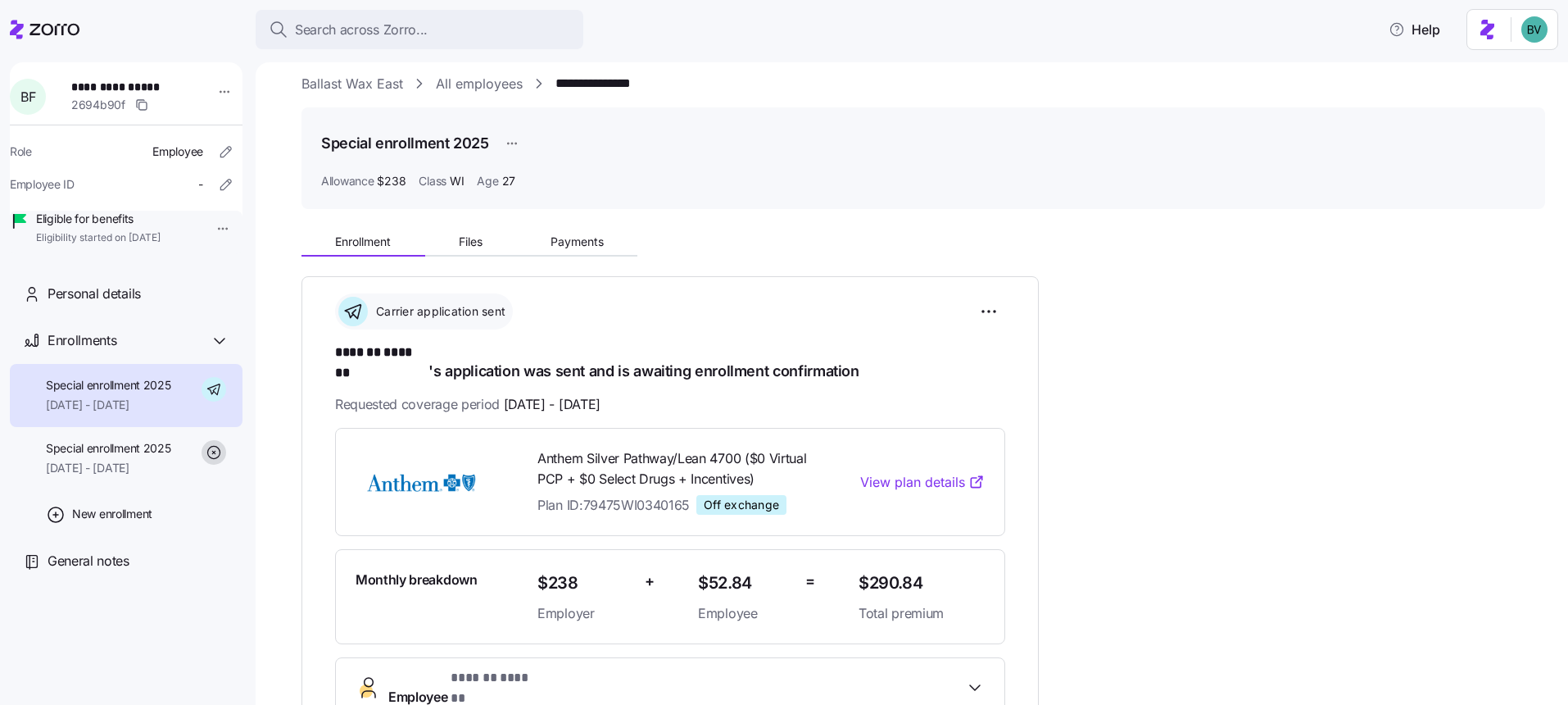 scroll, scrollTop: 0, scrollLeft: 0, axis: both 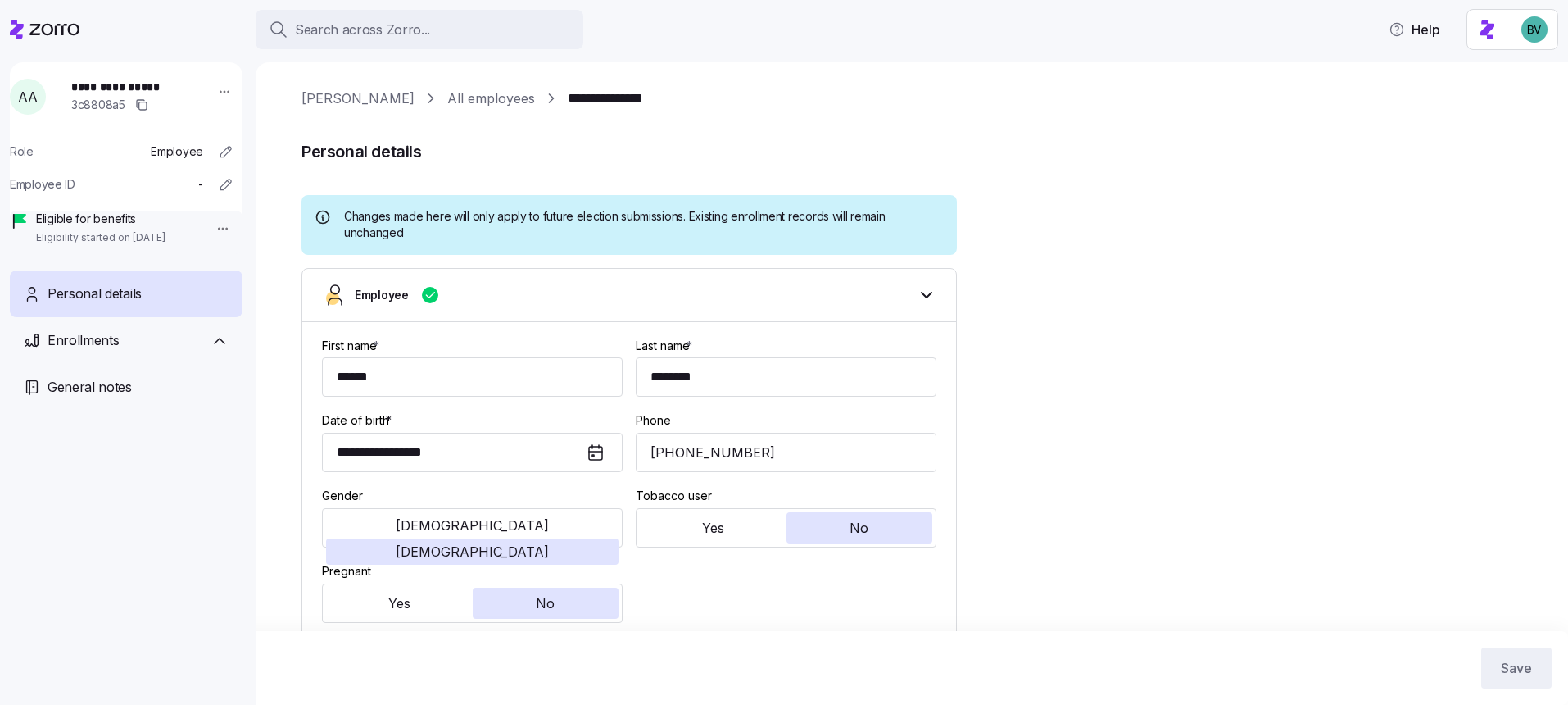 type on "All Employees" 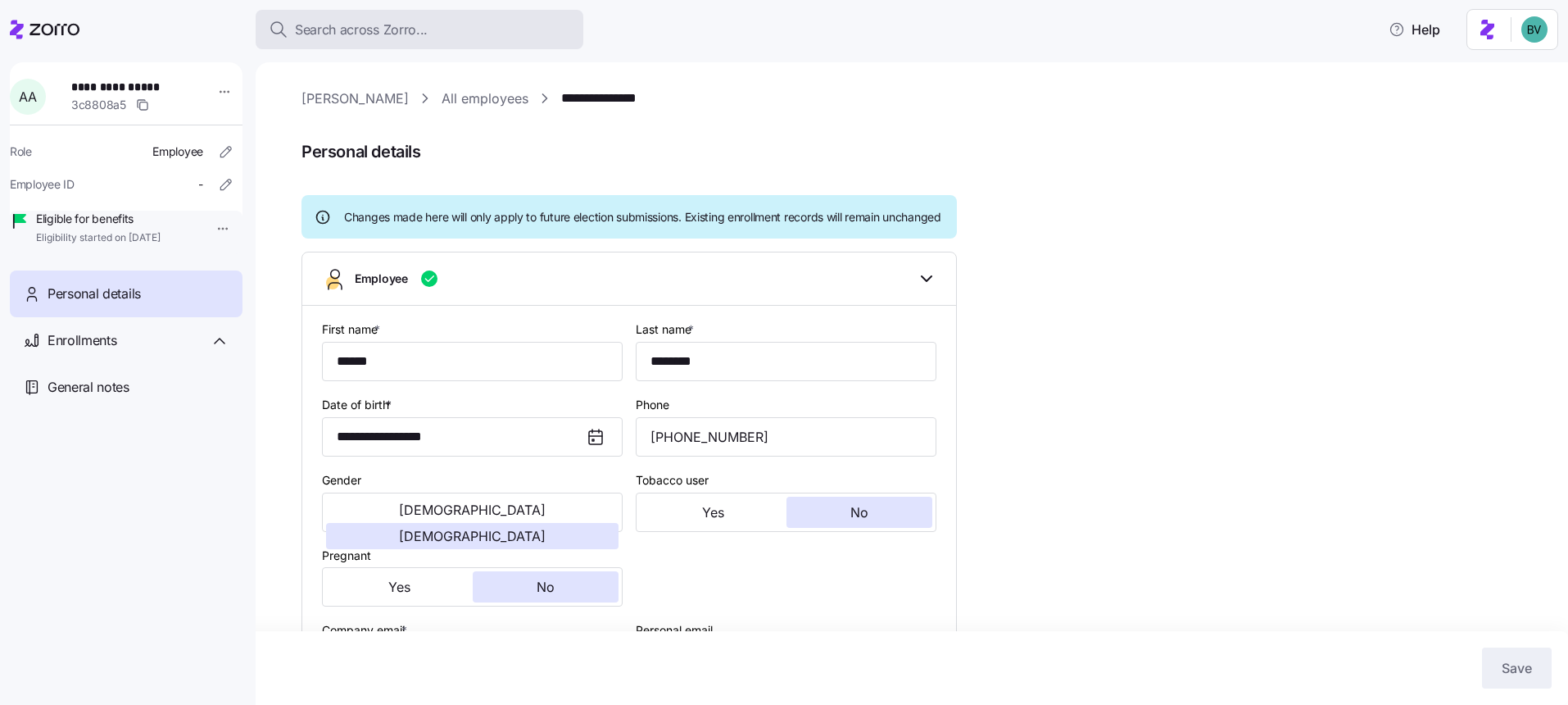 click on "Search across Zorro..." at bounding box center [361, 30] 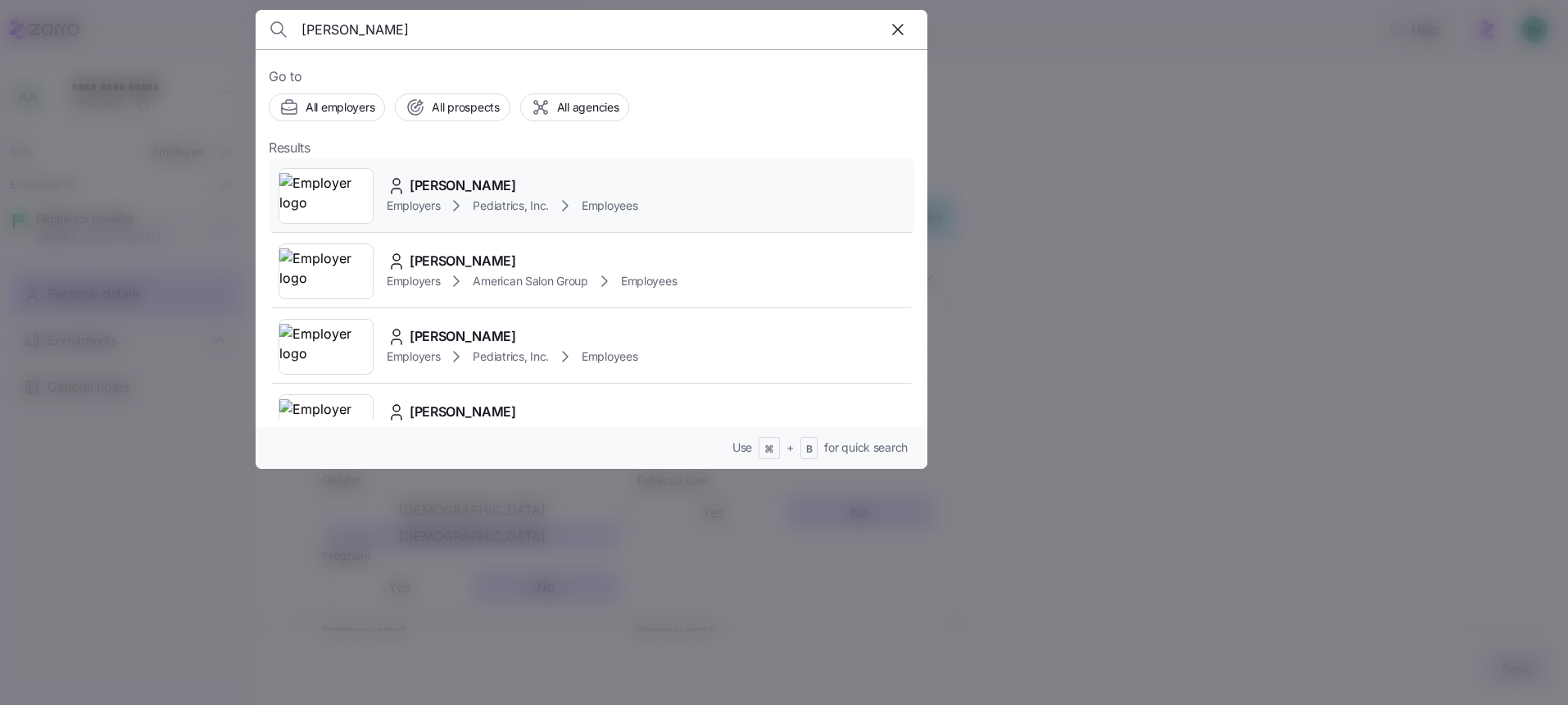 type on "[PERSON_NAME]" 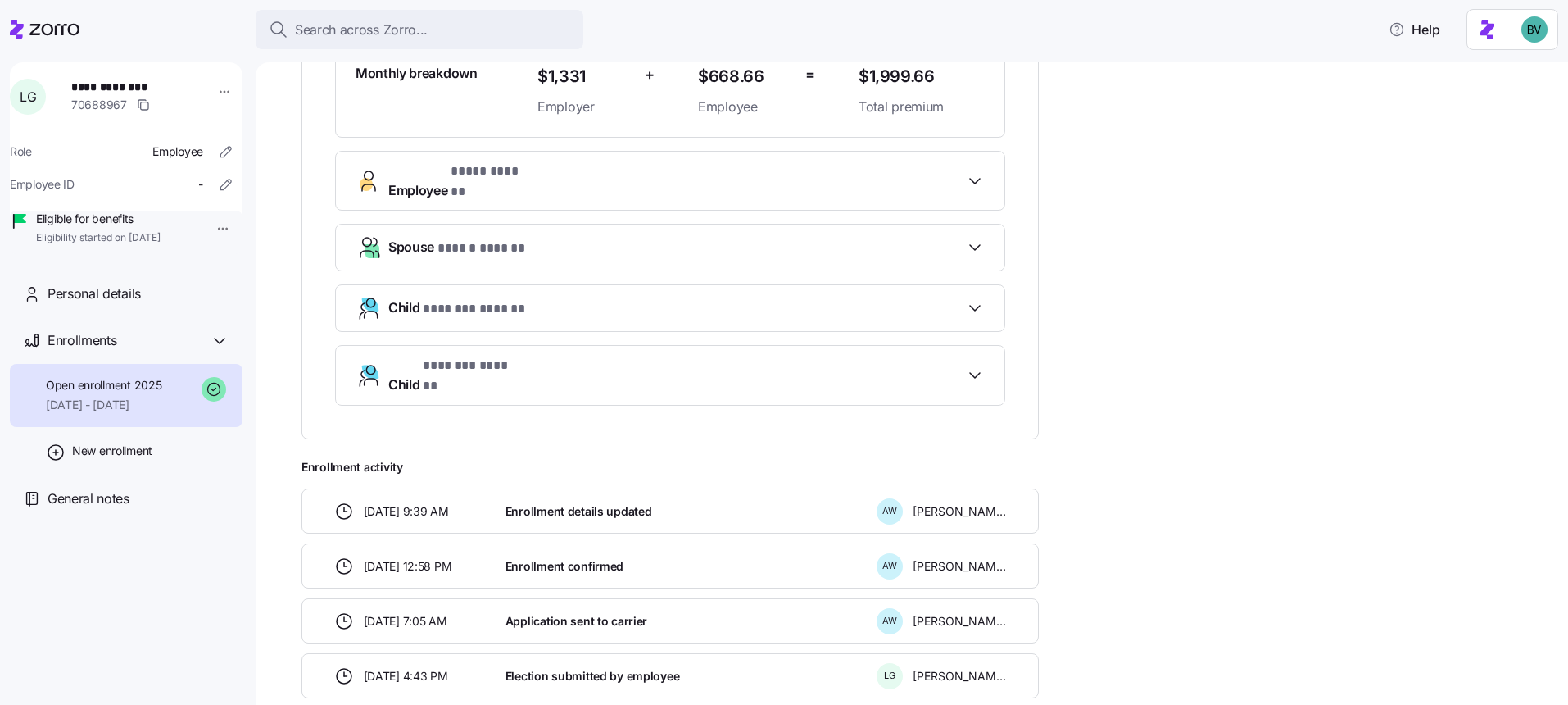 scroll, scrollTop: 570, scrollLeft: 0, axis: vertical 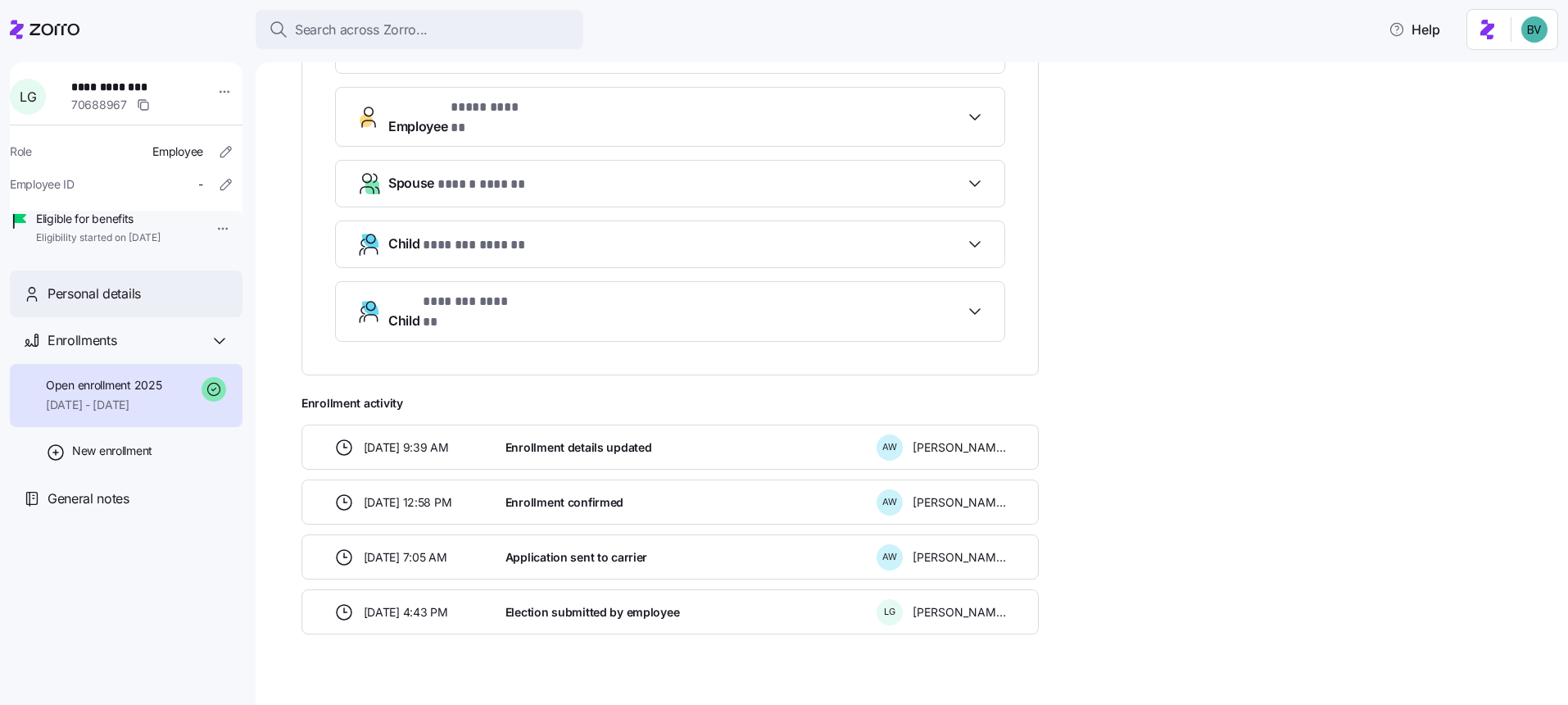 click on "Personal details" at bounding box center (126, 293) 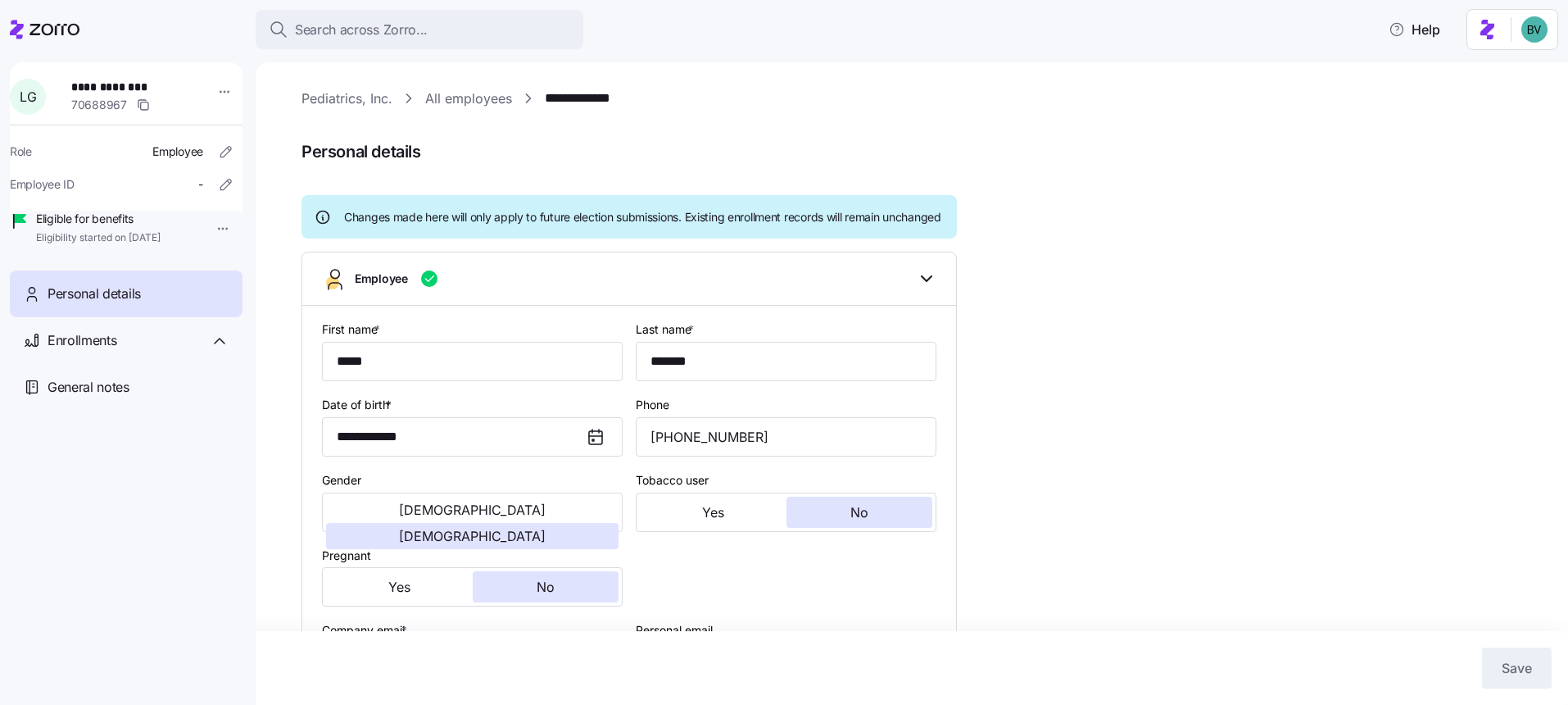 type on "VA" 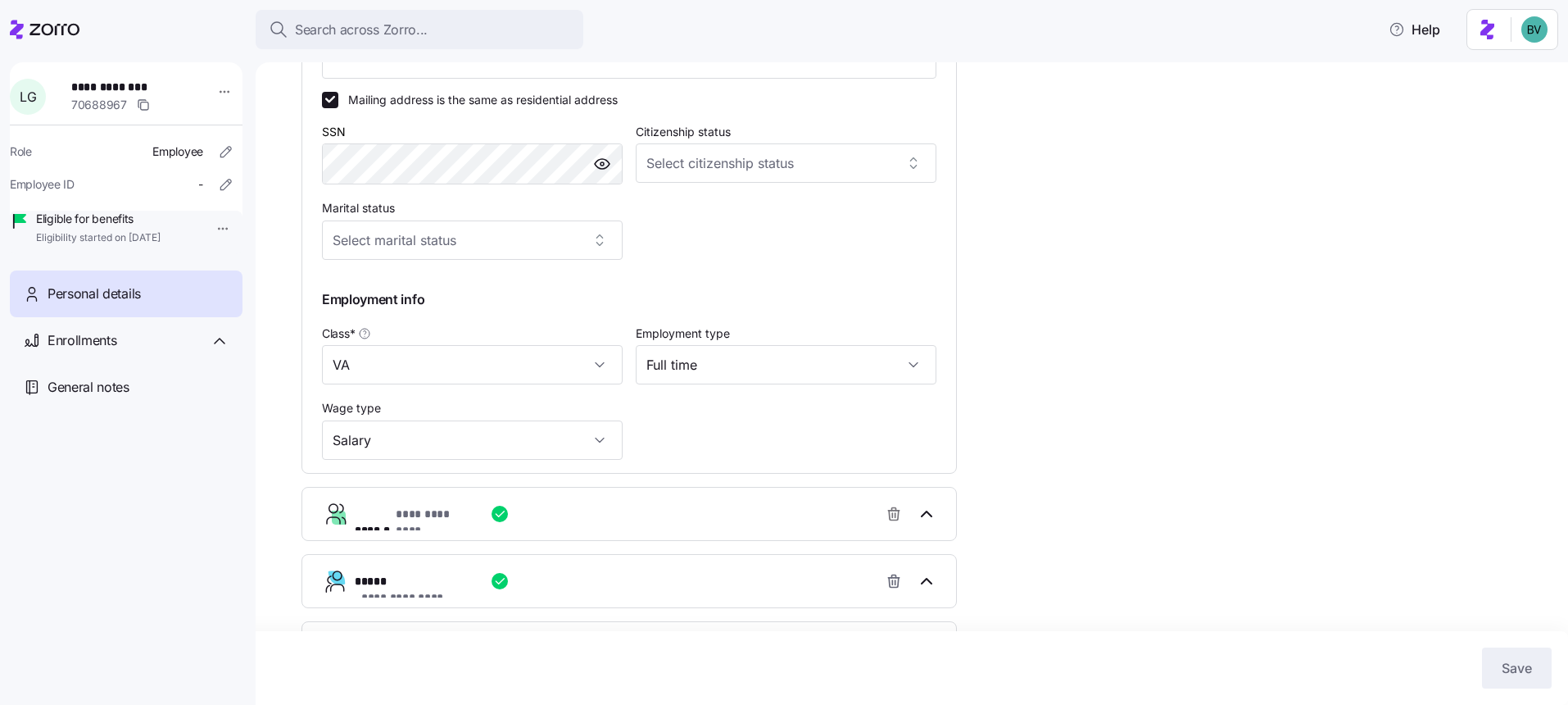 scroll, scrollTop: 803, scrollLeft: 0, axis: vertical 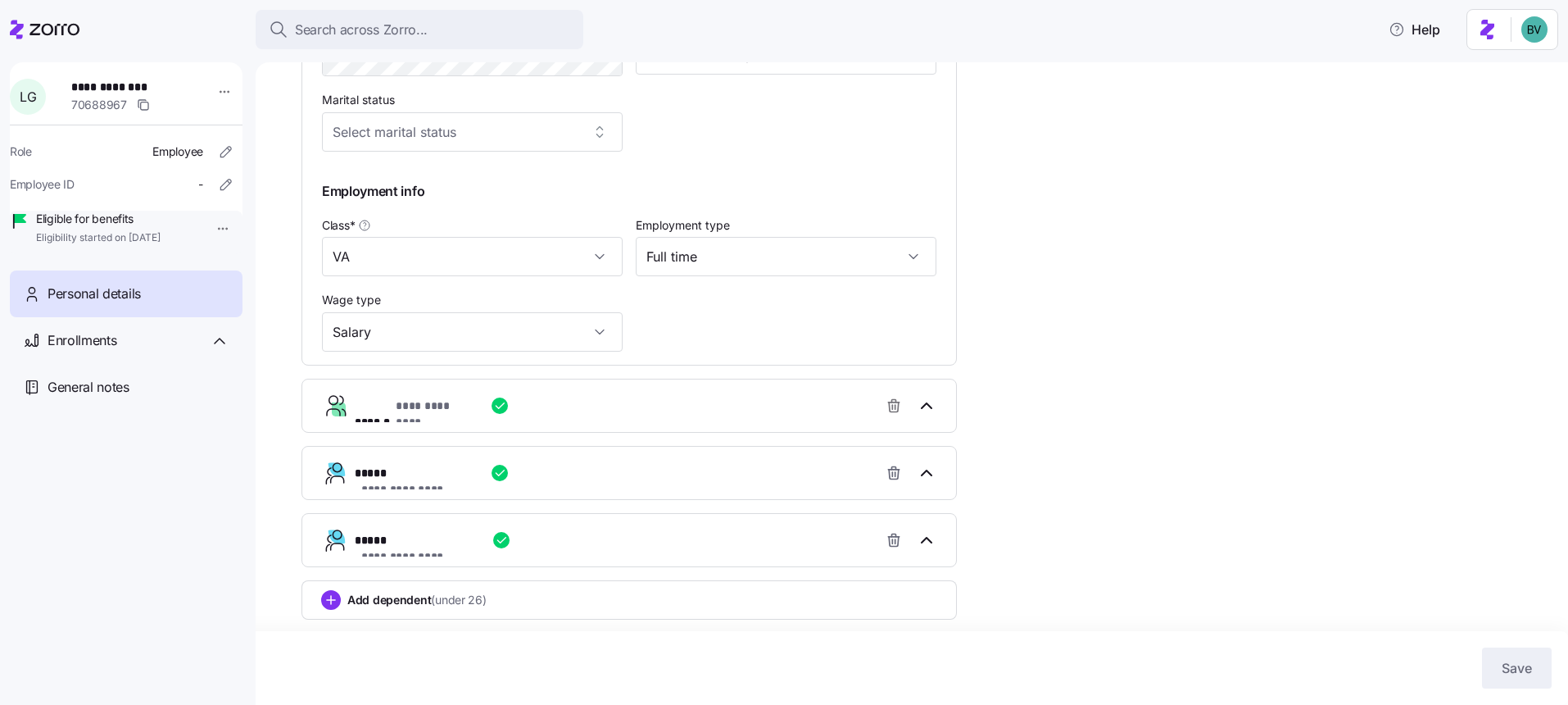 click on "**********" at bounding box center (434, 406) 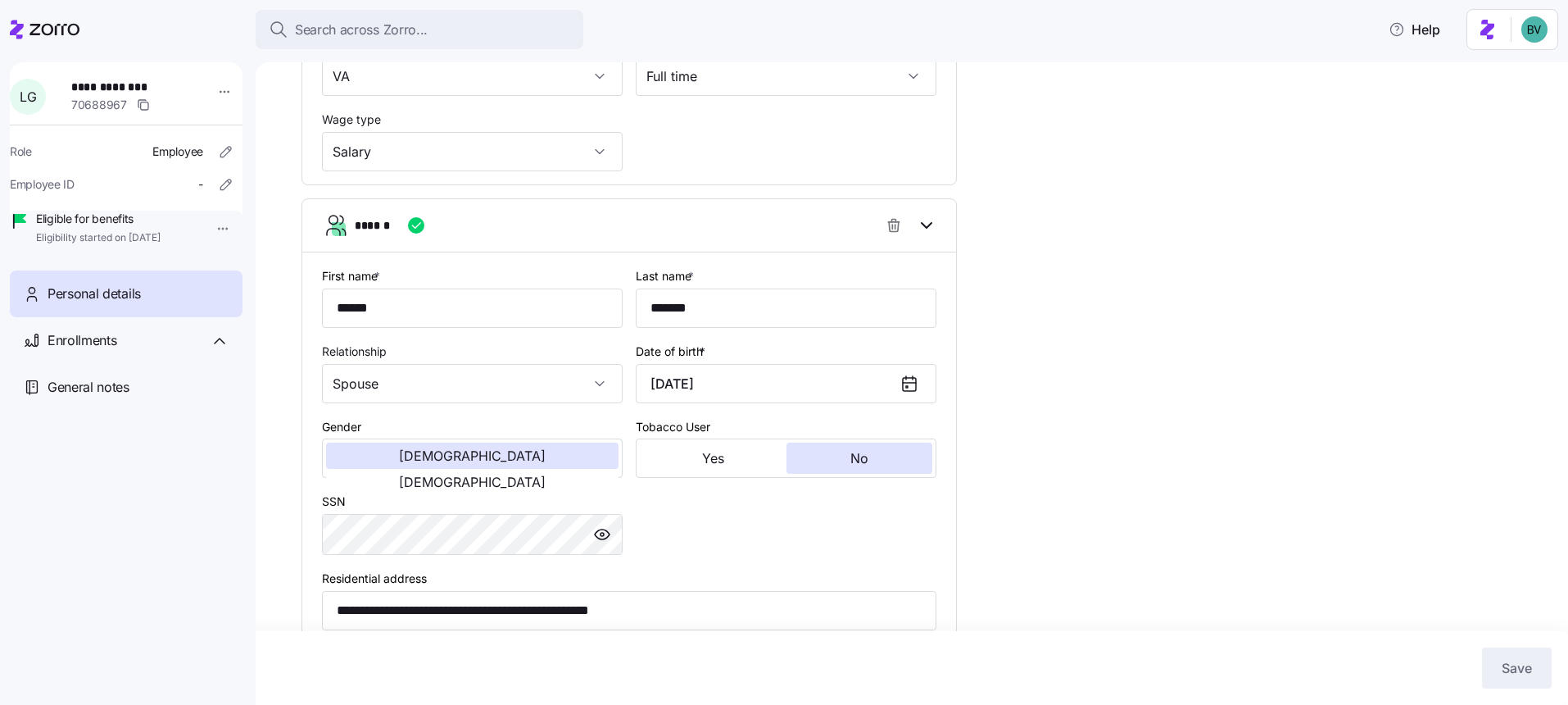 scroll, scrollTop: 968, scrollLeft: 0, axis: vertical 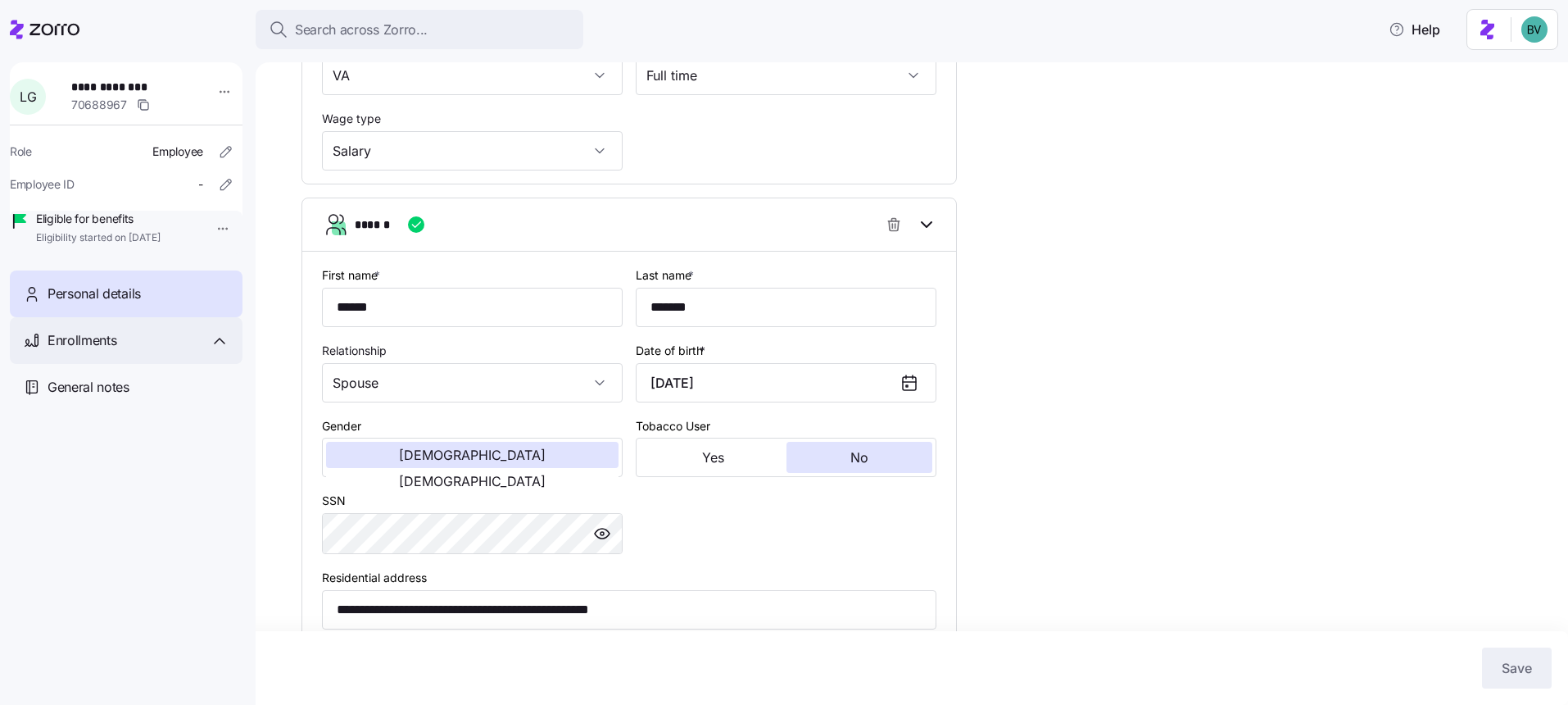 click on "Enrollments" at bounding box center (138, 340) 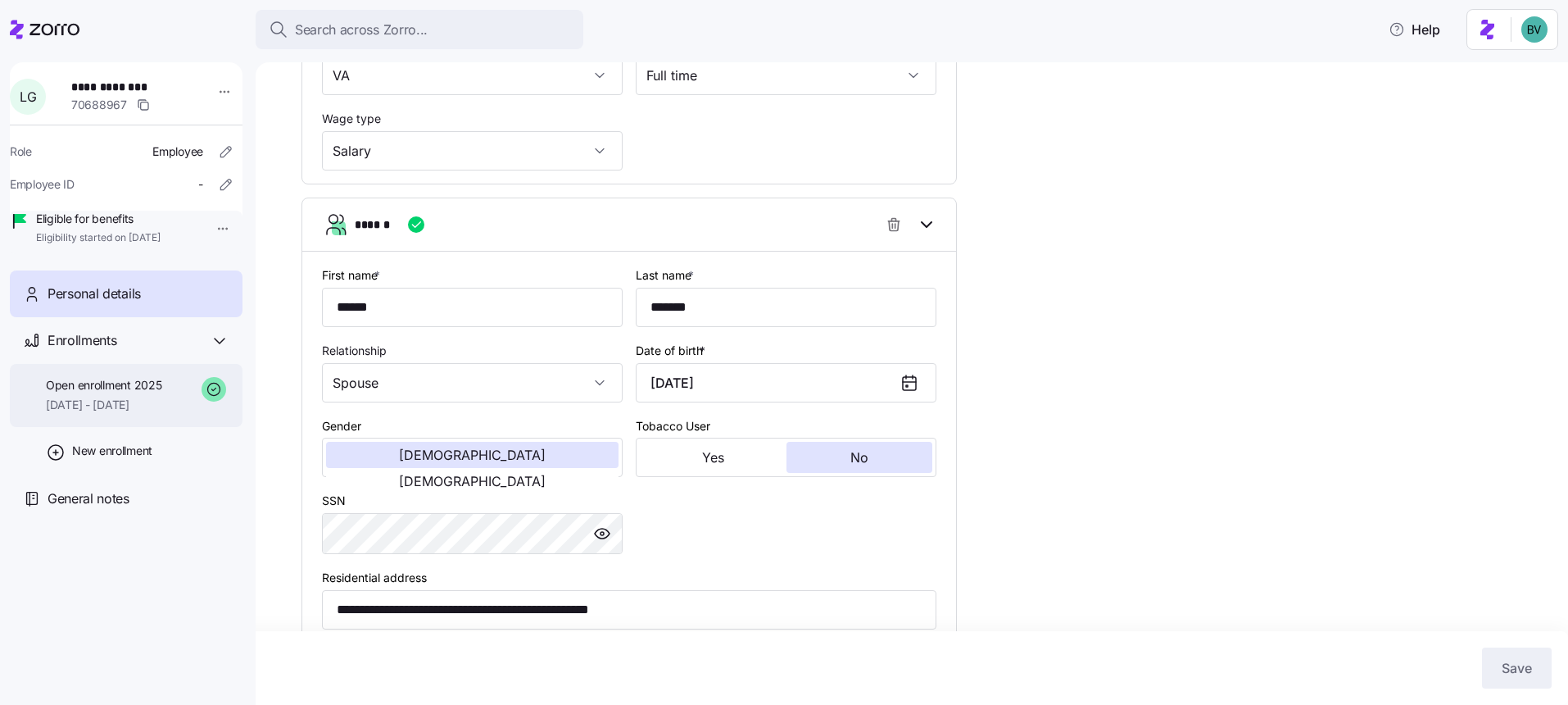 click on "07/01/2025 - 12/31/2025" at bounding box center (103, 405) 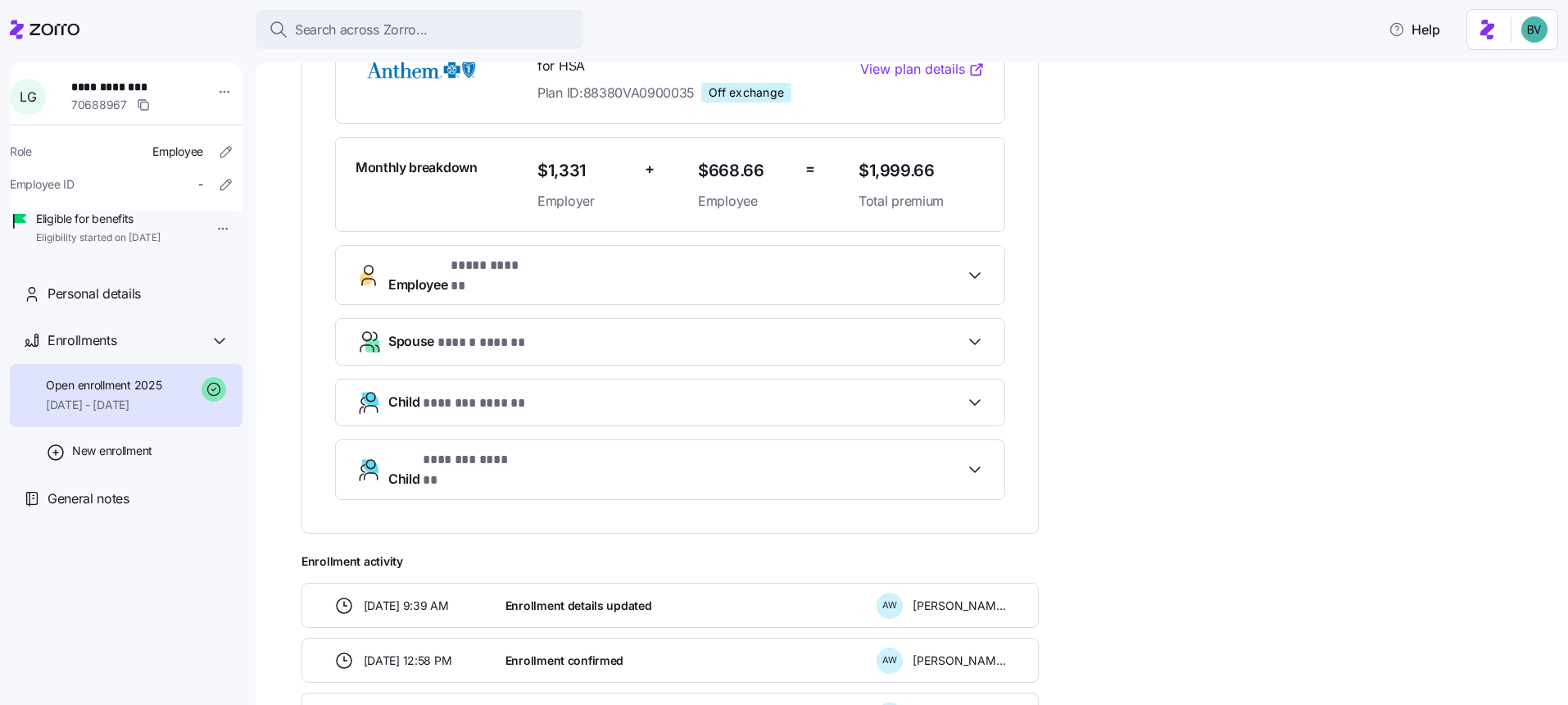 scroll, scrollTop: 413, scrollLeft: 0, axis: vertical 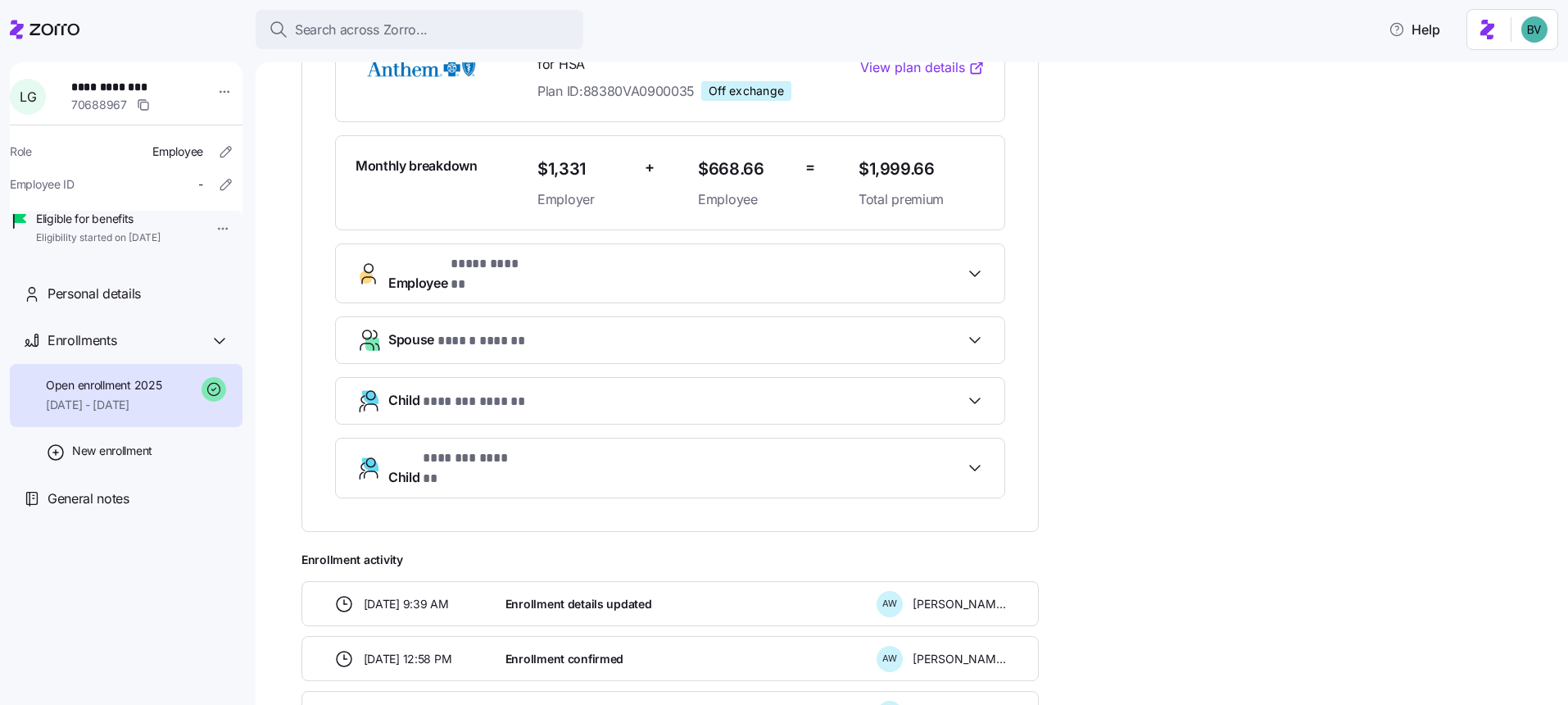 click on "Employee *****   *******" at bounding box center [677, 274] 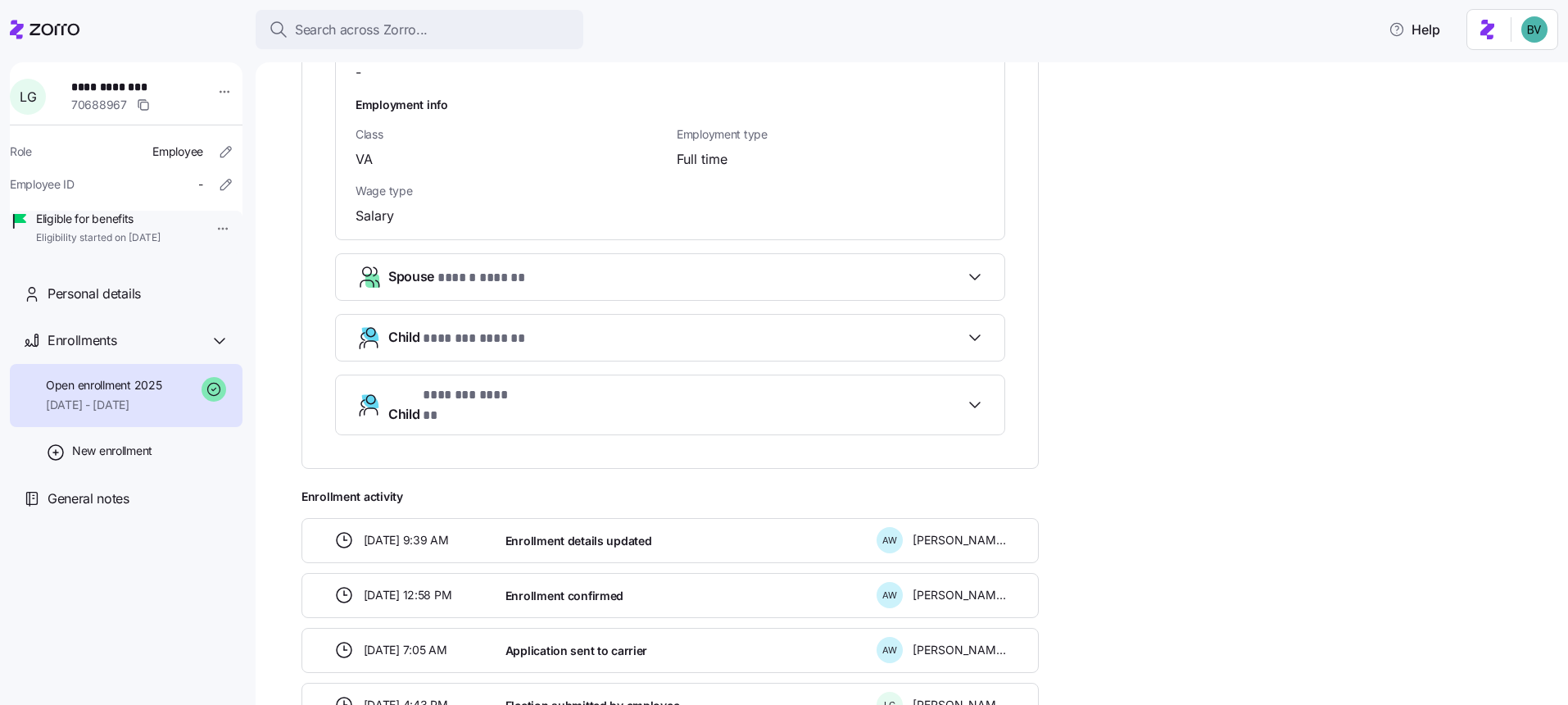 scroll, scrollTop: 1332, scrollLeft: 0, axis: vertical 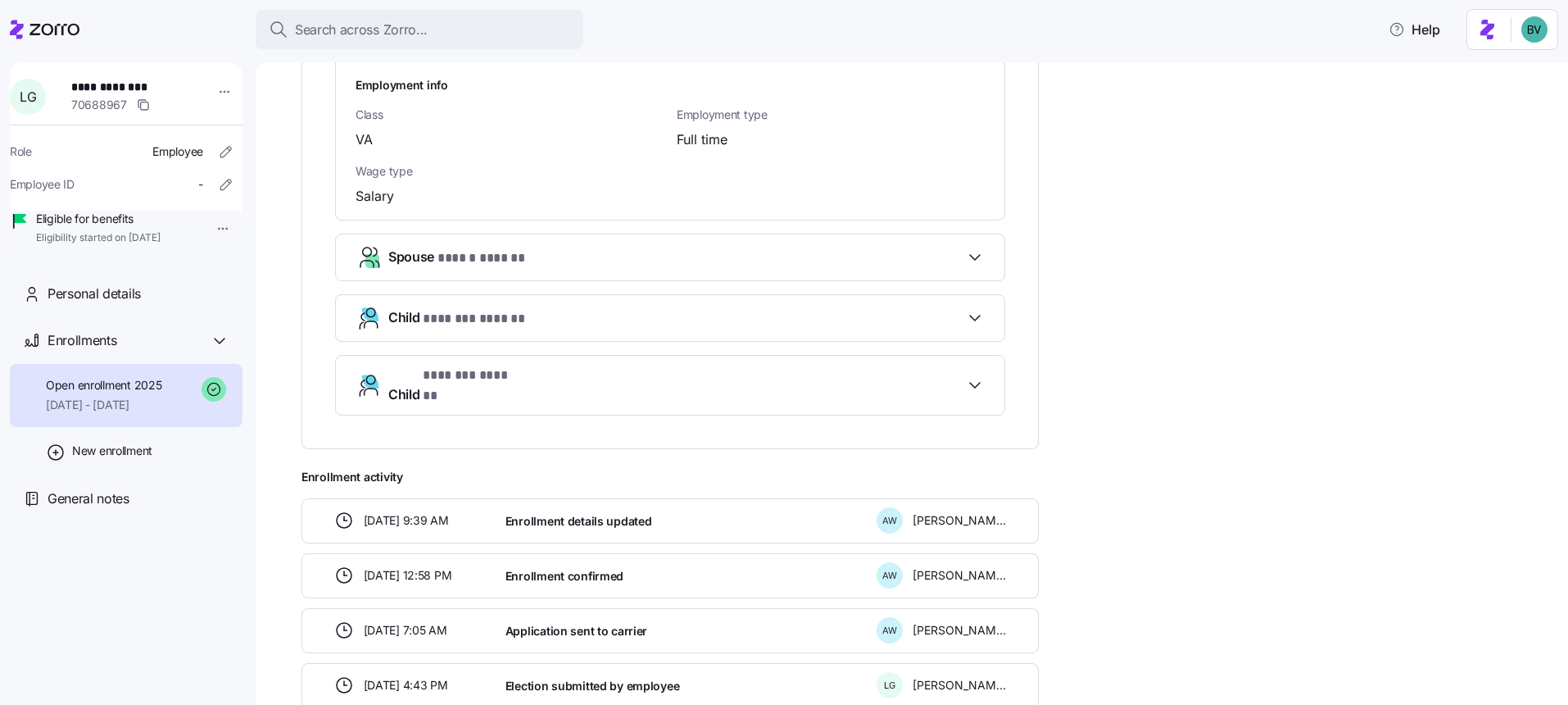 click on "Spouse ******   *******" at bounding box center [670, 257] 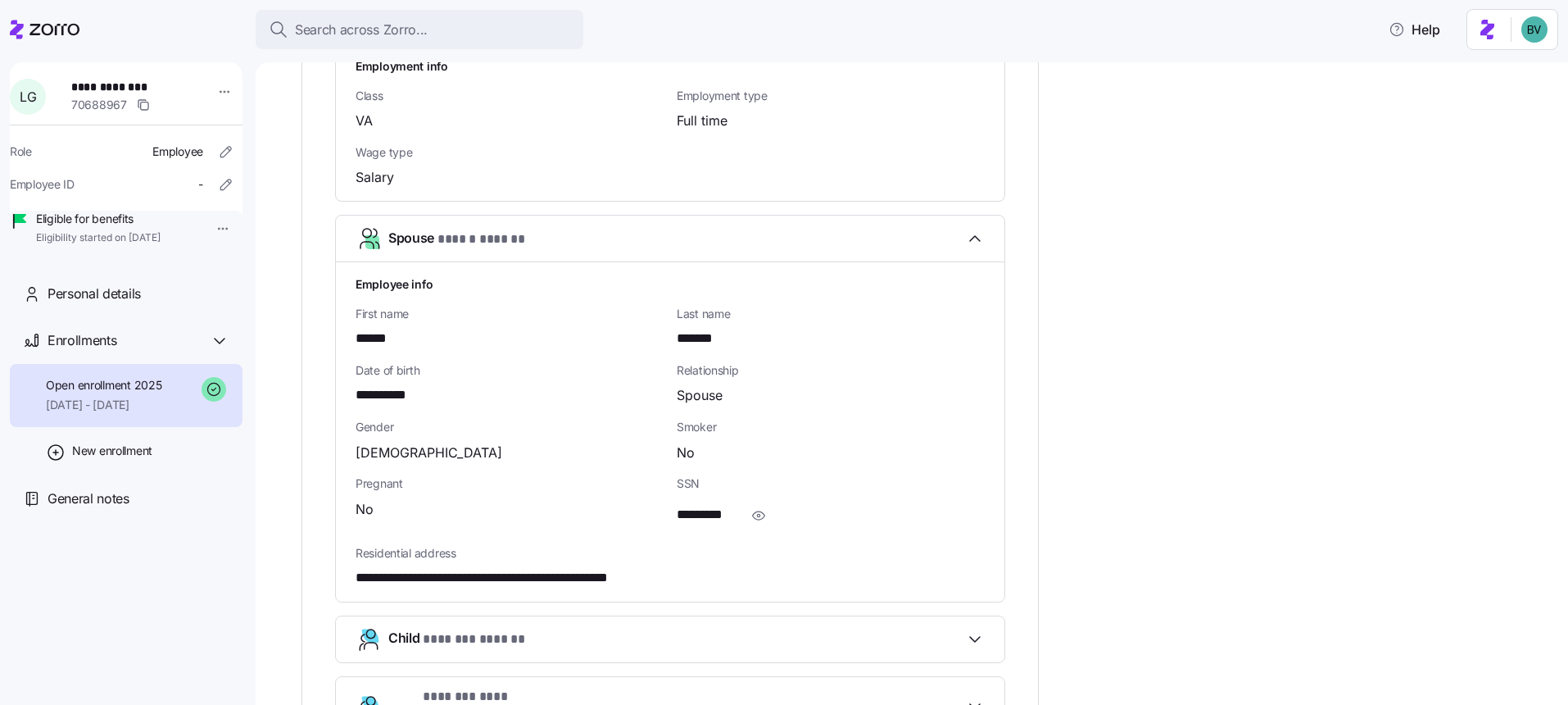 scroll, scrollTop: 1353, scrollLeft: 0, axis: vertical 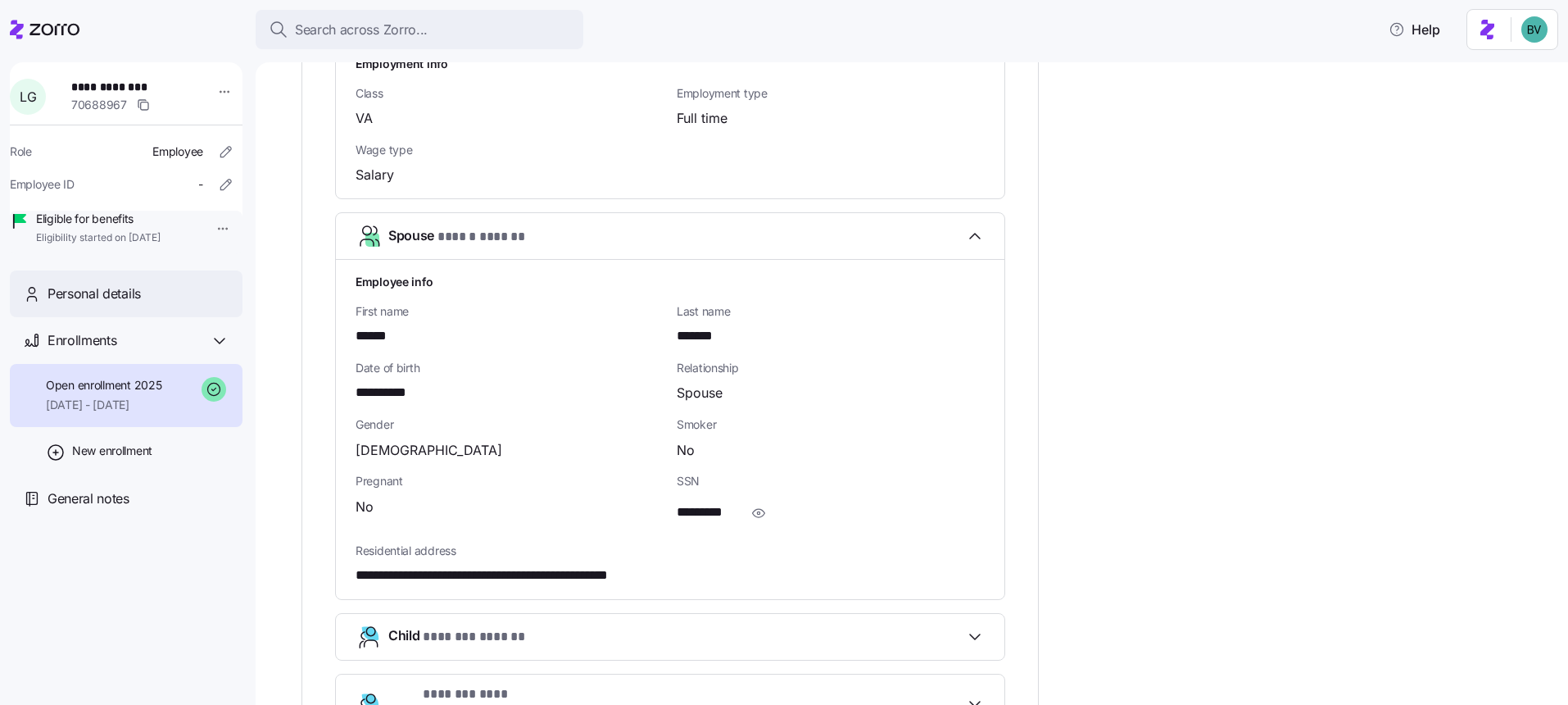 click on "Personal details" at bounding box center [126, 293] 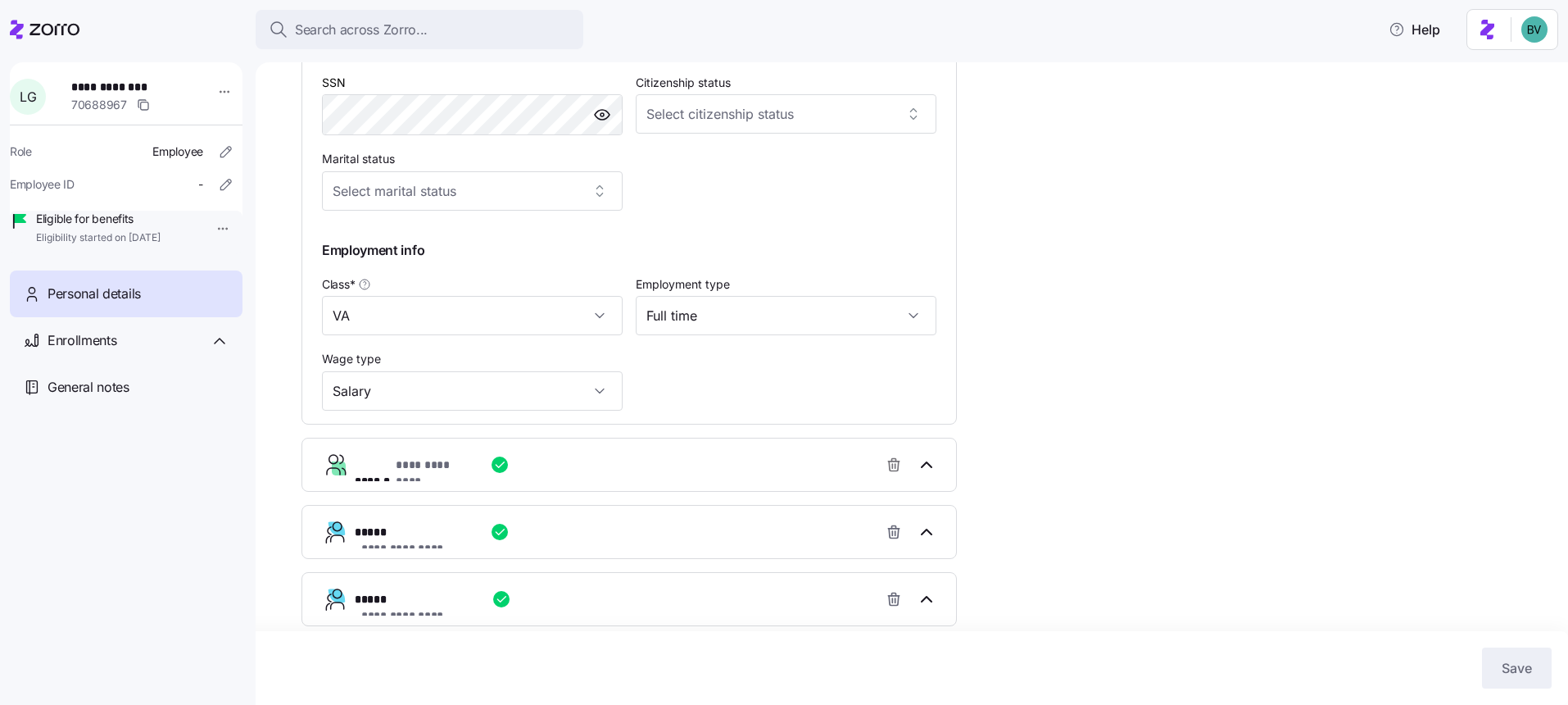 scroll, scrollTop: 803, scrollLeft: 0, axis: vertical 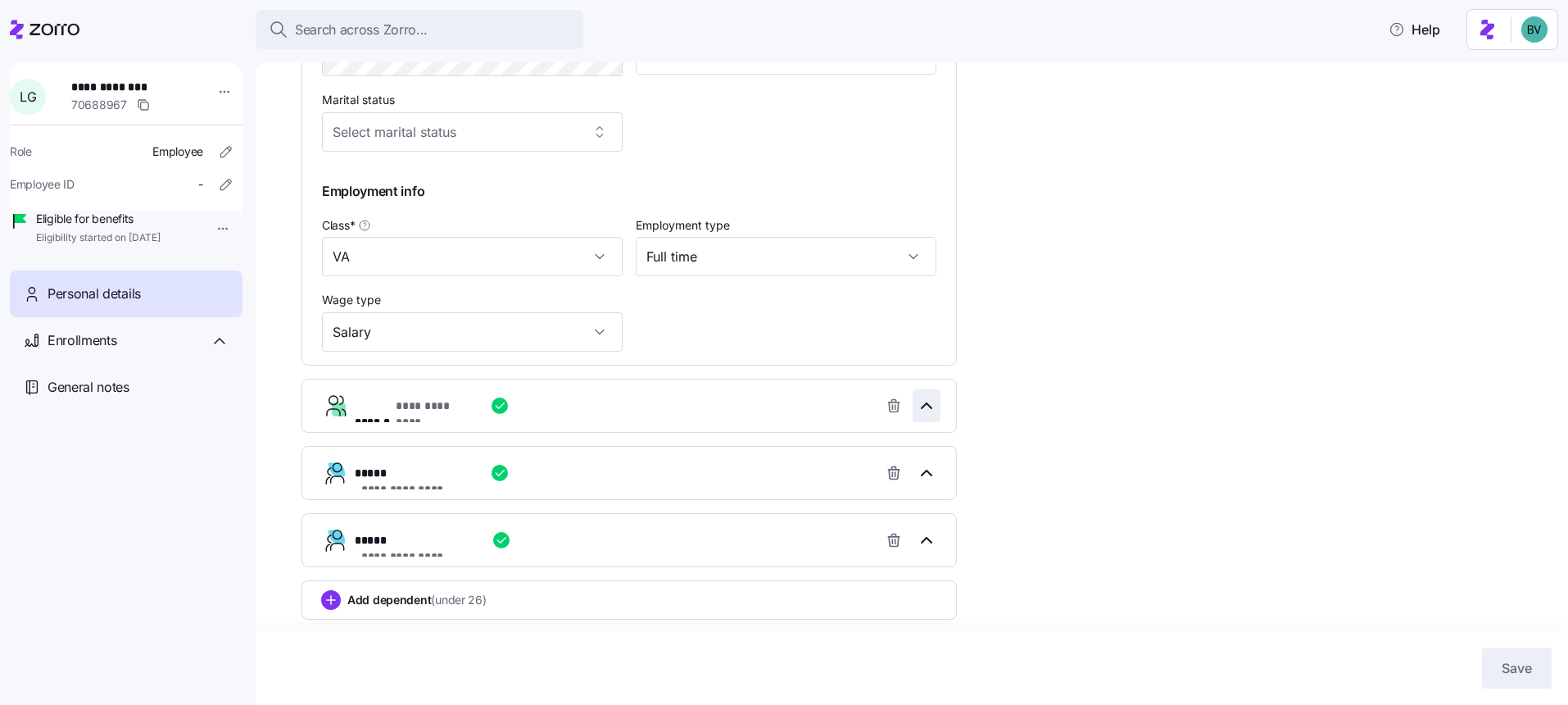 click at bounding box center (927, 406) 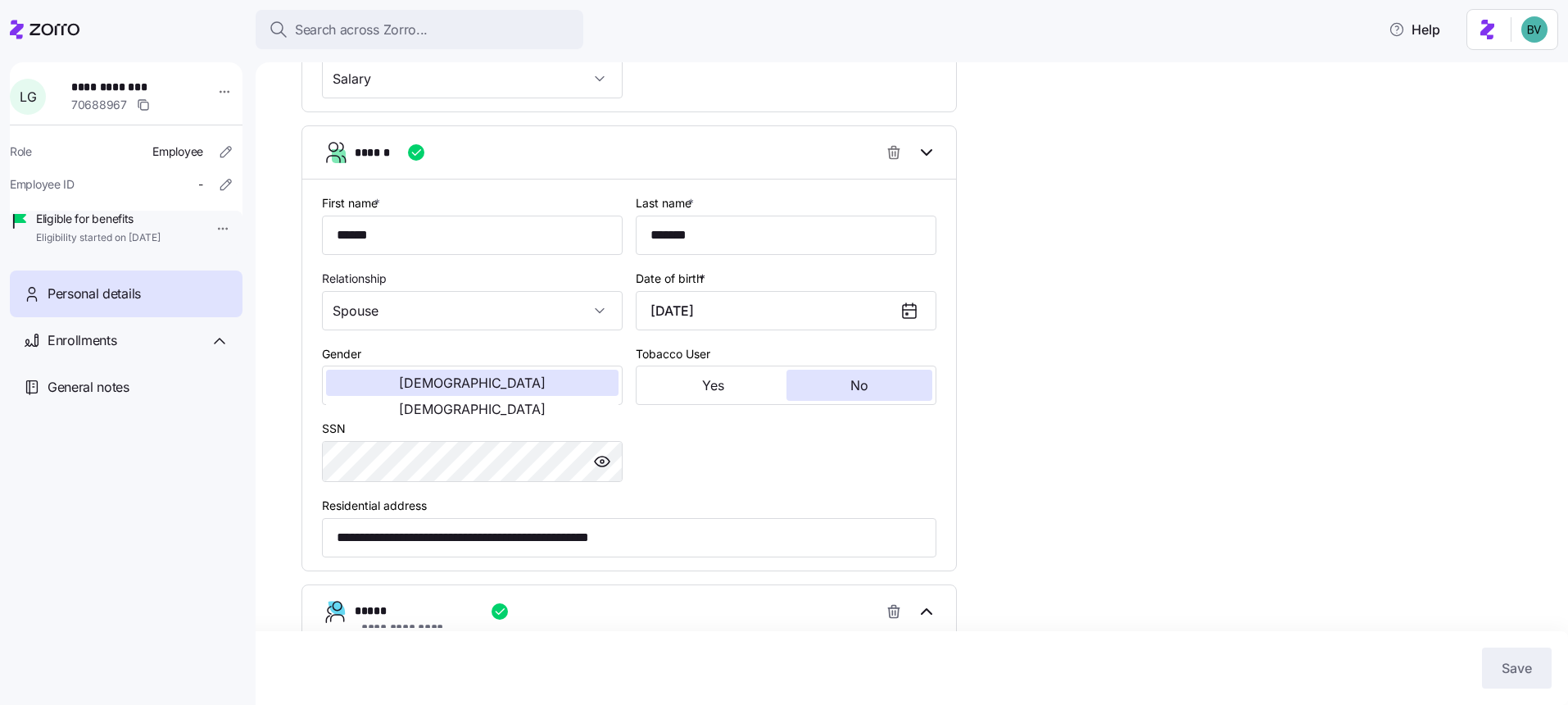 scroll, scrollTop: 1033, scrollLeft: 0, axis: vertical 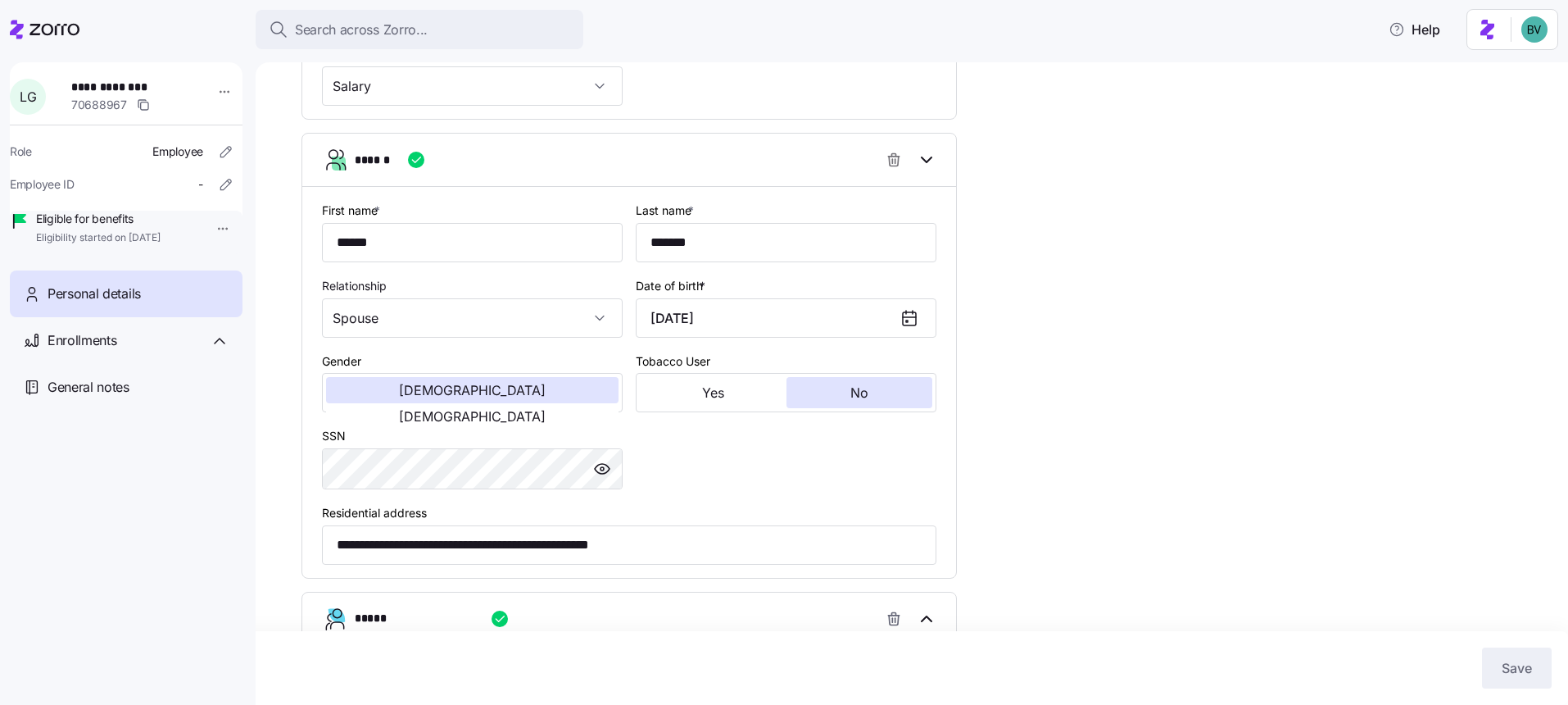 type 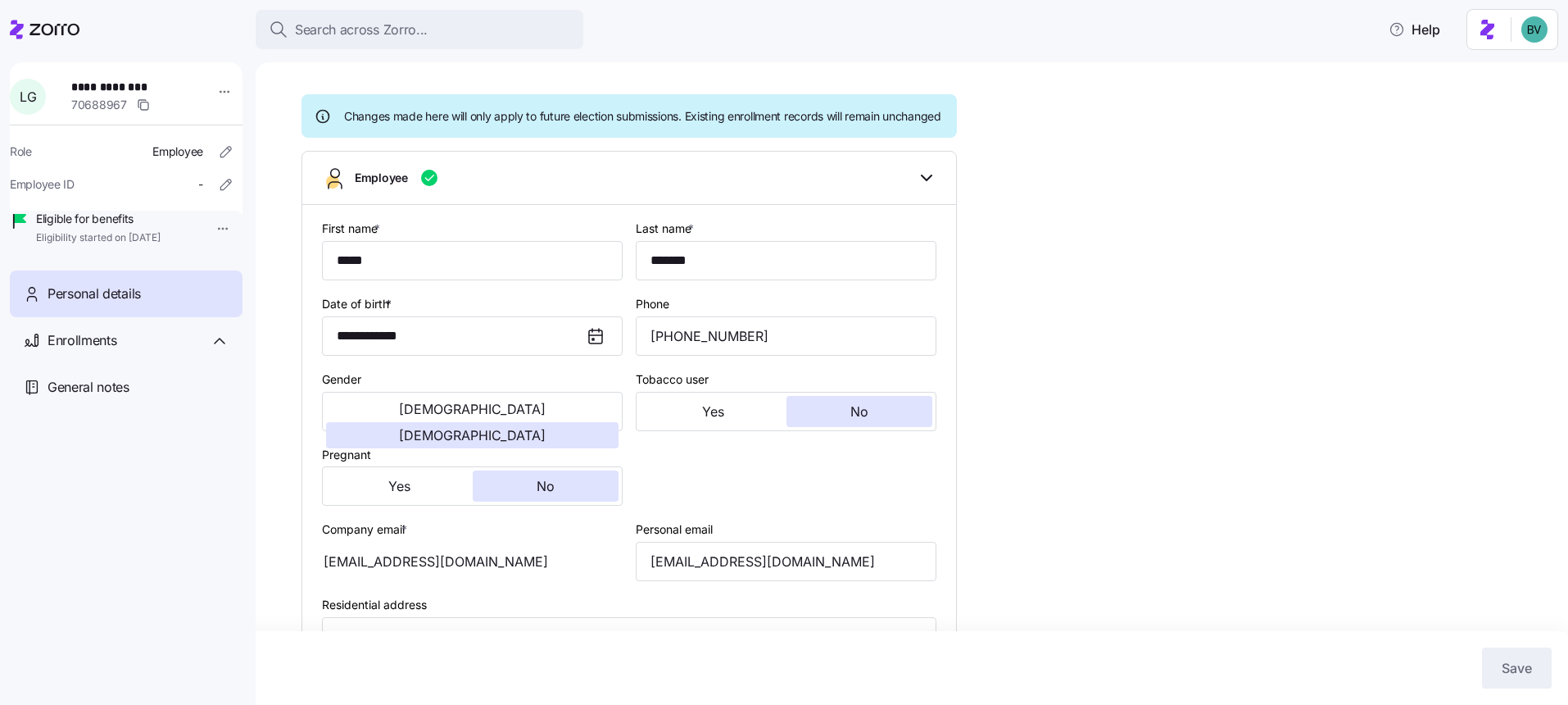 scroll, scrollTop: 0, scrollLeft: 0, axis: both 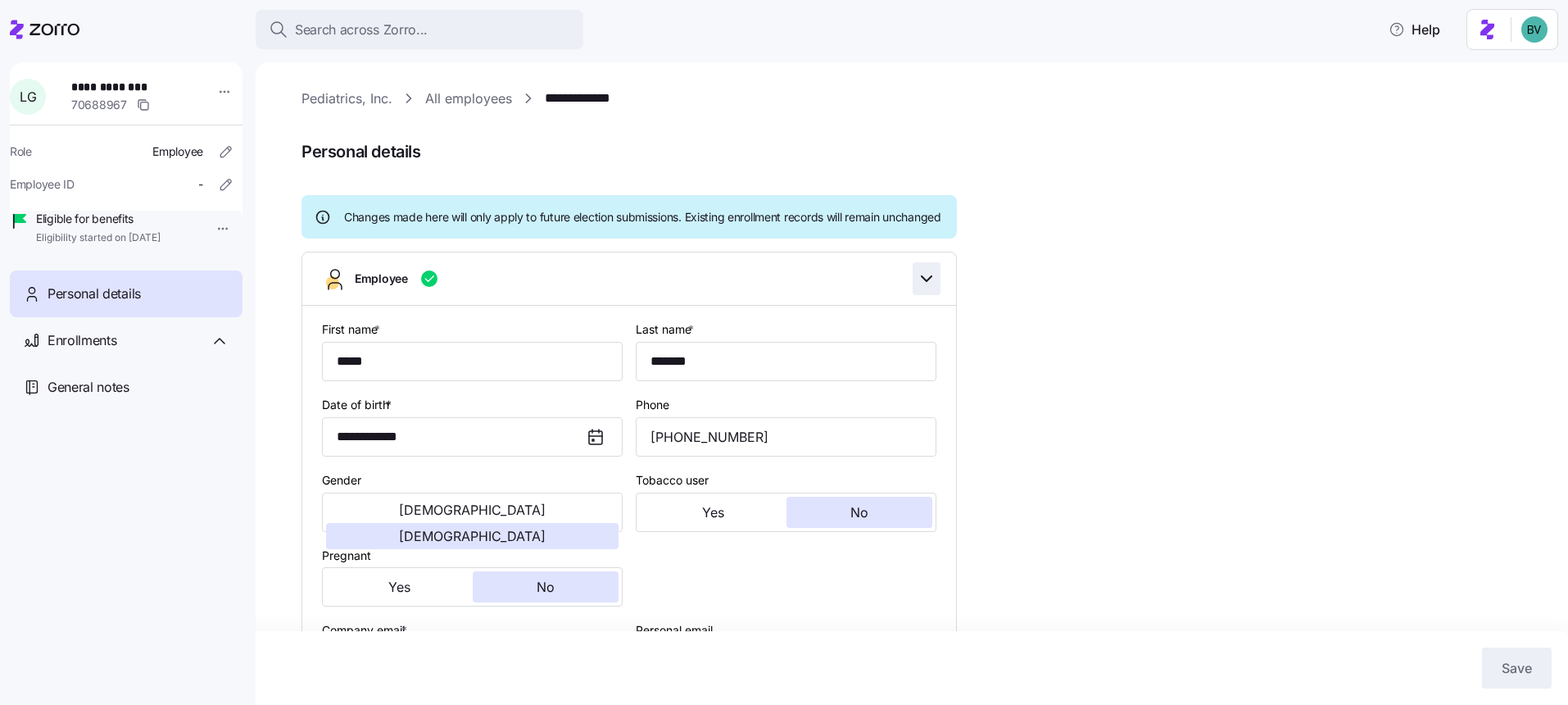 click 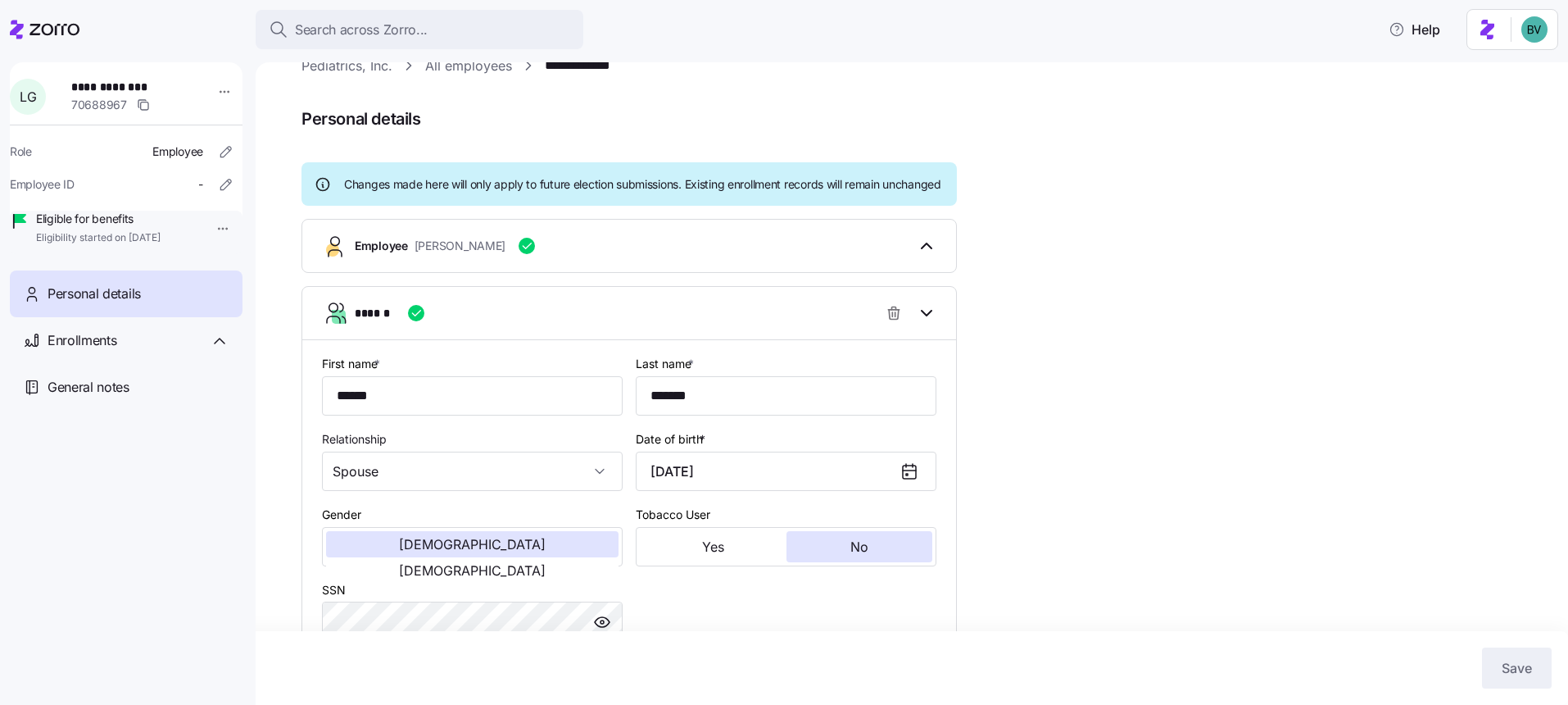 scroll, scrollTop: 29, scrollLeft: 0, axis: vertical 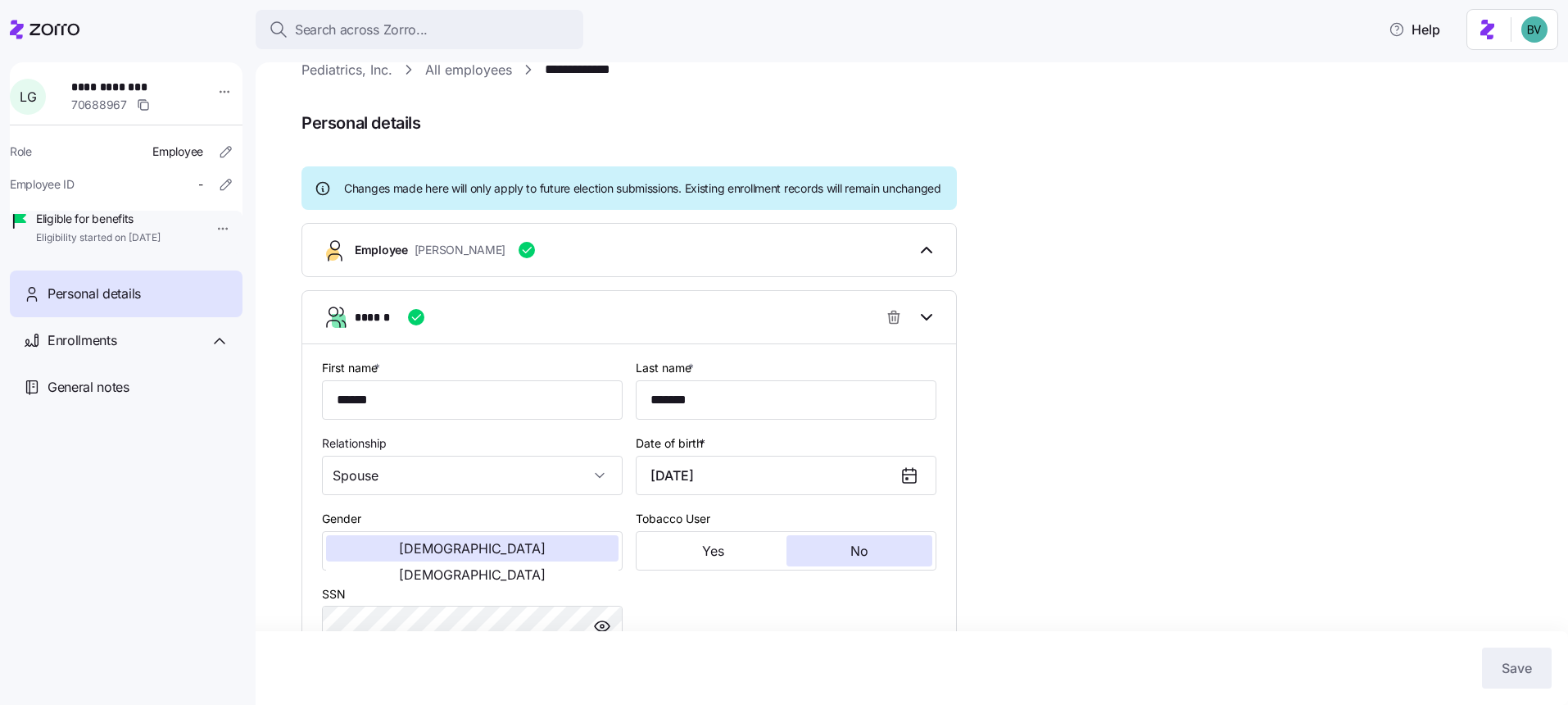 type 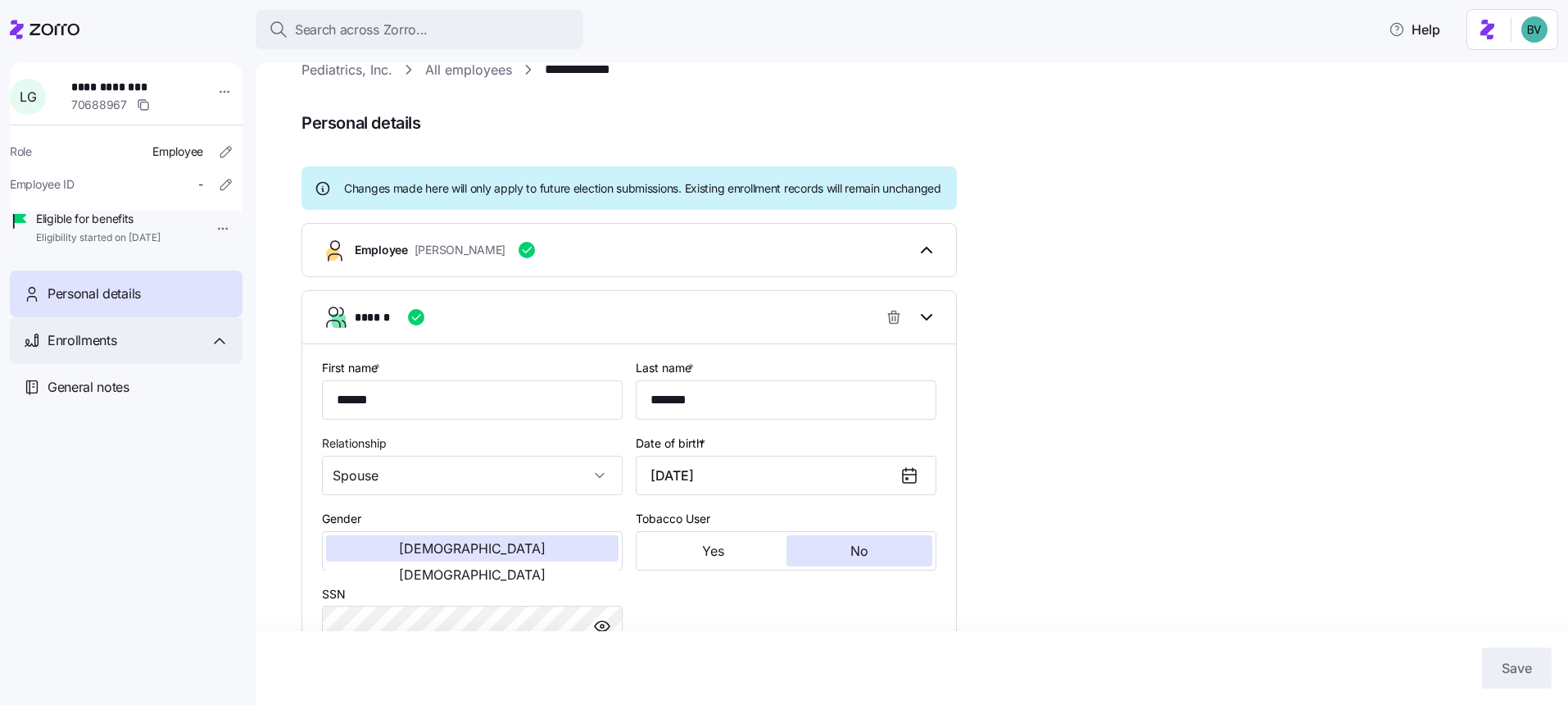 click on "Enrollments" at bounding box center (138, 340) 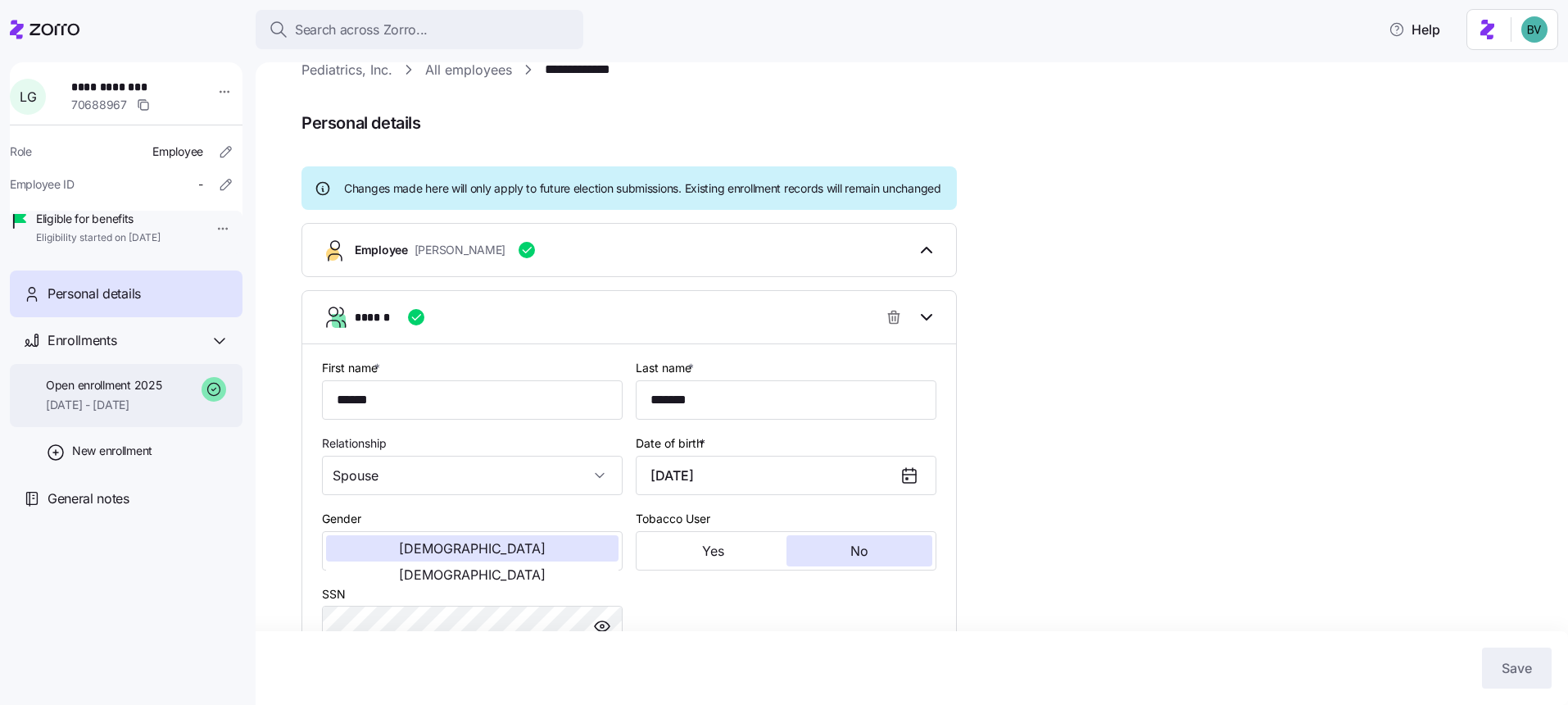 click on "[DATE] - [DATE]" at bounding box center (103, 405) 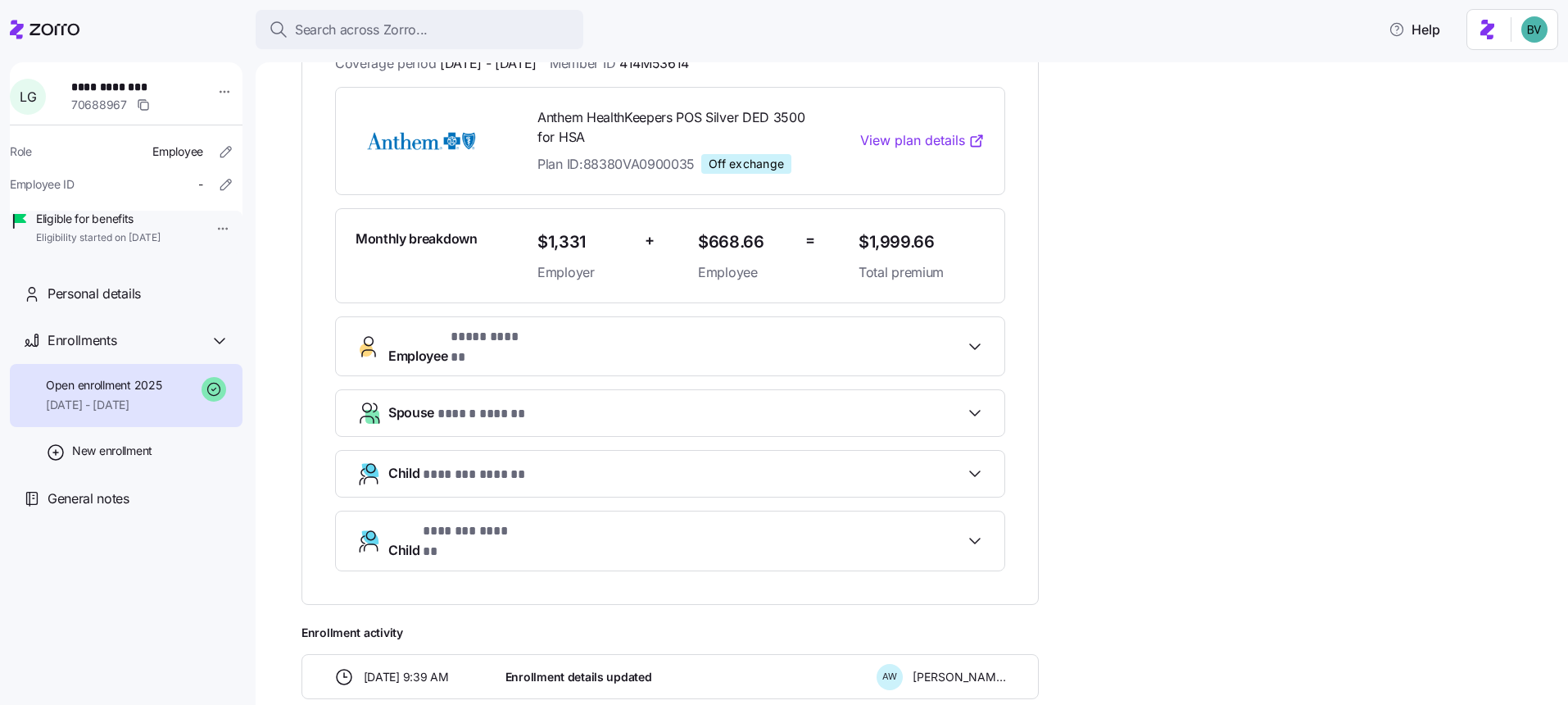 scroll, scrollTop: 348, scrollLeft: 0, axis: vertical 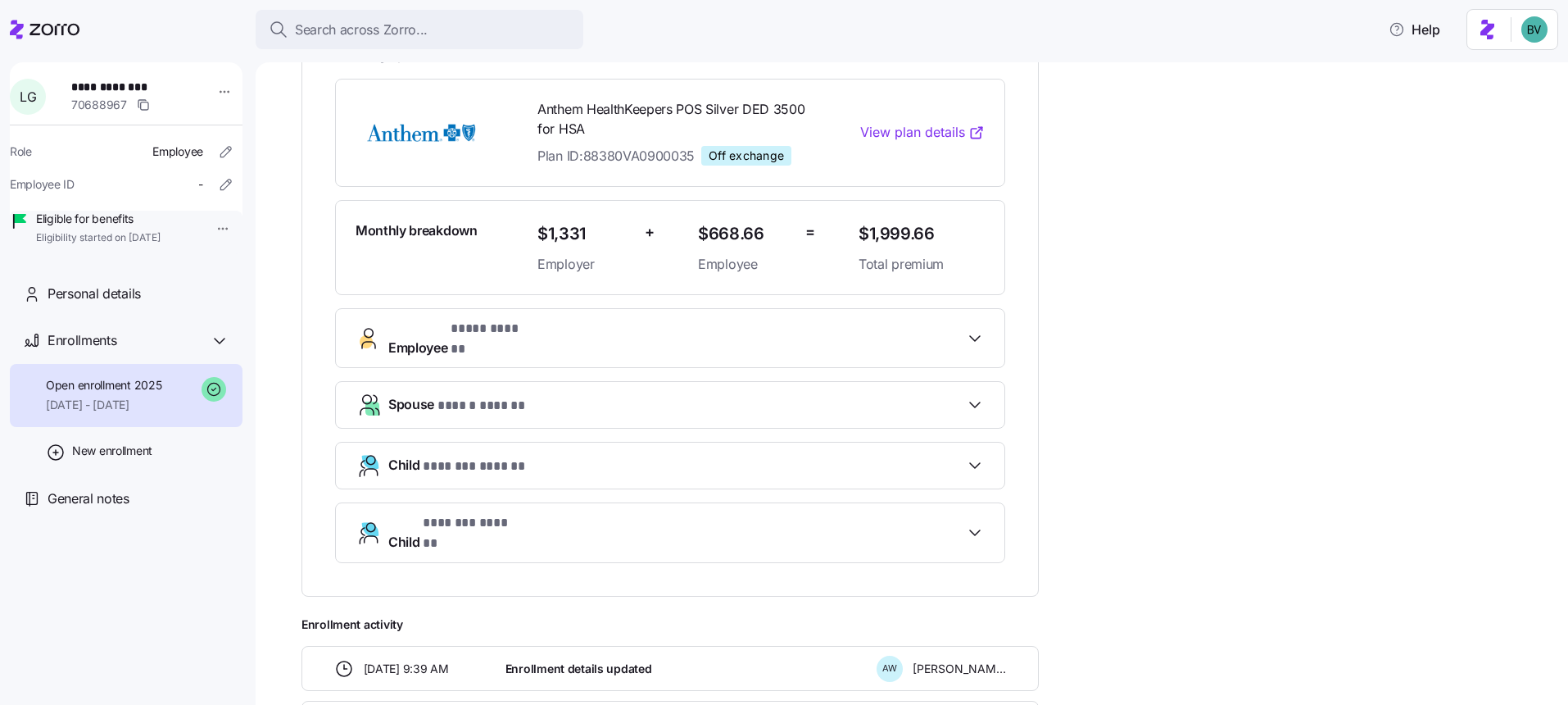 click on "Spouse ******   *******" at bounding box center (670, 405) 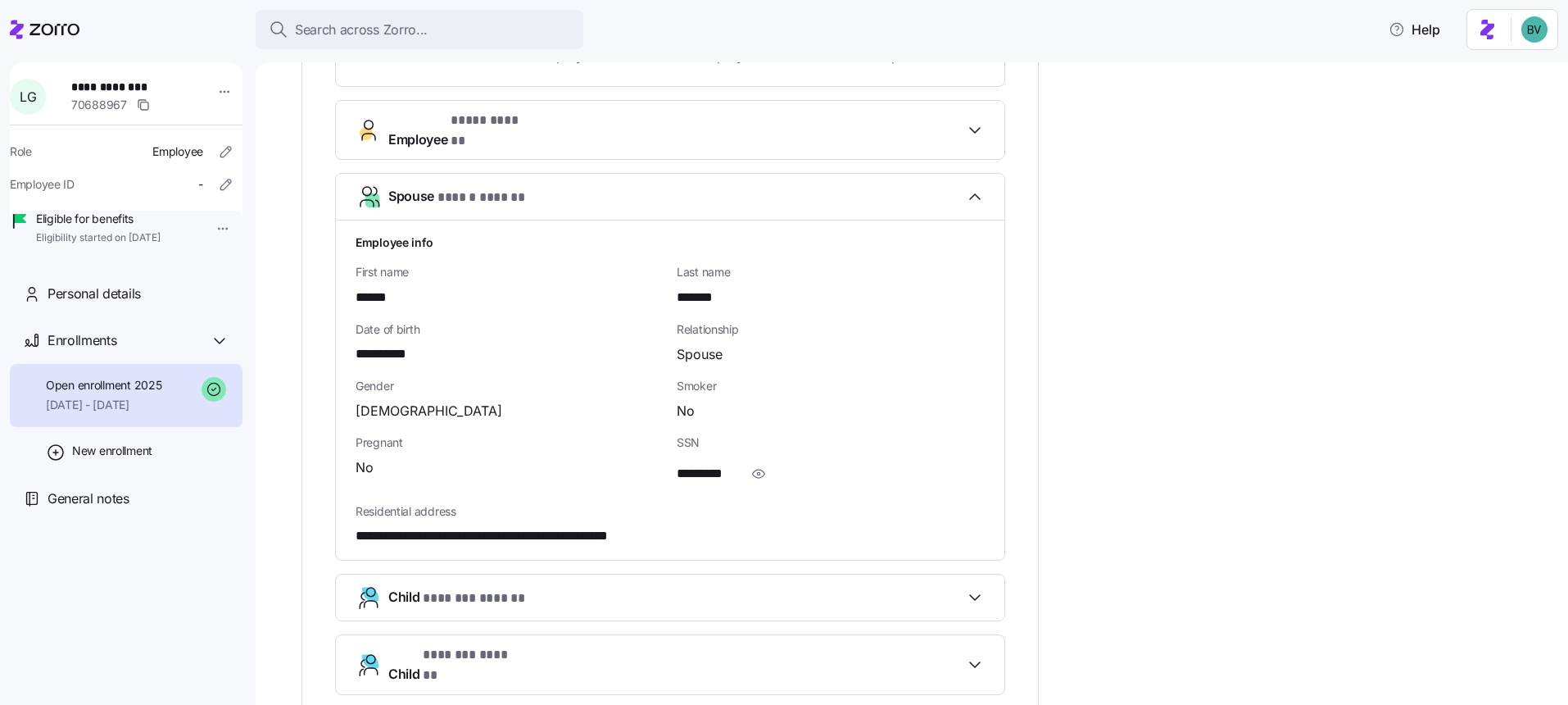 scroll, scrollTop: 560, scrollLeft: 0, axis: vertical 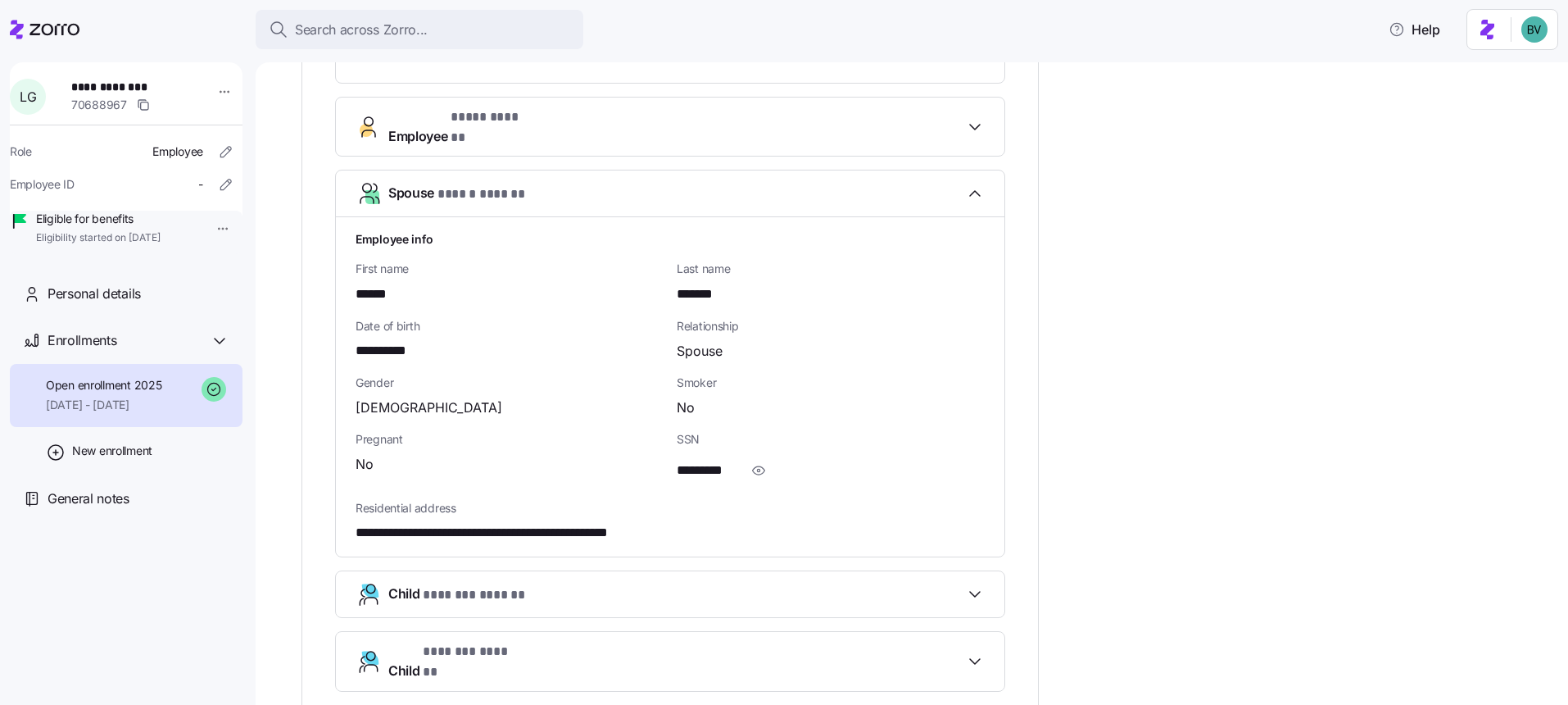 type 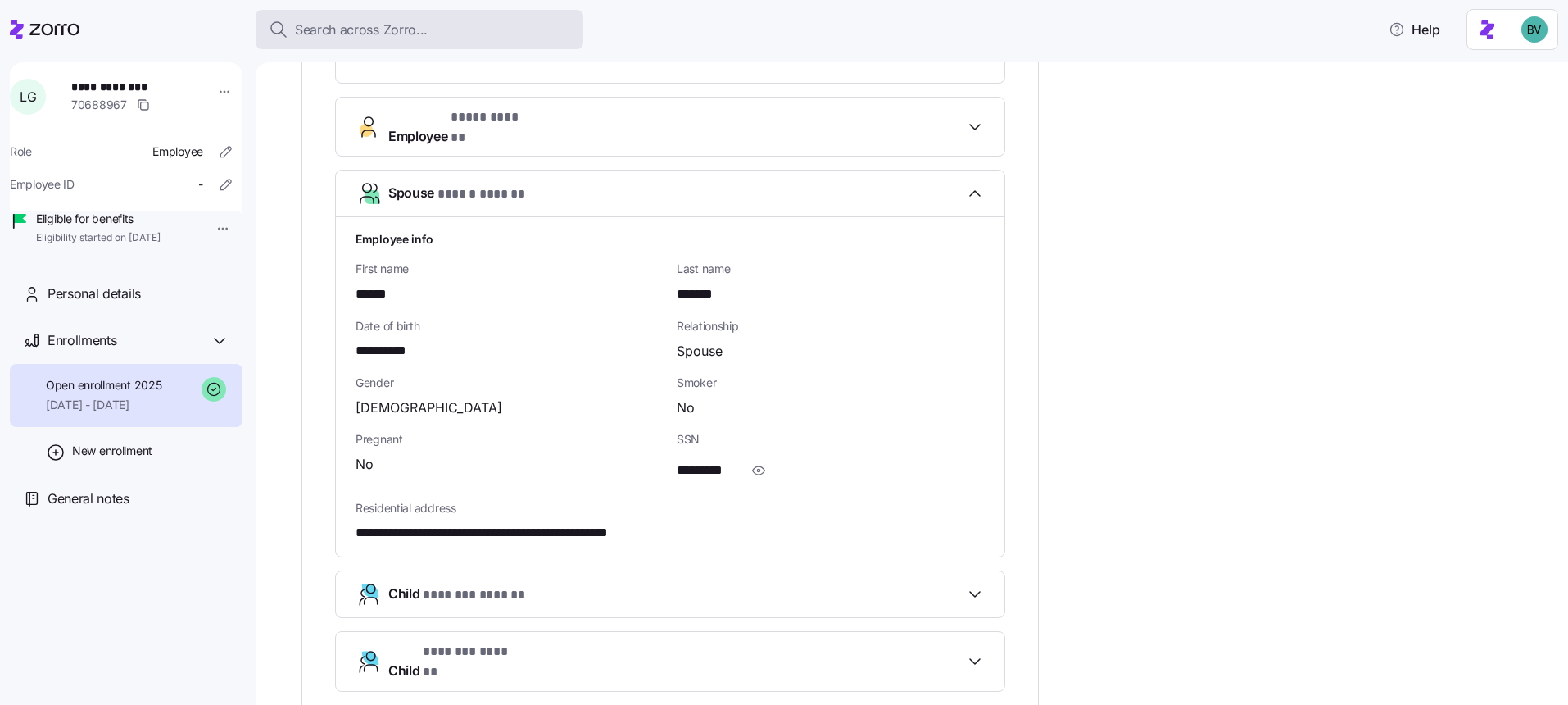 click on "Search across Zorro..." at bounding box center (419, 30) 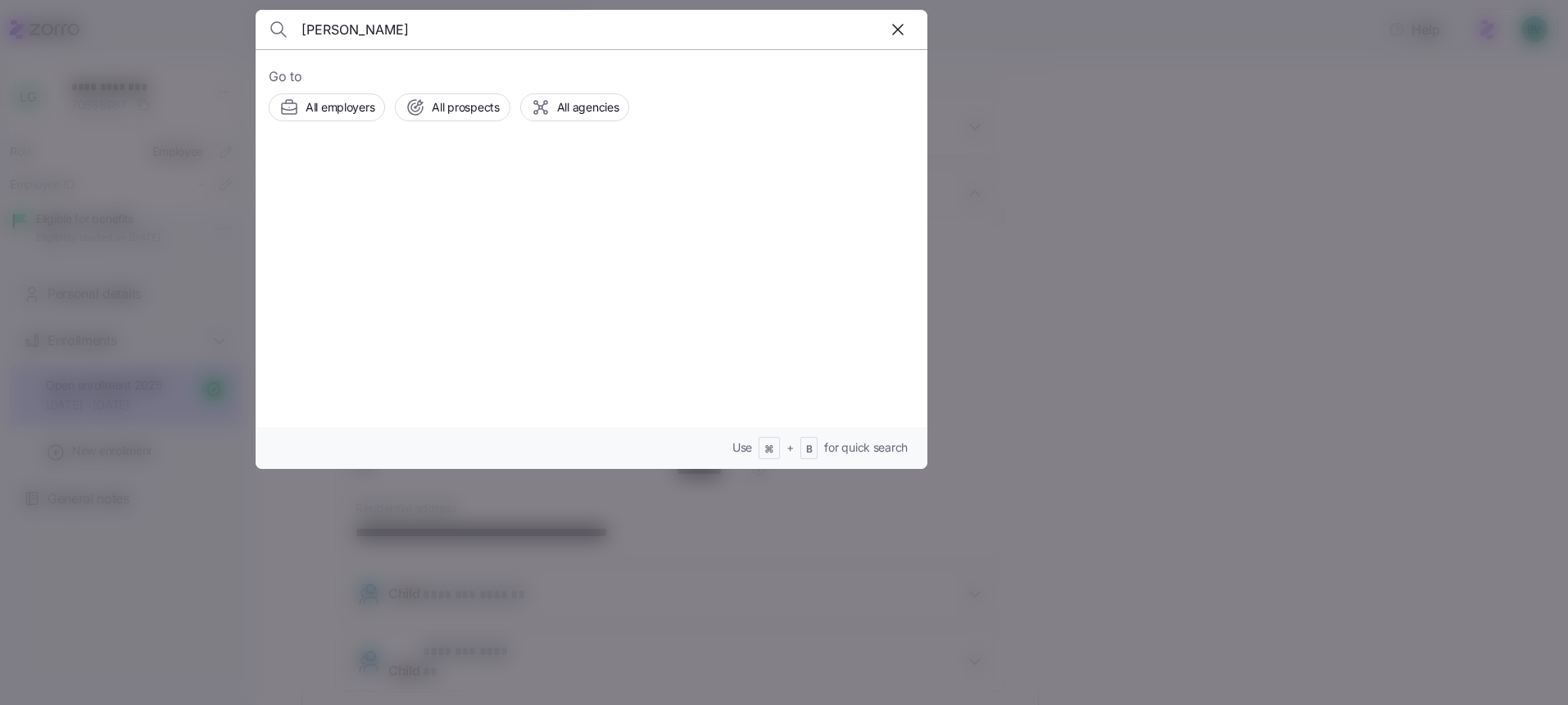 type on "Elise Newman" 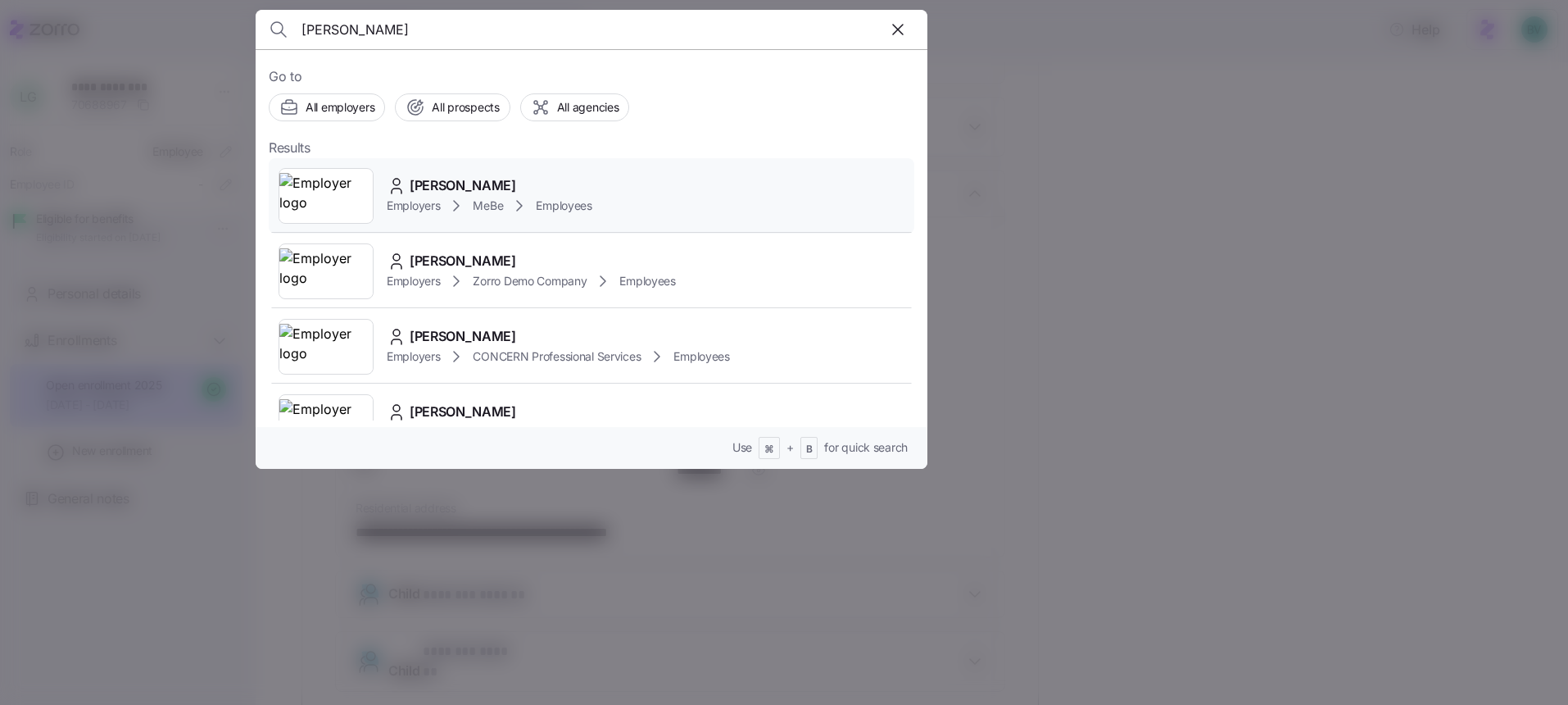 click at bounding box center (326, 196) 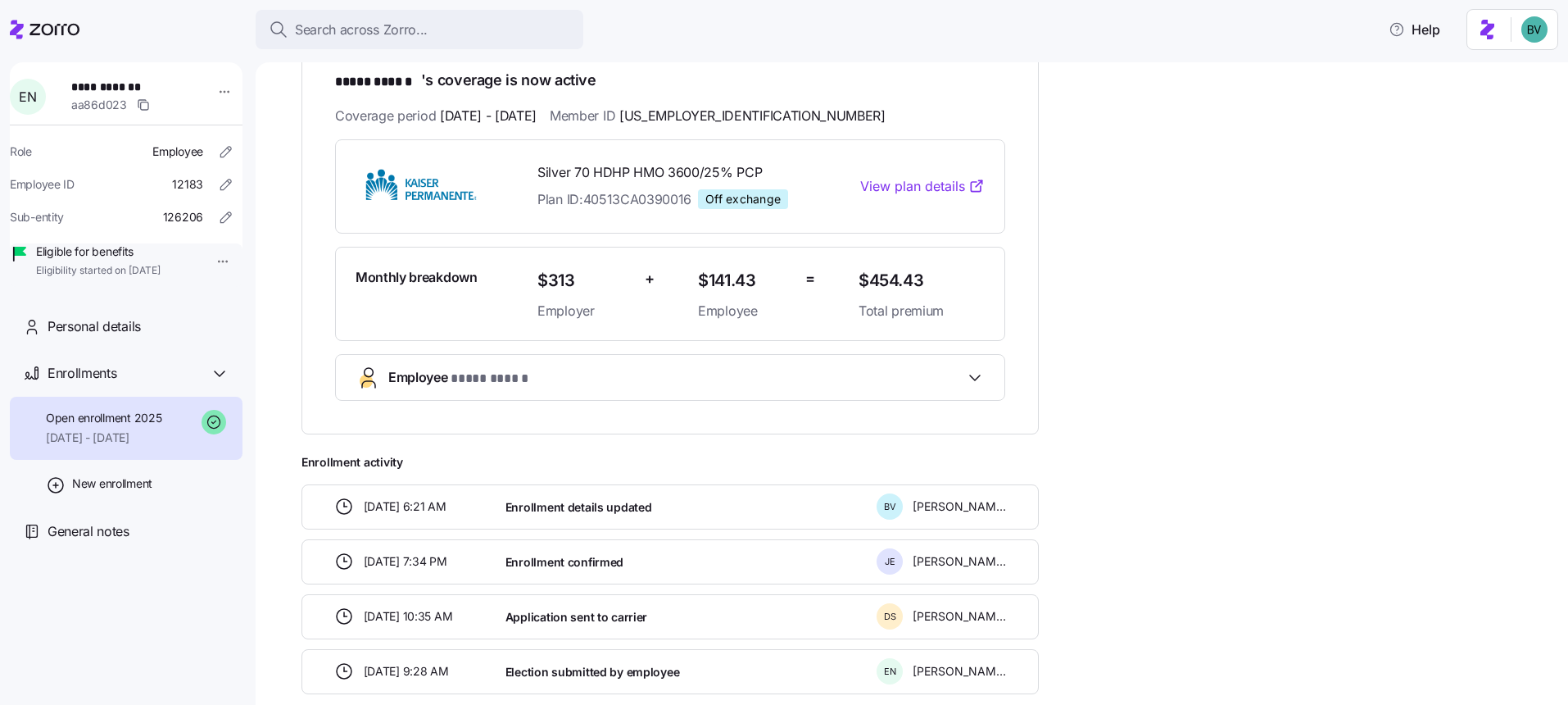 scroll, scrollTop: 0, scrollLeft: 0, axis: both 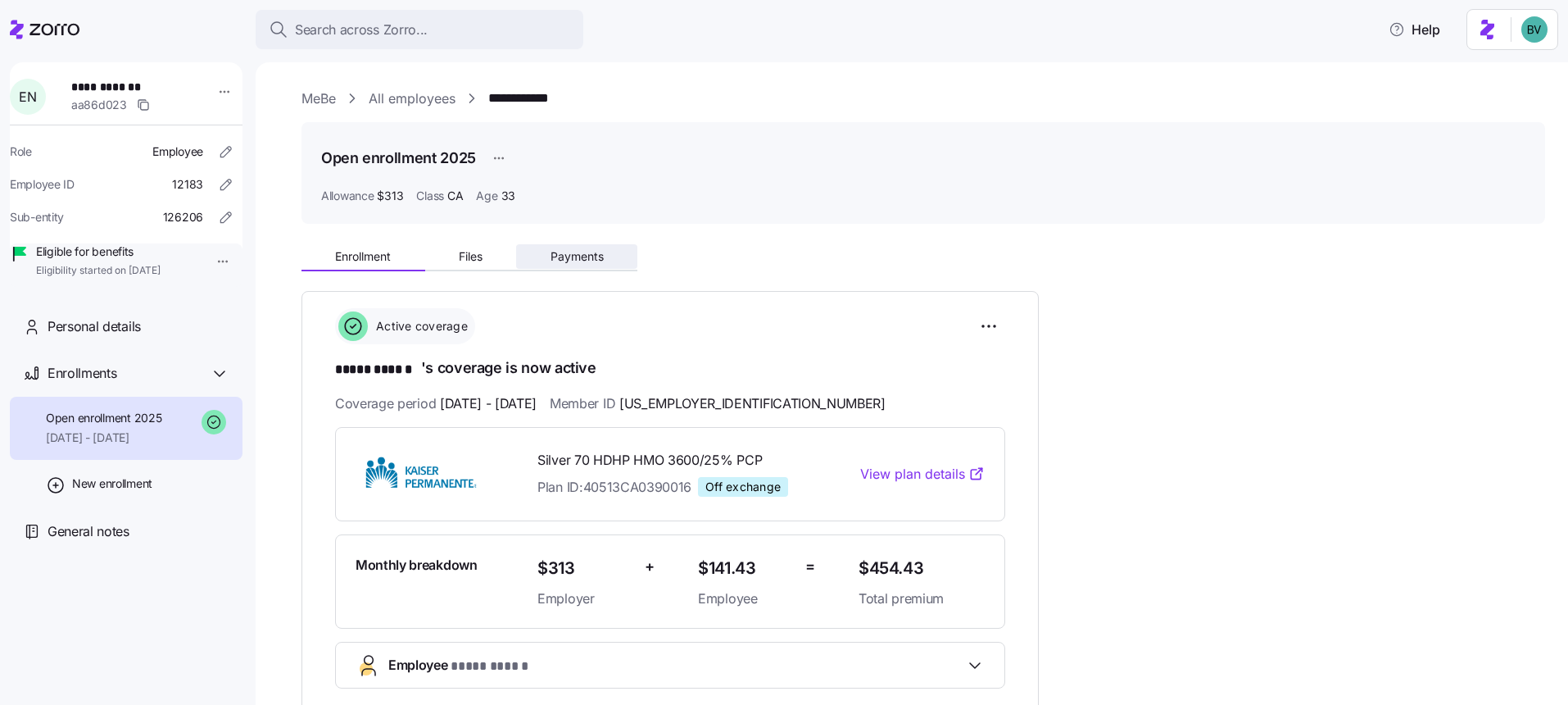 click on "Payments" at bounding box center (577, 257) 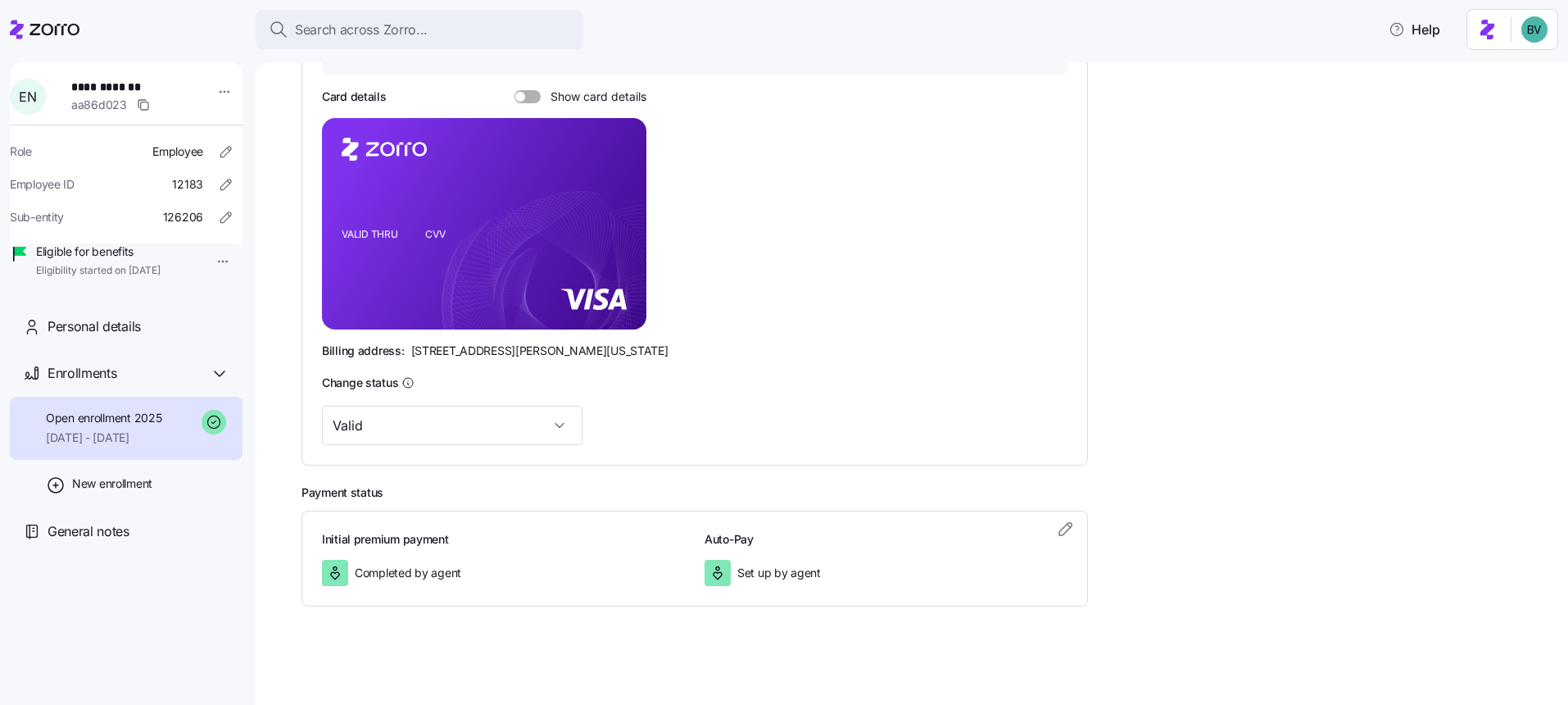scroll, scrollTop: 0, scrollLeft: 0, axis: both 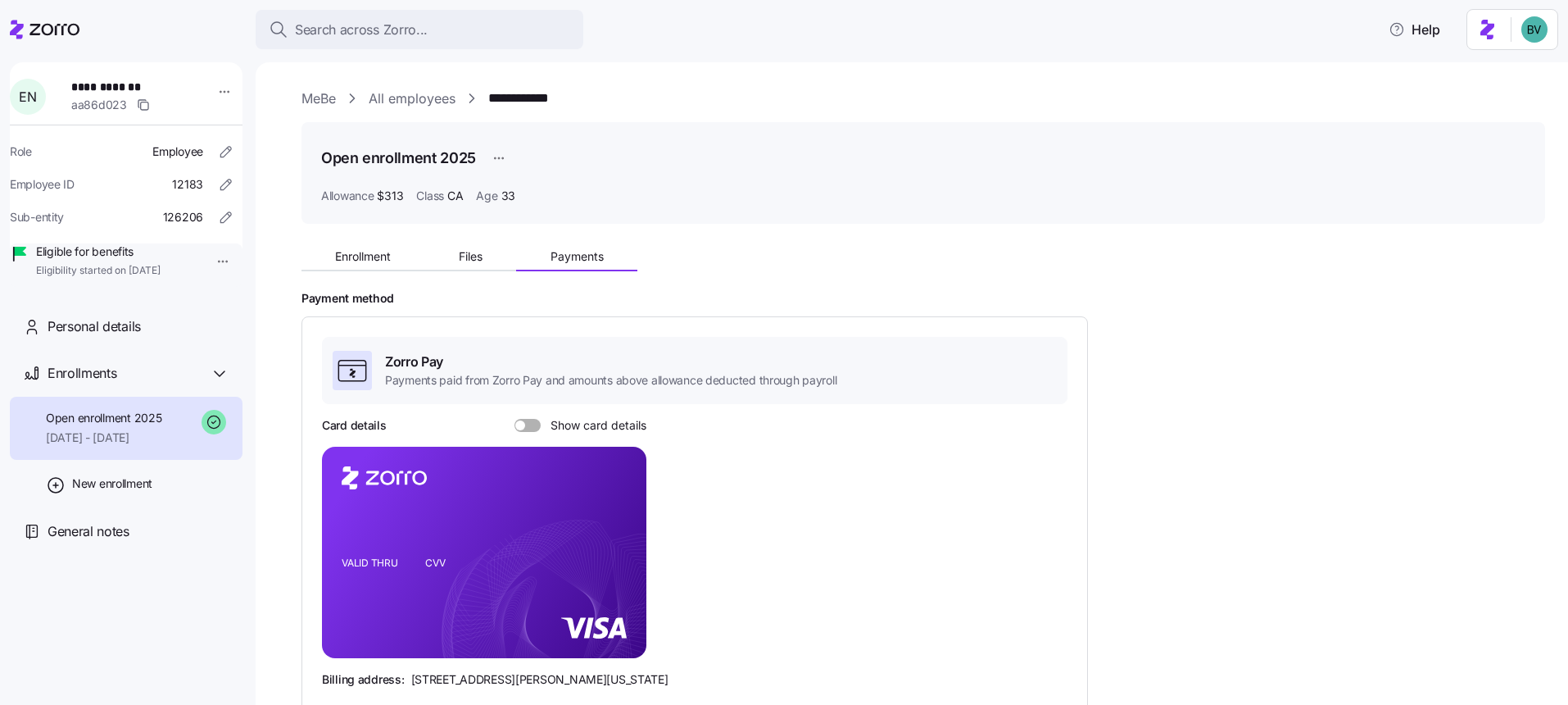 click on "All employees" at bounding box center (412, 98) 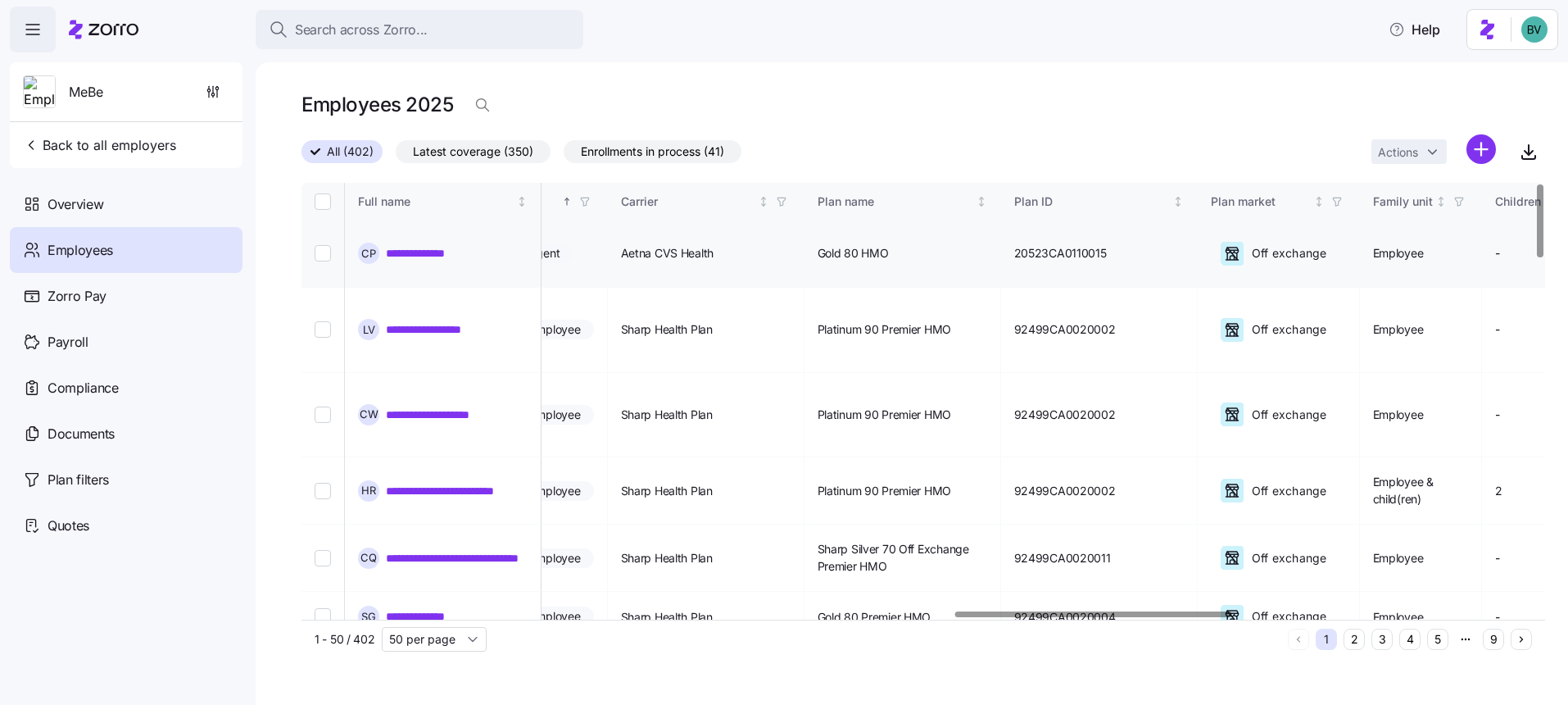 scroll, scrollTop: 0, scrollLeft: 2920, axis: horizontal 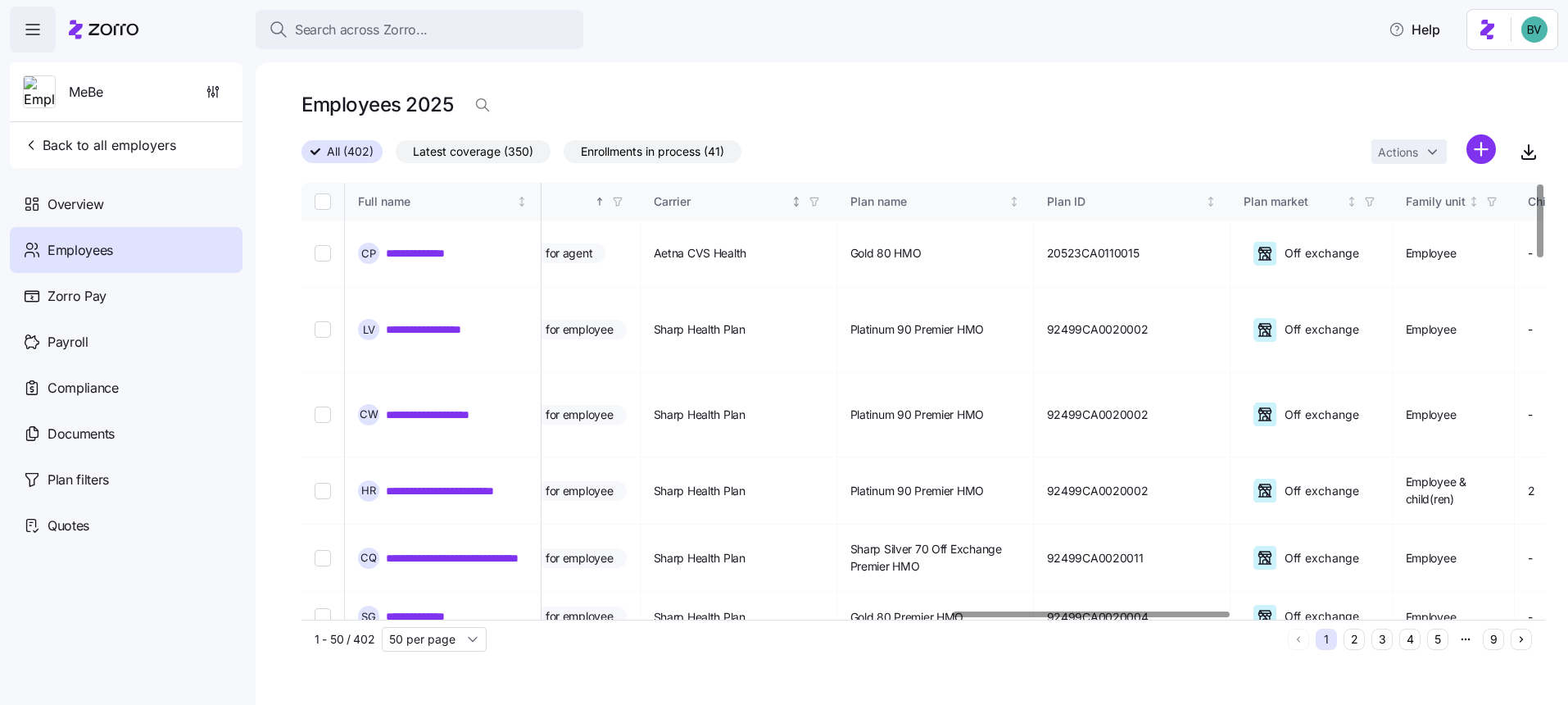 click 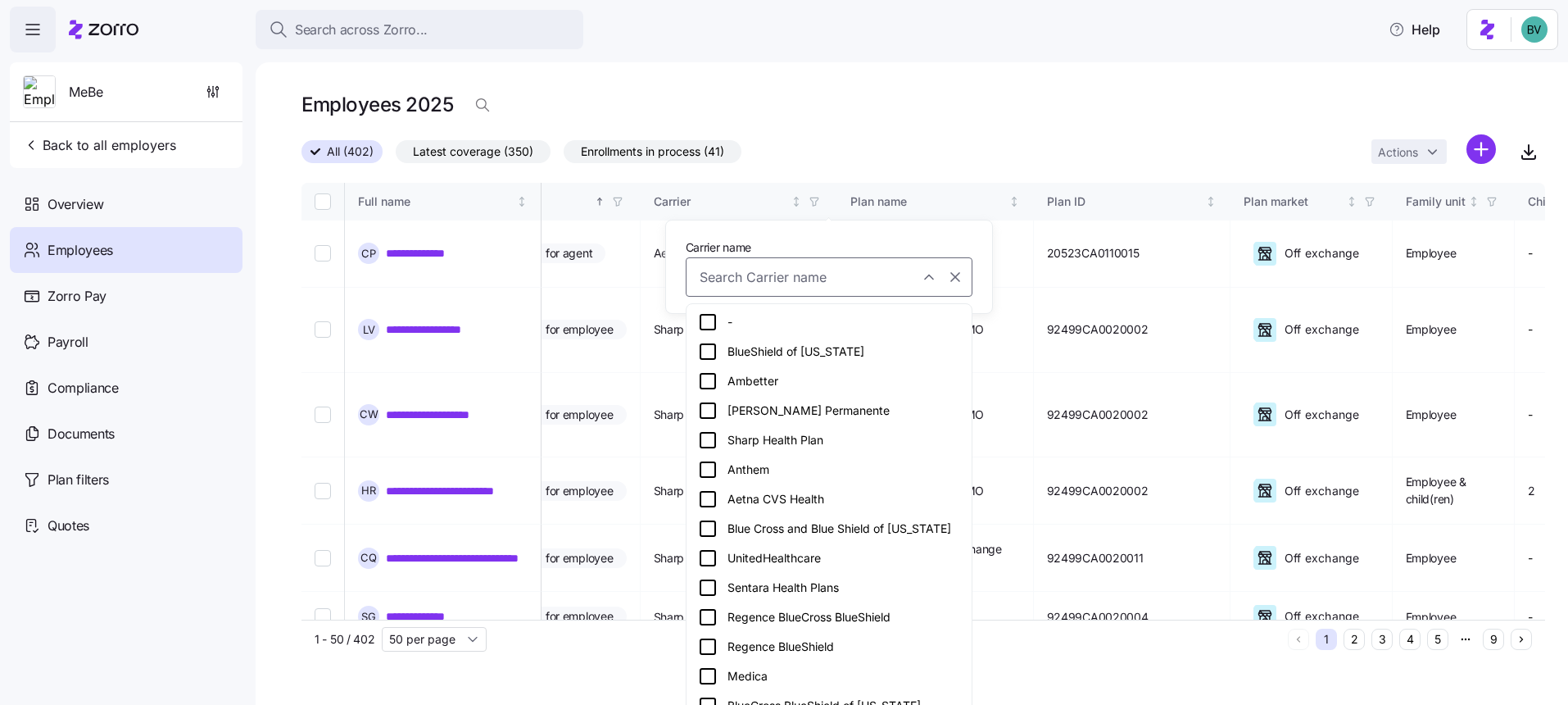 click 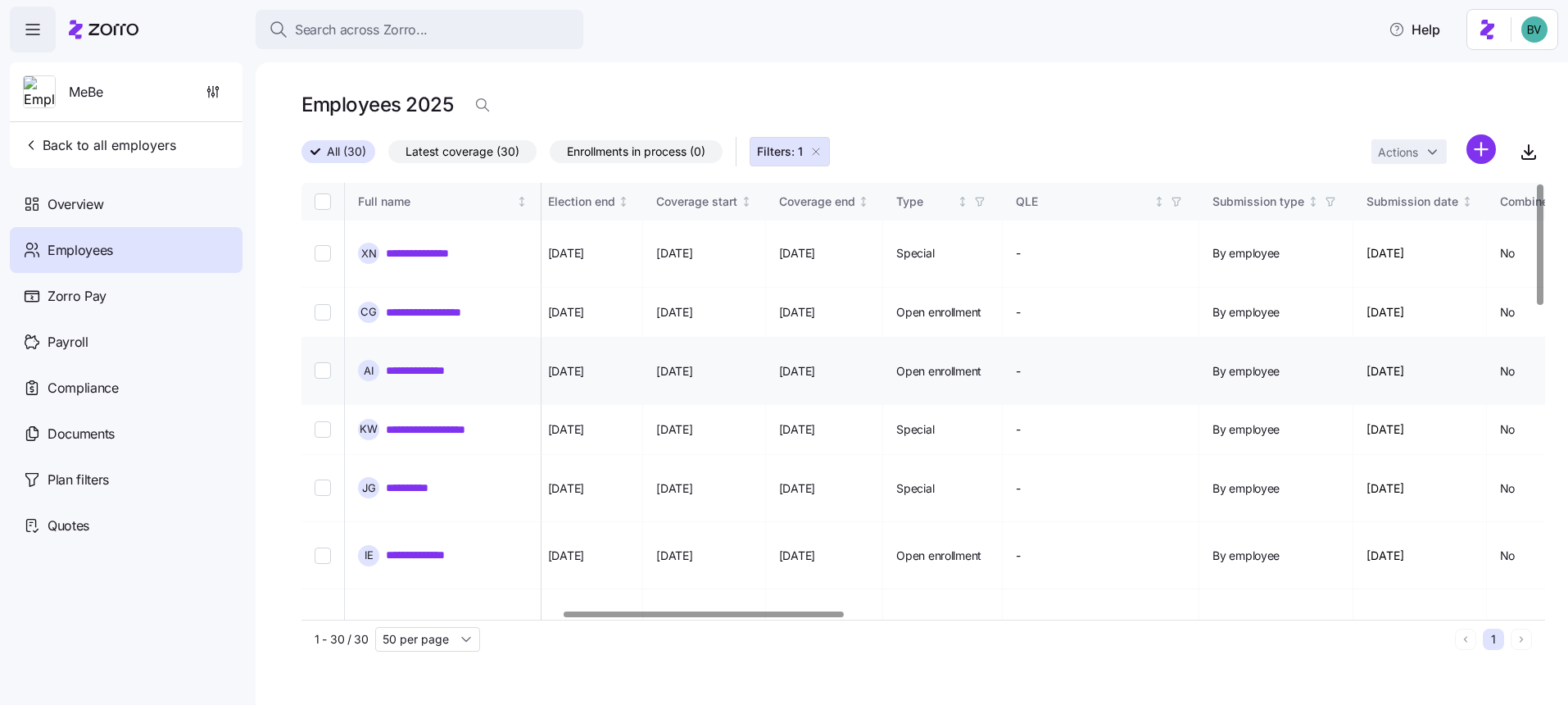 scroll, scrollTop: 0, scrollLeft: 1150, axis: horizontal 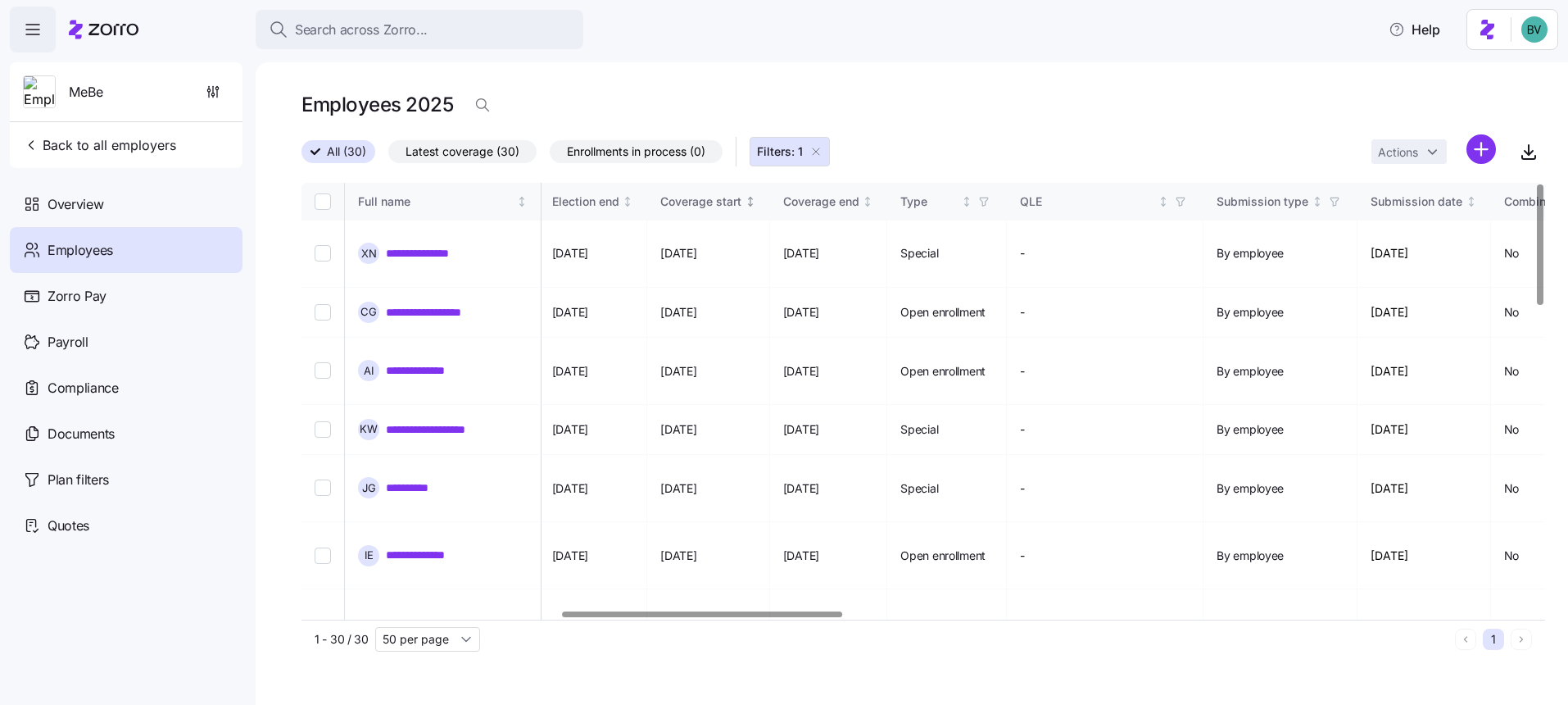click 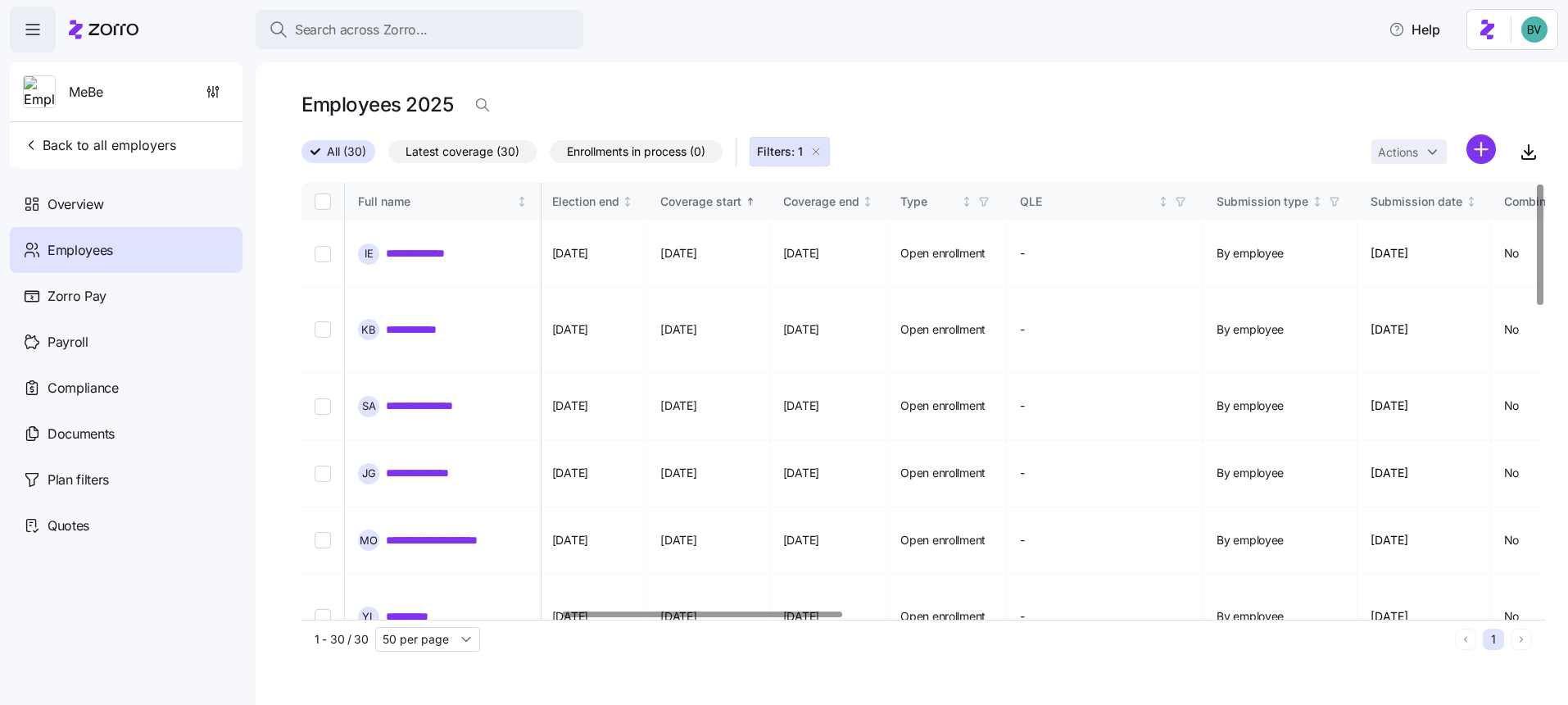 click 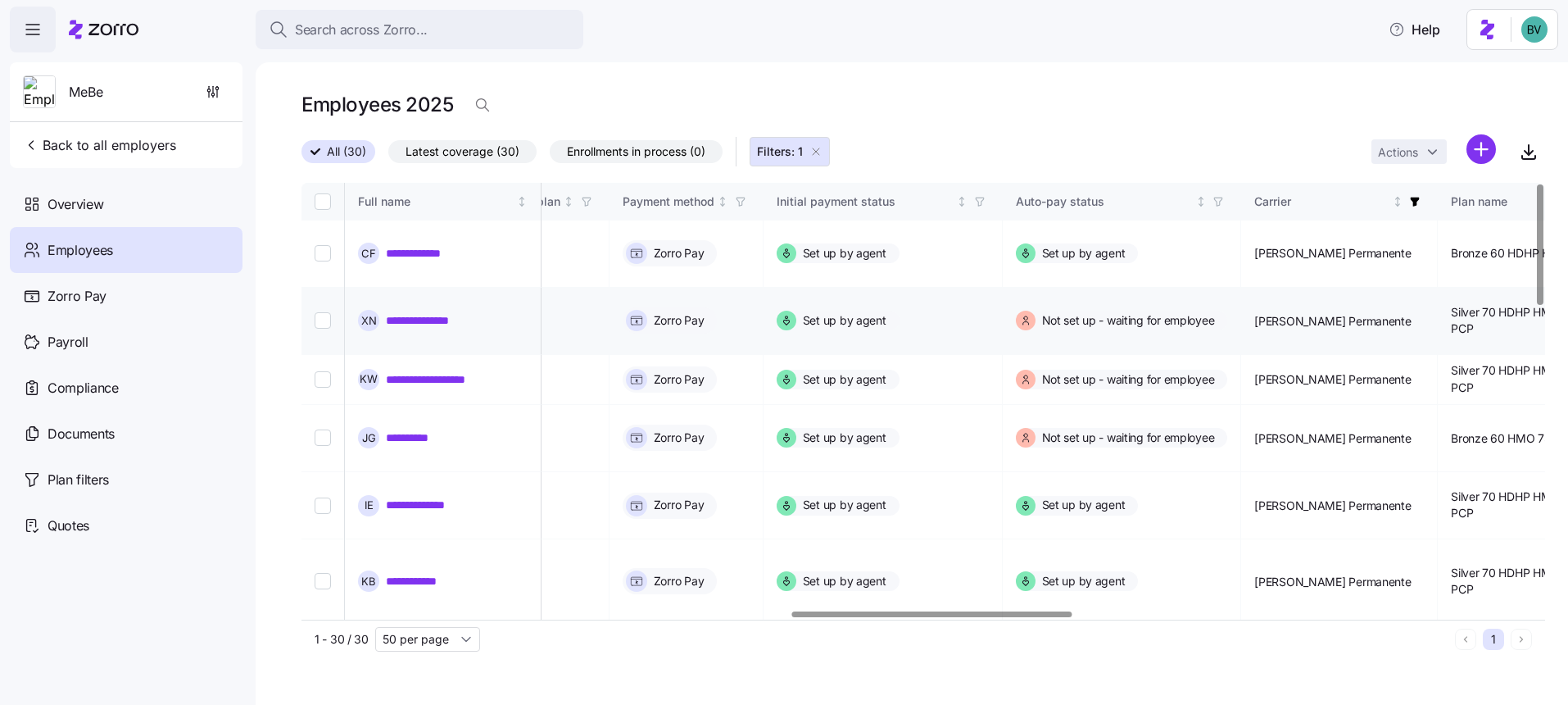 scroll, scrollTop: 0, scrollLeft: 2182, axis: horizontal 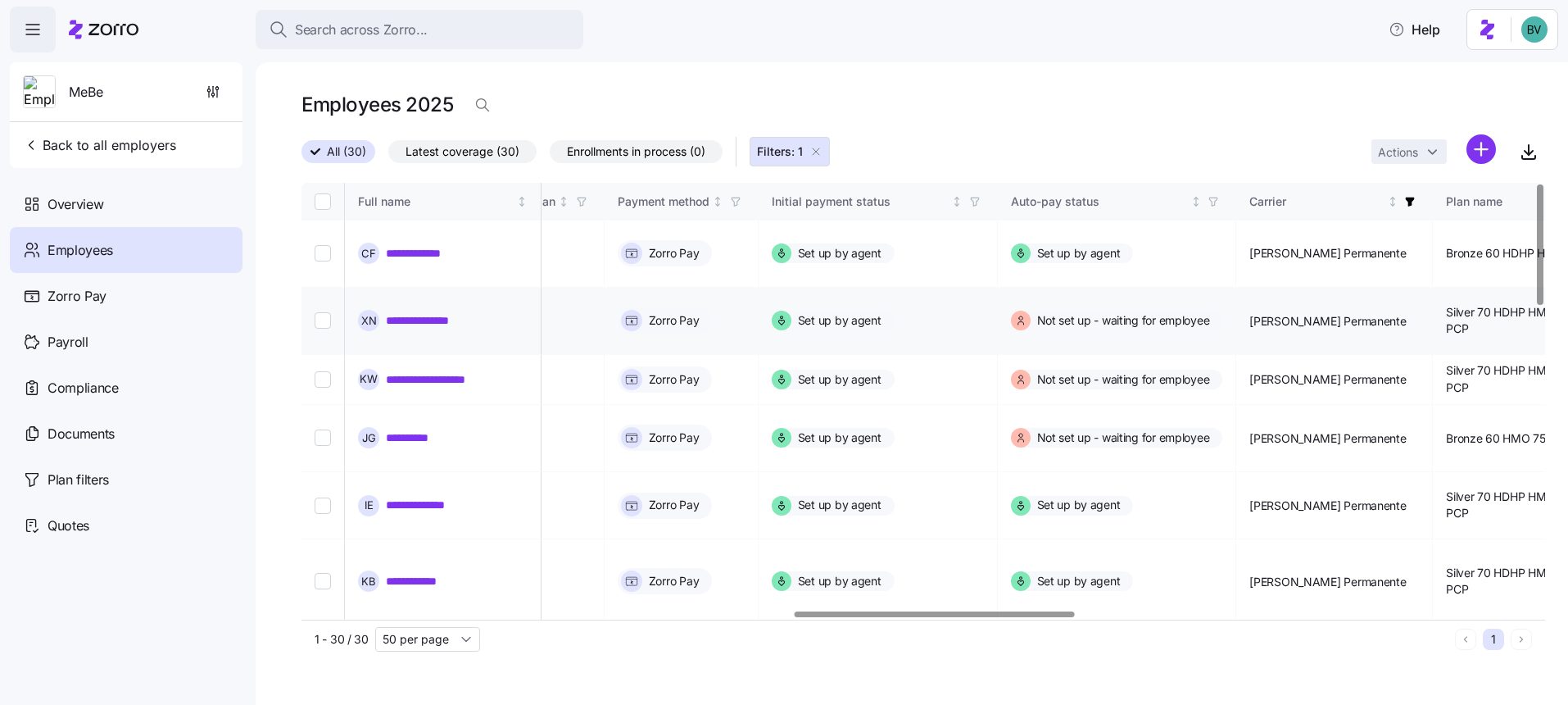 click on "**********" at bounding box center [430, 321] 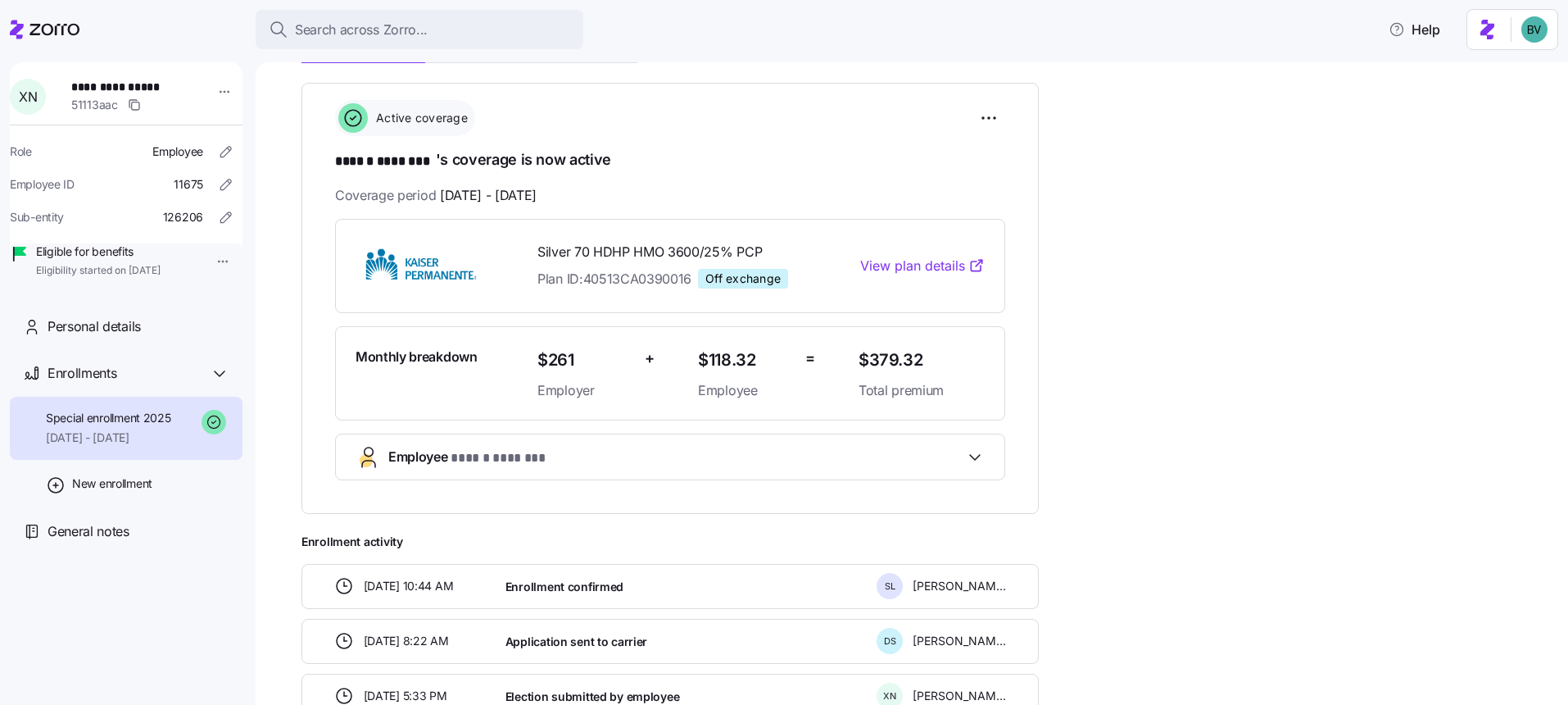scroll, scrollTop: 0, scrollLeft: 0, axis: both 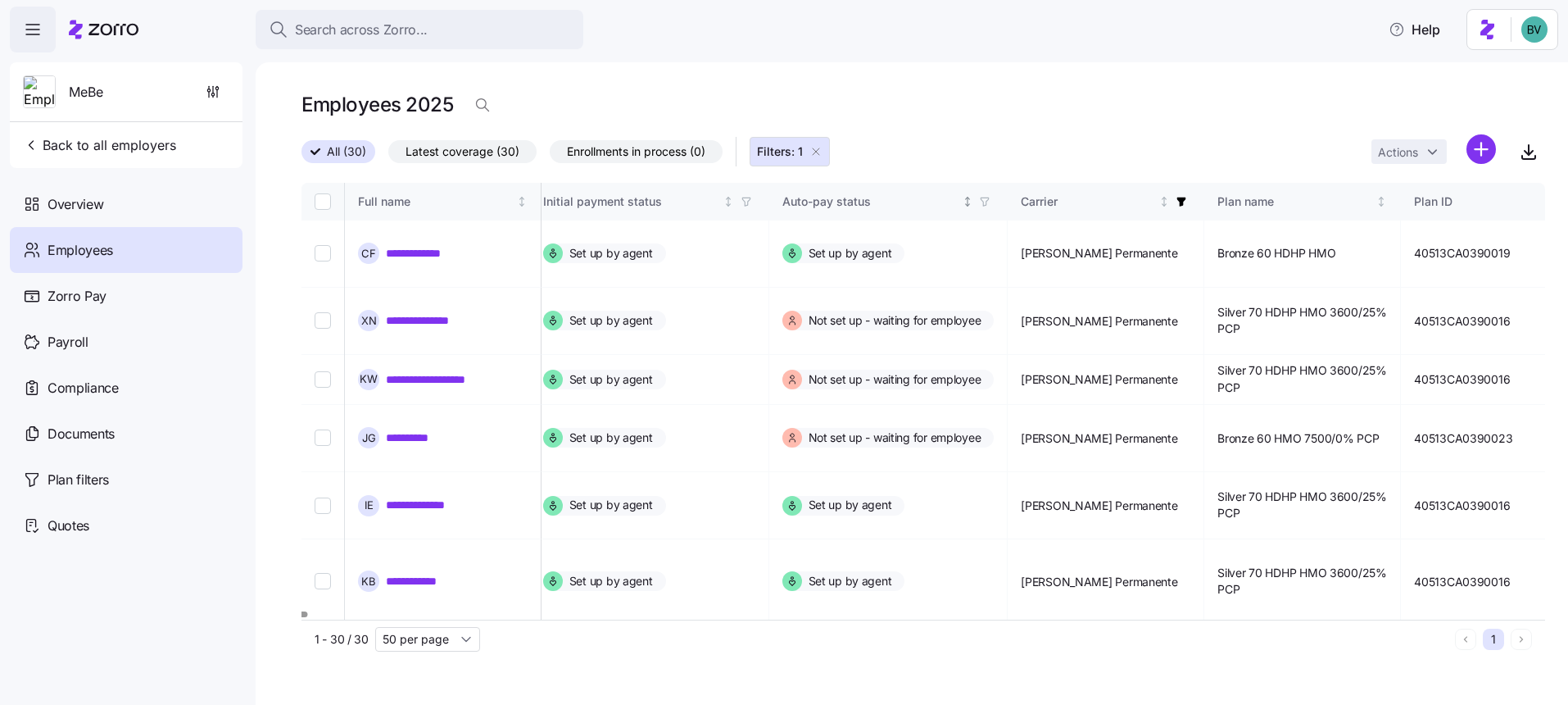 click 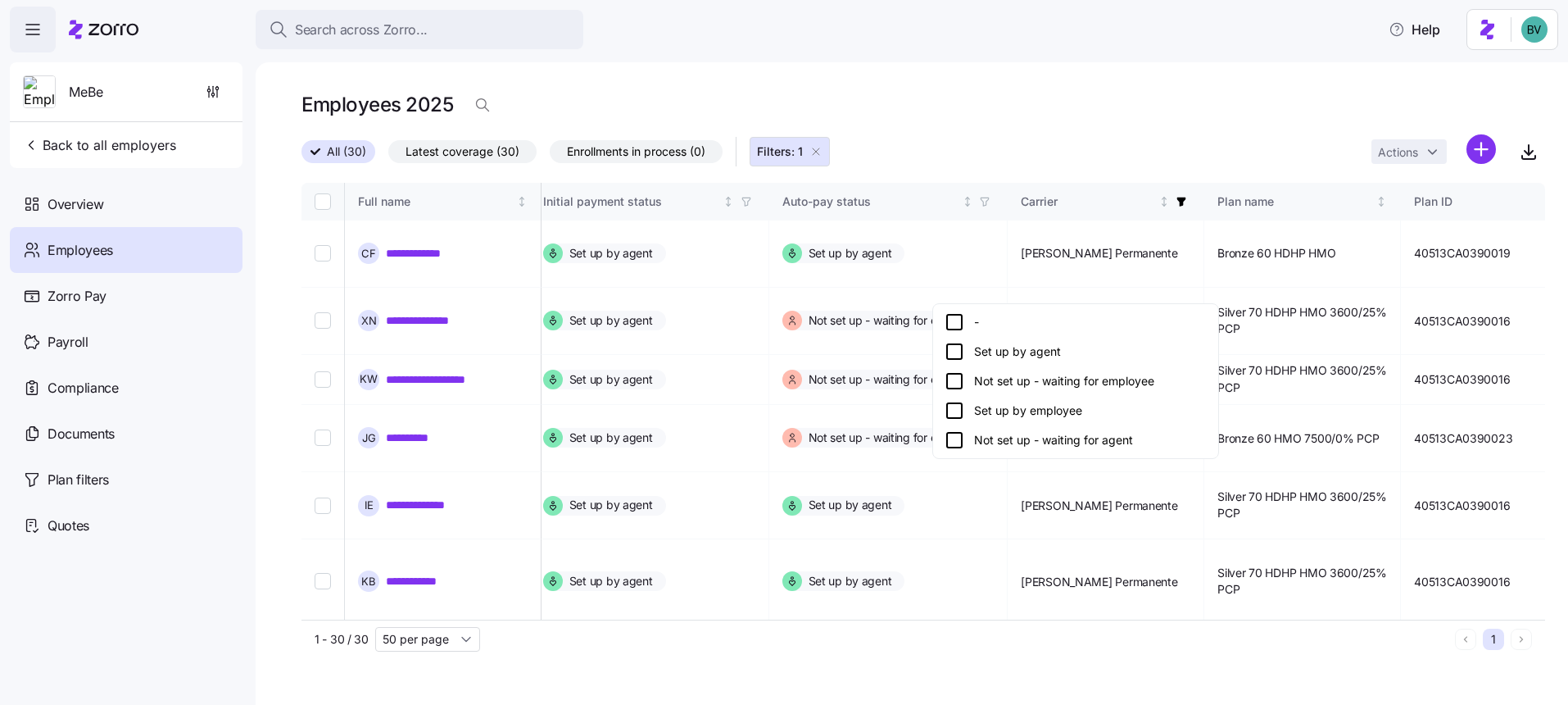 click 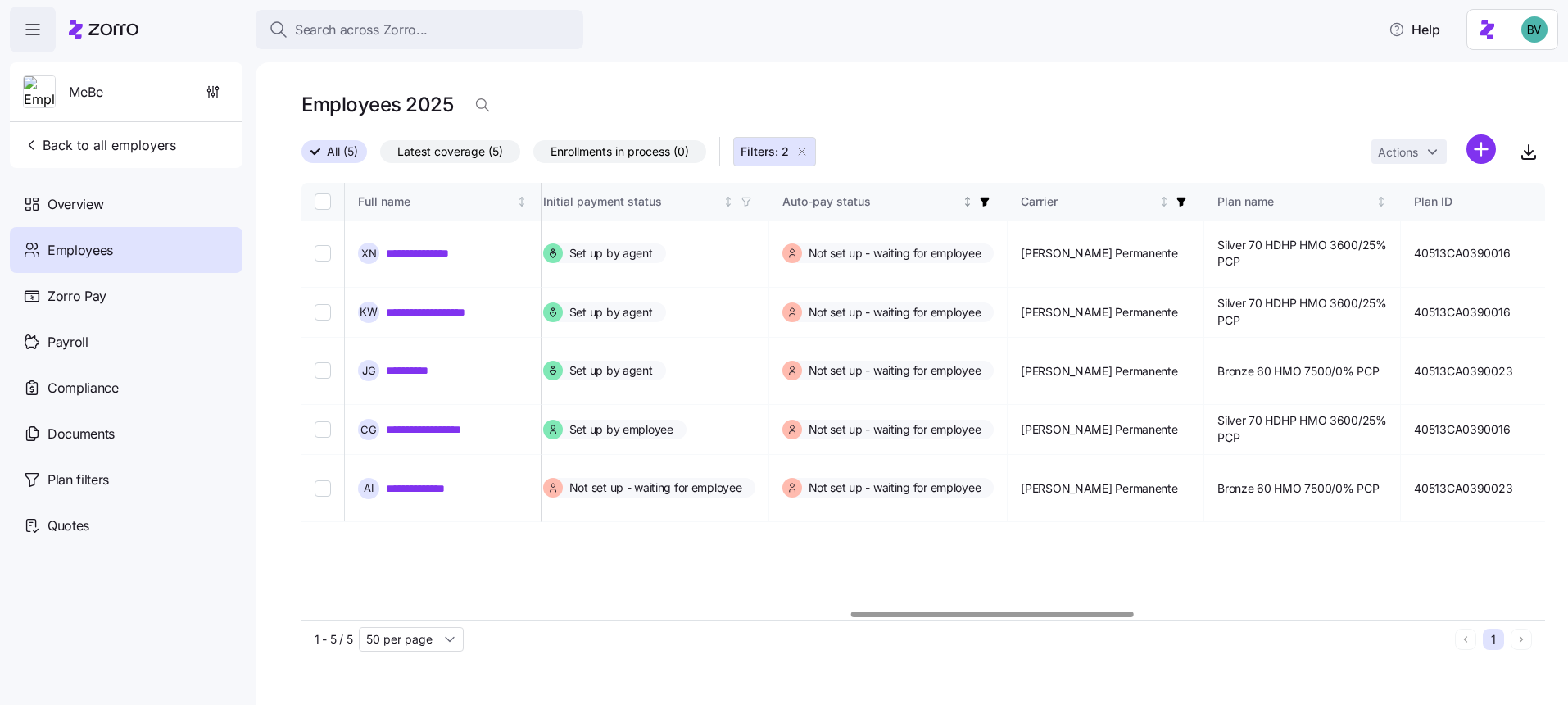 click 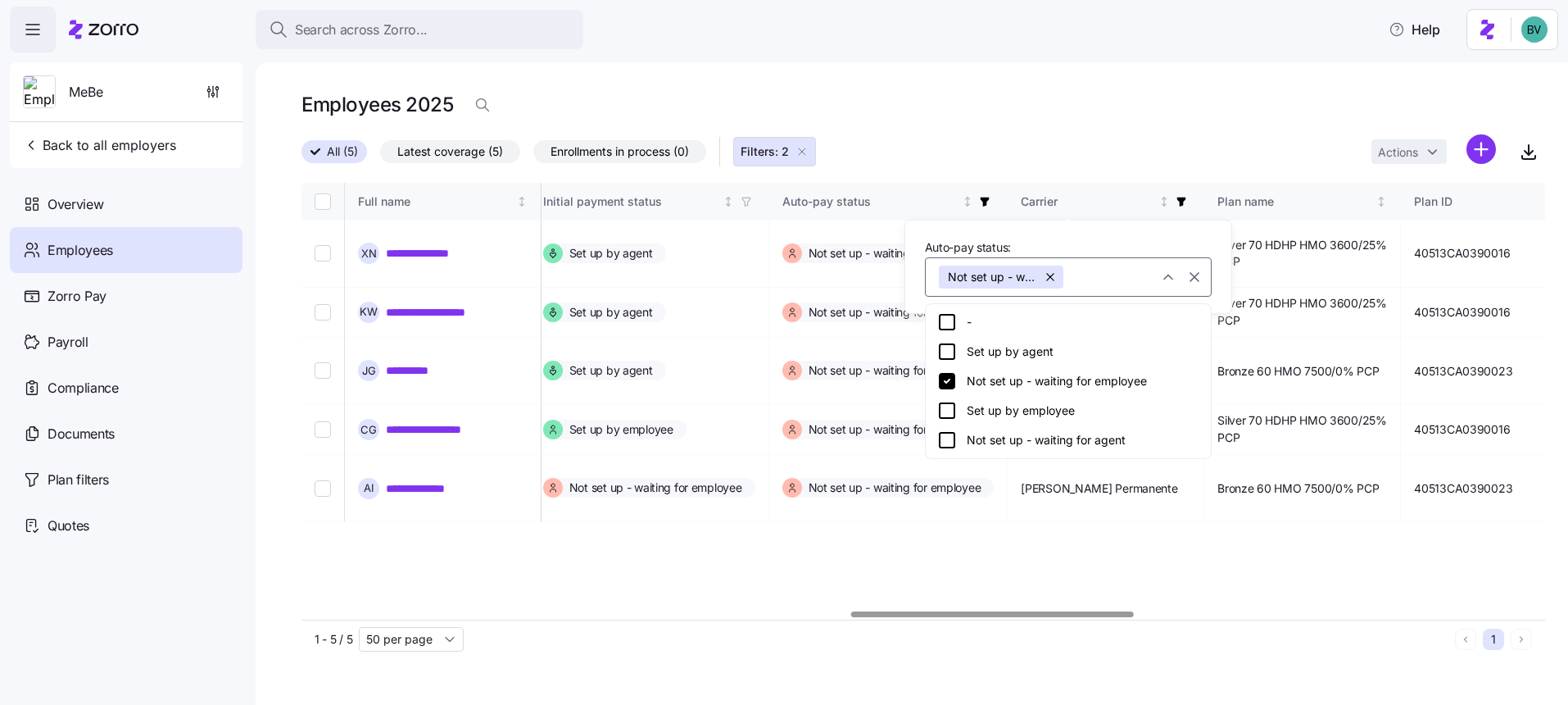 click 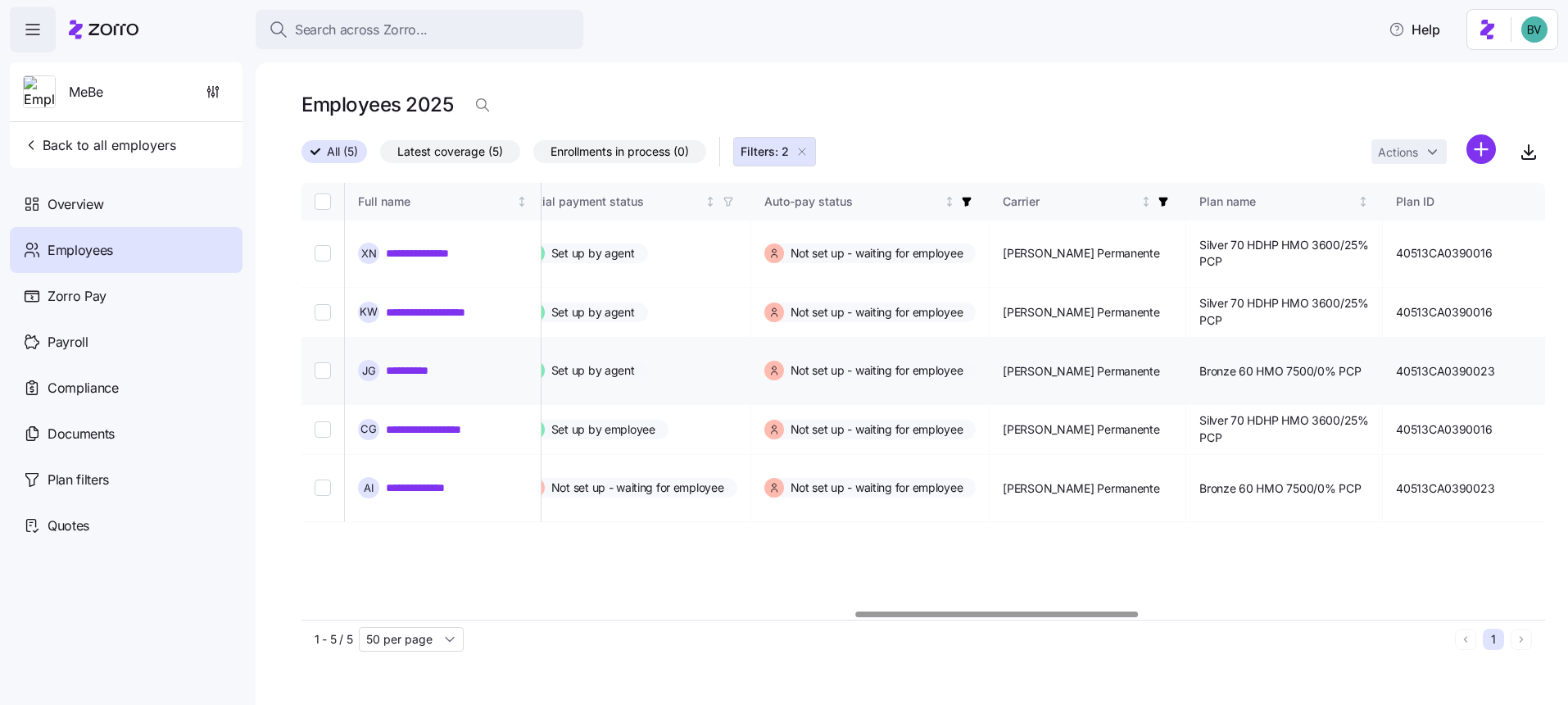 scroll, scrollTop: 0, scrollLeft: 2430, axis: horizontal 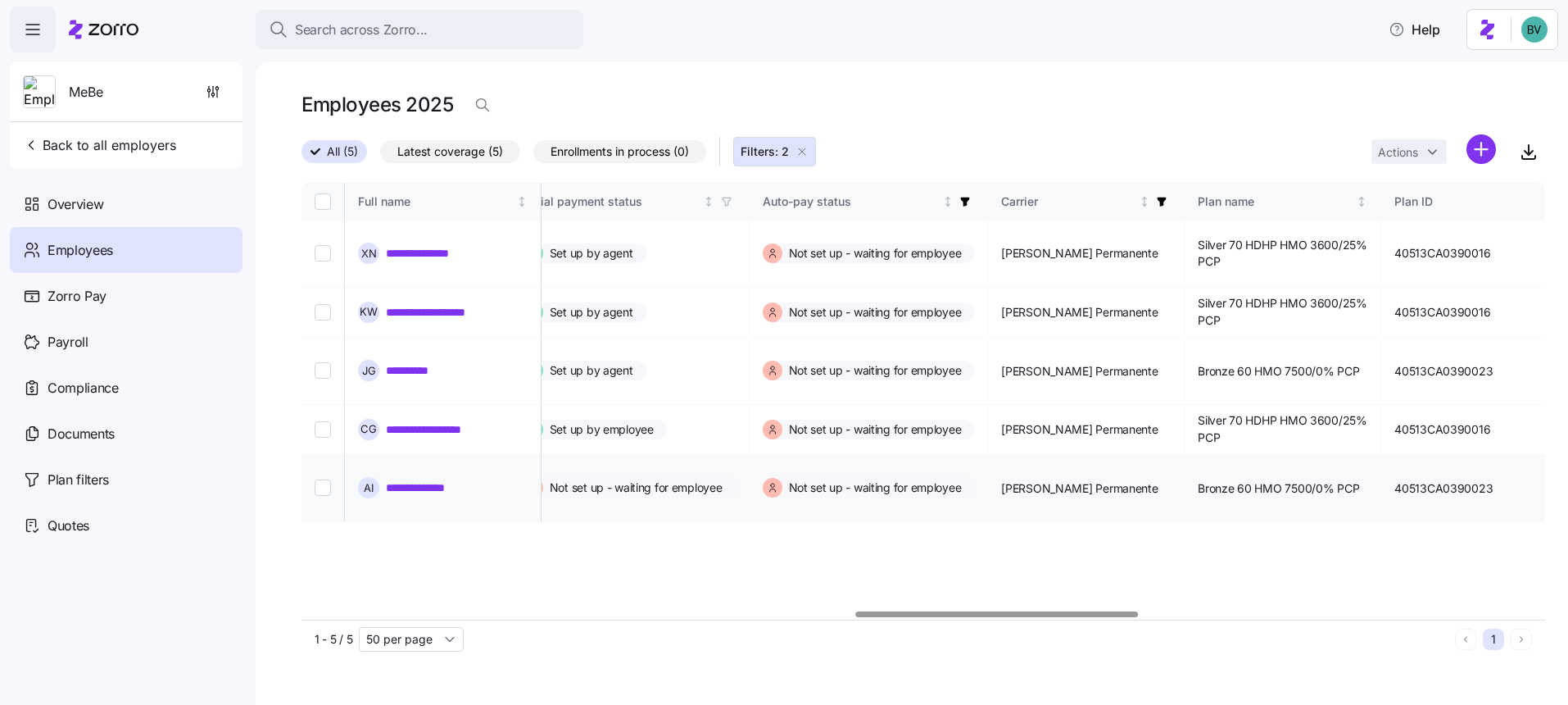 click on "**********" at bounding box center [422, 488] 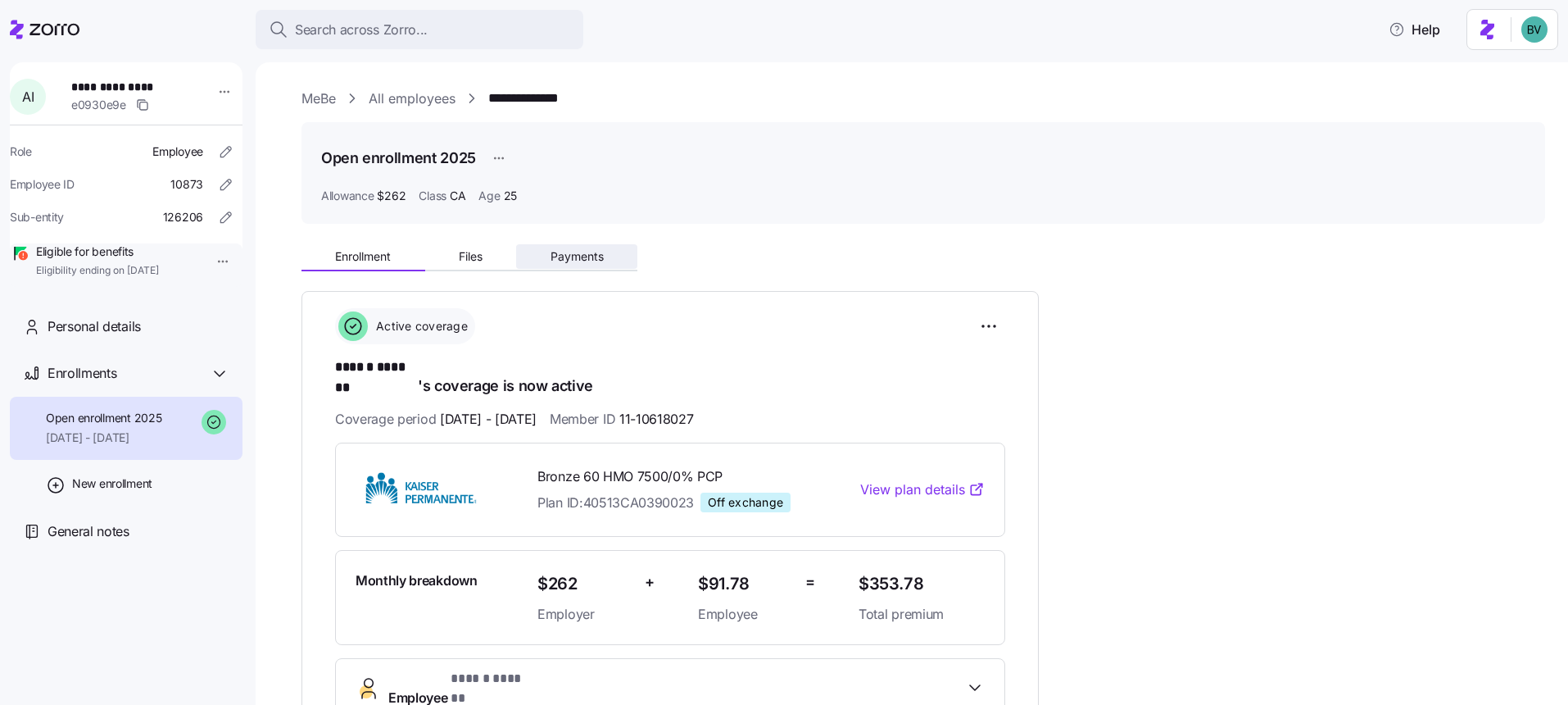 click on "Payments" at bounding box center (577, 257) 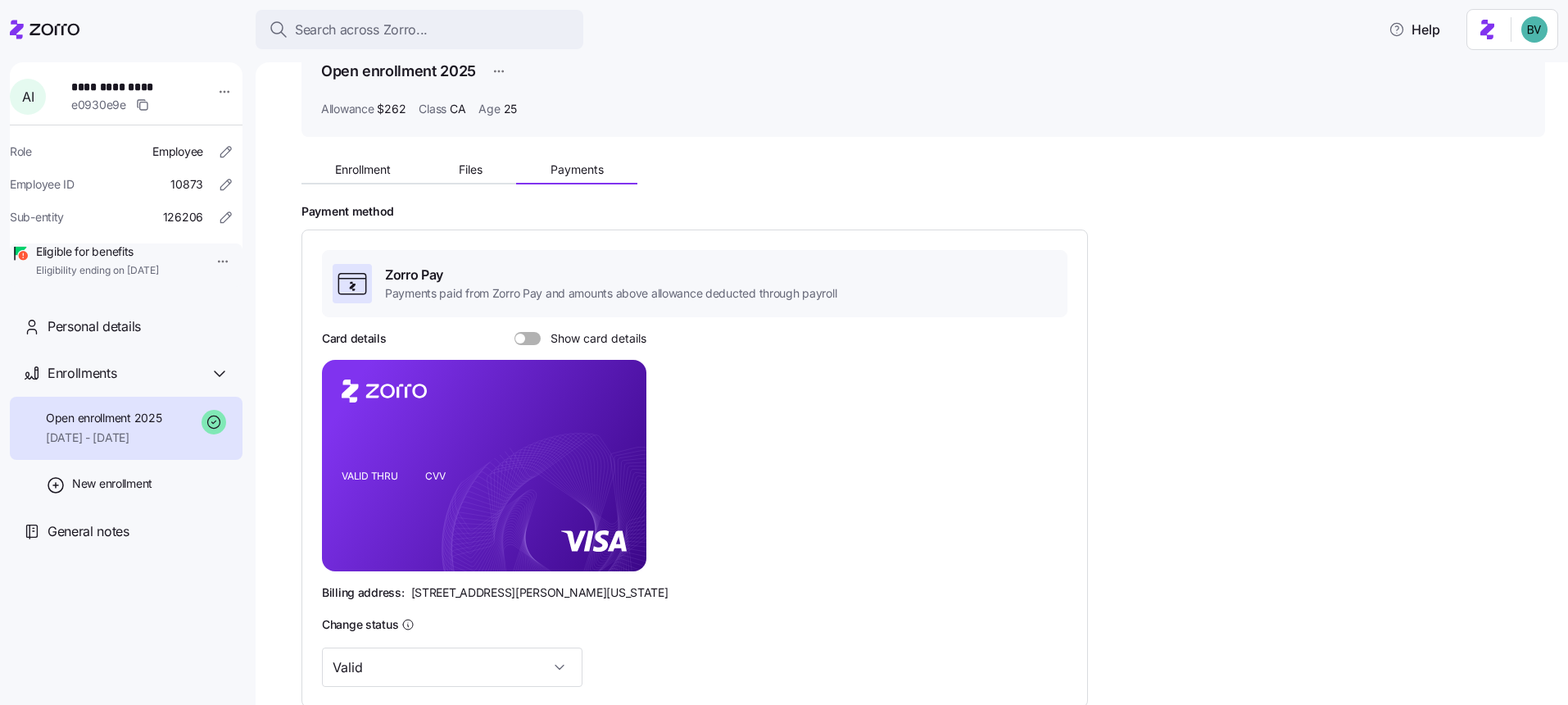 scroll, scrollTop: 117, scrollLeft: 0, axis: vertical 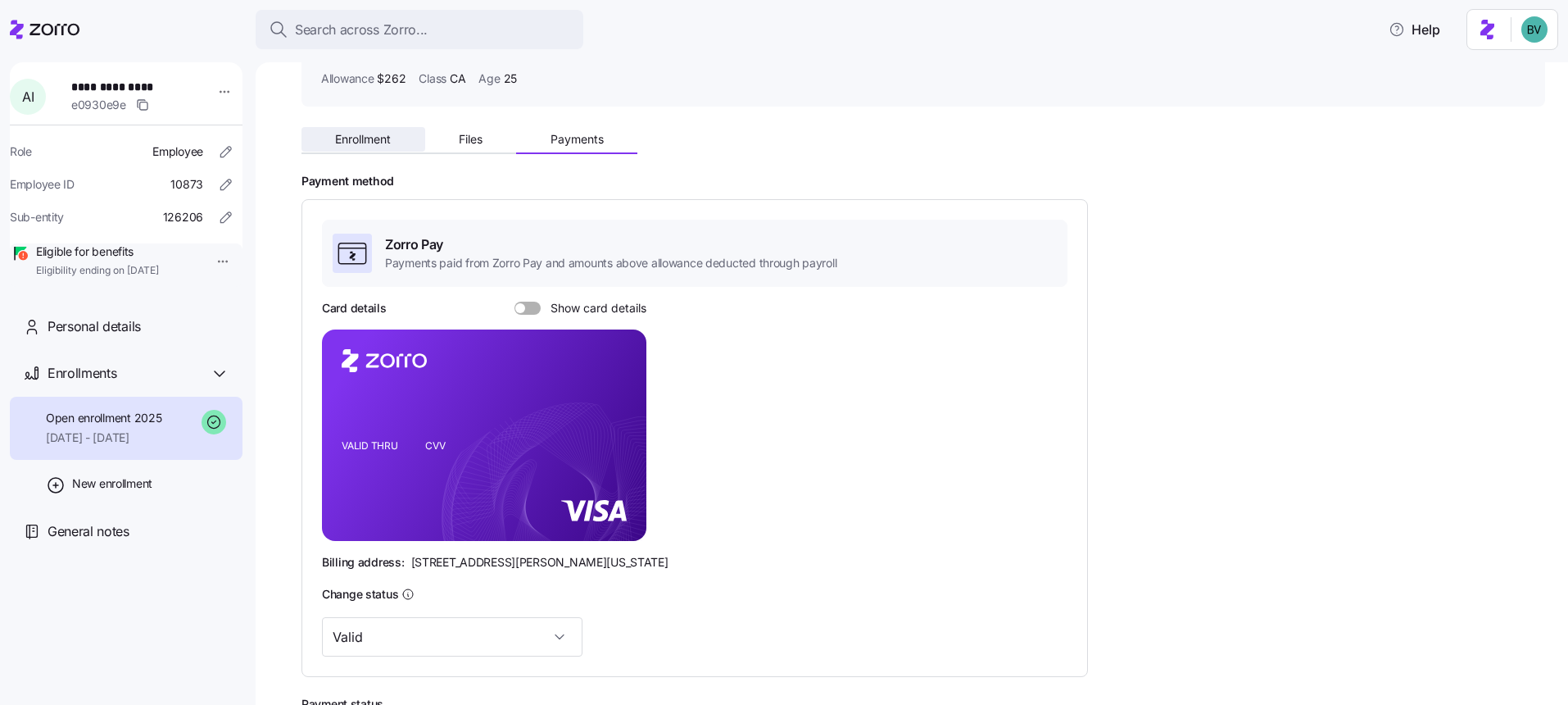 click on "Enrollment" at bounding box center [363, 139] 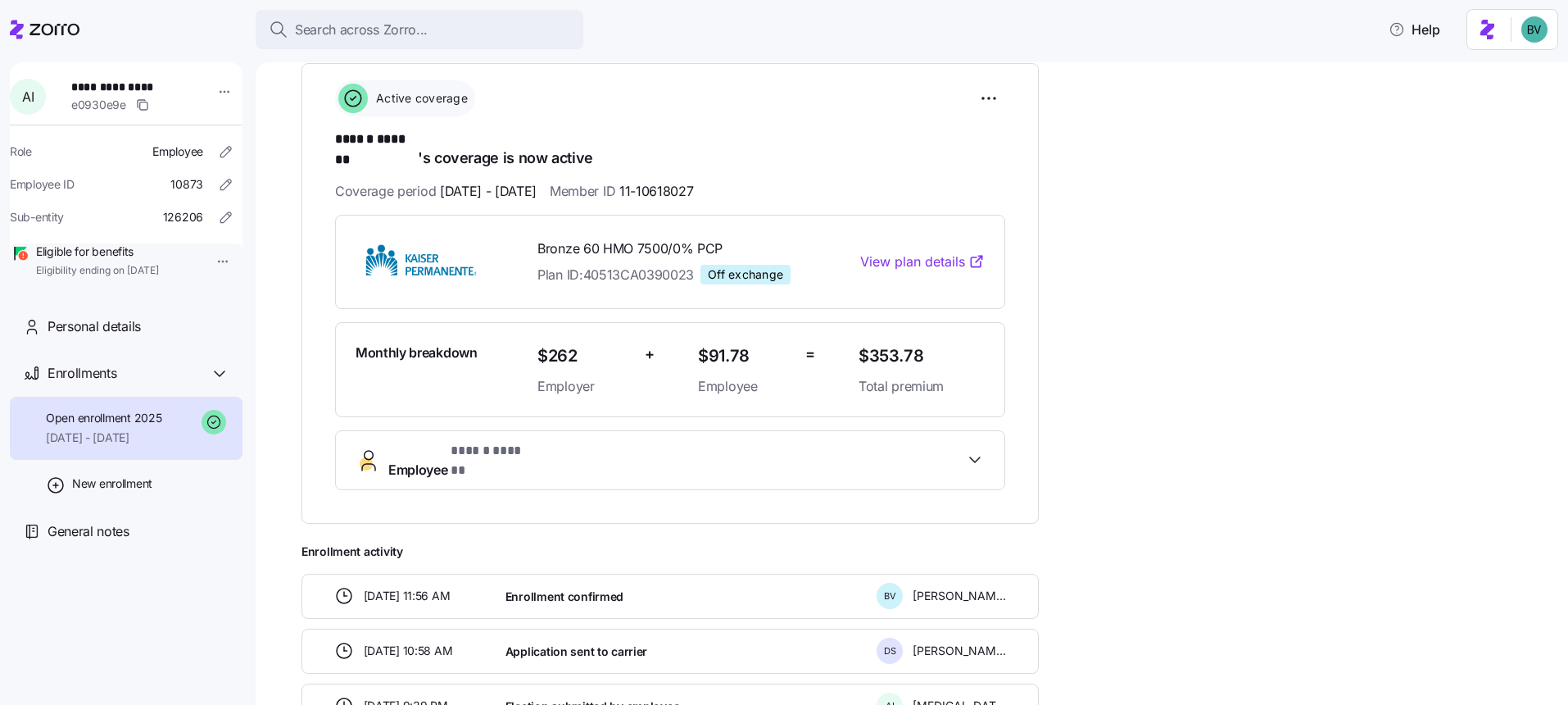 scroll, scrollTop: 219, scrollLeft: 0, axis: vertical 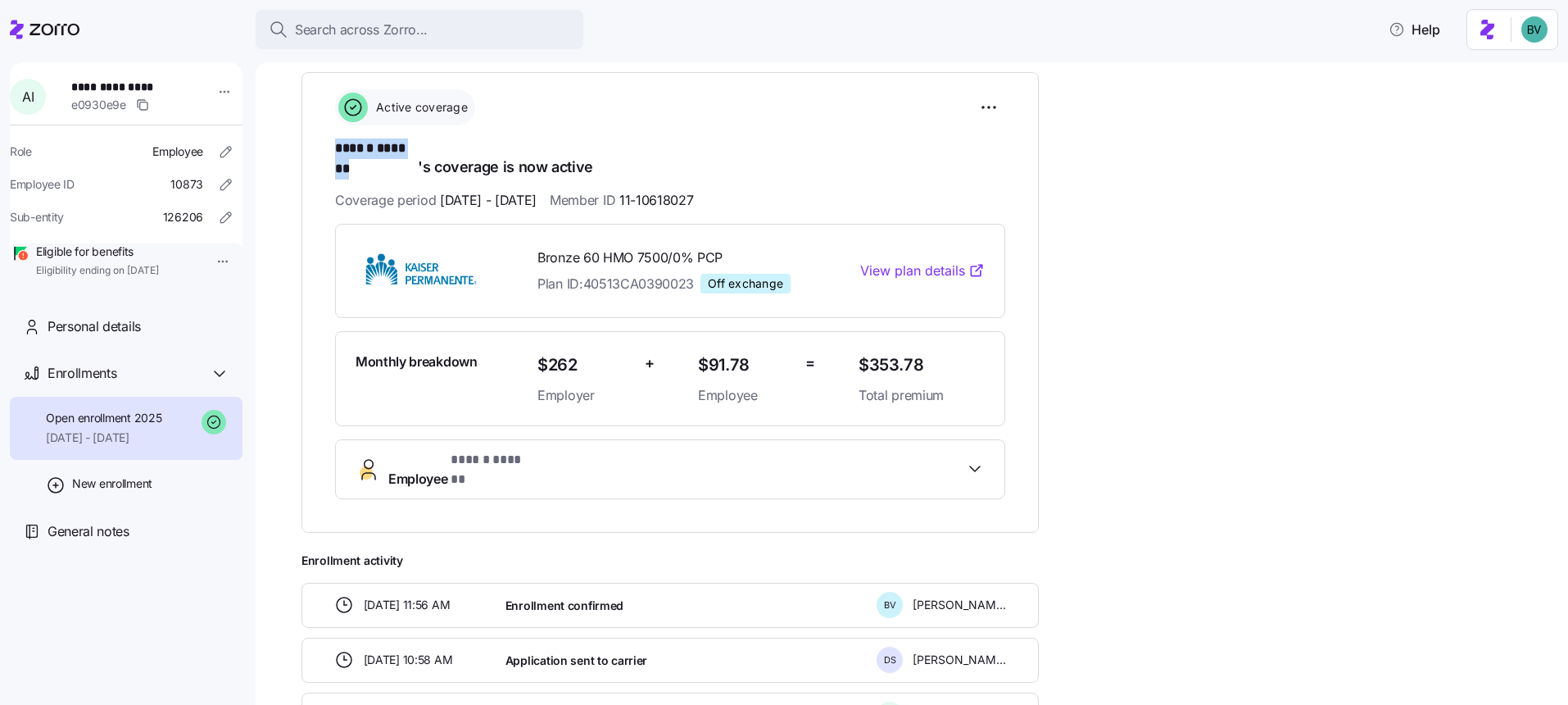 drag, startPoint x: 418, startPoint y: 154, endPoint x: 337, endPoint y: 150, distance: 81.09871 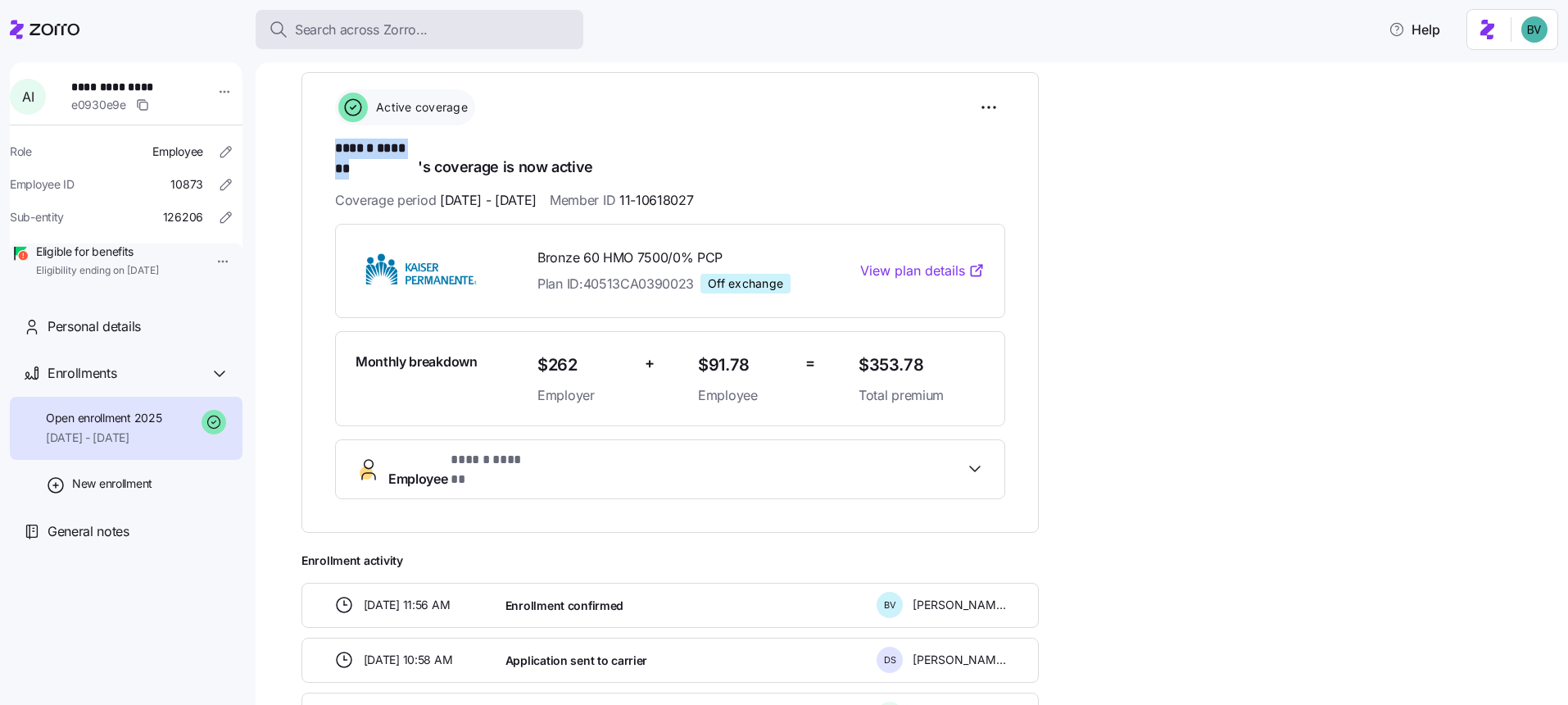 click on "Search across Zorro..." at bounding box center [361, 30] 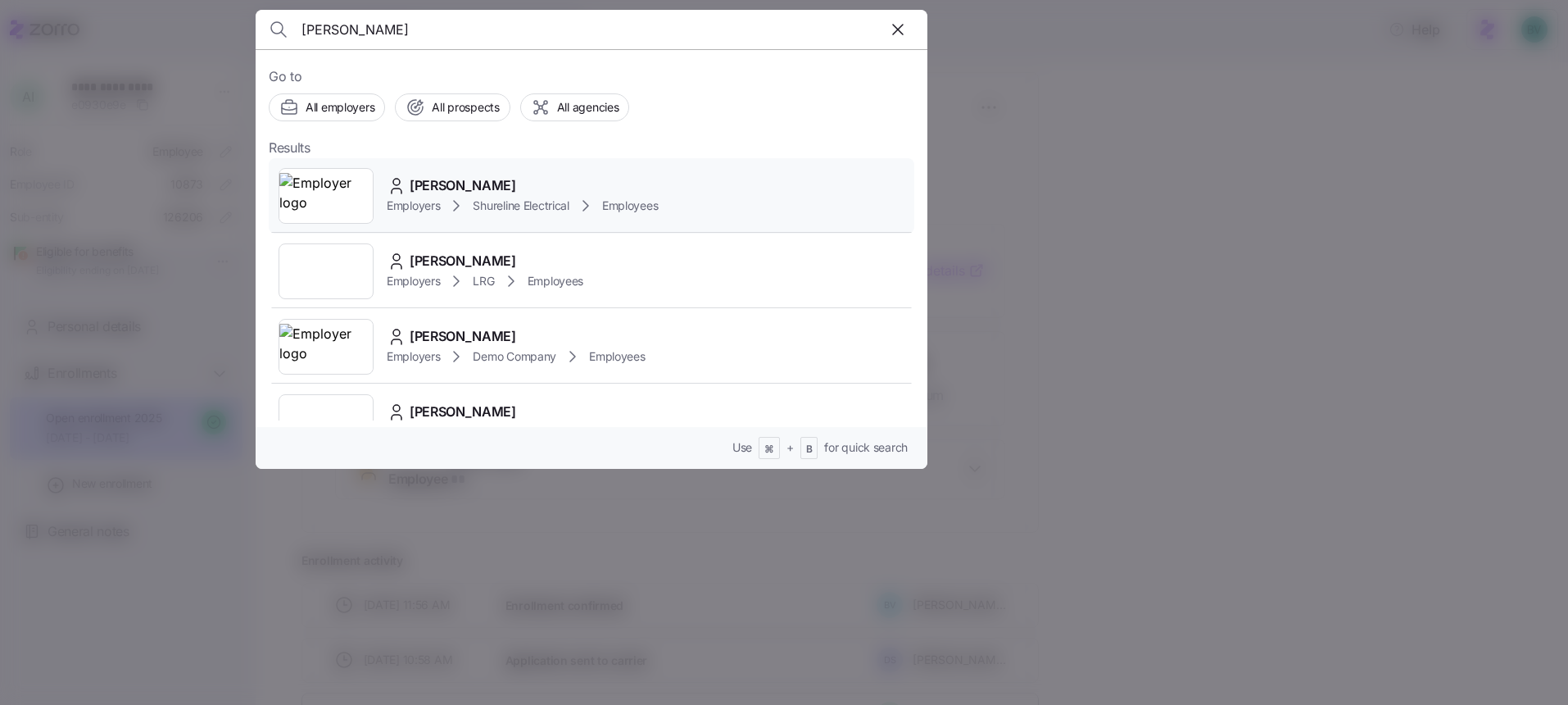 type on "Paul Fa" 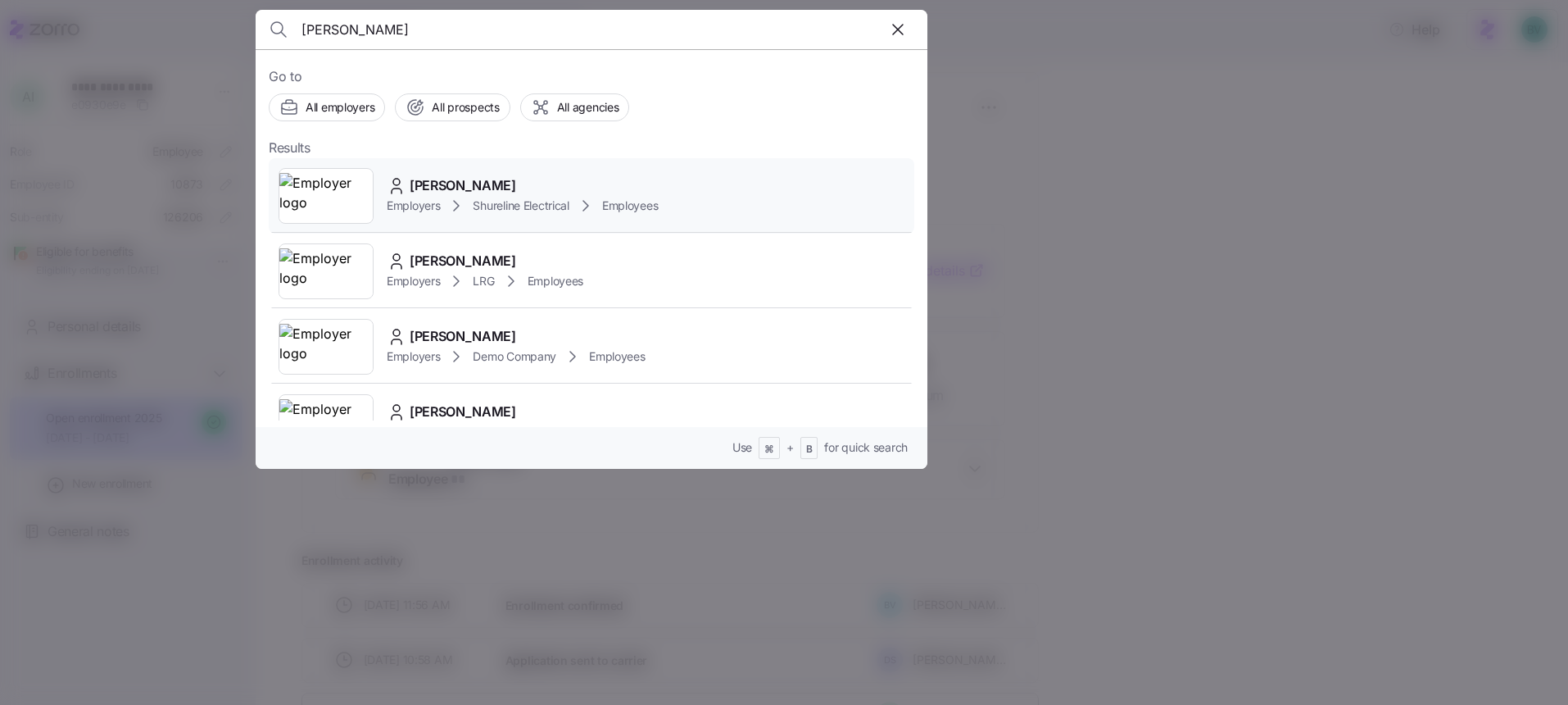 click at bounding box center [326, 196] 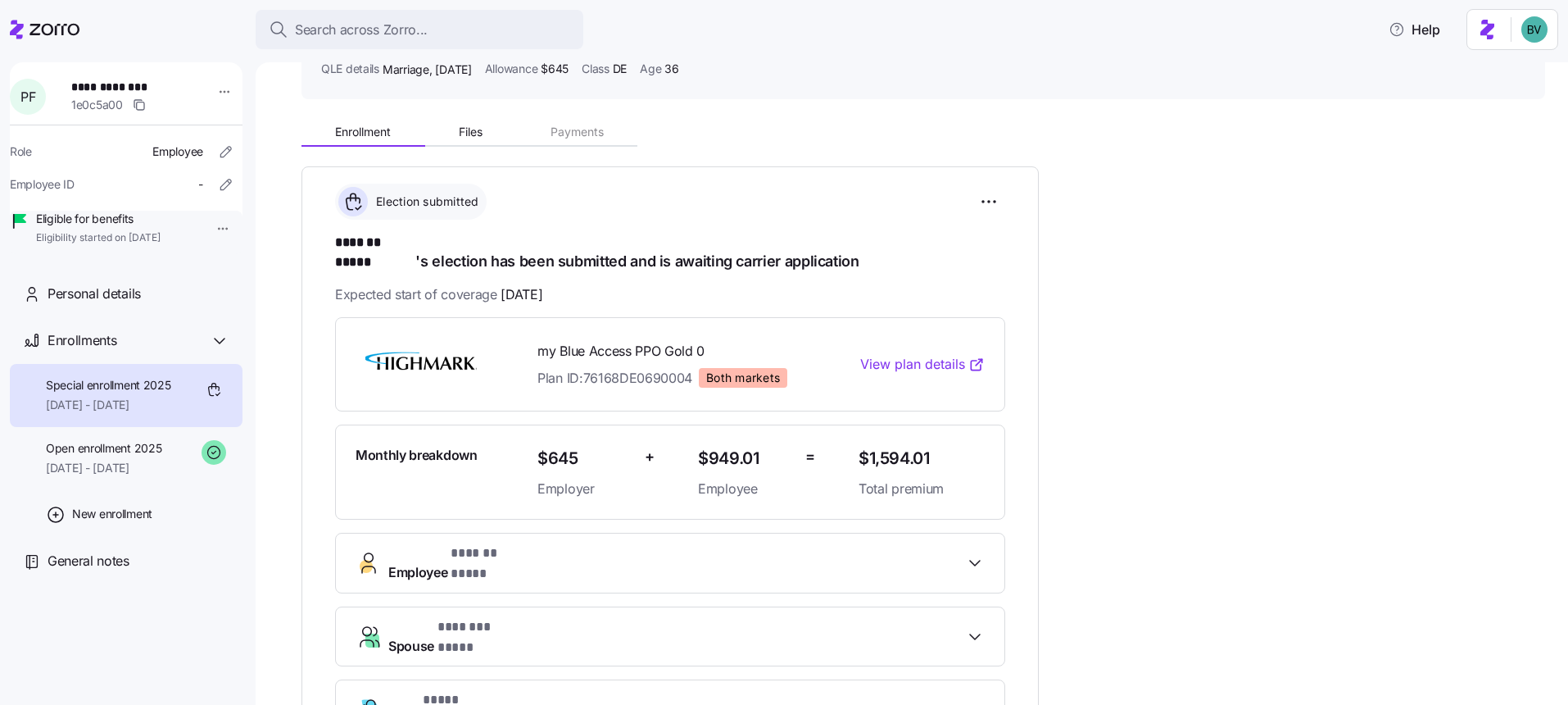 scroll, scrollTop: 216, scrollLeft: 0, axis: vertical 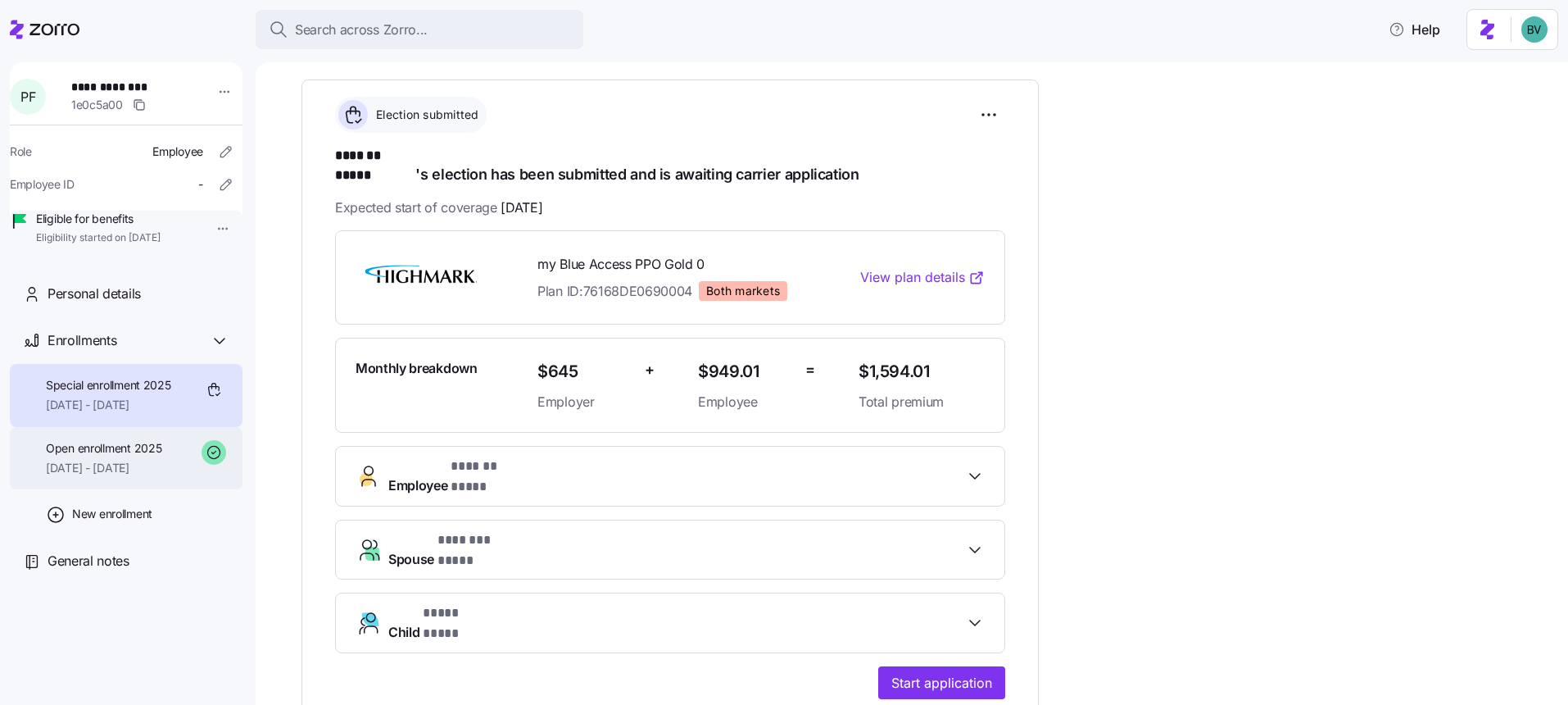 click on "01/01/2025 - 12/31/2025" at bounding box center [103, 468] 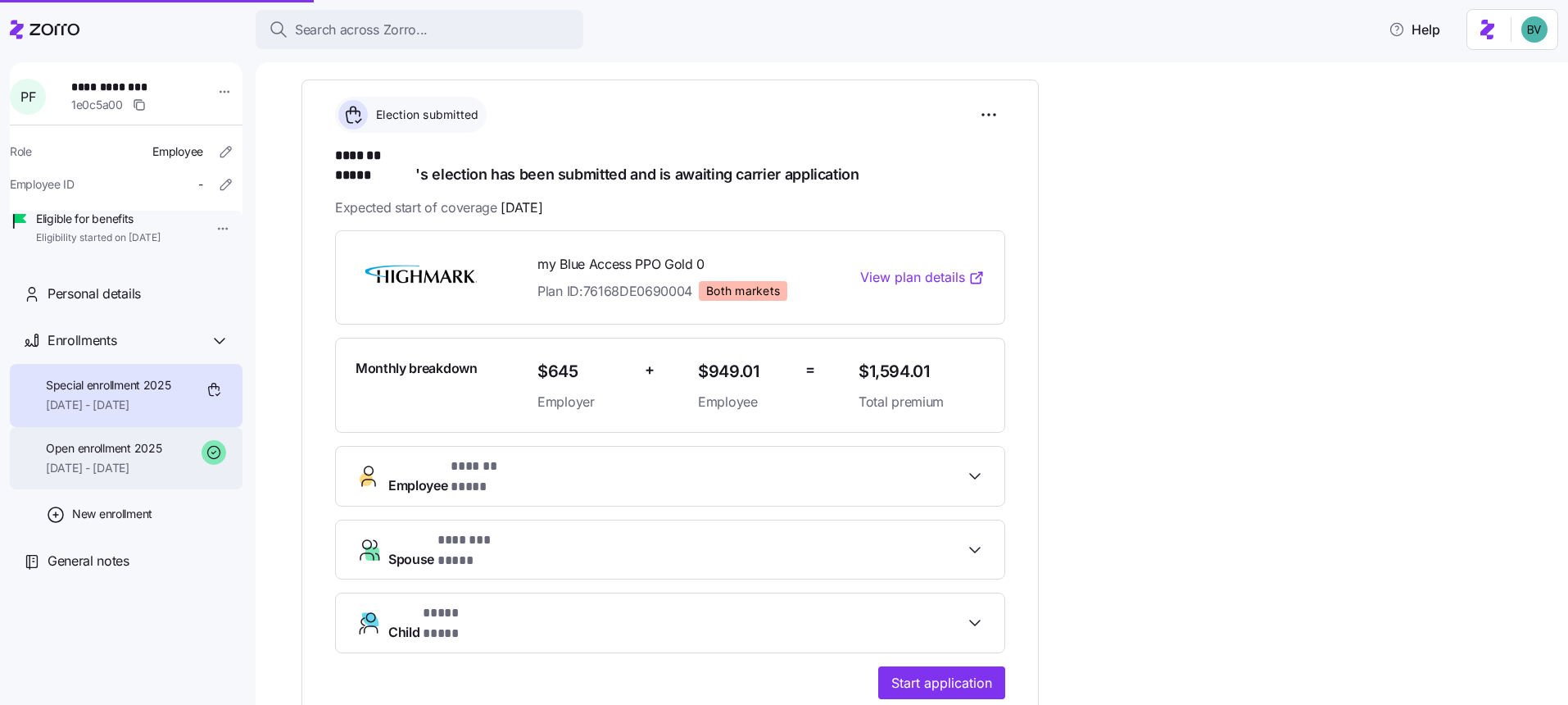scroll, scrollTop: 0, scrollLeft: 0, axis: both 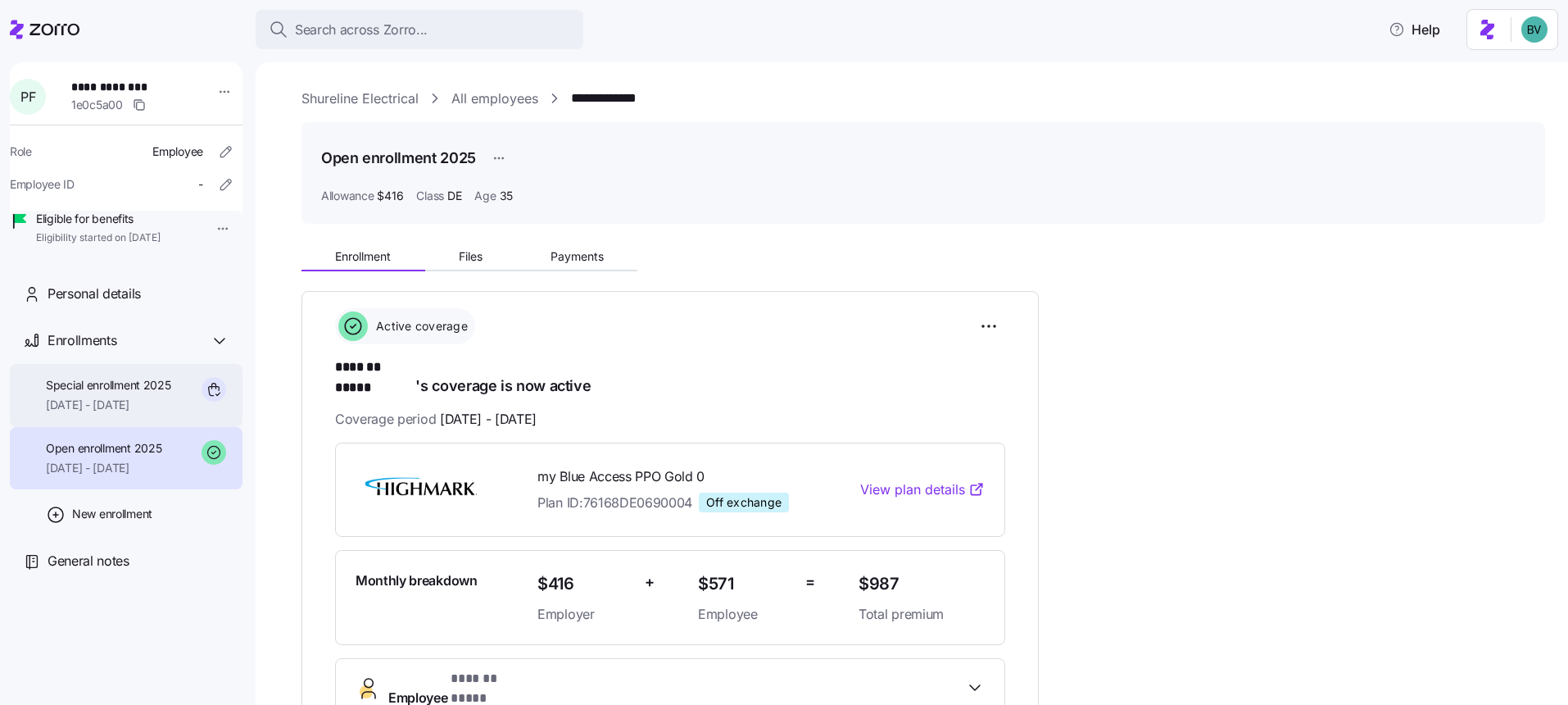 click on "08/01/2025 - 12/31/2025" at bounding box center (108, 405) 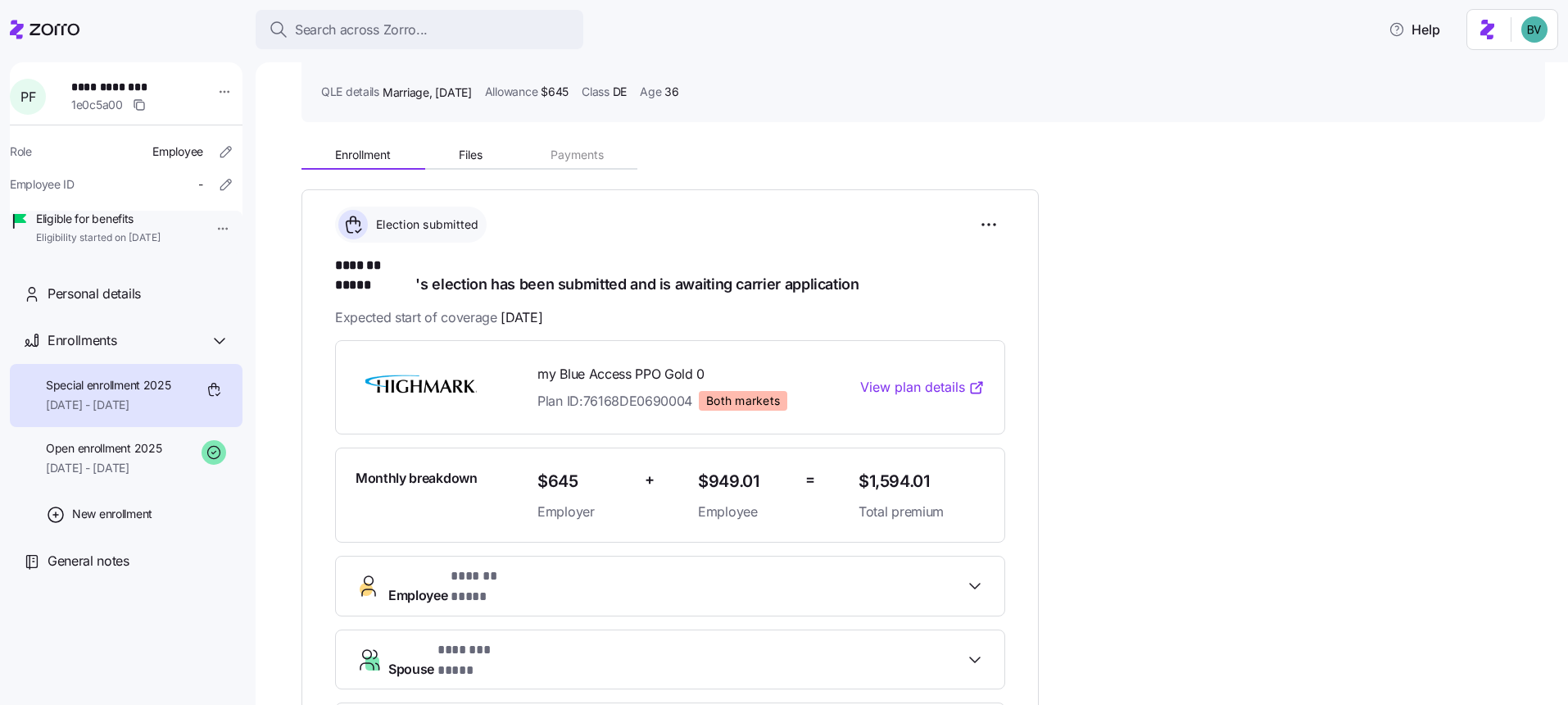 scroll, scrollTop: 0, scrollLeft: 0, axis: both 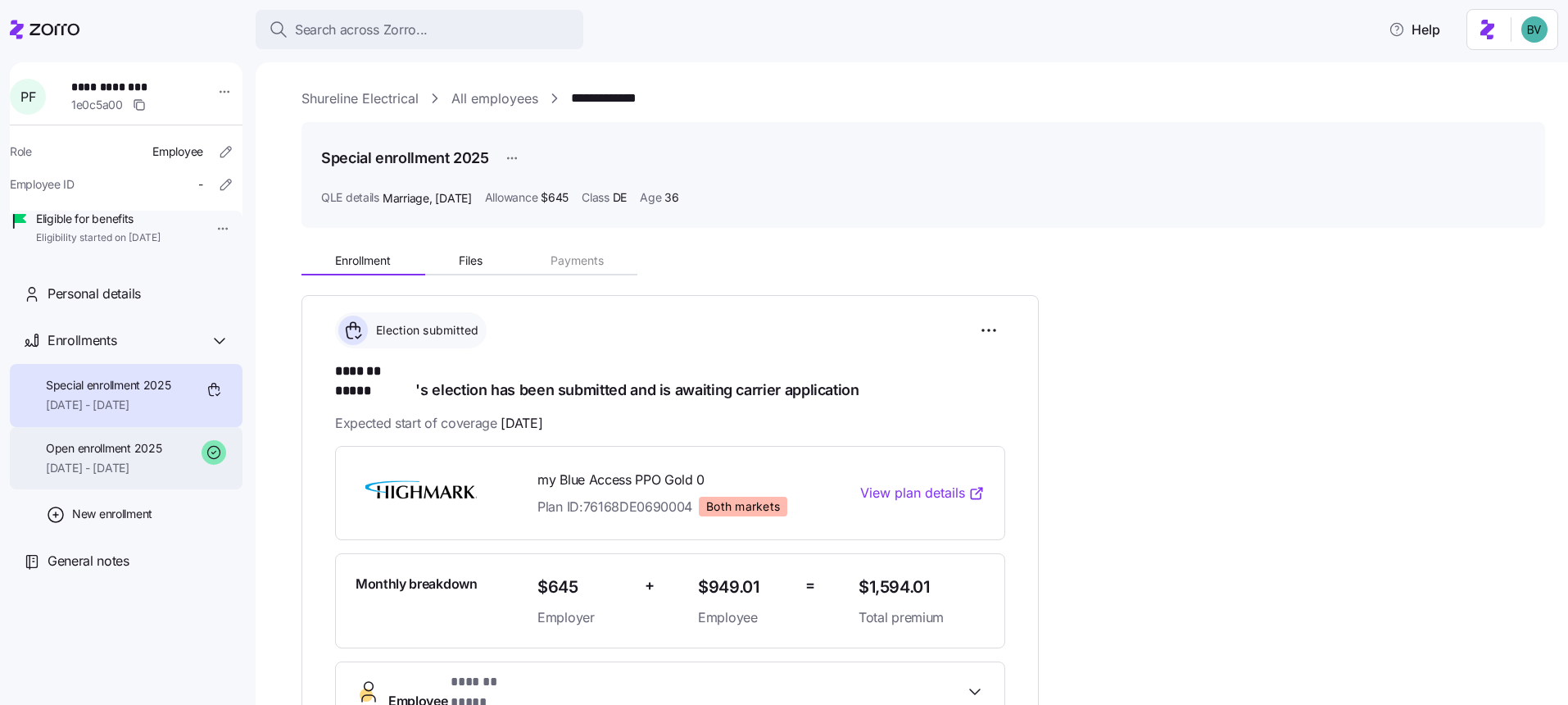 click on "01/01/2025 - 12/31/2025" at bounding box center (103, 468) 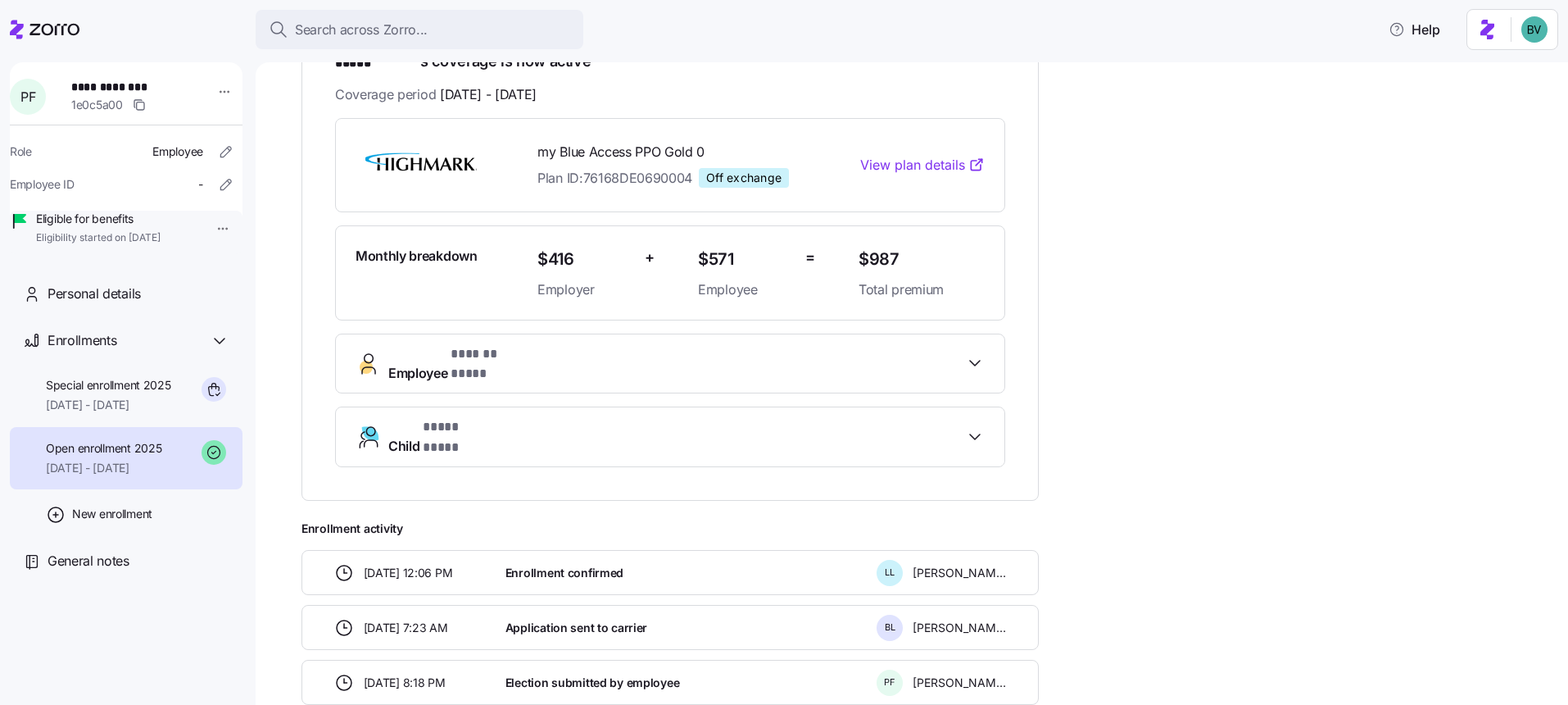 scroll, scrollTop: 345, scrollLeft: 0, axis: vertical 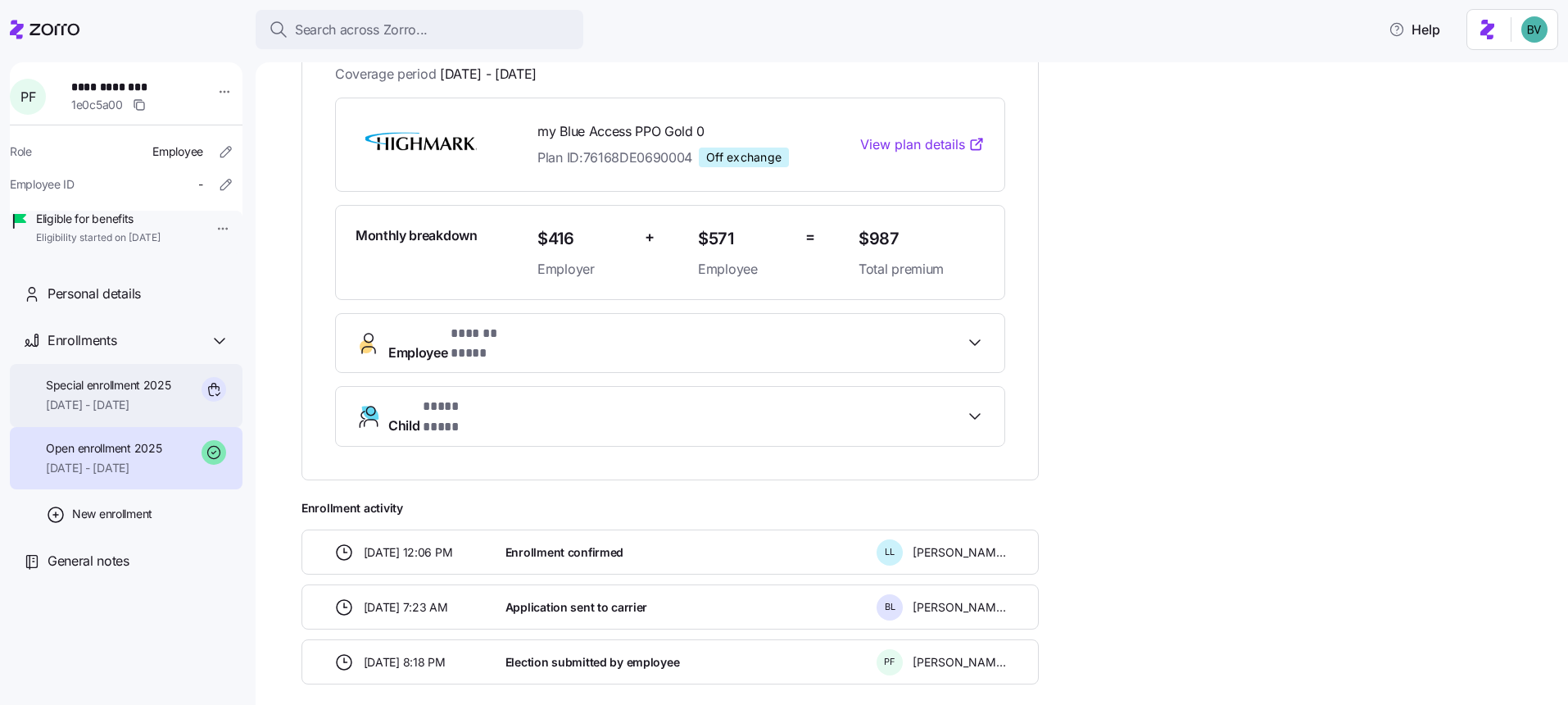 click on "08/01/2025 - 12/31/2025" at bounding box center [108, 405] 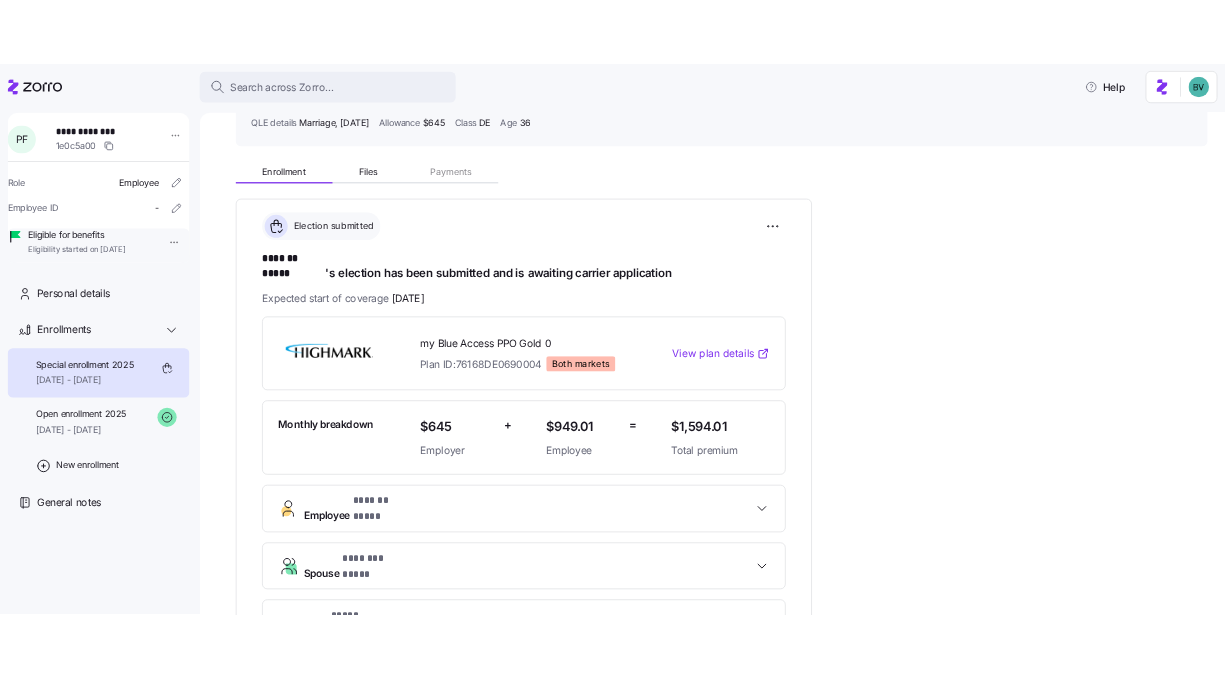 scroll, scrollTop: 0, scrollLeft: 0, axis: both 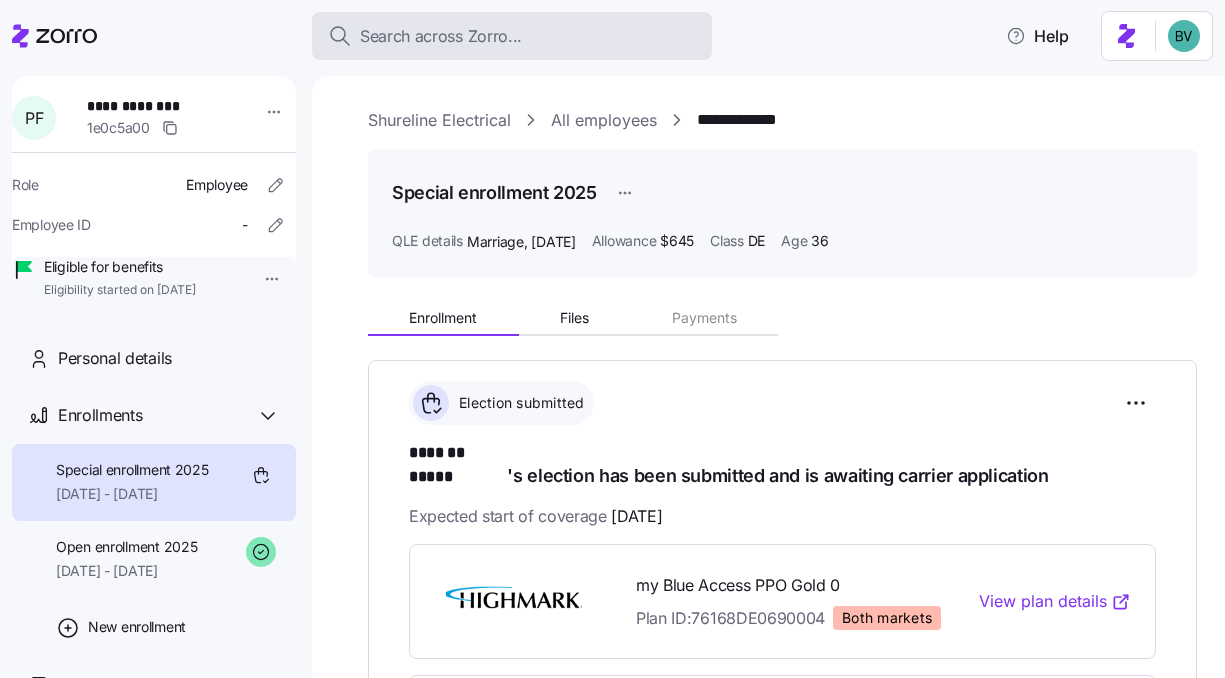 click on "Search across Zorro..." at bounding box center [441, 36] 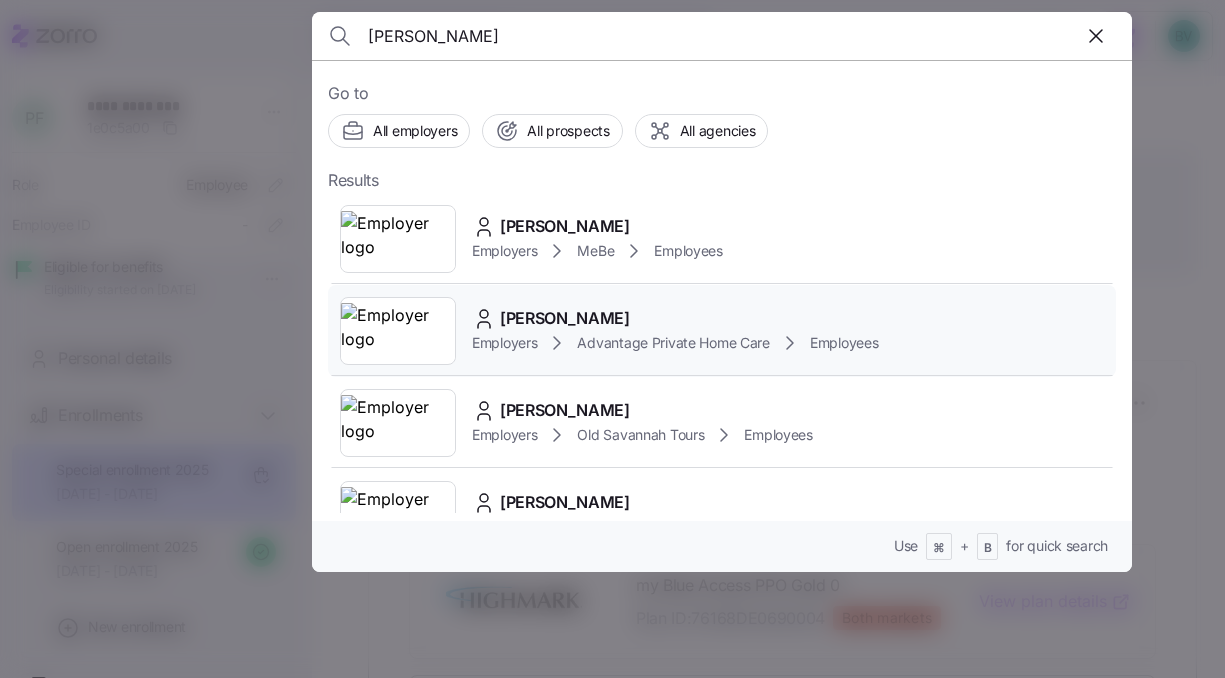 type on "Elise" 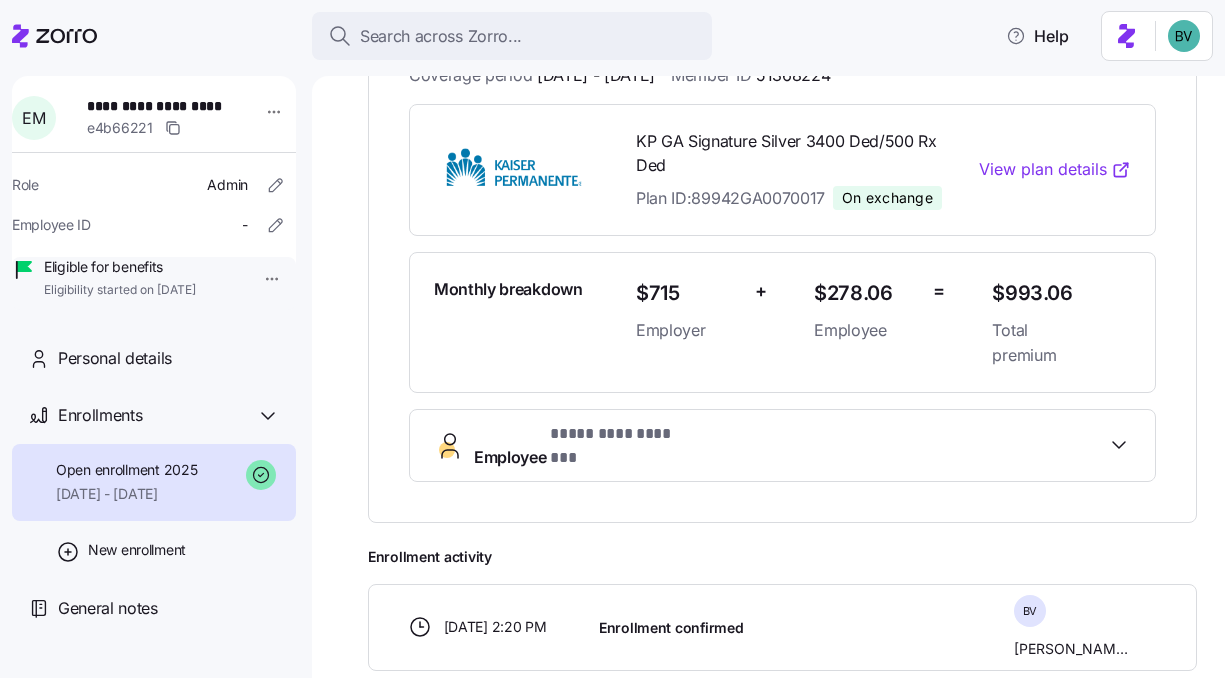 scroll, scrollTop: 474, scrollLeft: 0, axis: vertical 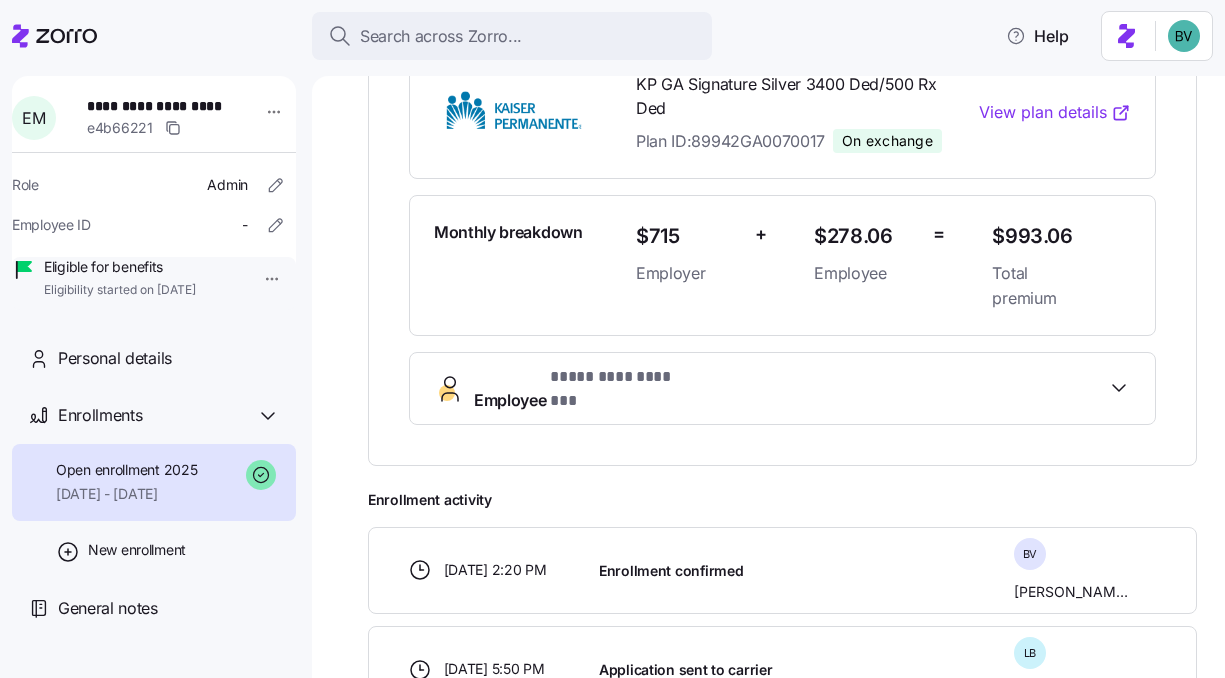 click on "**********" at bounding box center (586, 389) 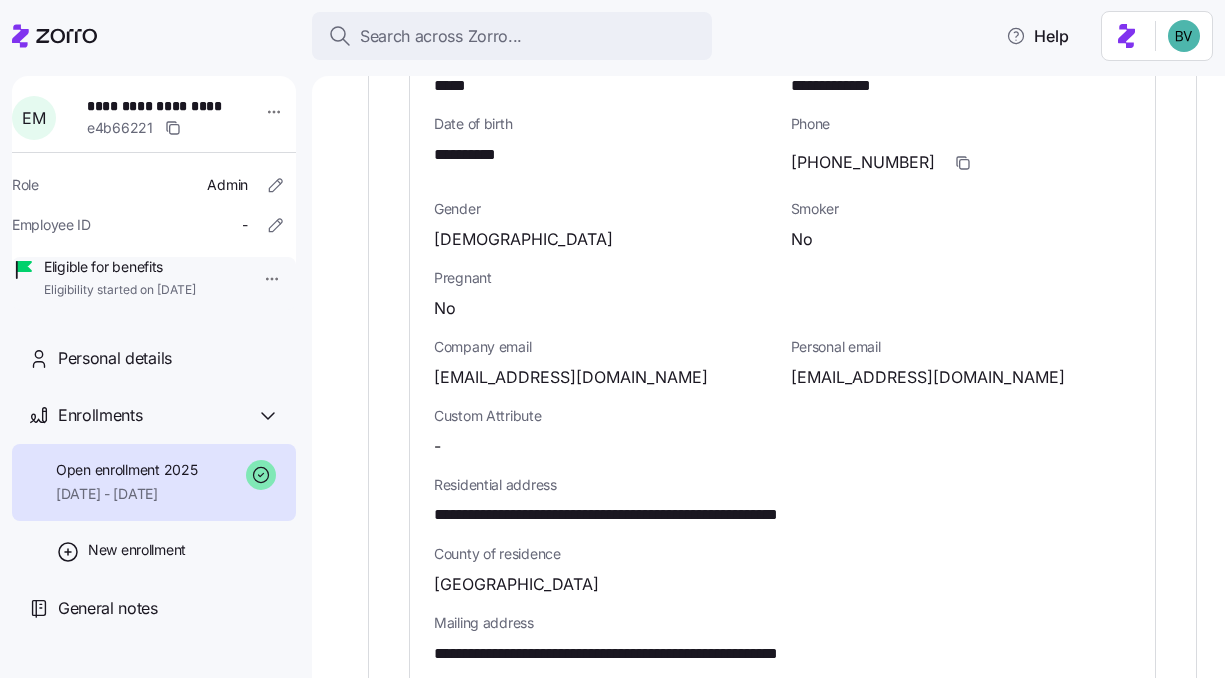 scroll, scrollTop: 913, scrollLeft: 0, axis: vertical 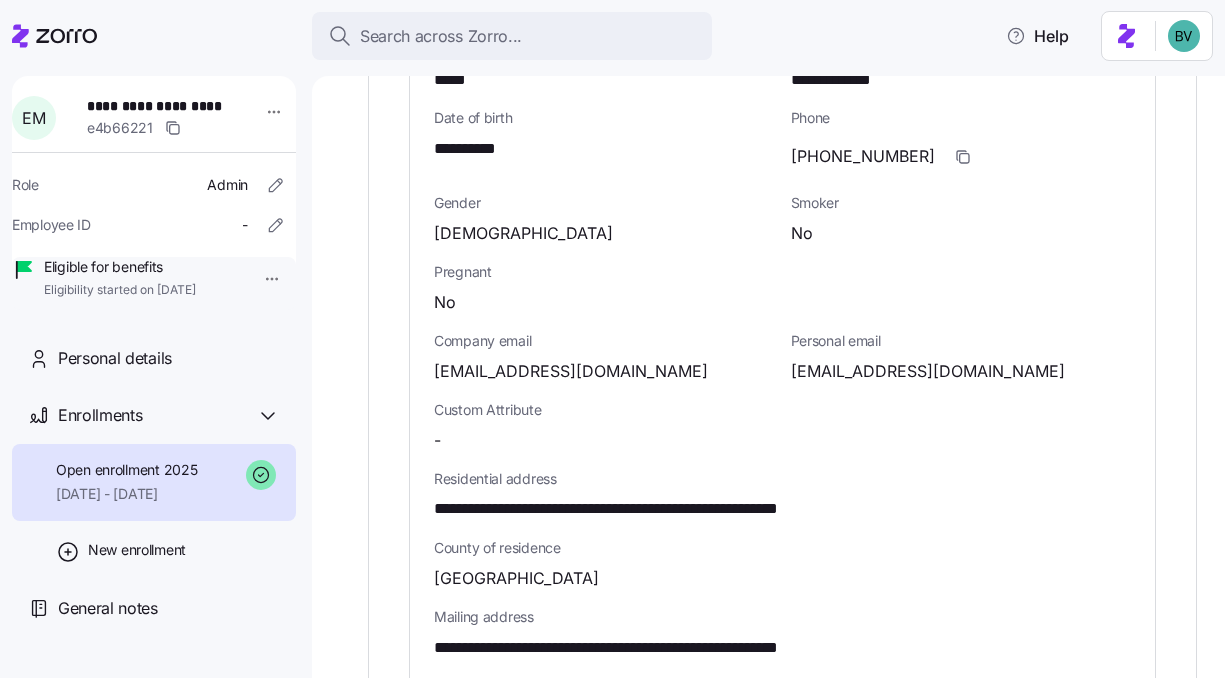 drag, startPoint x: 760, startPoint y: 351, endPoint x: 429, endPoint y: 355, distance: 331.02417 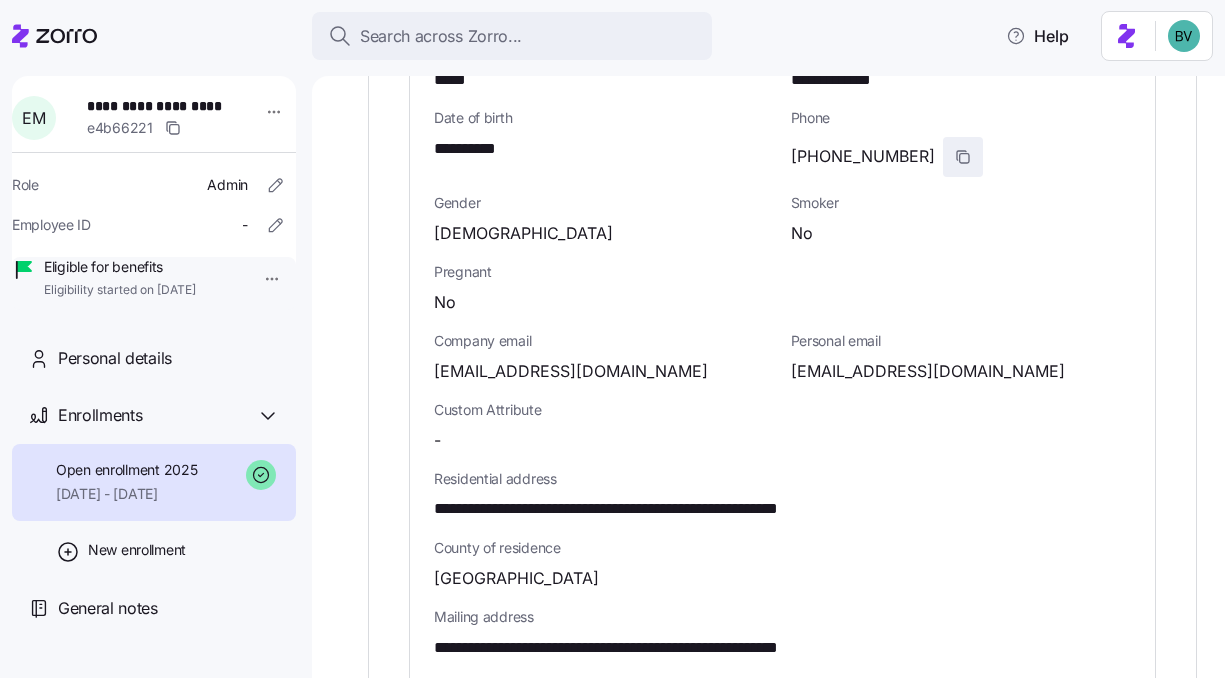 click at bounding box center (963, 157) 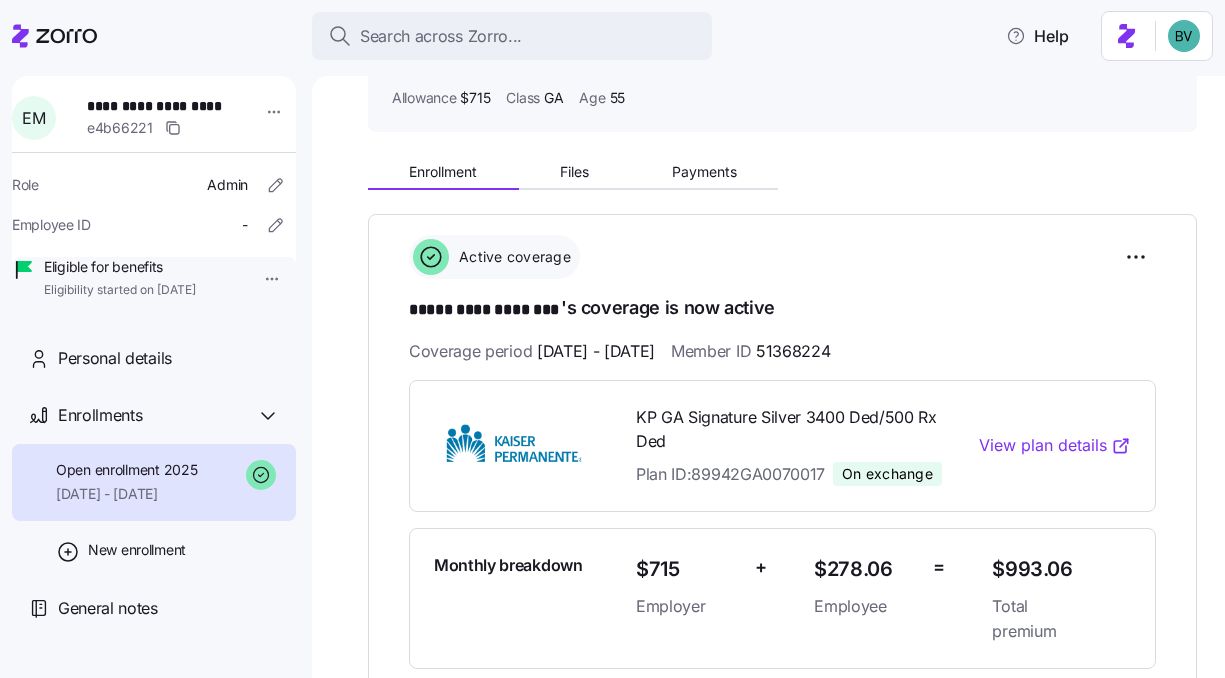 scroll, scrollTop: 0, scrollLeft: 0, axis: both 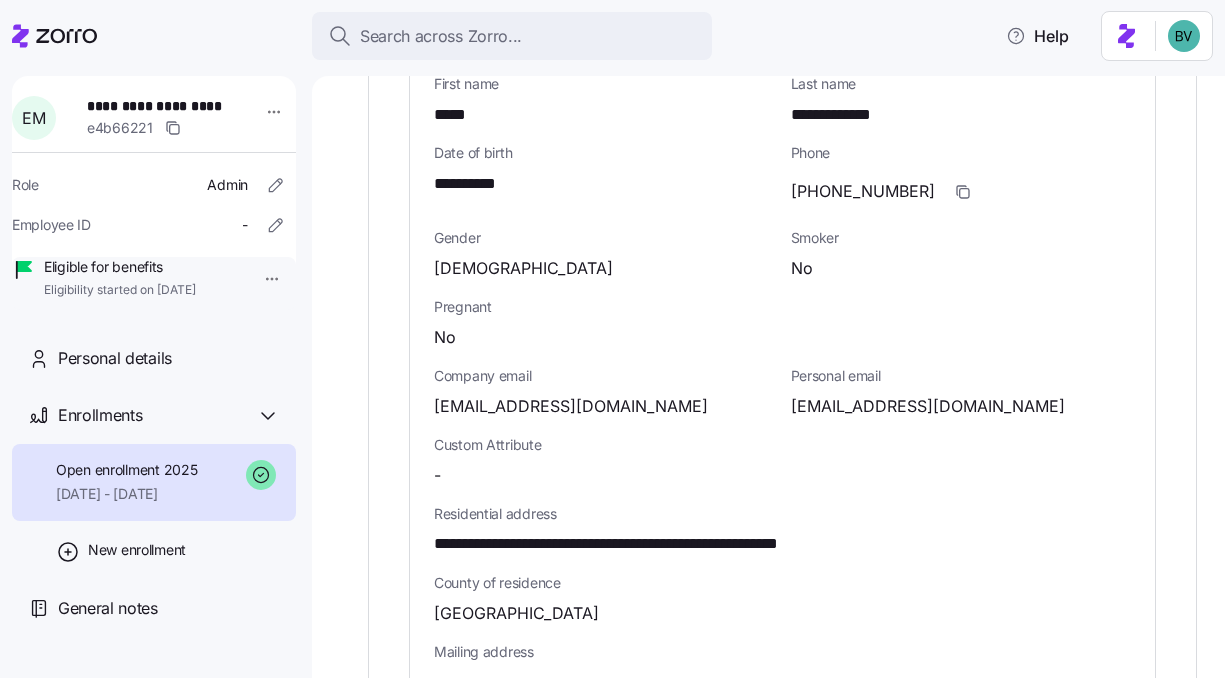 click on "[EMAIL_ADDRESS][DOMAIN_NAME]" at bounding box center (571, 406) 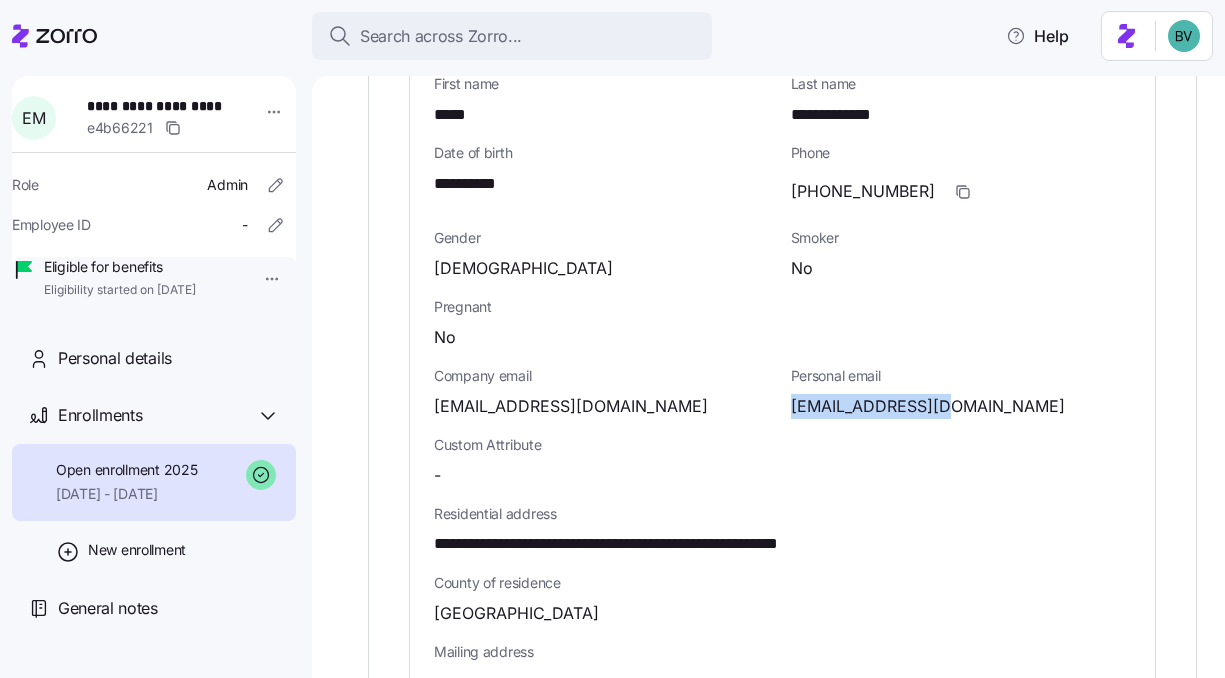 drag, startPoint x: 943, startPoint y: 392, endPoint x: 789, endPoint y: 393, distance: 154.00325 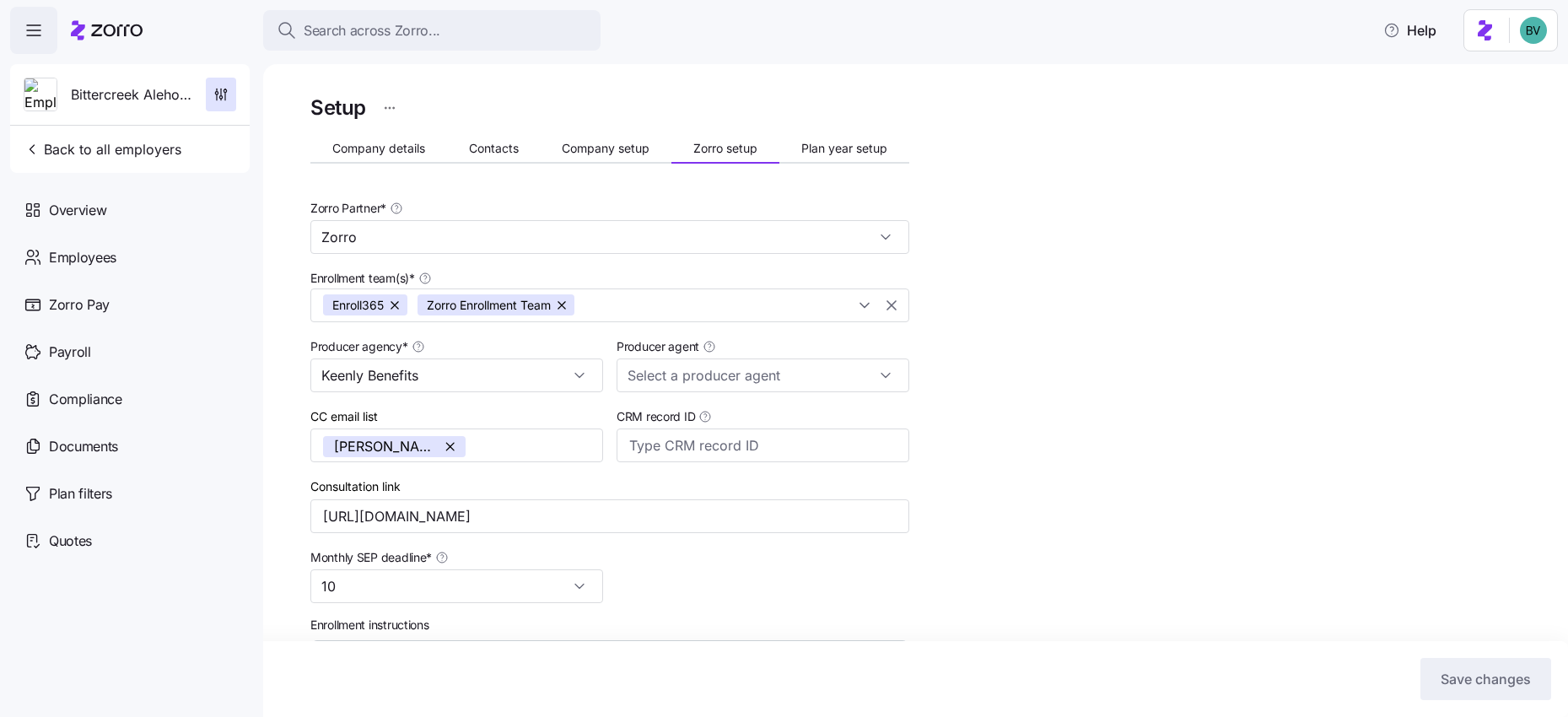 scroll, scrollTop: 0, scrollLeft: 0, axis: both 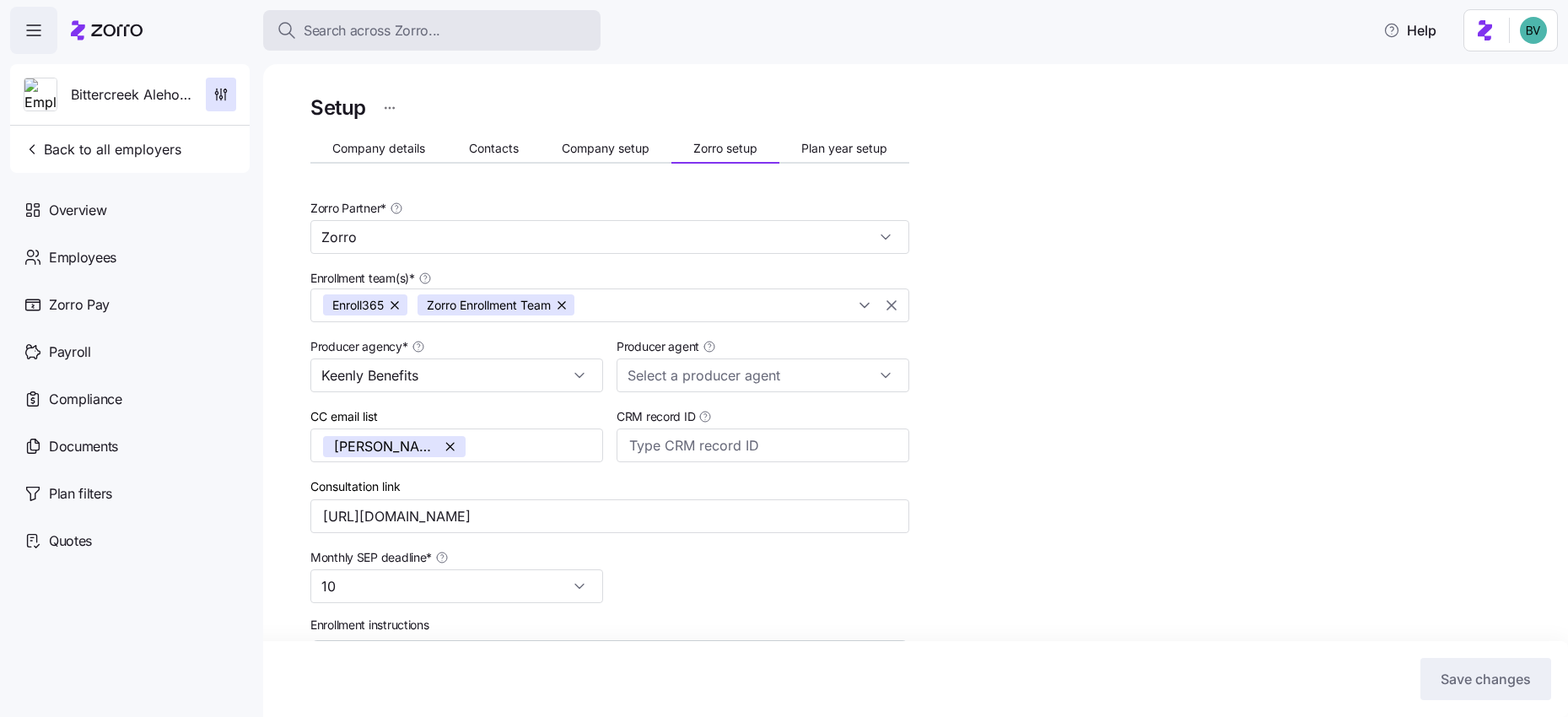 click on "Search across Zorro..." at bounding box center (372, 30) 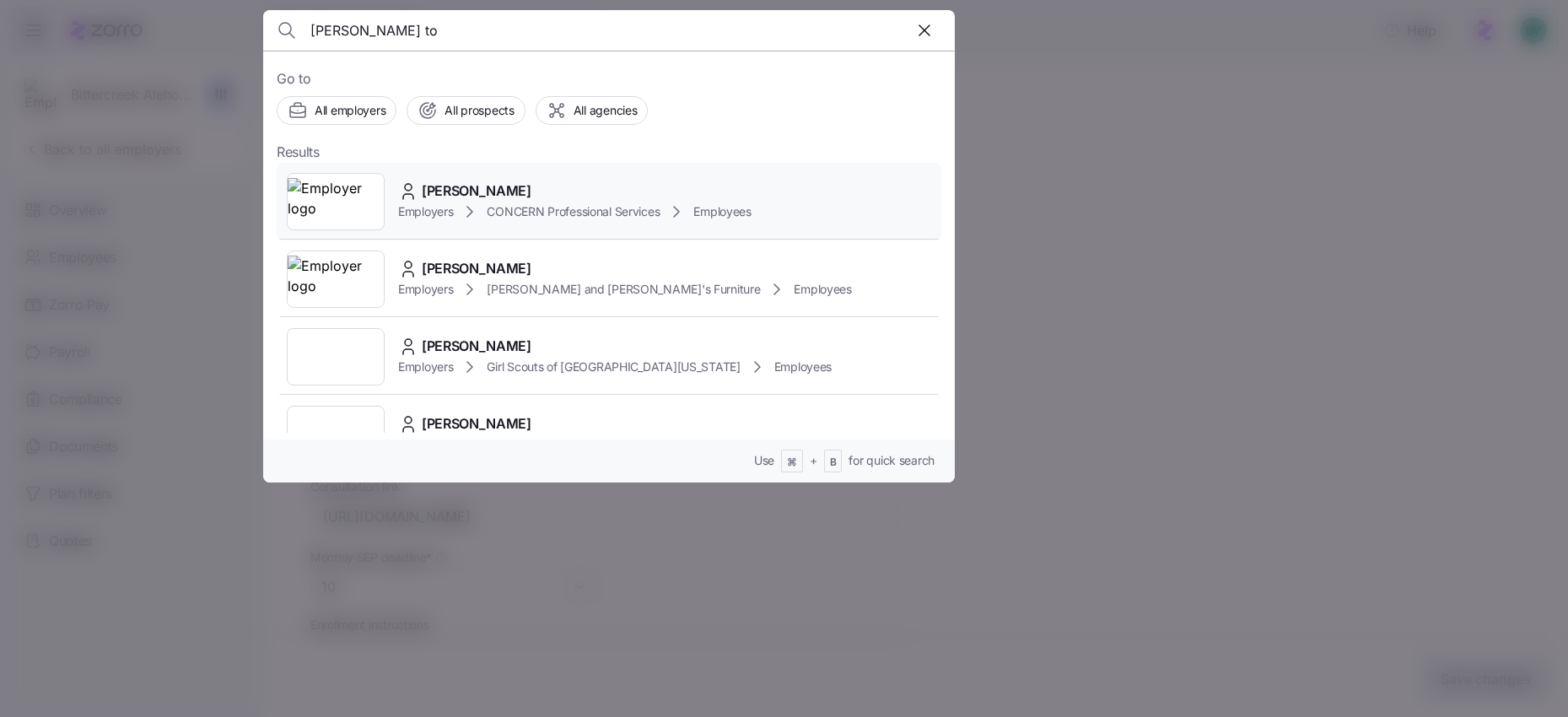 type on "[PERSON_NAME] to" 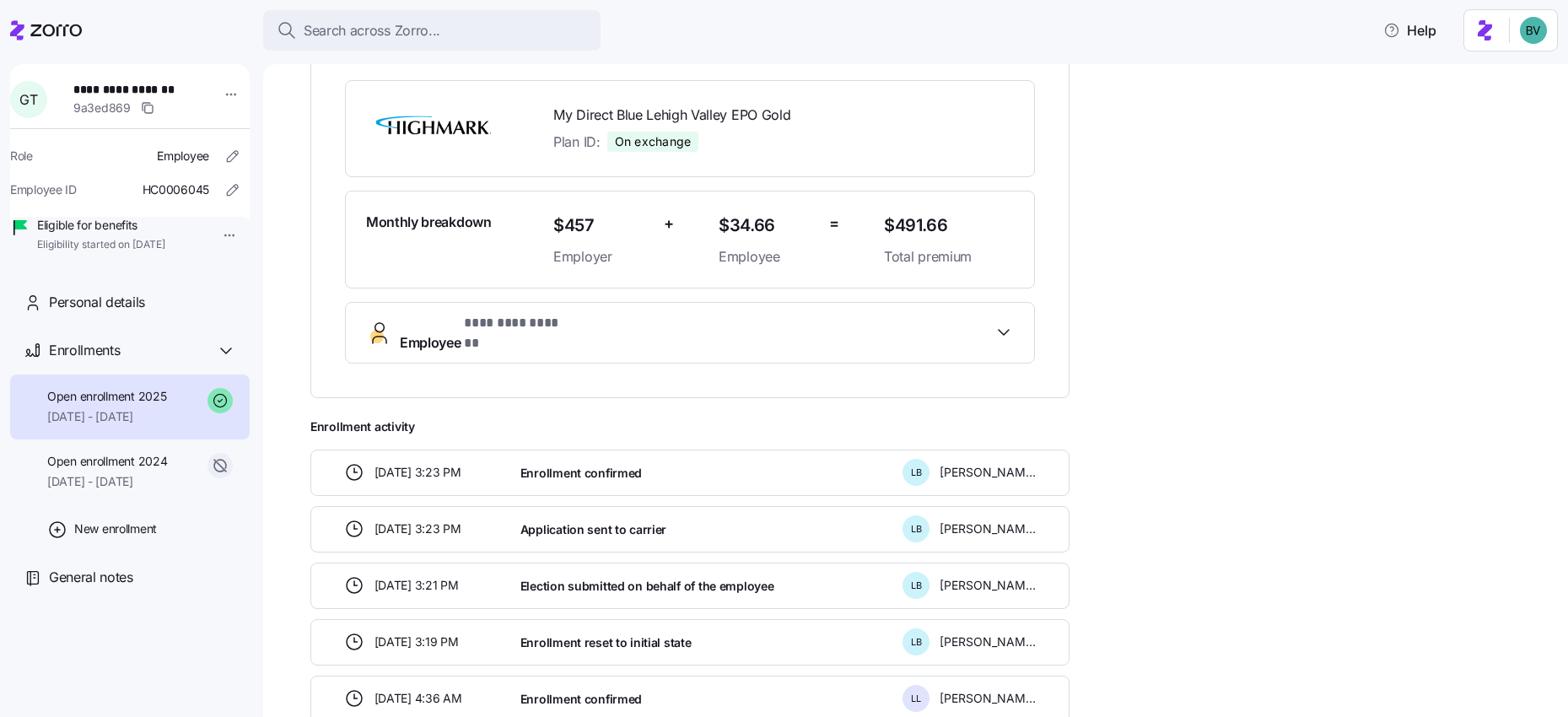 scroll, scrollTop: 380, scrollLeft: 0, axis: vertical 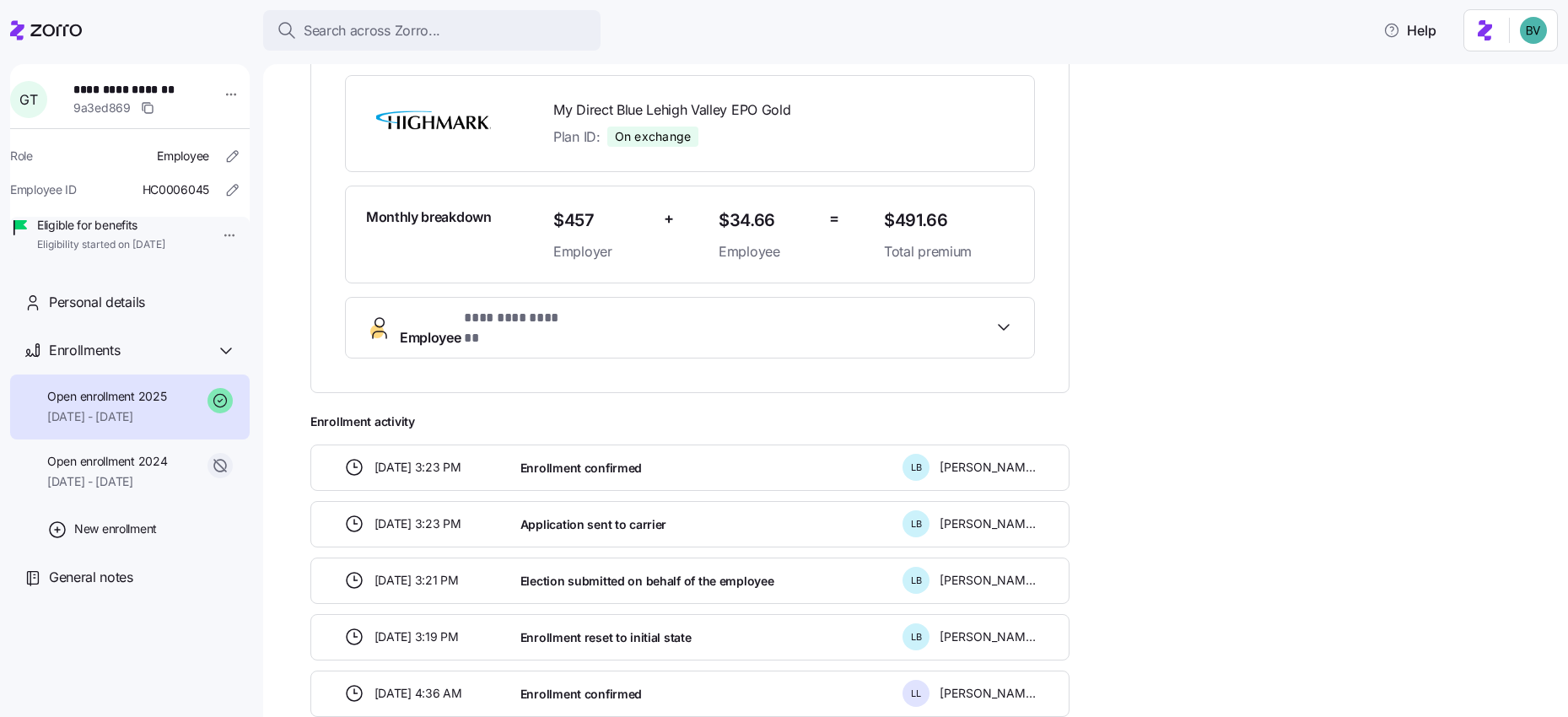 click on "Employee *********   *******" at bounding box center (697, 328) 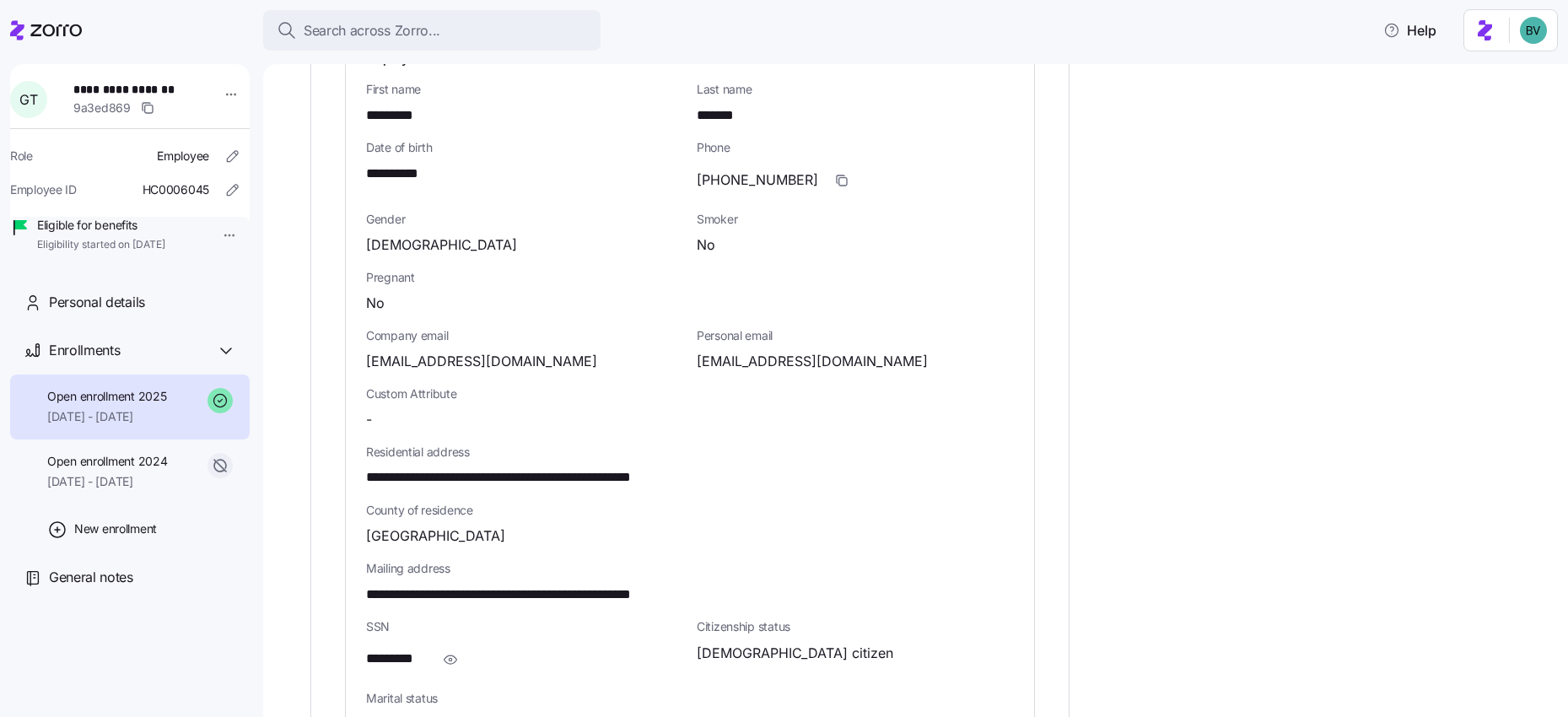 scroll, scrollTop: 771, scrollLeft: 0, axis: vertical 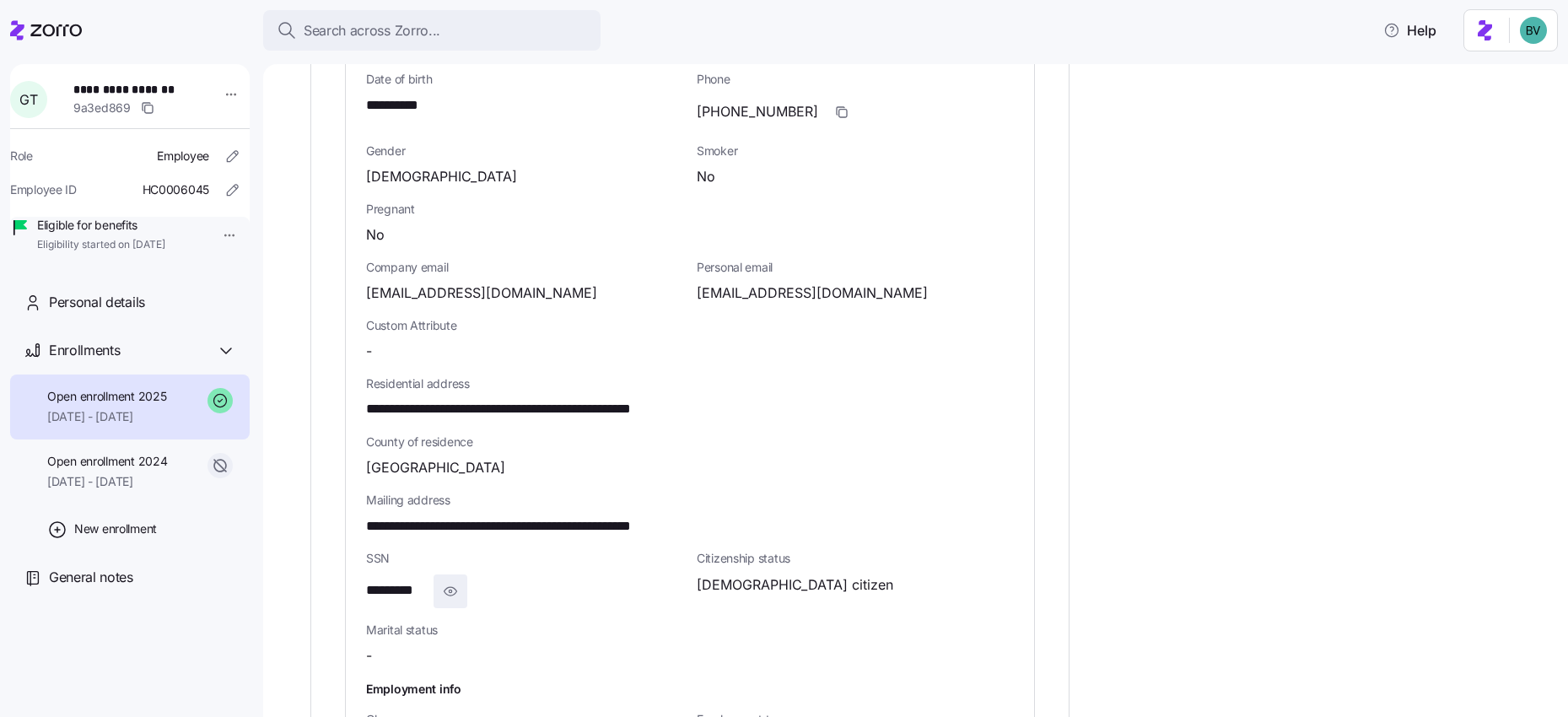 click 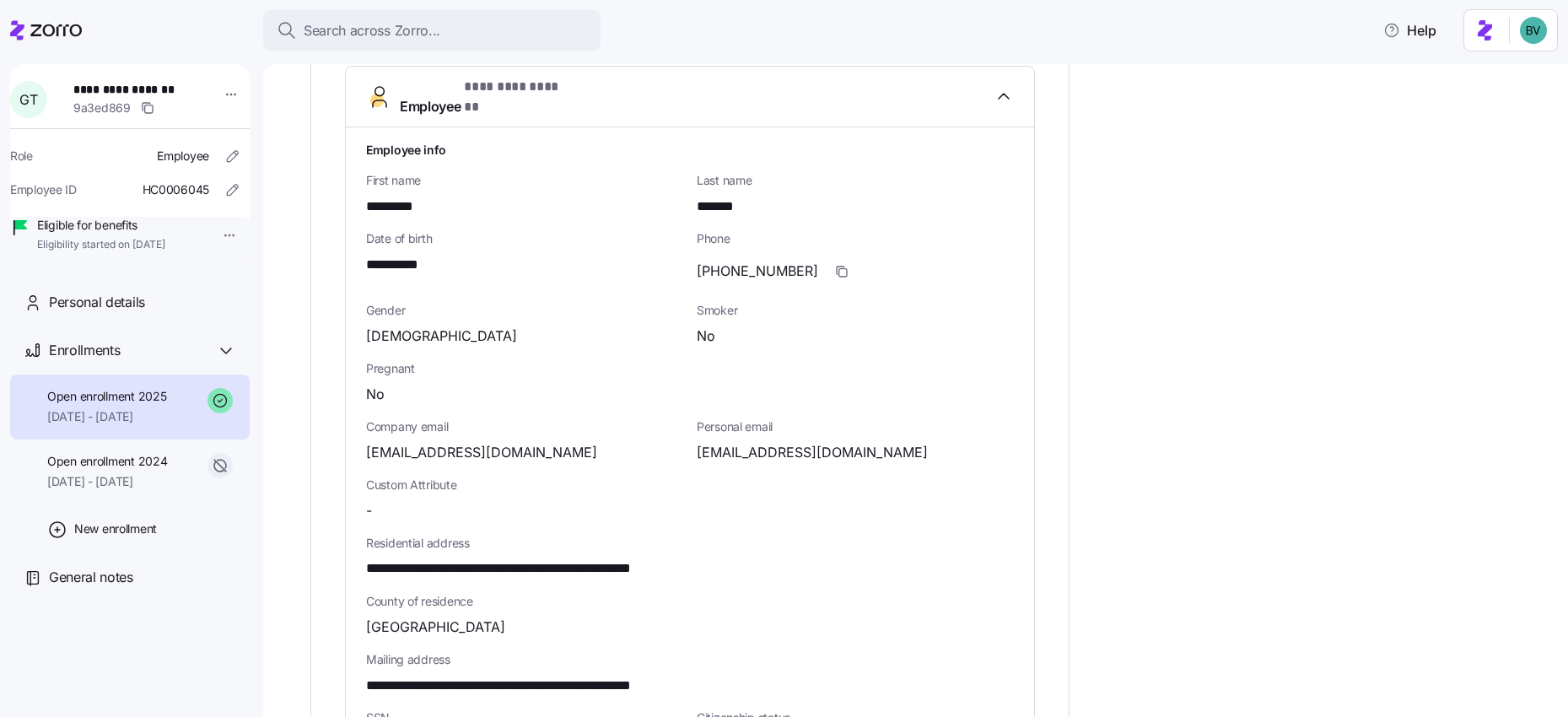 scroll, scrollTop: 611, scrollLeft: 0, axis: vertical 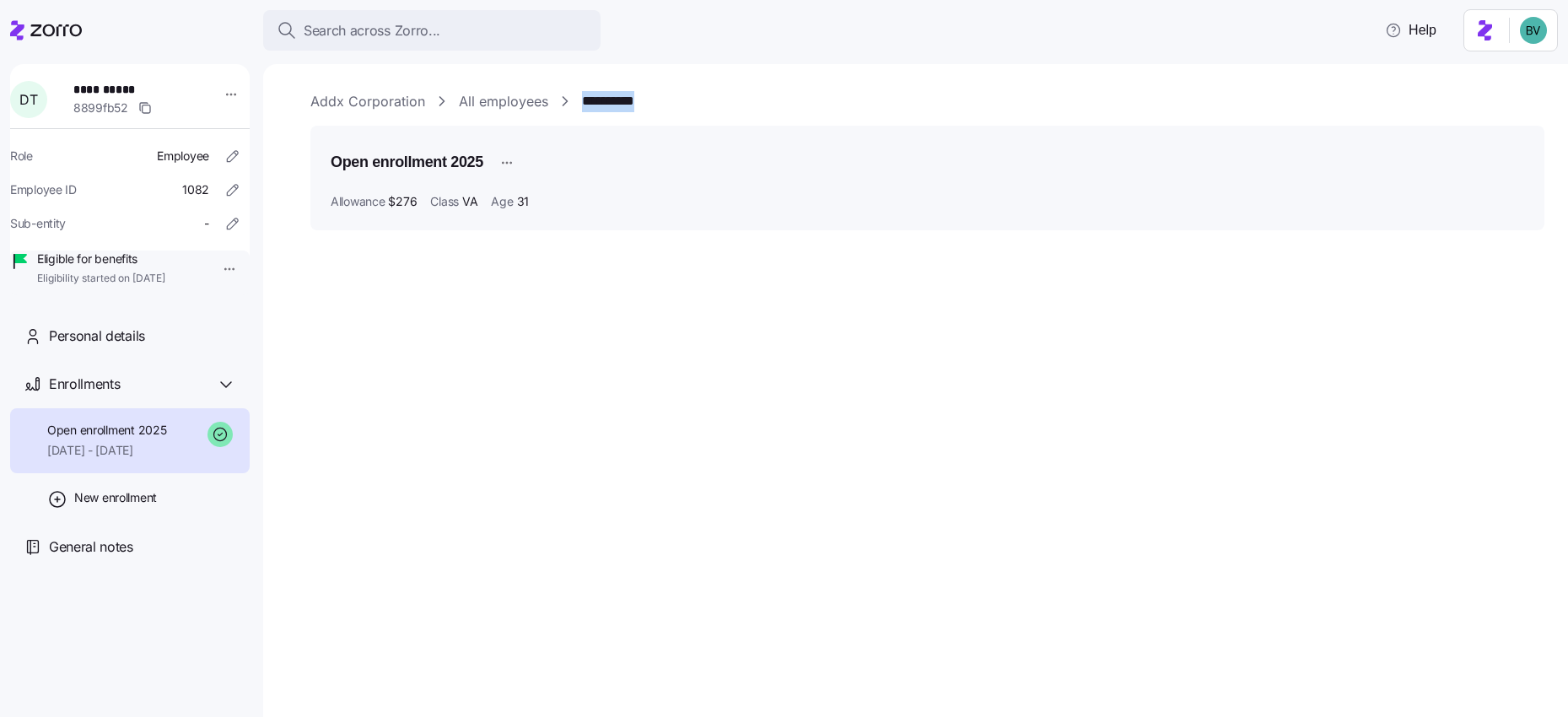 drag, startPoint x: 658, startPoint y: 105, endPoint x: 580, endPoint y: 102, distance: 78.0577 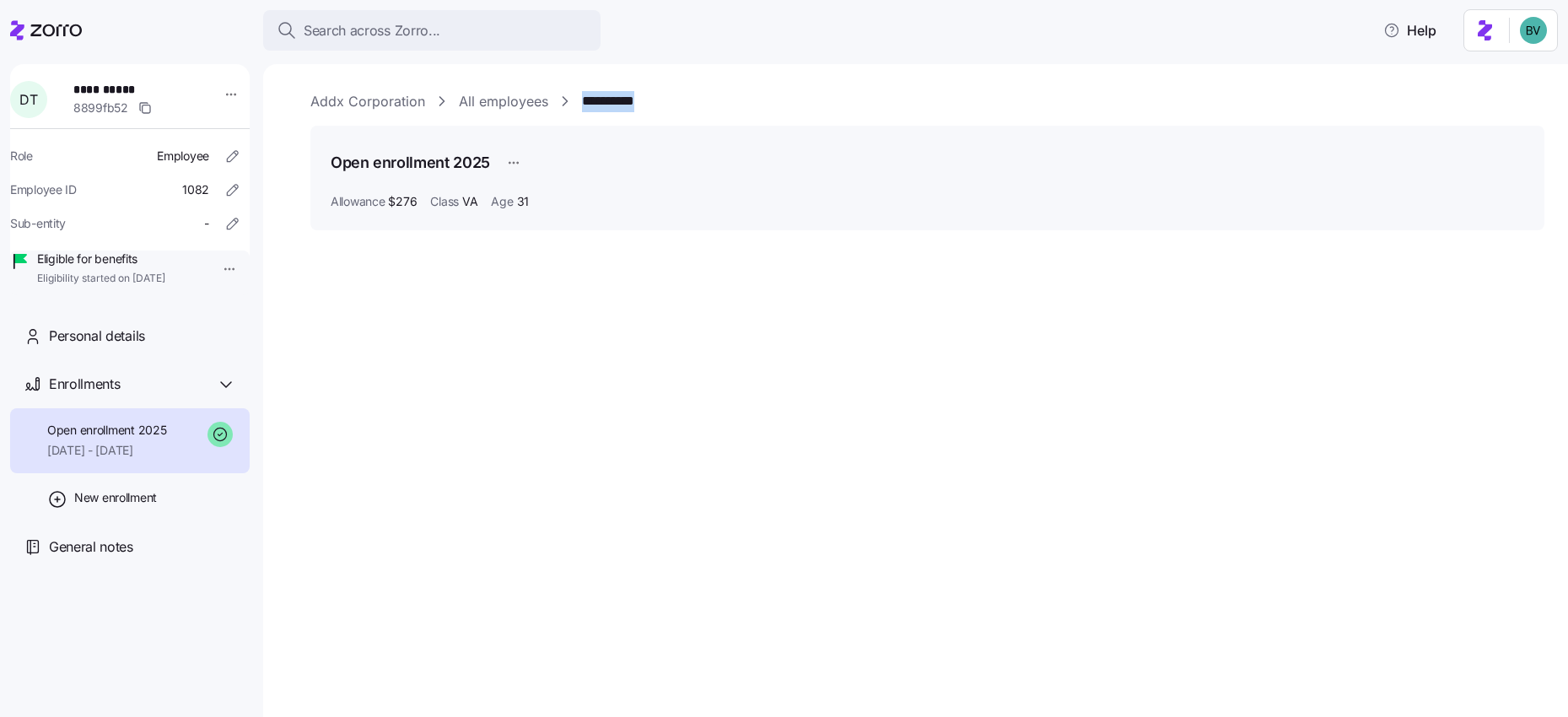 click on "**********" at bounding box center (927, 101) 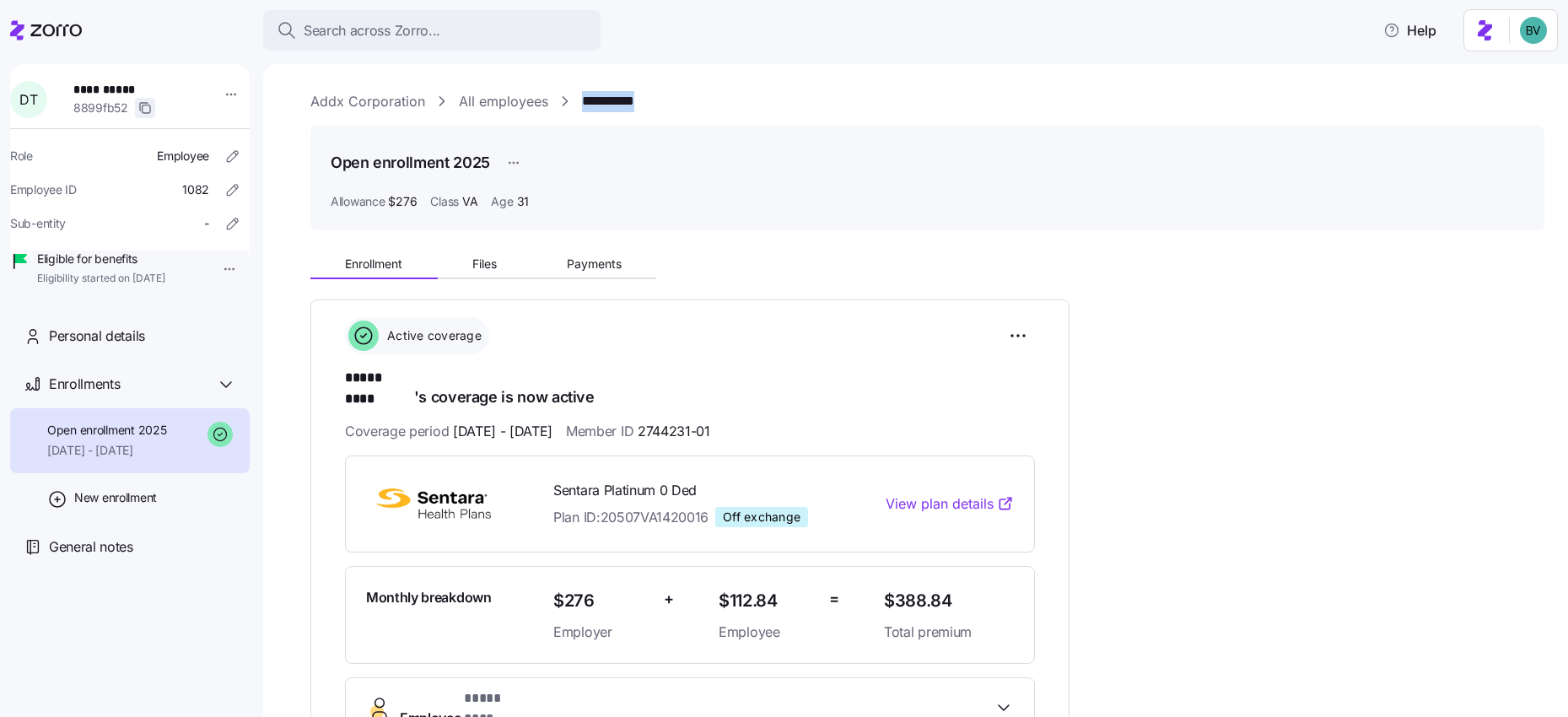 click 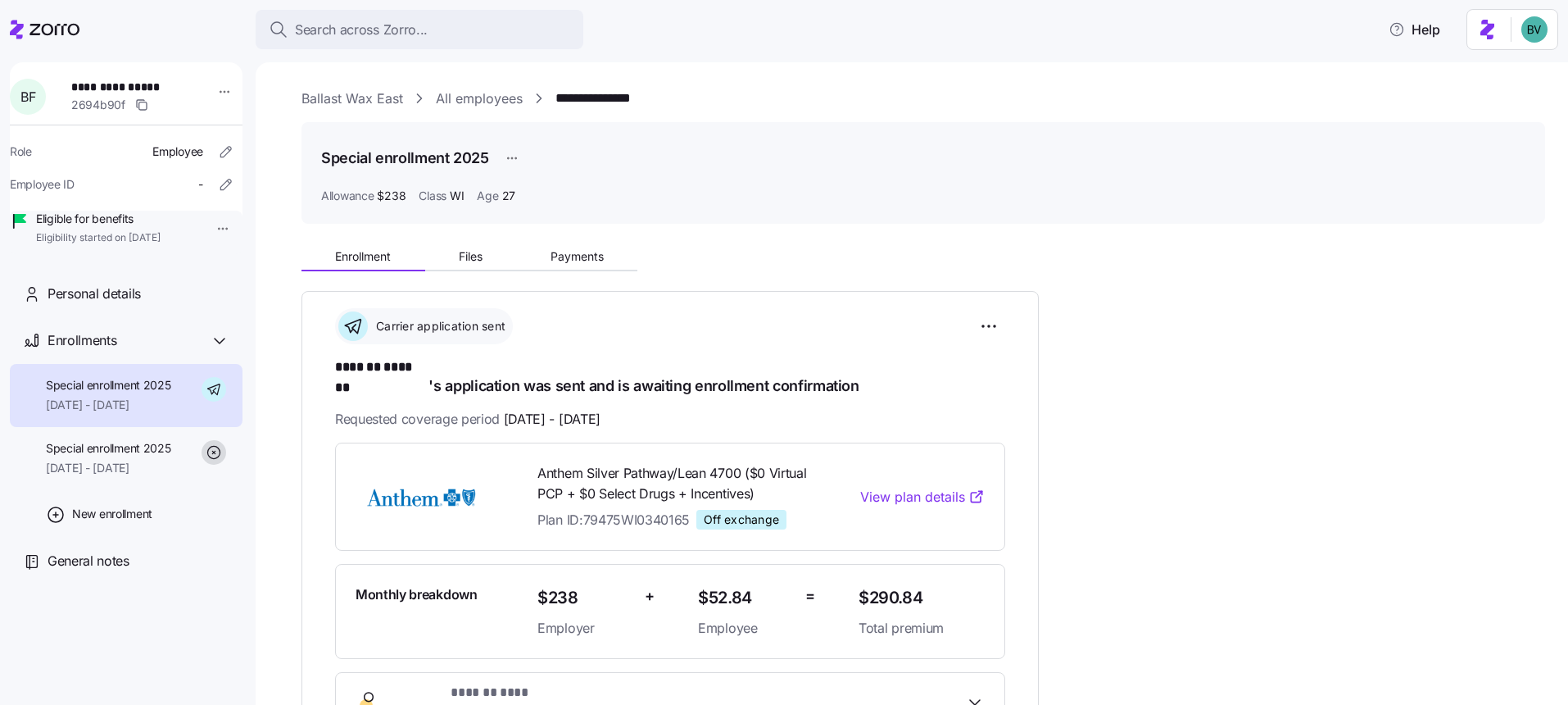 scroll, scrollTop: 0, scrollLeft: 0, axis: both 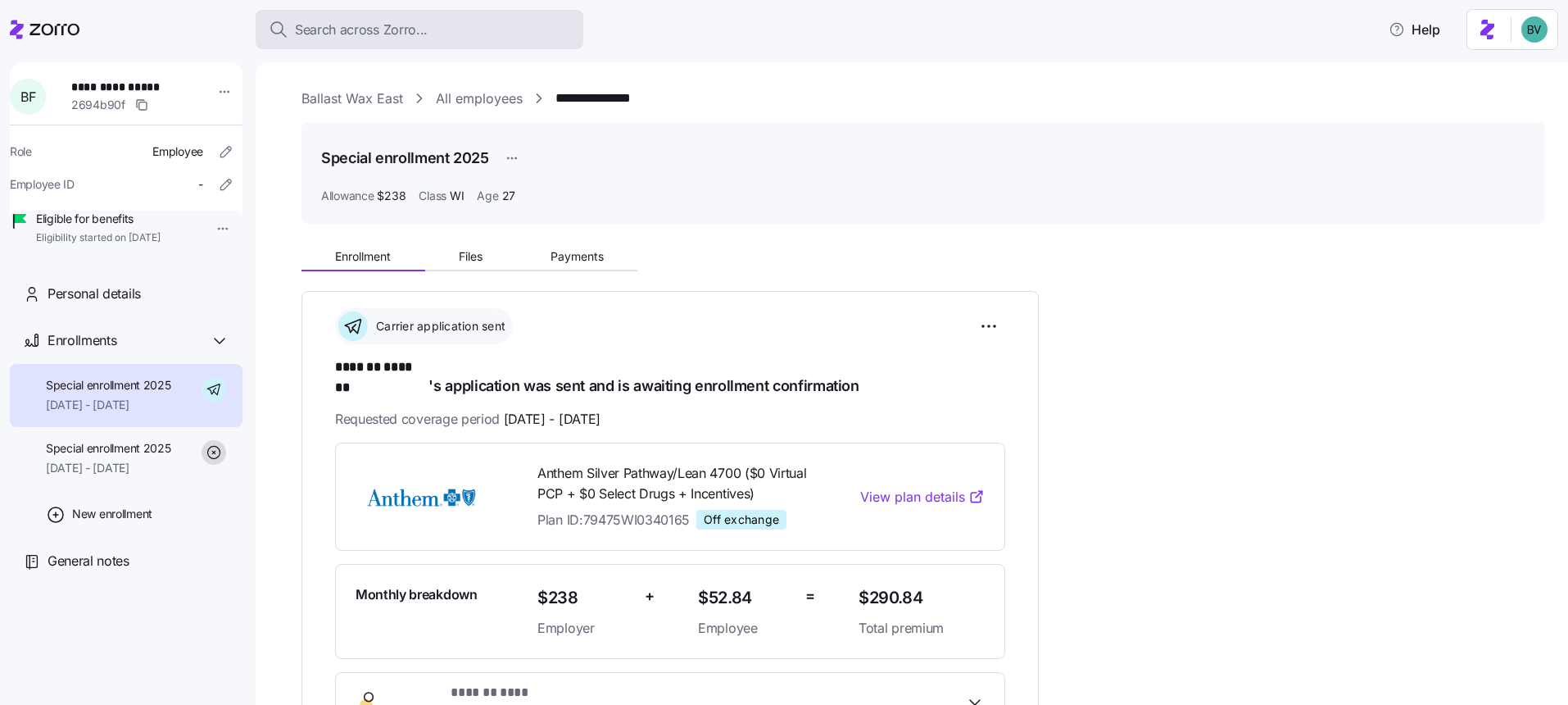 click on "Search across Zorro..." at bounding box center (361, 30) 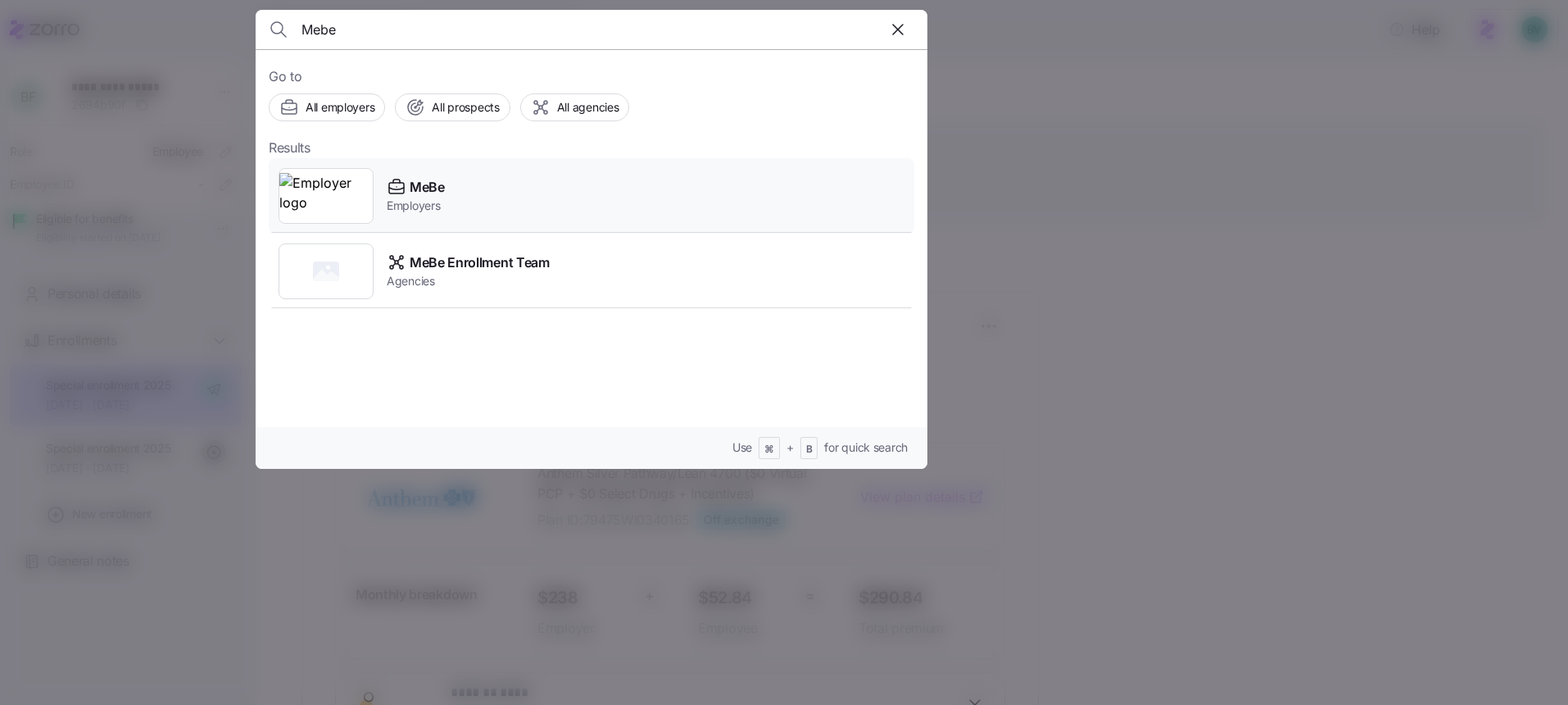 type on "Mebe" 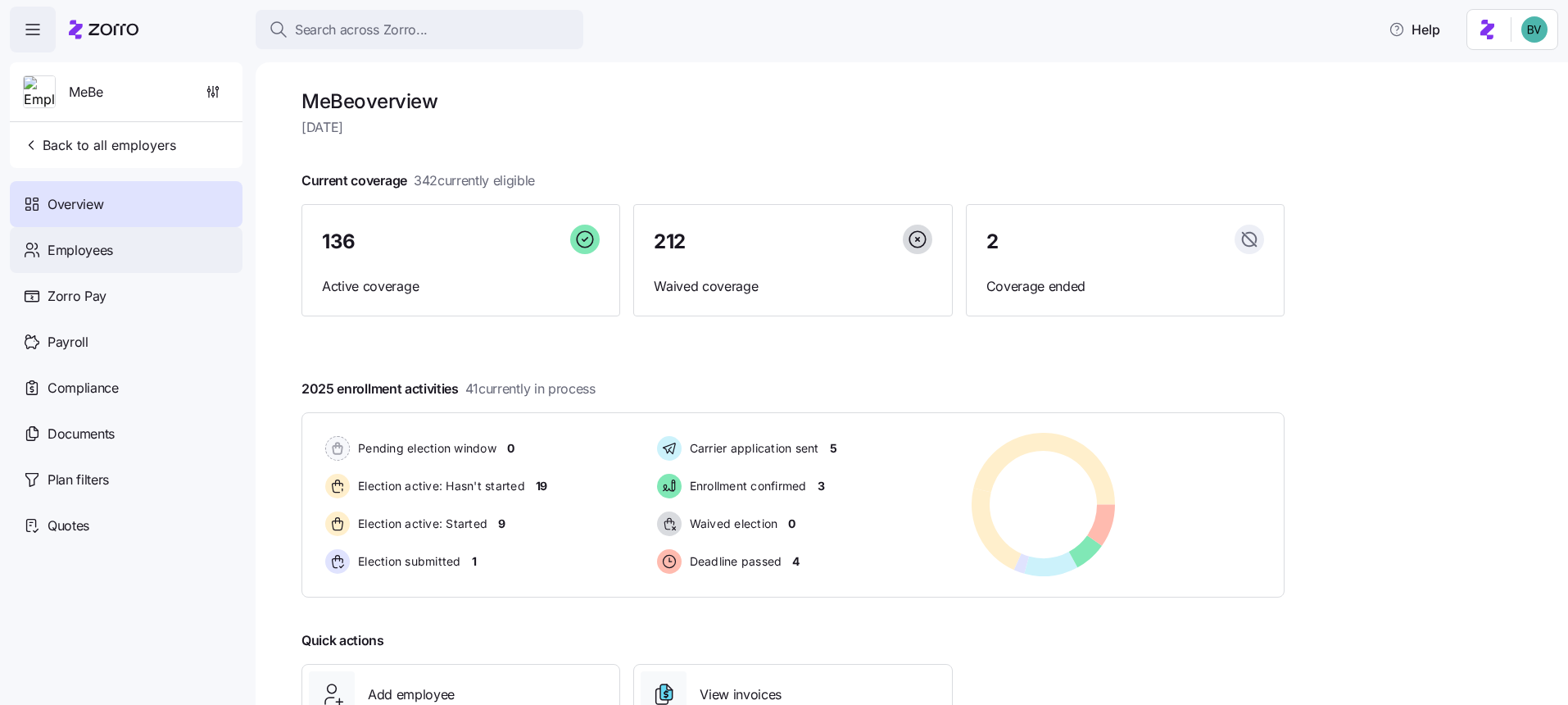 click on "Employees" at bounding box center (126, 250) 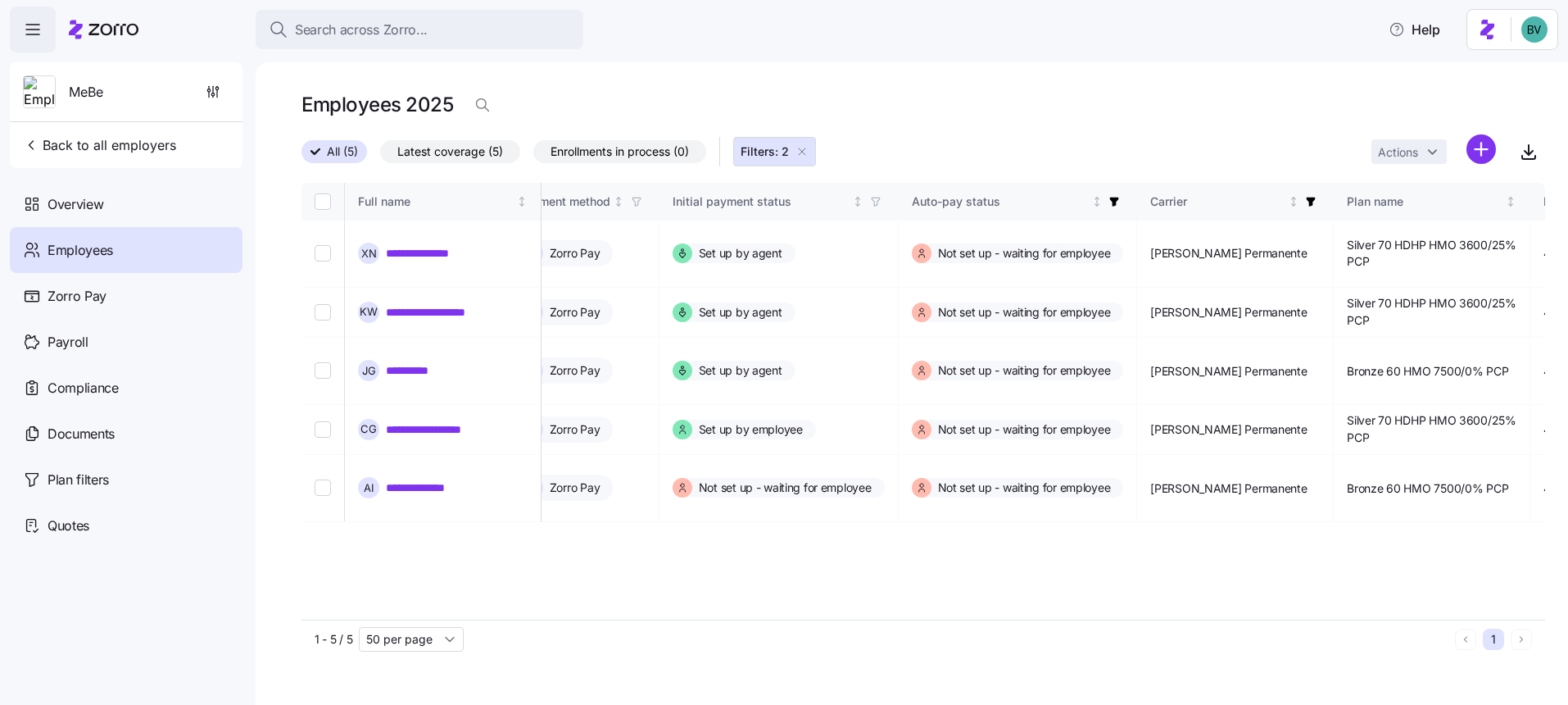 scroll, scrollTop: 0, scrollLeft: 2343, axis: horizontal 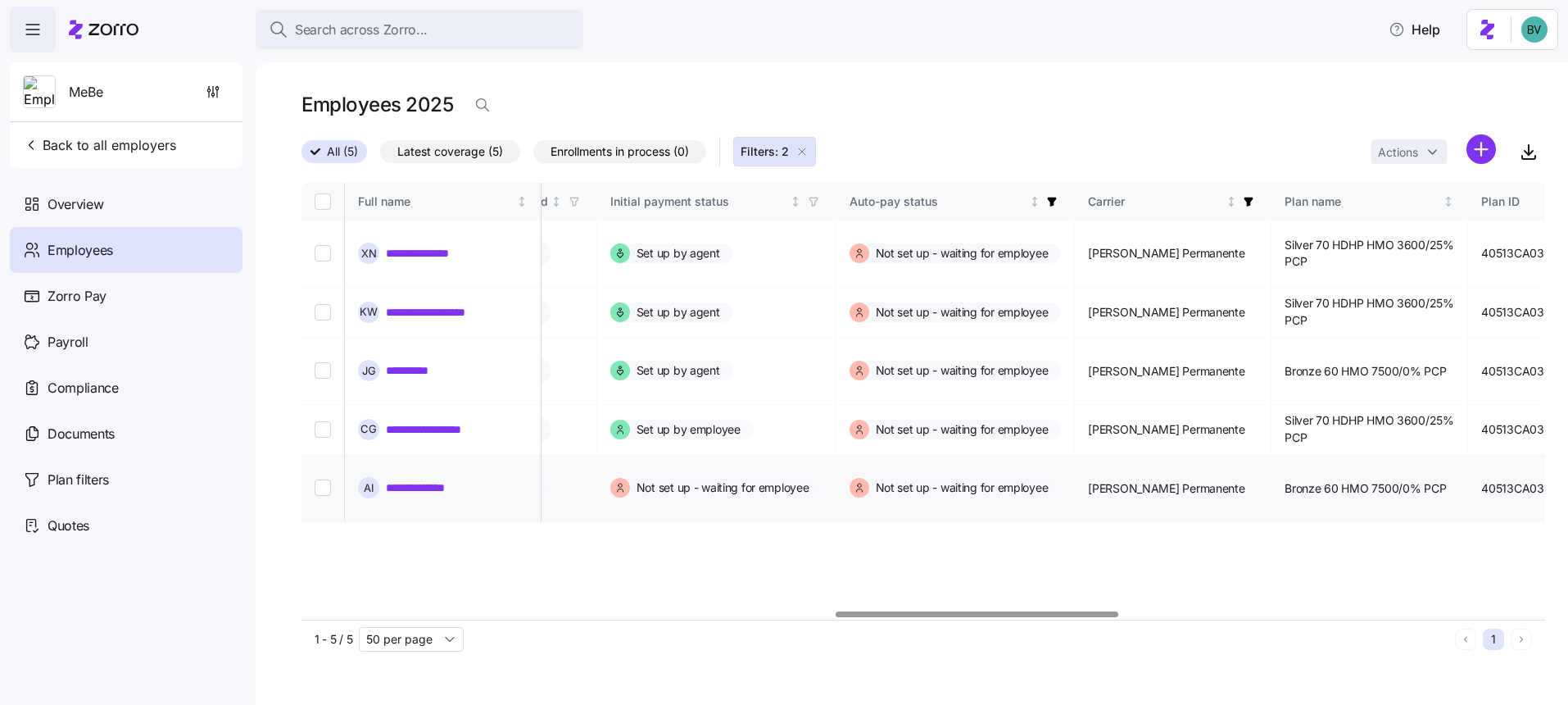 click on "**********" at bounding box center [422, 488] 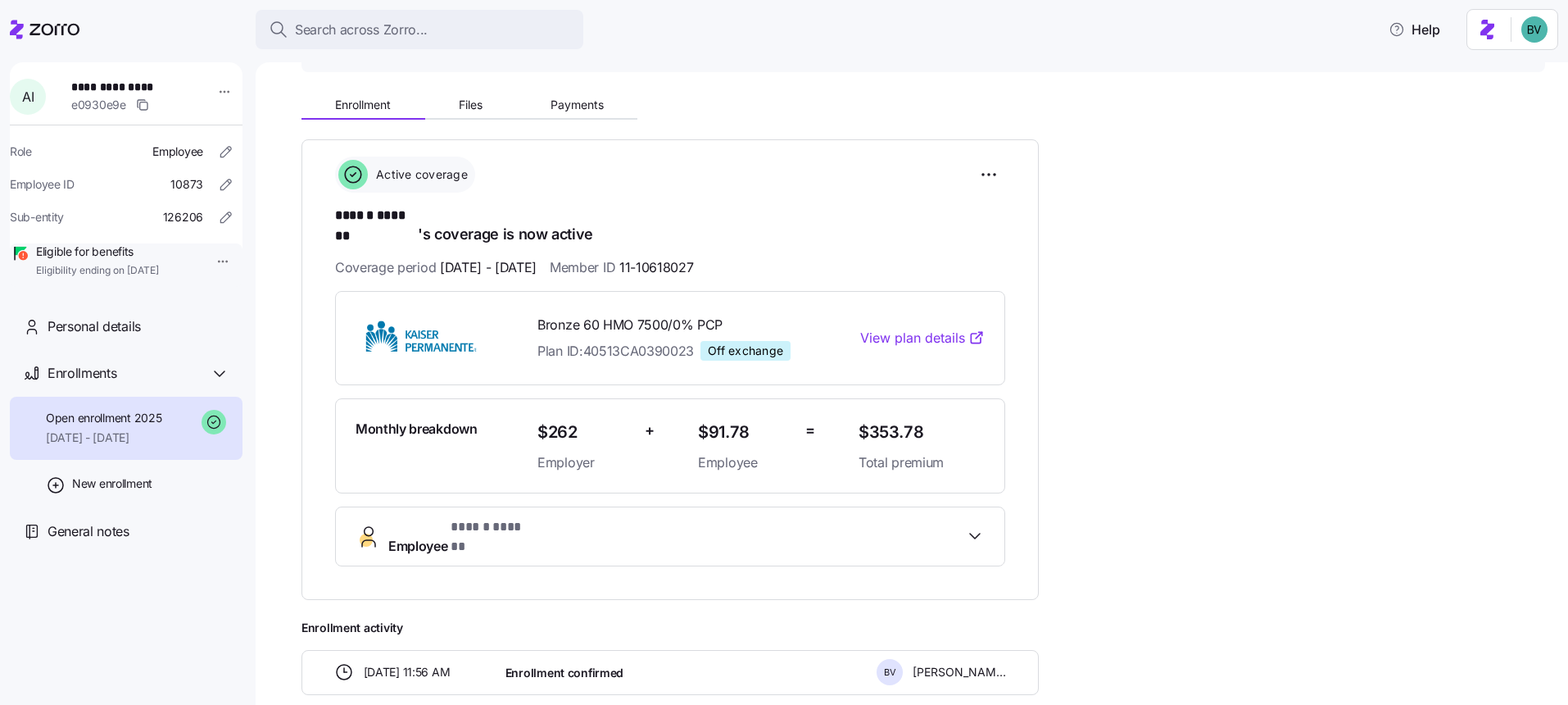 scroll, scrollTop: 0, scrollLeft: 0, axis: both 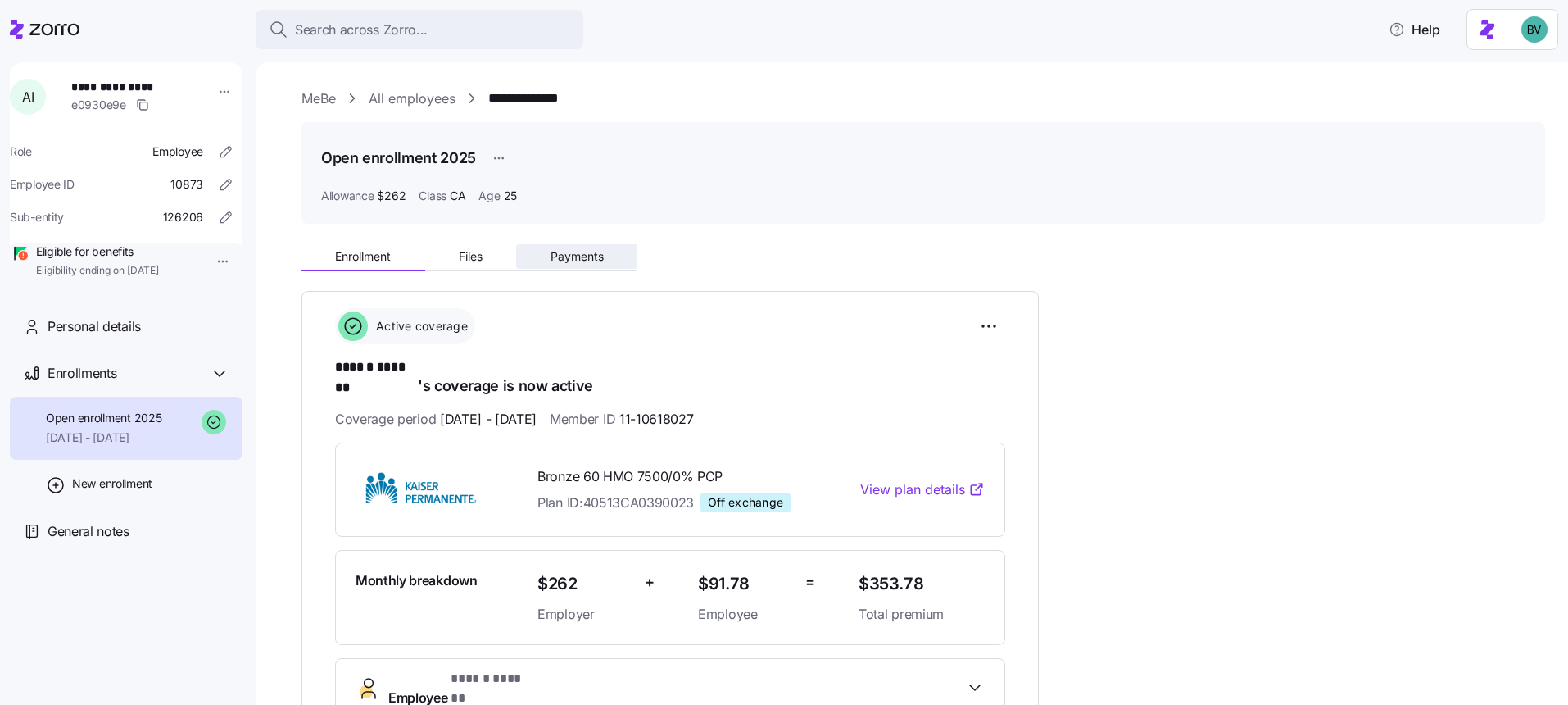 click on "Payments" at bounding box center [577, 257] 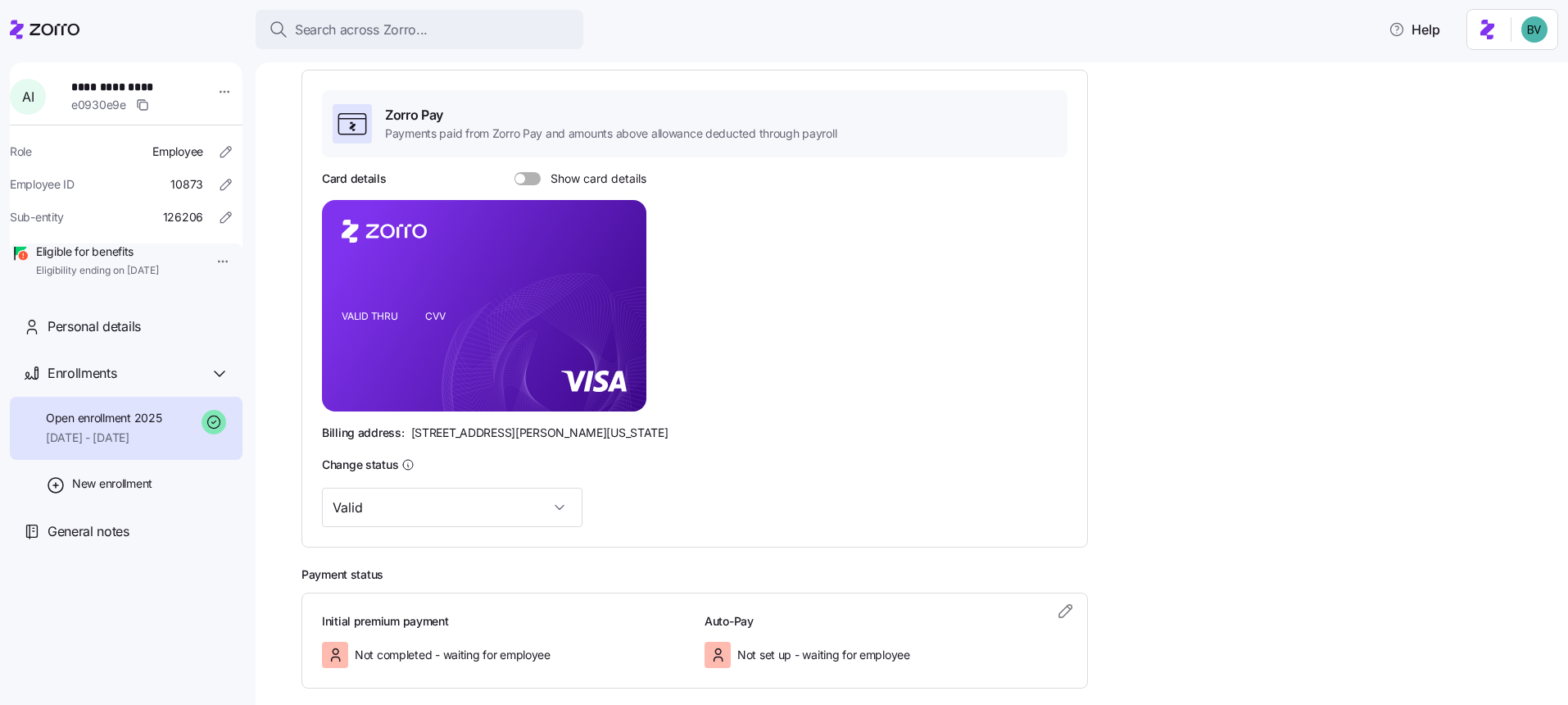 scroll, scrollTop: 329, scrollLeft: 0, axis: vertical 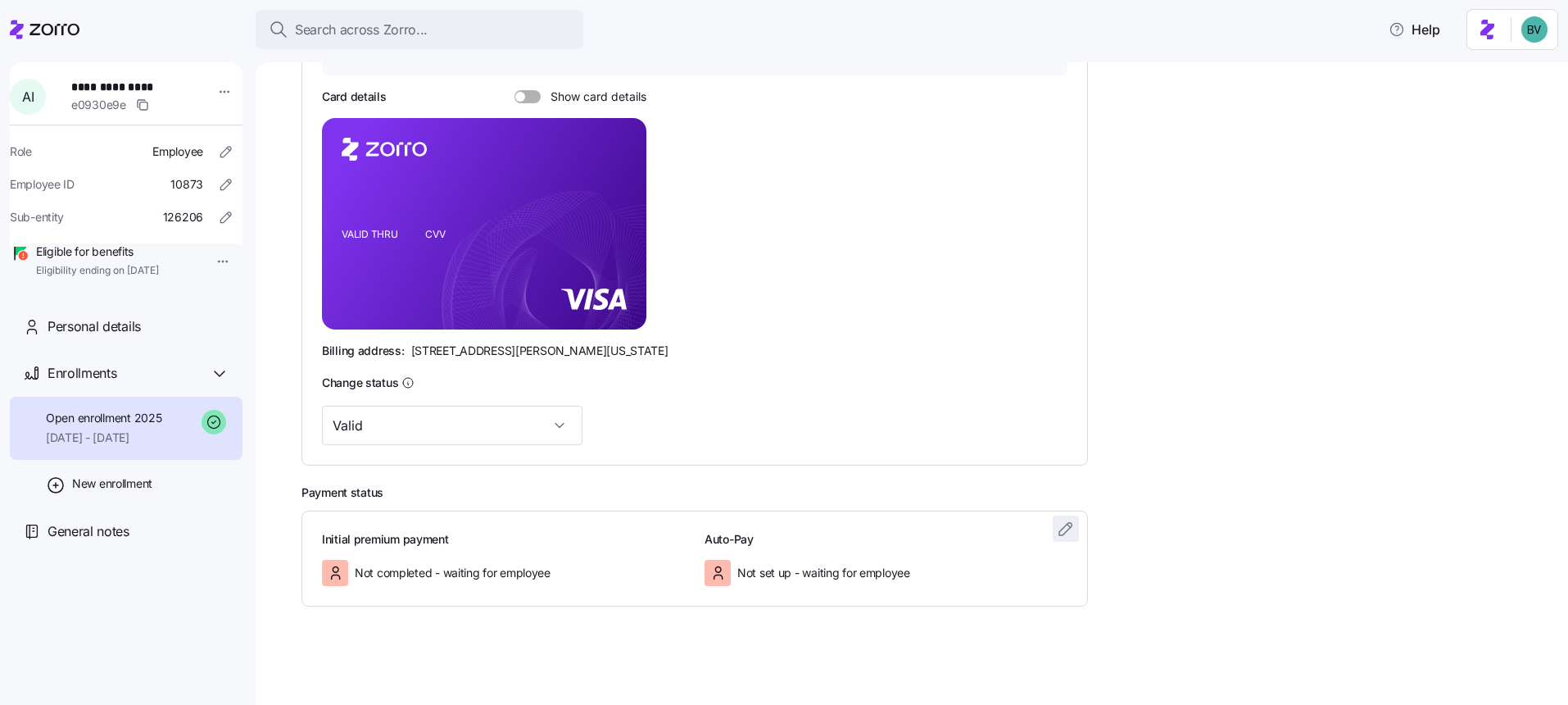 click 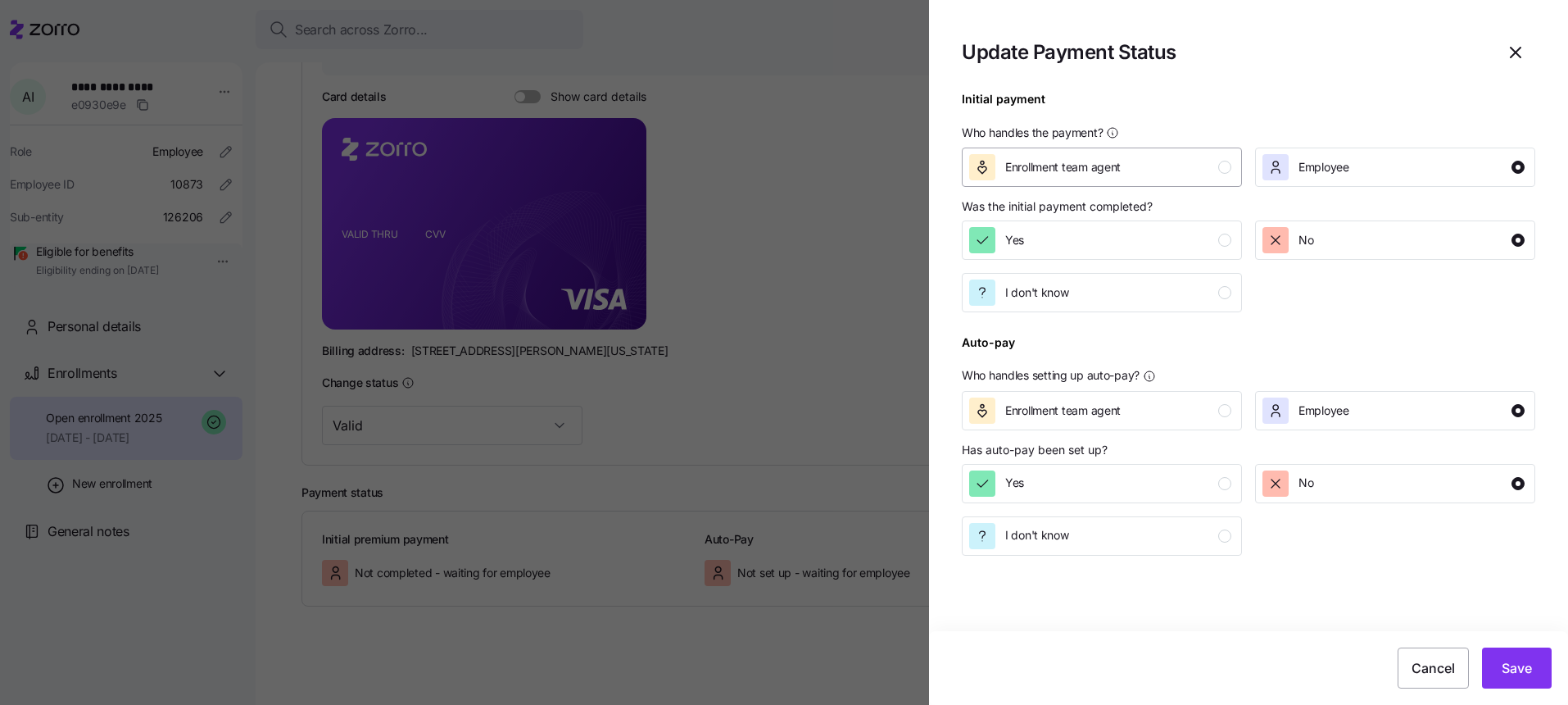 click on "Enrollment team agent" at bounding box center (1100, 167) 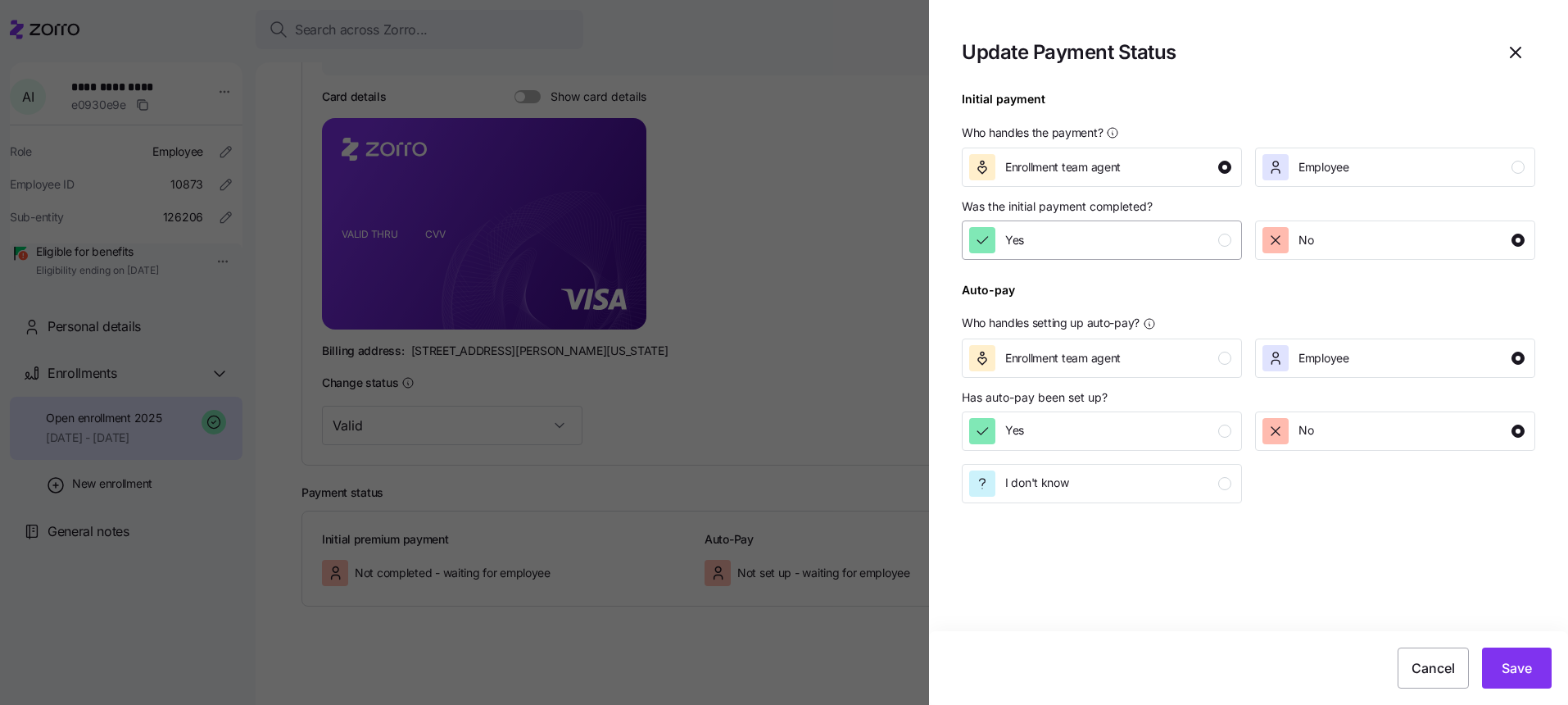 click on "Yes" at bounding box center [1100, 240] 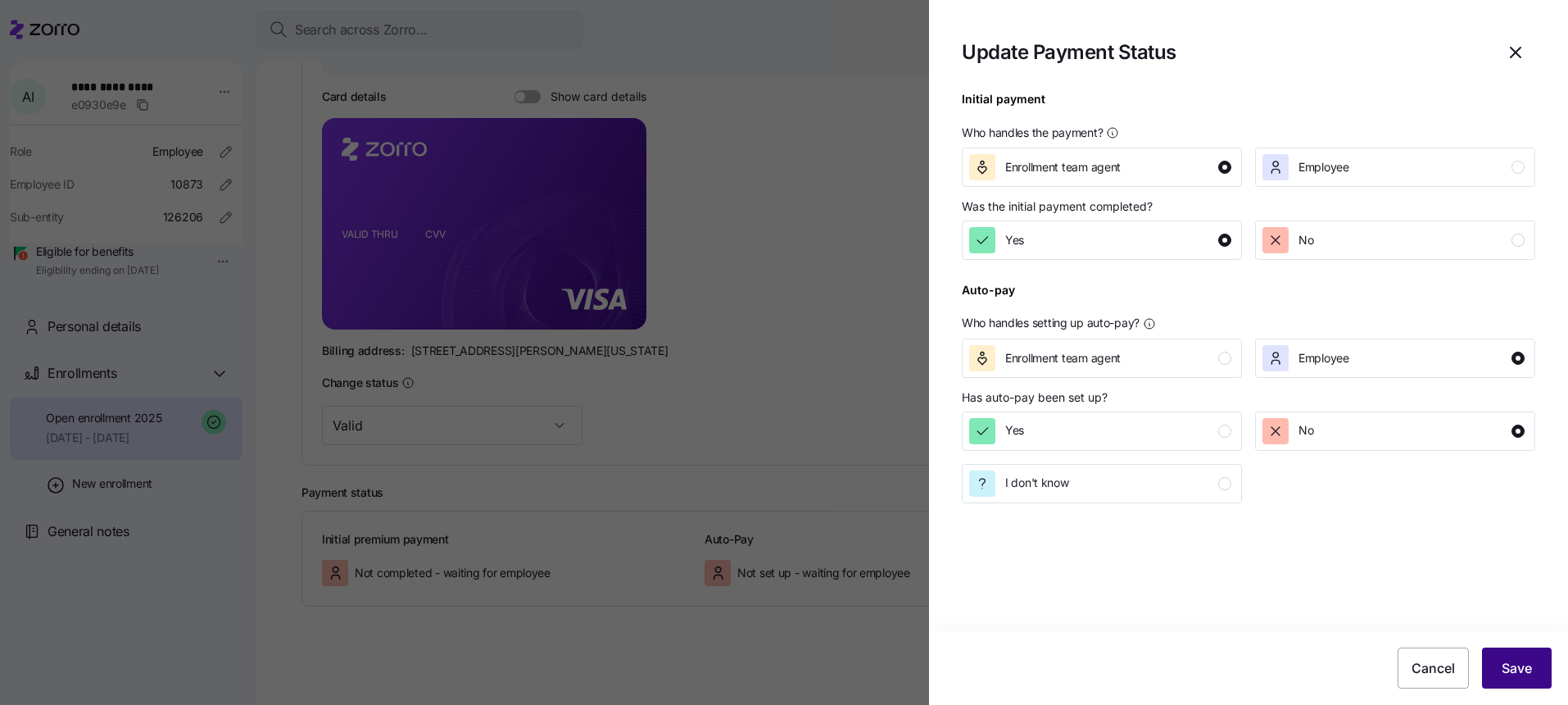 click on "Save" at bounding box center [1516, 668] 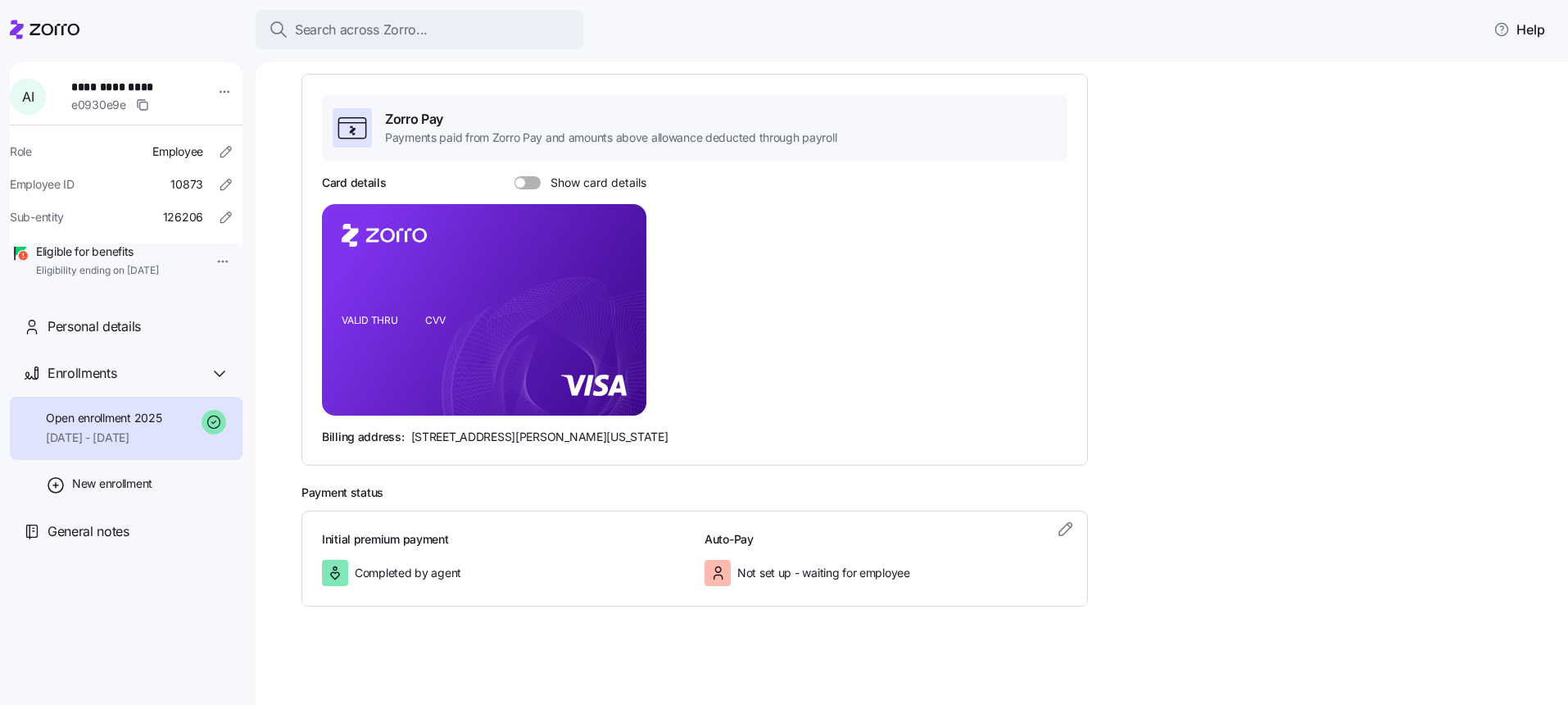 scroll, scrollTop: 243, scrollLeft: 0, axis: vertical 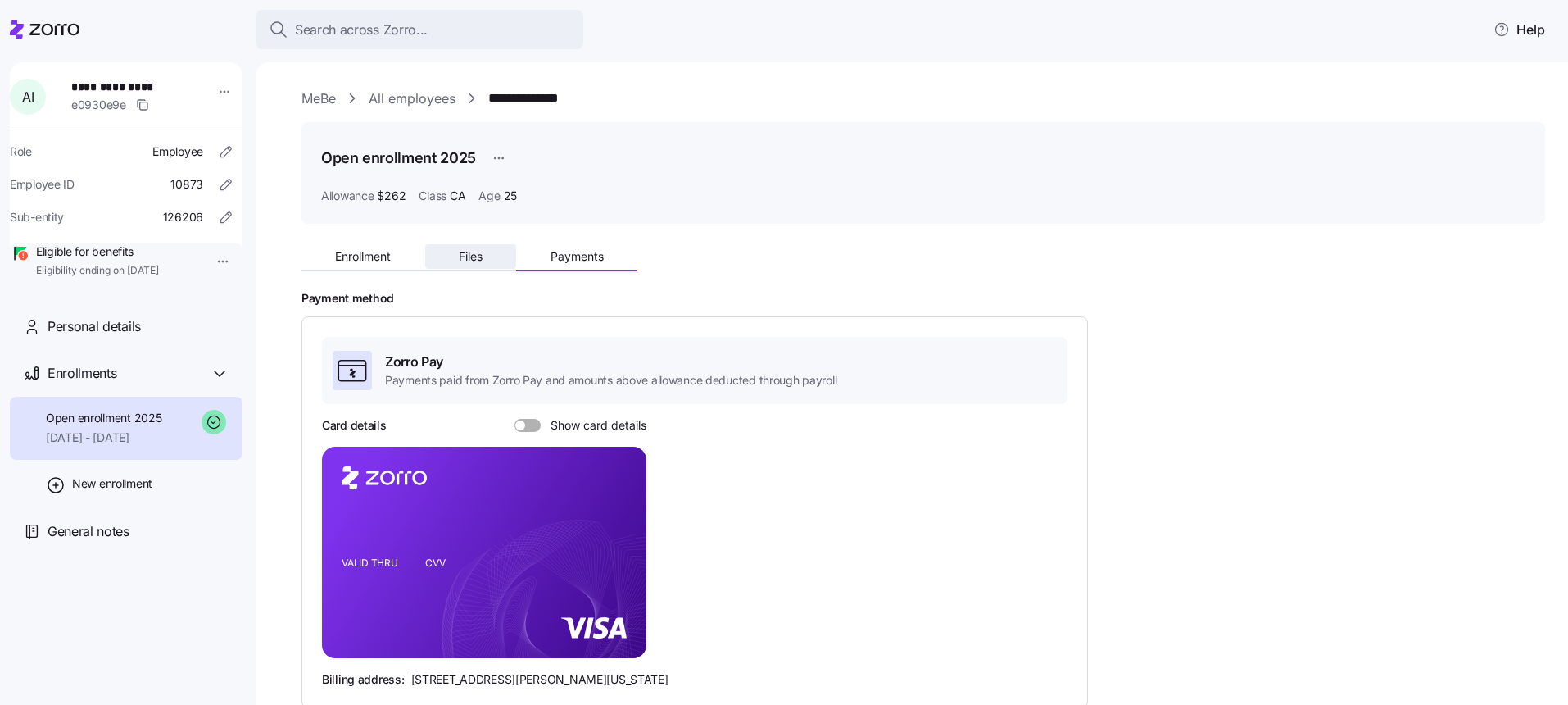 click on "Files" at bounding box center [470, 257] 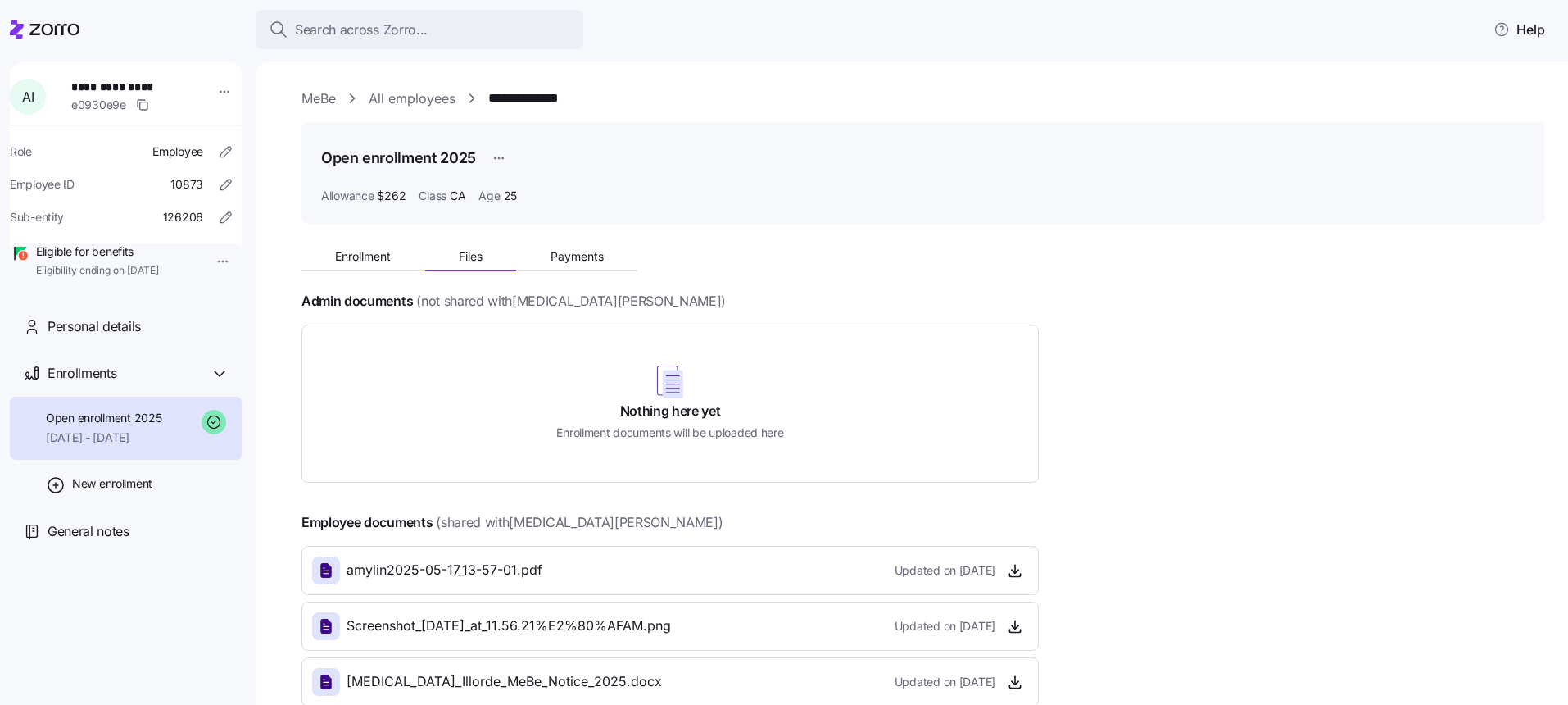 scroll, scrollTop: 100, scrollLeft: 0, axis: vertical 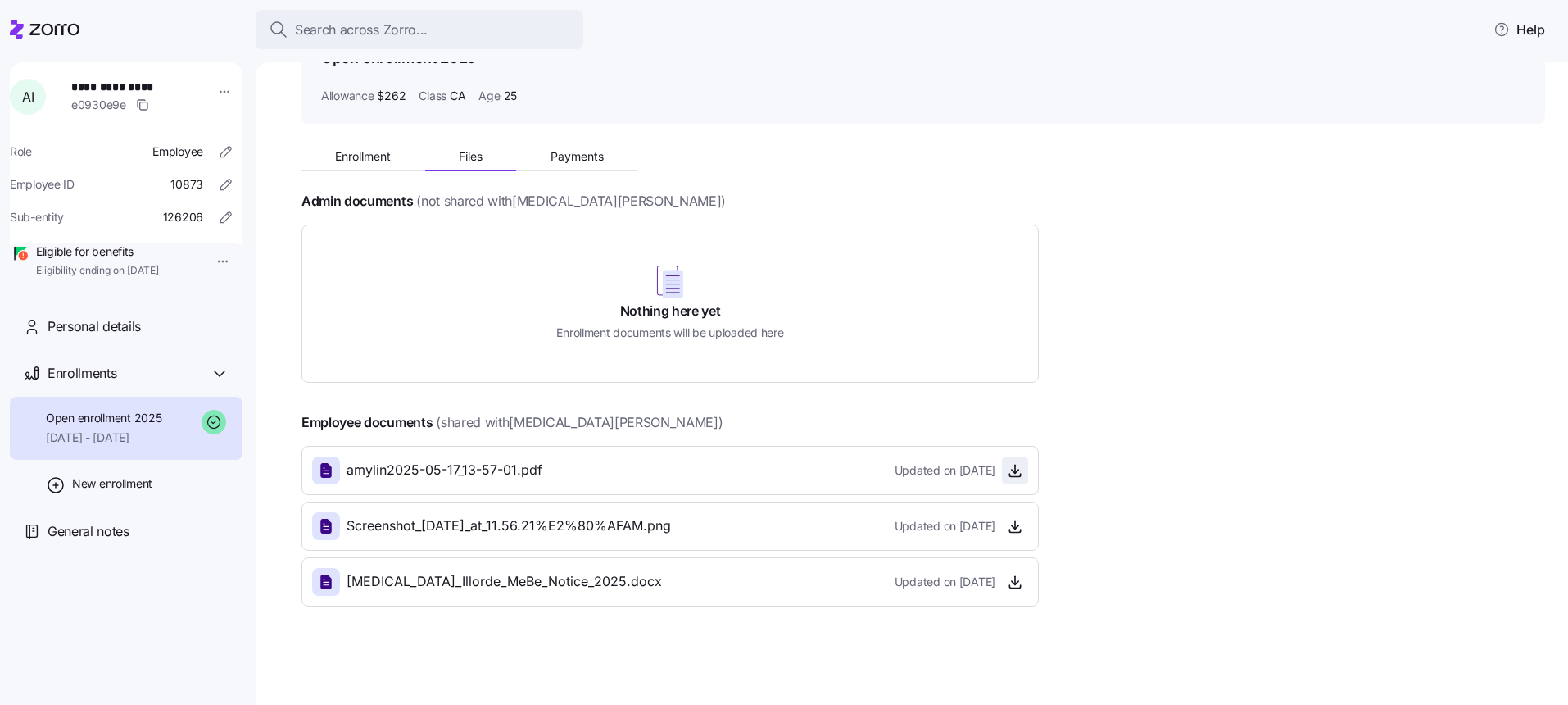 click 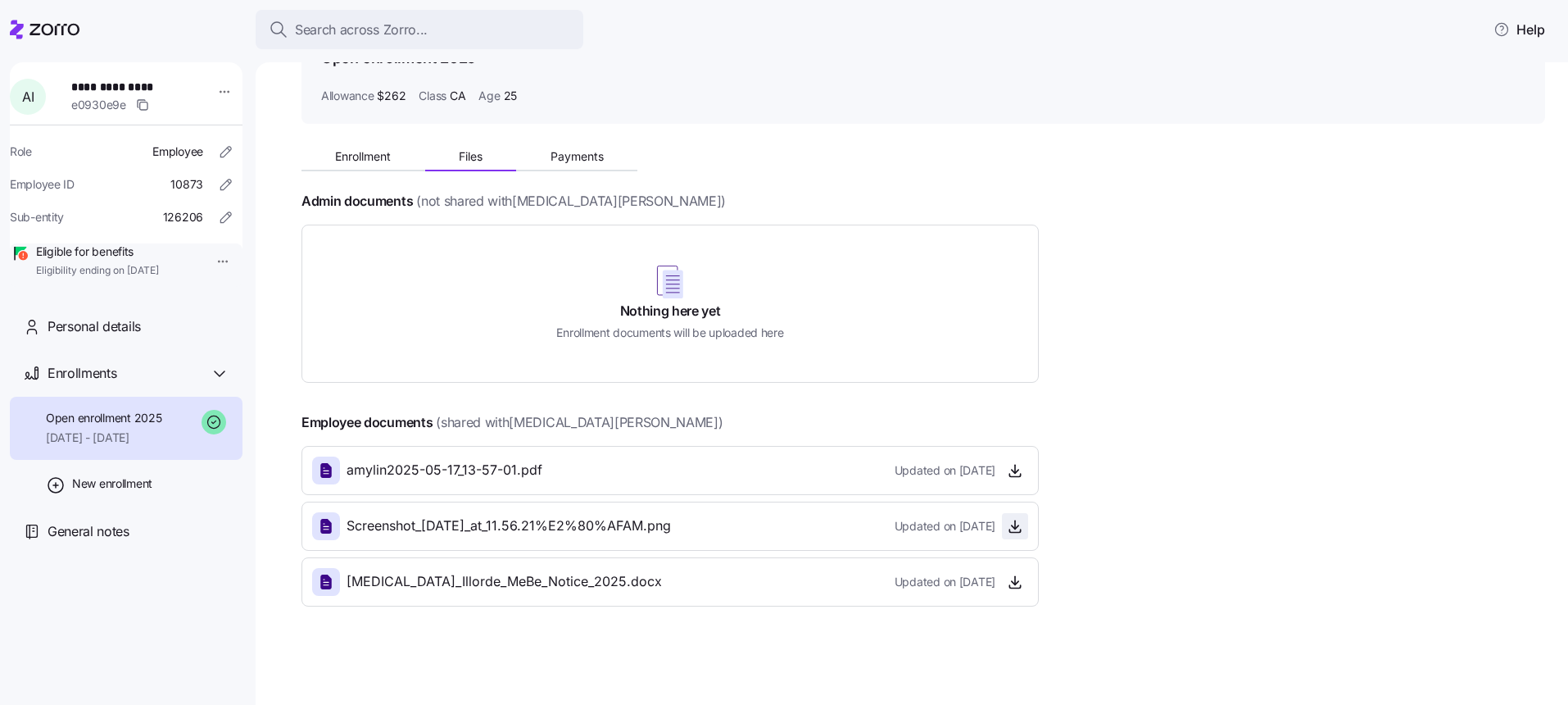click 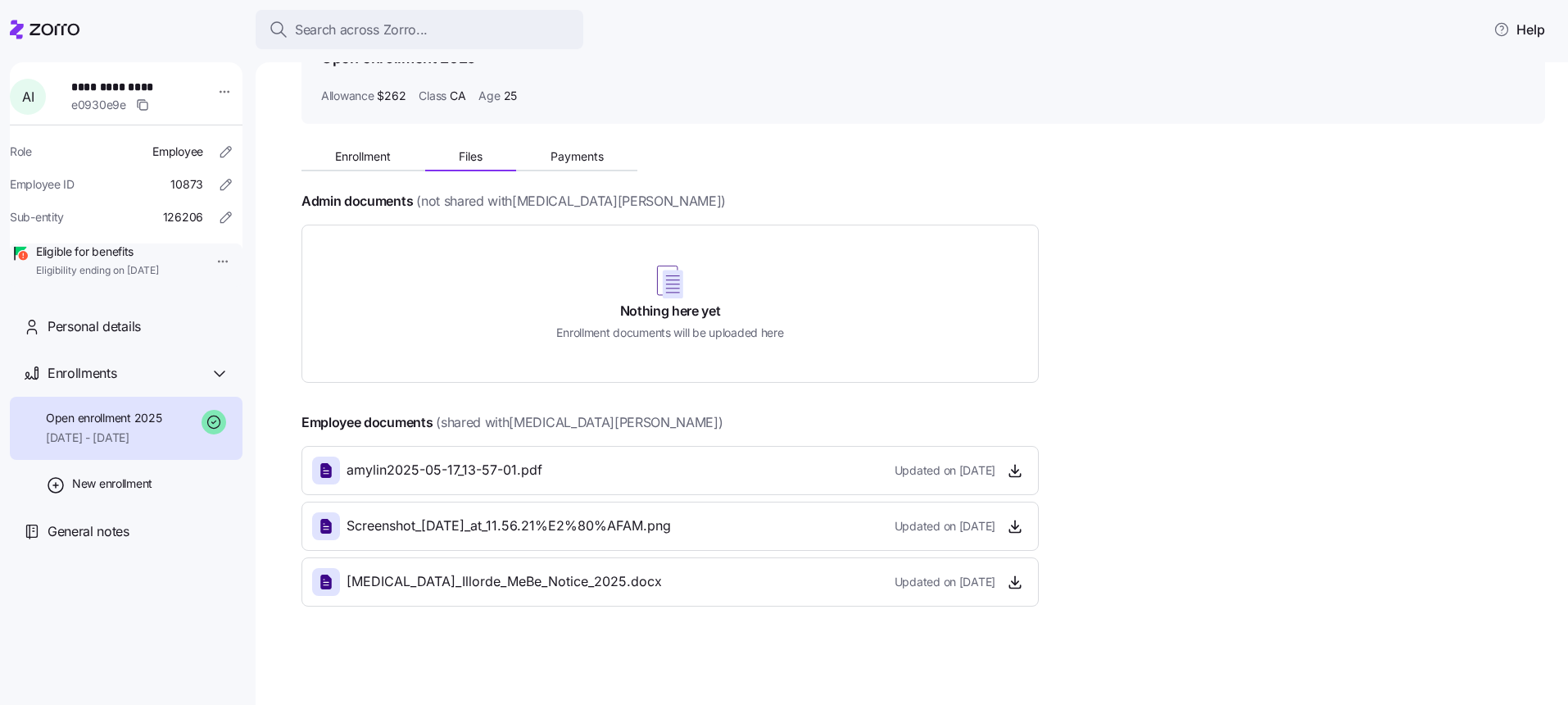 click on "**********" at bounding box center (912, 384) 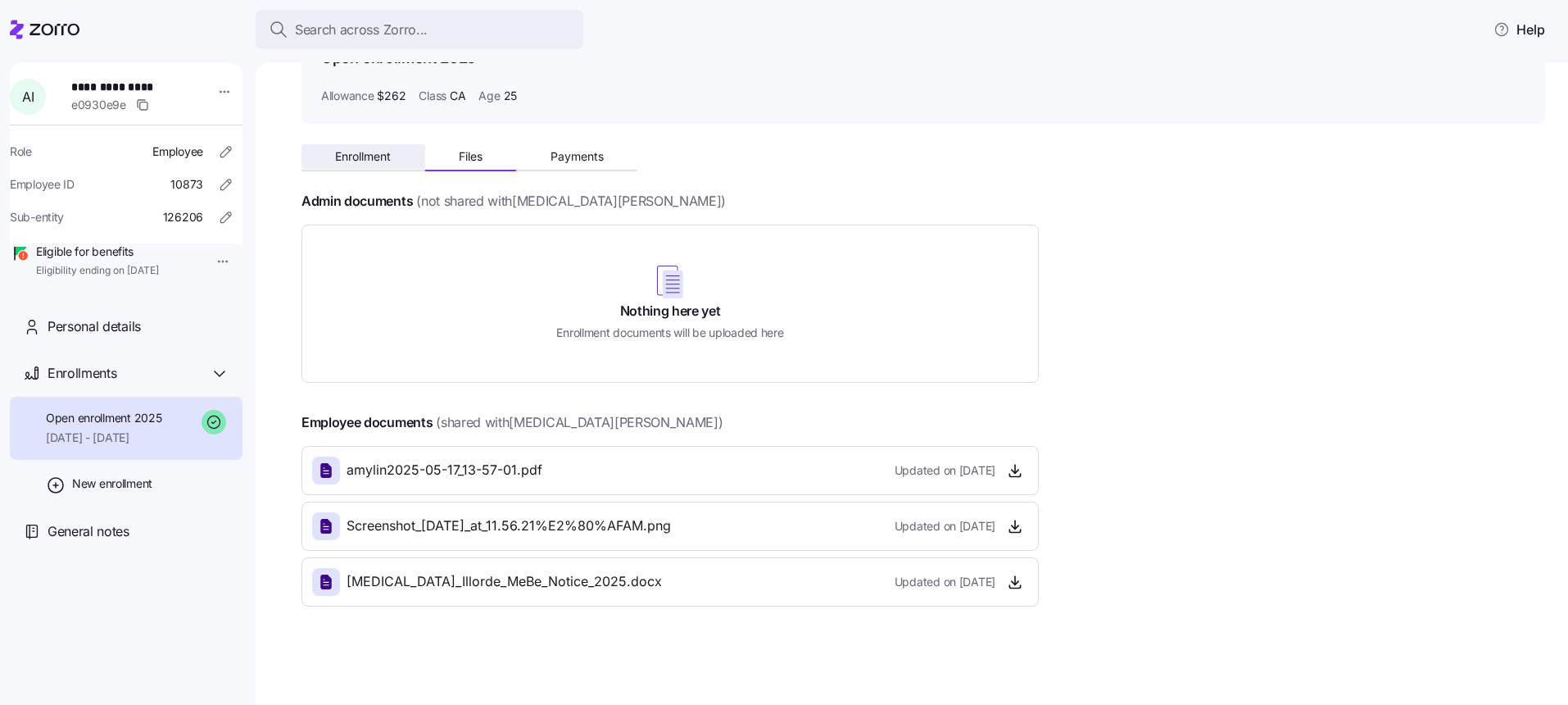 click on "Enrollment" at bounding box center [363, 157] 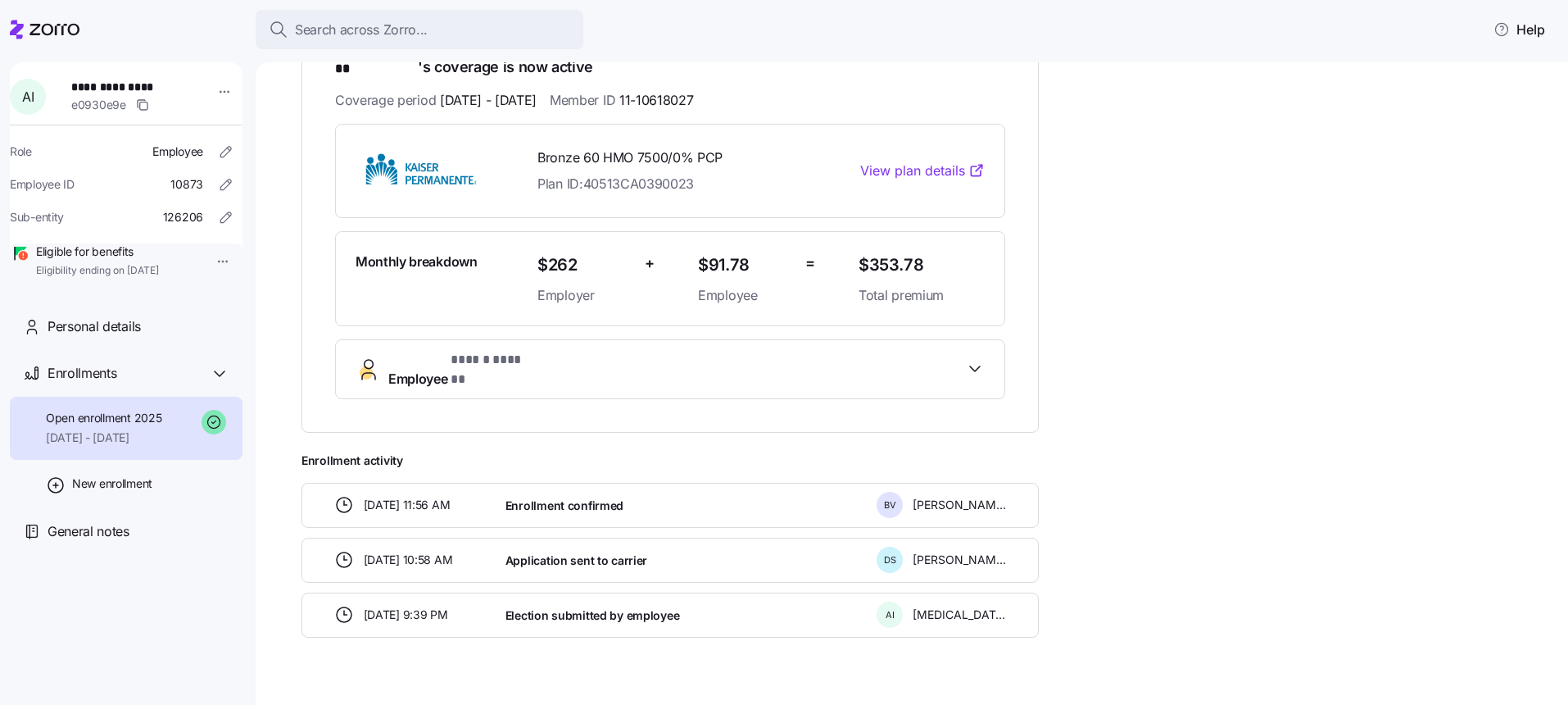 scroll, scrollTop: 0, scrollLeft: 0, axis: both 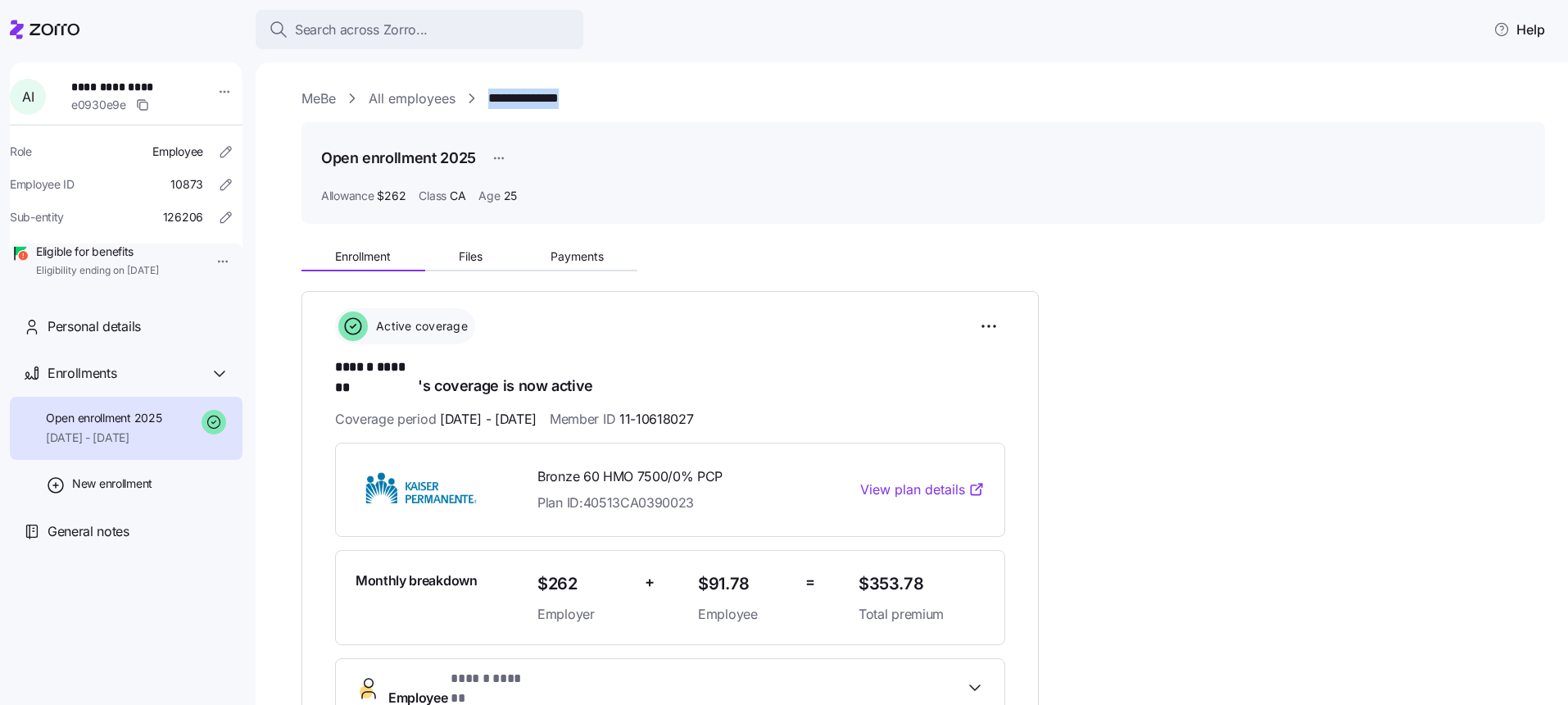 drag, startPoint x: 596, startPoint y: 98, endPoint x: 492, endPoint y: 98, distance: 104 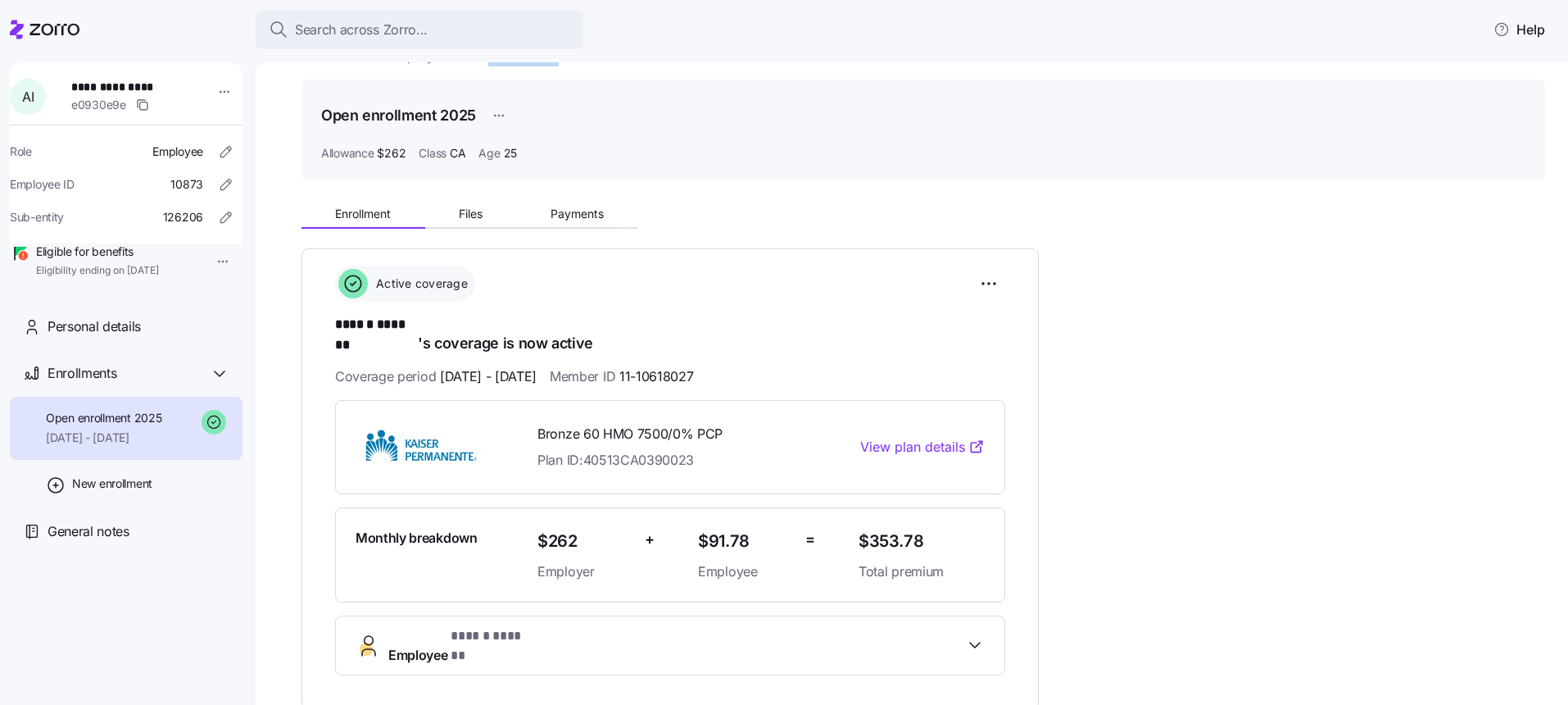 scroll, scrollTop: 0, scrollLeft: 0, axis: both 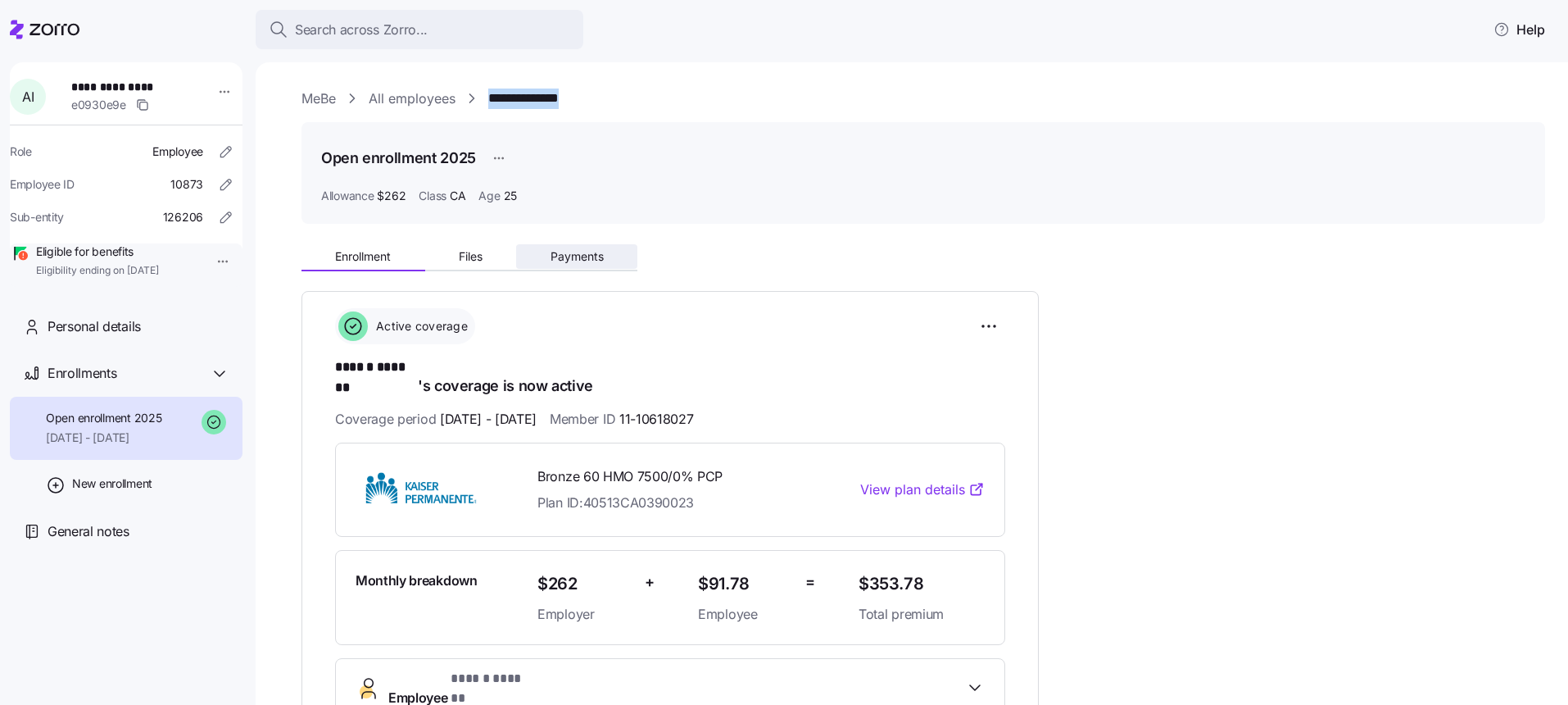 click on "Payments" at bounding box center (577, 257) 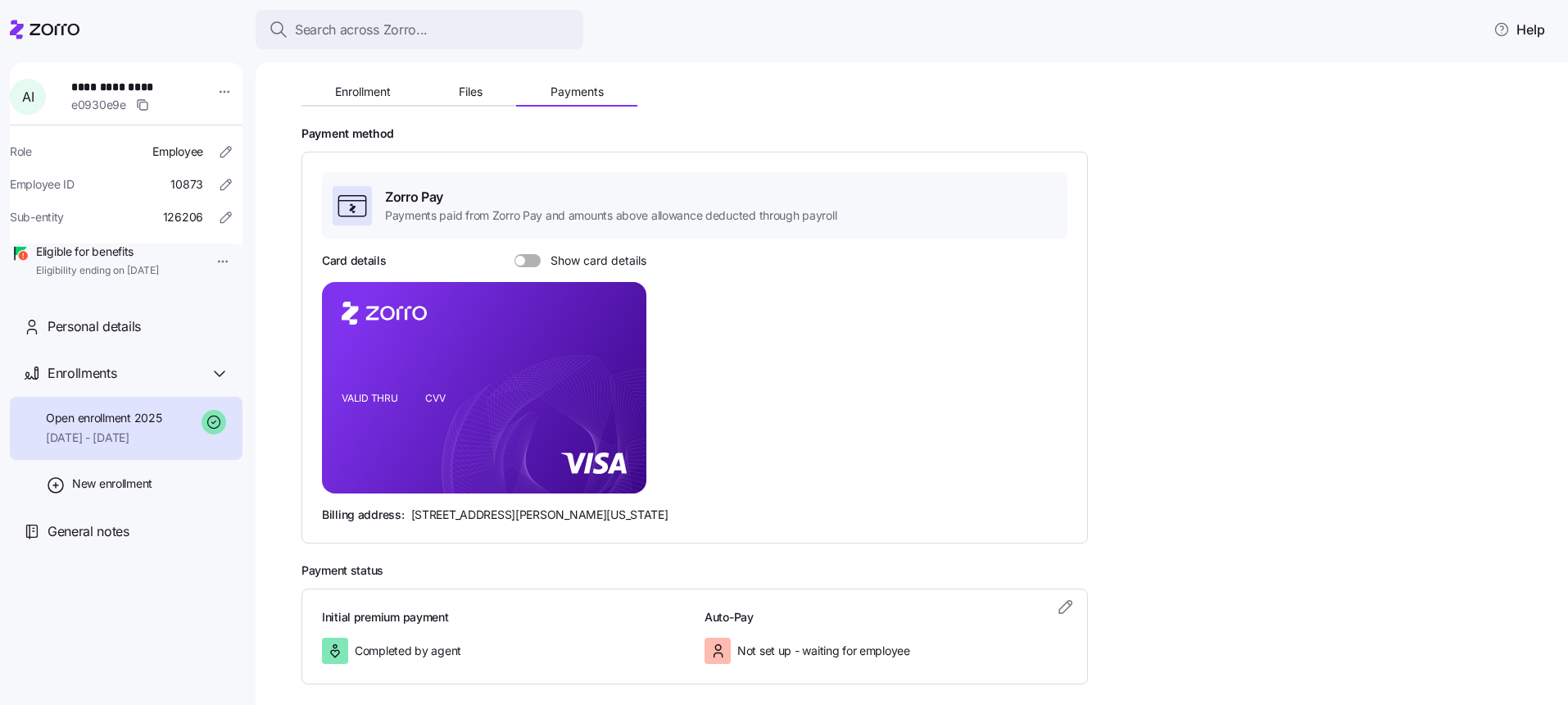 scroll, scrollTop: 243, scrollLeft: 0, axis: vertical 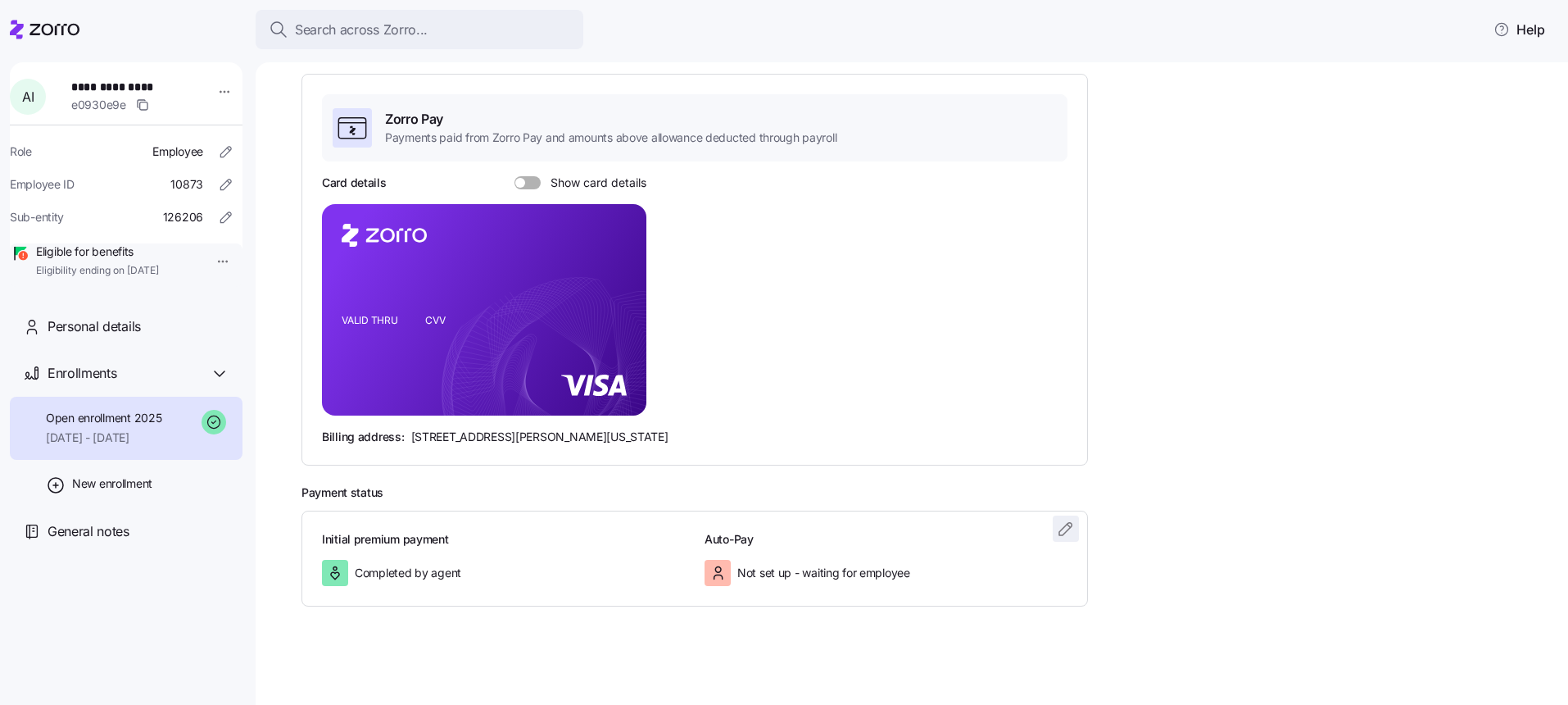 click 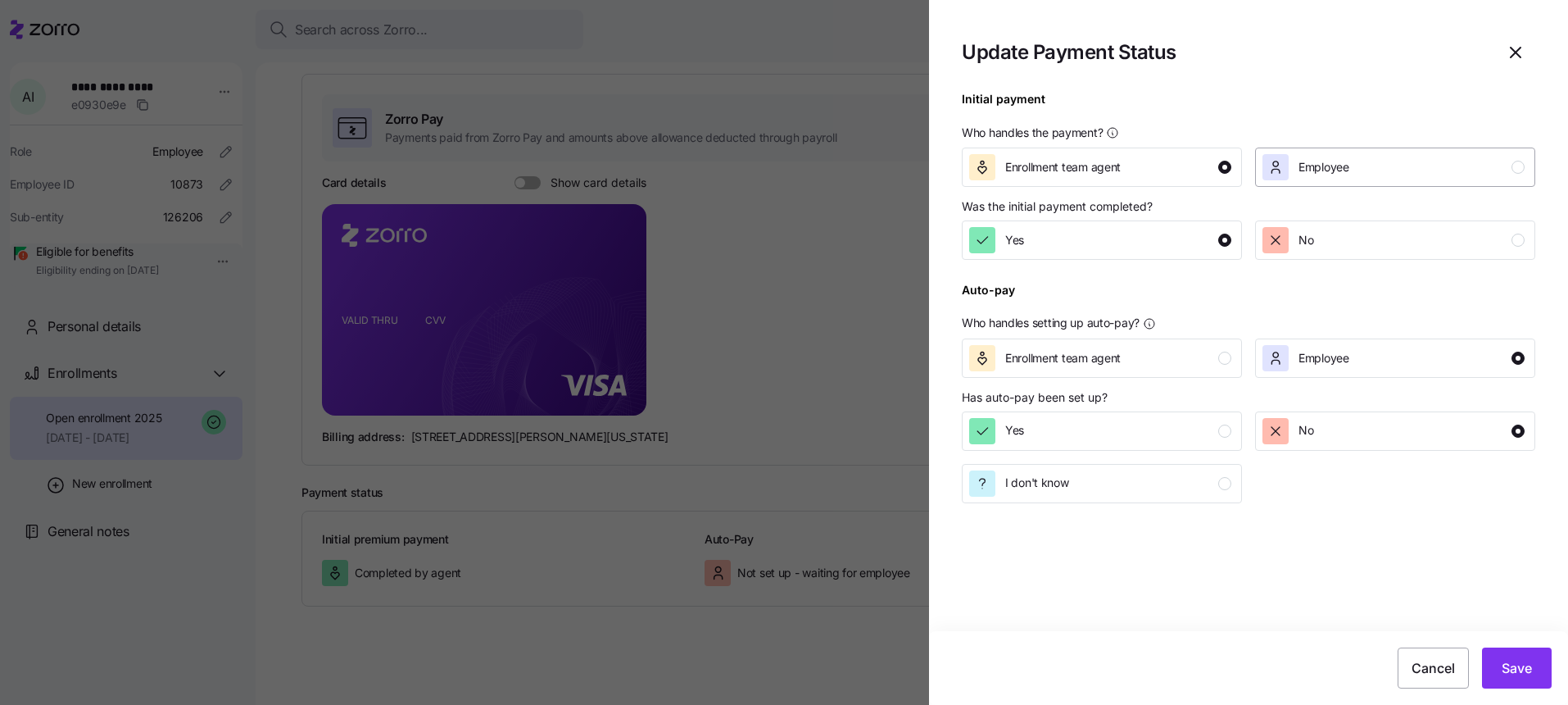 click on "Employee" at bounding box center [1395, 167] 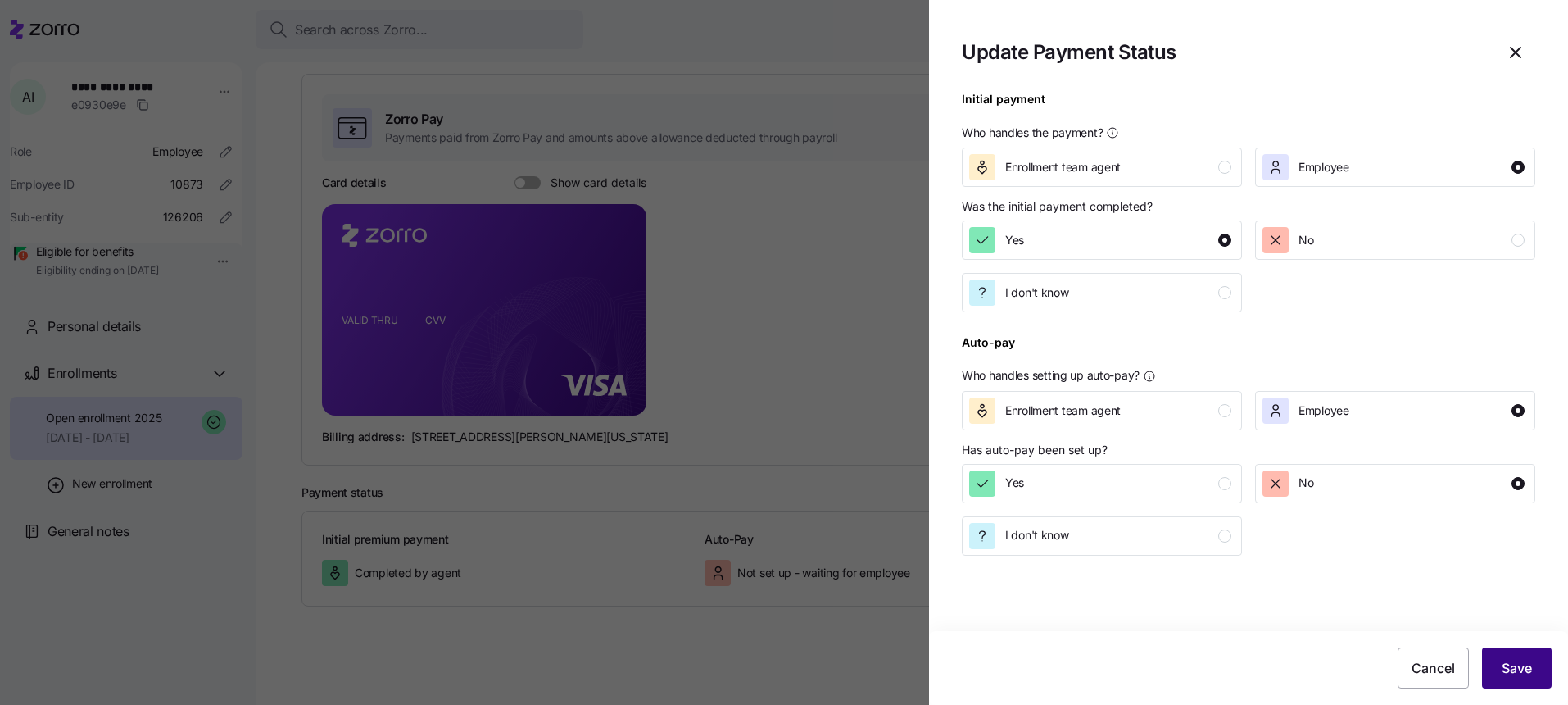 click on "Save" at bounding box center (1516, 668) 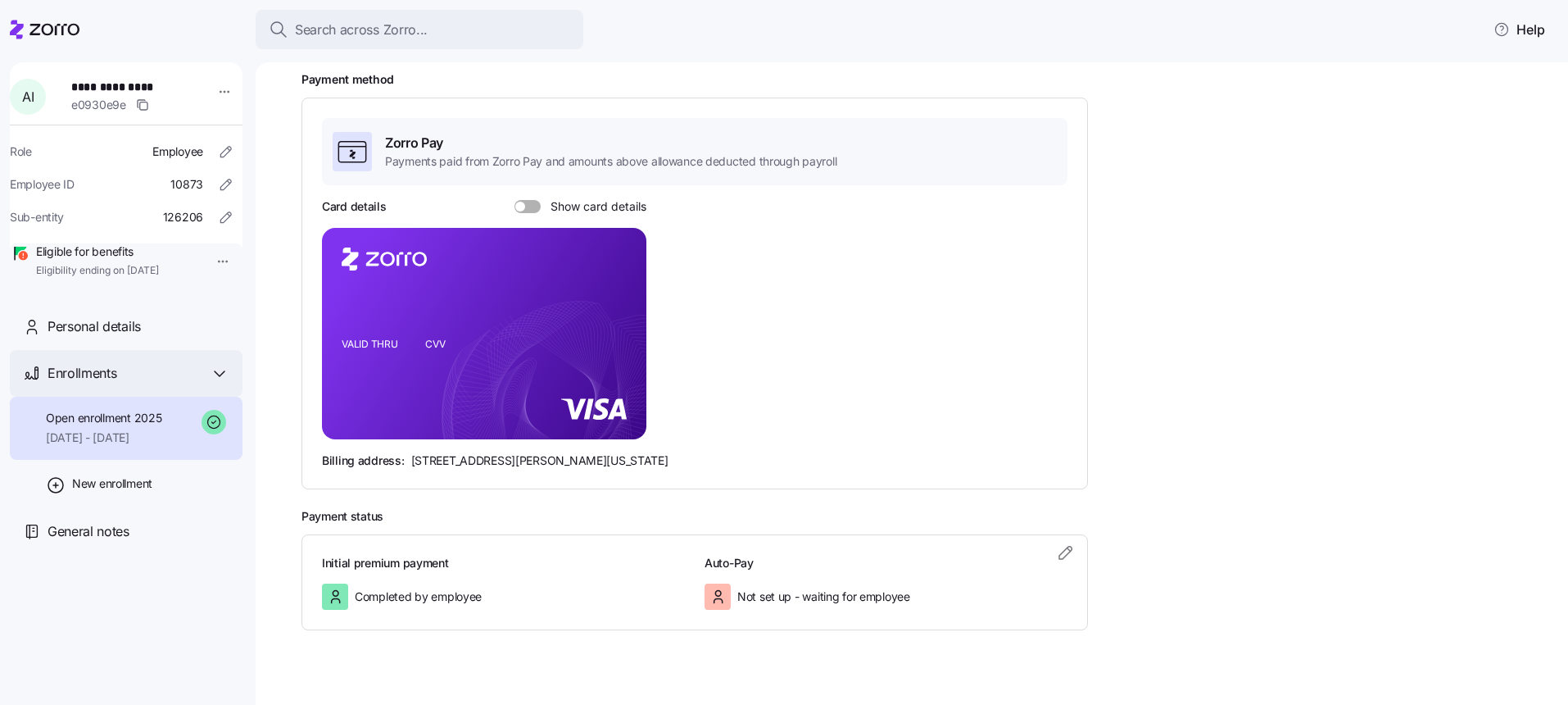 scroll, scrollTop: 243, scrollLeft: 0, axis: vertical 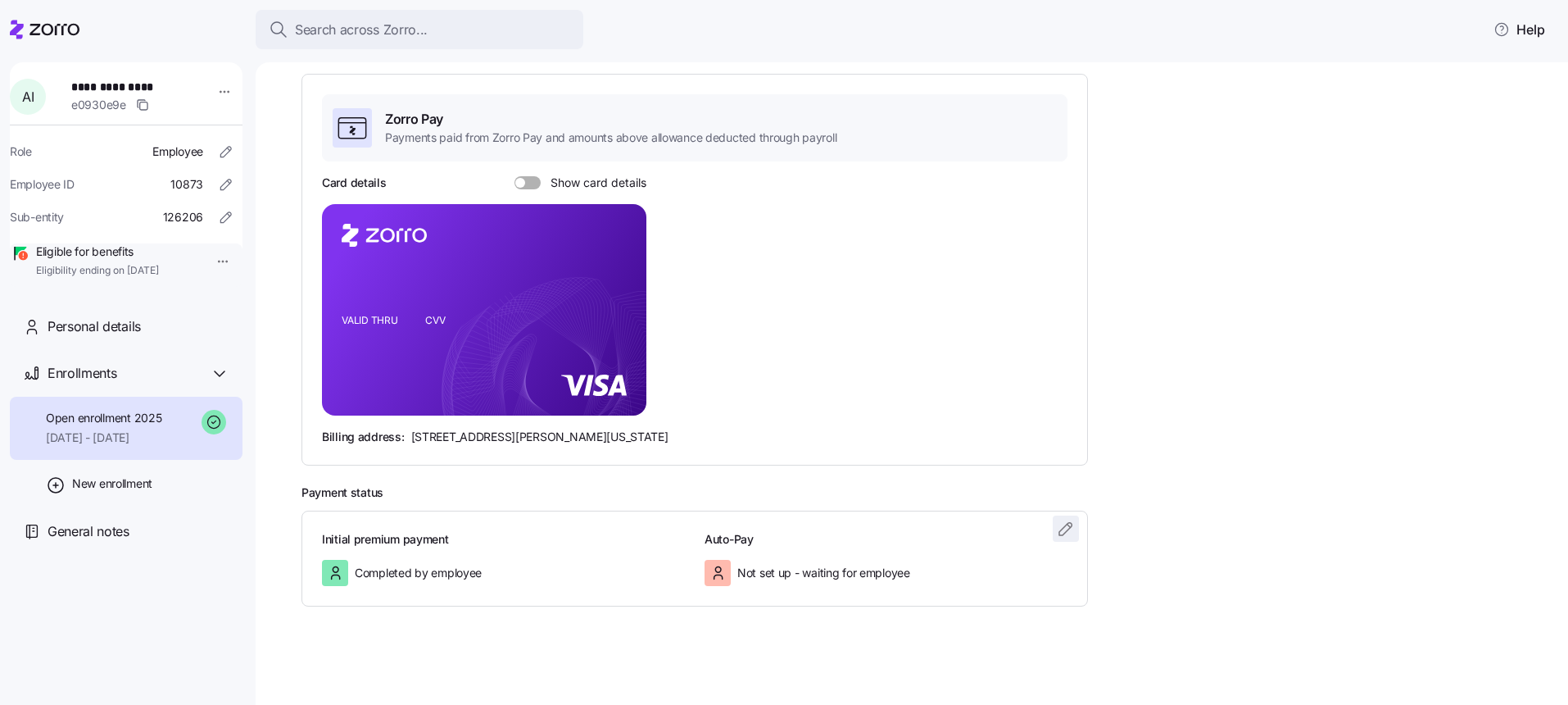 click 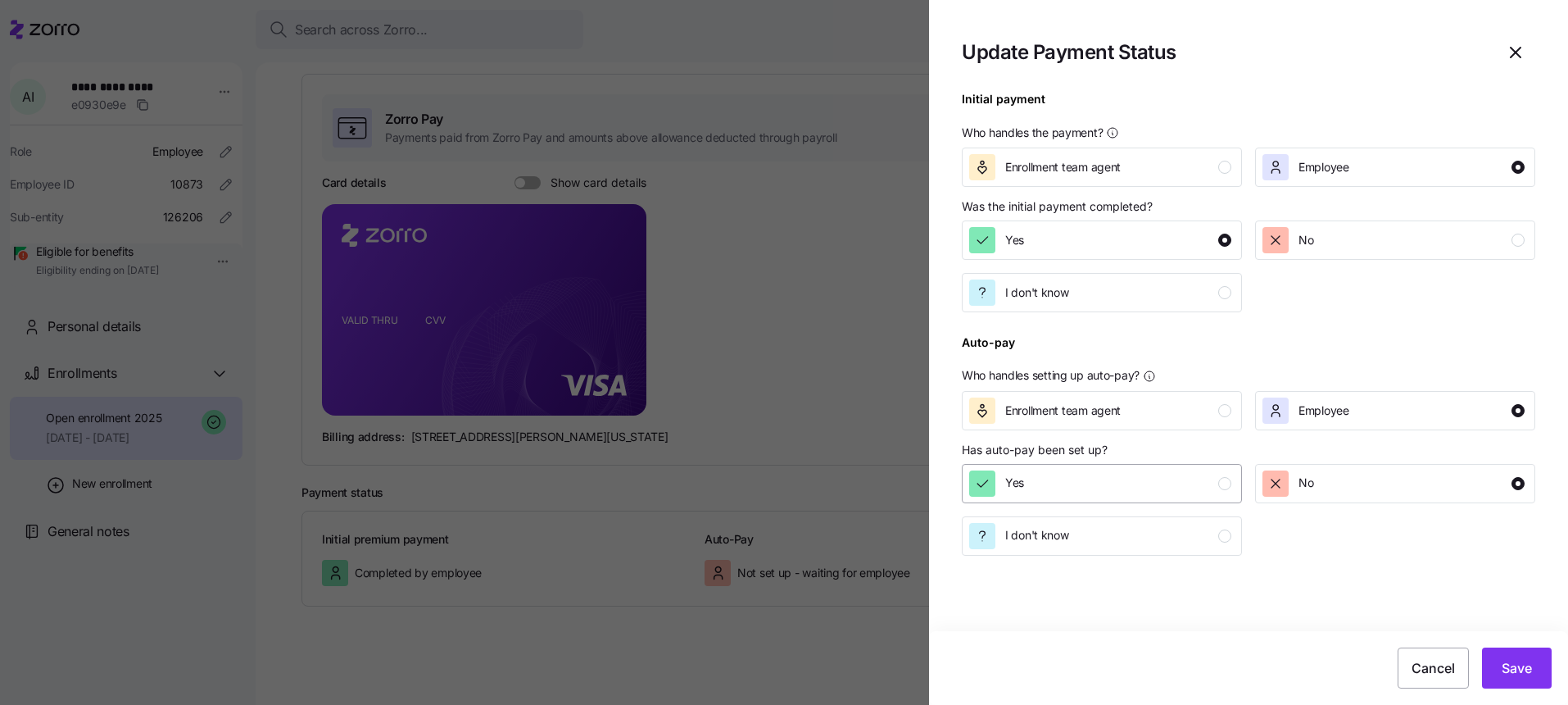 click on "Yes" at bounding box center [1100, 484] 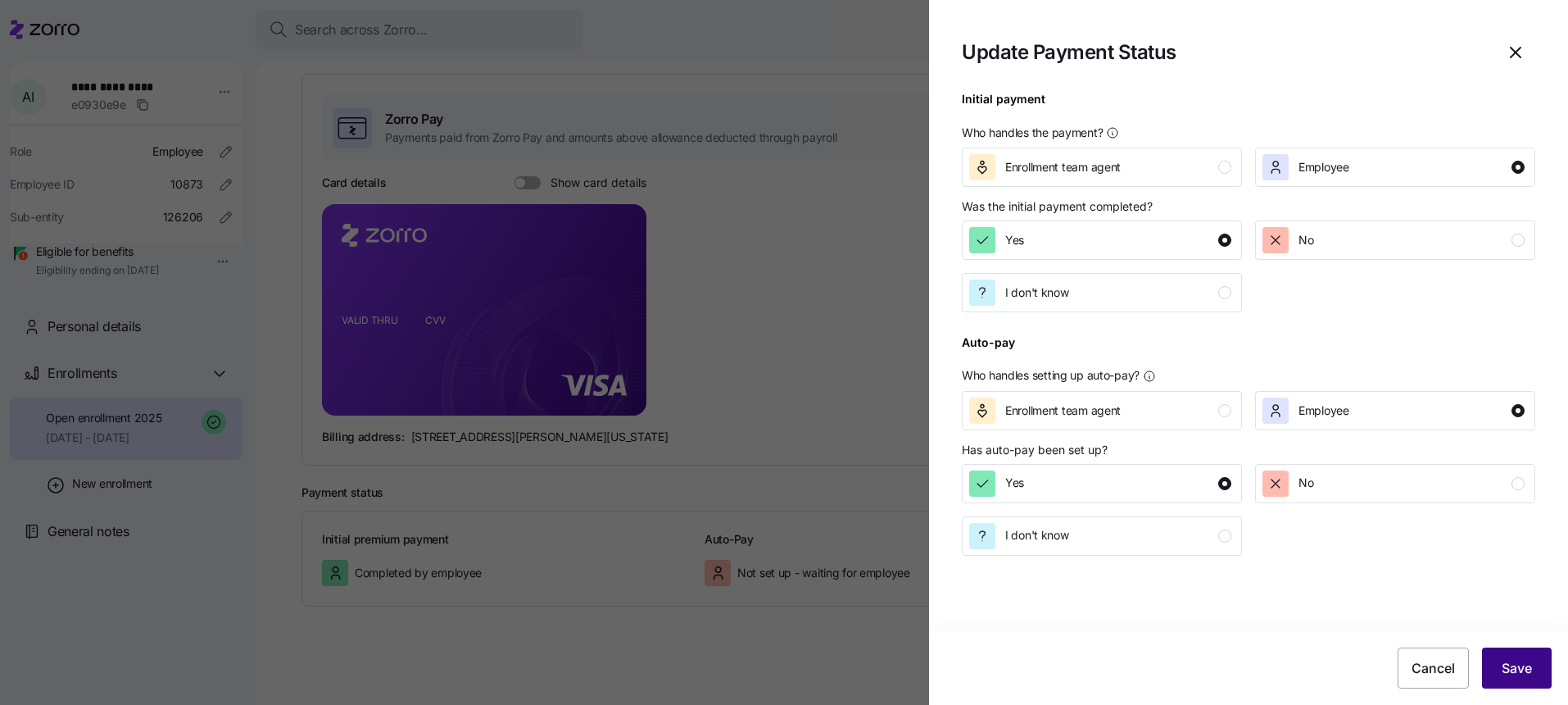 click on "Save" at bounding box center [1516, 668] 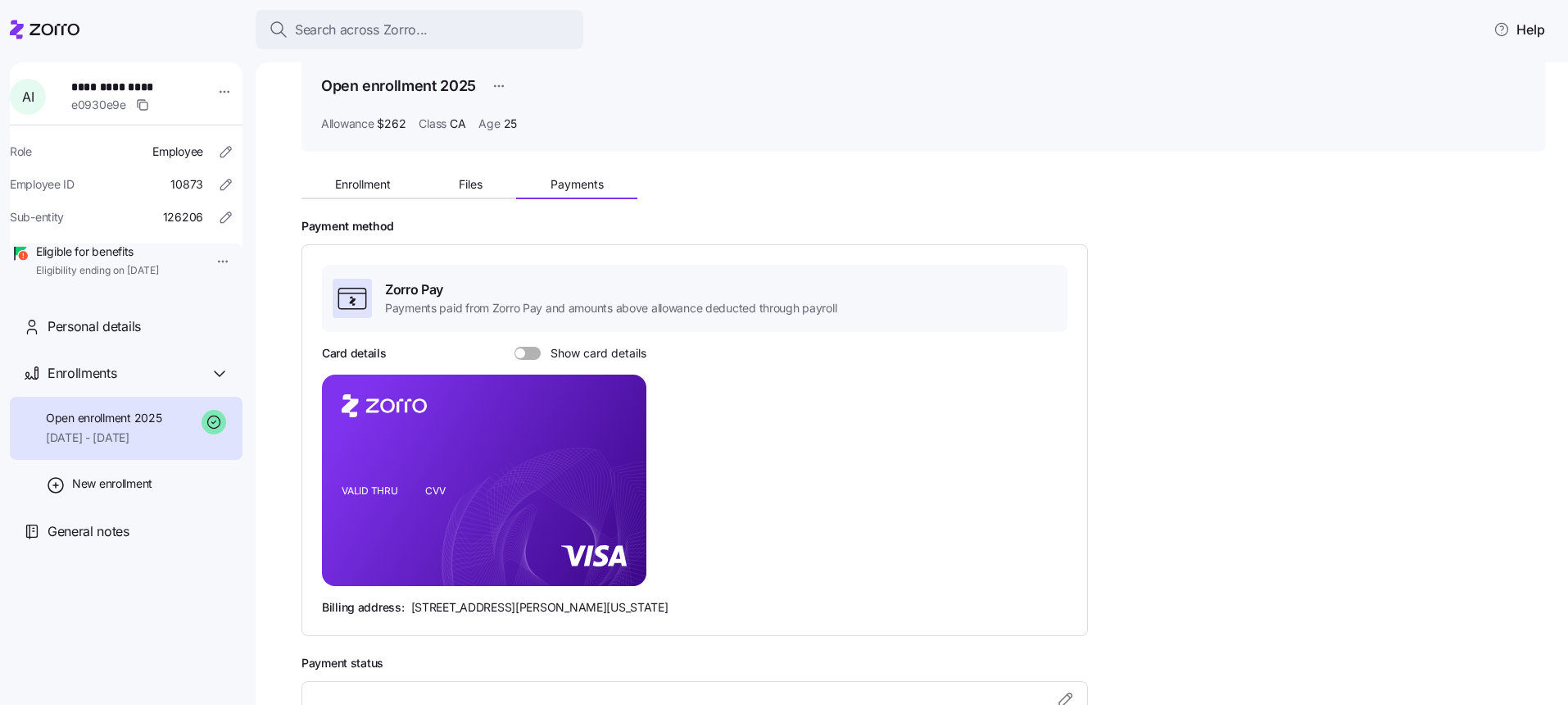 scroll, scrollTop: 0, scrollLeft: 0, axis: both 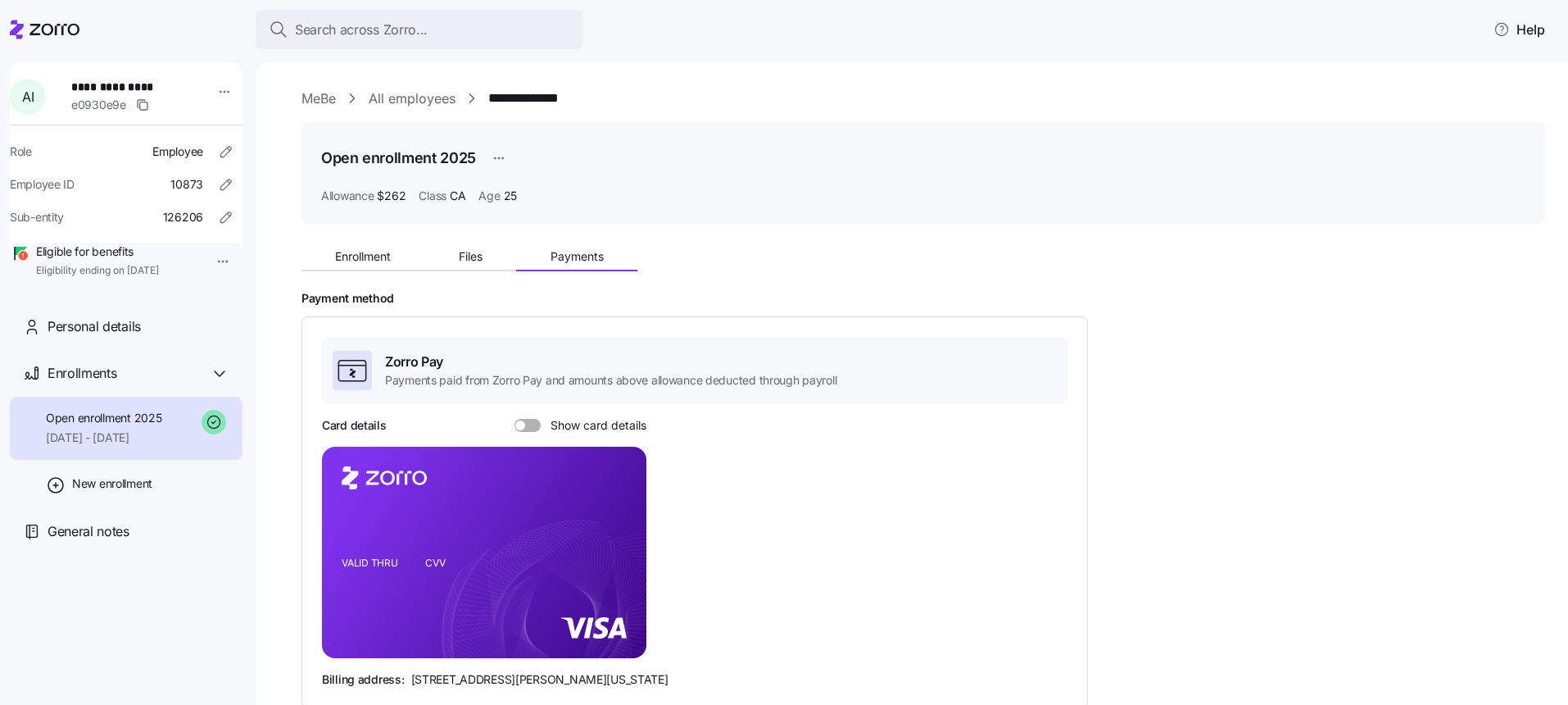 click on "Enrollment Files Payments Payment method Zorro Pay Payments paid from Zorro Pay and amounts above allowance deducted through payroll Card details Show card details VALID THRU CVV Billing address: 810 Sharon Drive, Westlake, Ohio 44145 Payment status Initial premium payment Completed by employee Auto-Pay Set up by employee" at bounding box center (923, 543) 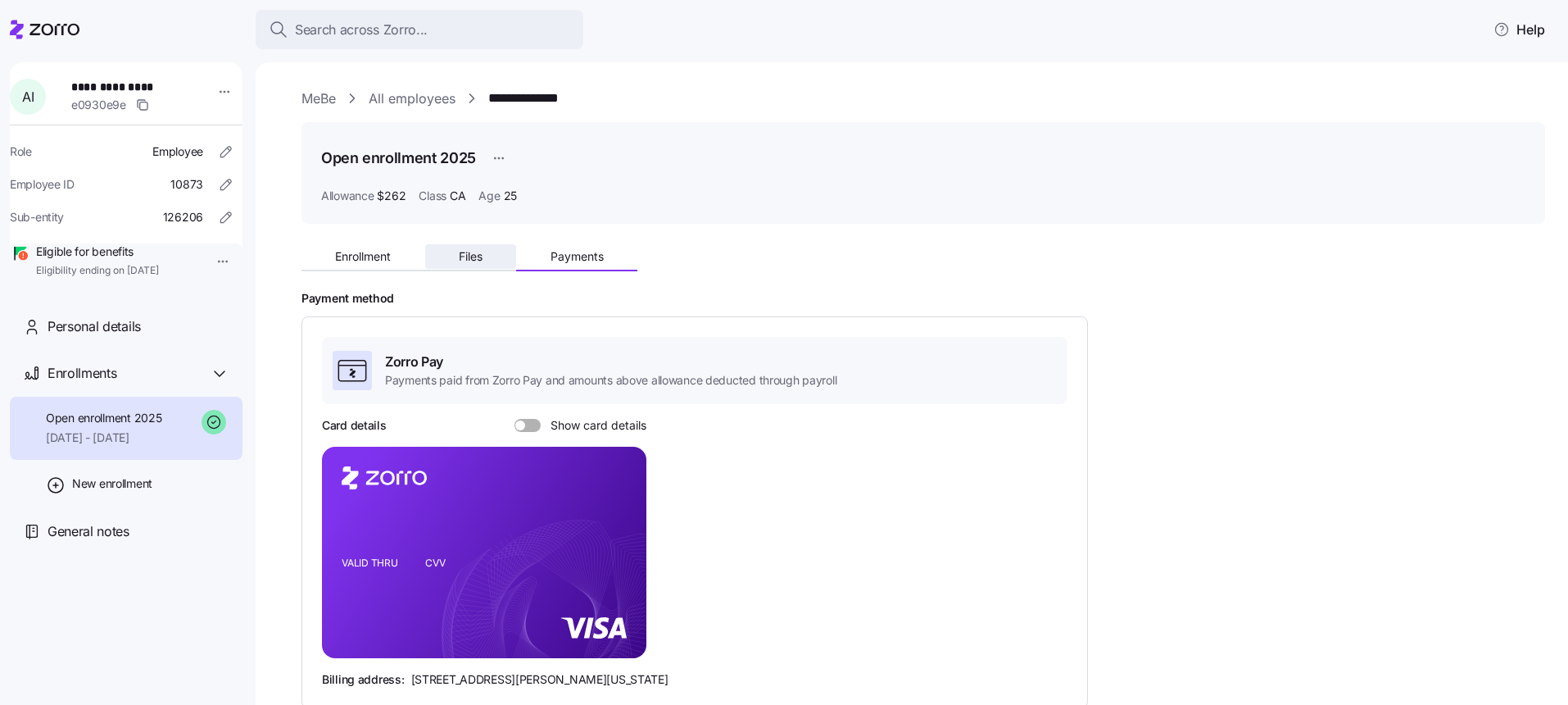 click on "Files" at bounding box center [470, 257] 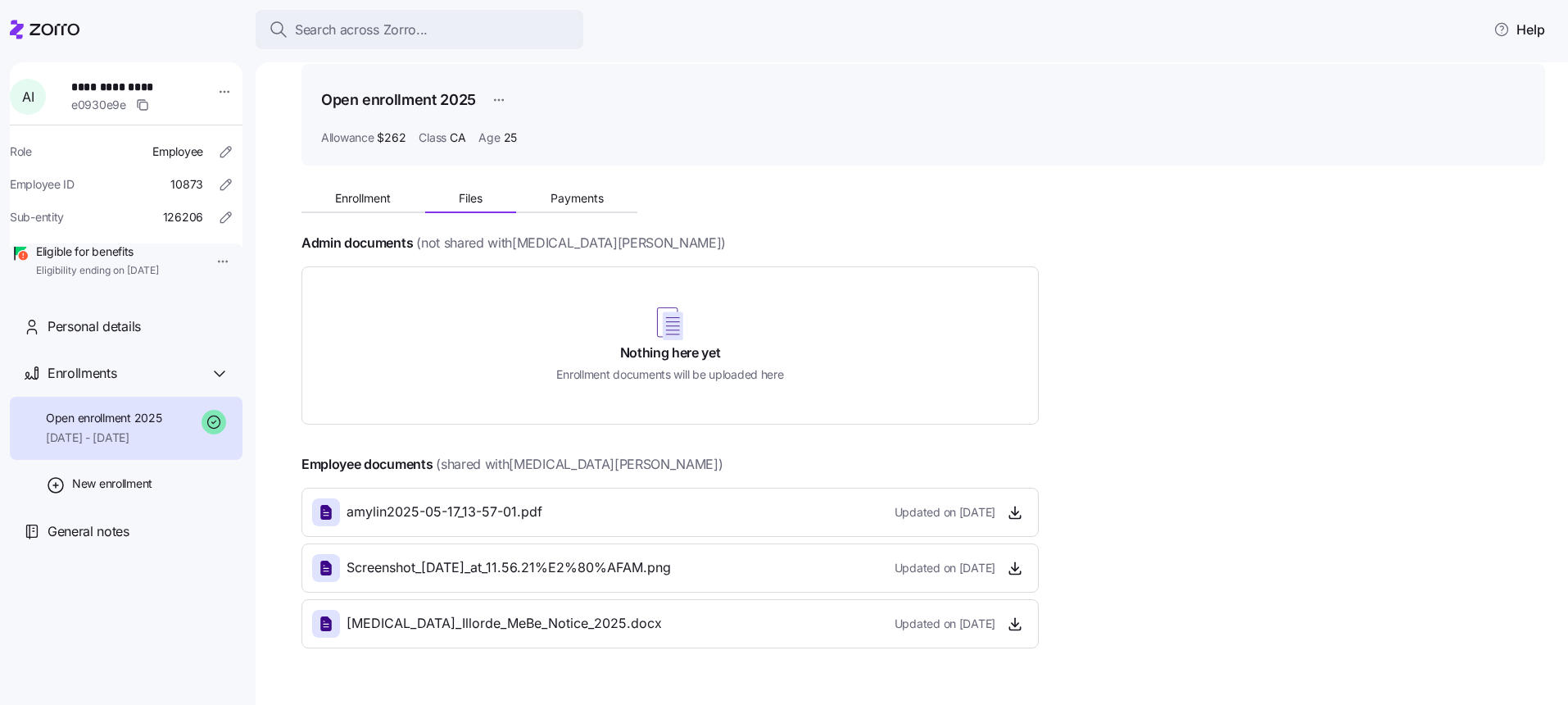 scroll, scrollTop: 100, scrollLeft: 0, axis: vertical 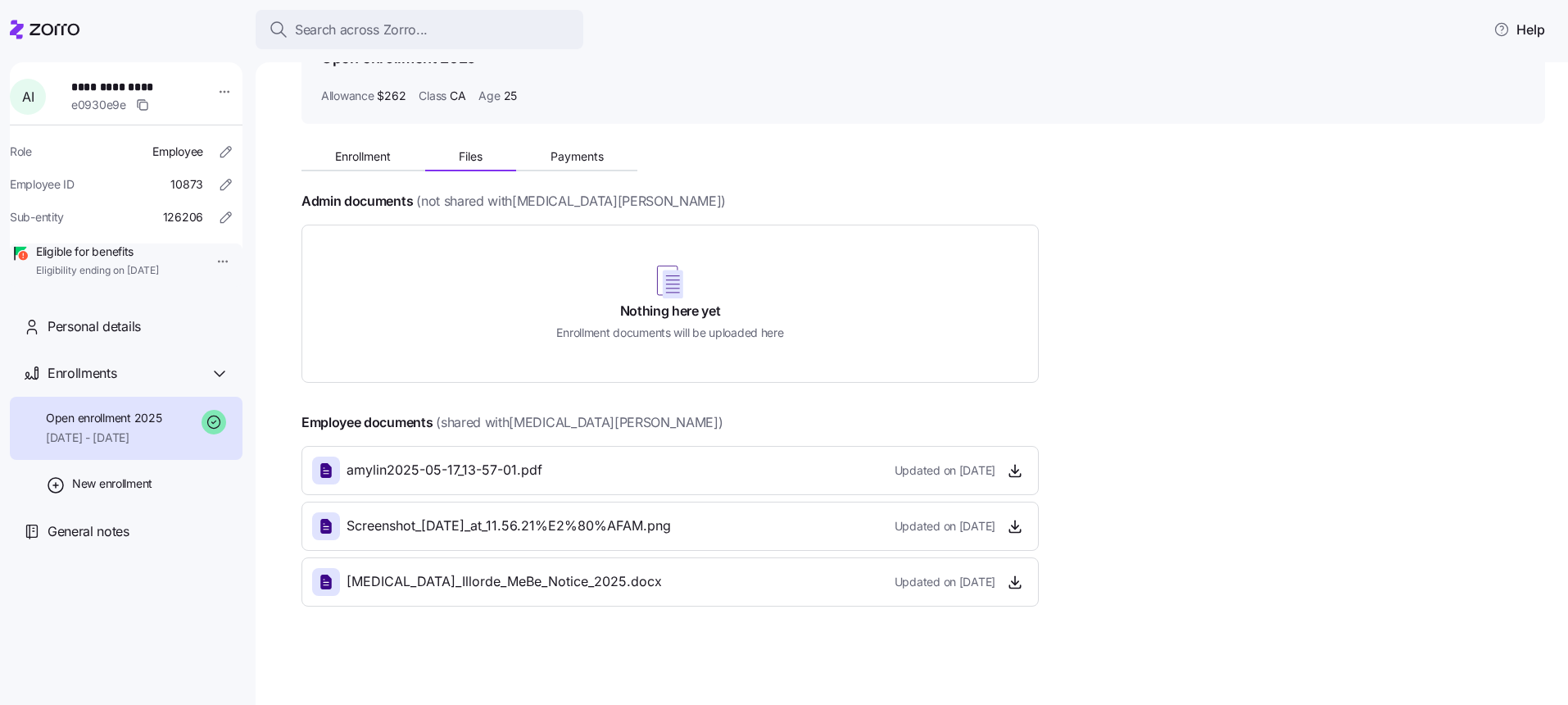 click on "Employee documents (shared with  Amylin Illorde ) amylin2025-05-17_13-57-01.pdf Updated on 05/17/2025 Screenshot_2025-06-11_at_11.56.21%E2%80%AFAM.png Updated on 06/11/2025 Amylin_Illorde_MeBe_Notice_2025.docx Updated on 05/23/2025" at bounding box center [670, 509] 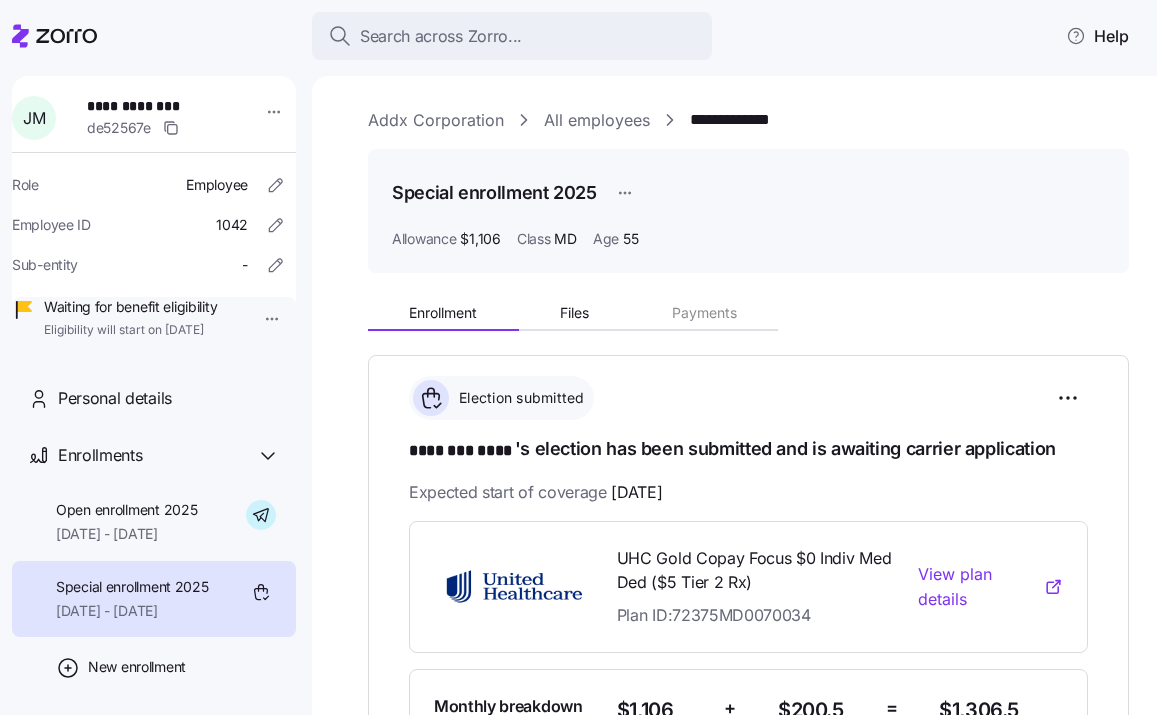 scroll, scrollTop: 0, scrollLeft: 0, axis: both 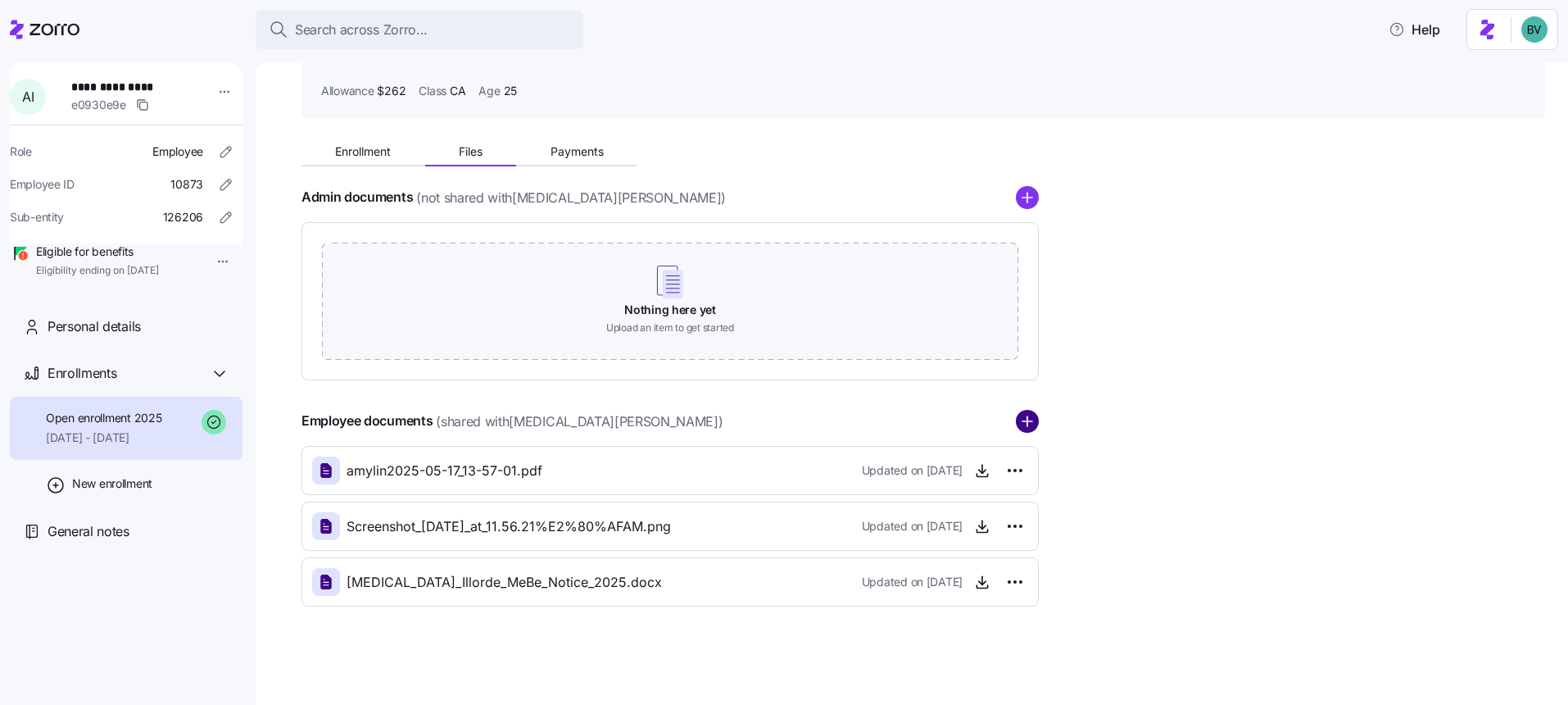 click 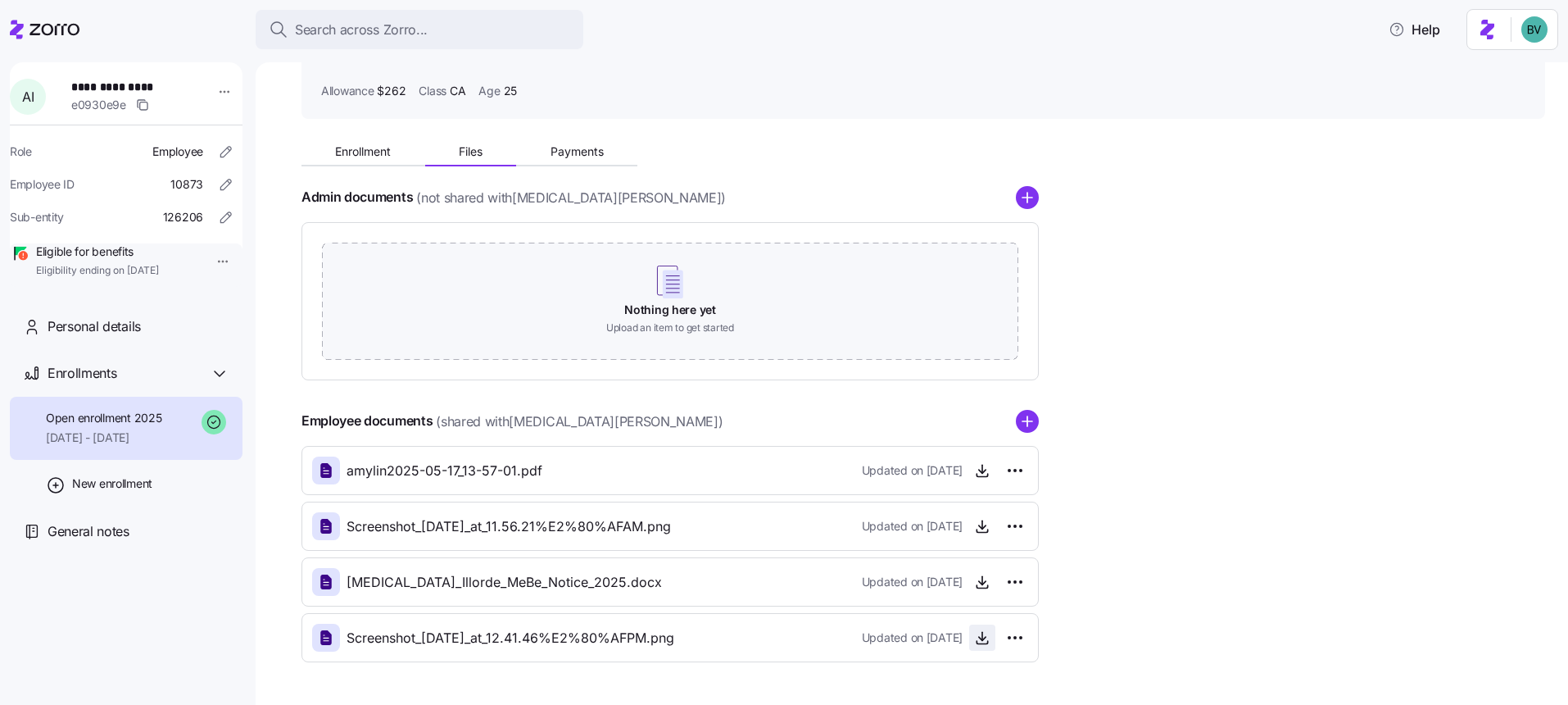 click 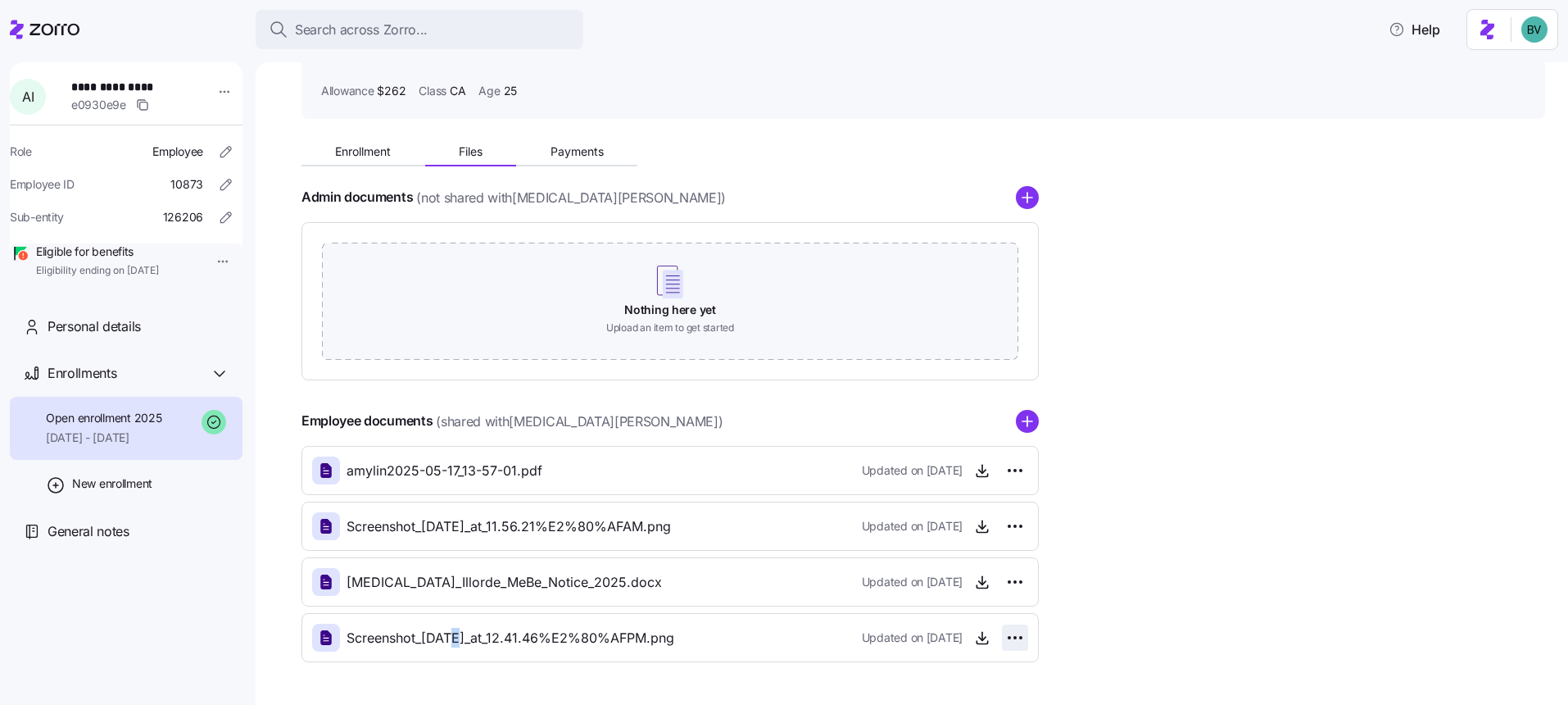 click on "**********" at bounding box center [784, 348] 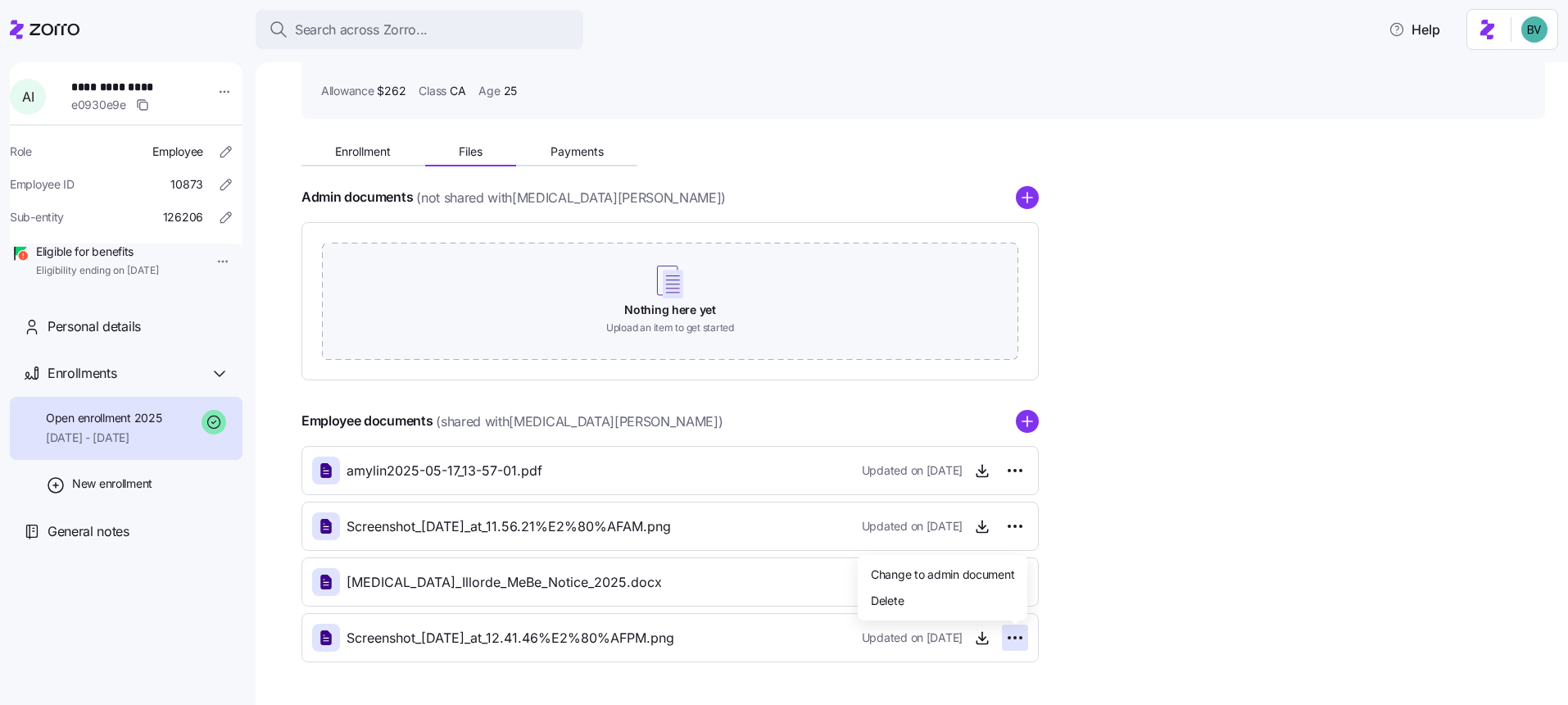 click on "**********" at bounding box center (784, 348) 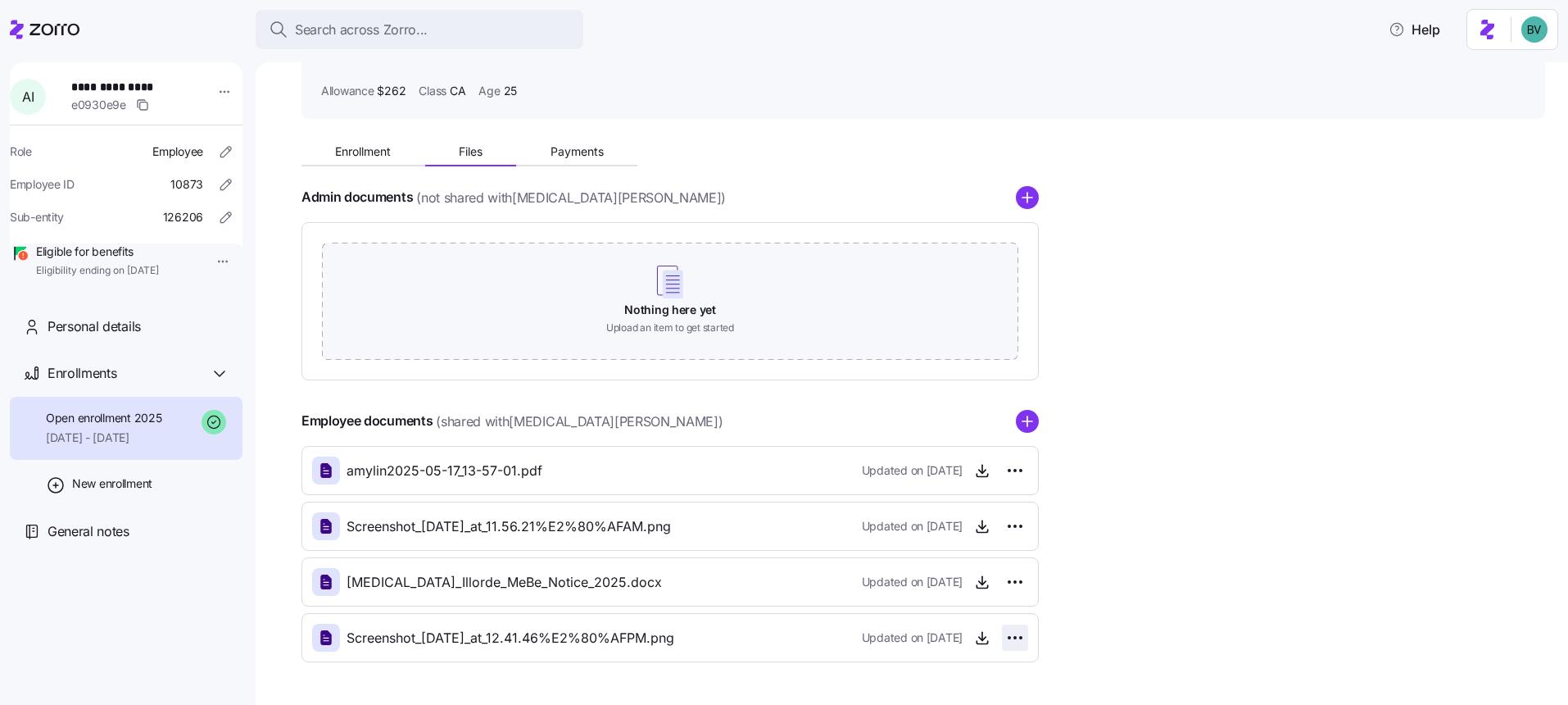 click on "**********" at bounding box center [784, 348] 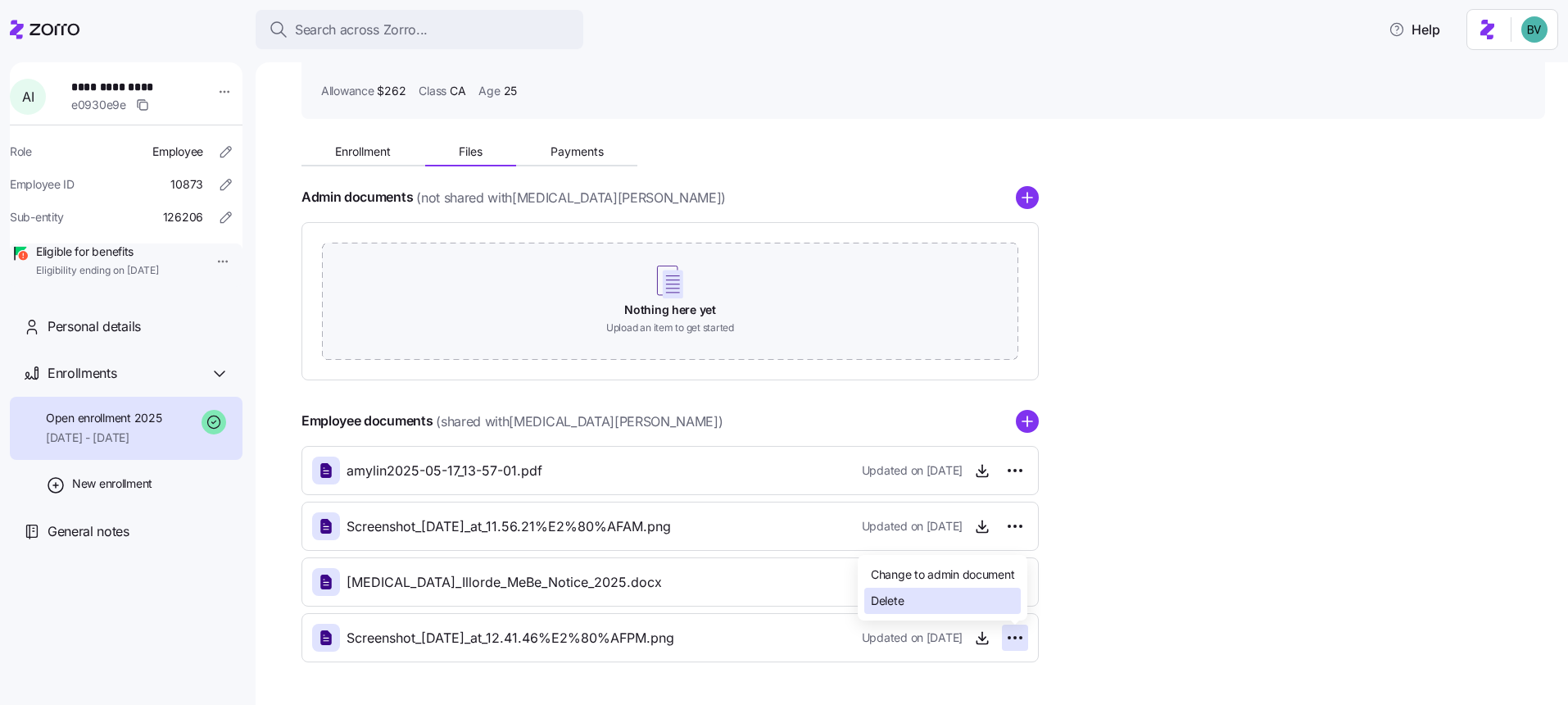 click on "Delete" at bounding box center (942, 601) 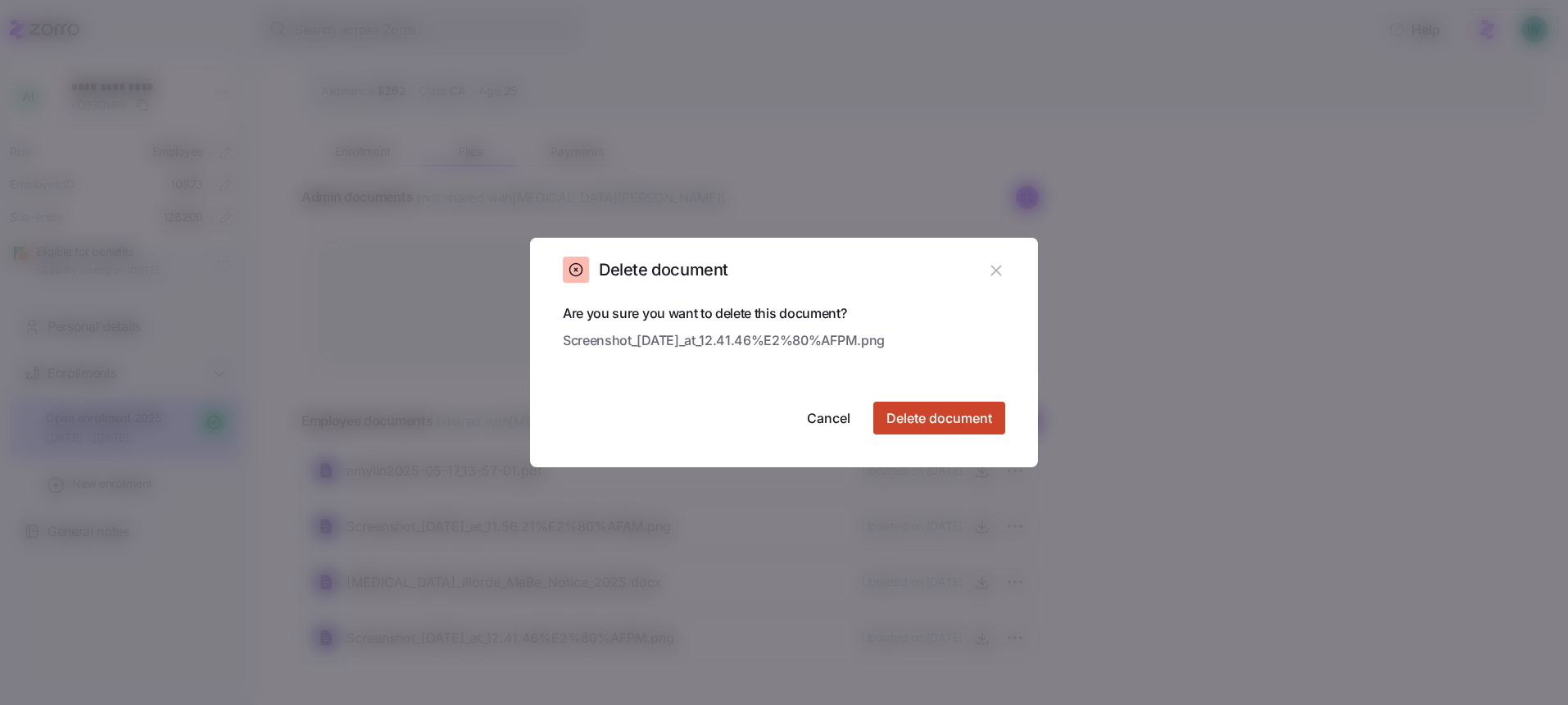 click on "Delete document" at bounding box center (939, 418) 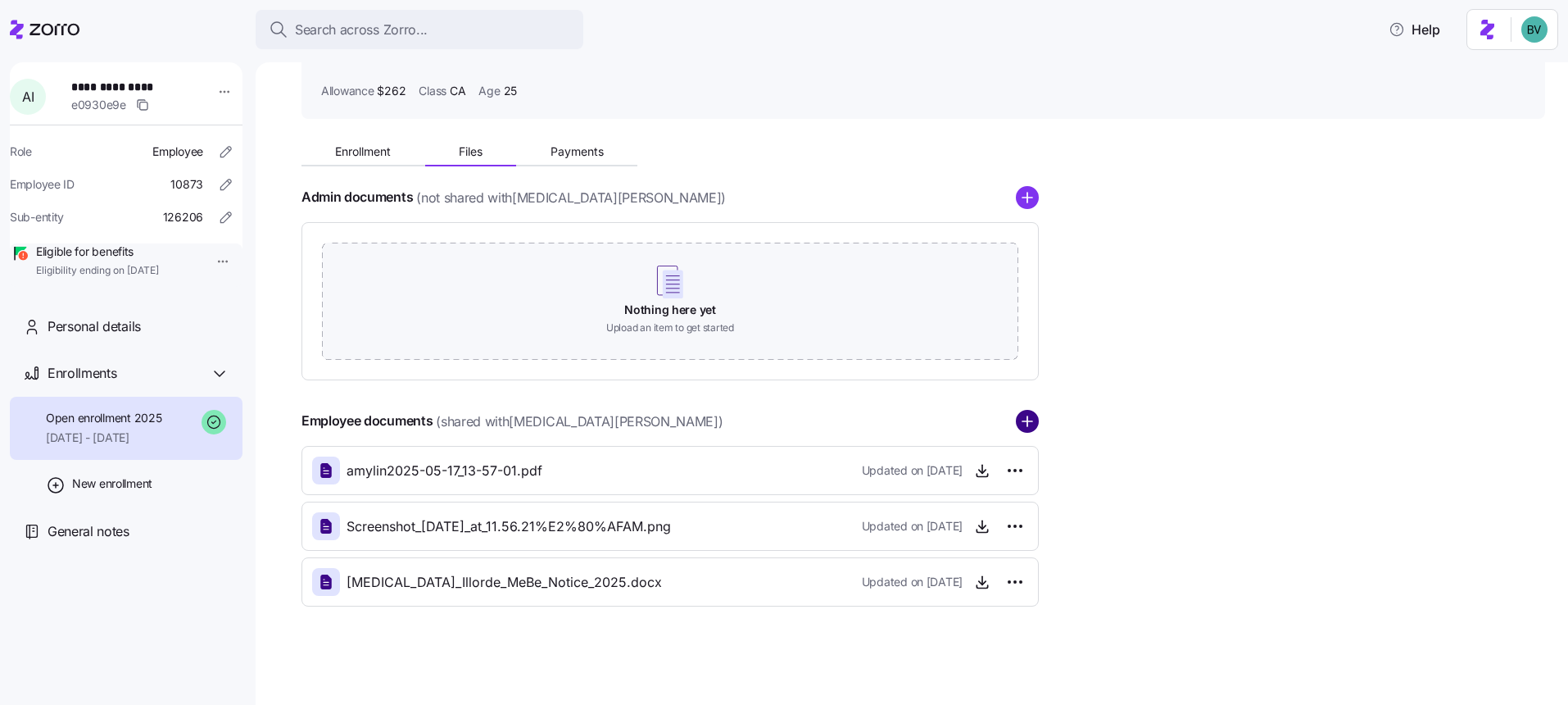 click 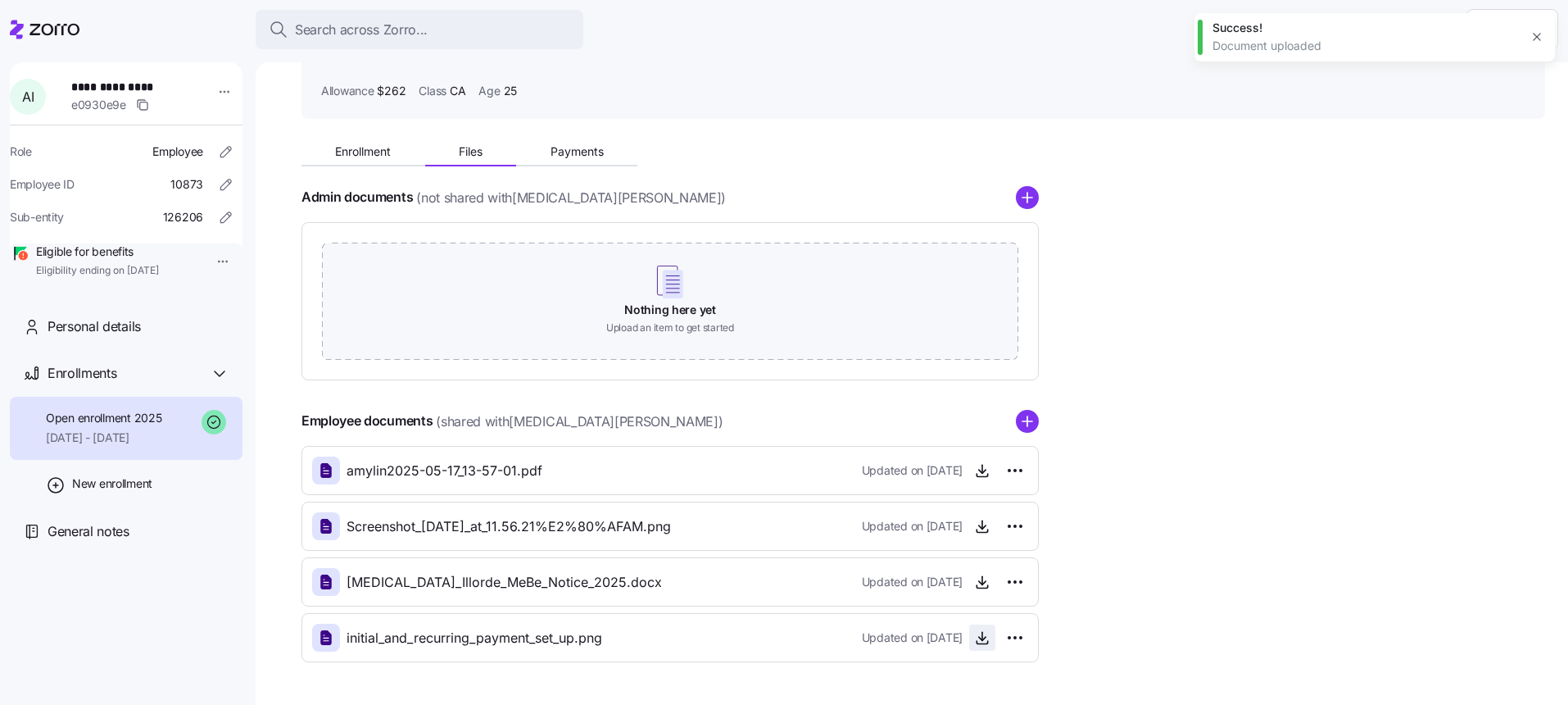 click 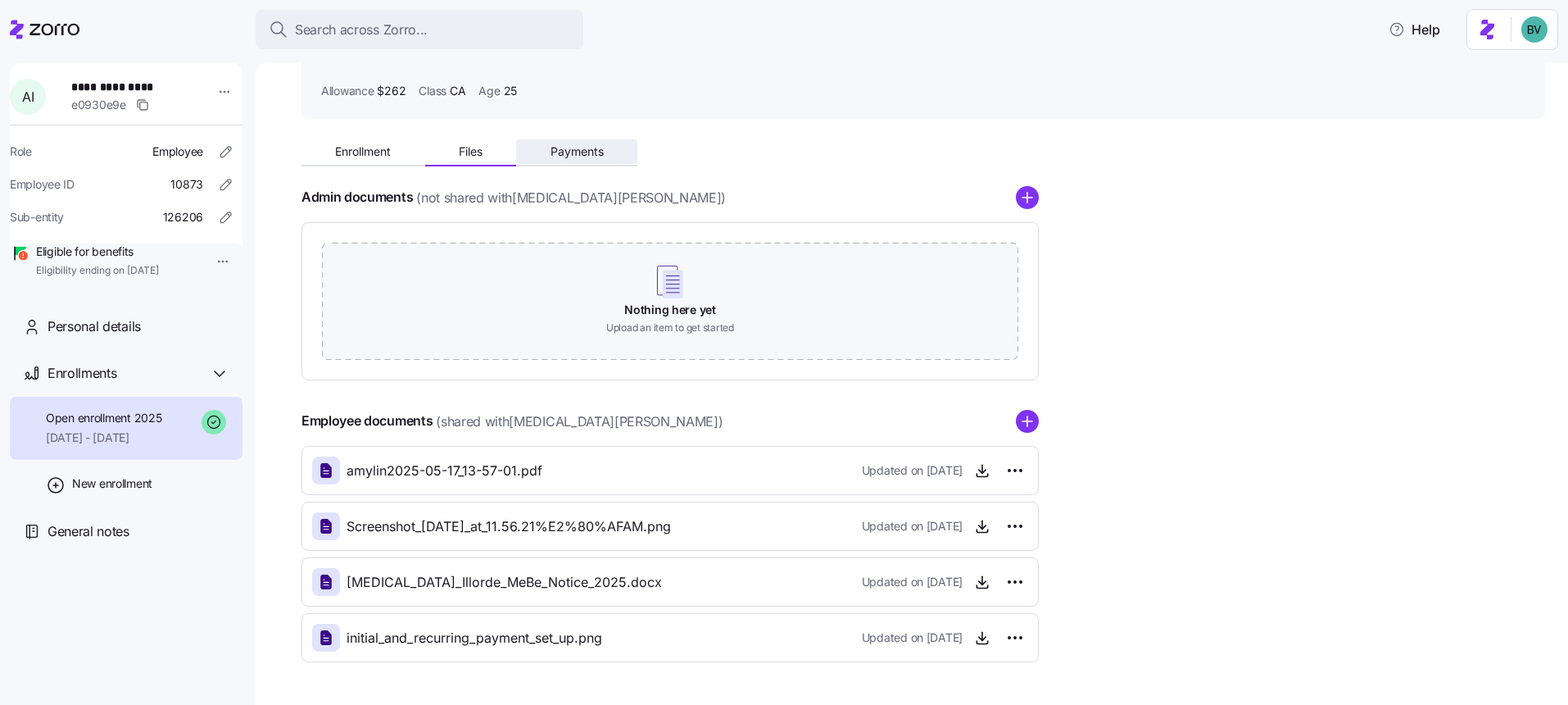 click on "Payments" at bounding box center [577, 152] 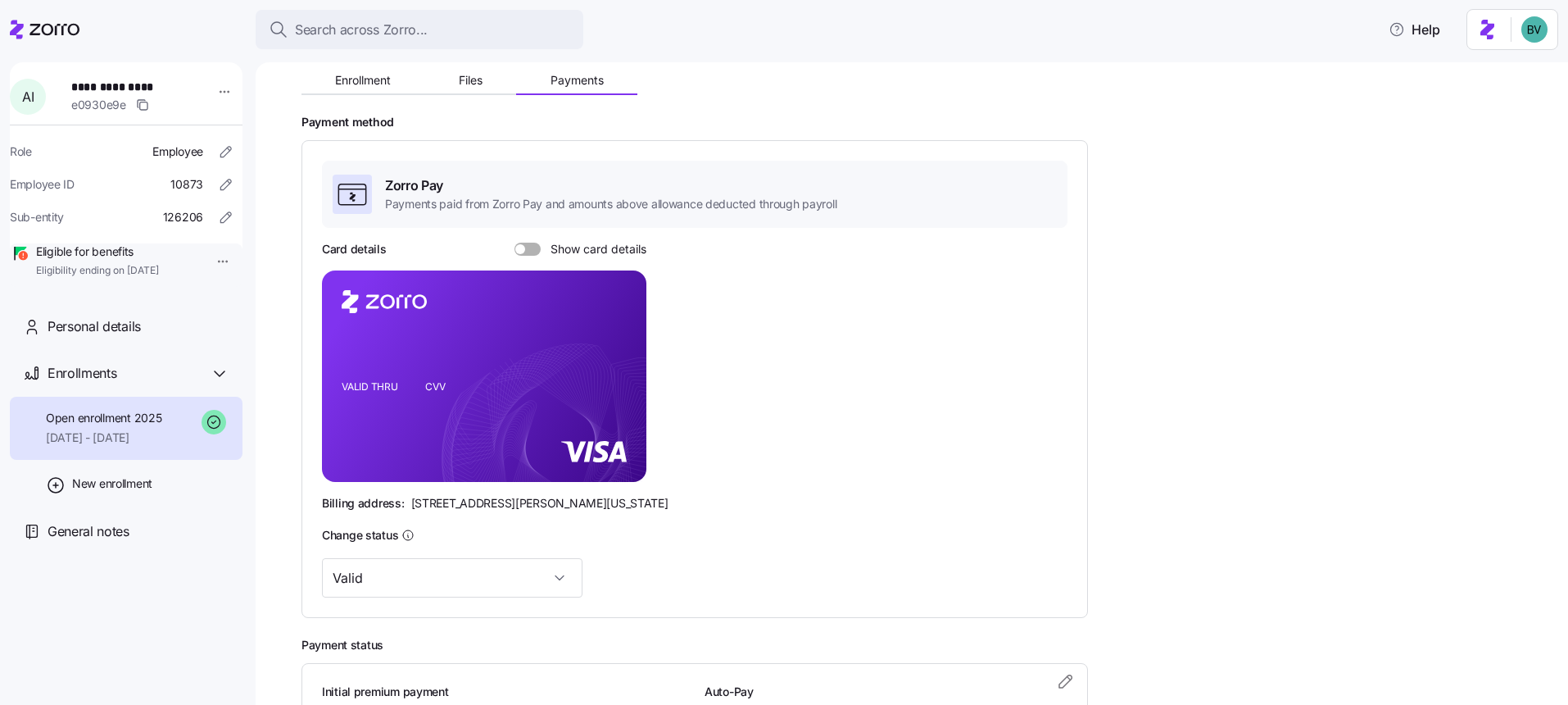 scroll, scrollTop: 0, scrollLeft: 0, axis: both 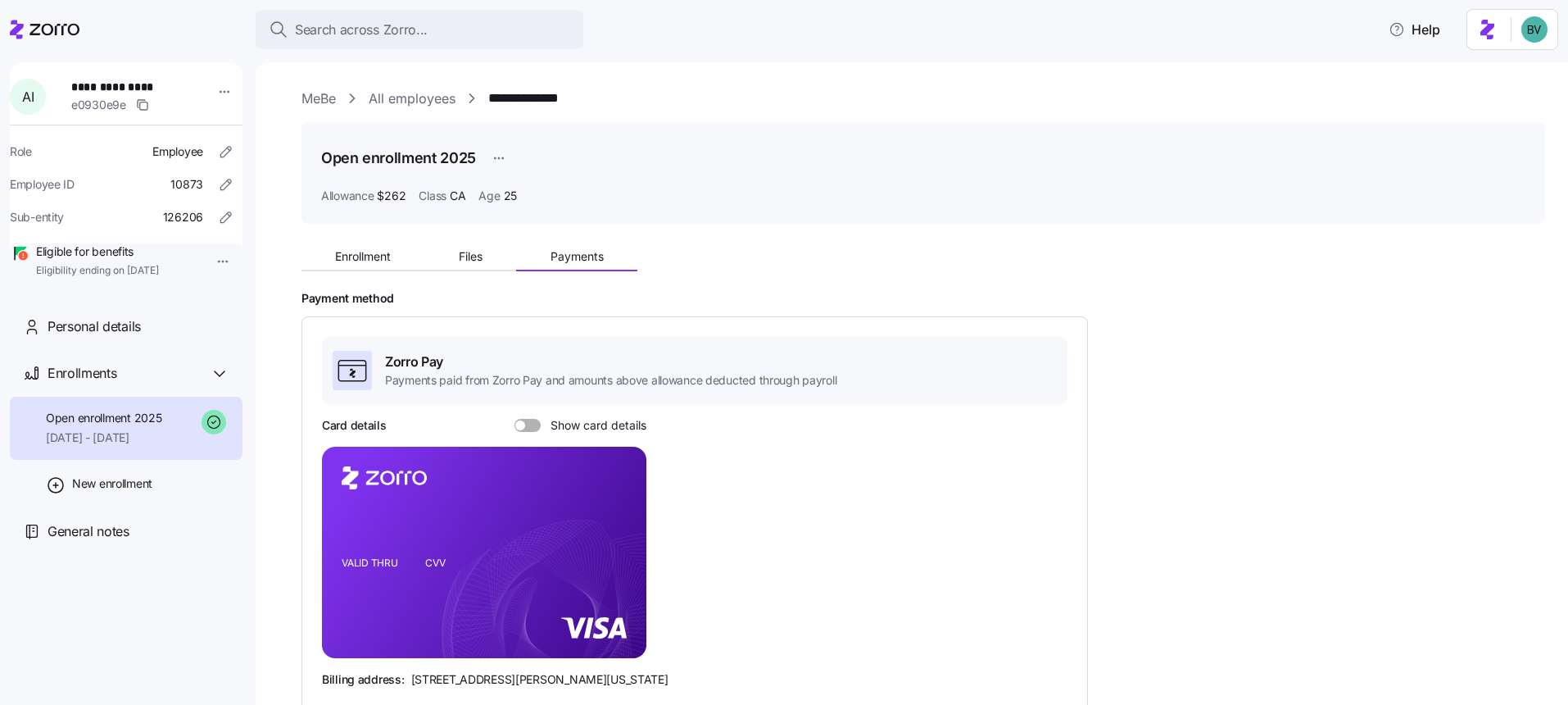 click on "All employees" at bounding box center (412, 98) 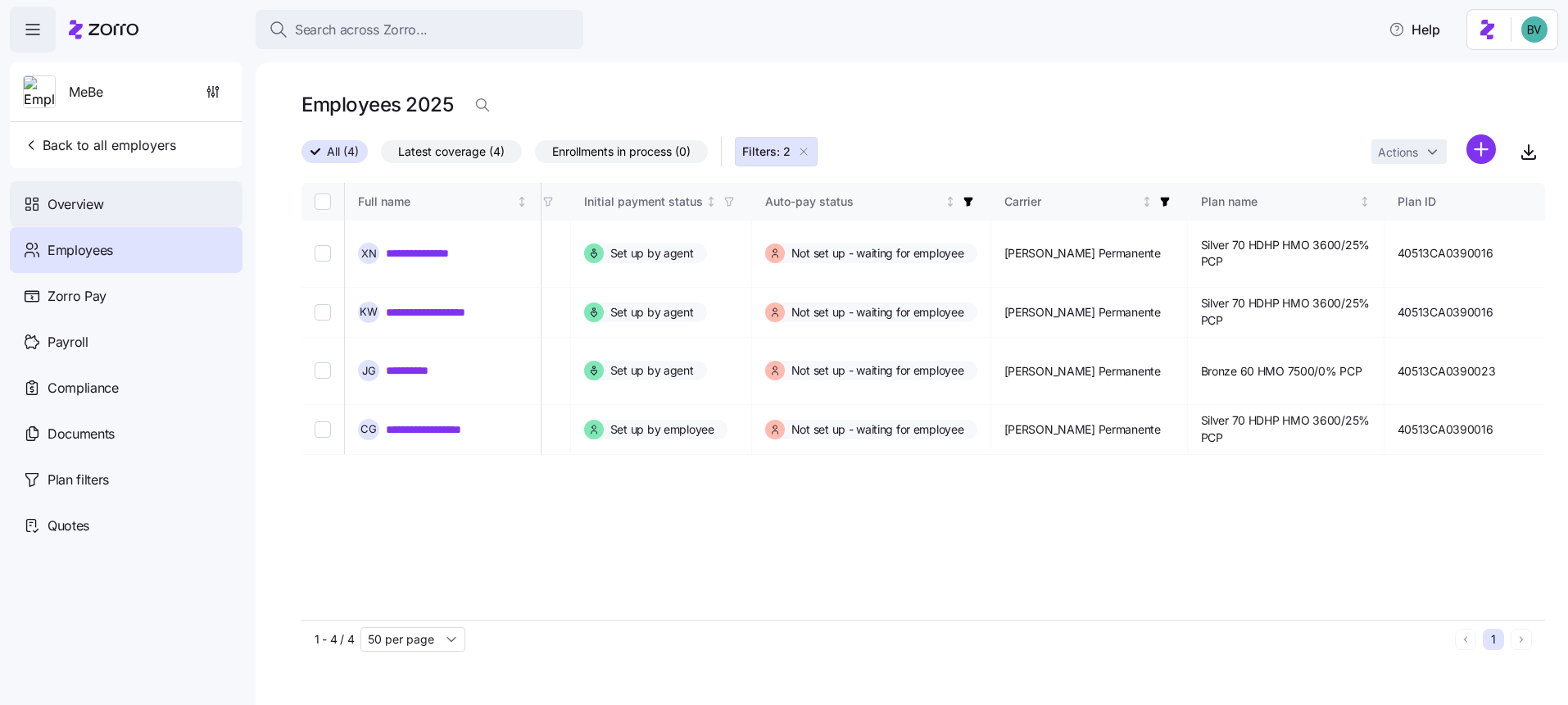 scroll, scrollTop: 0, scrollLeft: 2371, axis: horizontal 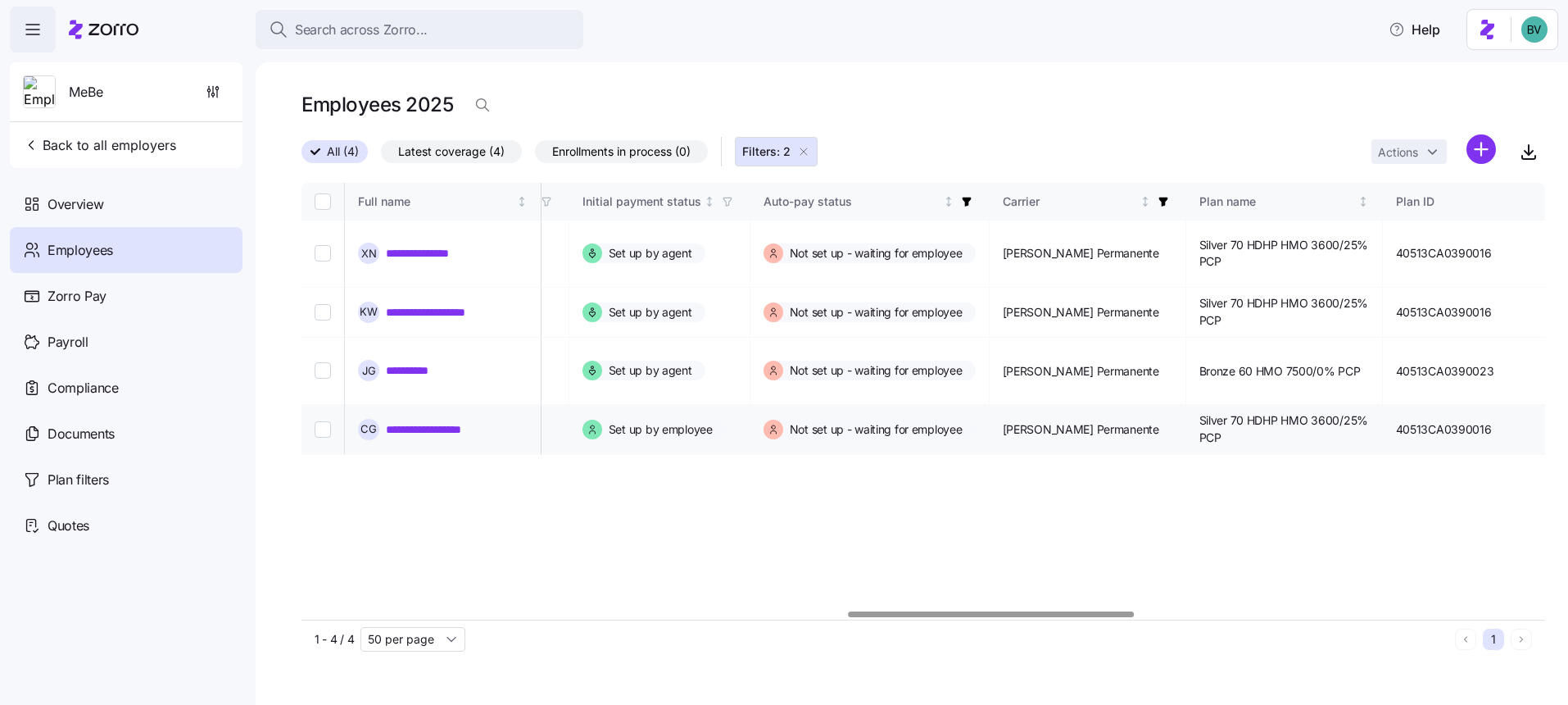 click on "**********" at bounding box center (437, 430) 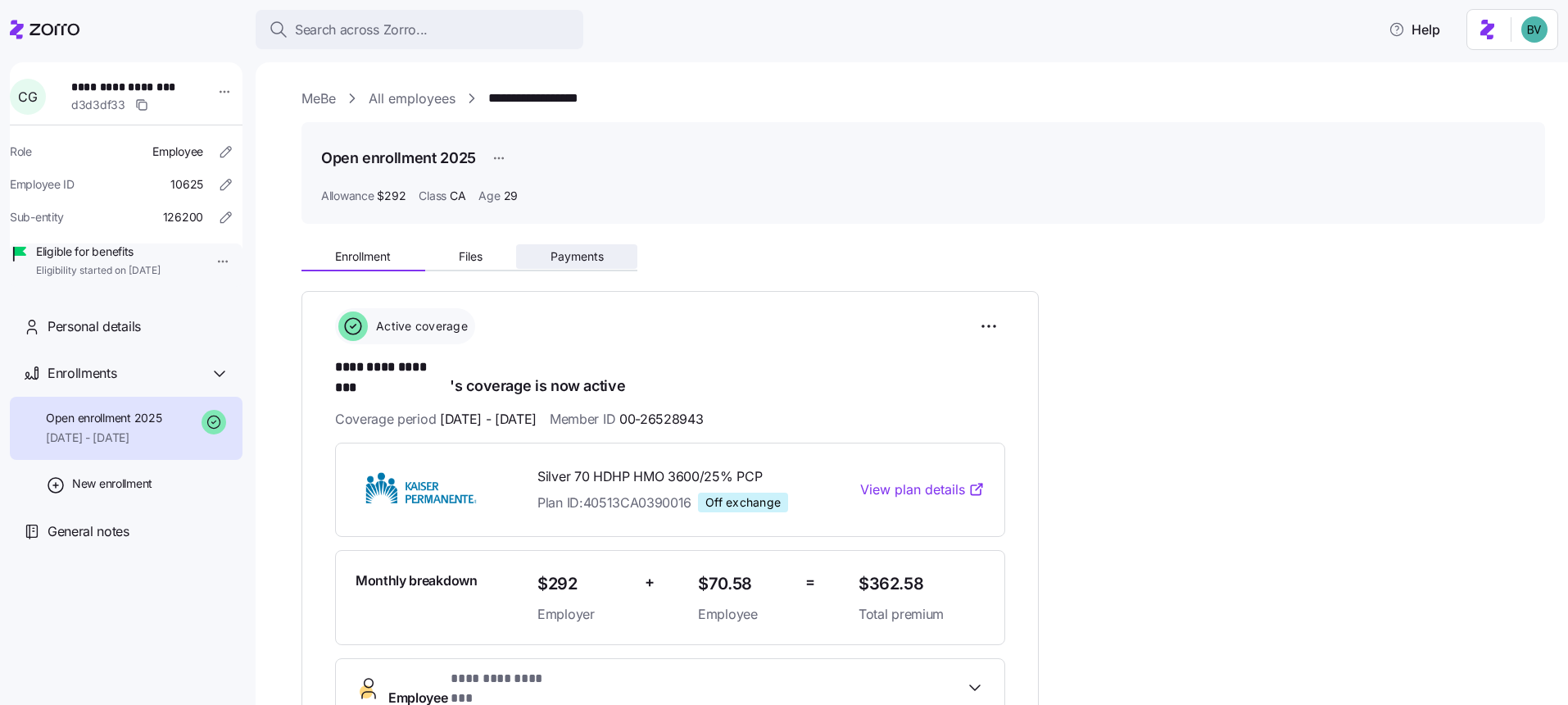 click on "Payments" at bounding box center [577, 257] 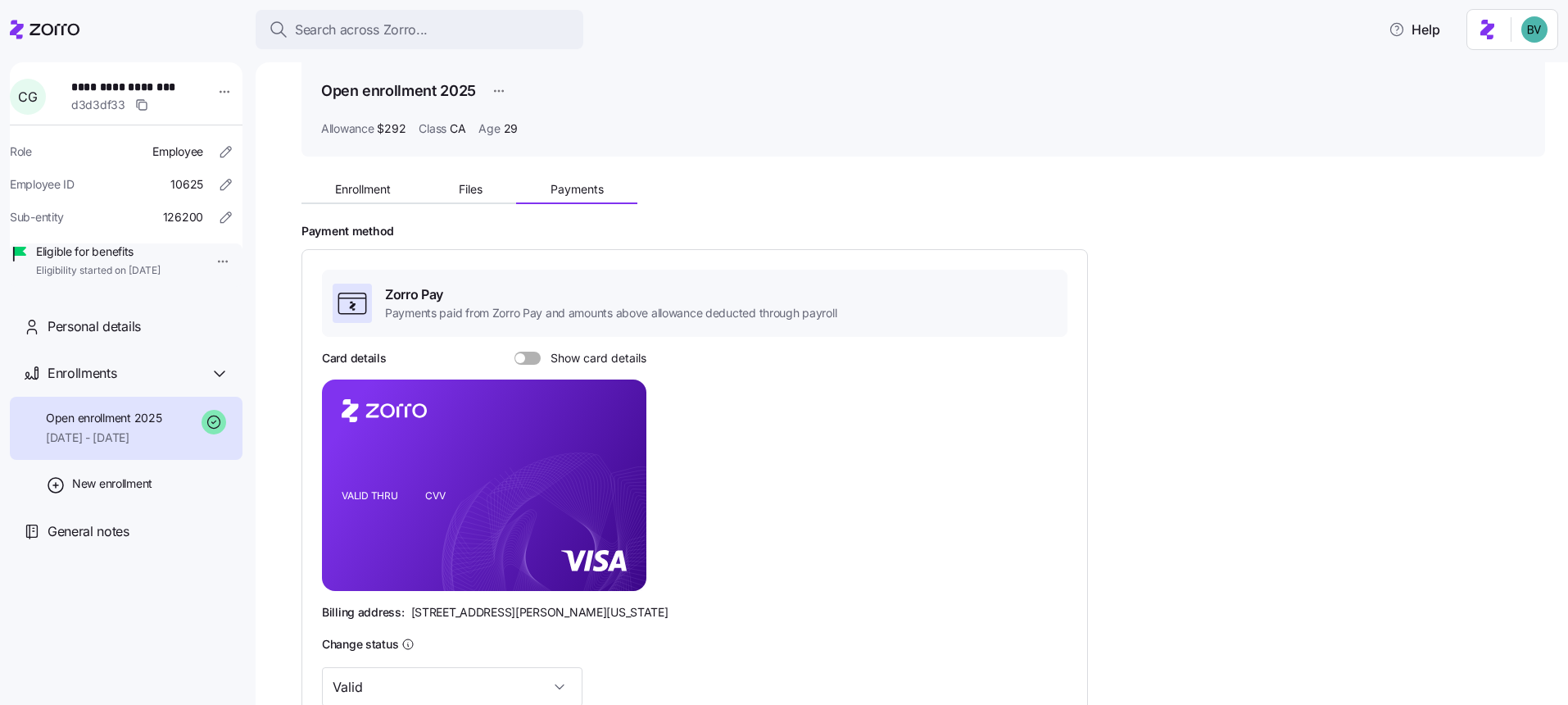scroll, scrollTop: 329, scrollLeft: 0, axis: vertical 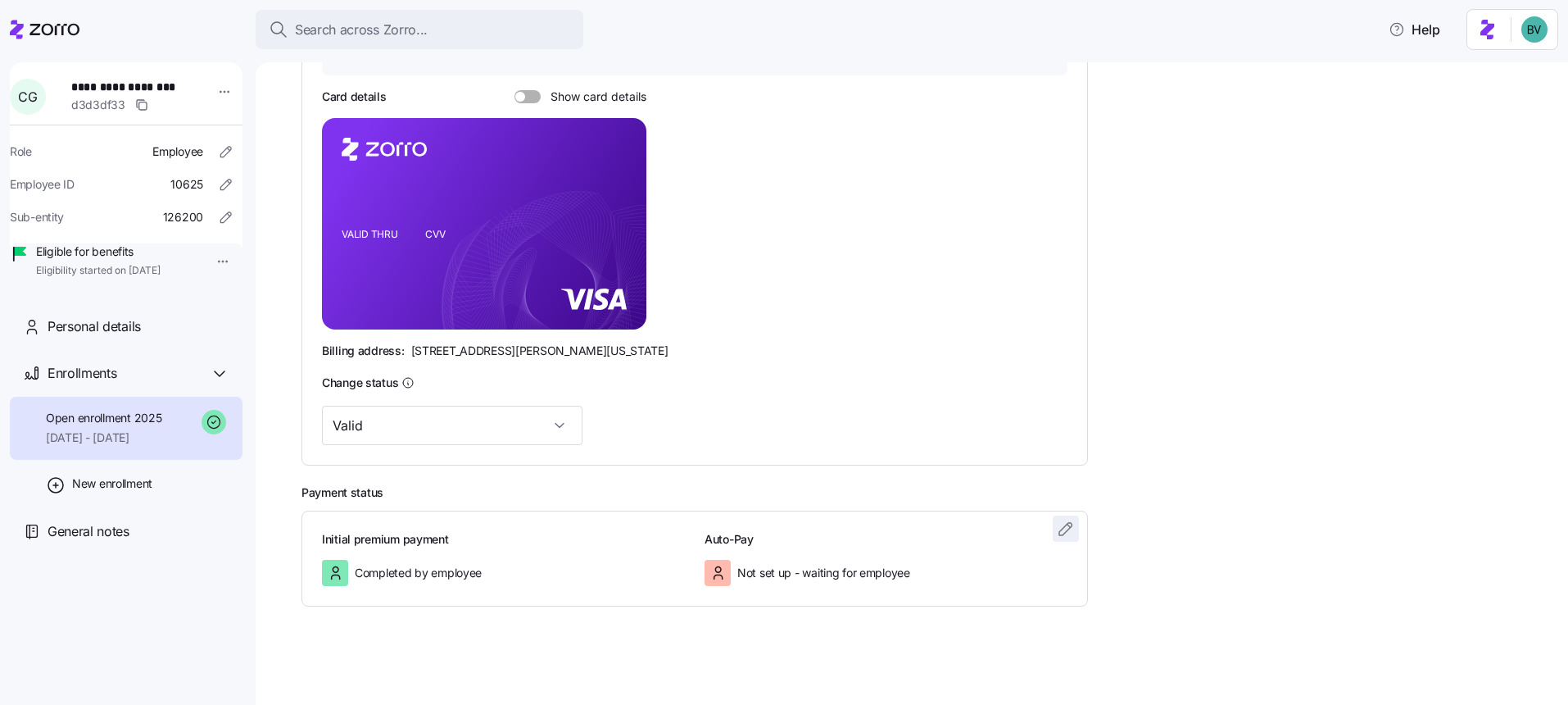 click 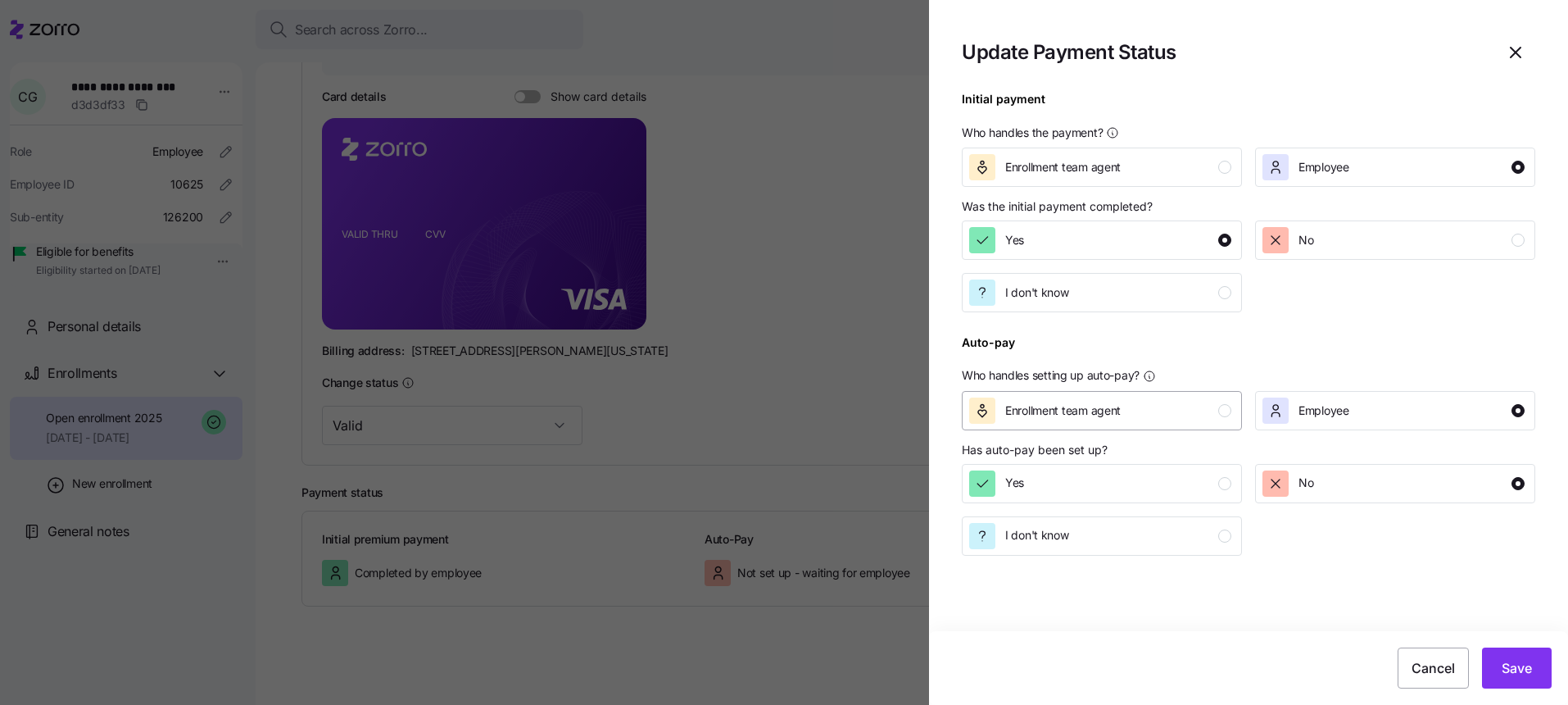click on "Enrollment team agent" at bounding box center (1100, 411) 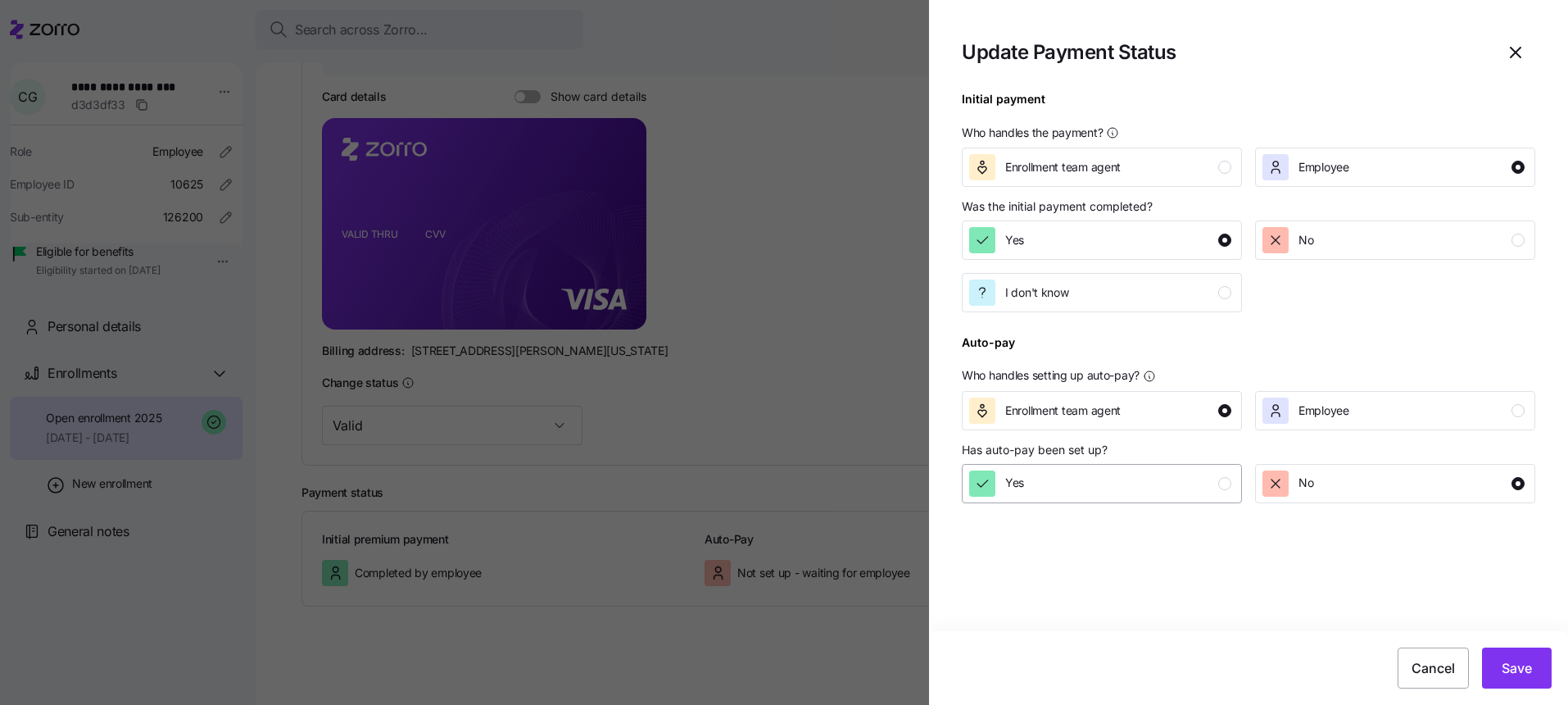 click at bounding box center (1225, 484) 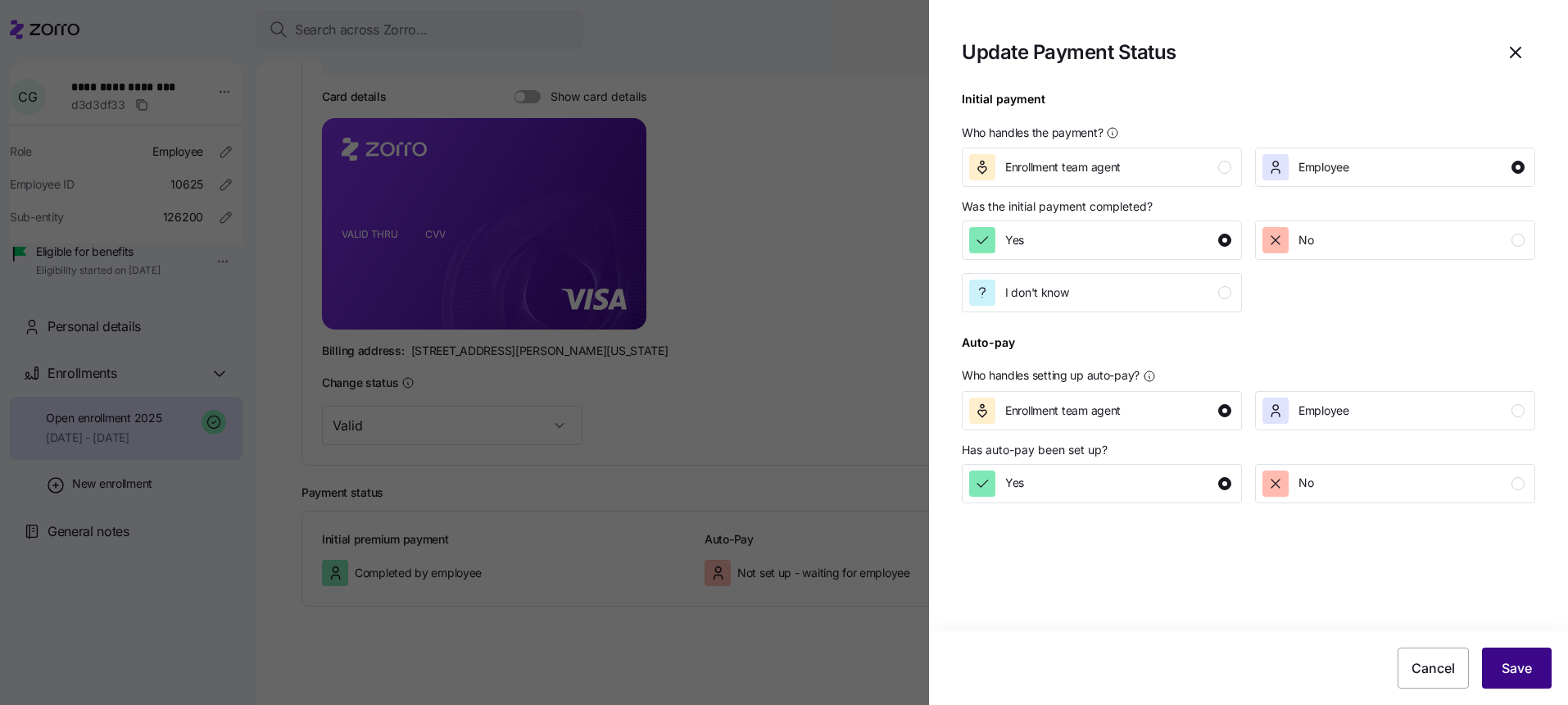 click on "Save" at bounding box center (1516, 668) 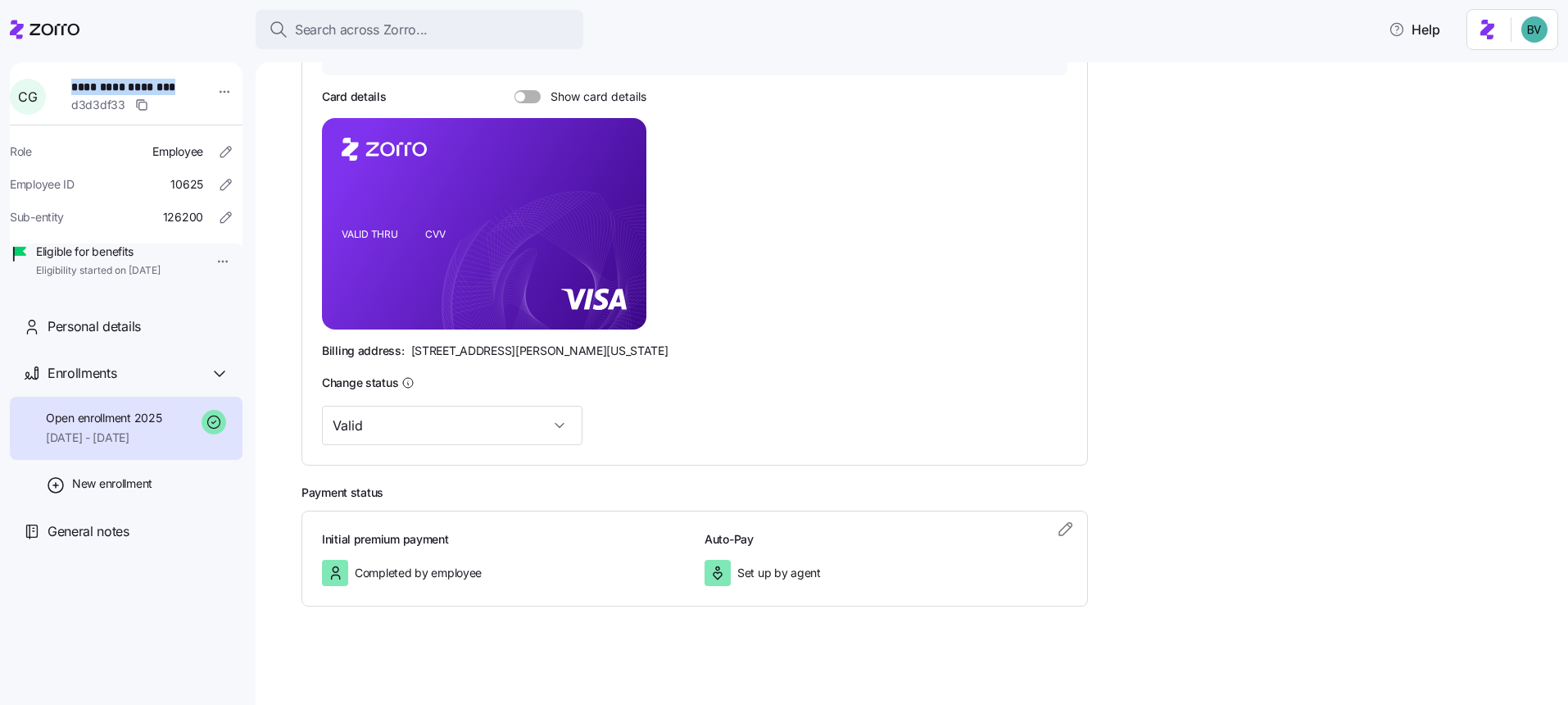 drag, startPoint x: 180, startPoint y: 85, endPoint x: 80, endPoint y: 88, distance: 100.04499 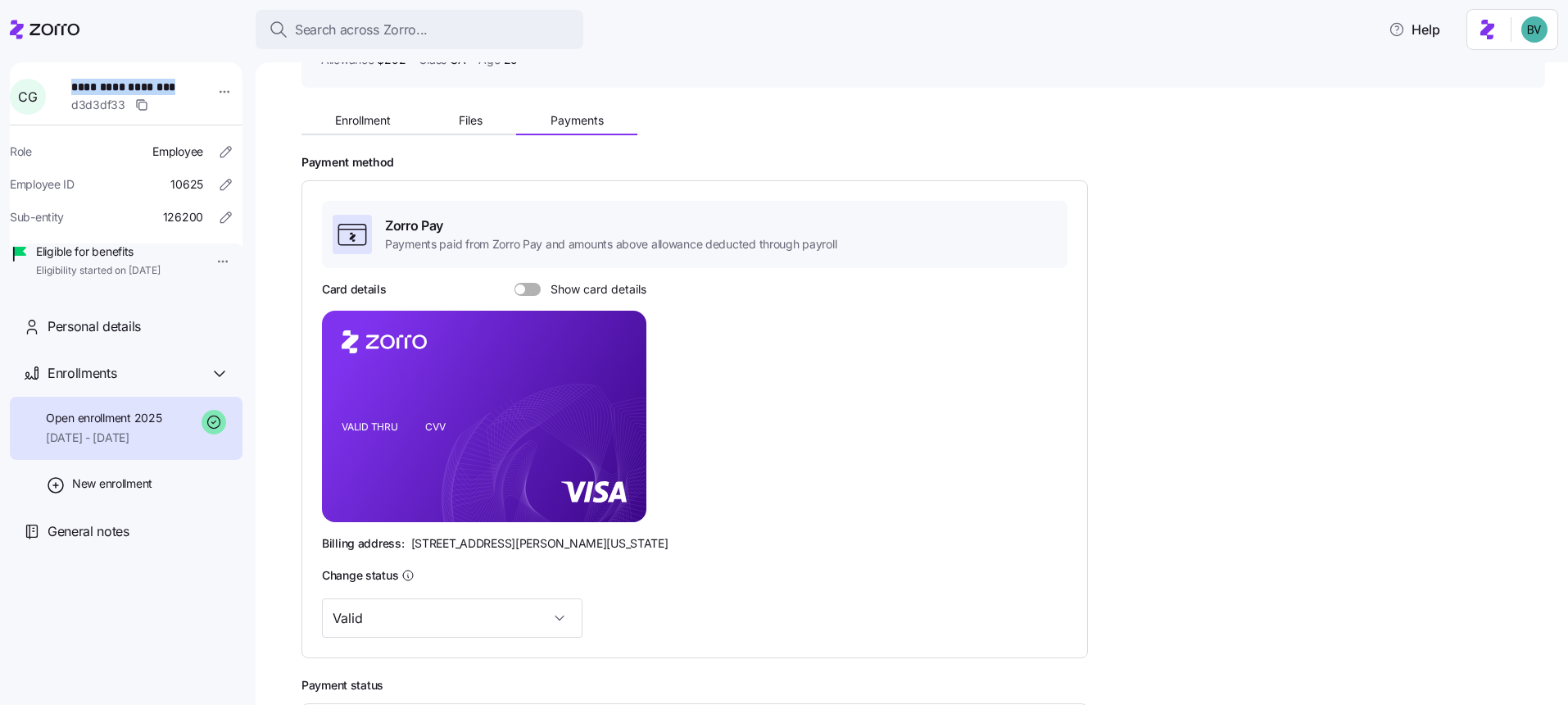 scroll, scrollTop: 0, scrollLeft: 0, axis: both 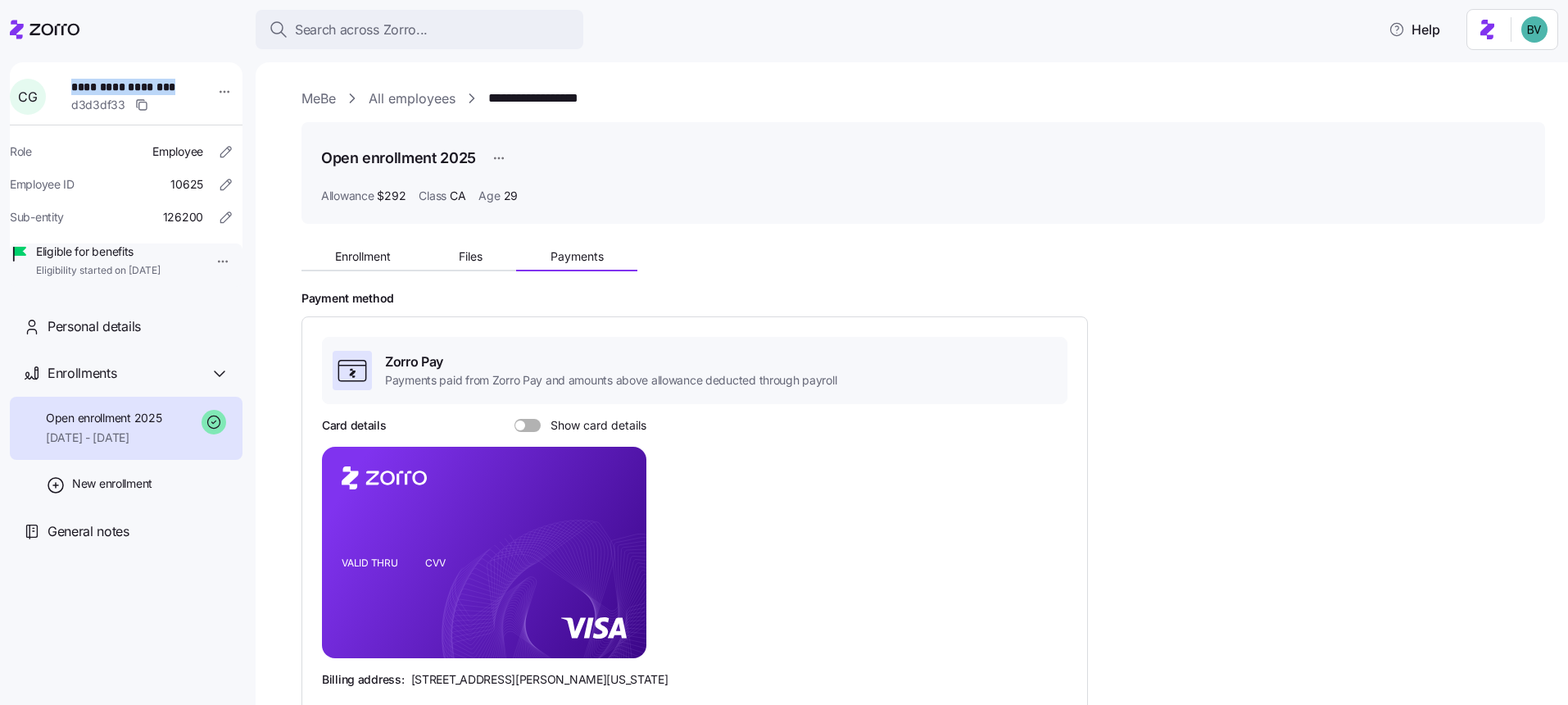 click on "All employees" at bounding box center (412, 98) 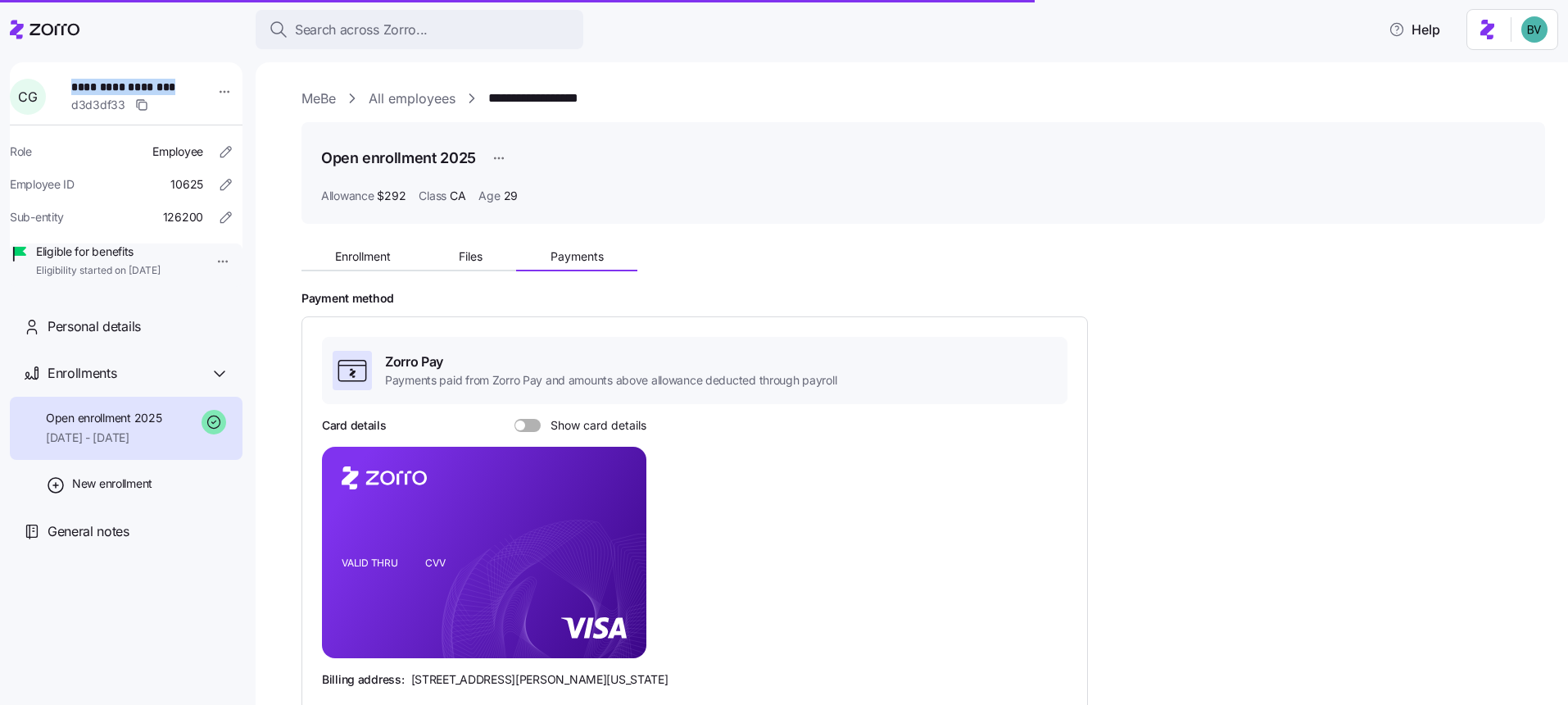 scroll, scrollTop: 265, scrollLeft: 0, axis: vertical 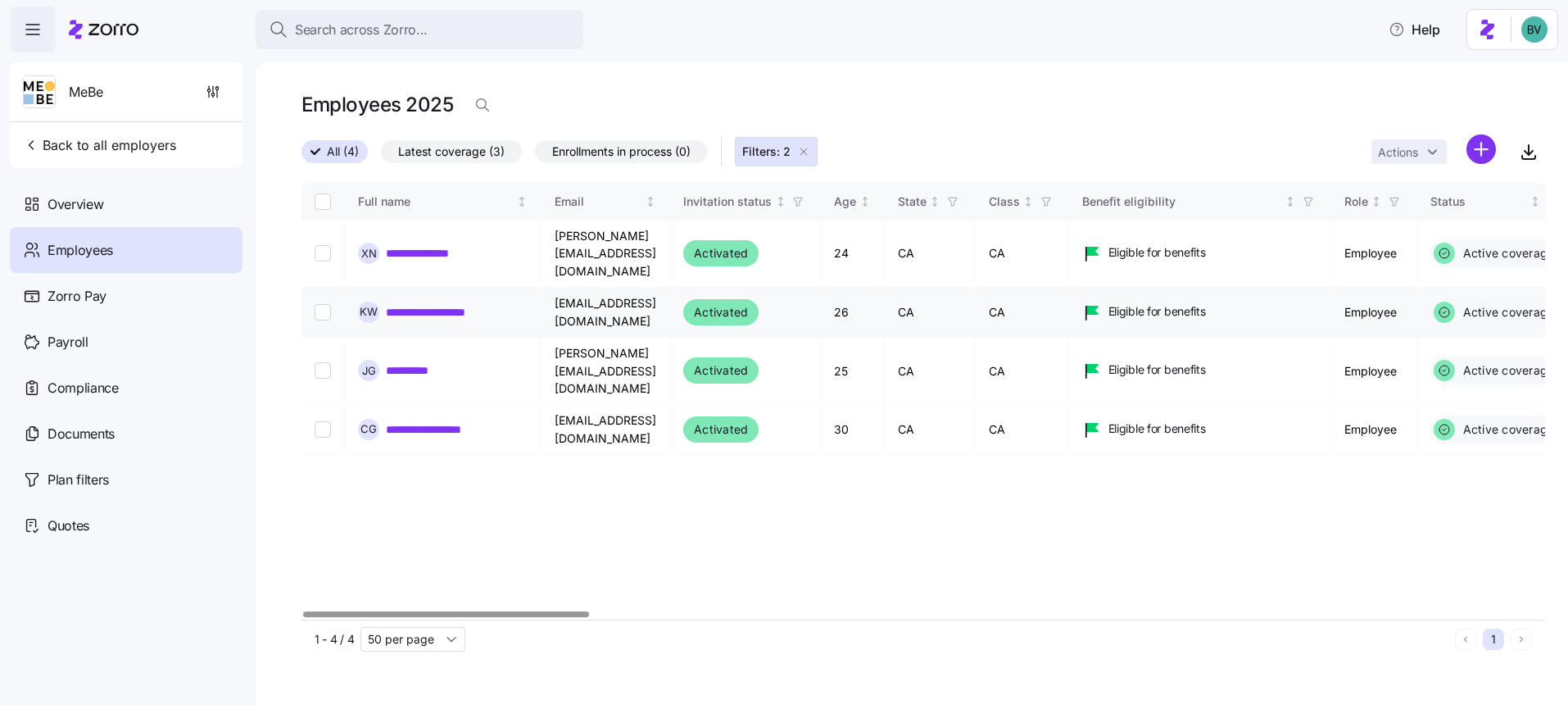 click on "**********" at bounding box center (445, 312) 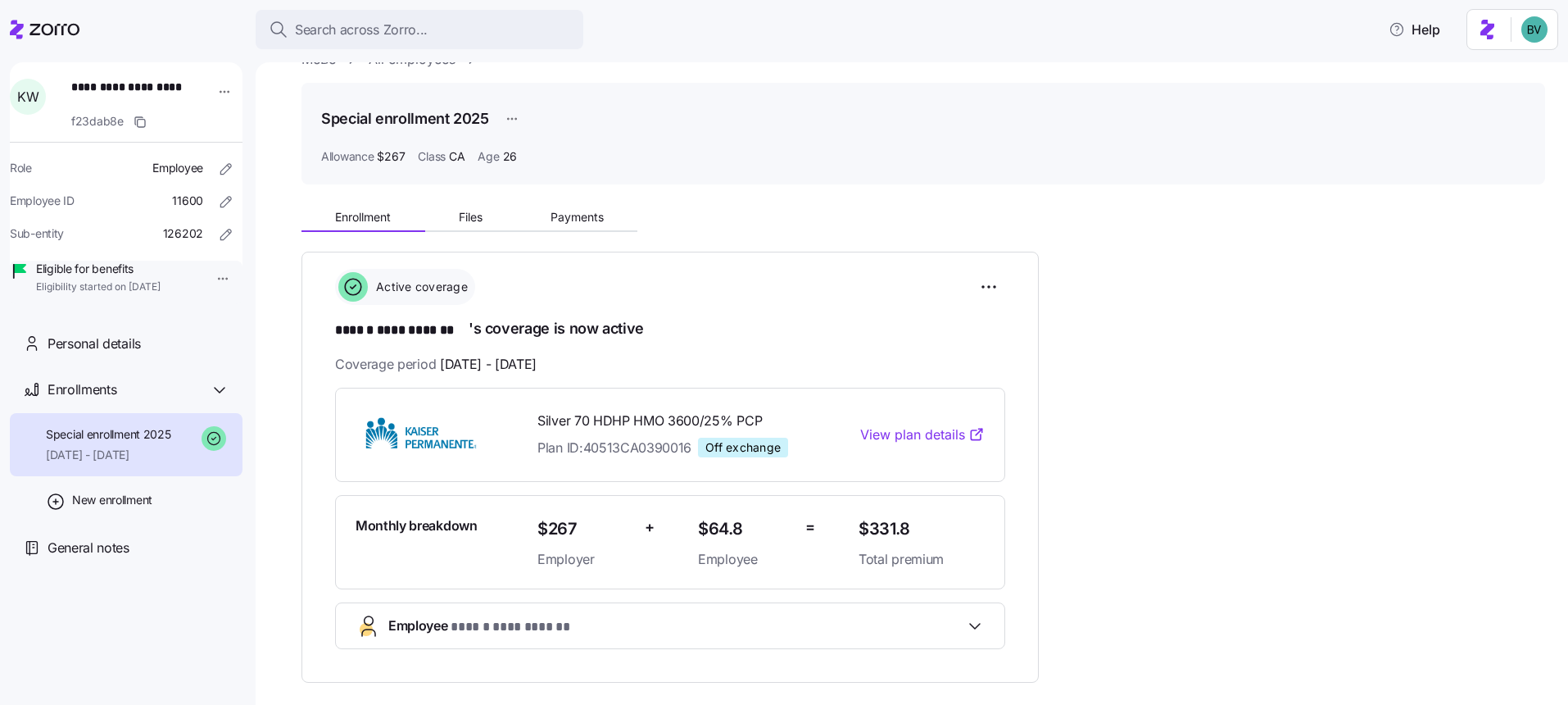 scroll, scrollTop: 0, scrollLeft: 0, axis: both 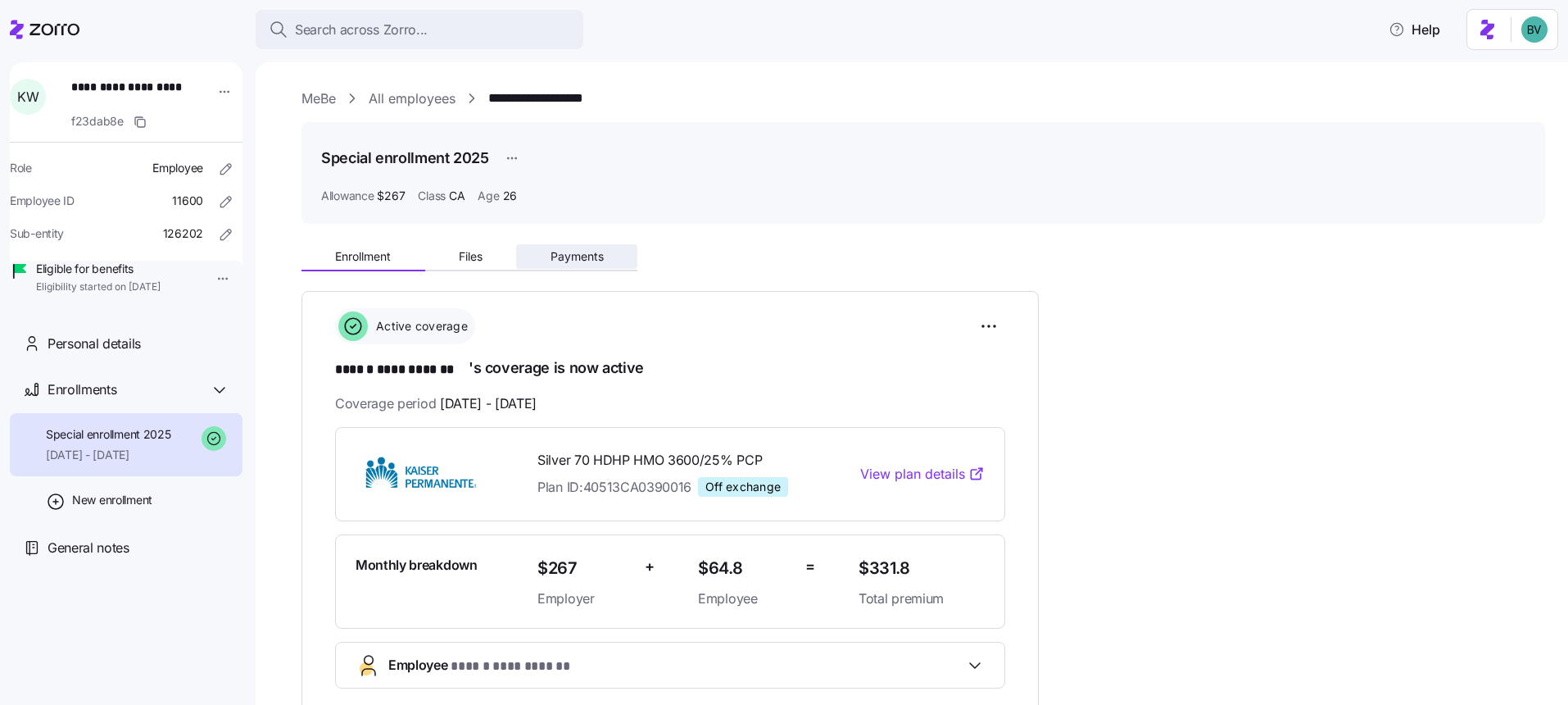click on "Payments" at bounding box center (577, 257) 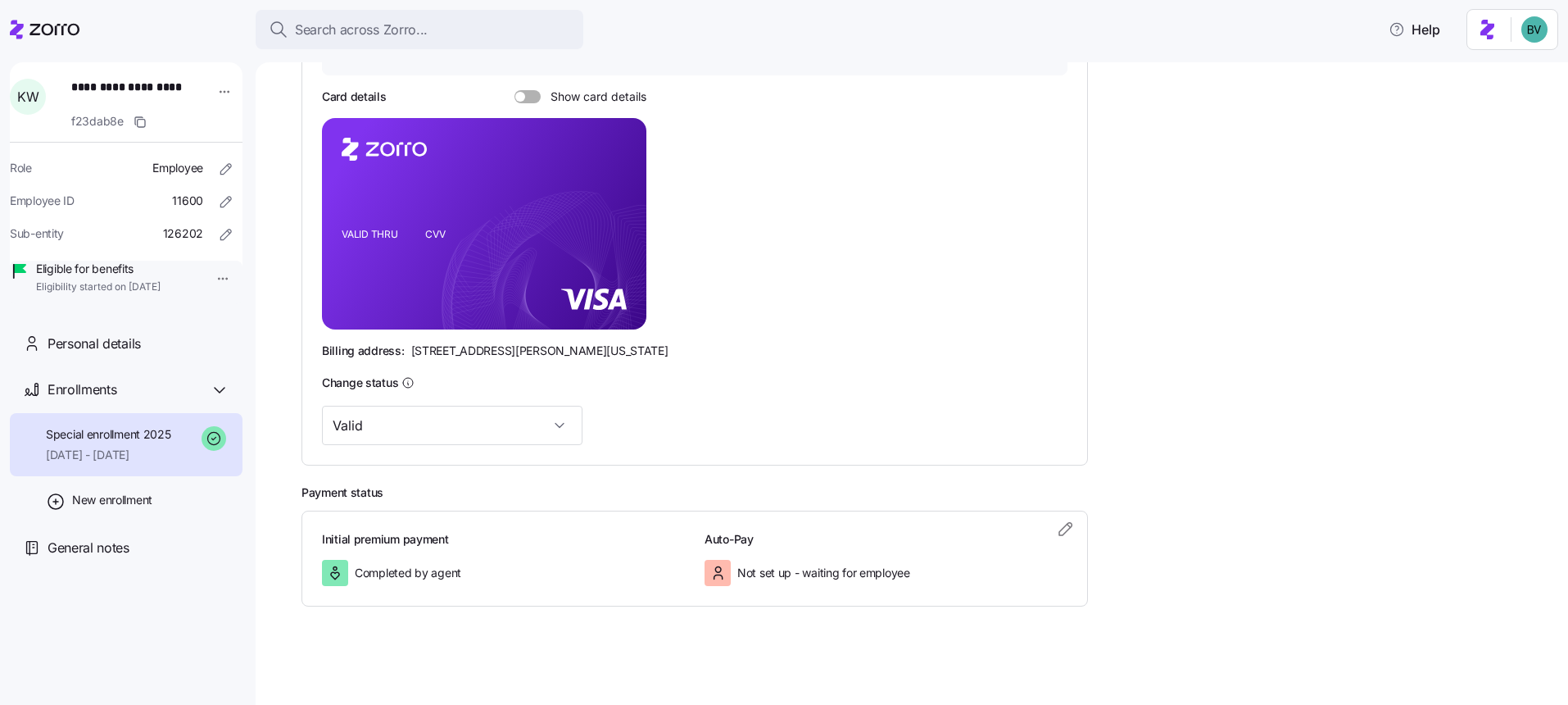 scroll, scrollTop: 0, scrollLeft: 0, axis: both 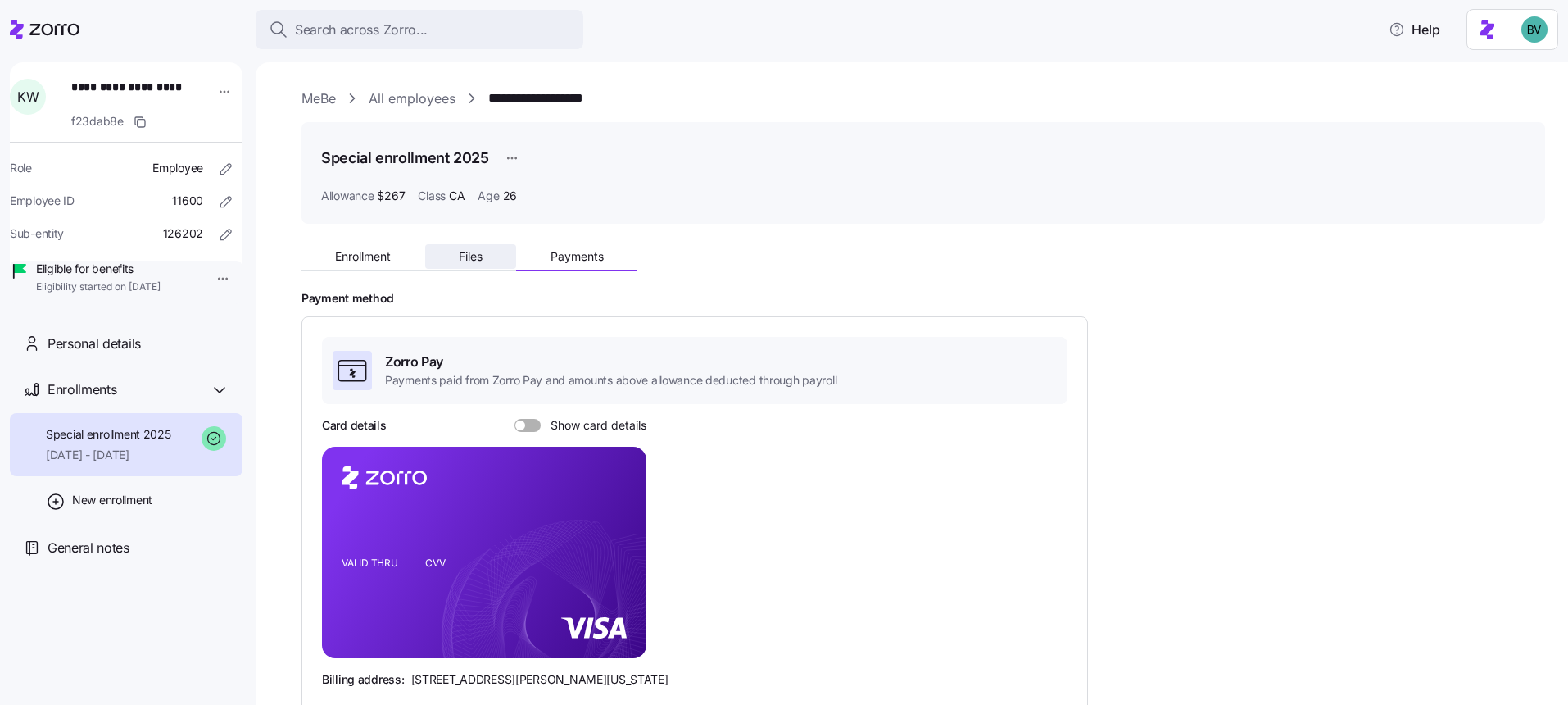 click on "Files" at bounding box center [471, 257] 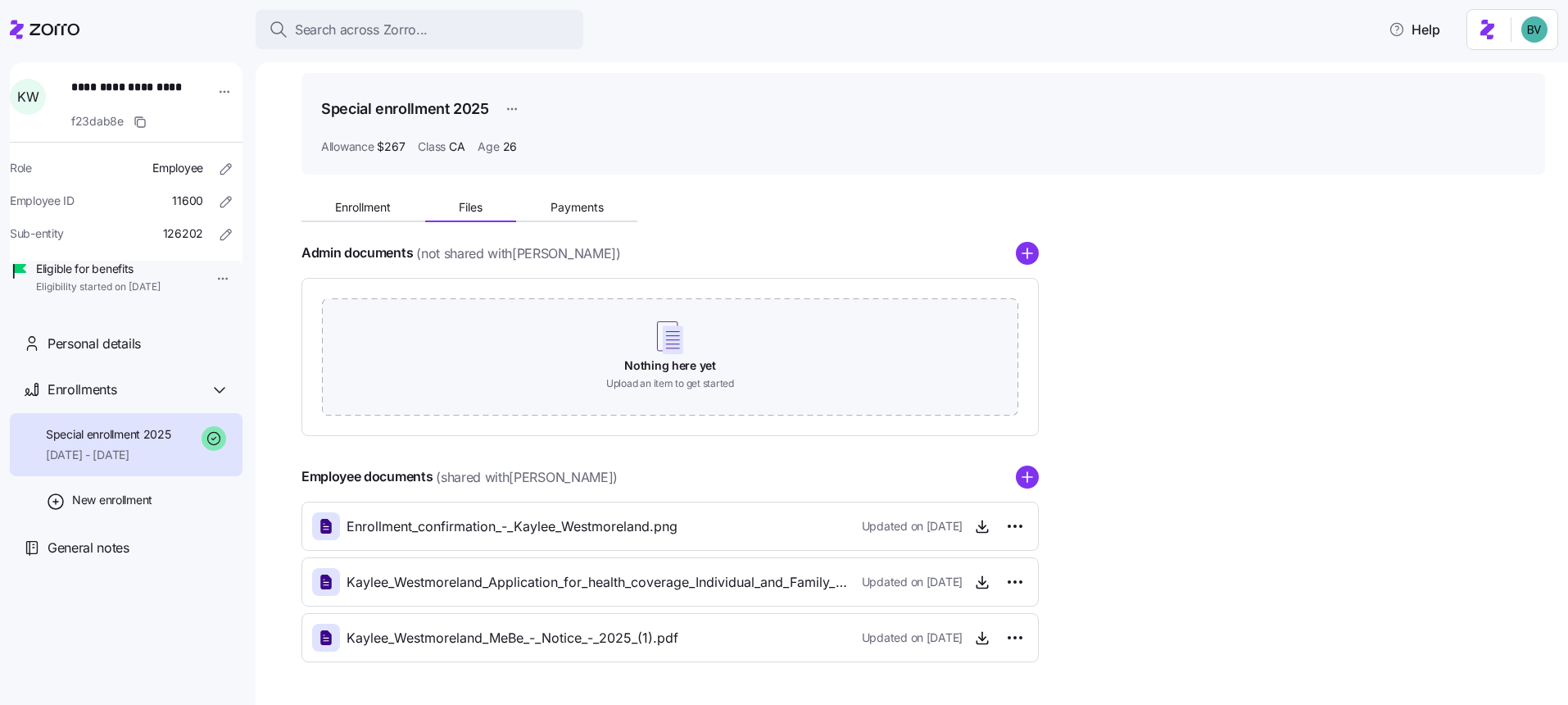scroll, scrollTop: 0, scrollLeft: 0, axis: both 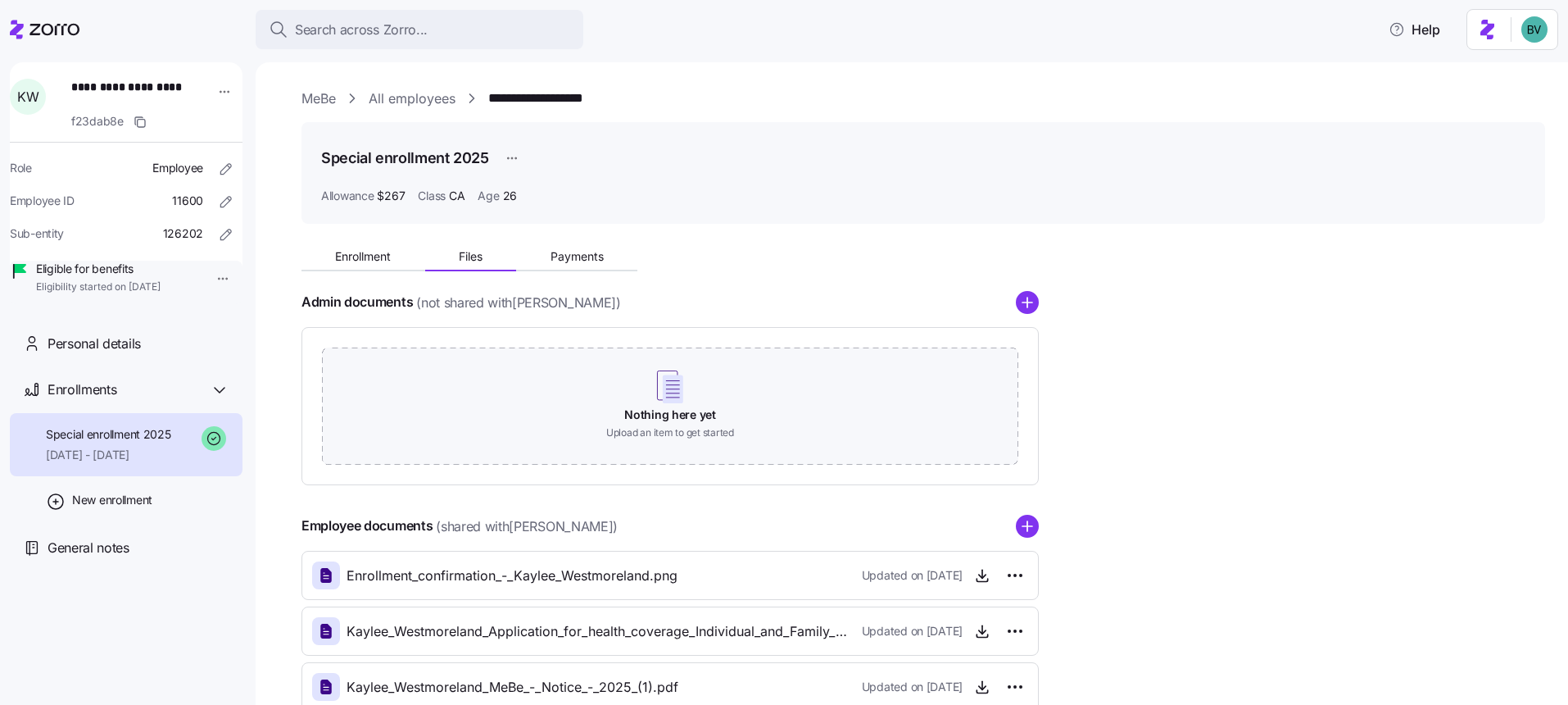 click on "All employees" at bounding box center [412, 98] 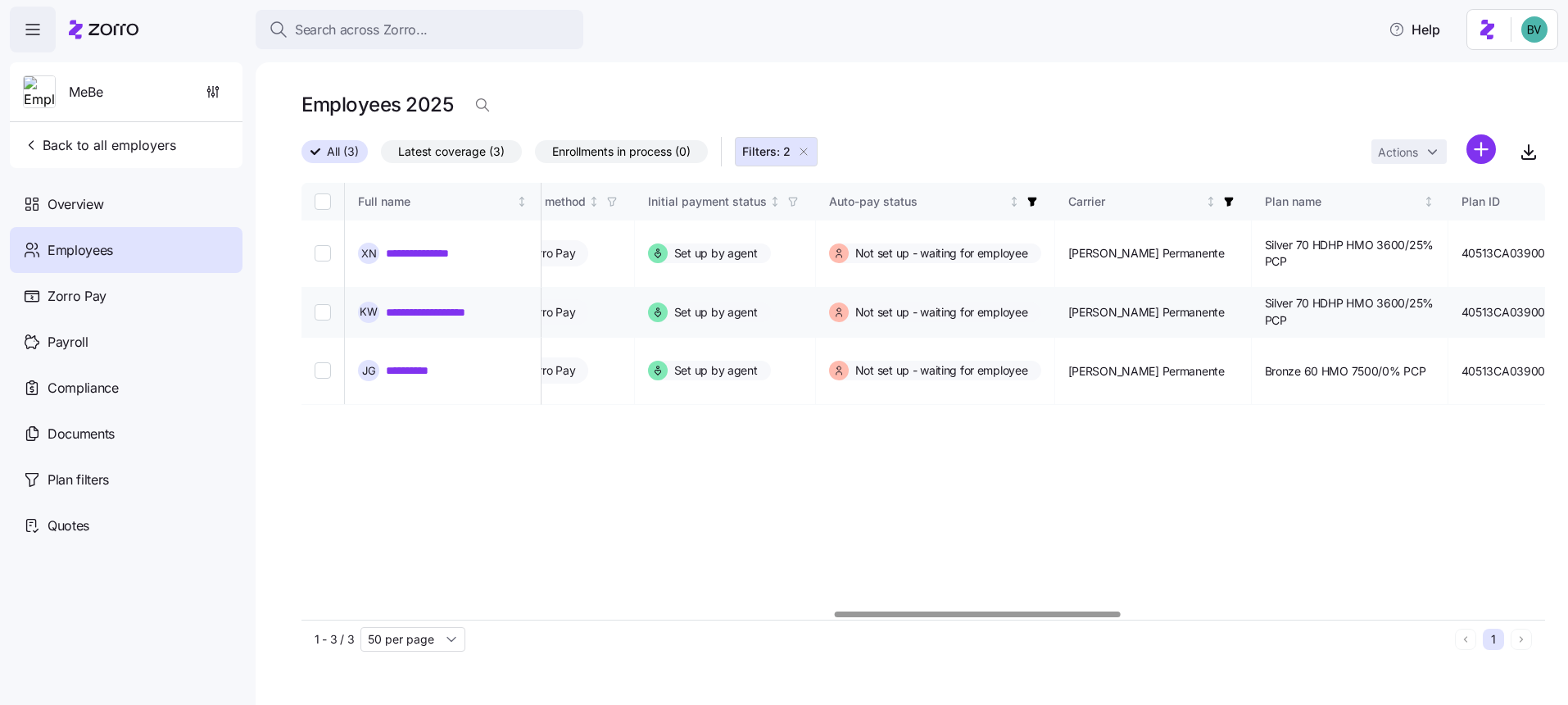 scroll, scrollTop: 0, scrollLeft: 2312, axis: horizontal 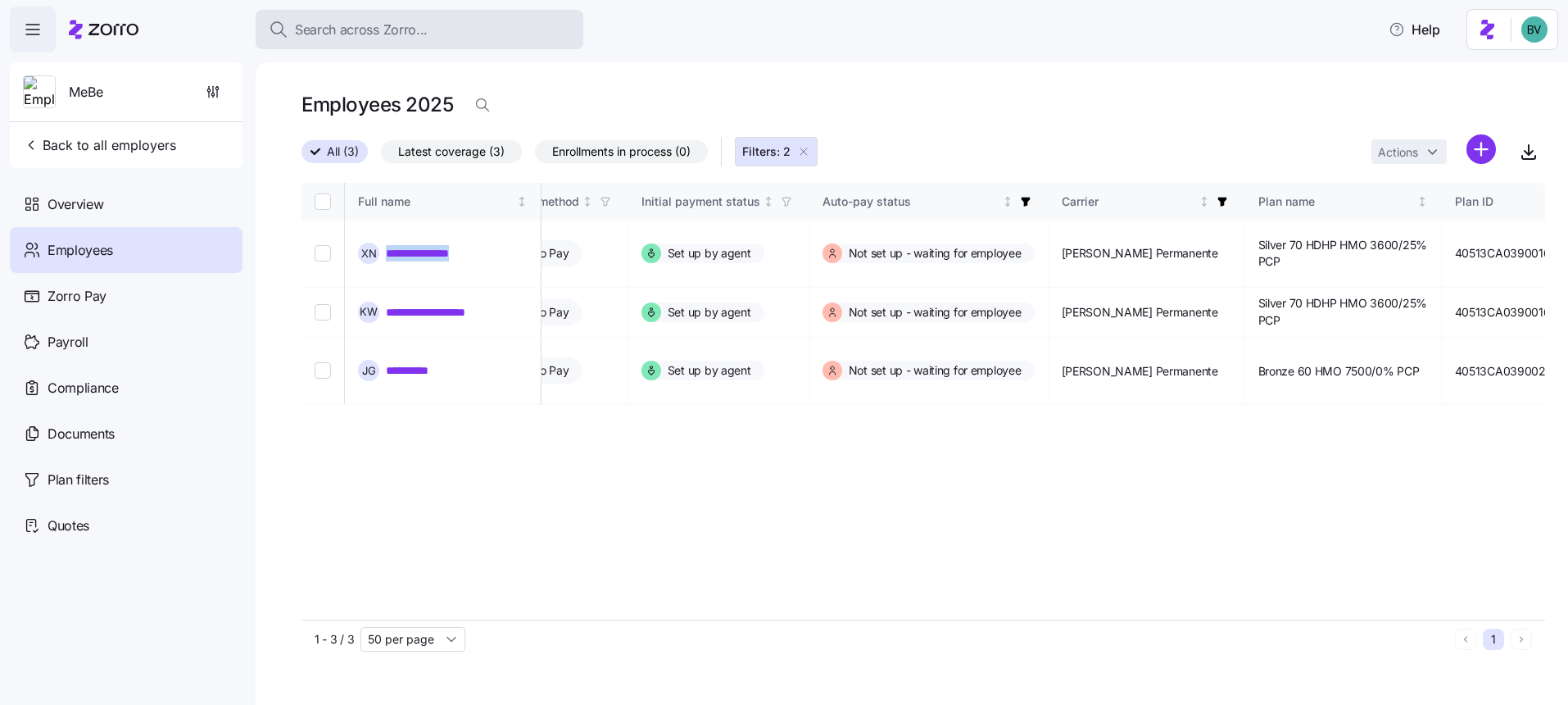 click on "Search across Zorro..." at bounding box center (361, 30) 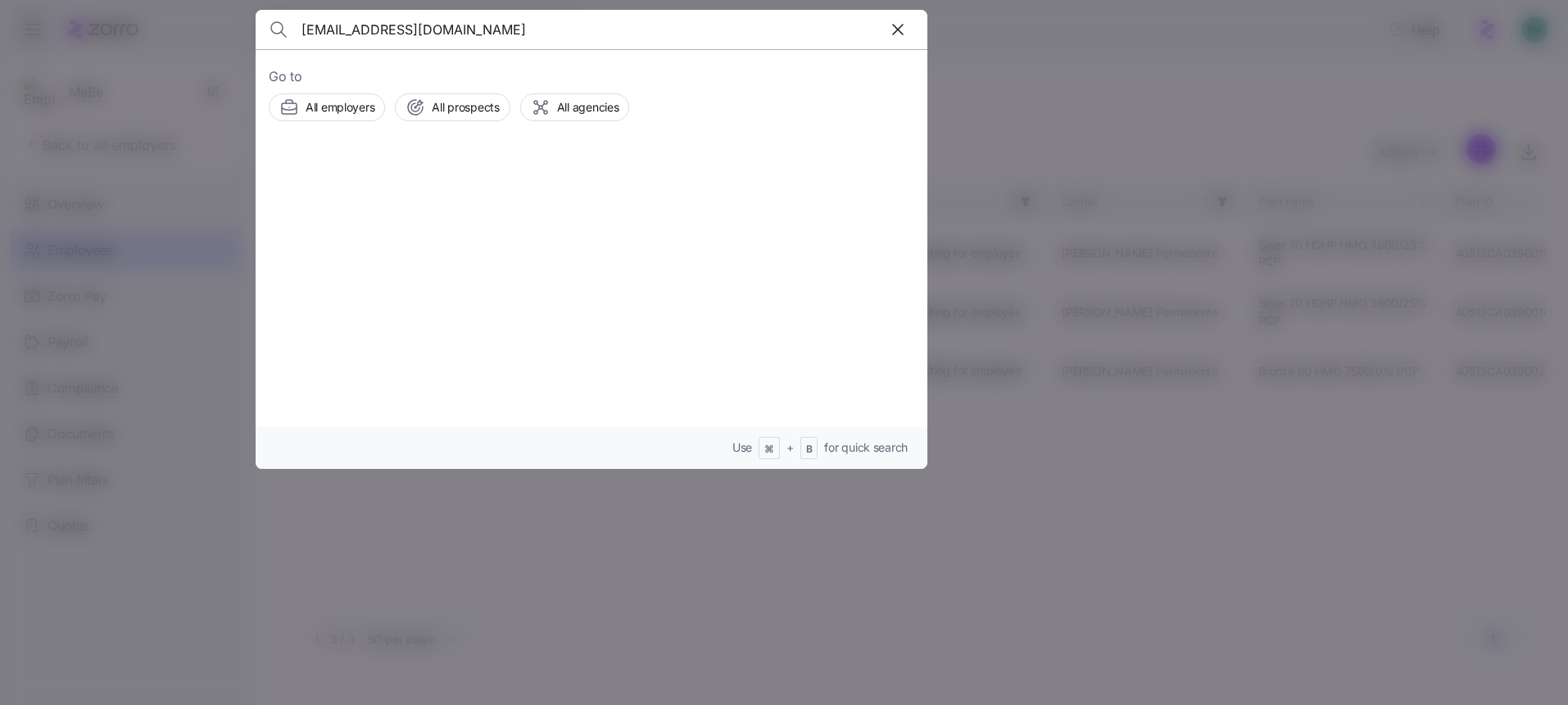 type on "[EMAIL_ADDRESS][DOMAIN_NAME]" 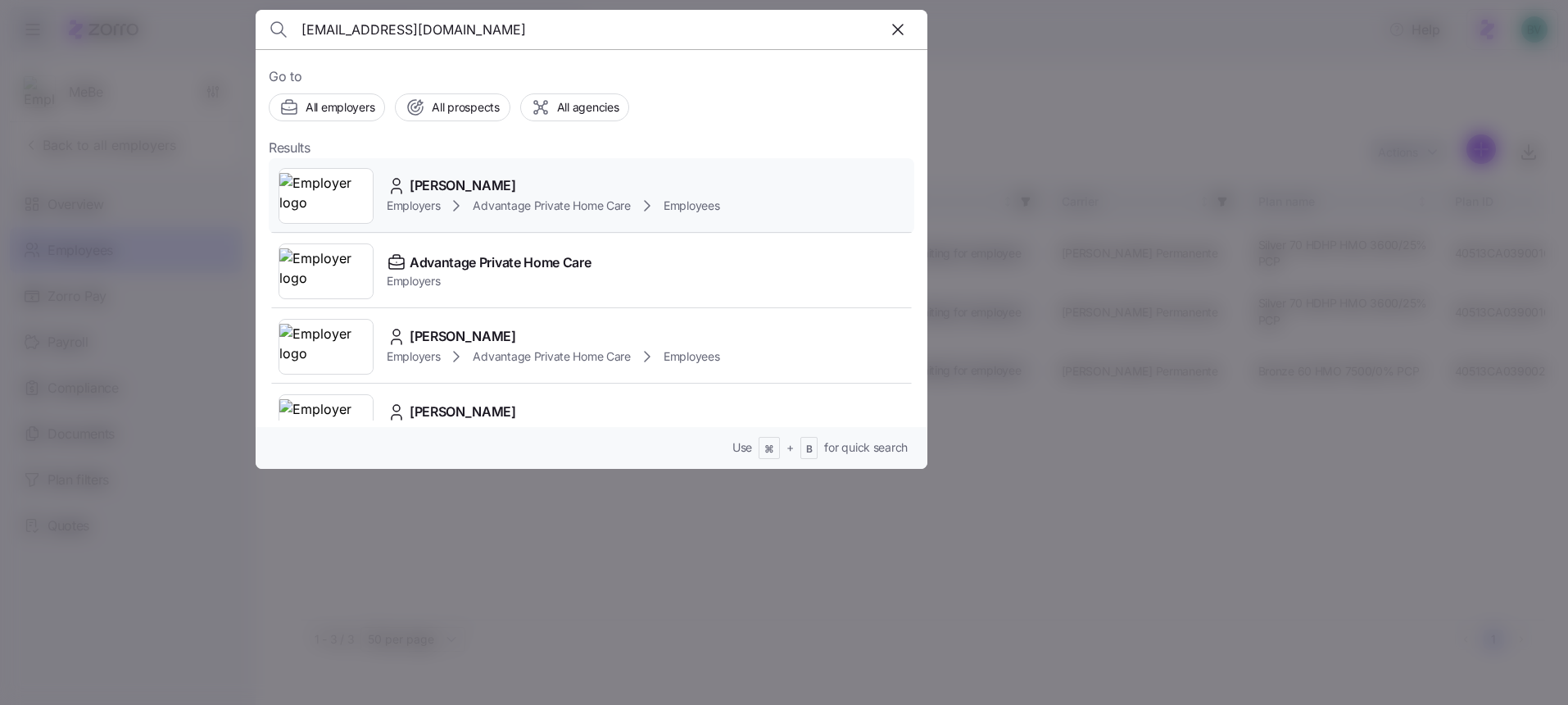 click at bounding box center (326, 196) 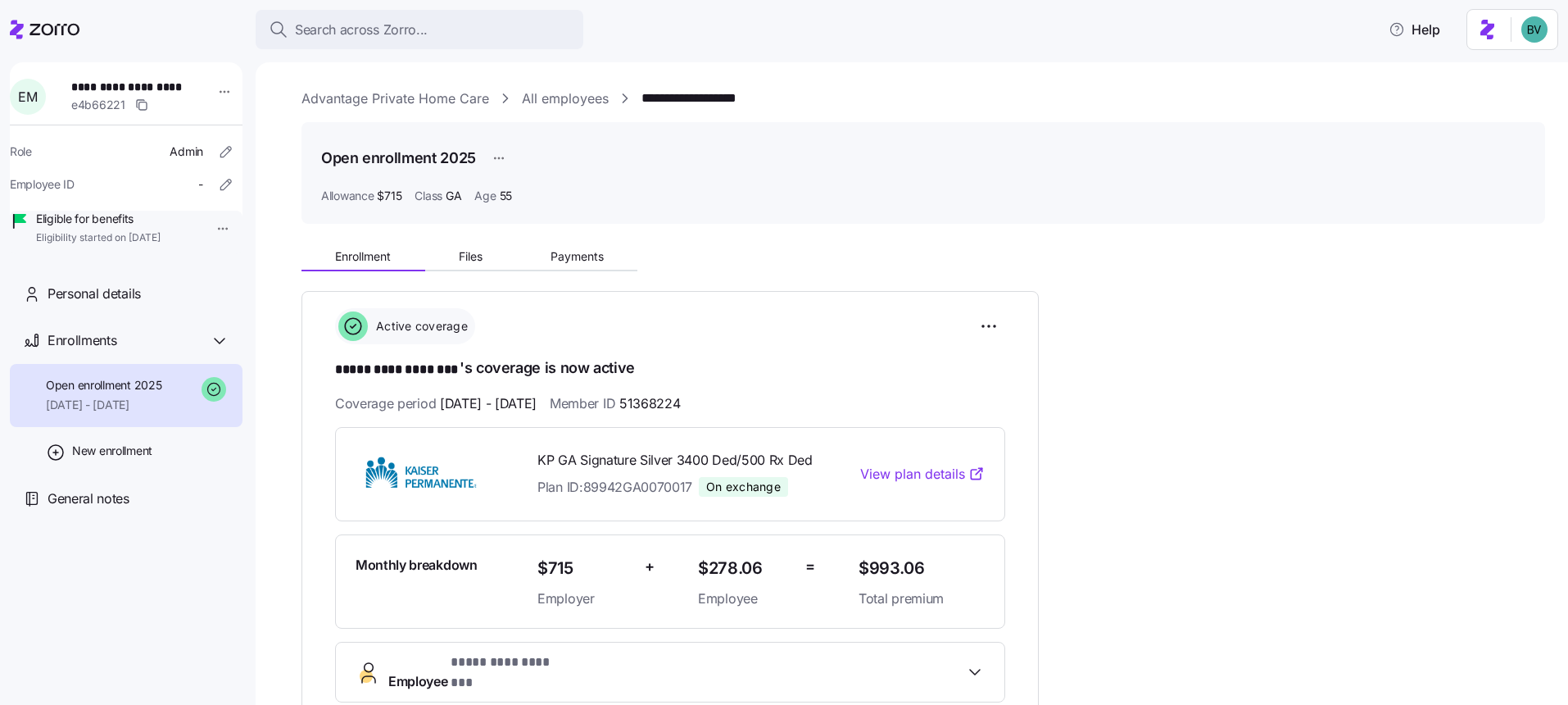 click on "All employees" at bounding box center (565, 98) 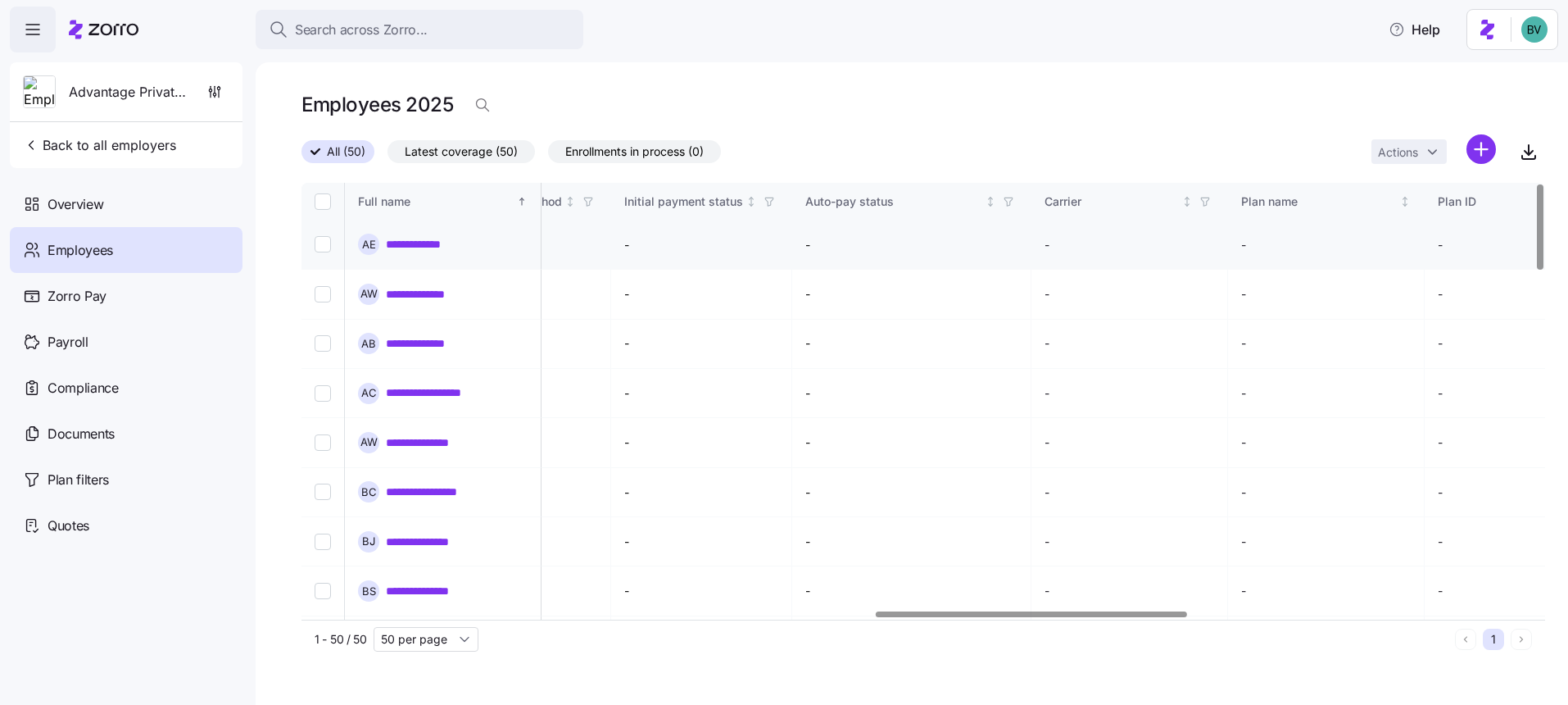 scroll, scrollTop: 0, scrollLeft: 2348, axis: horizontal 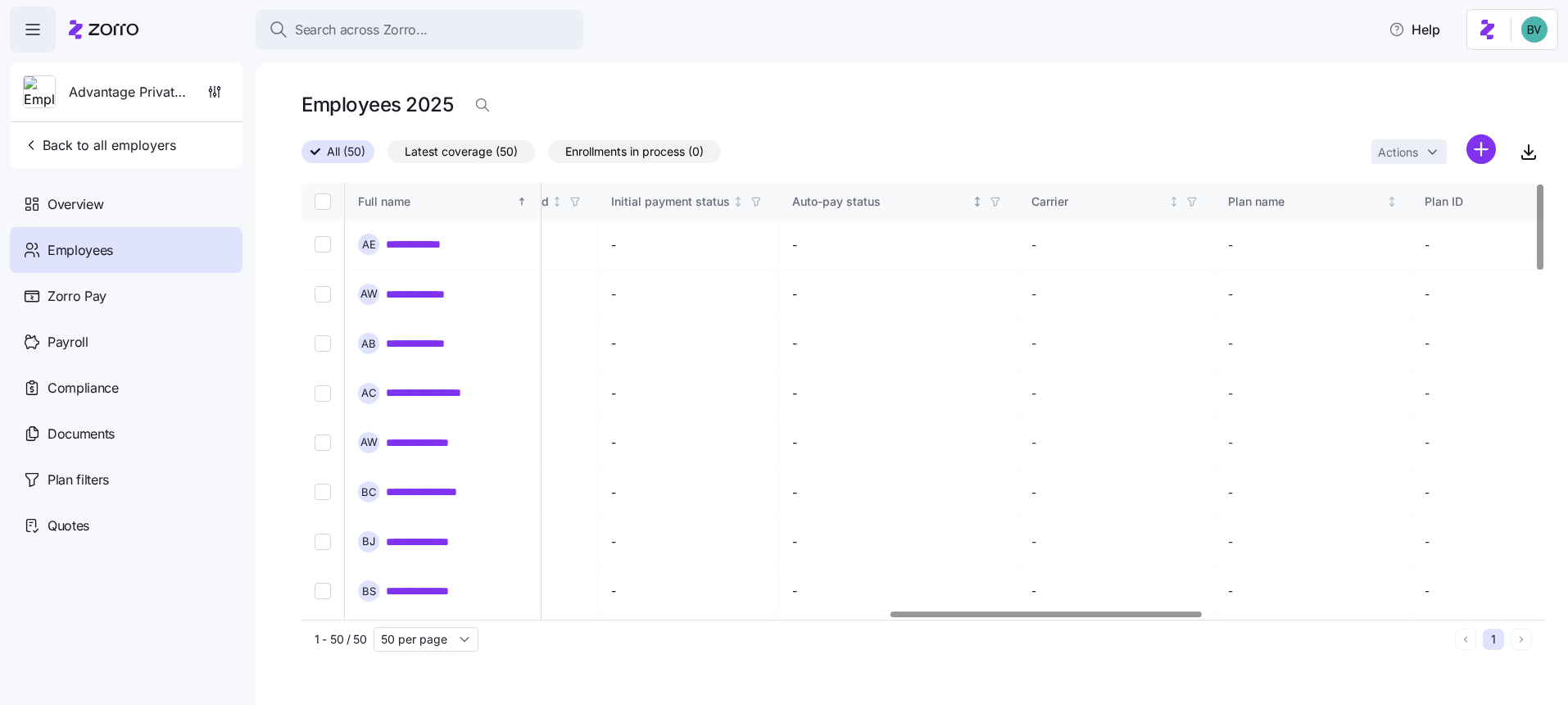 click at bounding box center (995, 202) 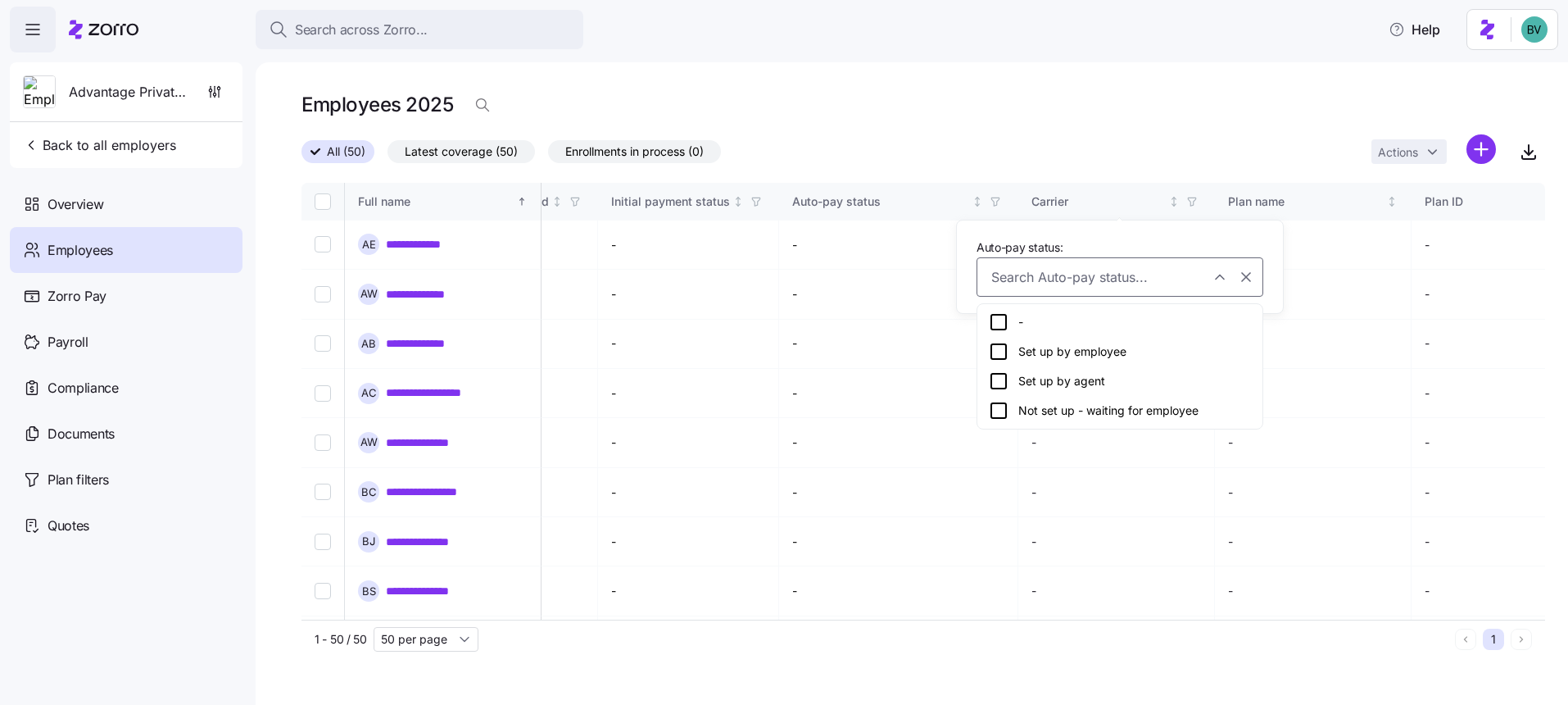 click 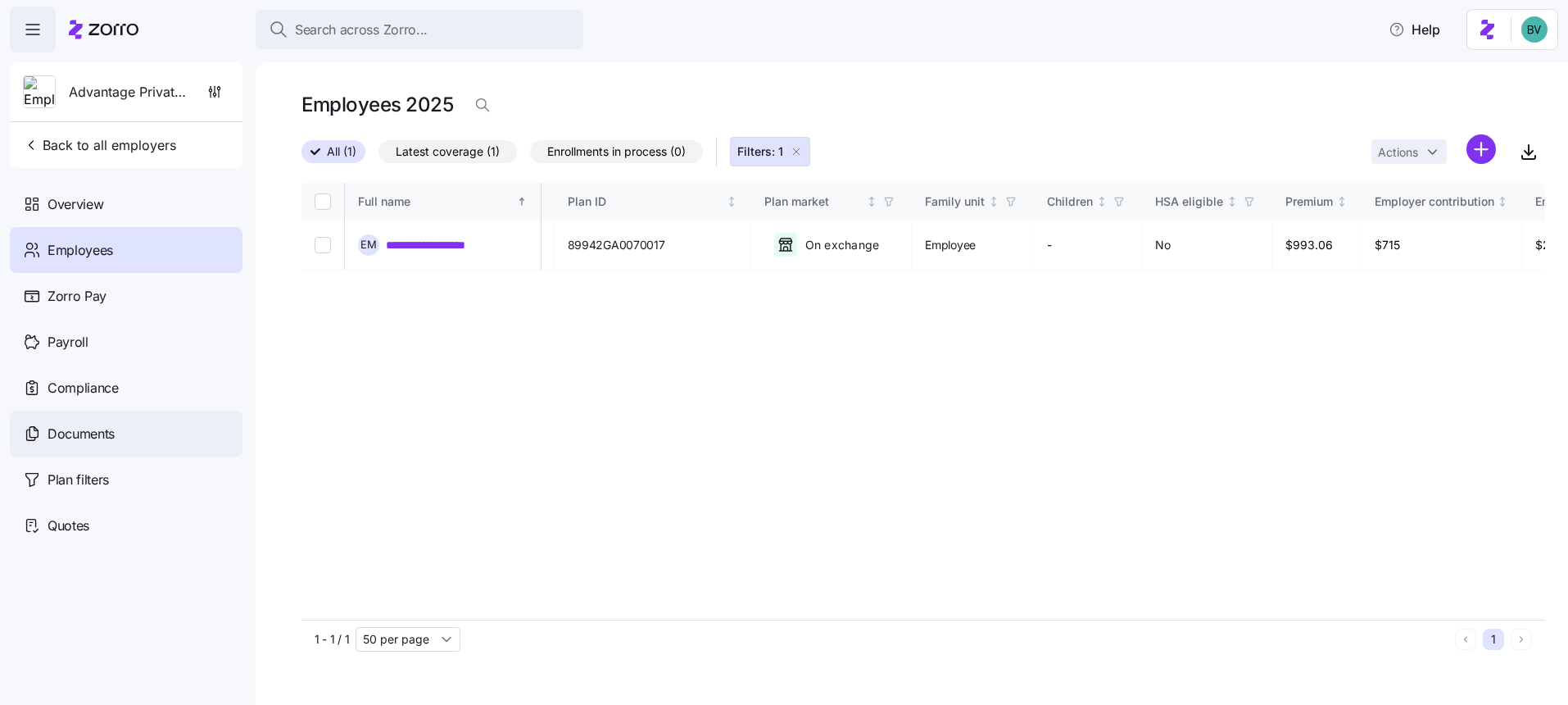scroll, scrollTop: 0, scrollLeft: 3155, axis: horizontal 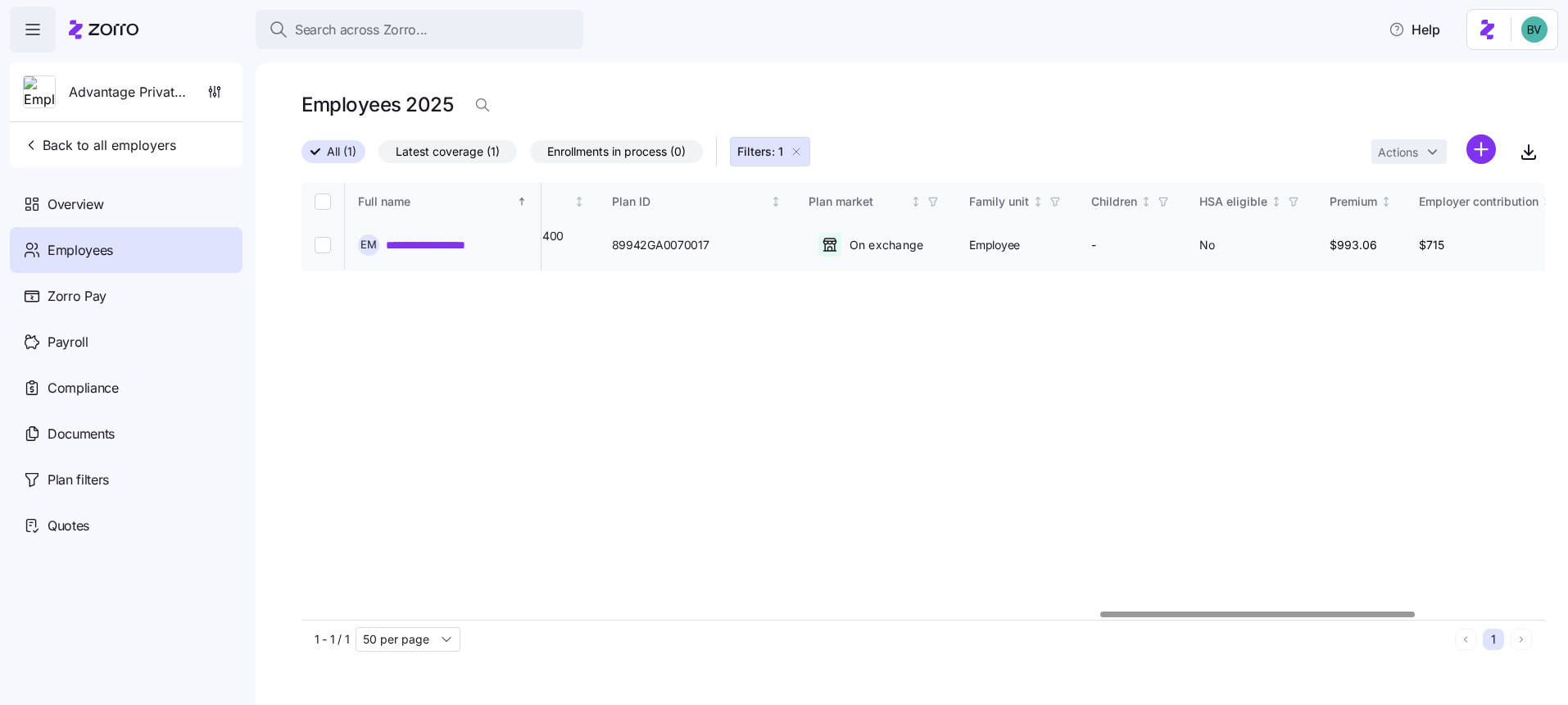 click on "**********" at bounding box center (441, 245) 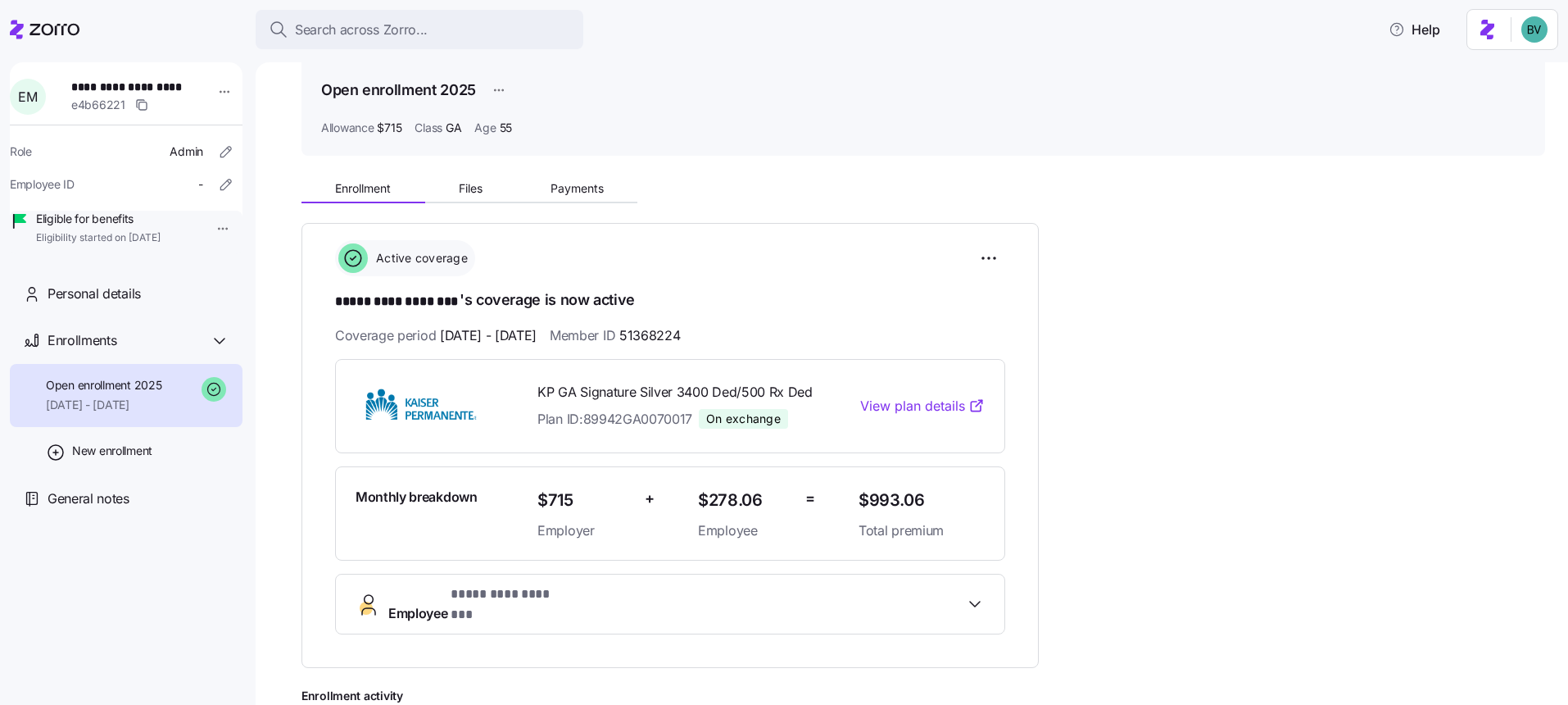 scroll, scrollTop: 57, scrollLeft: 0, axis: vertical 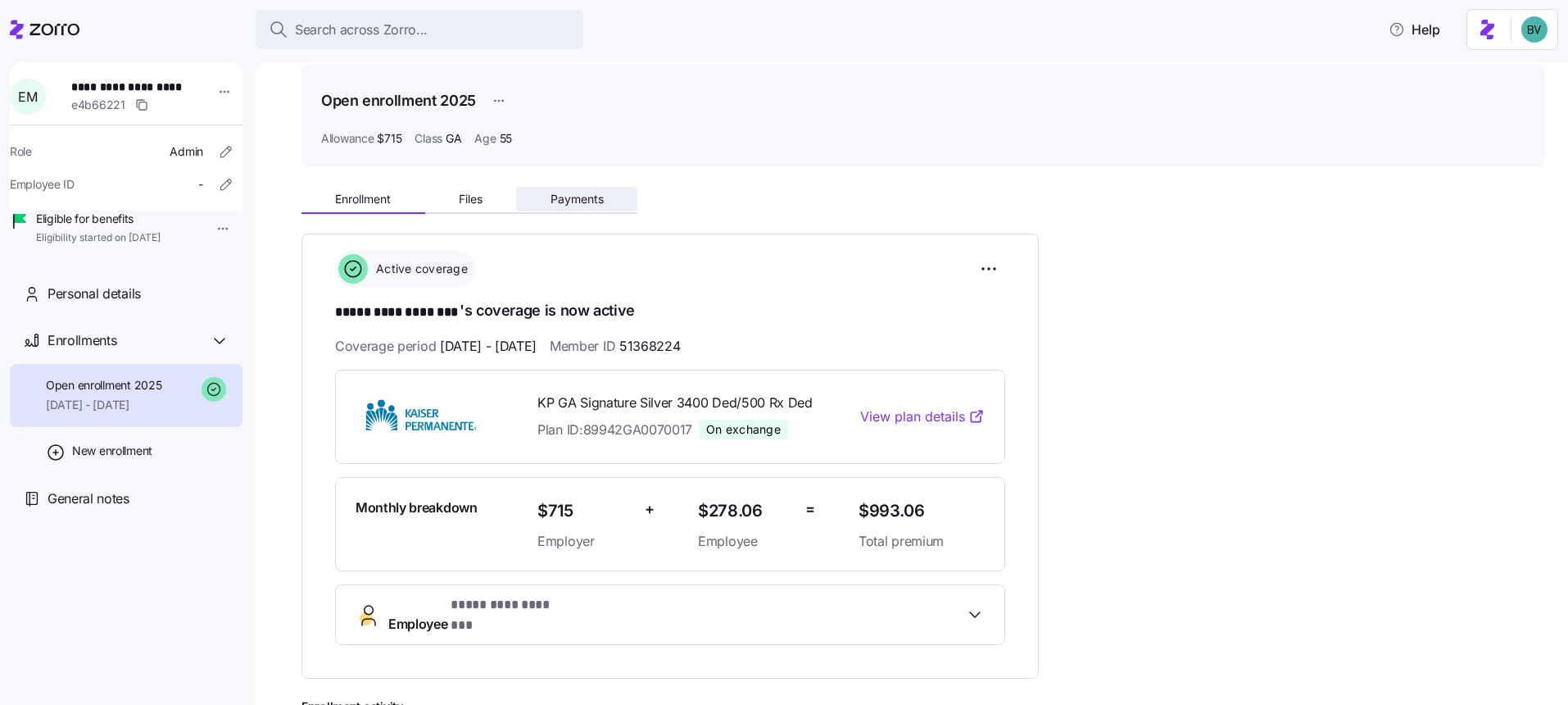 click on "Payments" at bounding box center (577, 199) 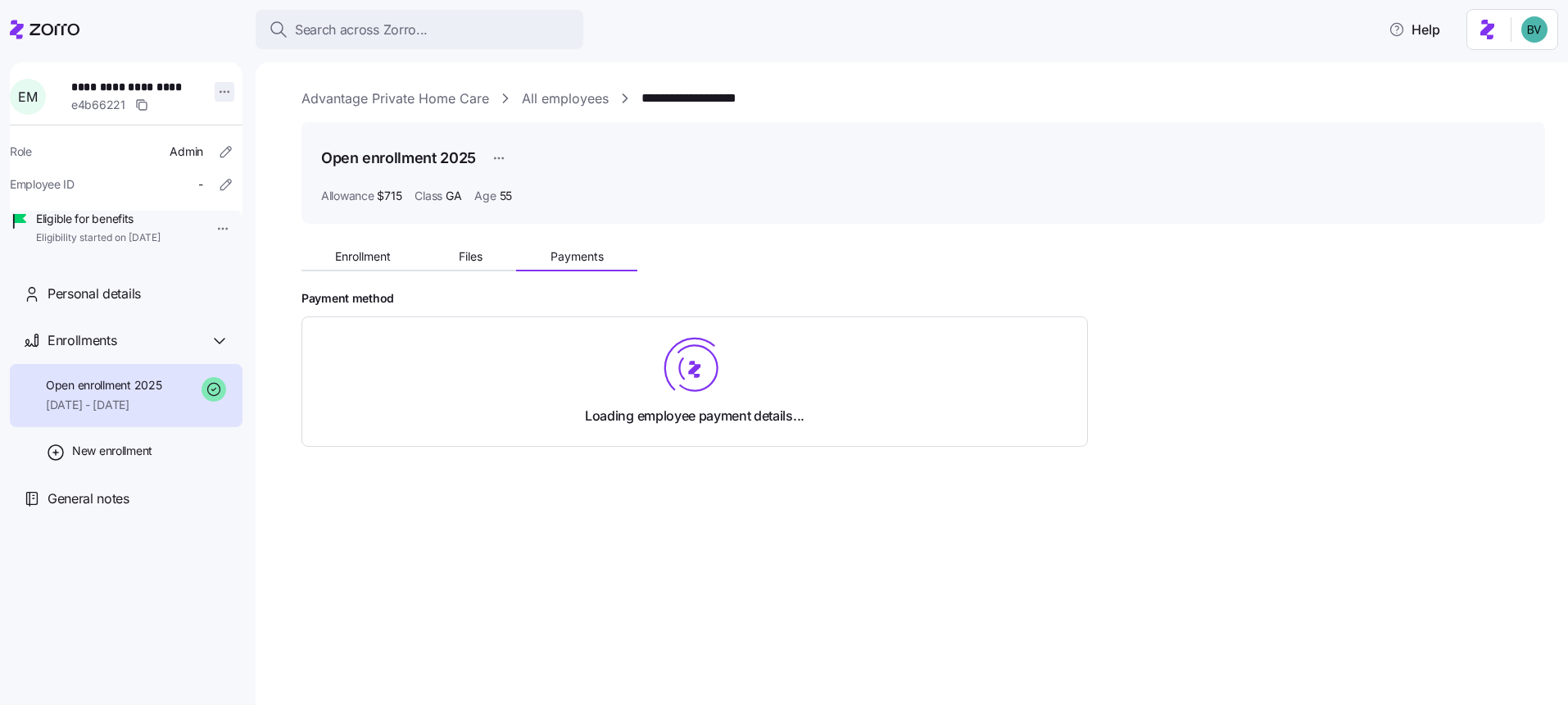 click on "**********" at bounding box center [784, 348] 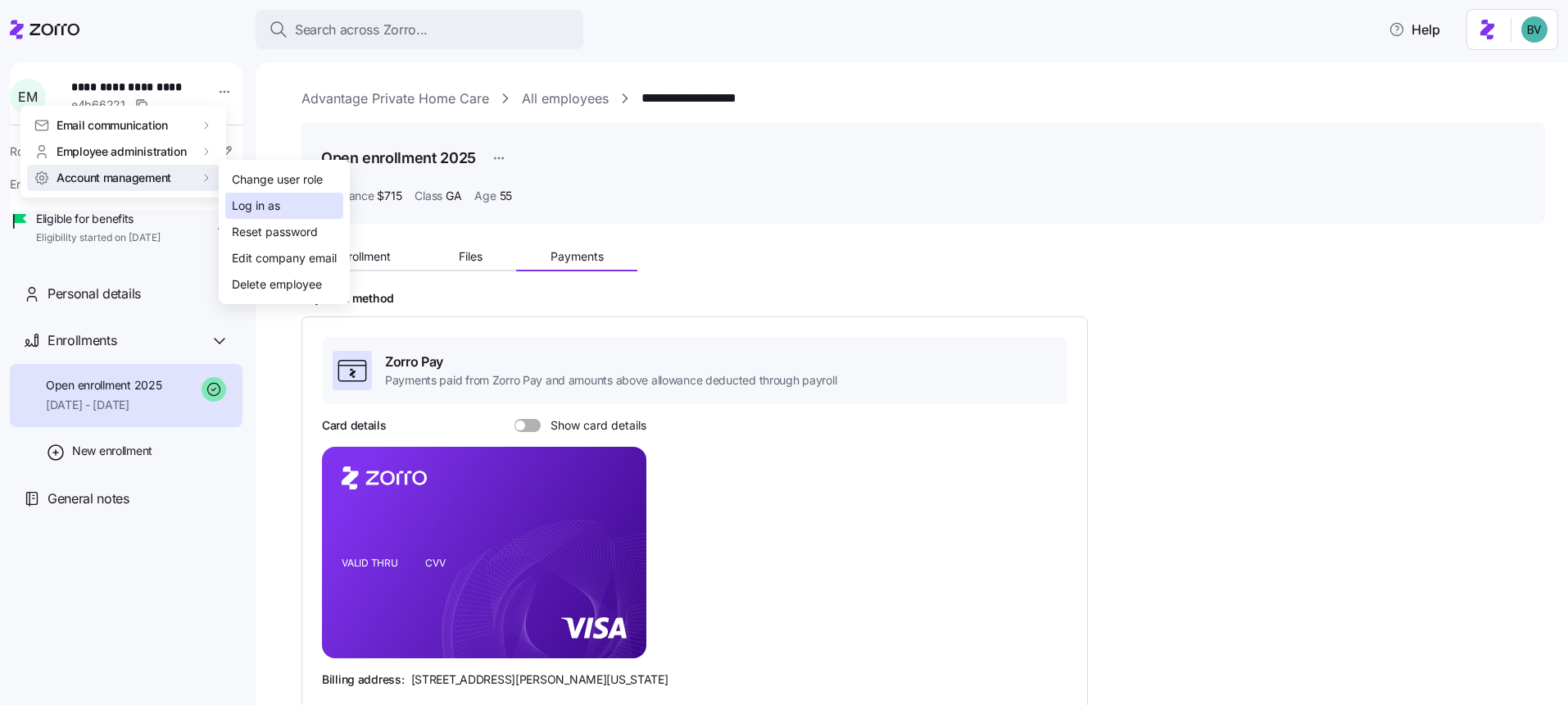 click on "Log in as" at bounding box center [256, 206] 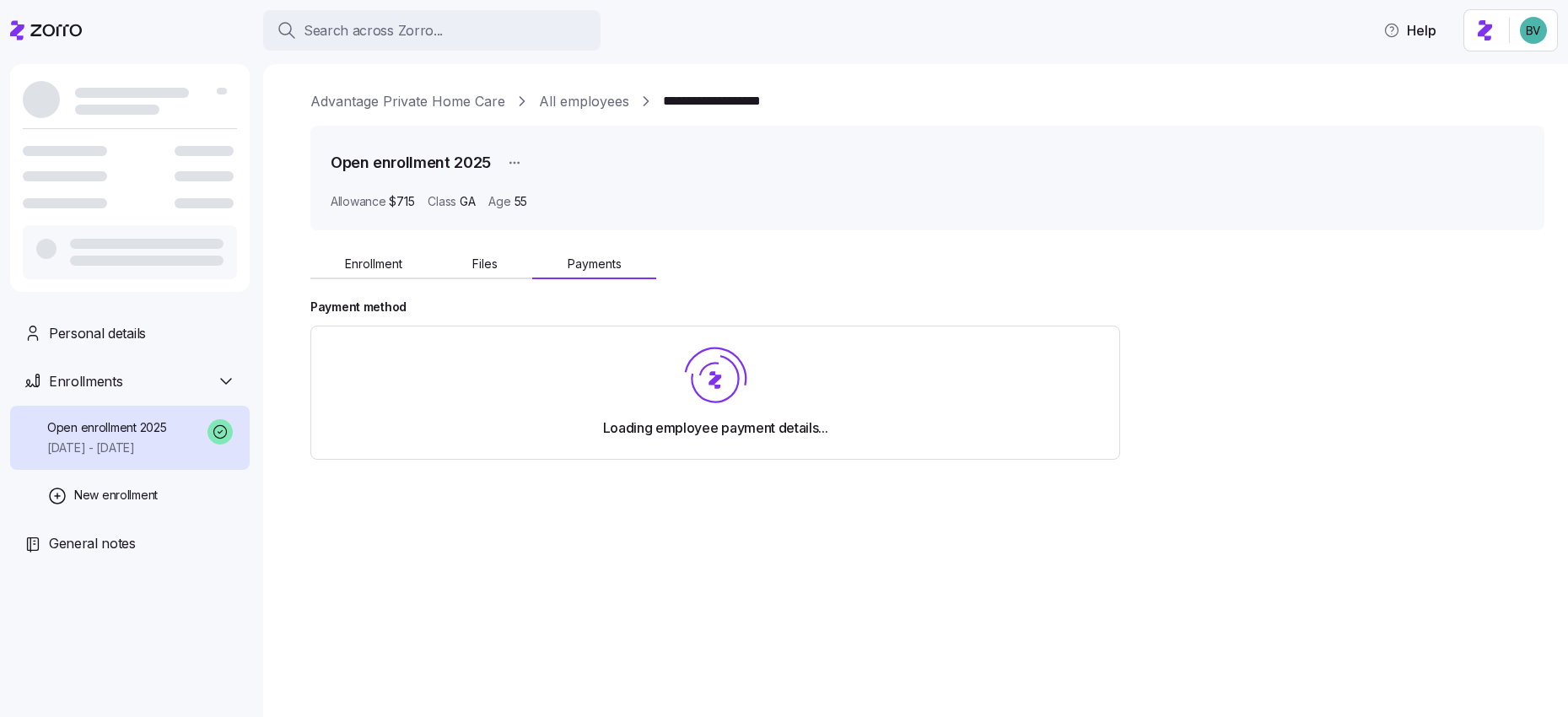 scroll, scrollTop: 0, scrollLeft: 0, axis: both 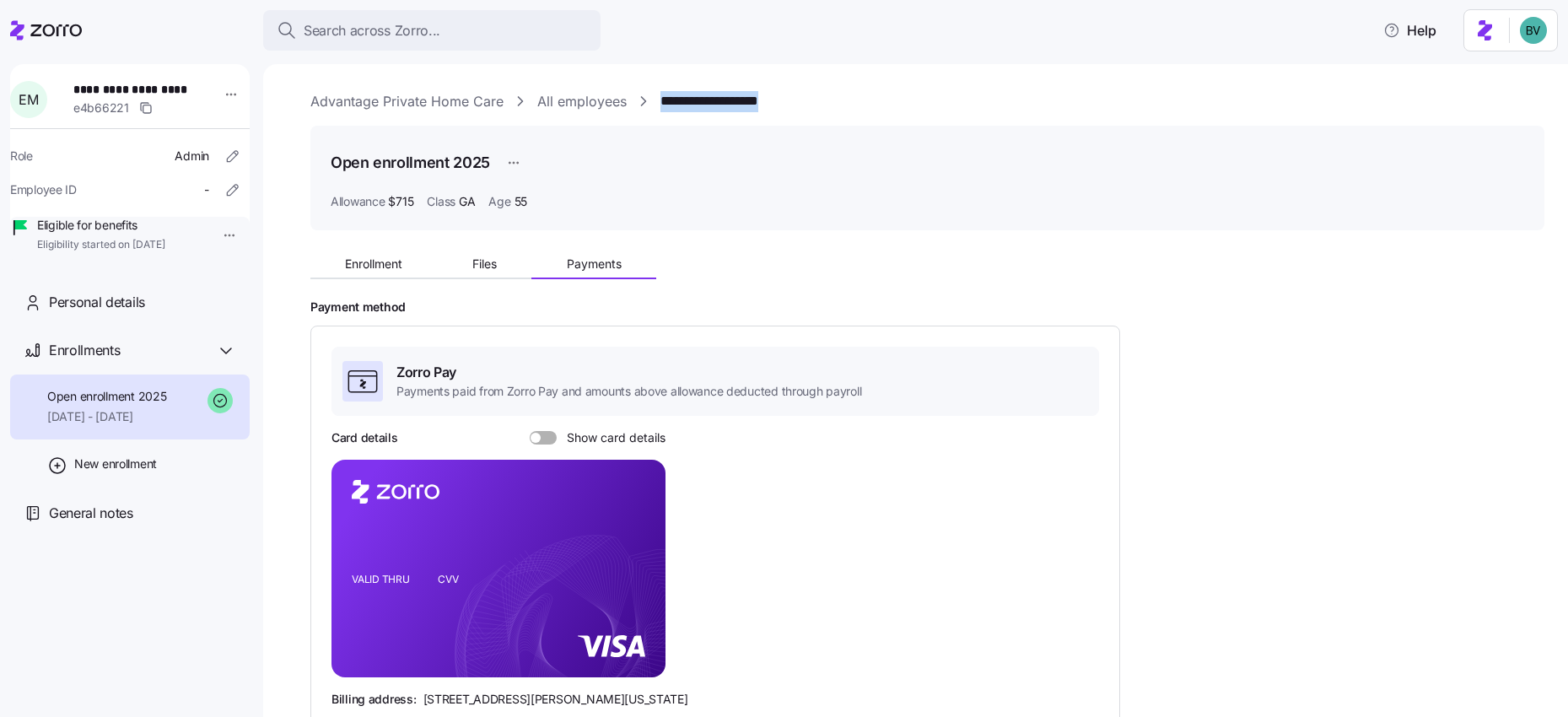drag, startPoint x: 817, startPoint y: 104, endPoint x: 661, endPoint y: 93, distance: 156.38734 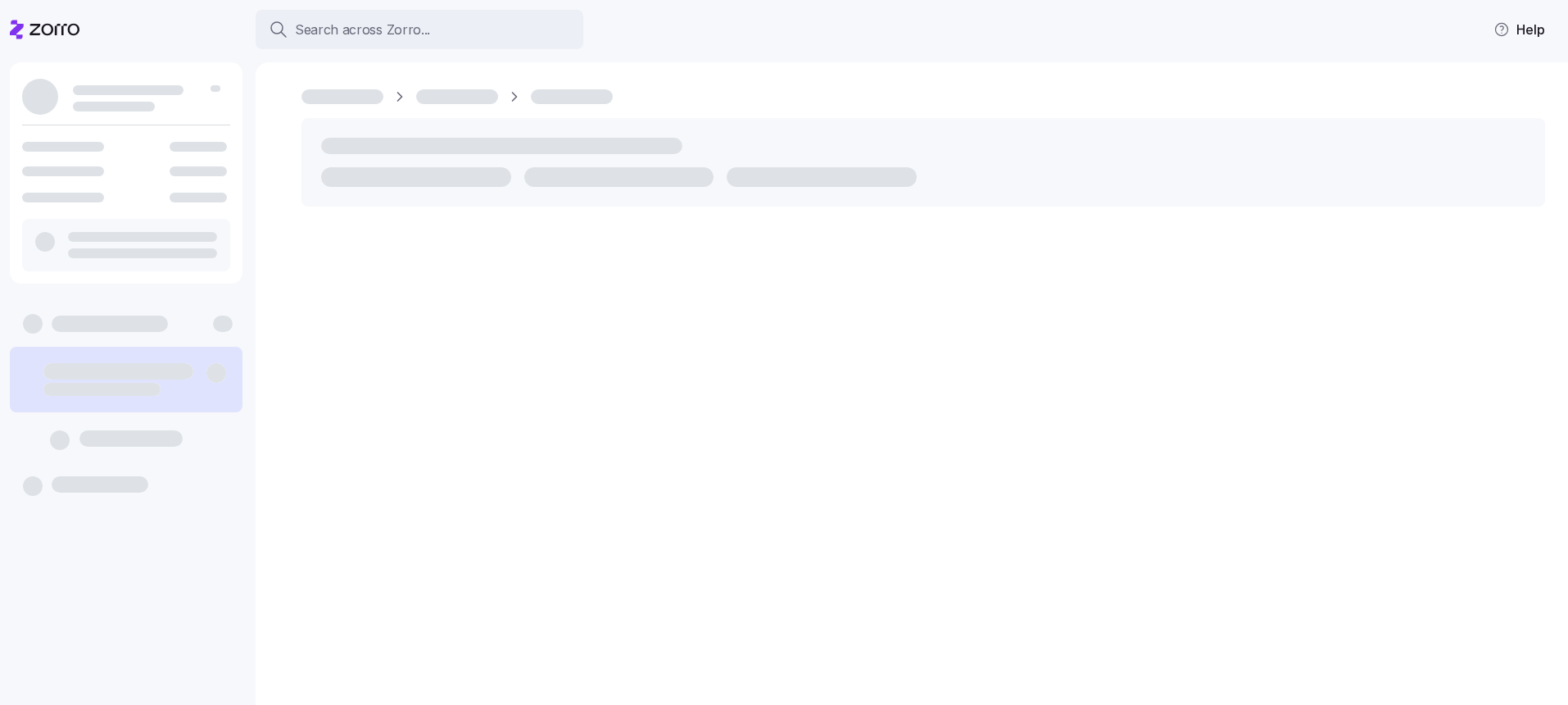 scroll, scrollTop: 0, scrollLeft: 0, axis: both 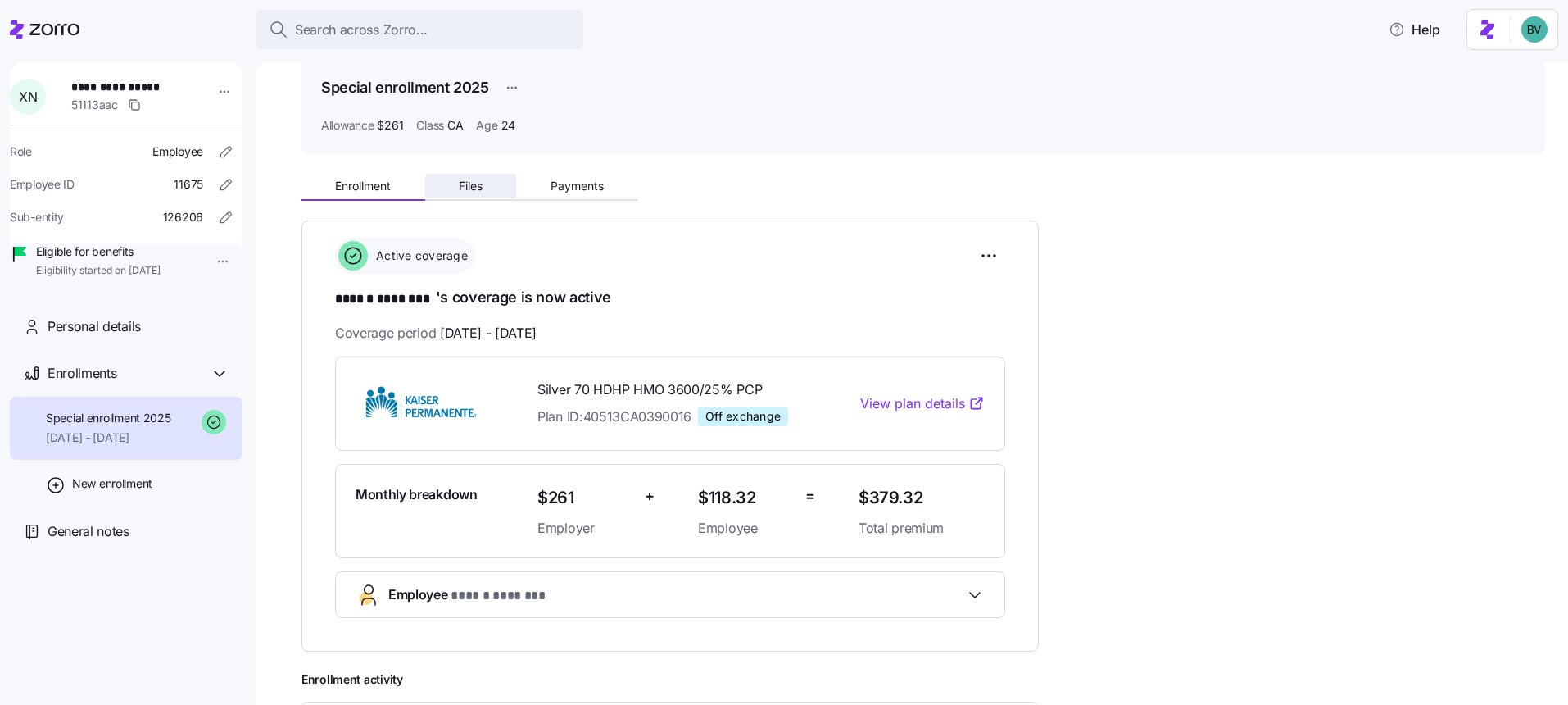 click on "Files" at bounding box center [471, 186] 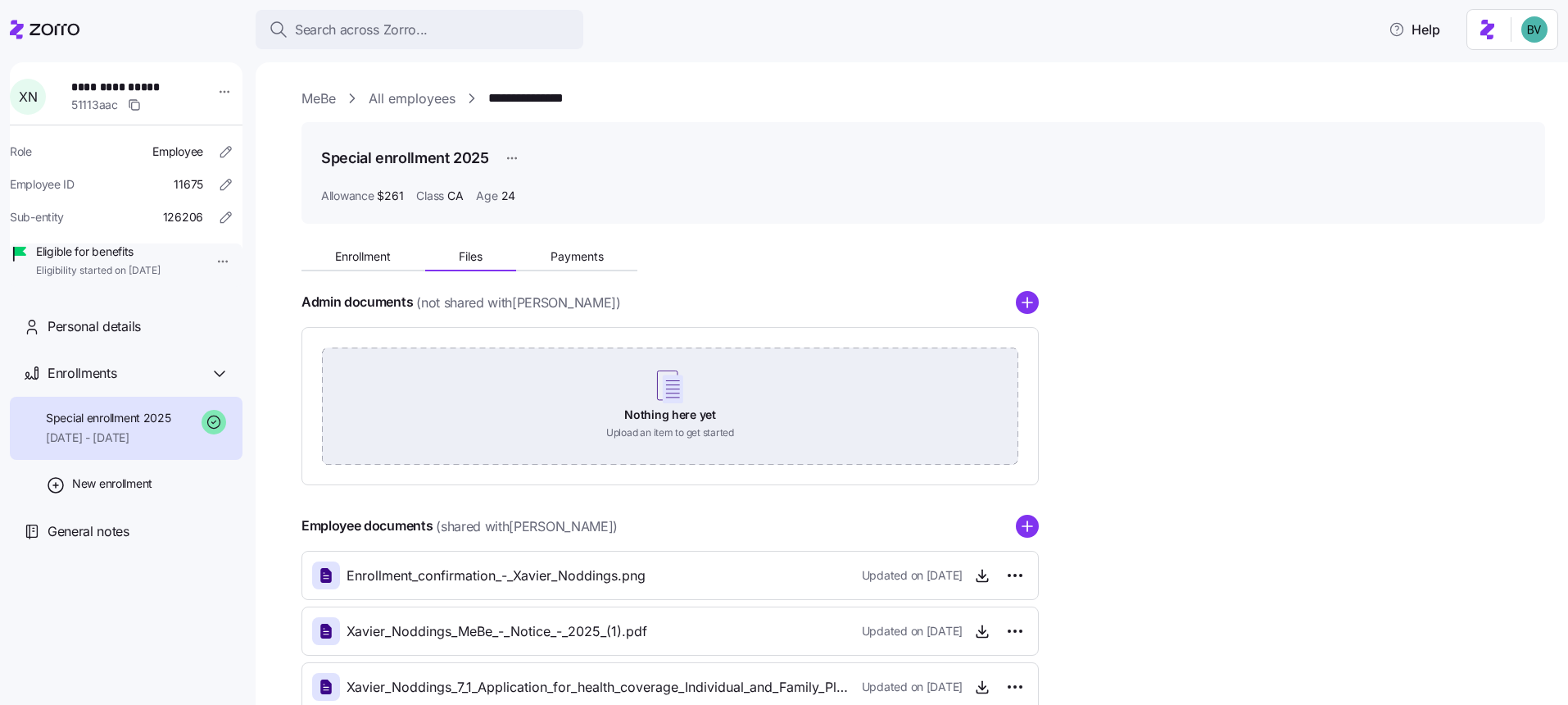scroll, scrollTop: 105, scrollLeft: 0, axis: vertical 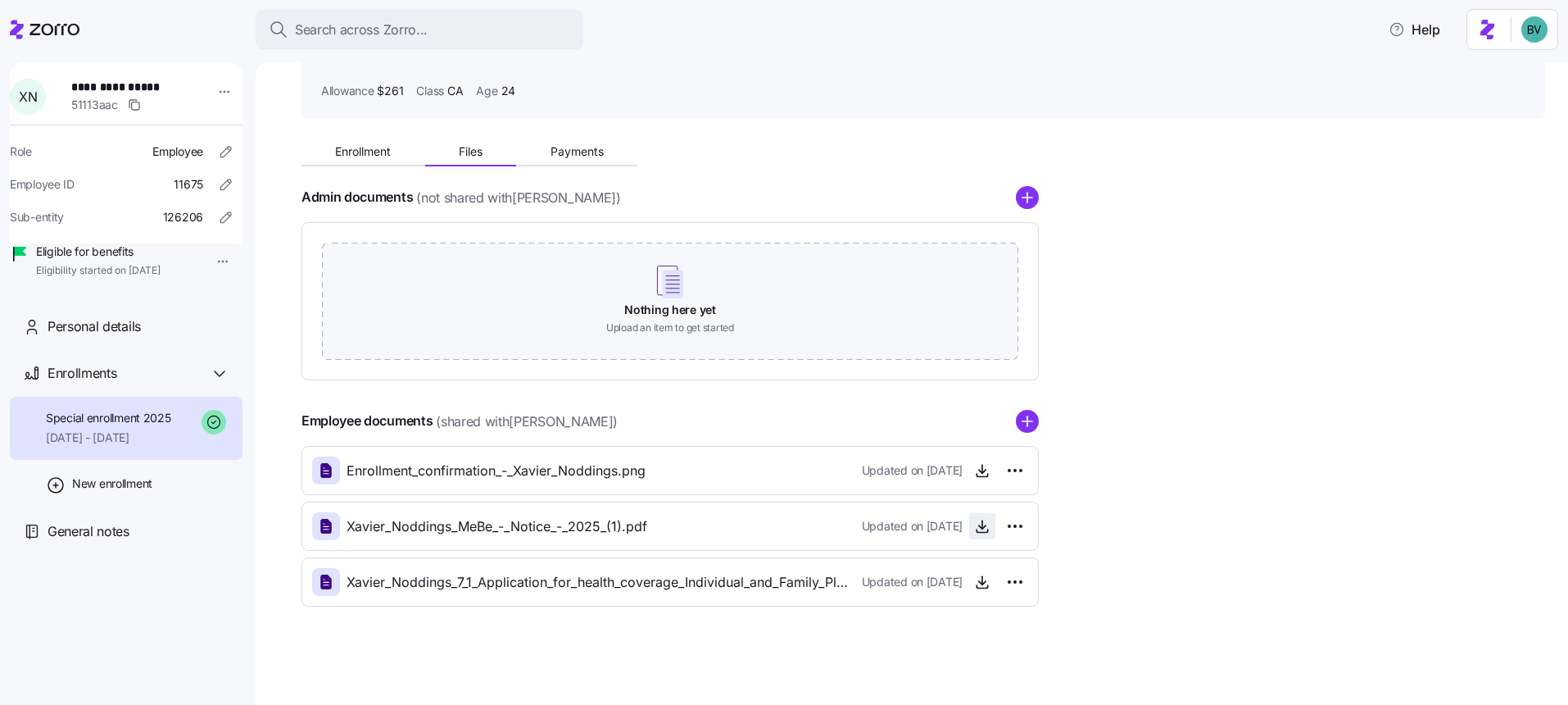 click 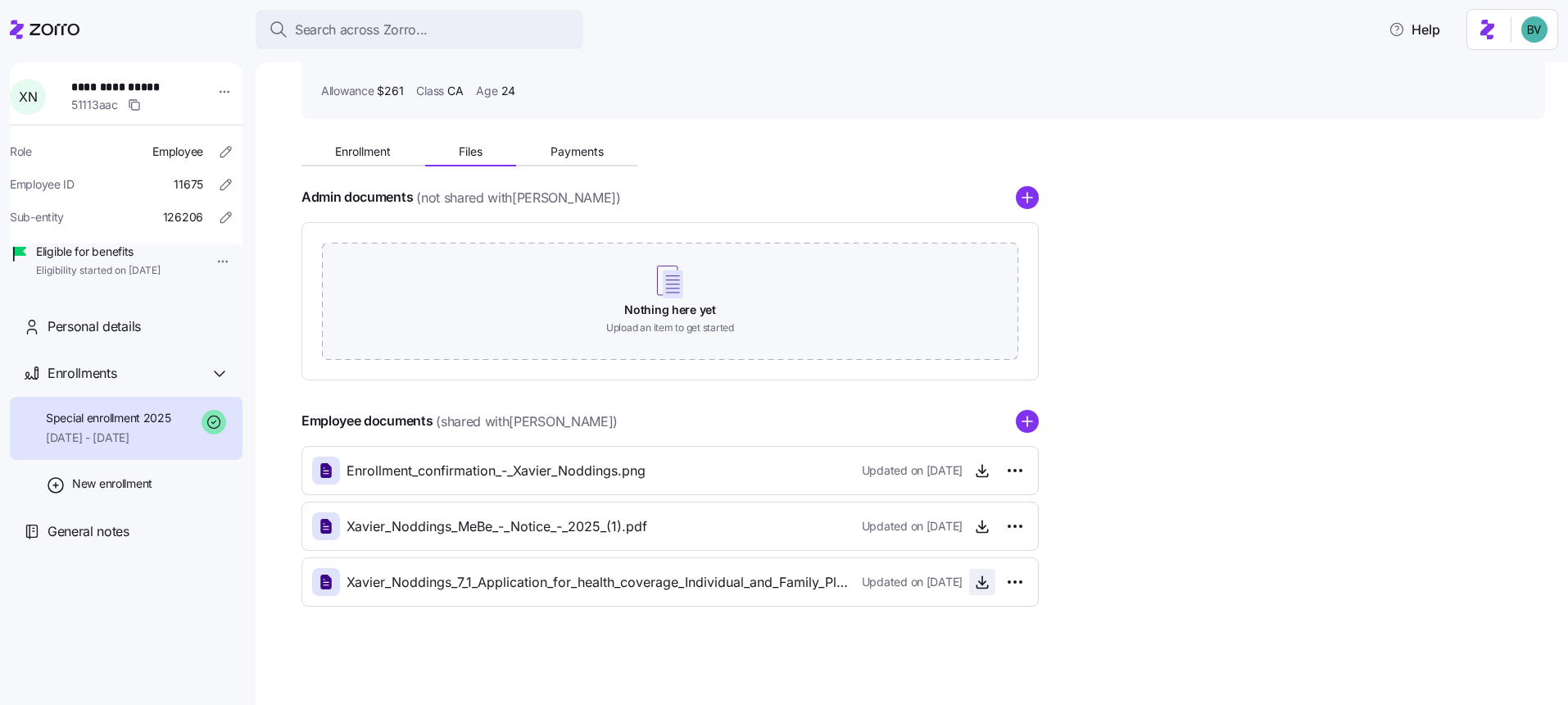 click 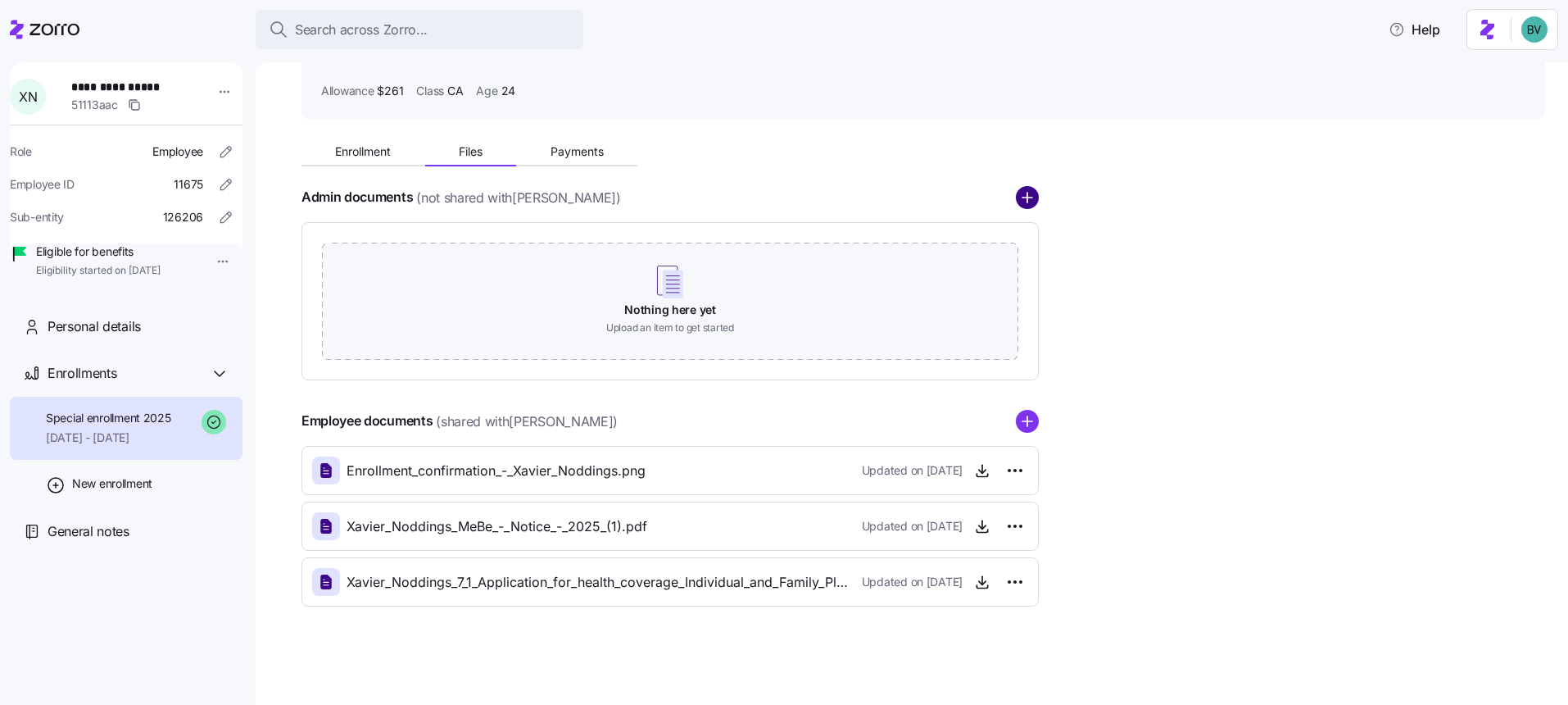 click 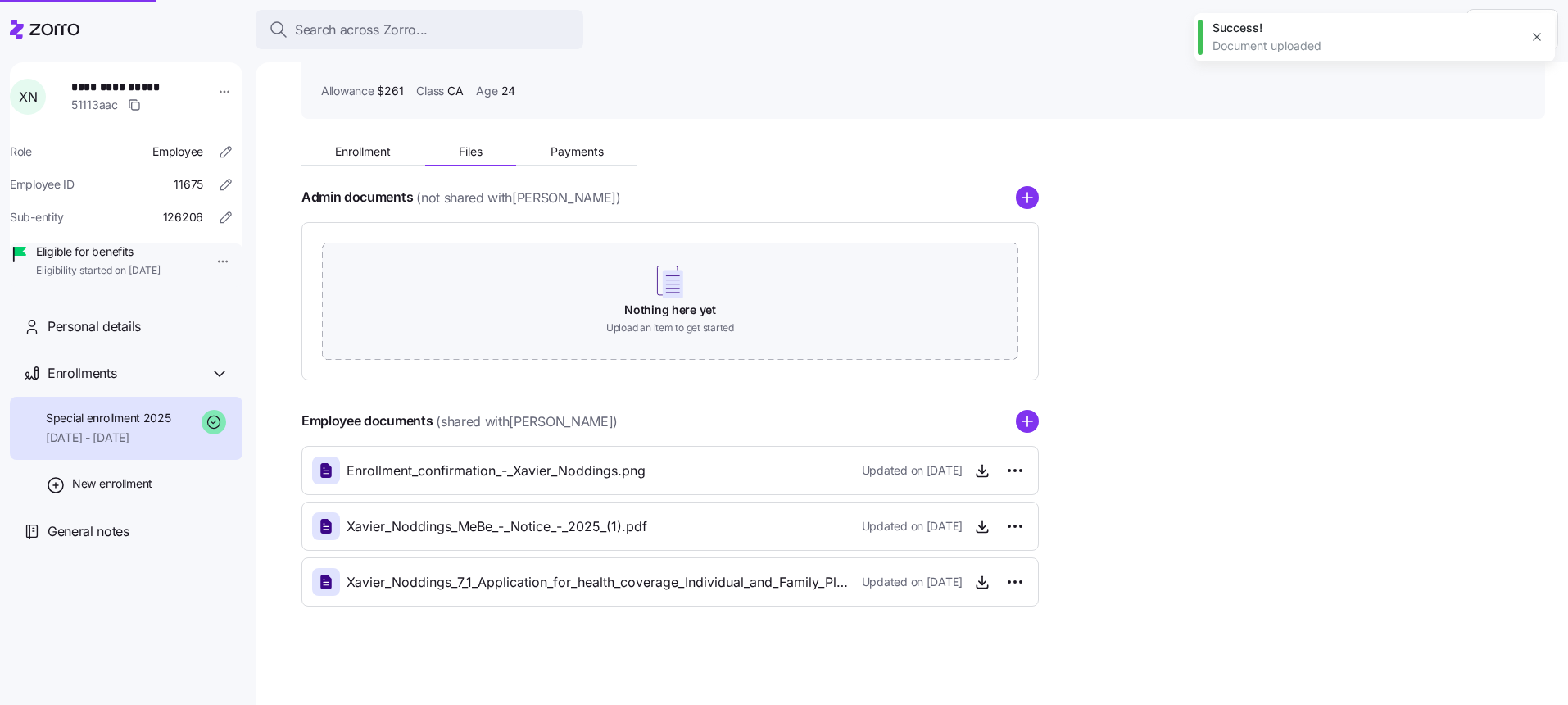 scroll, scrollTop: 0, scrollLeft: 0, axis: both 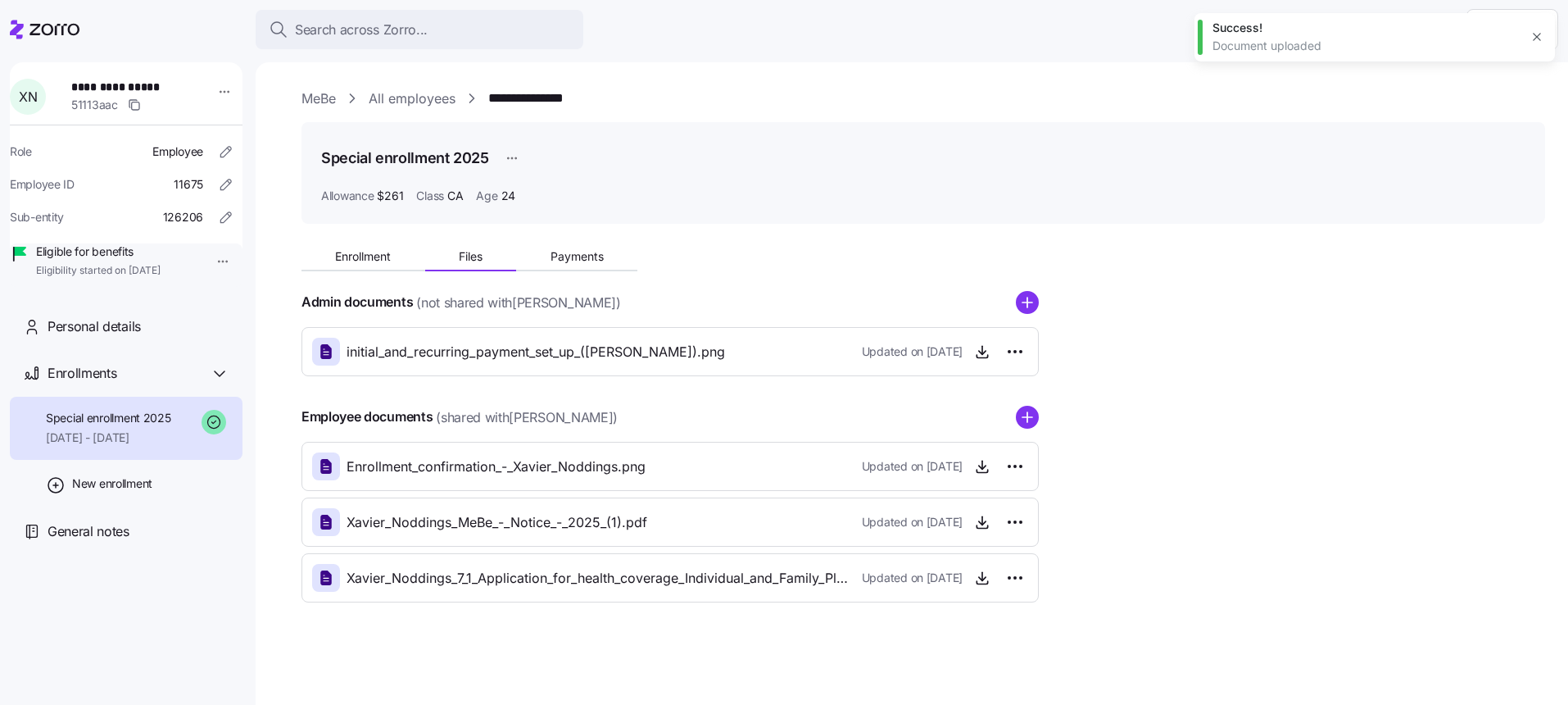 click on "Special enrollment   2025 Allowance $261 Class CA Age [DEMOGRAPHIC_DATA]" at bounding box center (923, 173) 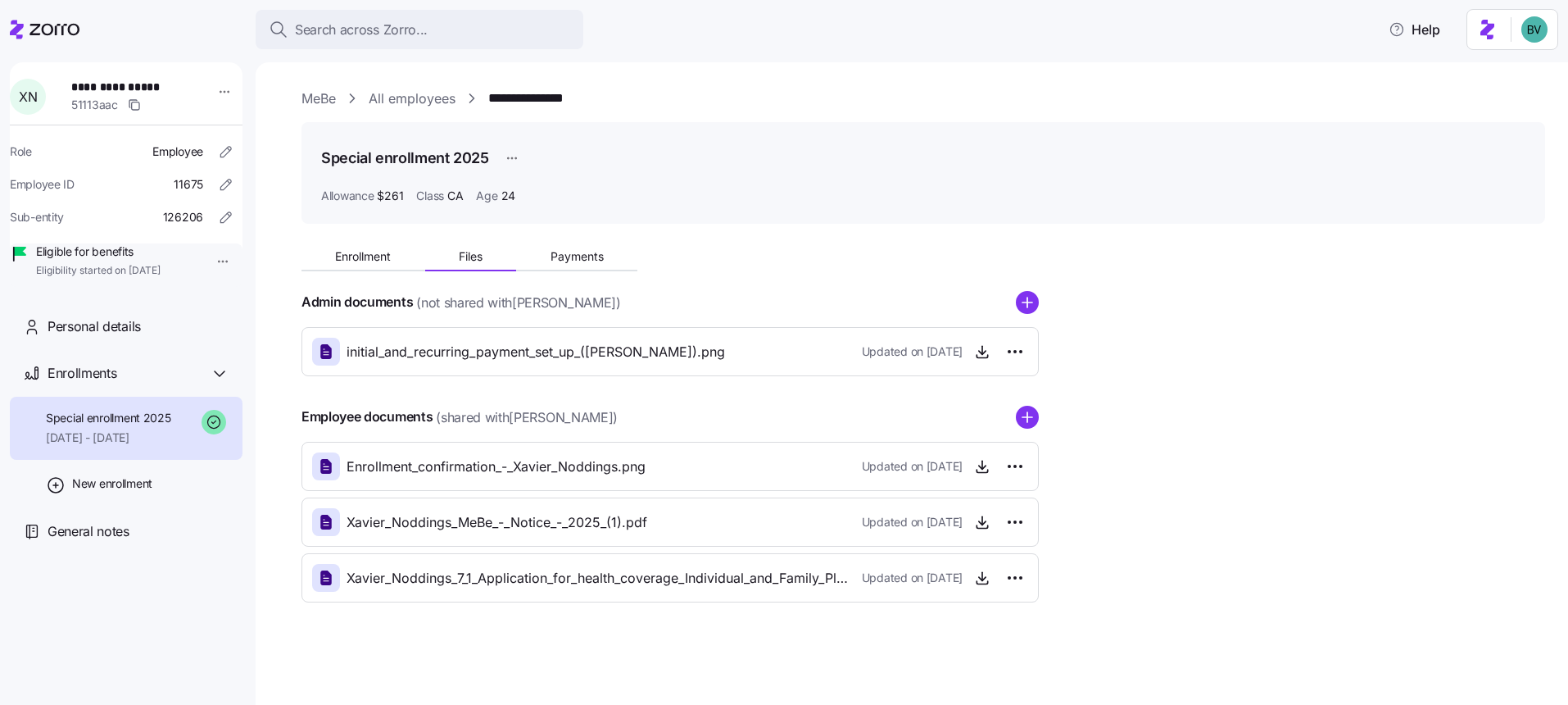 click on "Enrollment Files Payments" at bounding box center [469, 259] 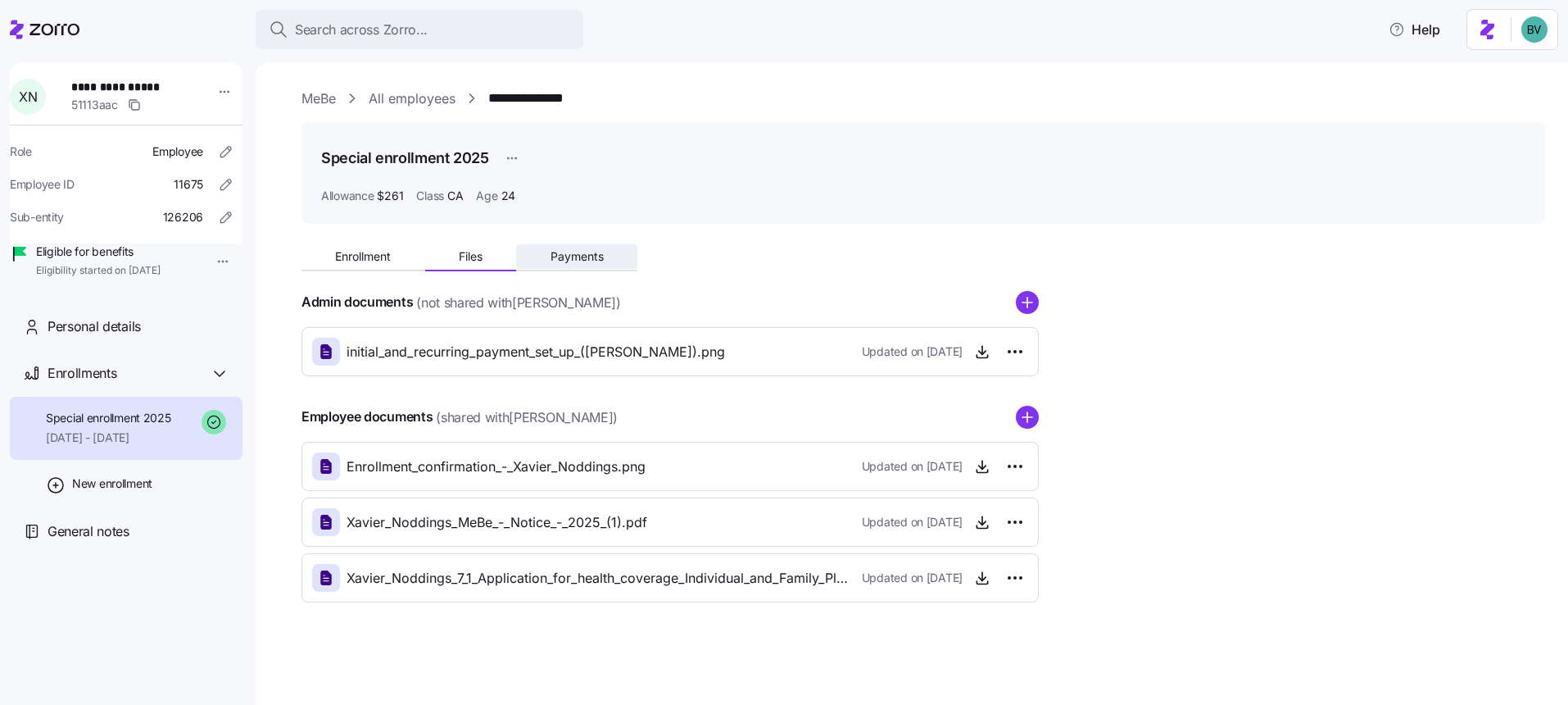 click on "Payments" at bounding box center [577, 257] 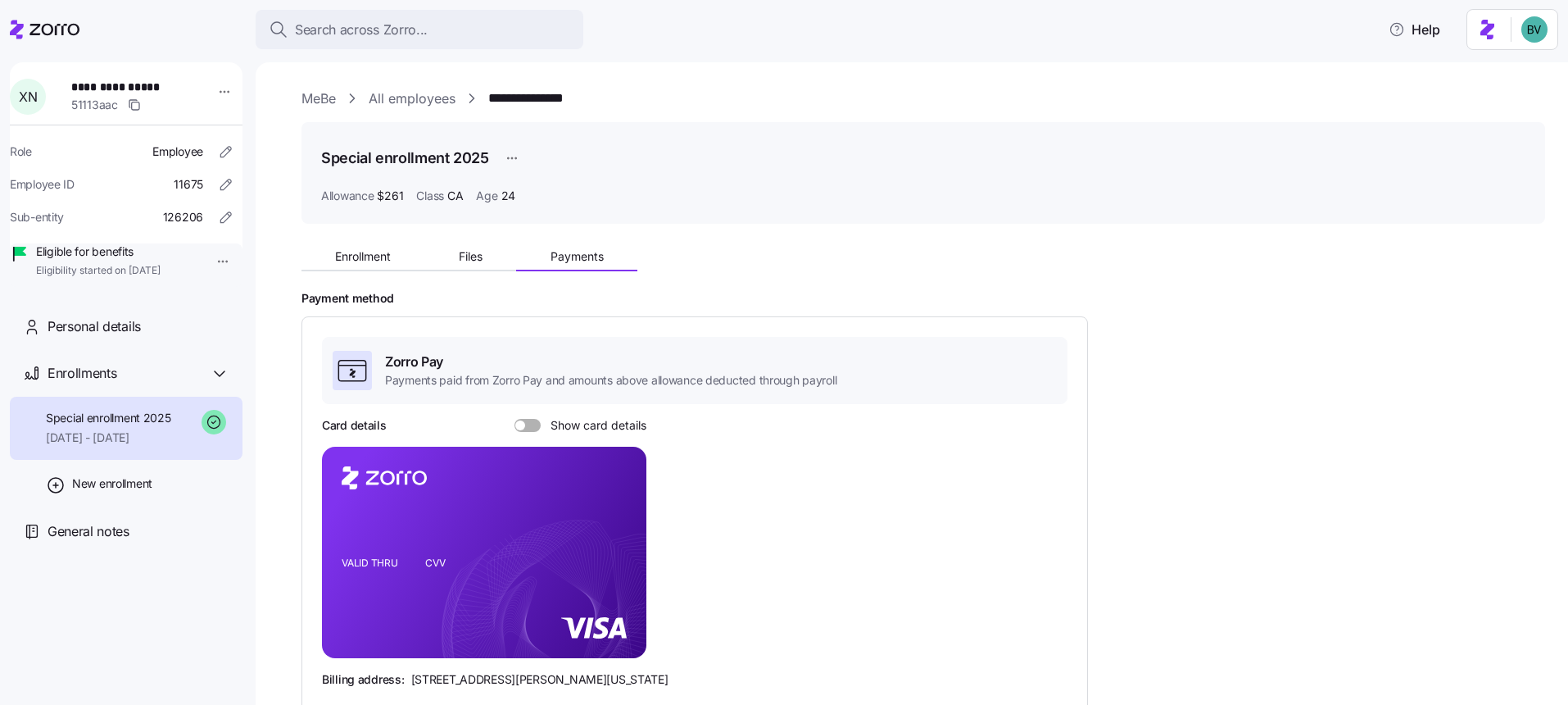 scroll, scrollTop: 329, scrollLeft: 0, axis: vertical 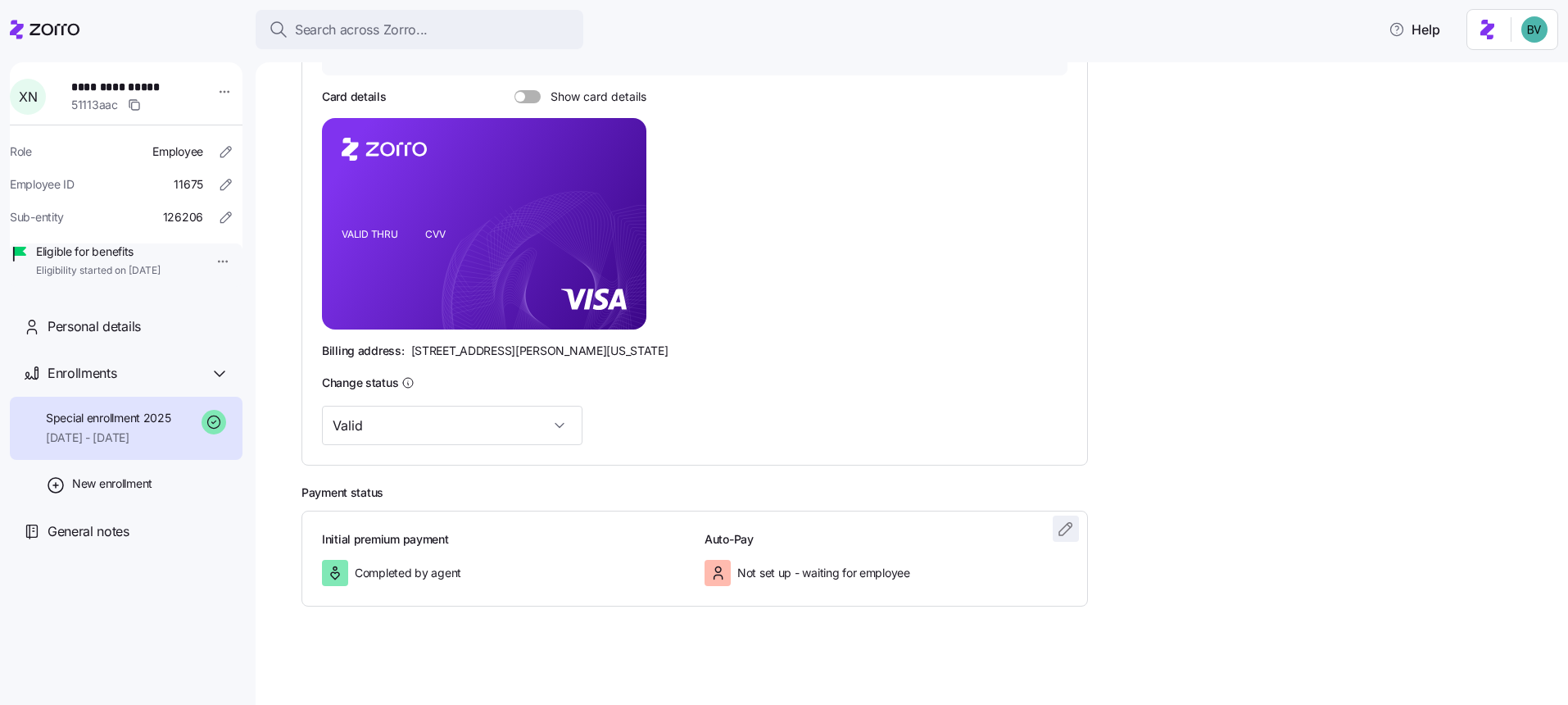 click 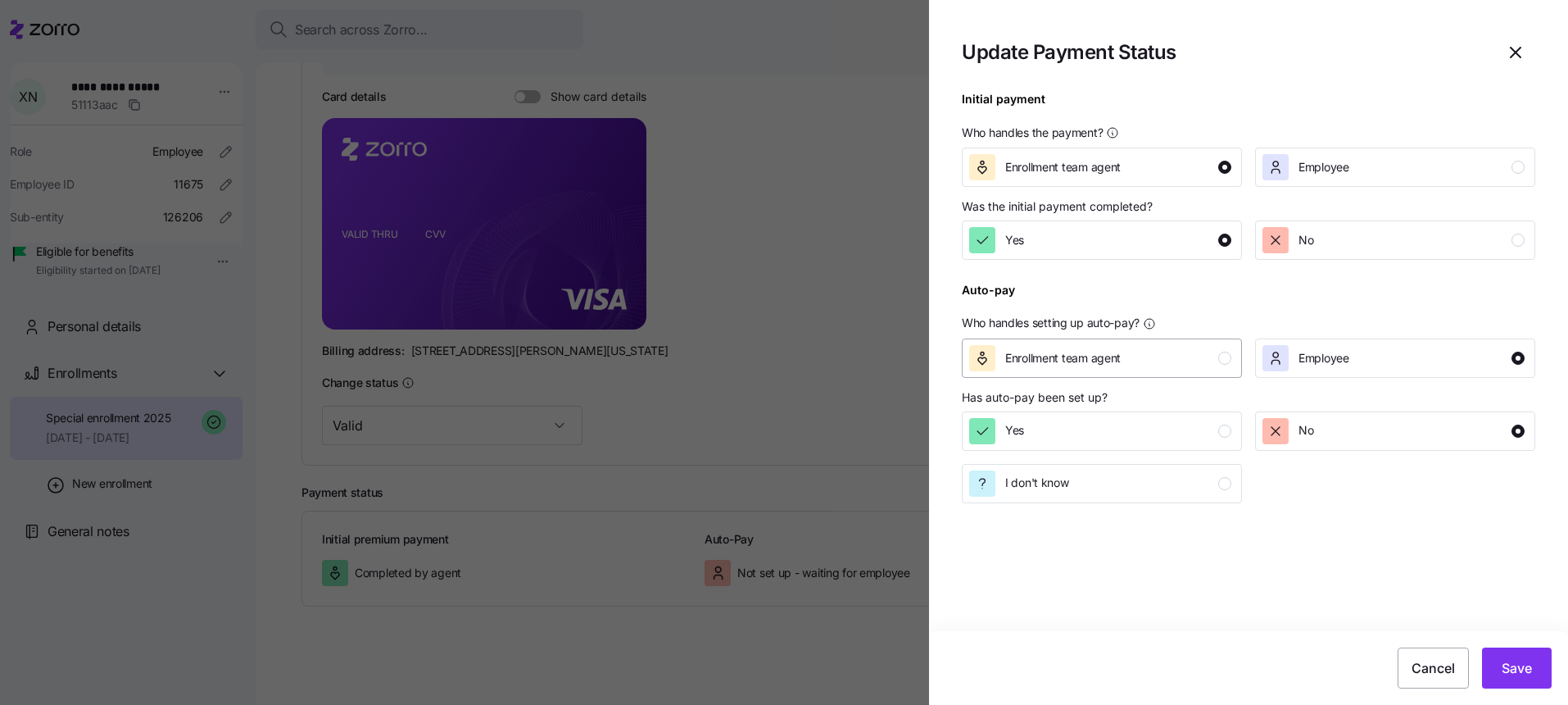 click at bounding box center (1225, 358) 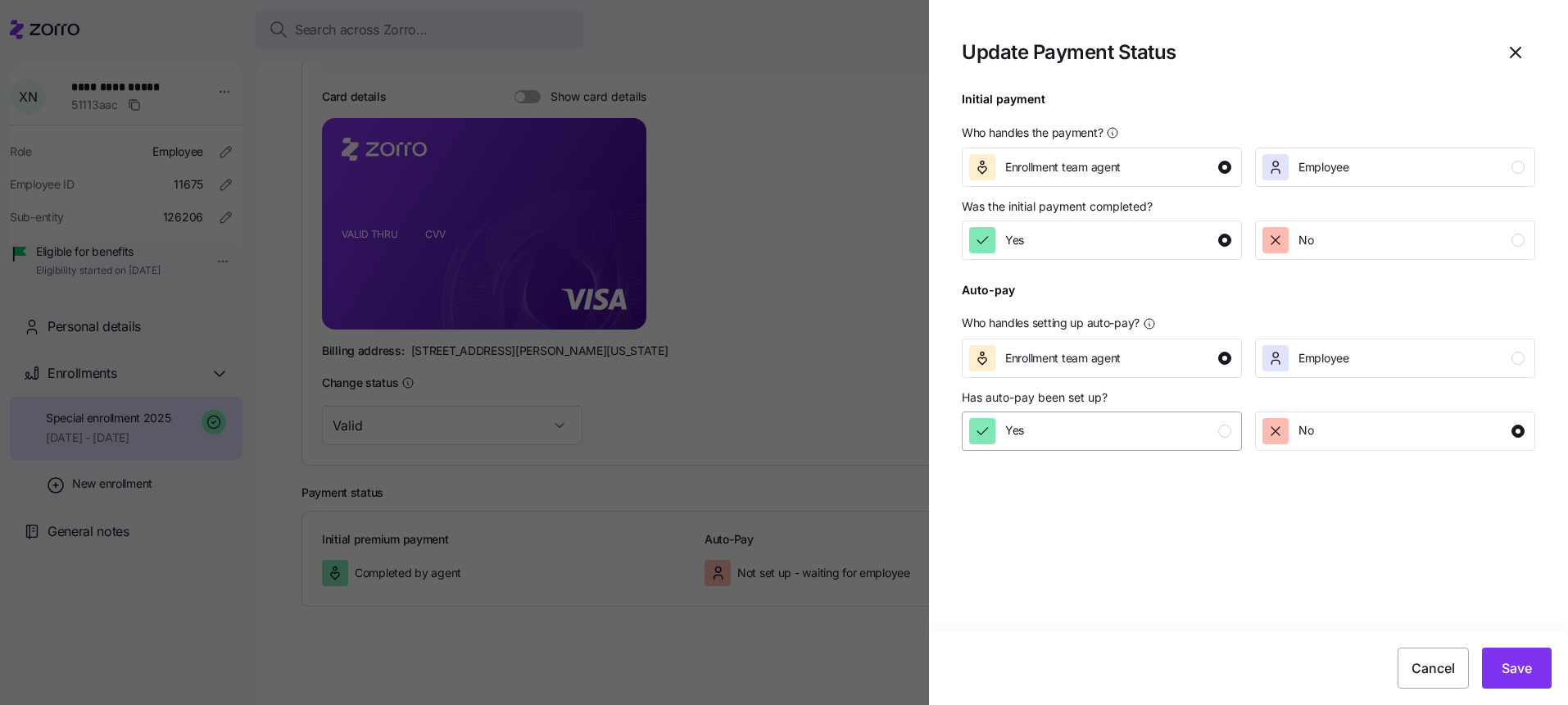 click on "Yes" at bounding box center (1100, 431) 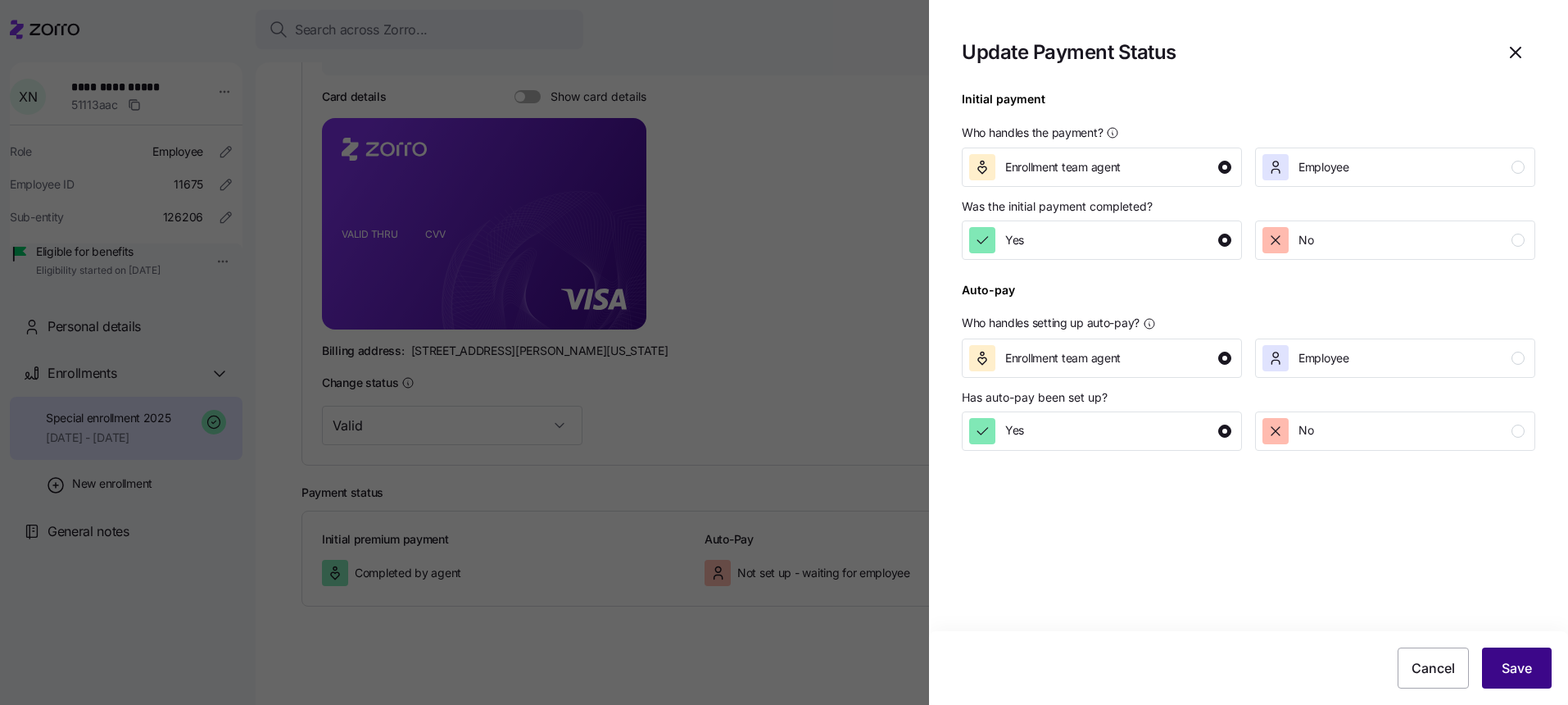 click on "Save" at bounding box center [1516, 668] 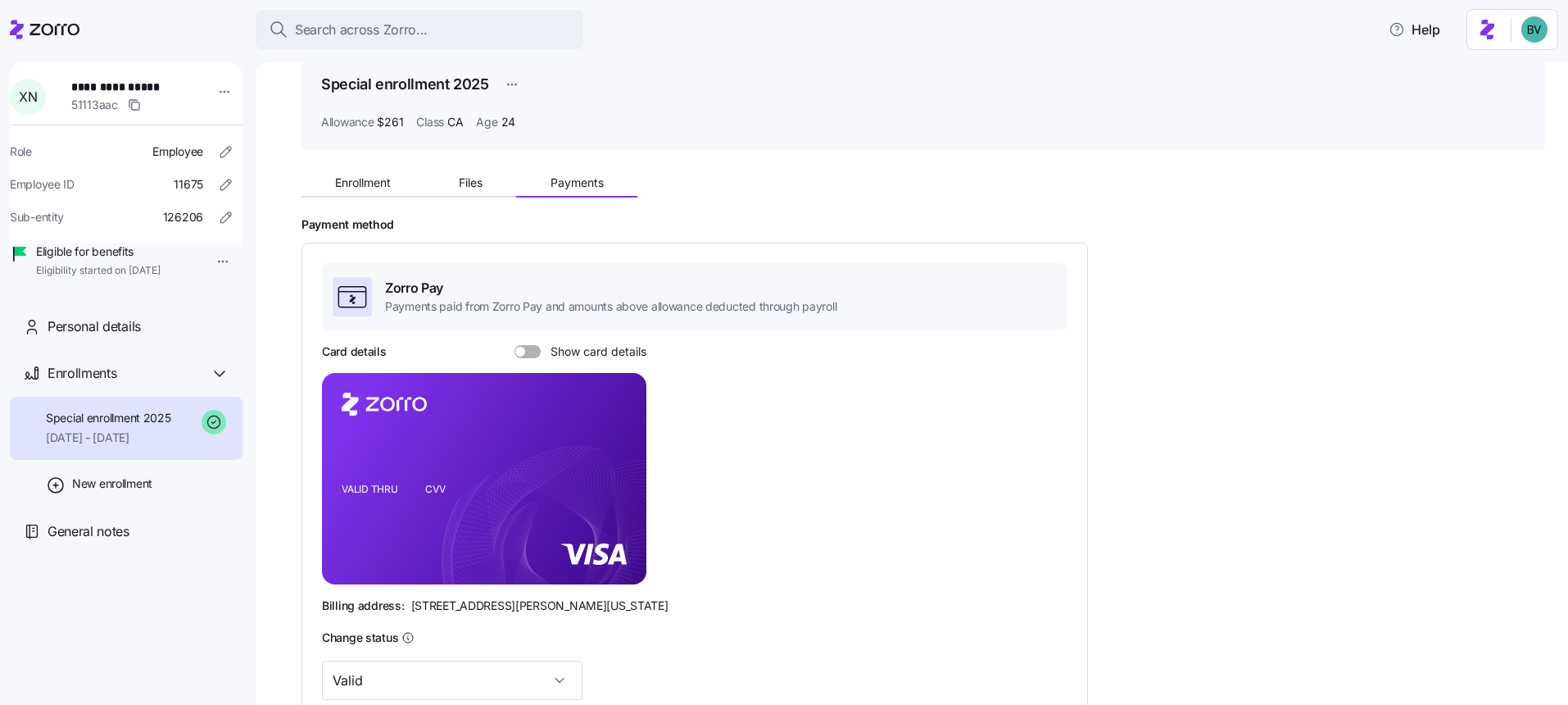 scroll, scrollTop: 0, scrollLeft: 0, axis: both 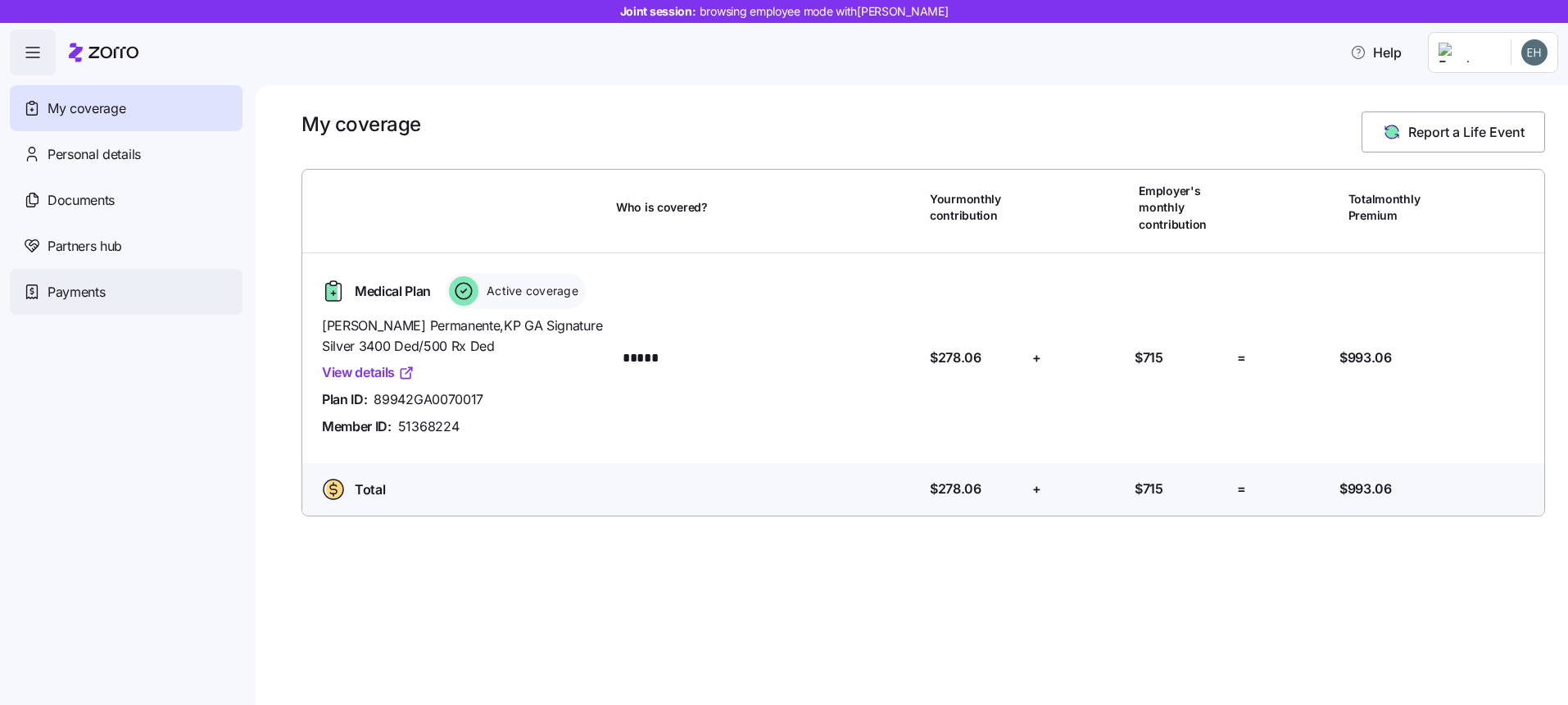 click on "Payments" at bounding box center (126, 292) 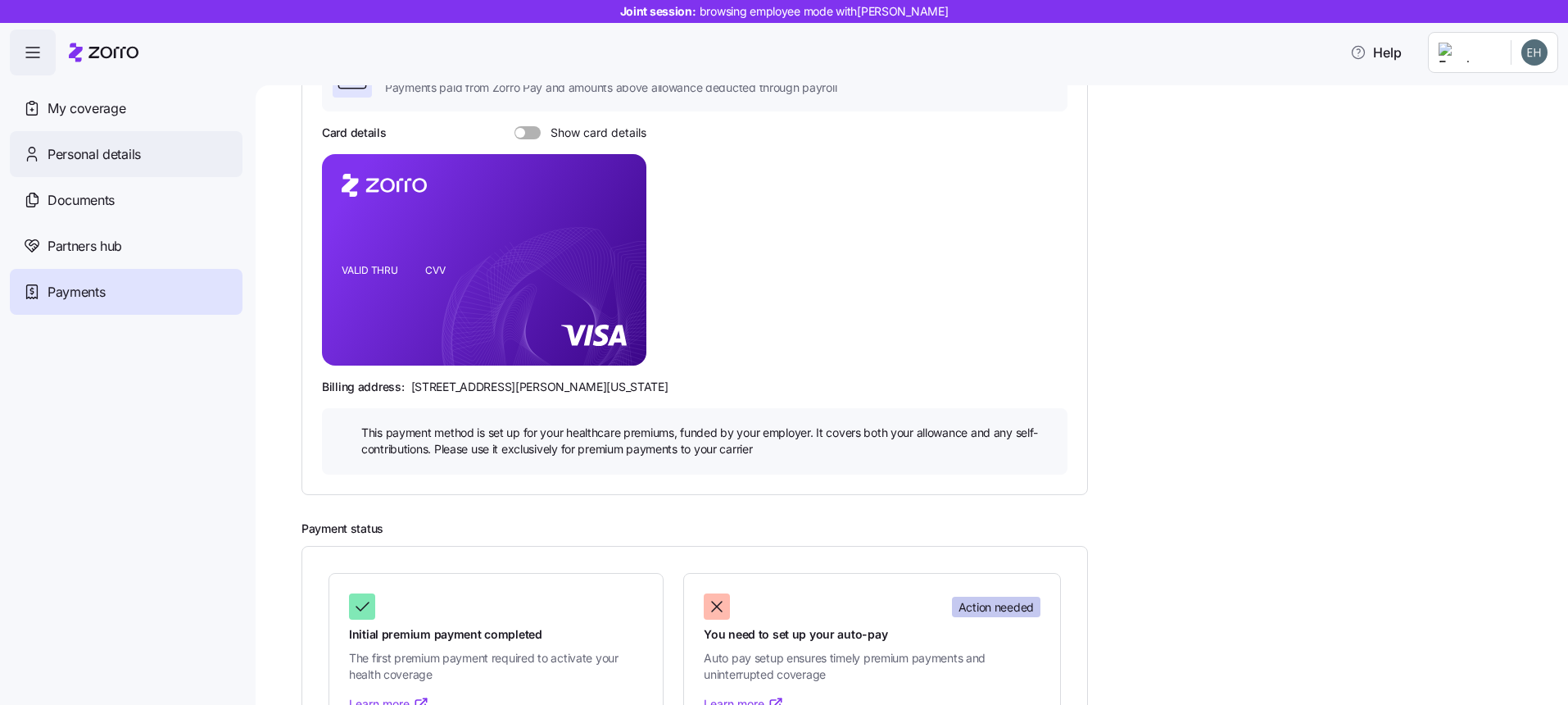 scroll, scrollTop: 0, scrollLeft: 0, axis: both 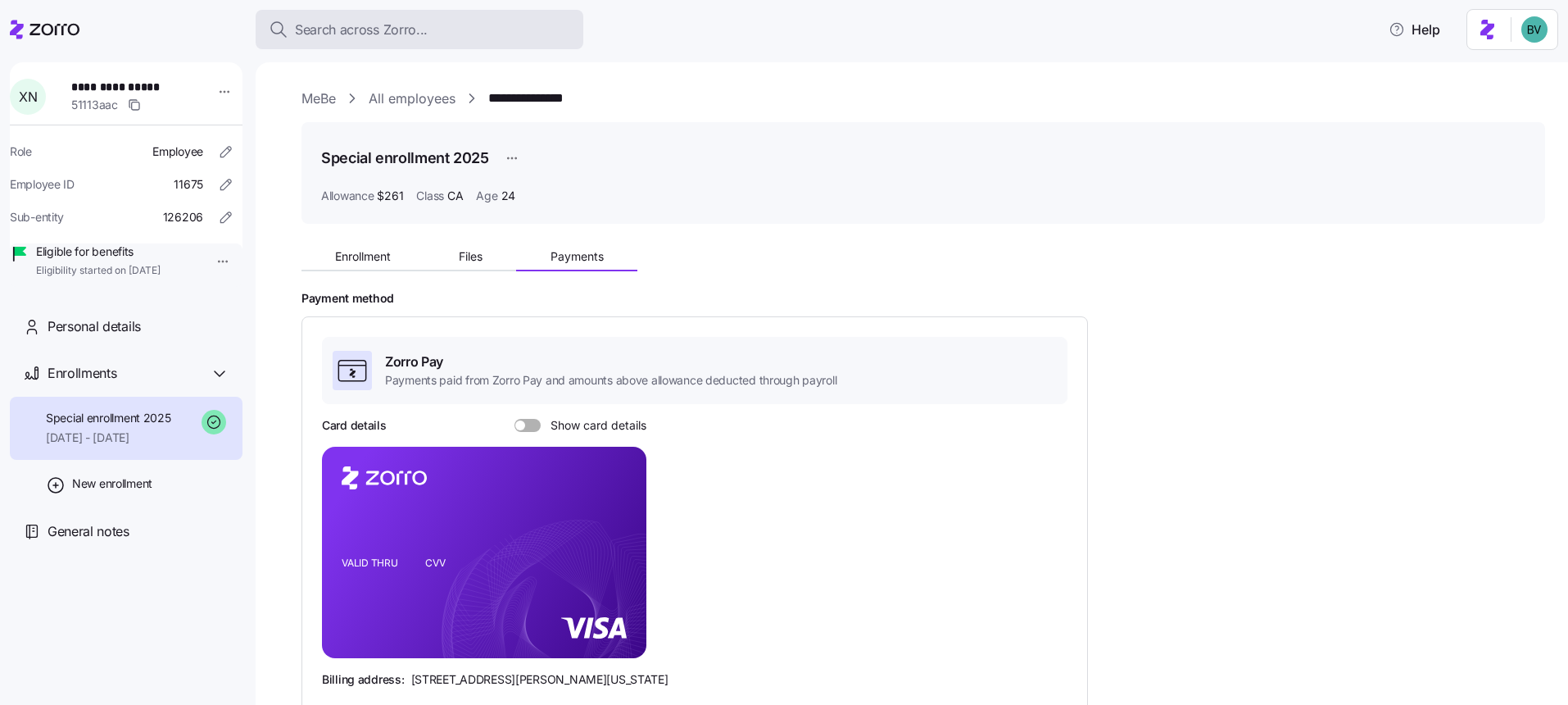 click on "Search across Zorro..." at bounding box center (361, 30) 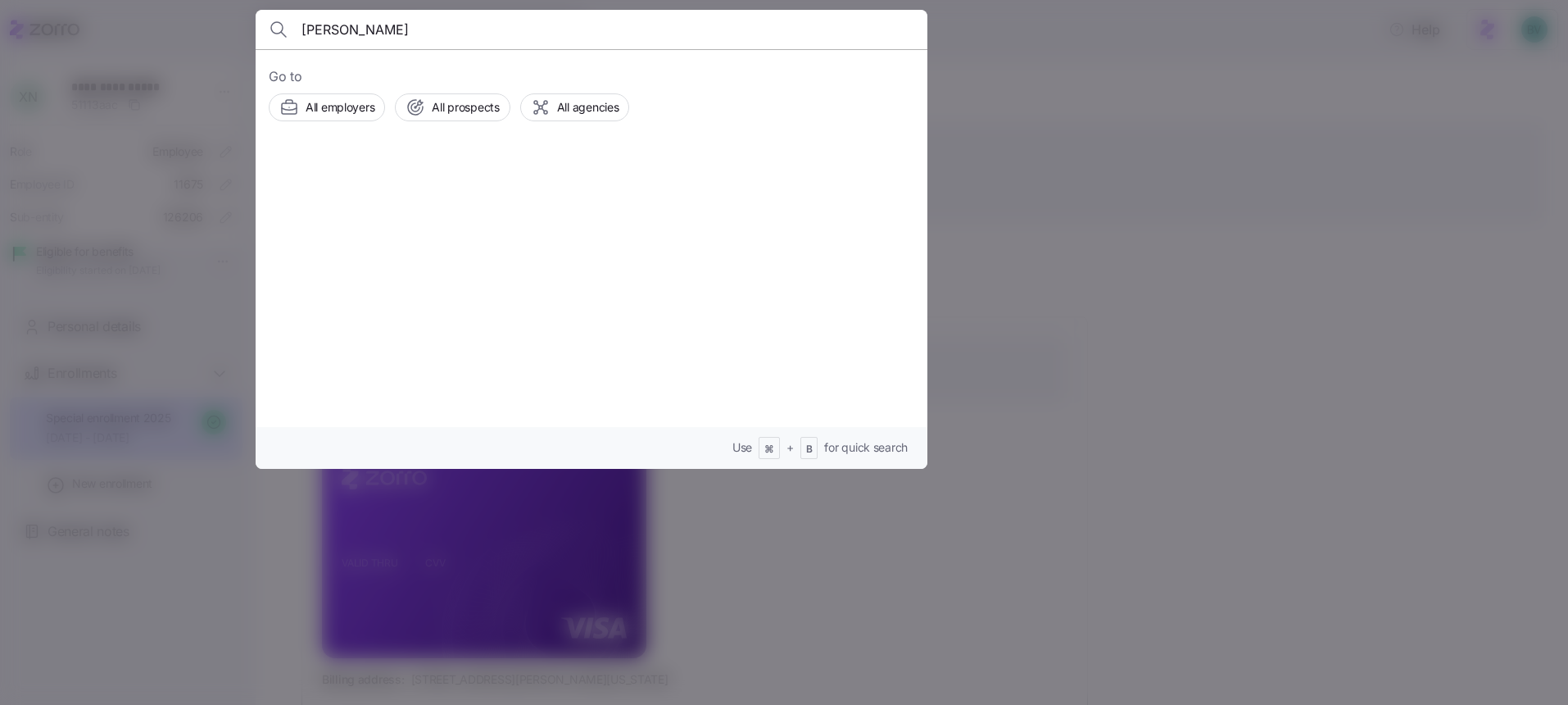 type on "[PERSON_NAME]" 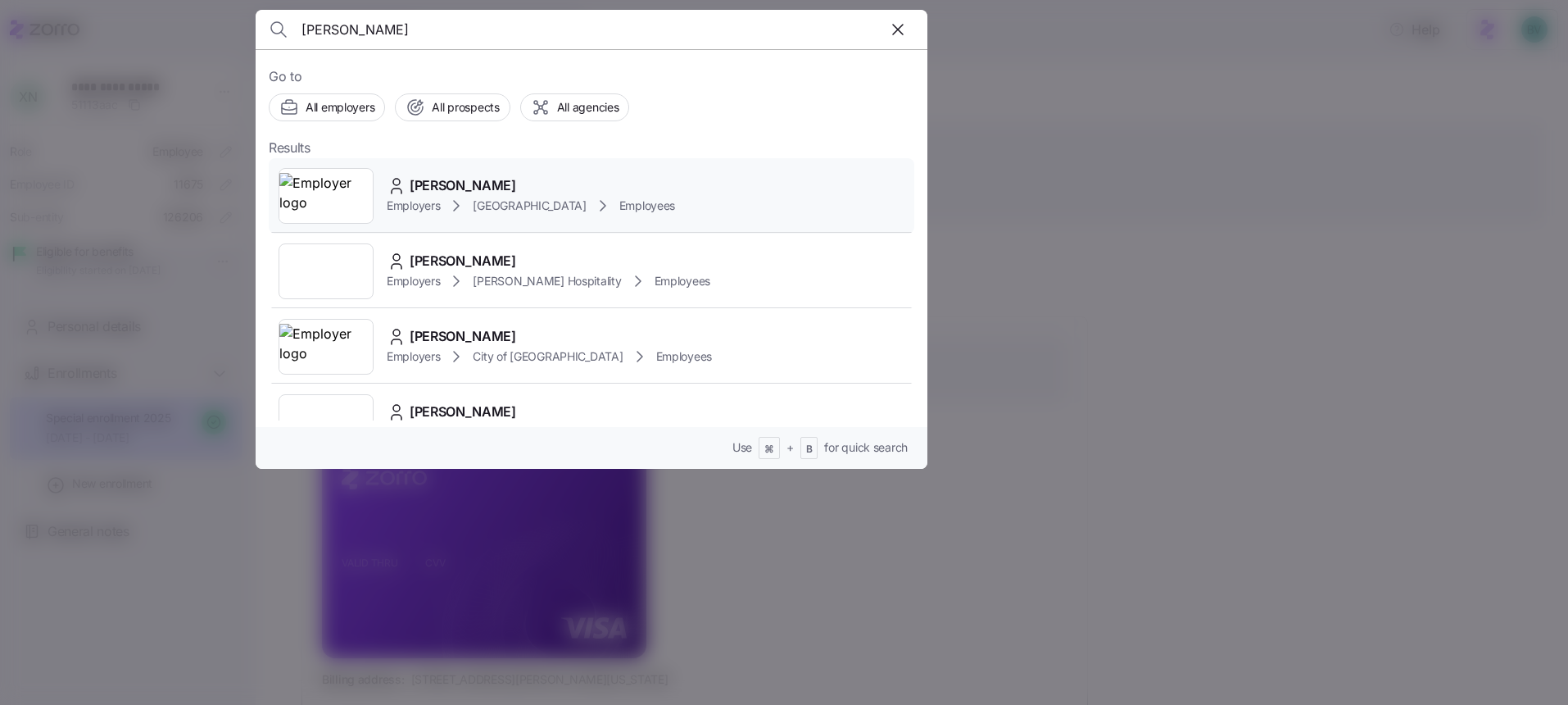 click at bounding box center [326, 196] 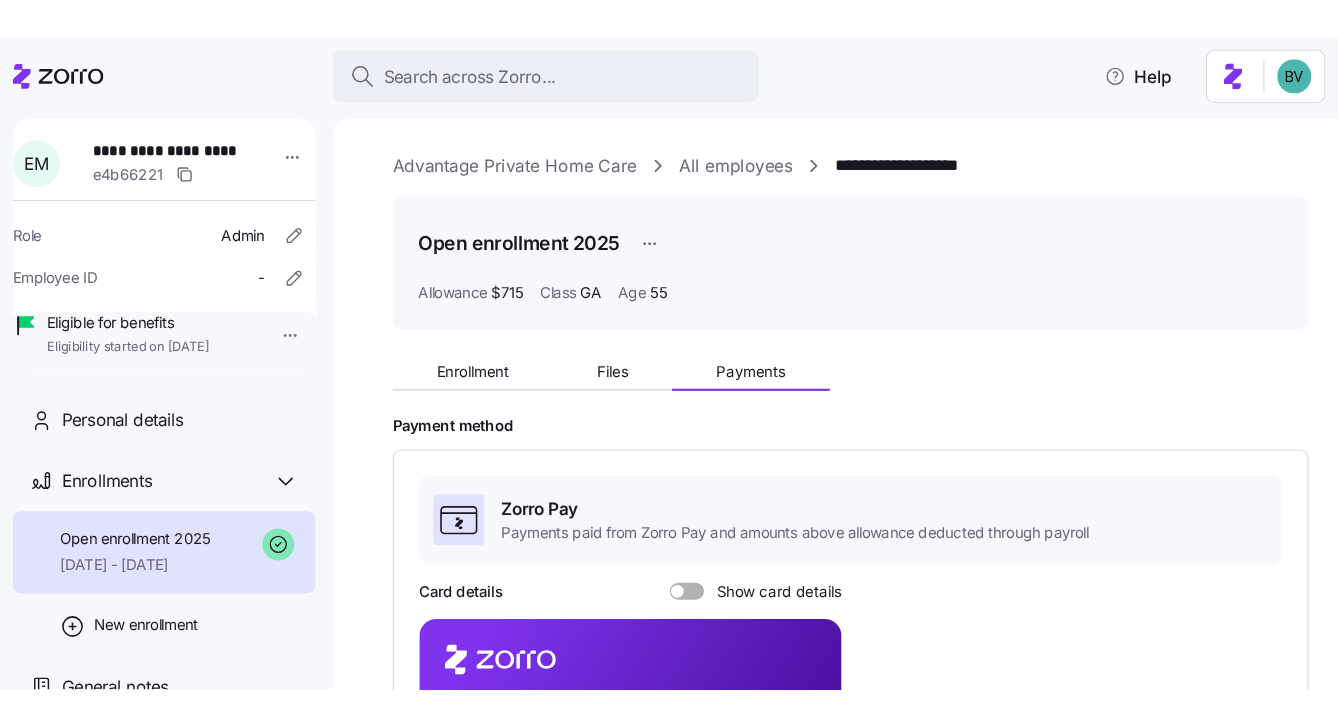 scroll, scrollTop: 0, scrollLeft: 0, axis: both 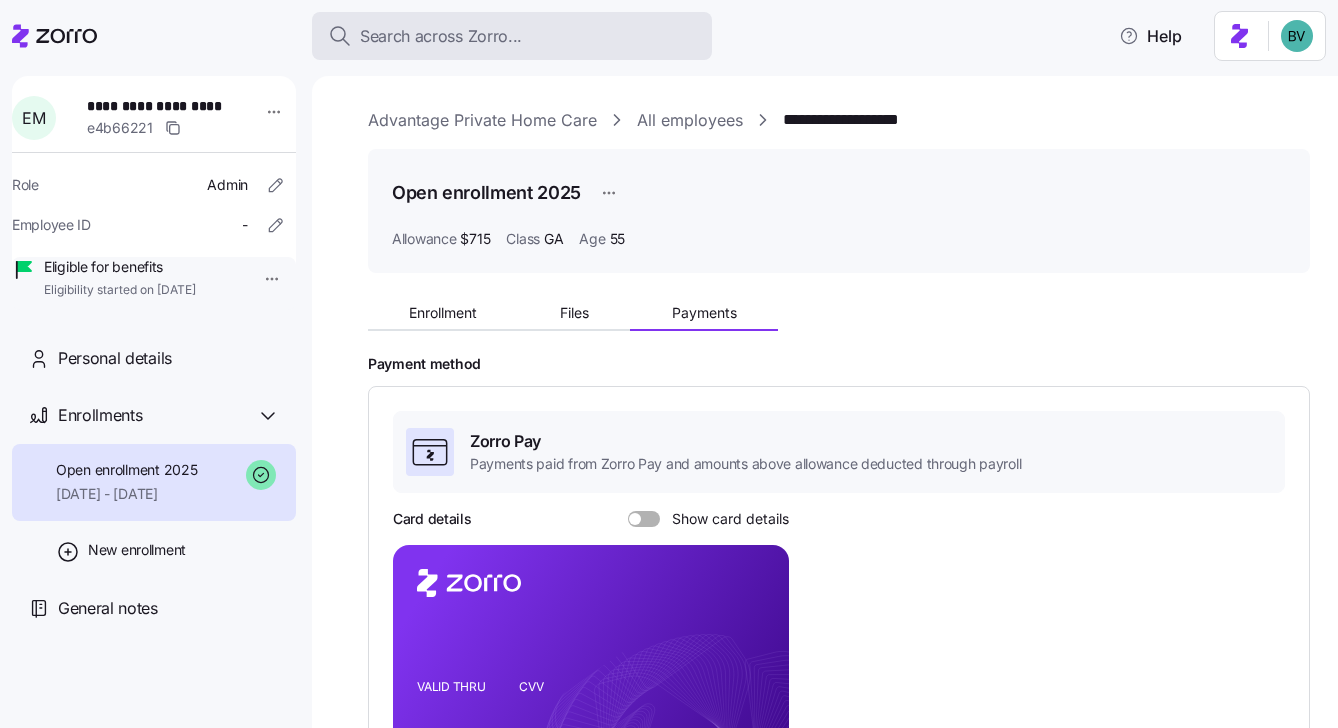 click on "Search across Zorro..." at bounding box center [441, 36] 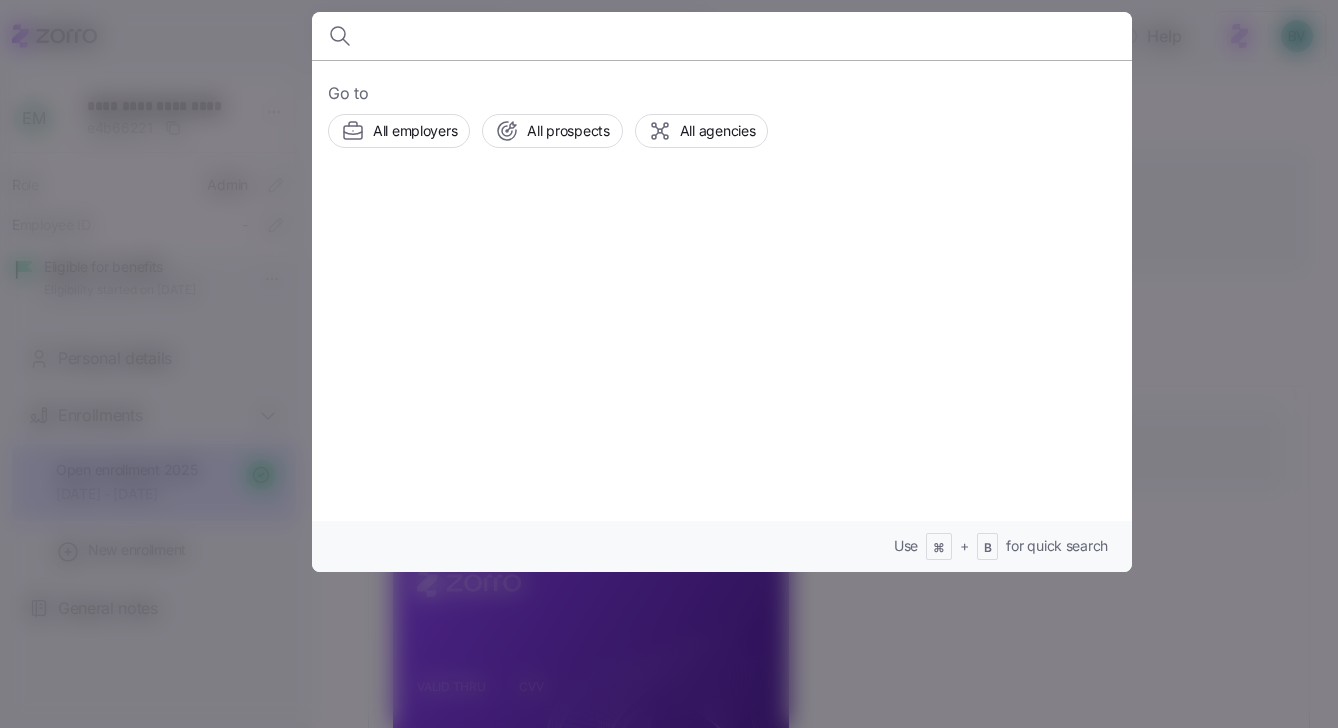 click at bounding box center [624, 36] 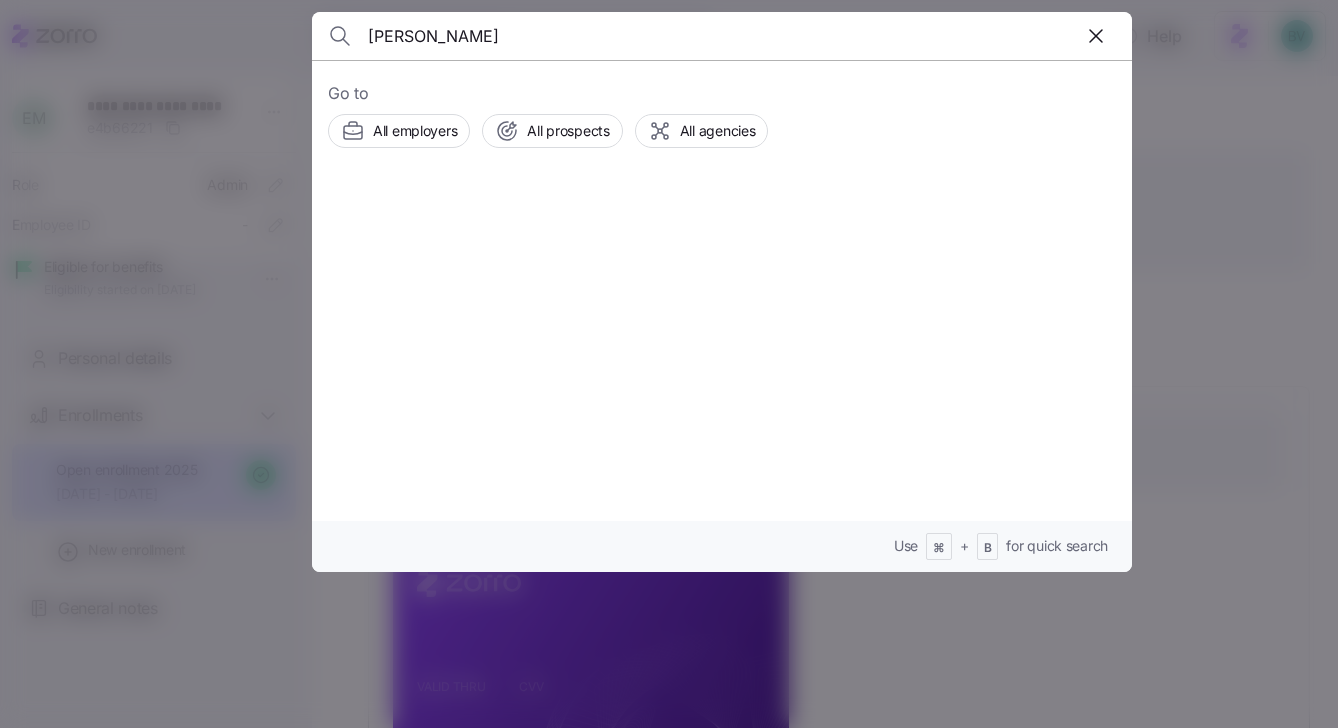 type on "[PERSON_NAME]" 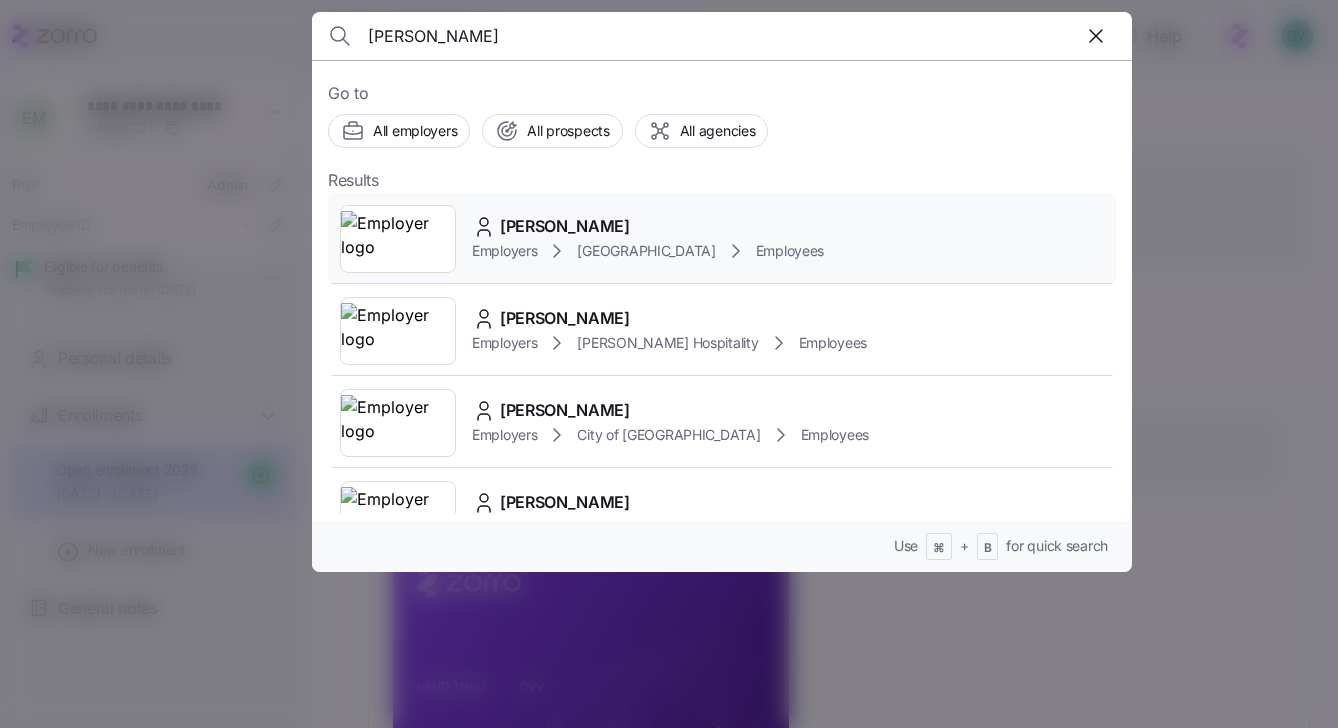 click at bounding box center [398, 239] 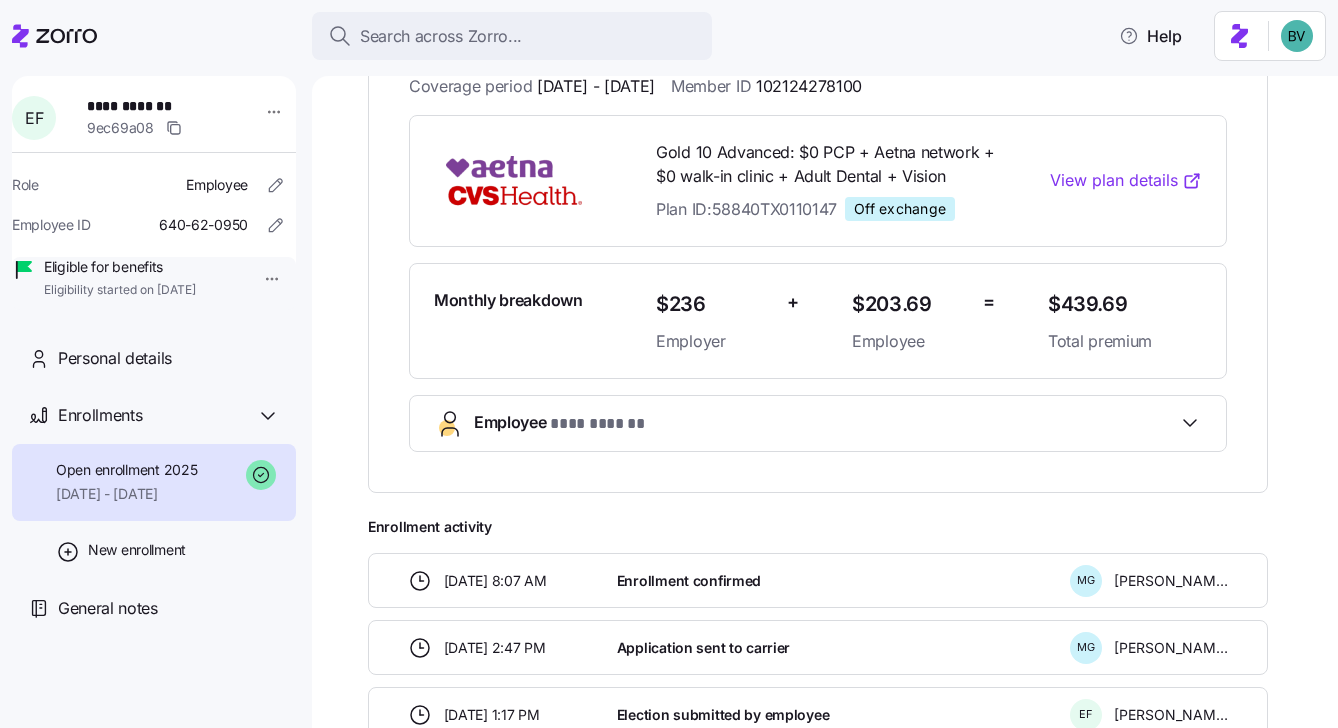 scroll, scrollTop: 68, scrollLeft: 0, axis: vertical 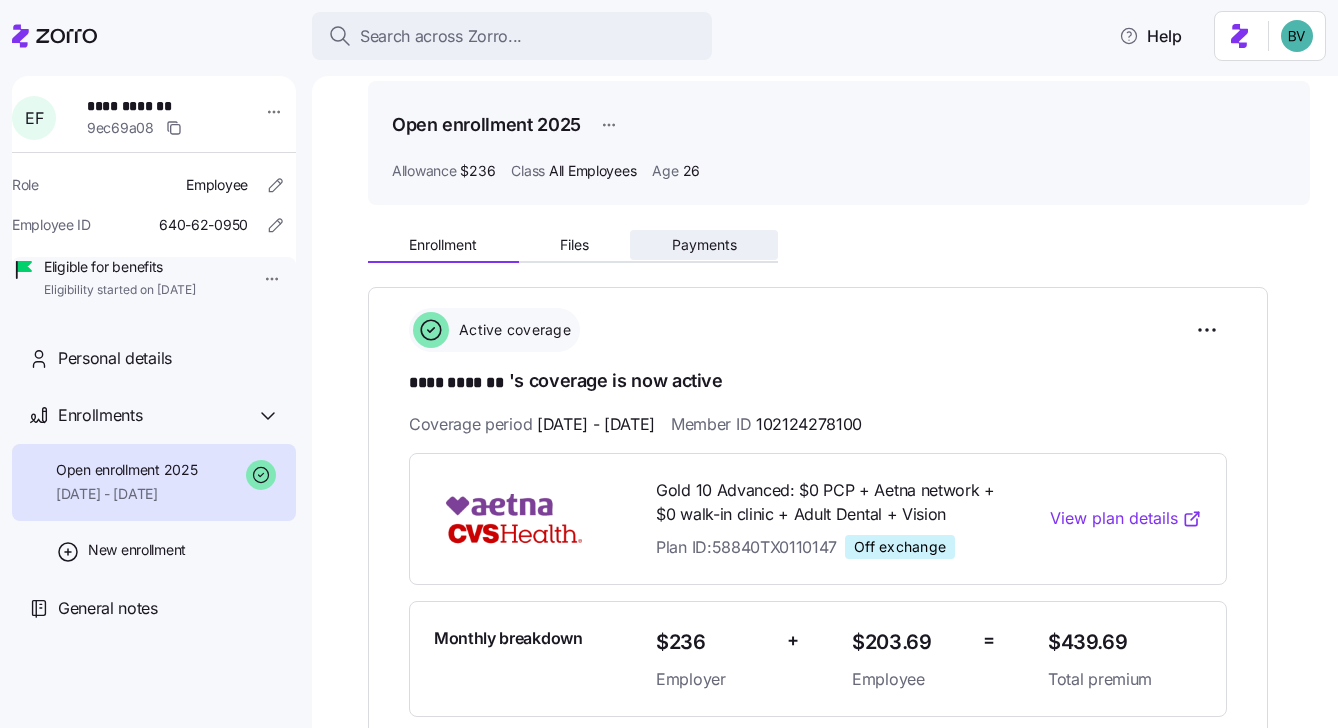 click on "Payments" at bounding box center [704, 245] 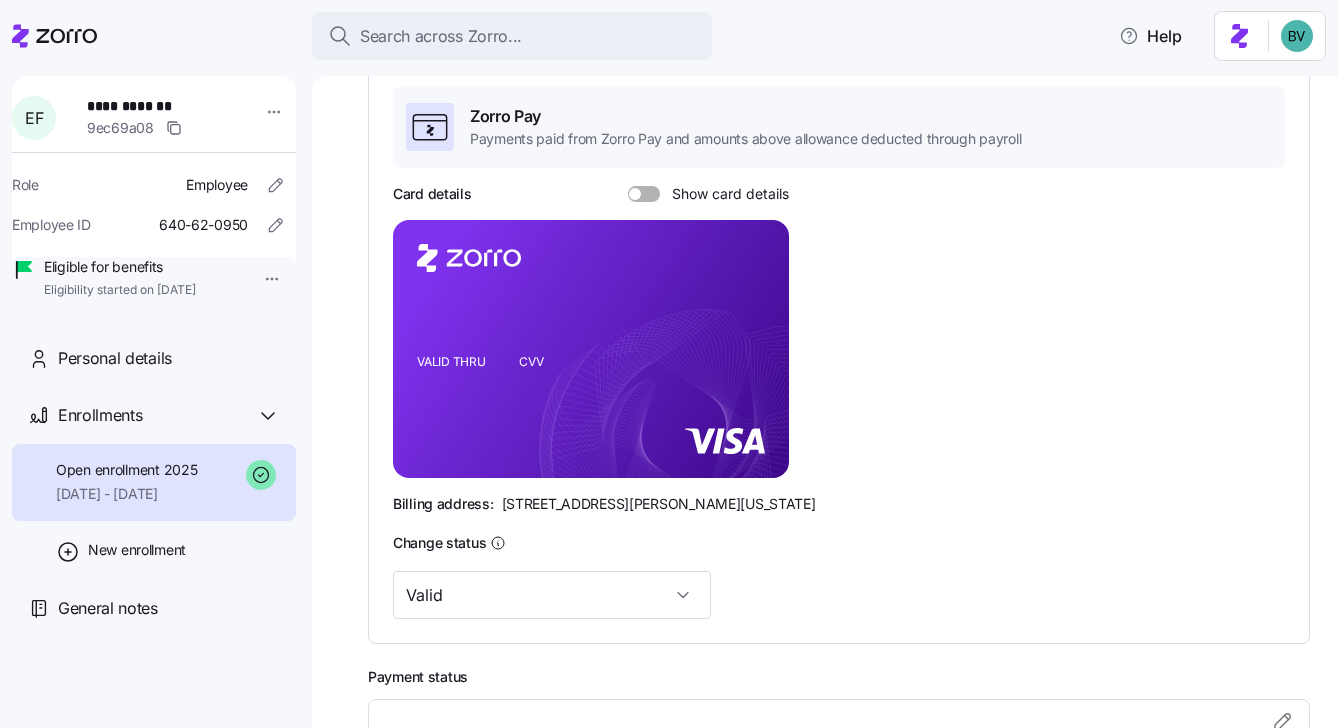 scroll, scrollTop: 0, scrollLeft: 0, axis: both 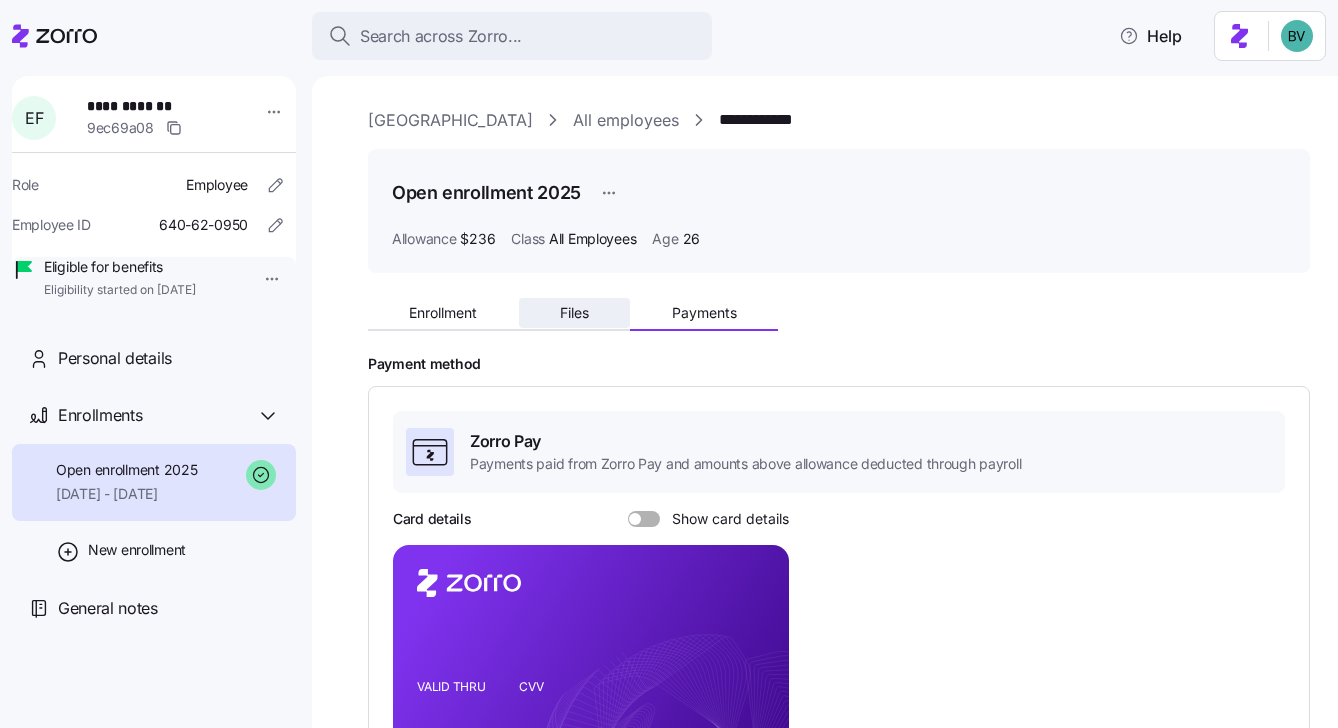 click on "Files" at bounding box center (574, 313) 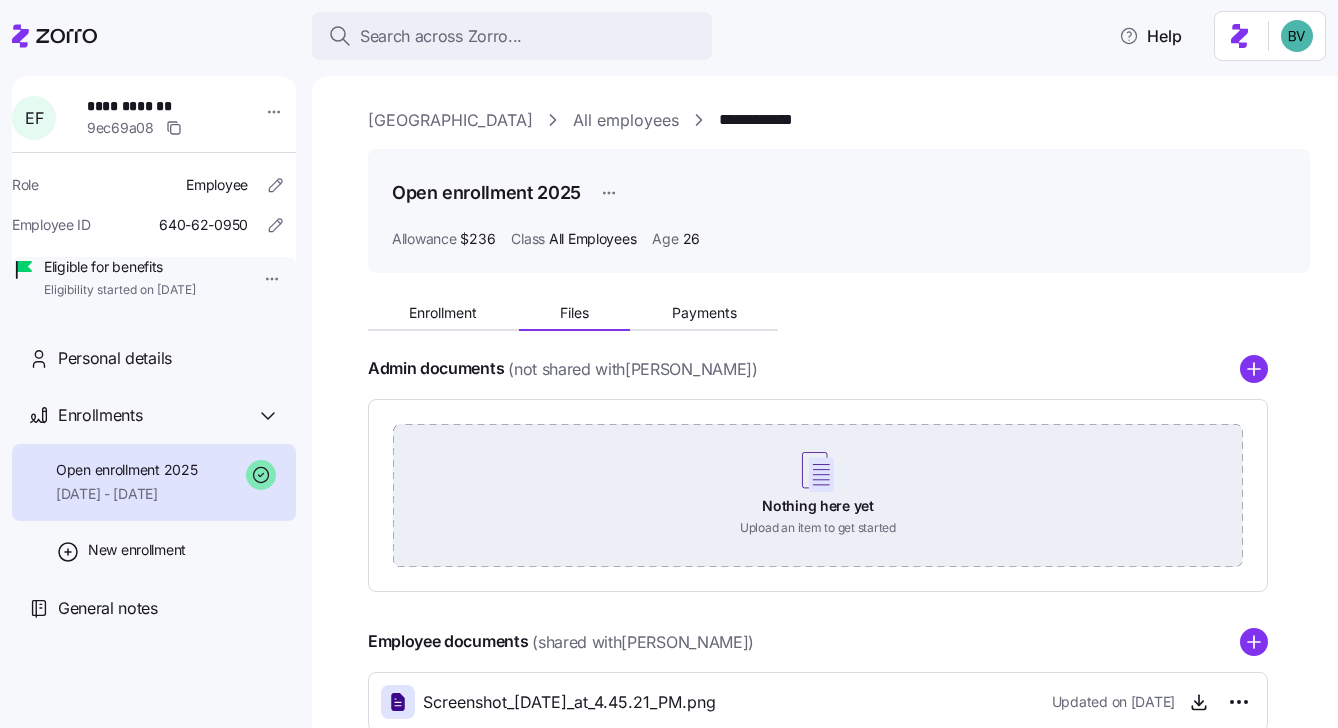 scroll, scrollTop: 124, scrollLeft: 0, axis: vertical 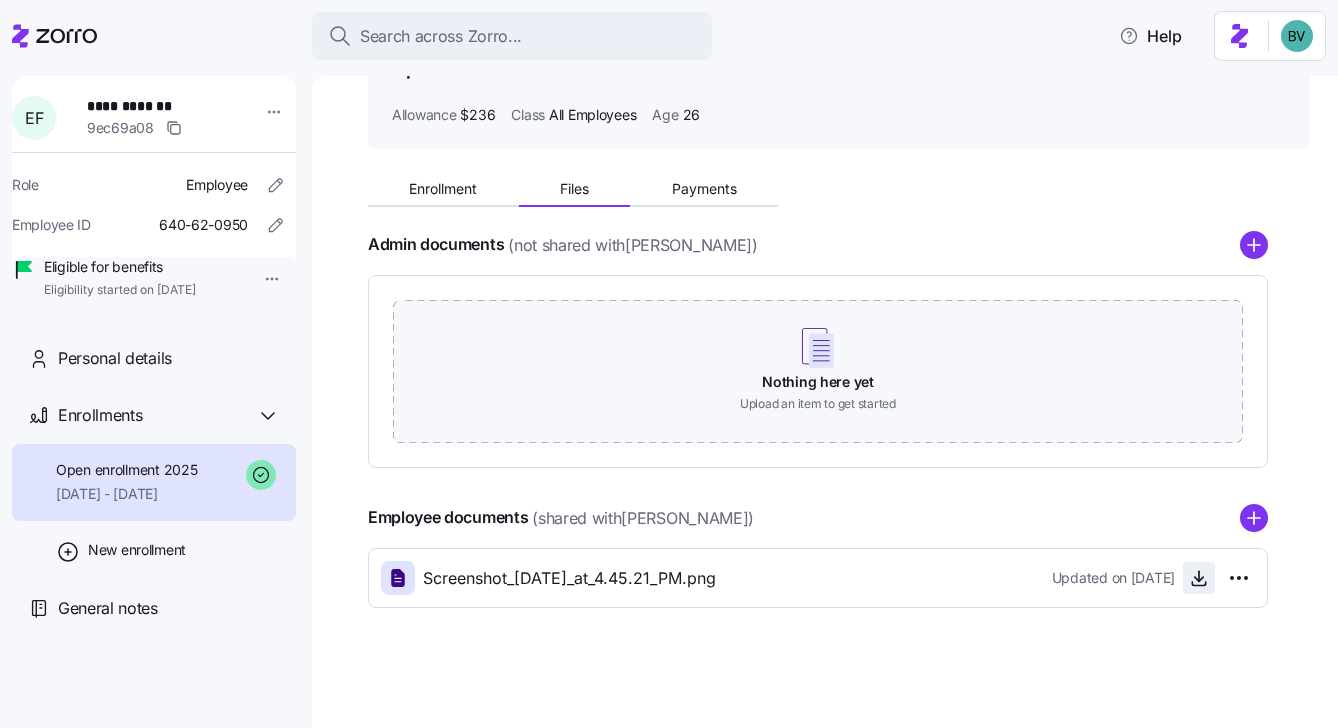 click 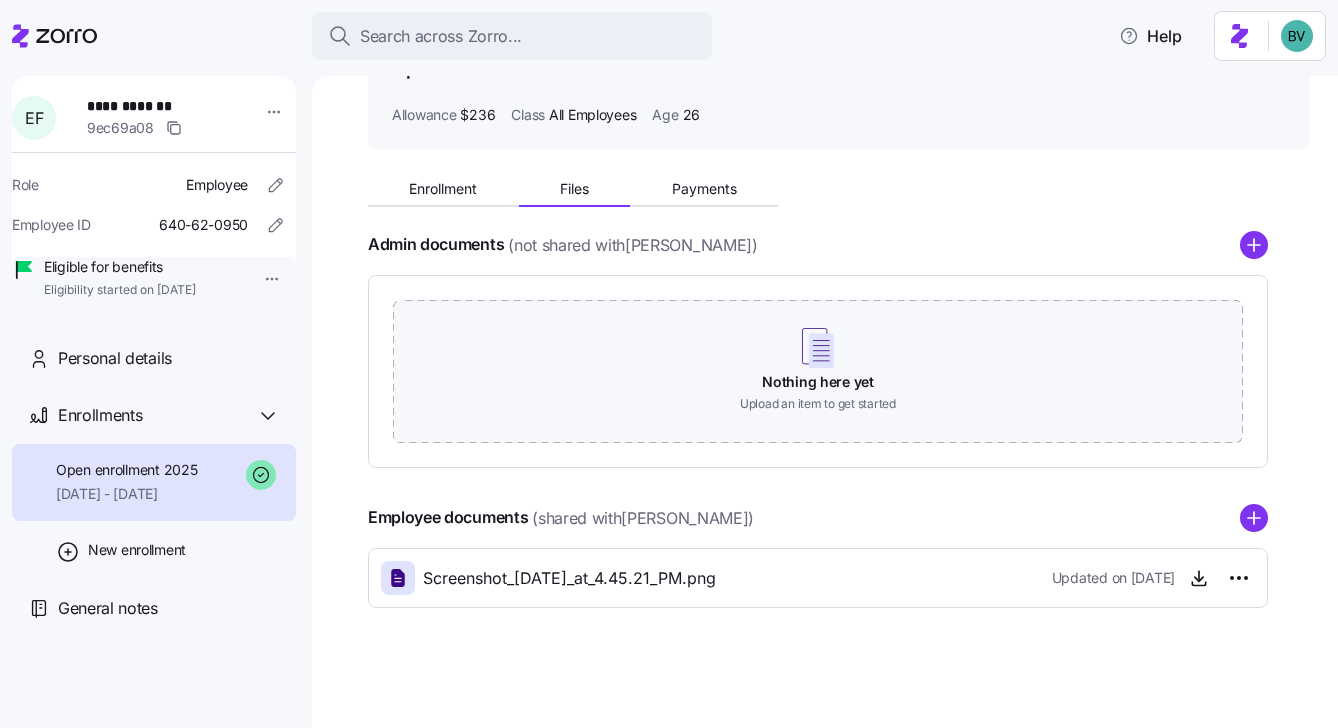 click on "Enrollment Files Payments" at bounding box center (573, 192) 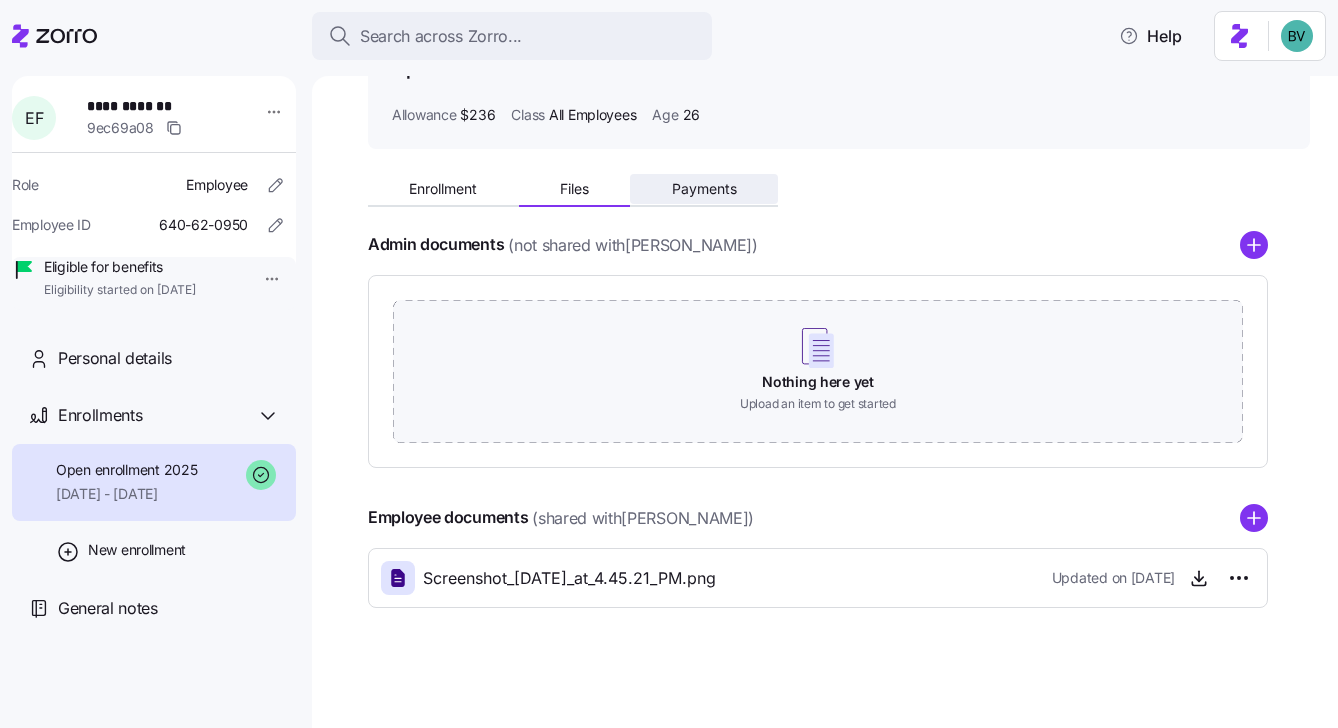 click on "Payments" at bounding box center (704, 189) 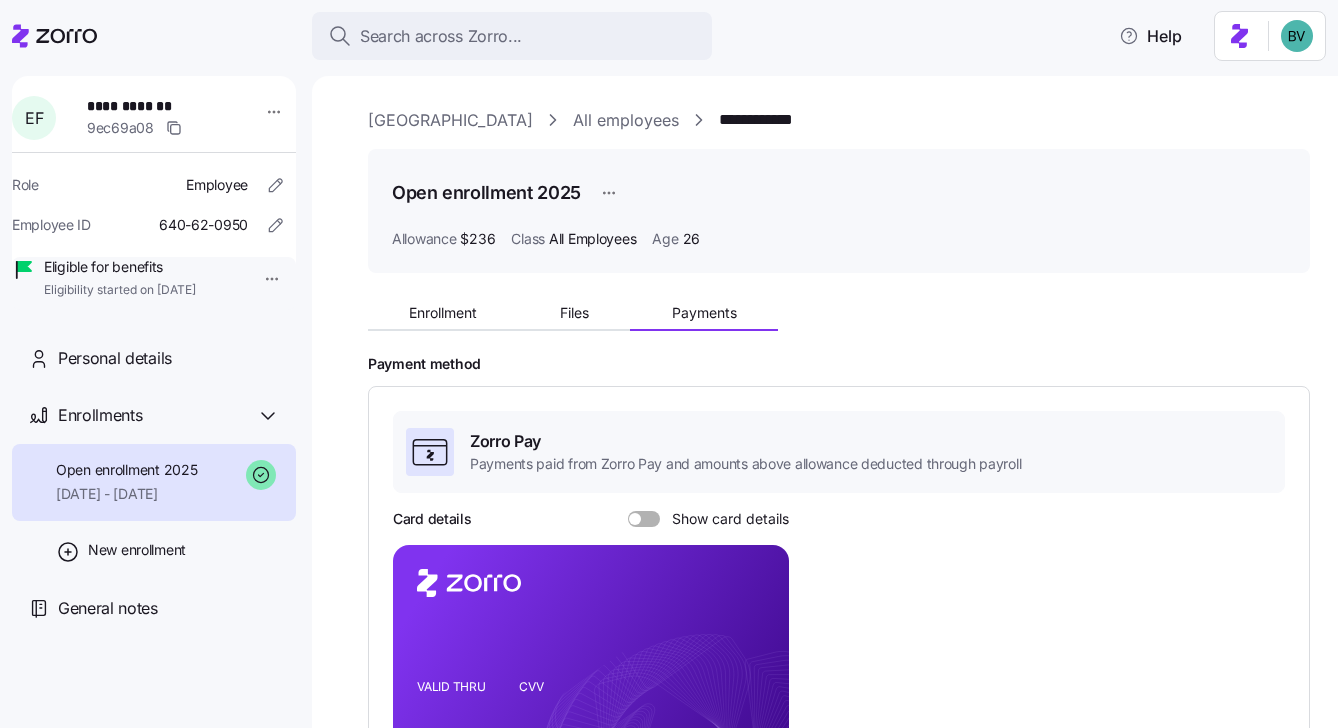scroll, scrollTop: 533, scrollLeft: 0, axis: vertical 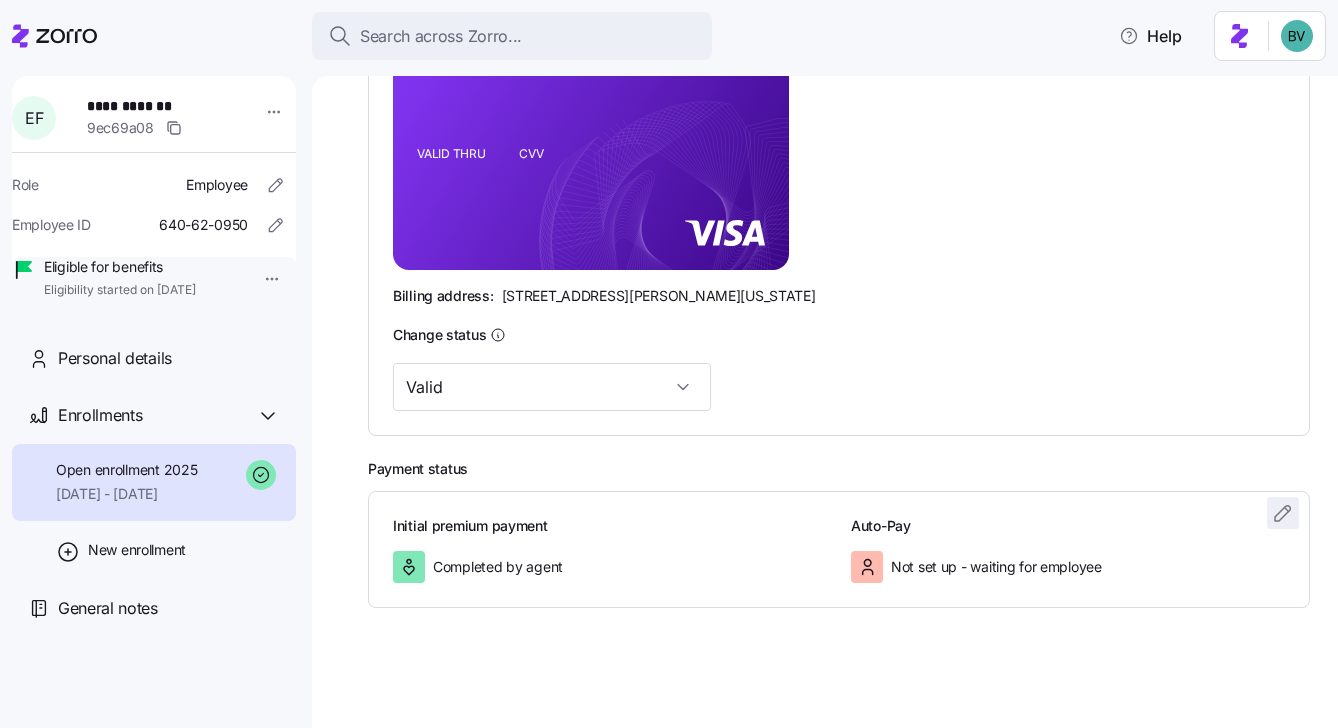 click 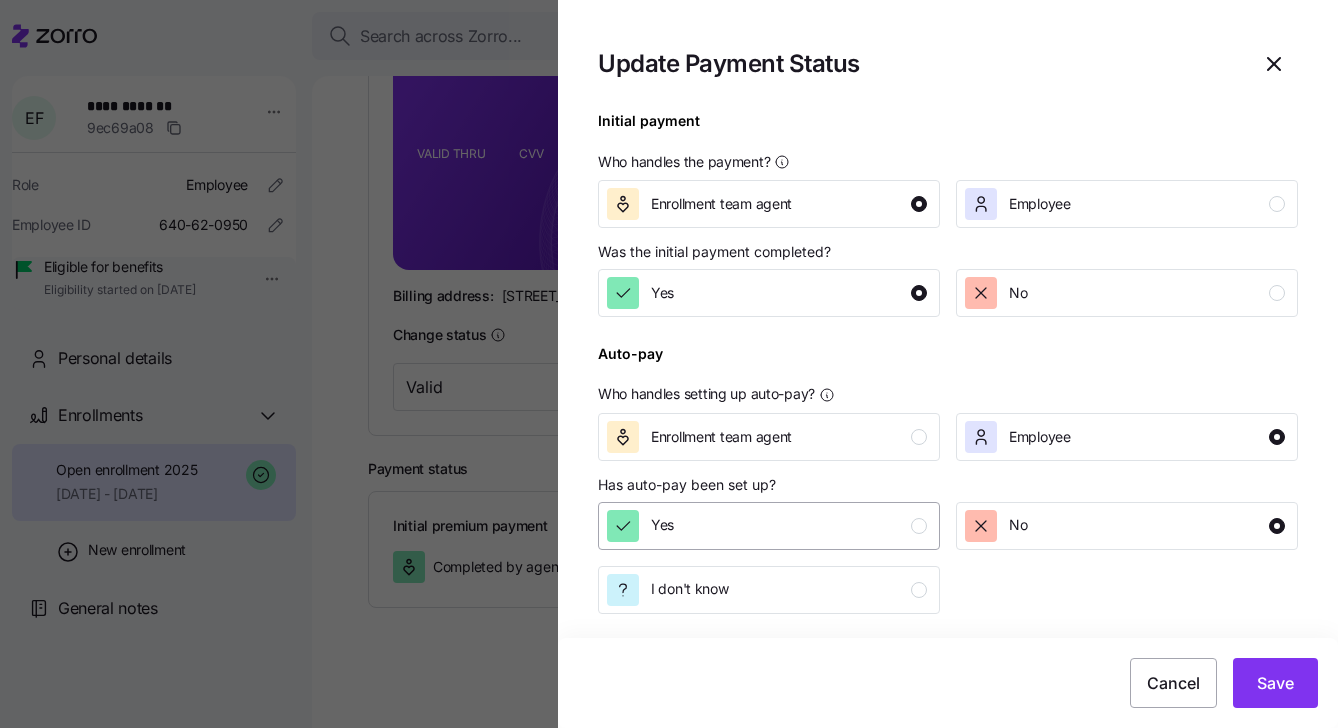 click on "Yes" at bounding box center (767, 526) 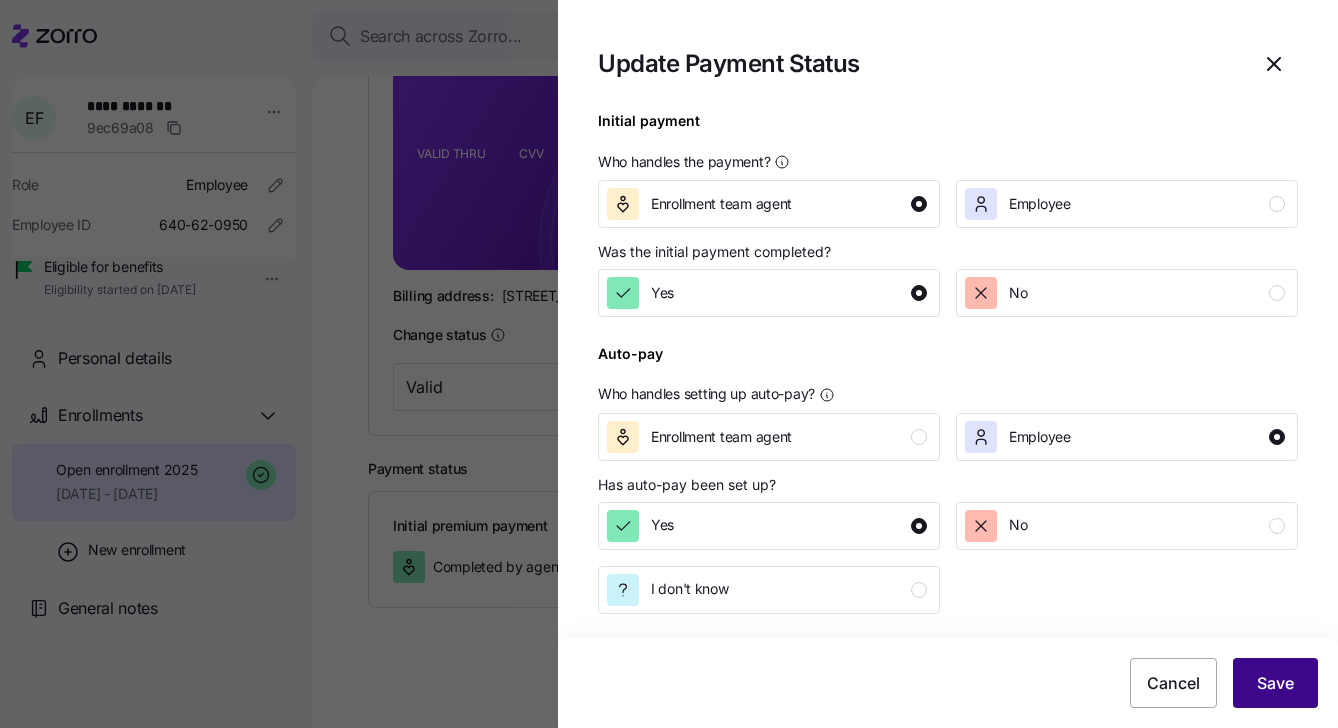 click on "Save" at bounding box center [1275, 683] 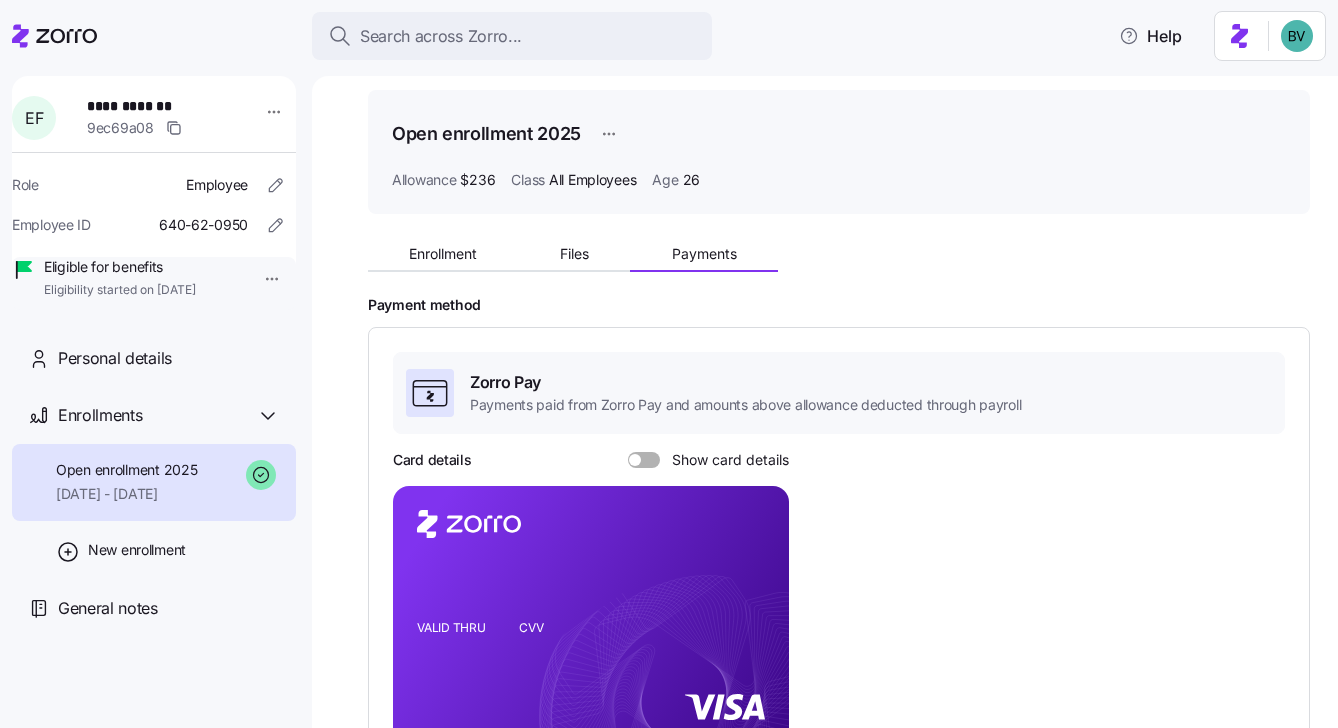 scroll, scrollTop: 0, scrollLeft: 0, axis: both 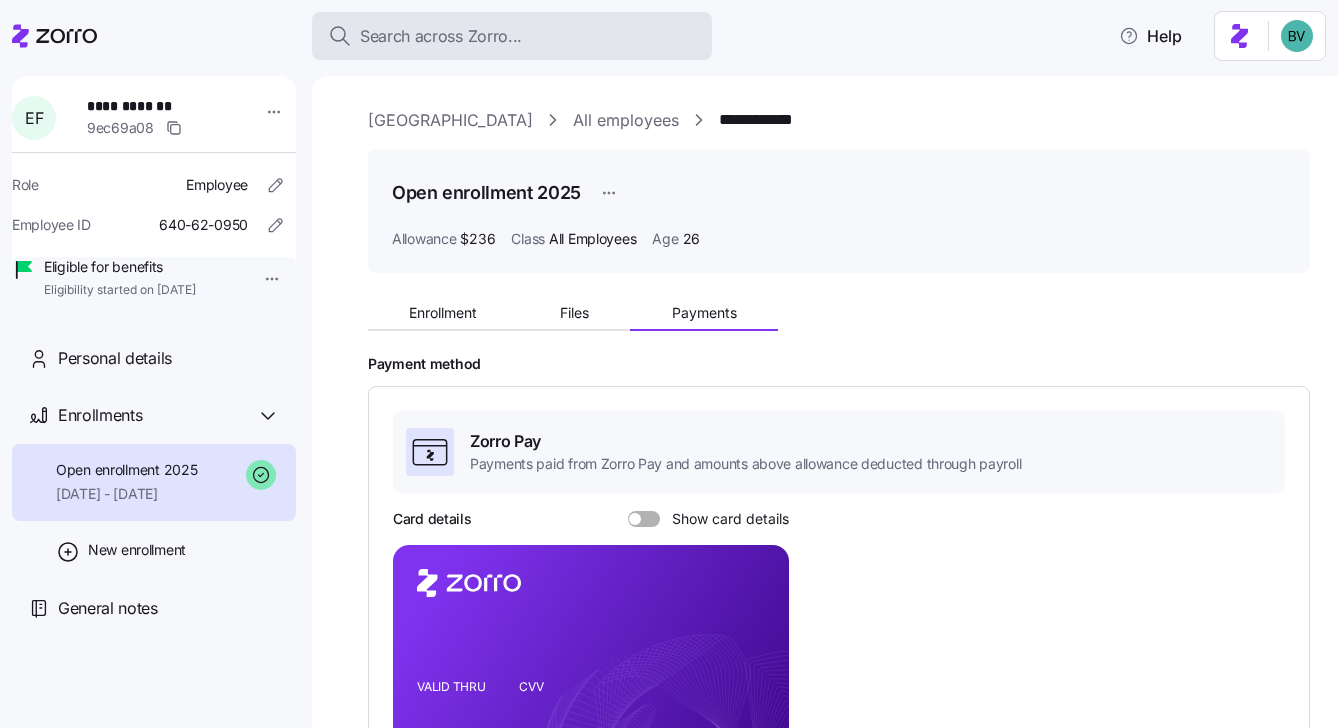 click on "Search across Zorro..." at bounding box center (441, 36) 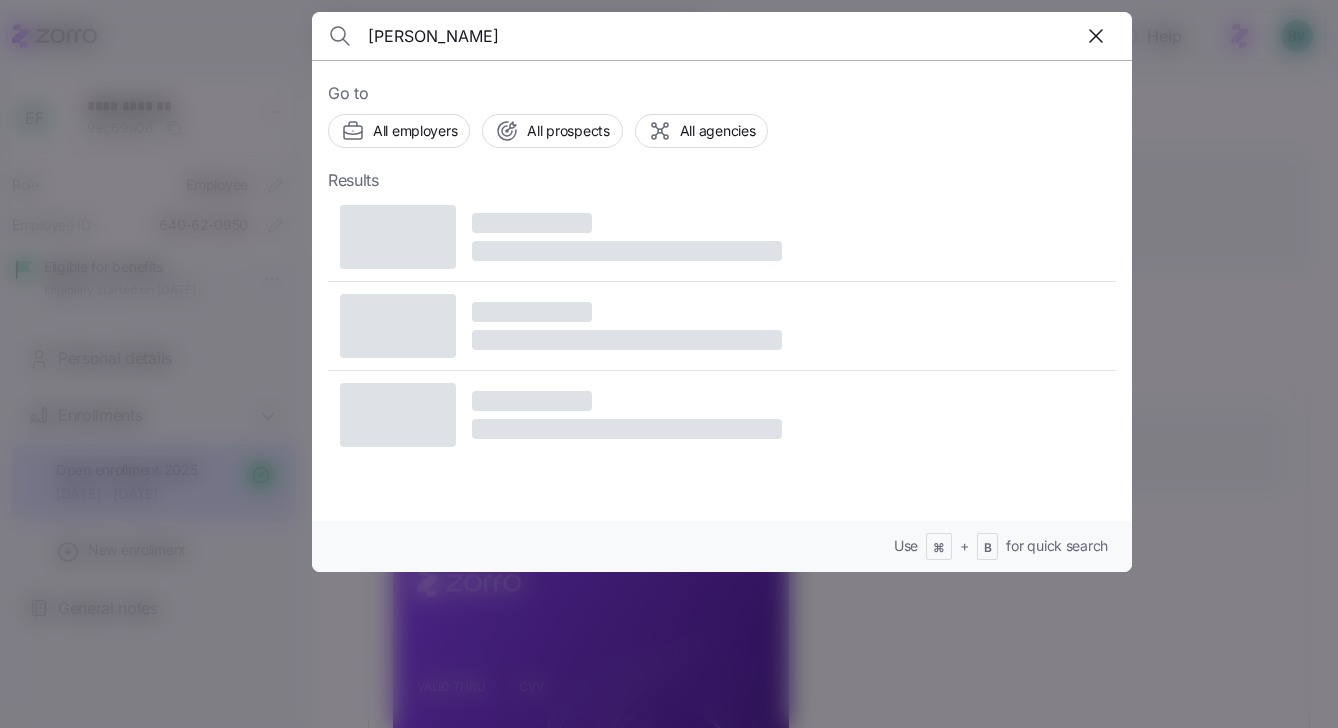 type on "[PERSON_NAME]" 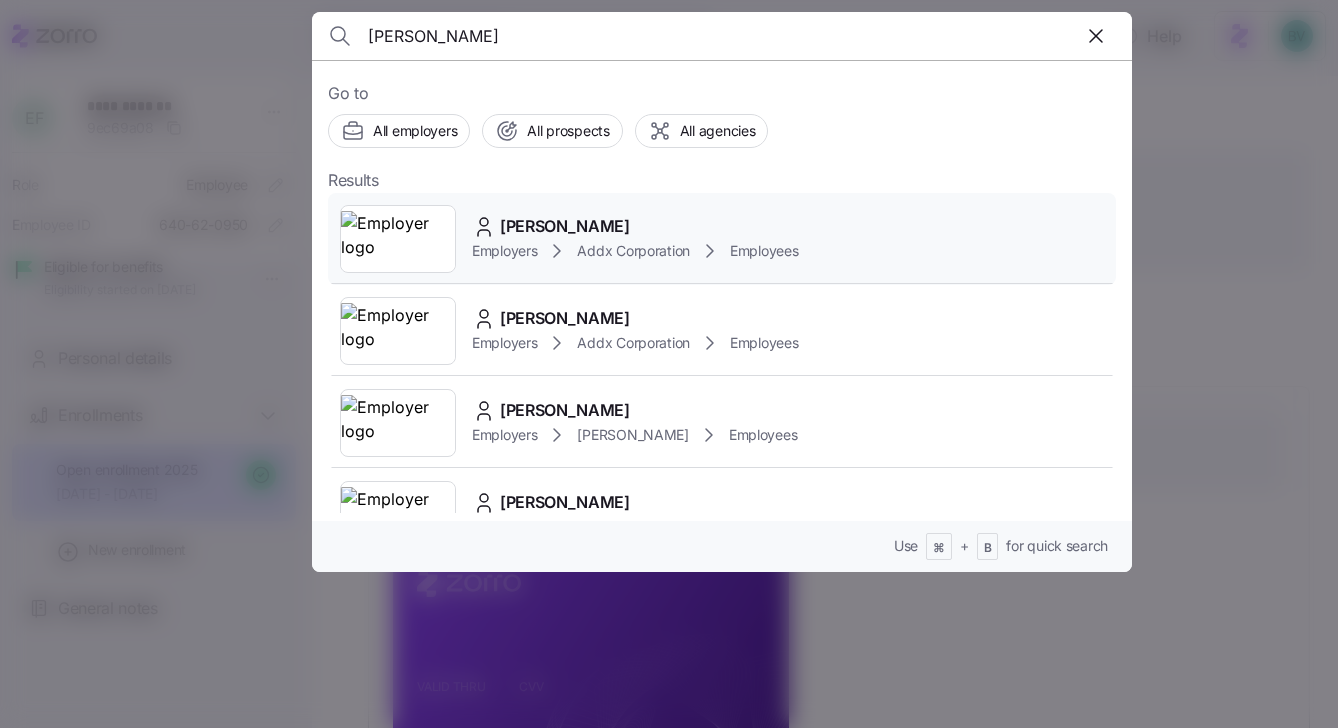 click at bounding box center [398, 239] 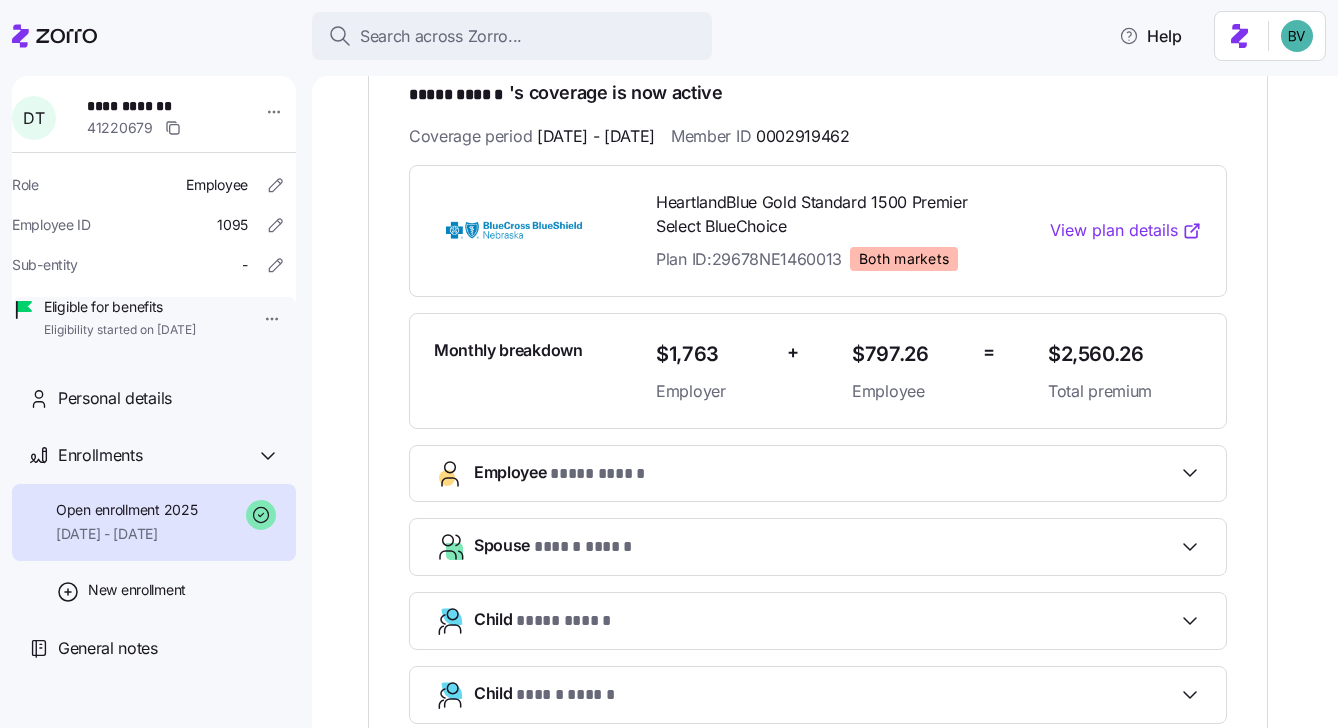 scroll, scrollTop: 0, scrollLeft: 0, axis: both 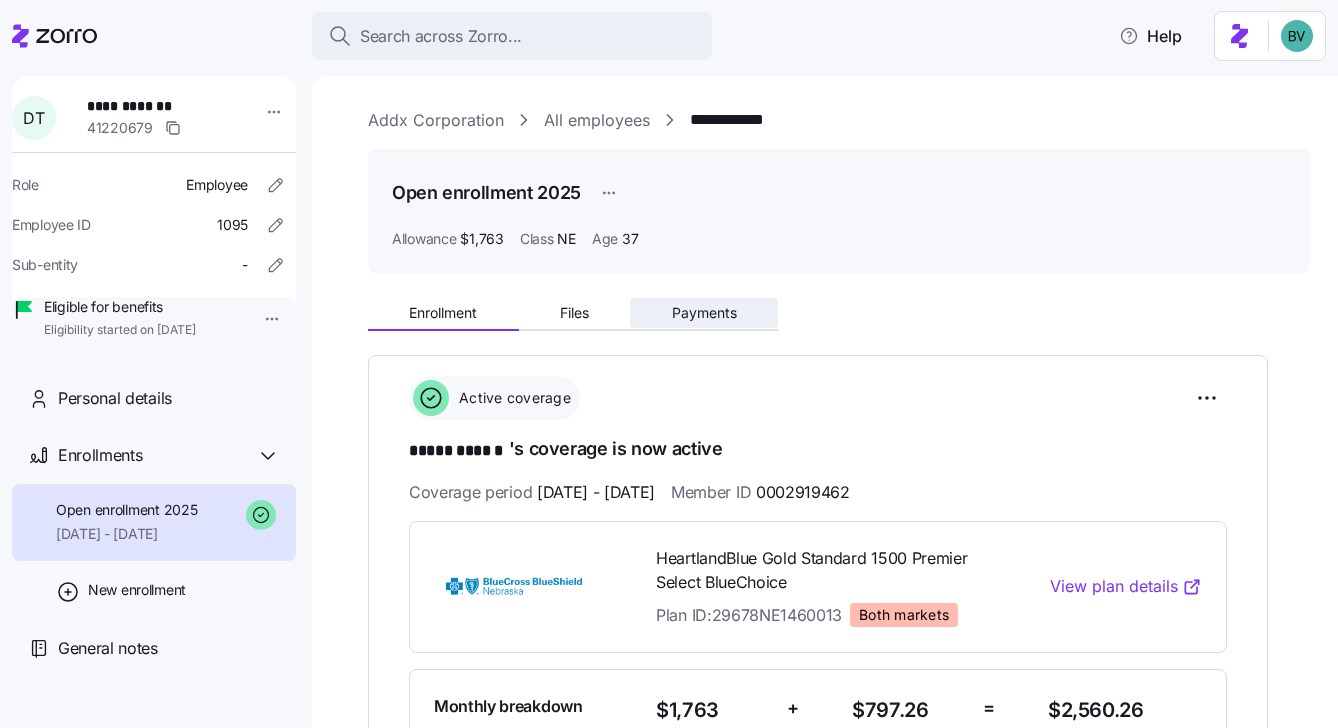 click on "Payments" at bounding box center (704, 313) 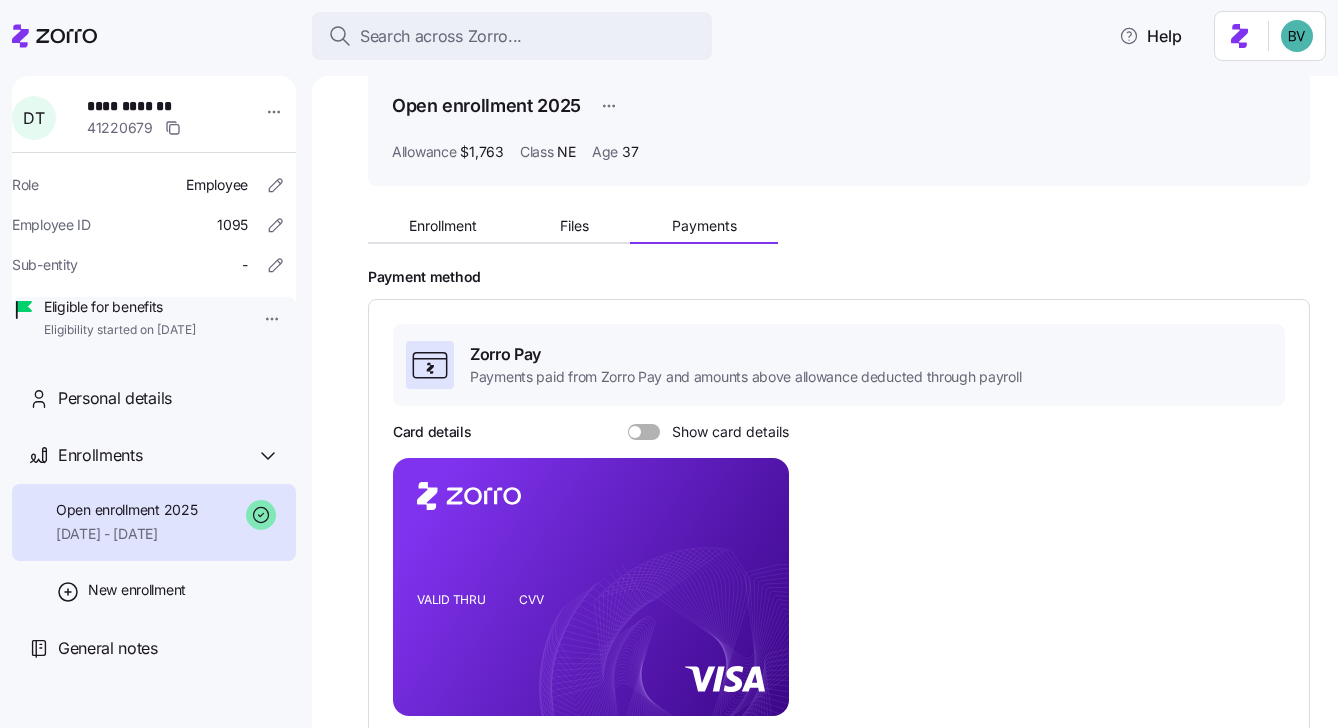 scroll, scrollTop: 0, scrollLeft: 0, axis: both 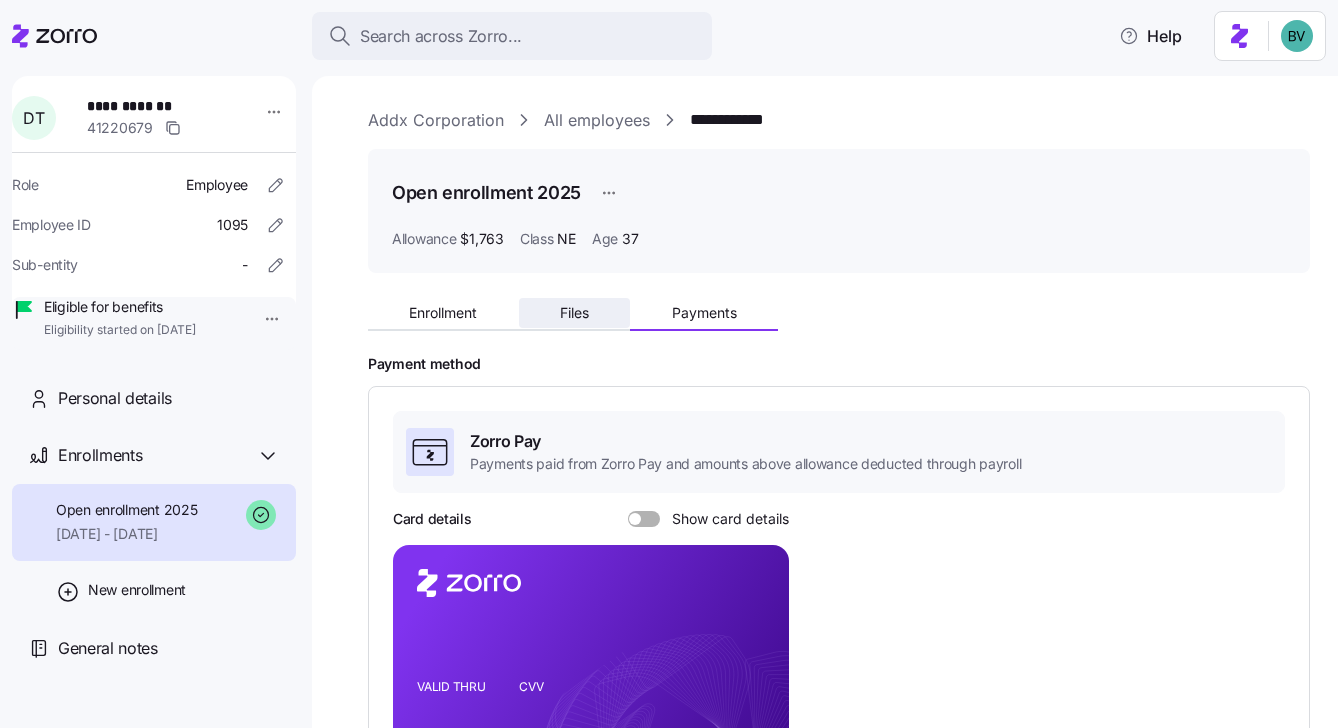 click on "Files" at bounding box center (574, 313) 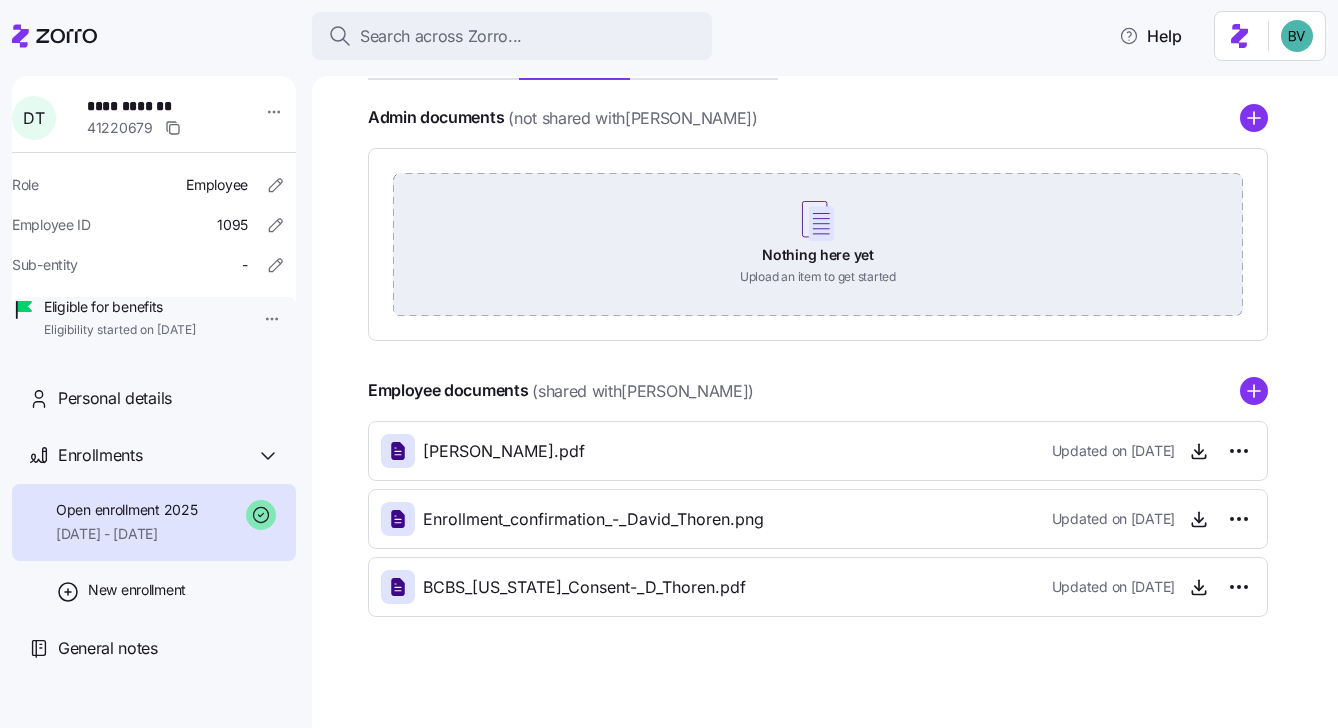 scroll, scrollTop: 260, scrollLeft: 0, axis: vertical 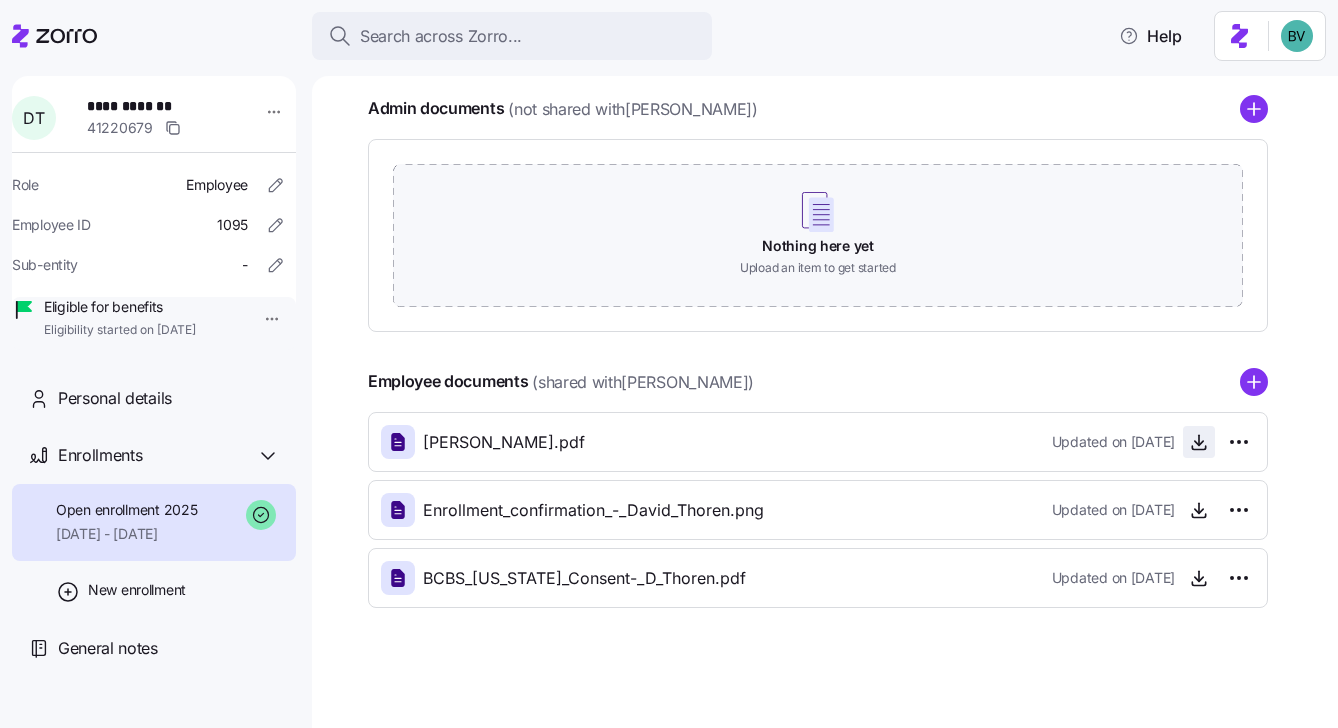 click 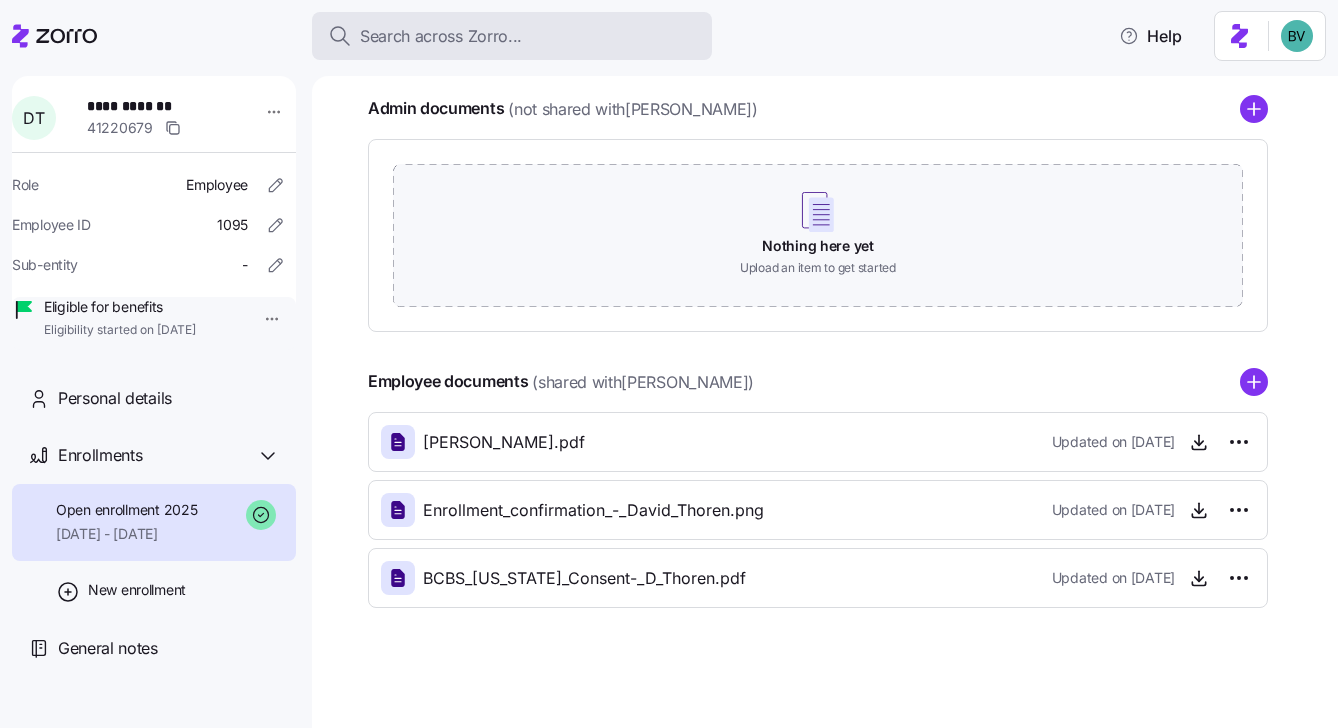 click on "Search across Zorro..." at bounding box center (441, 36) 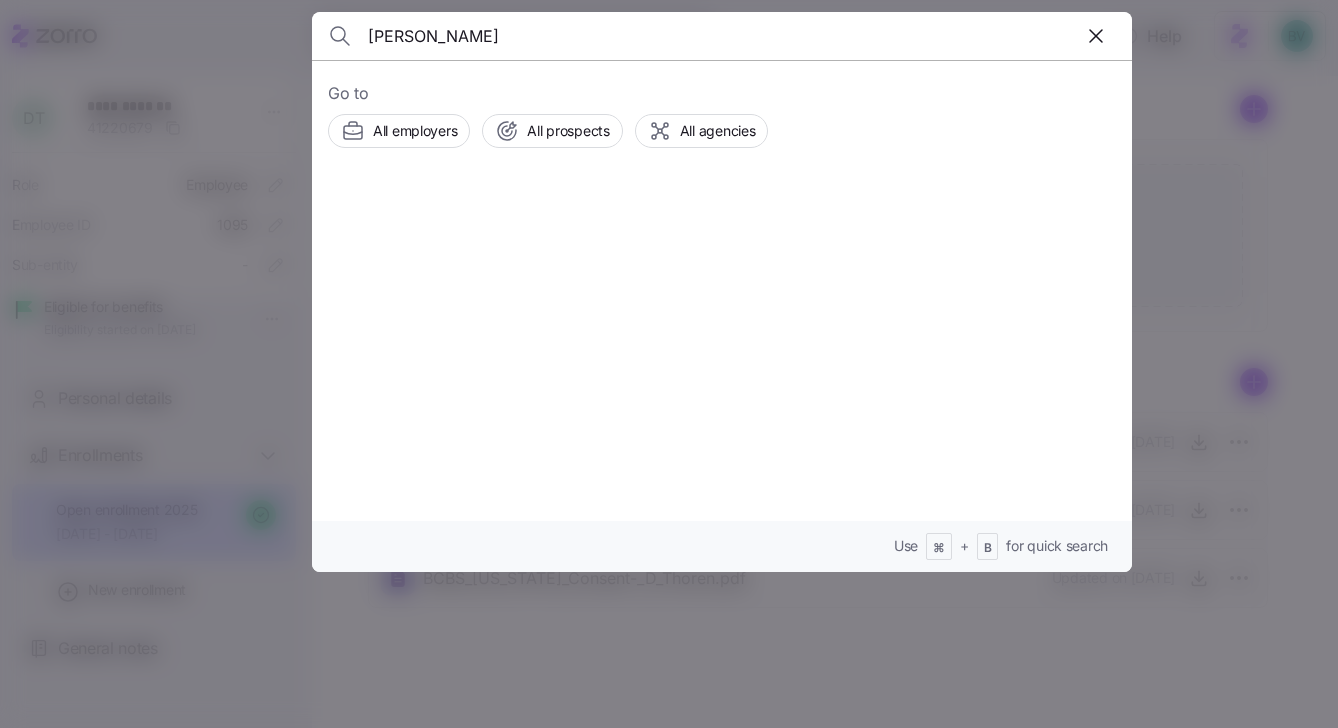 type on "[PERSON_NAME]" 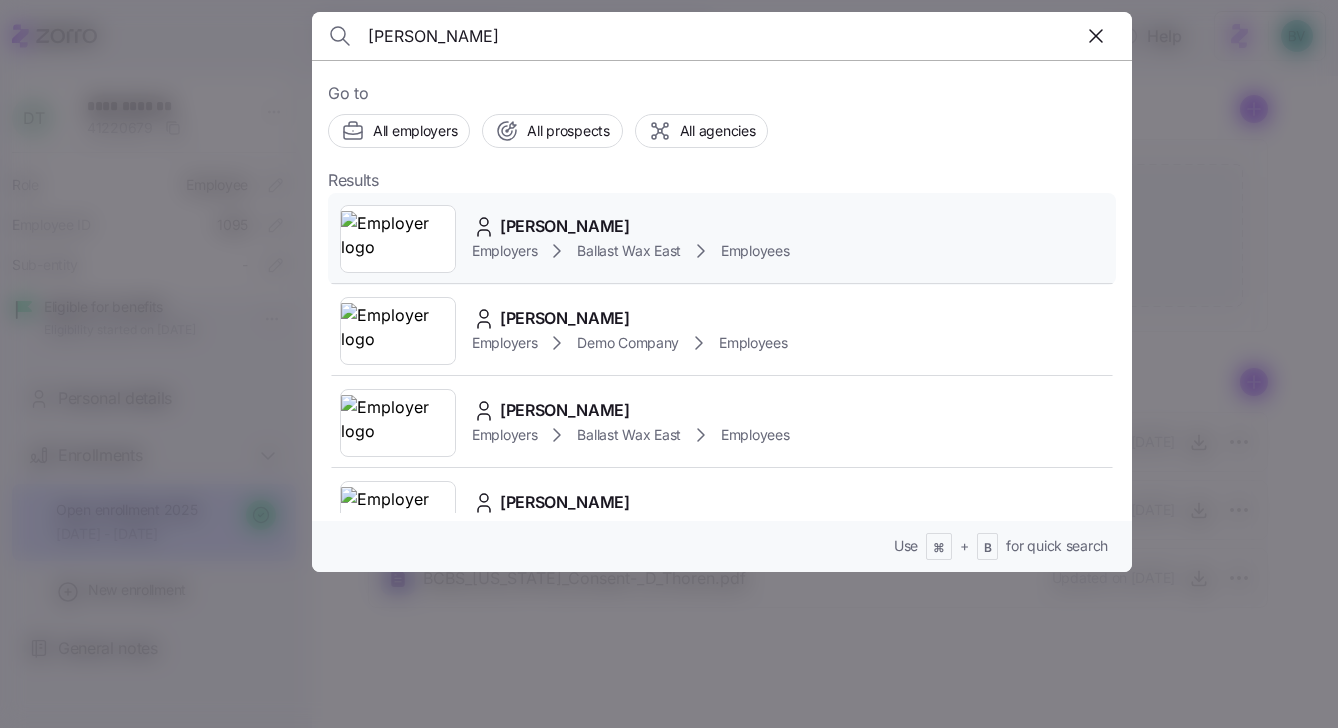 click at bounding box center [398, 239] 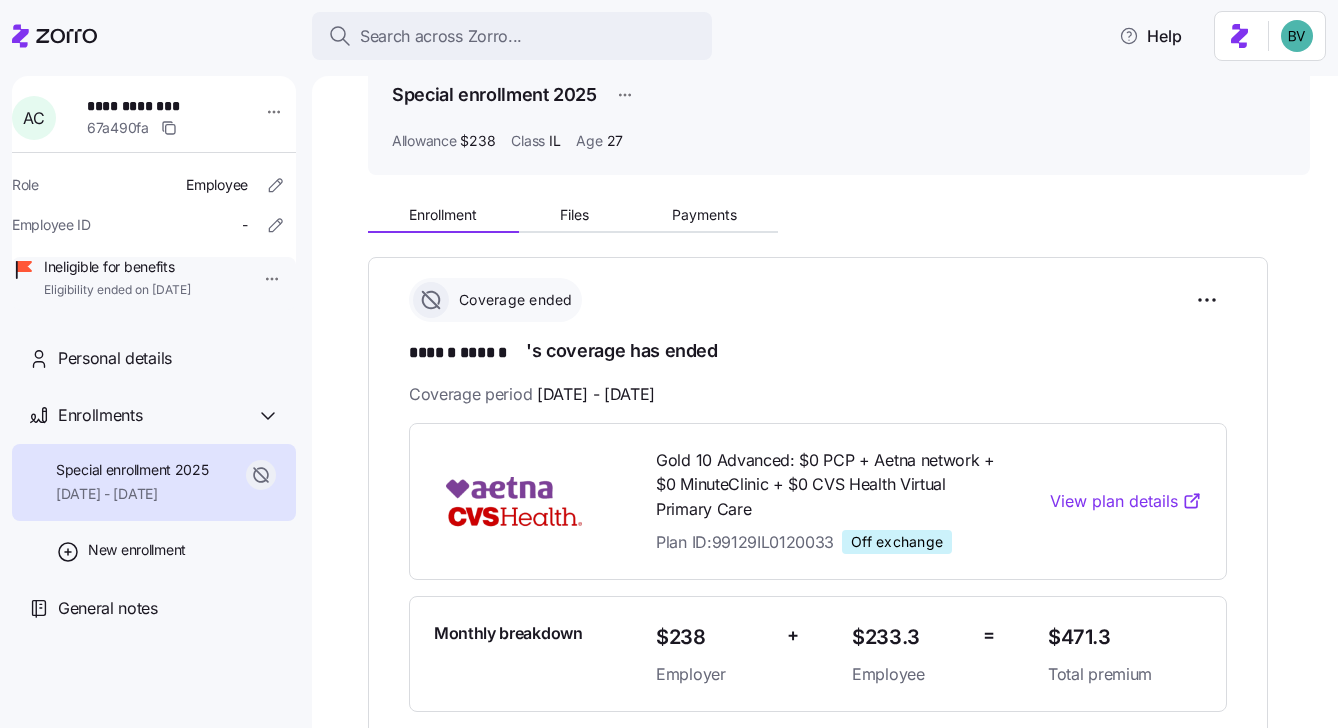 scroll, scrollTop: 40, scrollLeft: 0, axis: vertical 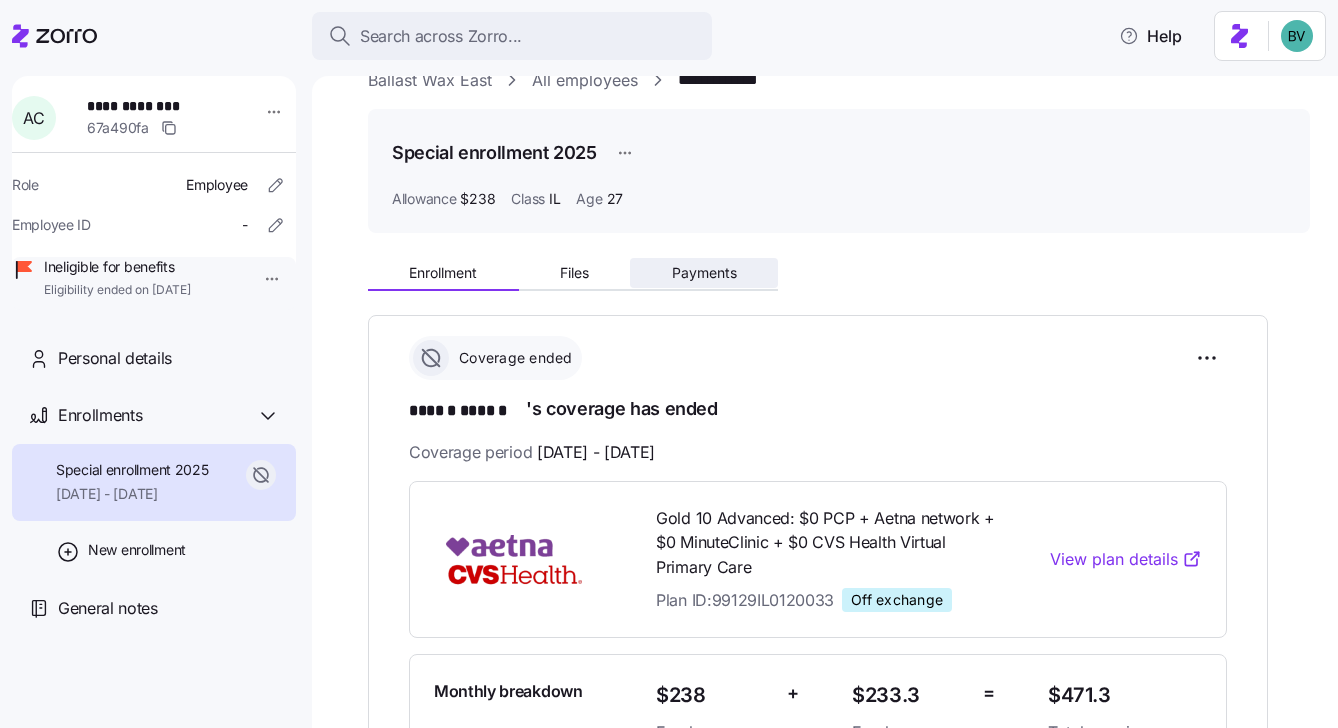 click on "Payments" at bounding box center [704, 273] 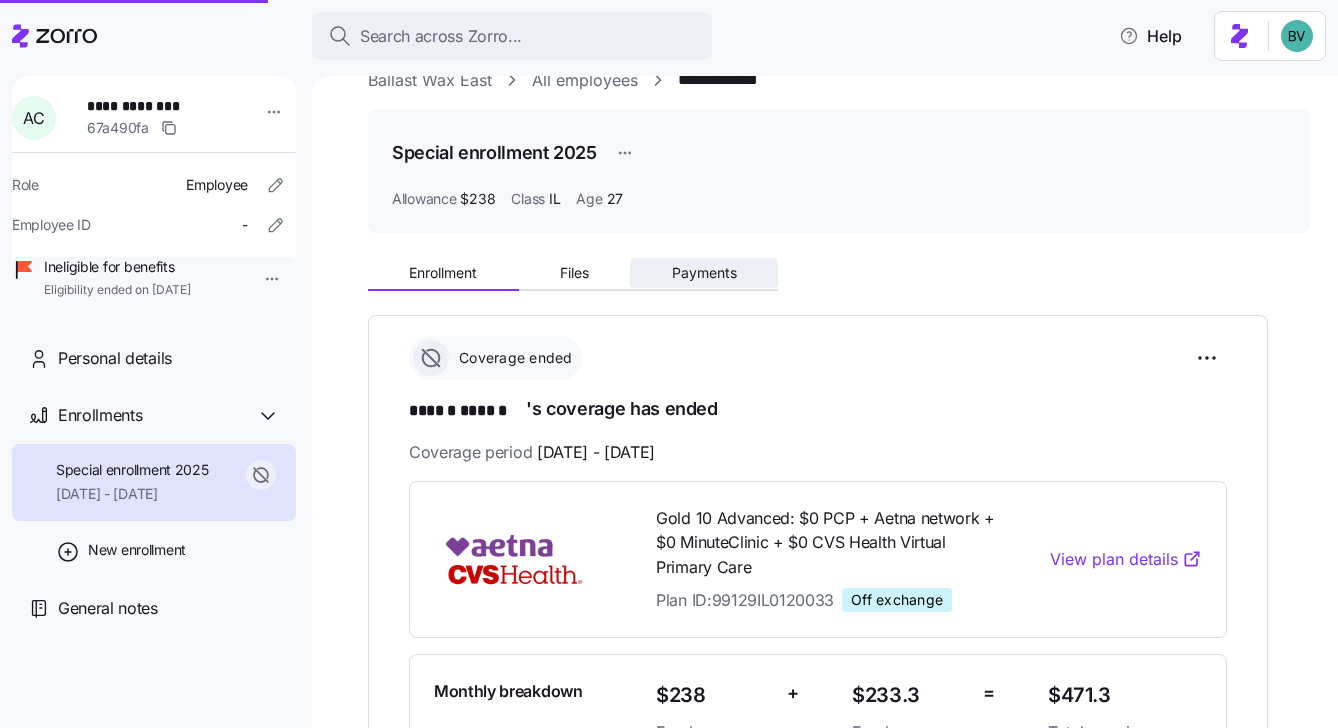 scroll, scrollTop: 77, scrollLeft: 0, axis: vertical 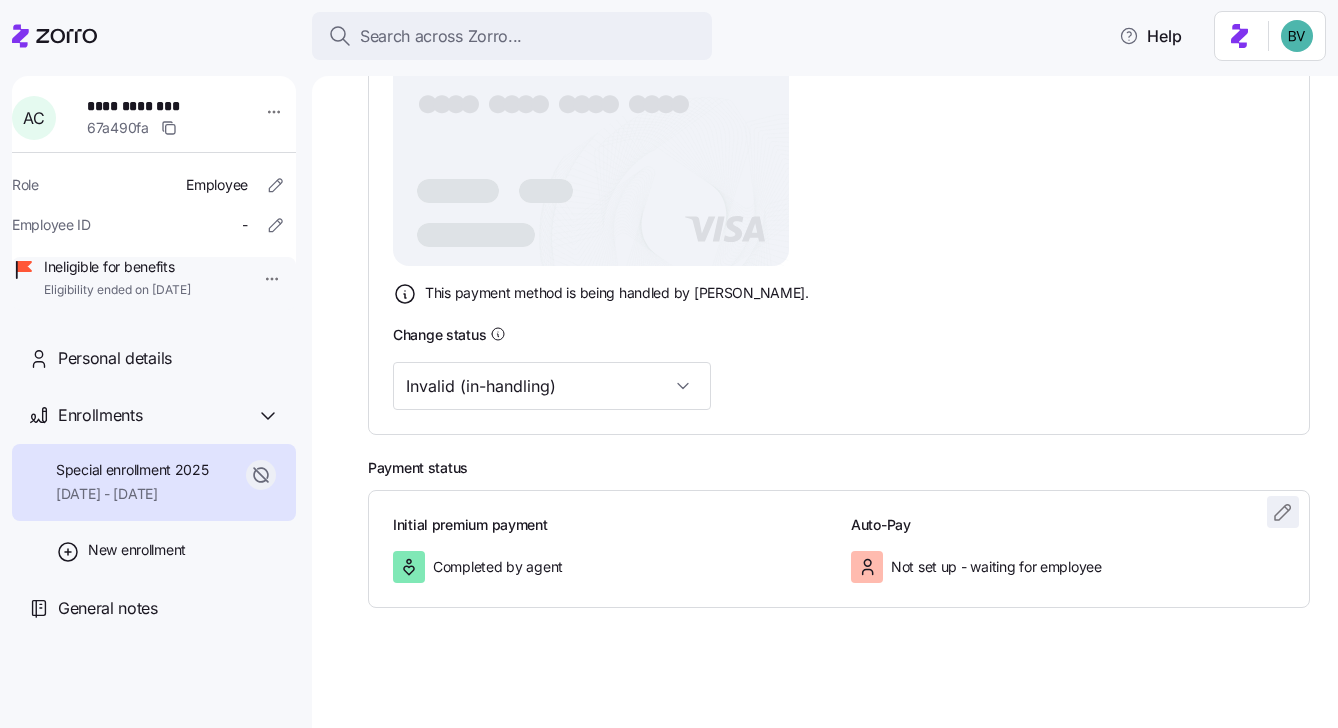 click 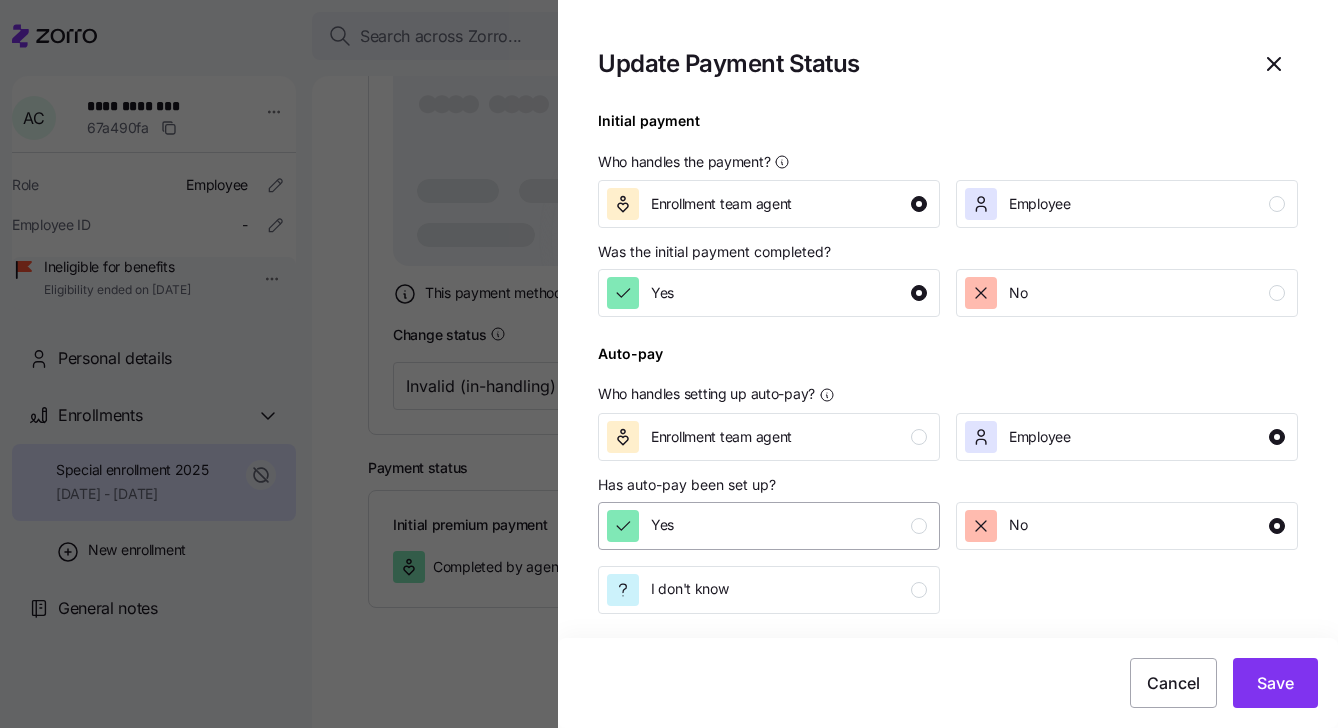 click on "Yes" at bounding box center (767, 526) 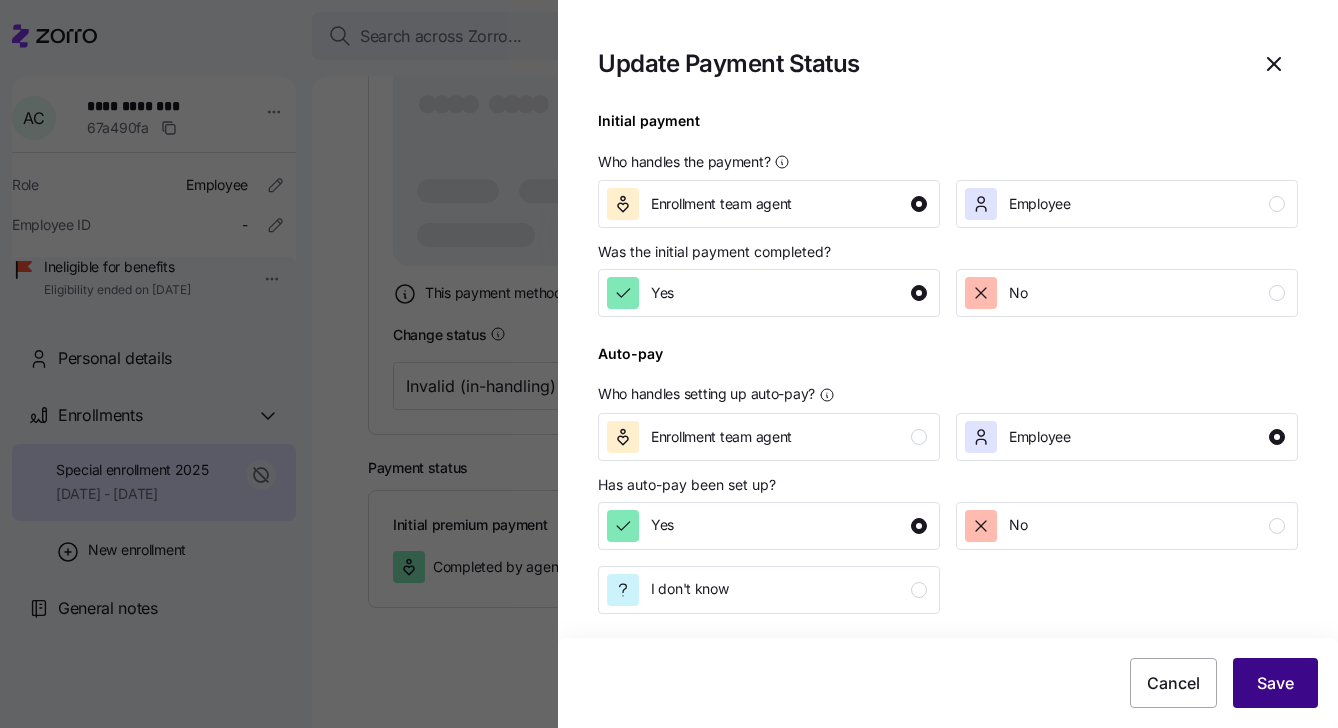 click on "Save" at bounding box center (1275, 683) 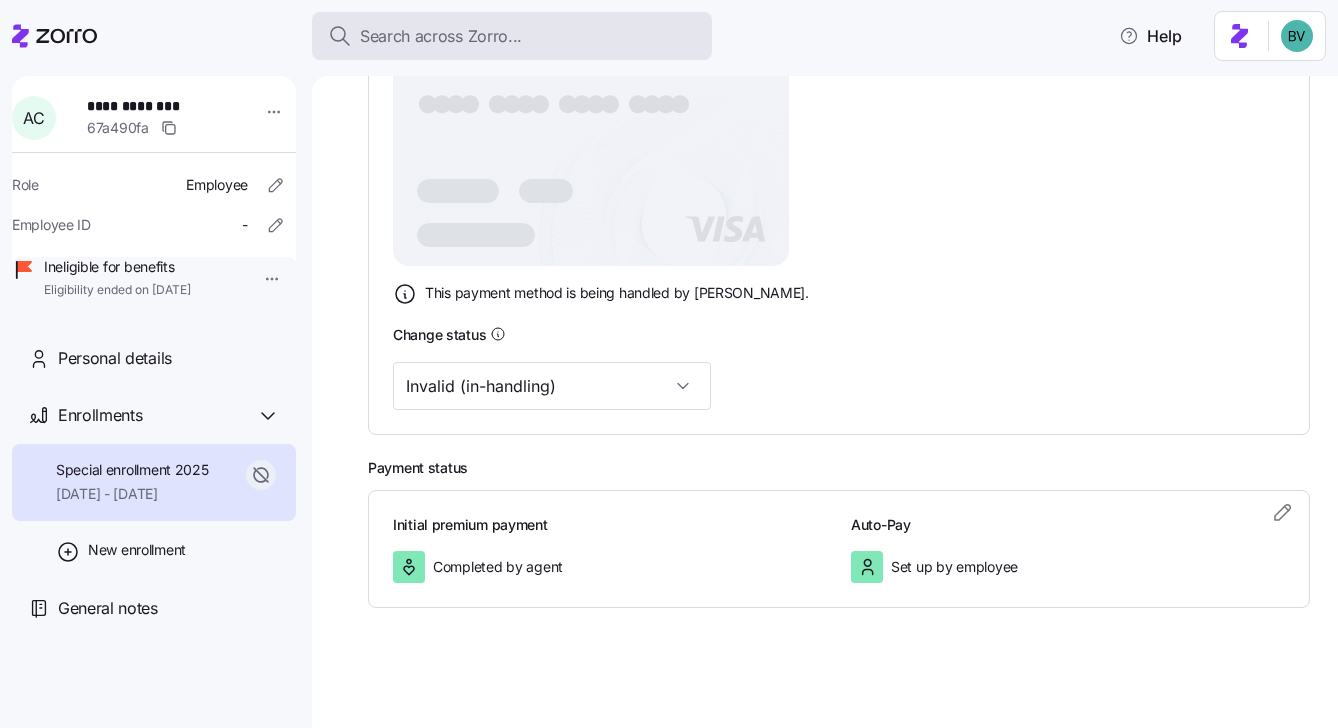 click on "Search across Zorro..." at bounding box center [441, 36] 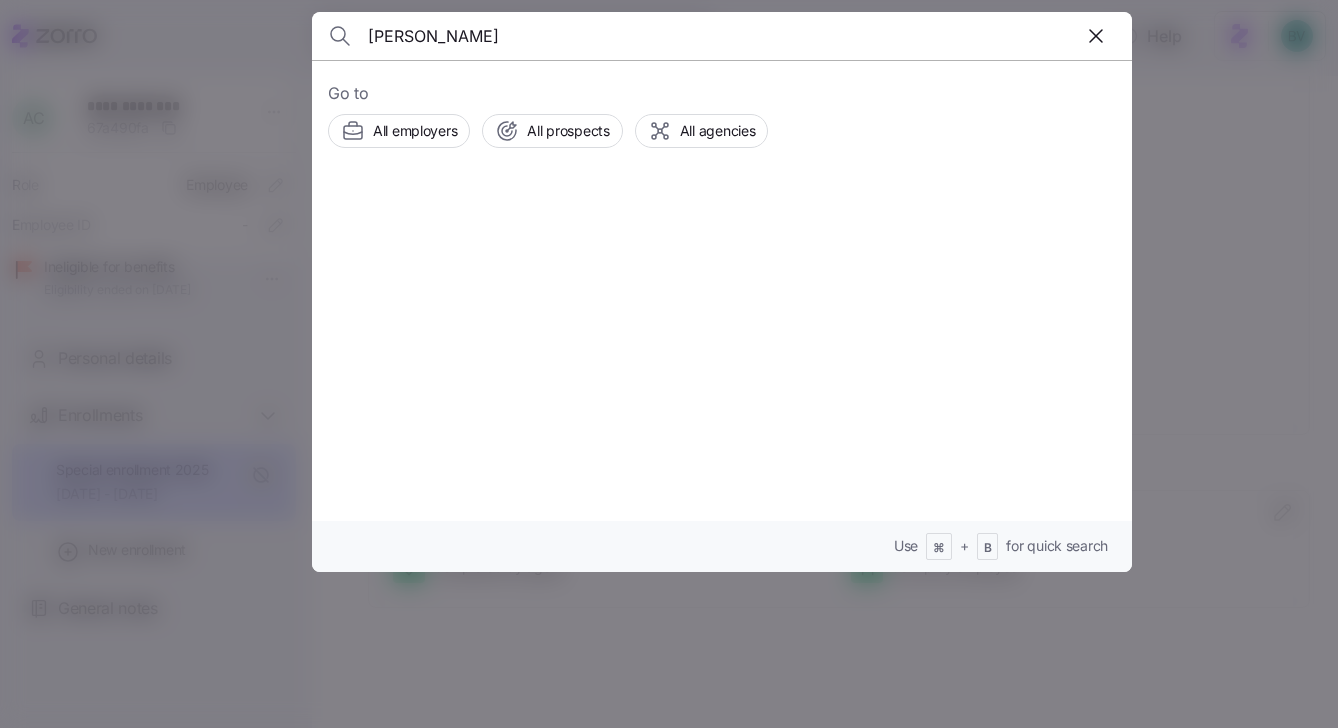 type on "[PERSON_NAME]" 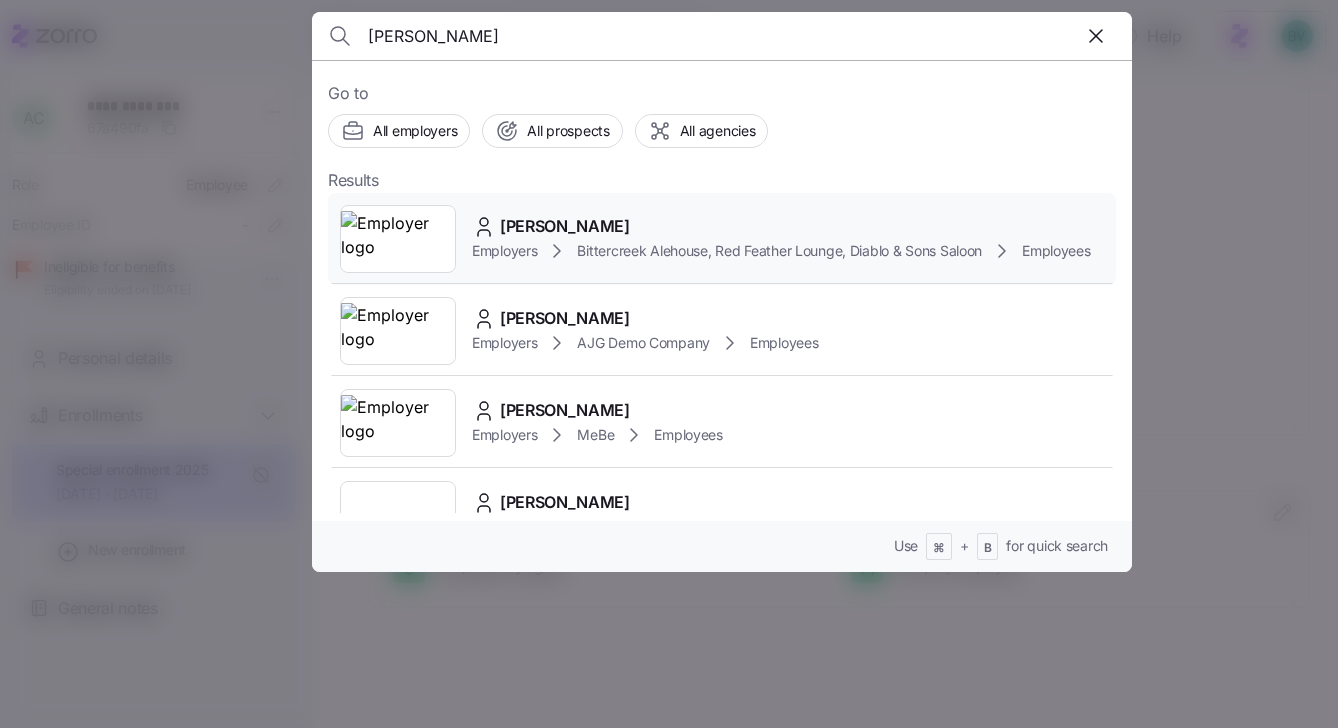 click at bounding box center [398, 239] 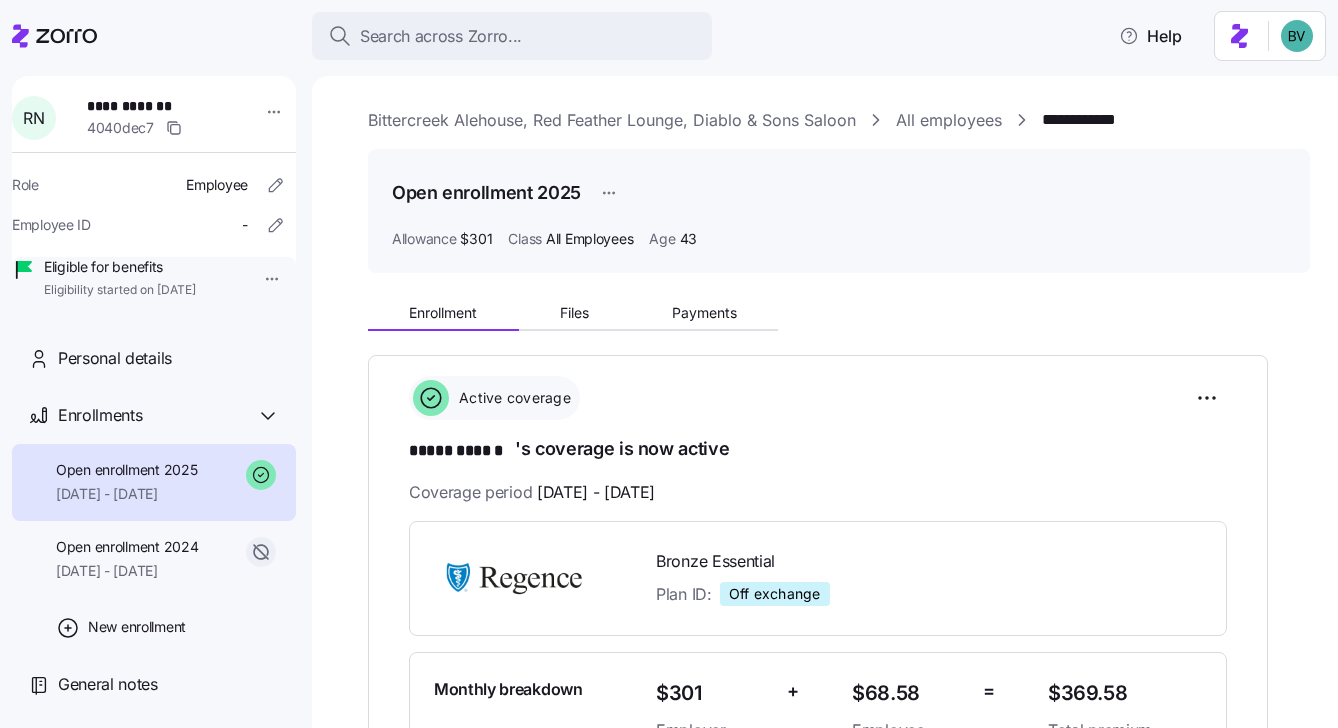 click on "Enrollment Files Payments" at bounding box center [573, 316] 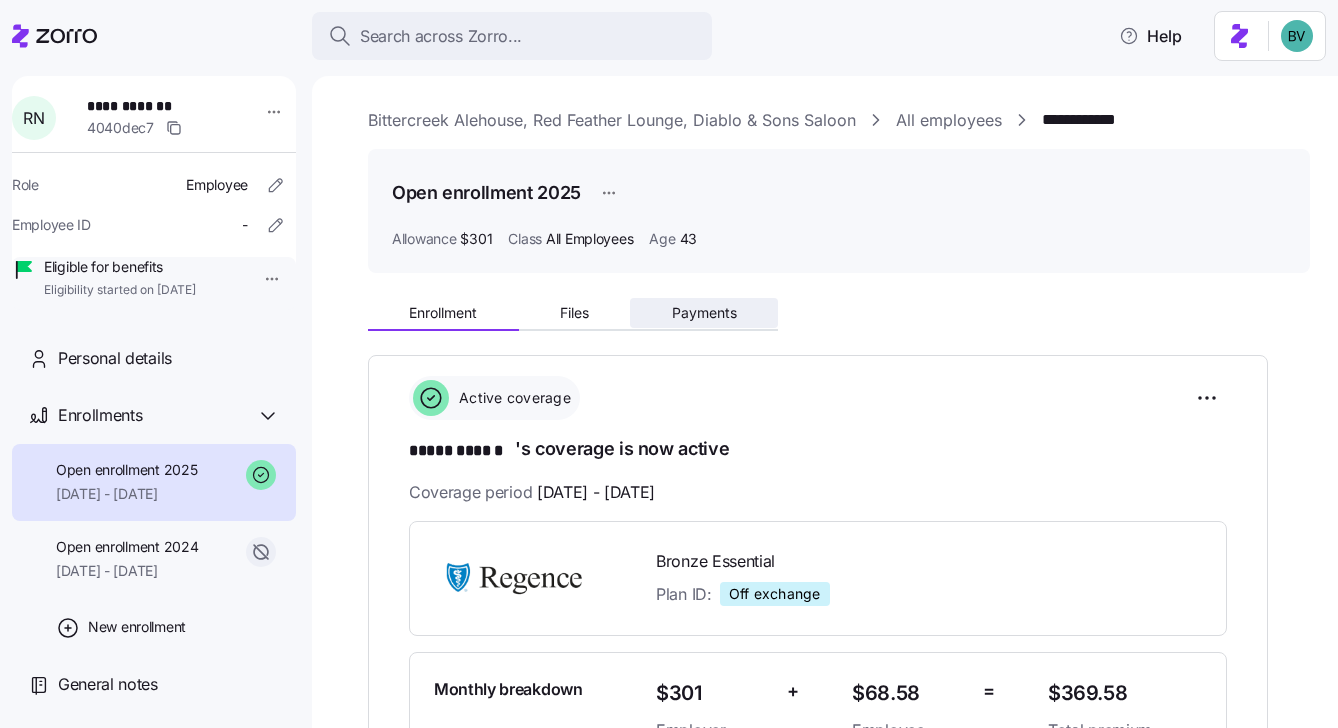 click on "Payments" at bounding box center (704, 313) 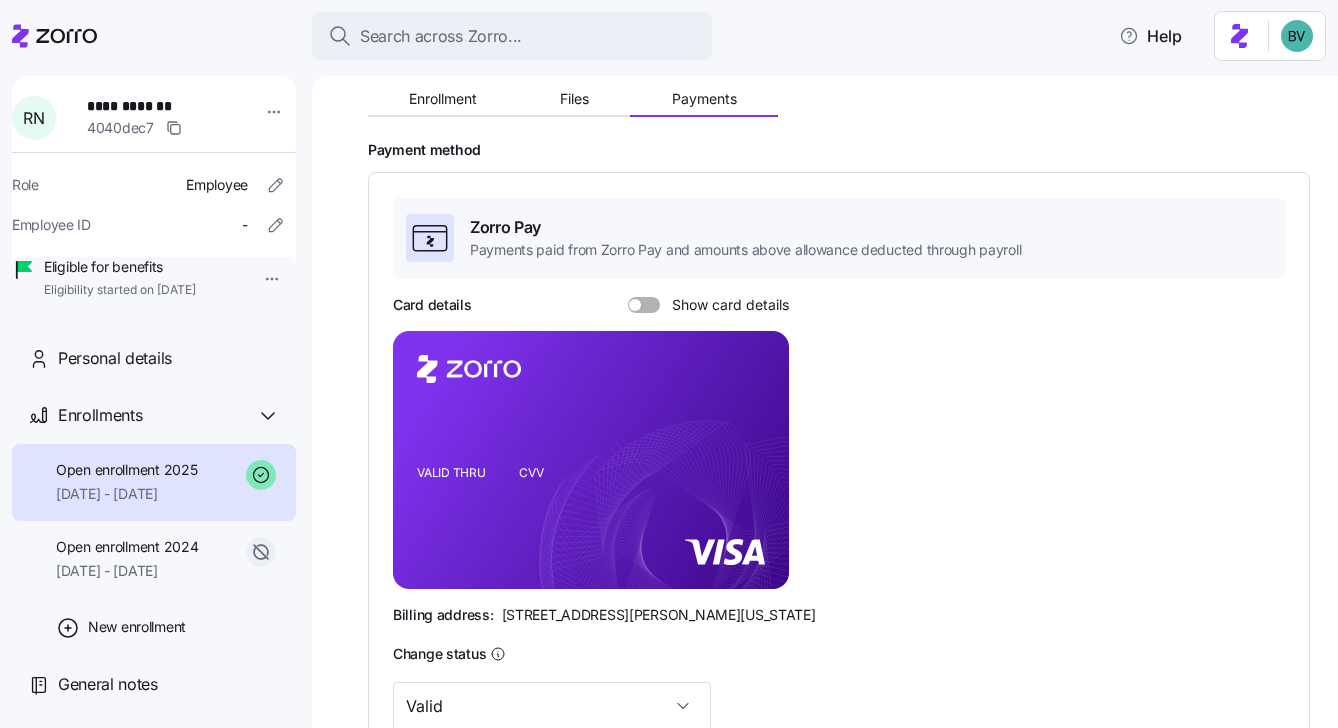 scroll, scrollTop: 0, scrollLeft: 0, axis: both 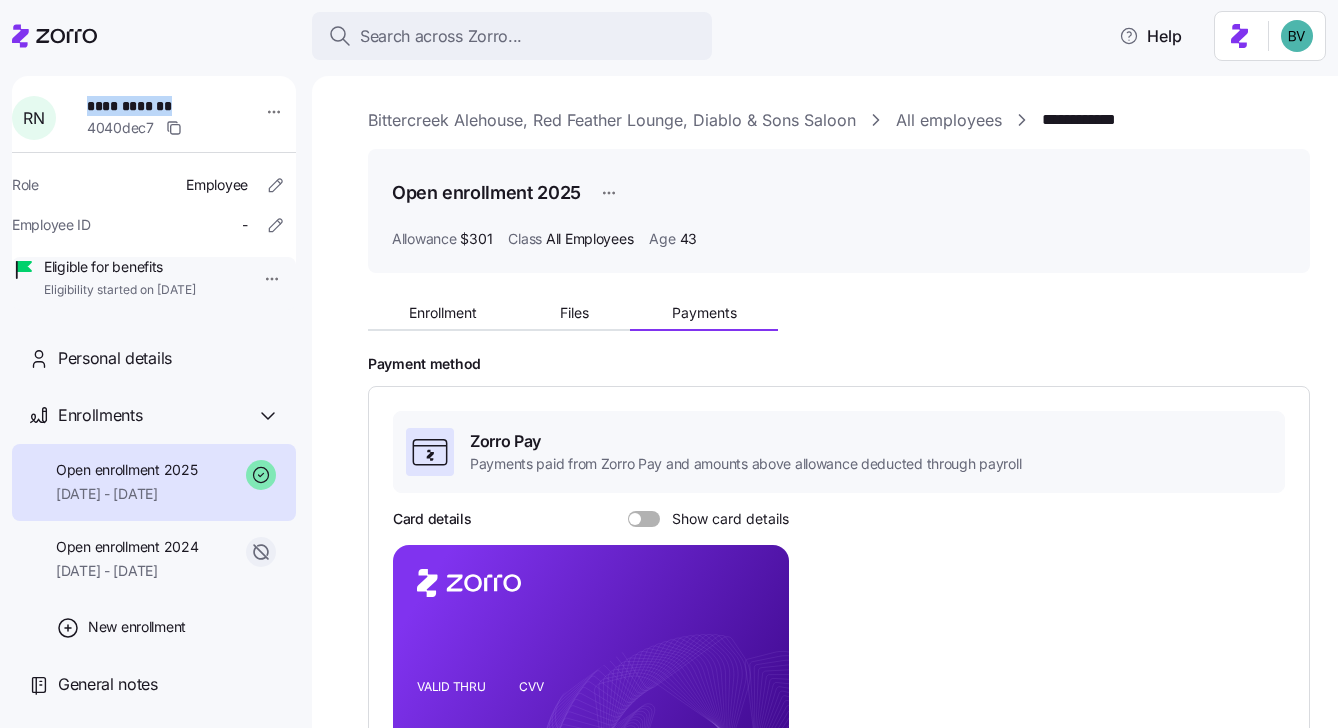 drag, startPoint x: 190, startPoint y: 102, endPoint x: 94, endPoint y: 101, distance: 96.00521 